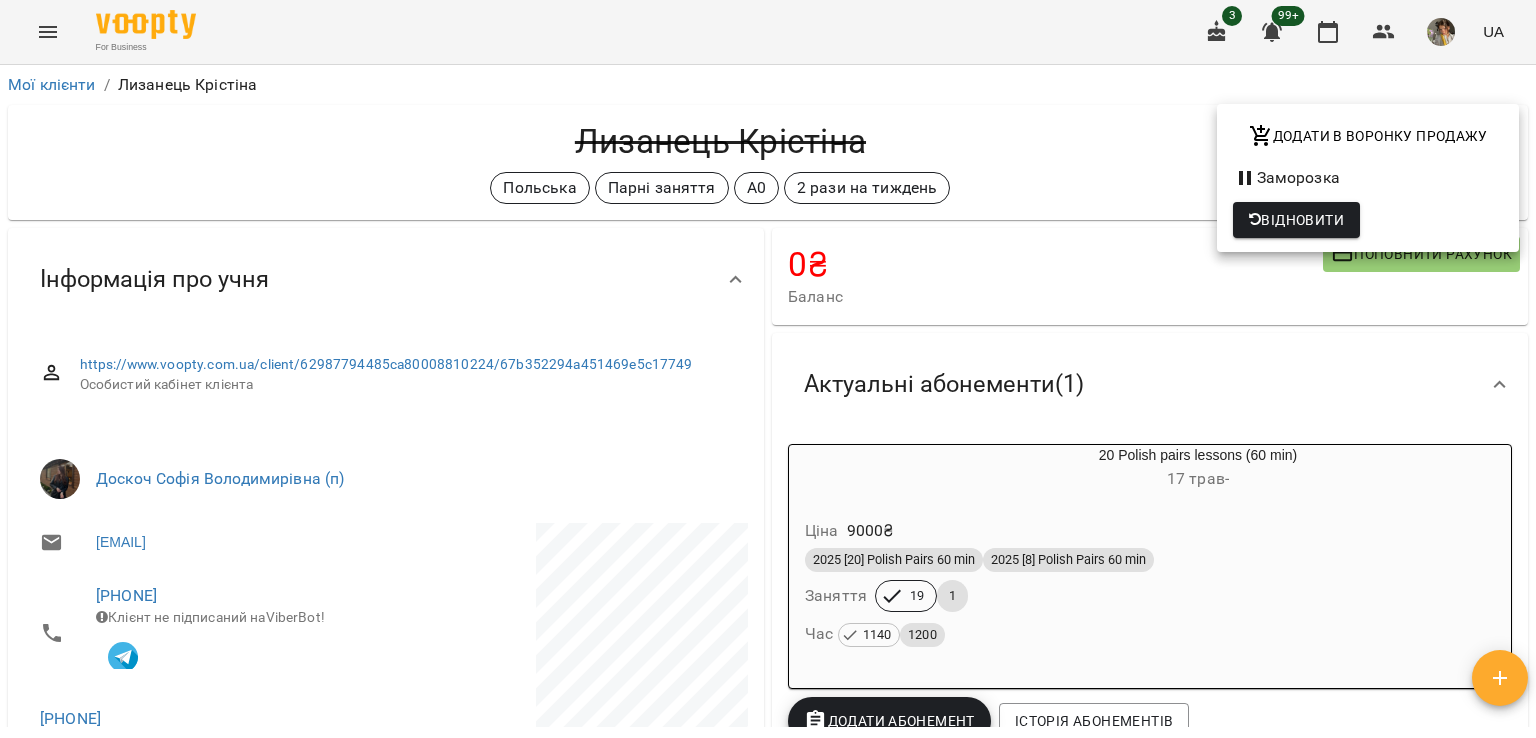 scroll, scrollTop: 0, scrollLeft: 0, axis: both 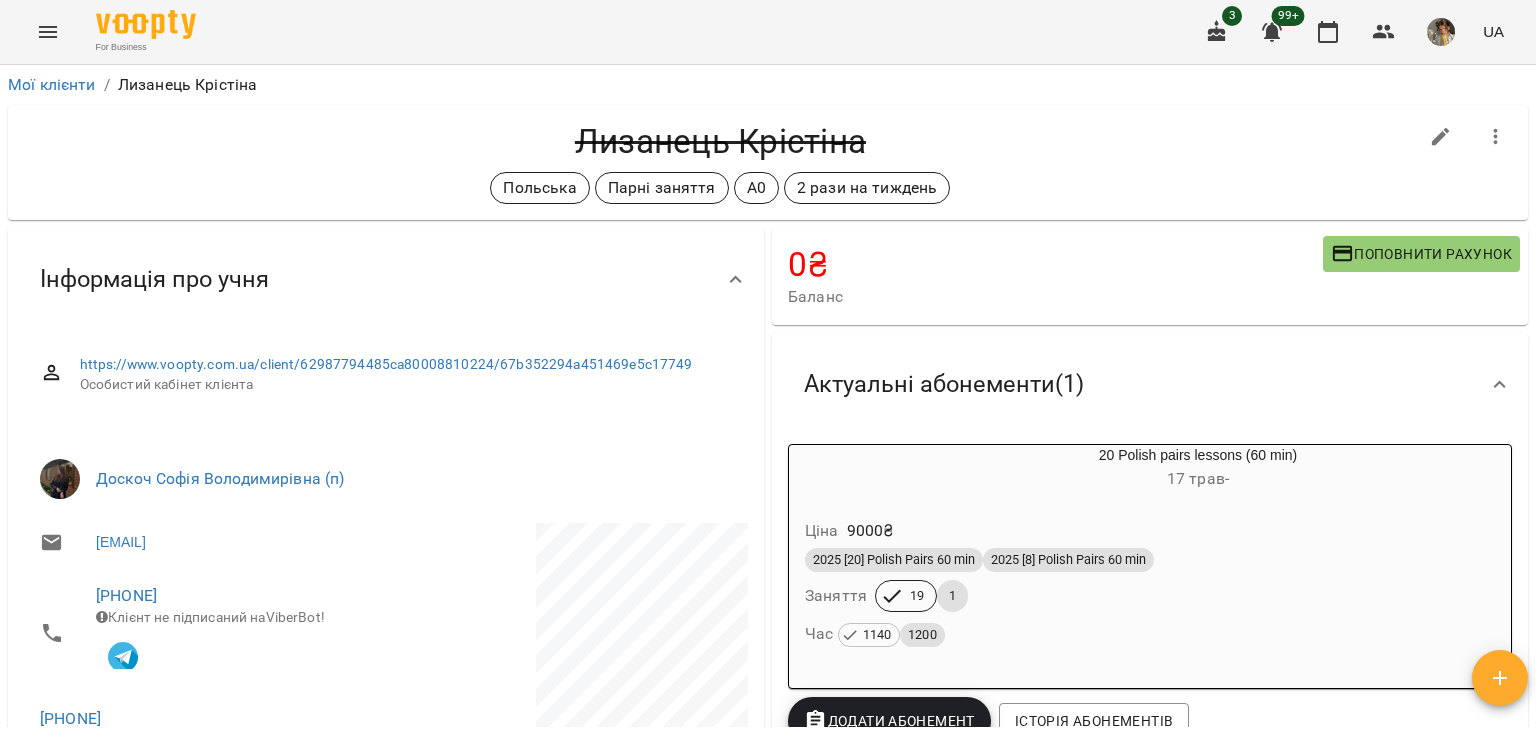 click 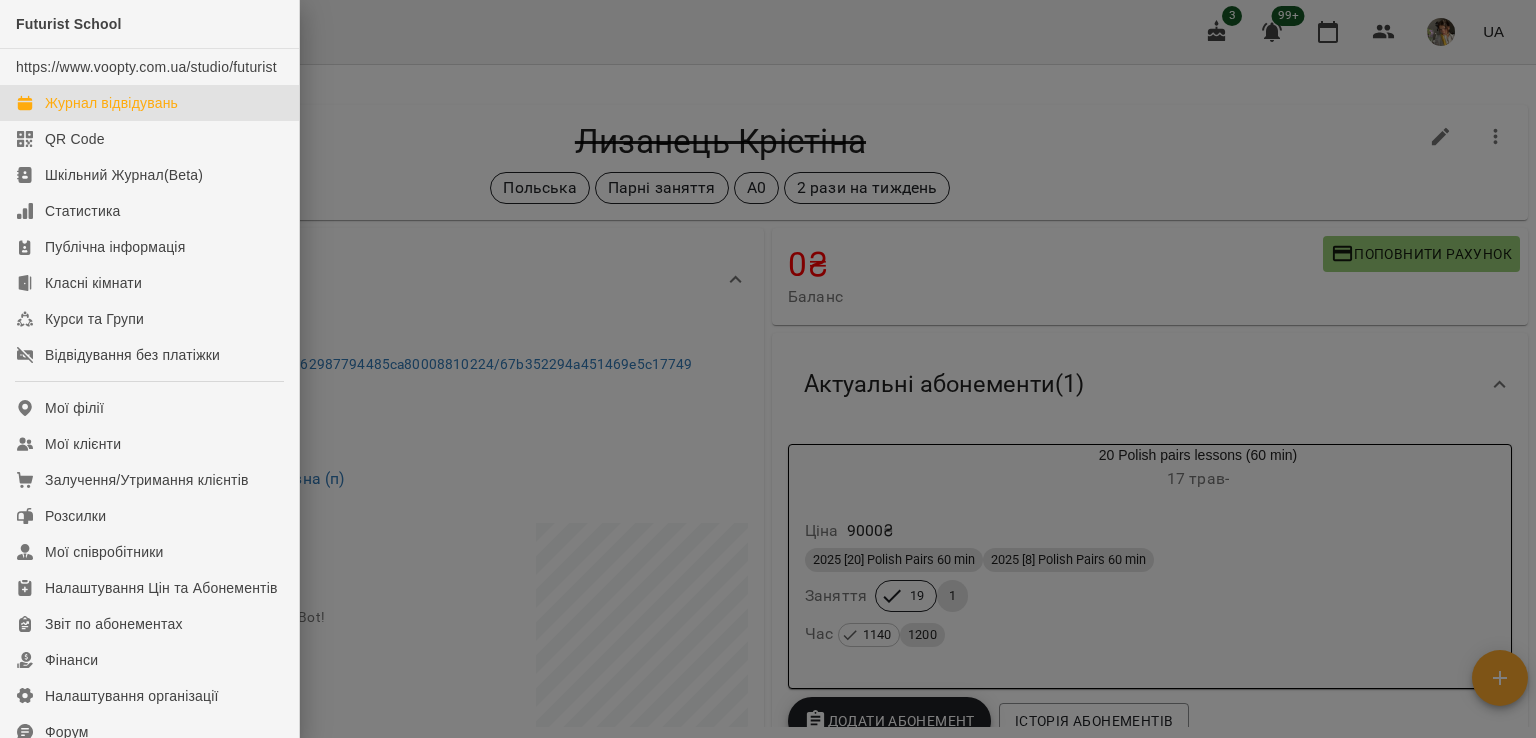 click on "Журнал відвідувань" at bounding box center (111, 103) 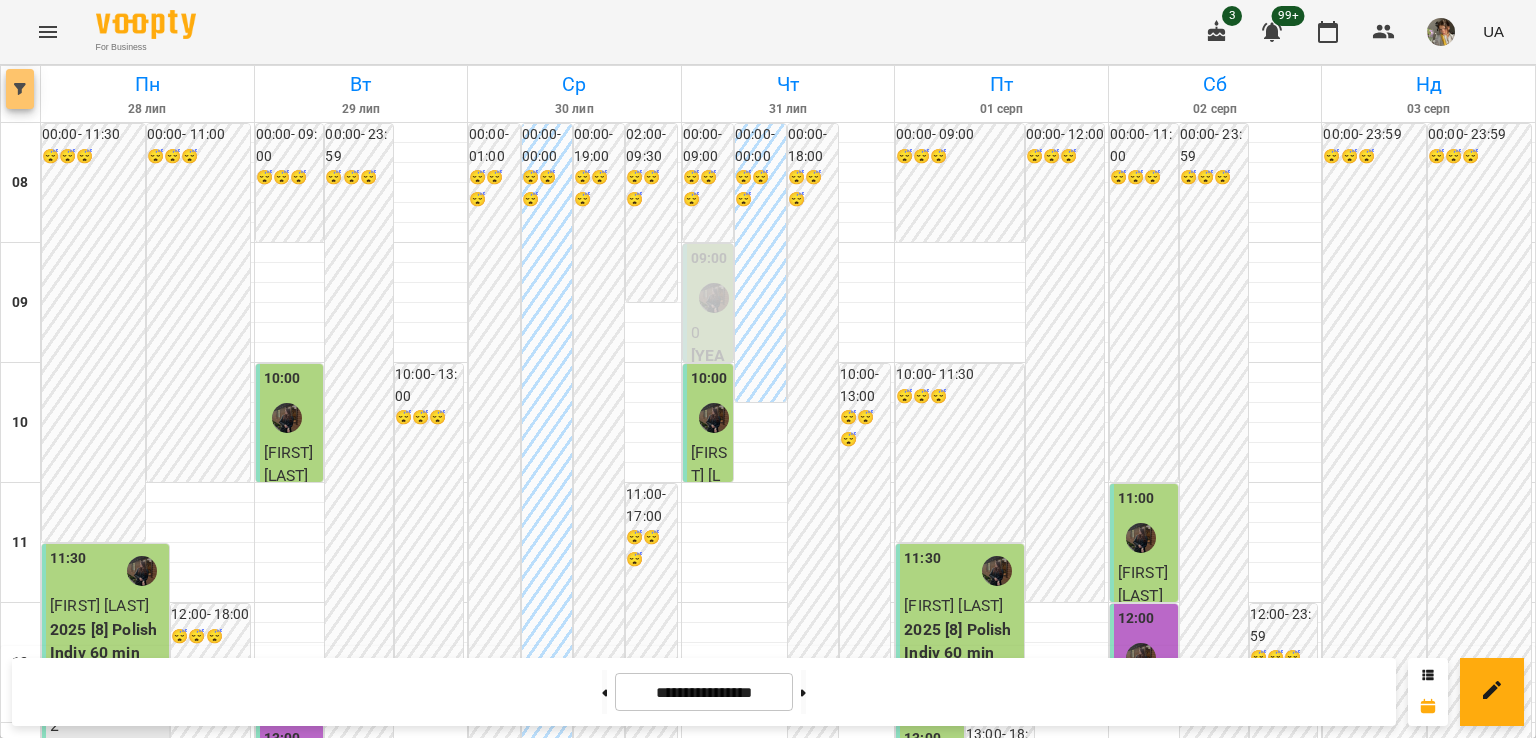 click at bounding box center (20, 89) 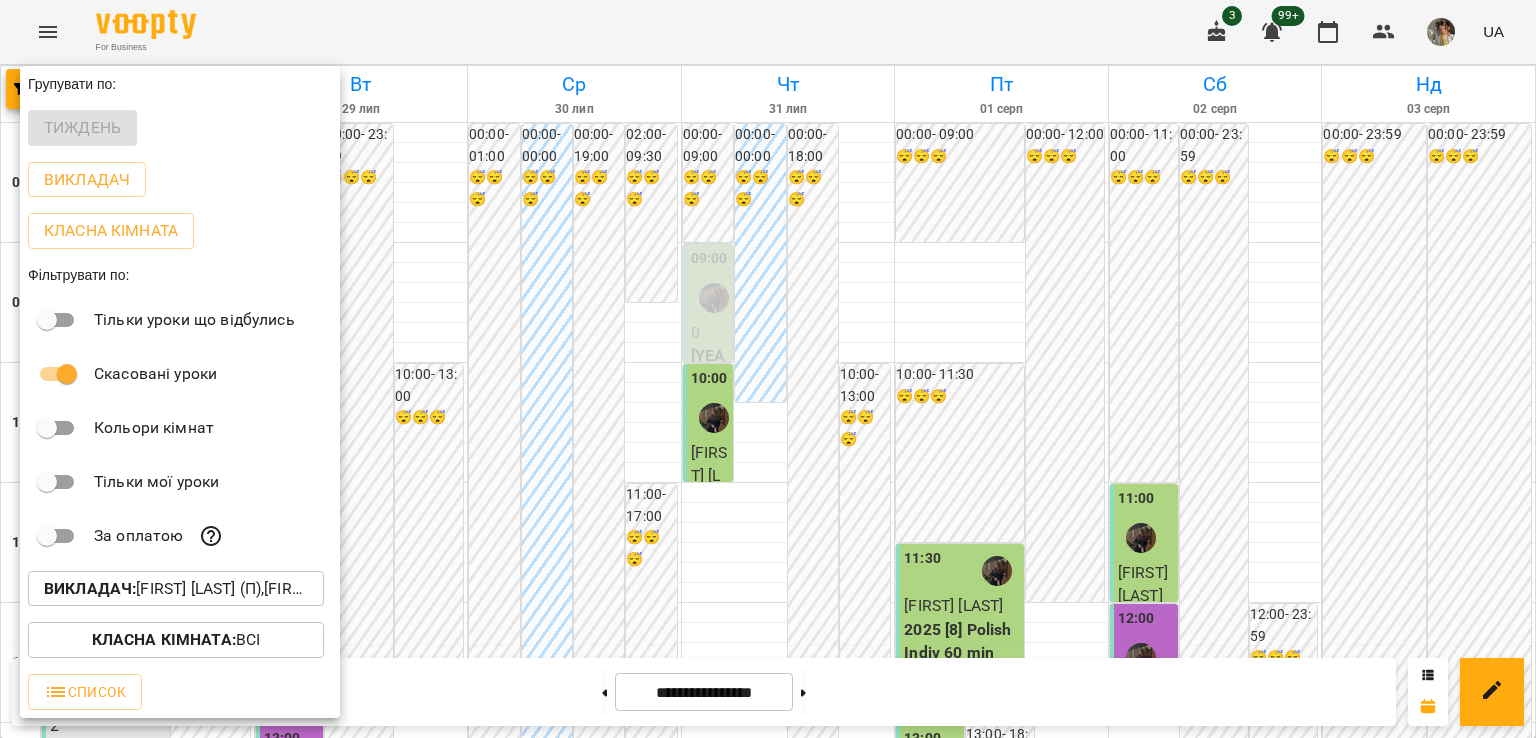 click on "Викладач :  Доскоч Софія Володимирівна (п),Черниш Ніколь (і)" at bounding box center (176, 589) 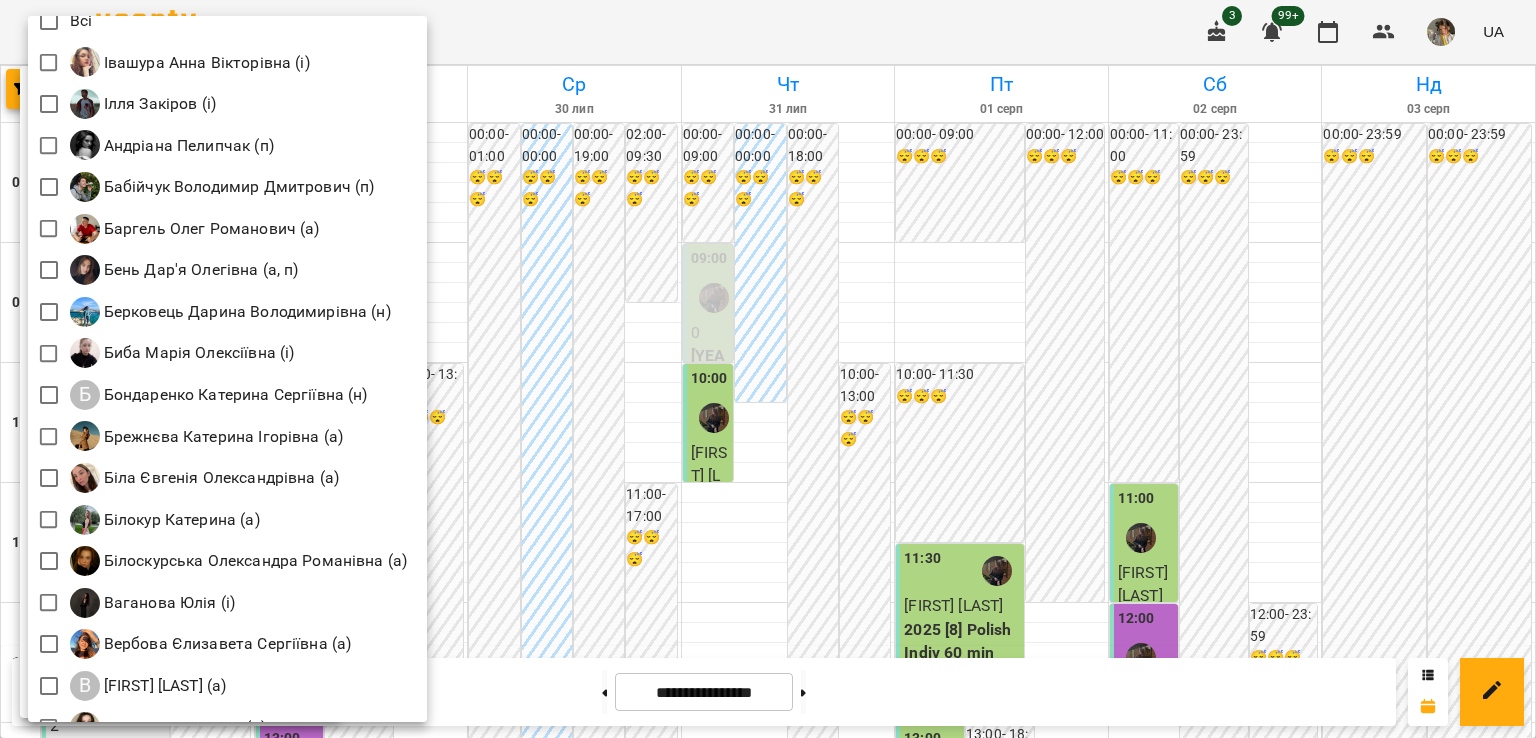 scroll, scrollTop: 20, scrollLeft: 0, axis: vertical 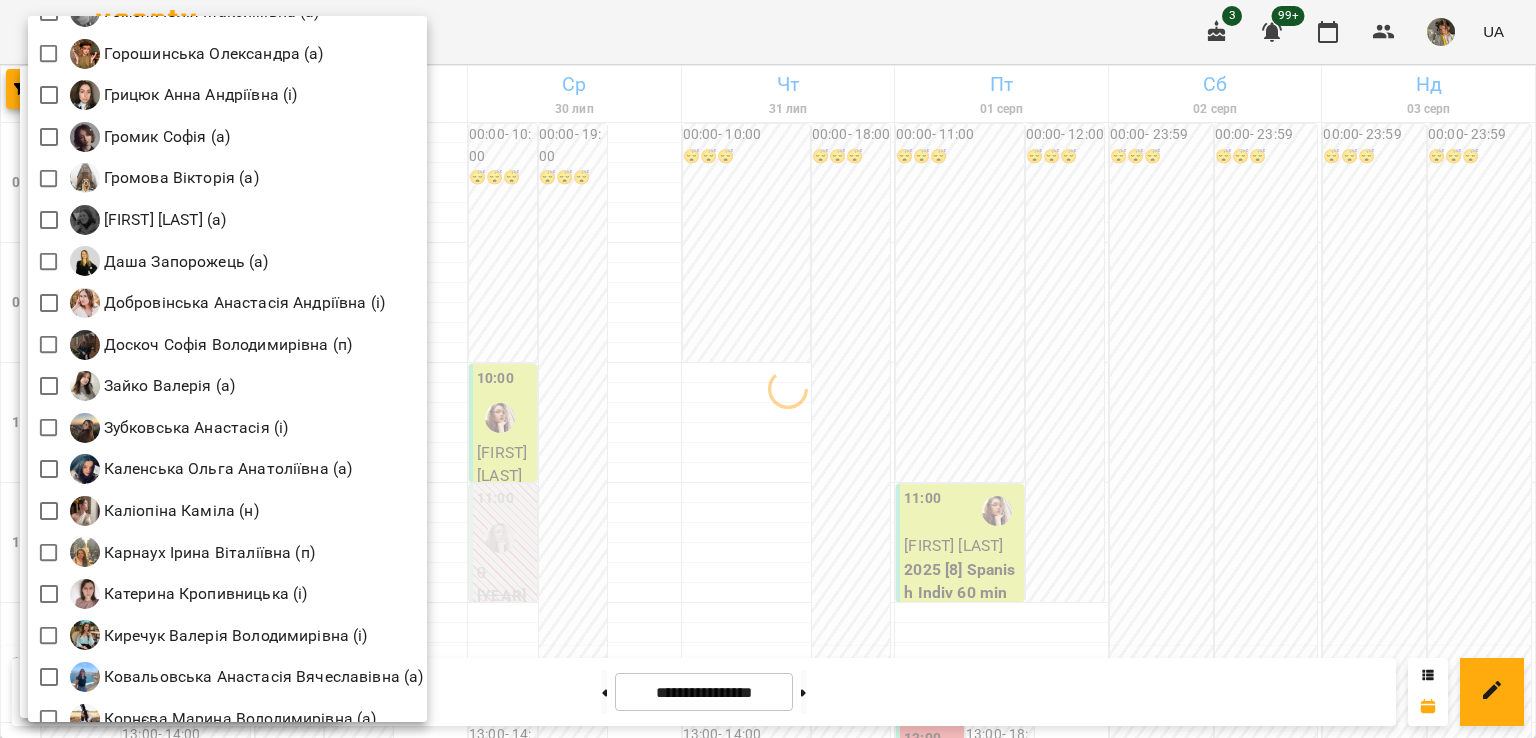 click at bounding box center (768, 369) 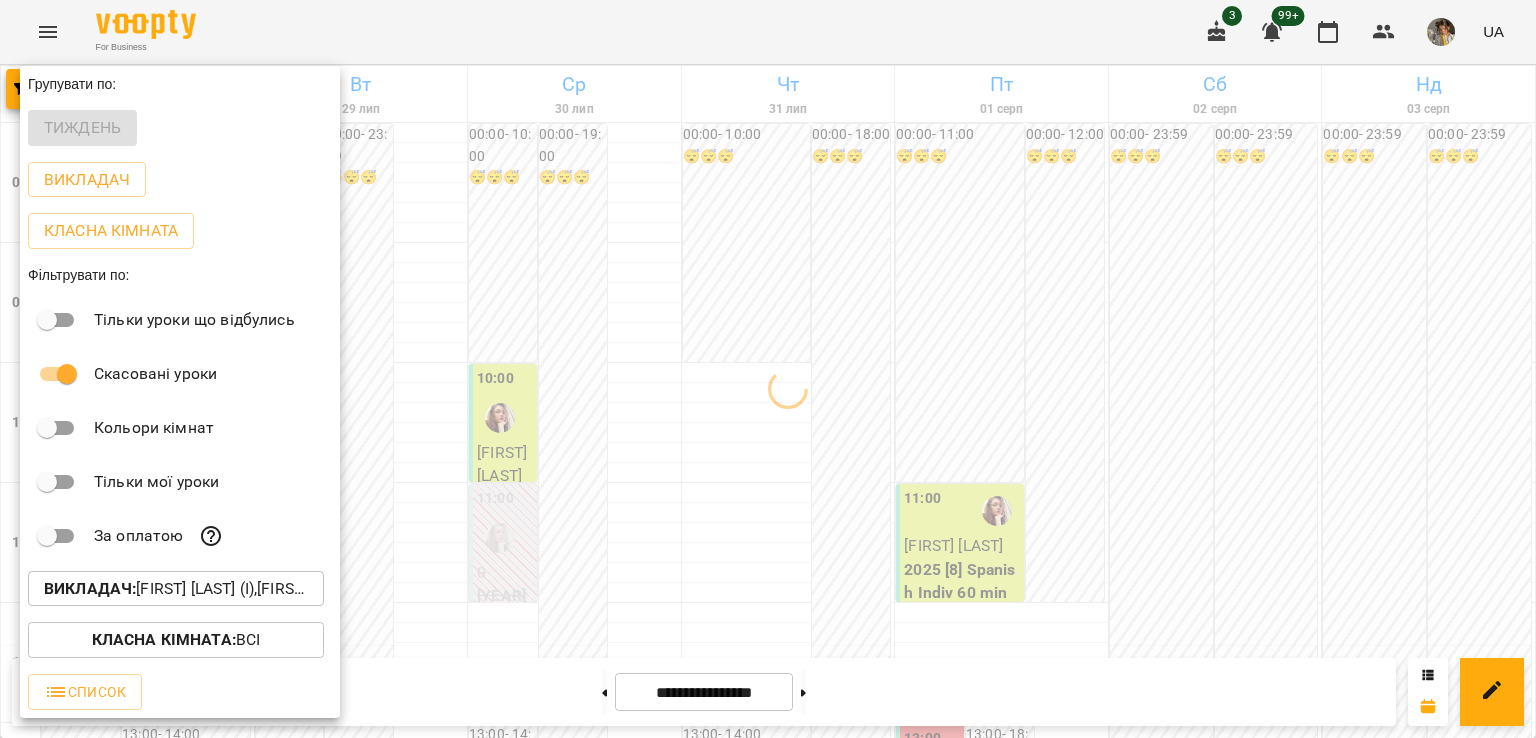 click at bounding box center [768, 369] 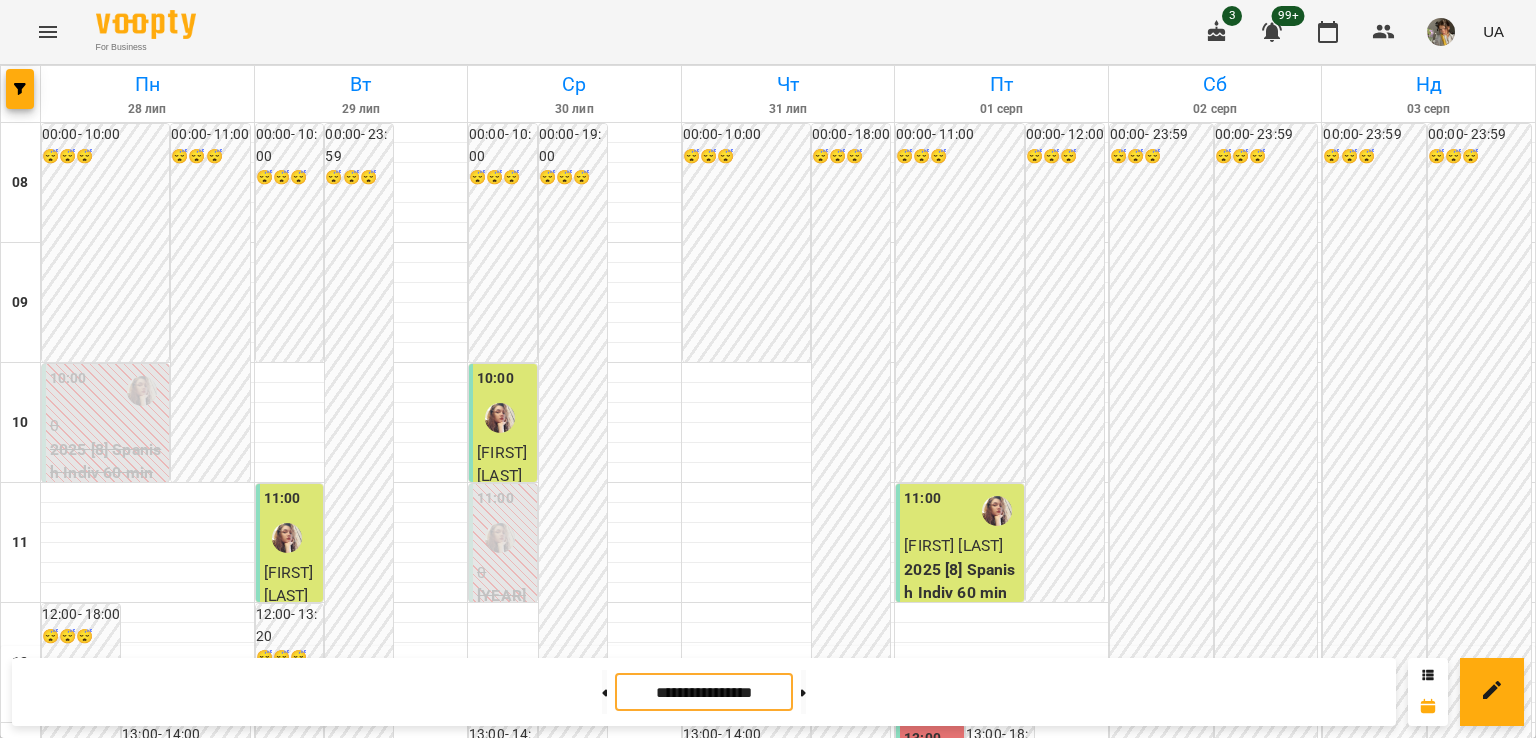 click on "**********" at bounding box center [704, 692] 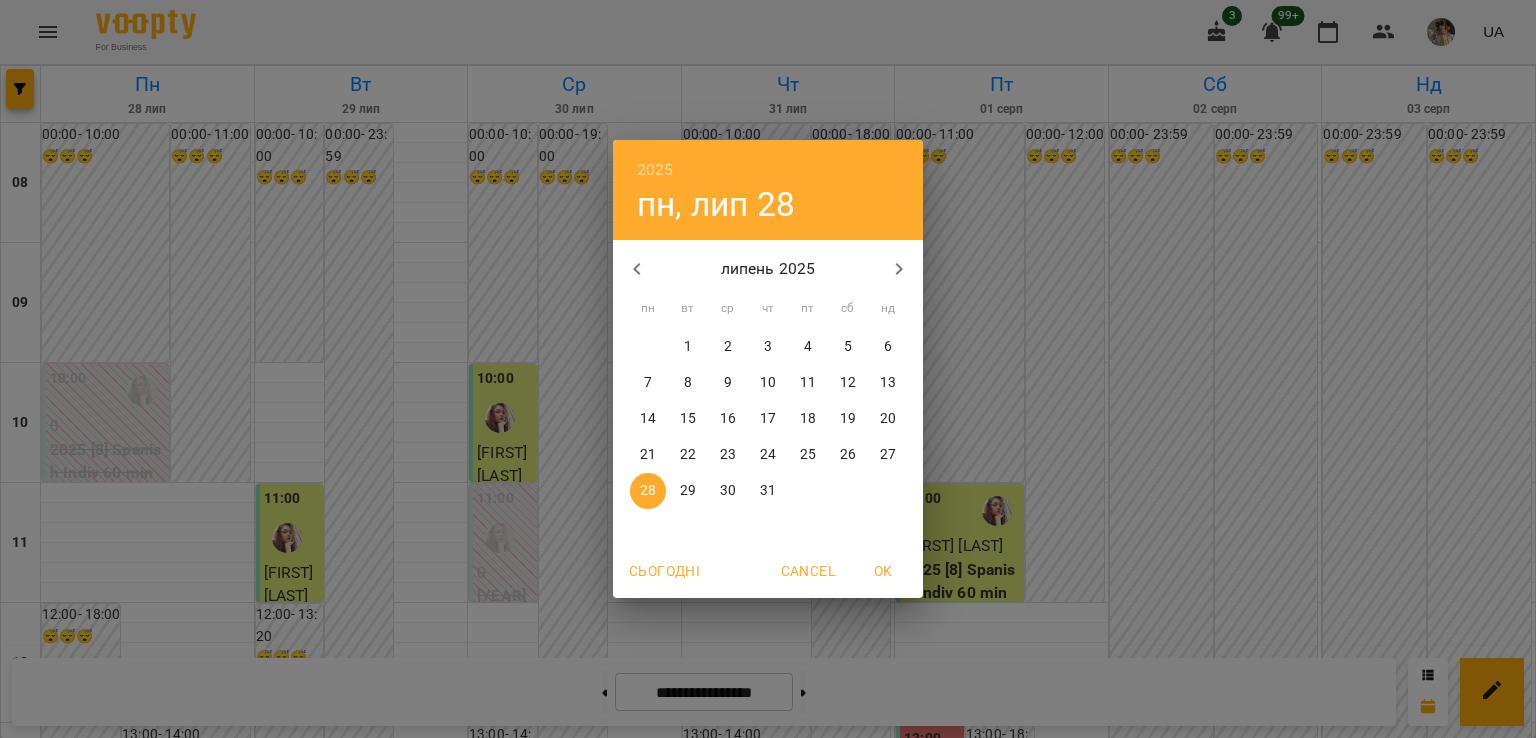 click on "2025 пн, лип 28 липень 2025 пн вт ср чт пт сб нд 30 1 2 3 4 5 6 7 8 9 10 11 12 13 14 15 16 17 18 19 20 21 22 23 24 25 26 27 28 29 30 31 1 2 3 Сьогодні Cancel OK" at bounding box center (768, 369) 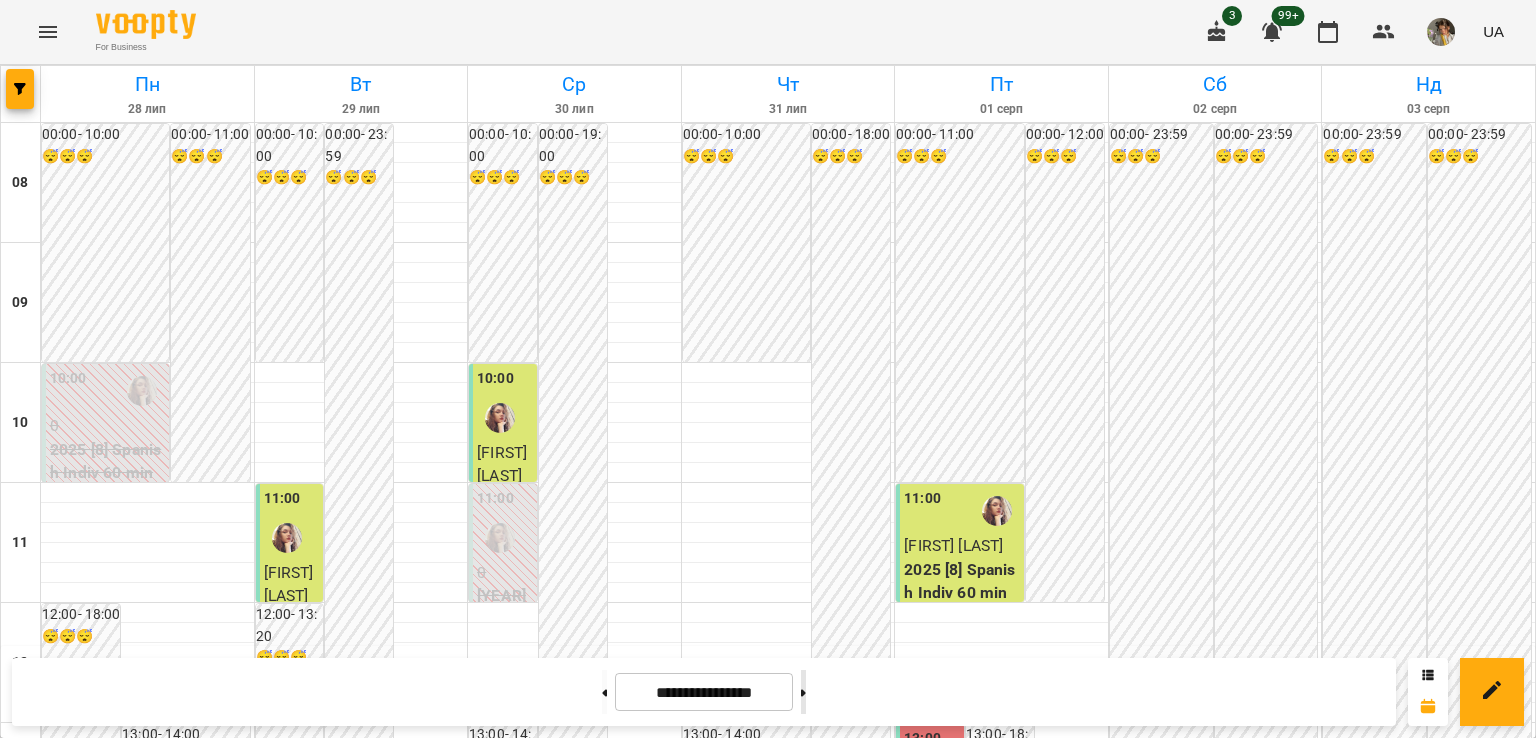 click at bounding box center (803, 692) 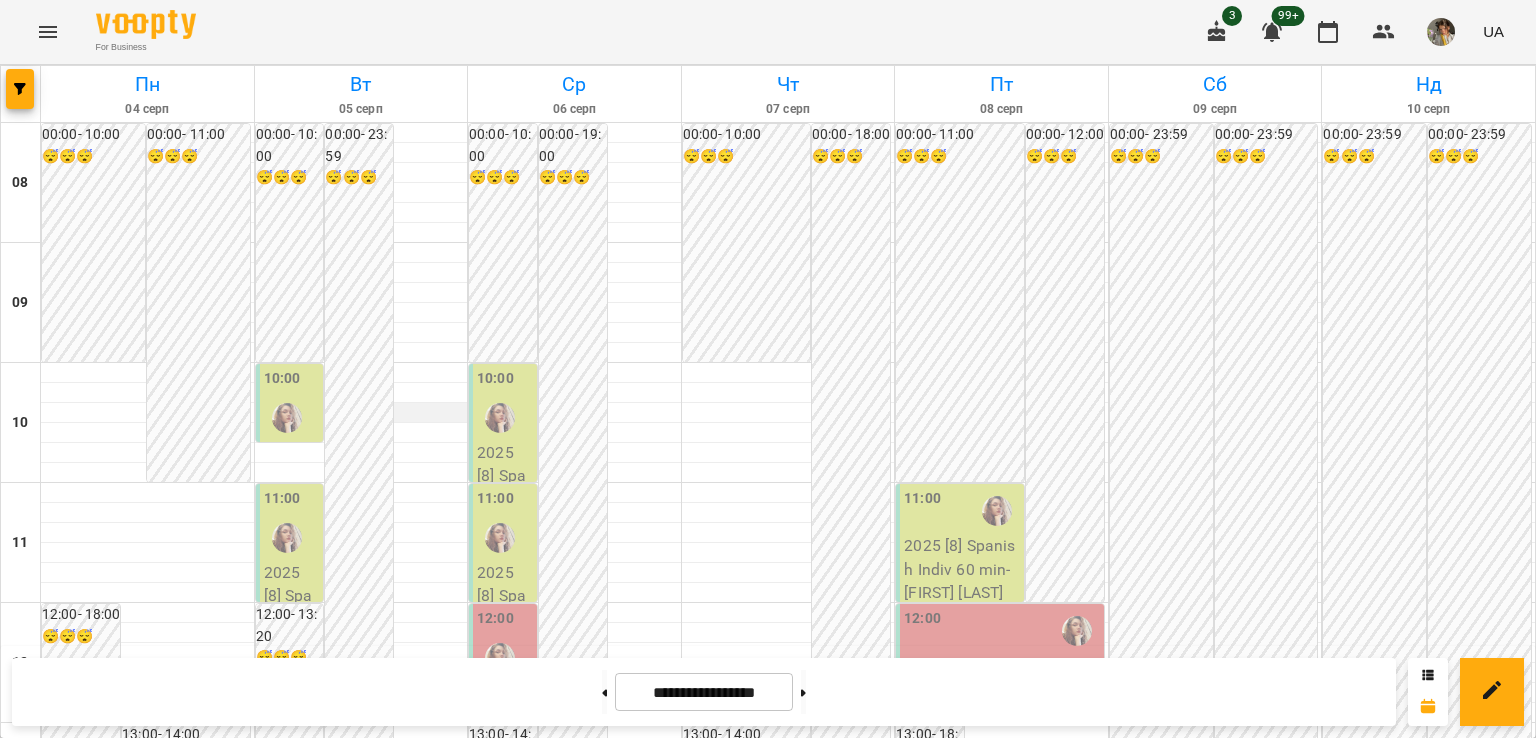 scroll, scrollTop: 680, scrollLeft: 0, axis: vertical 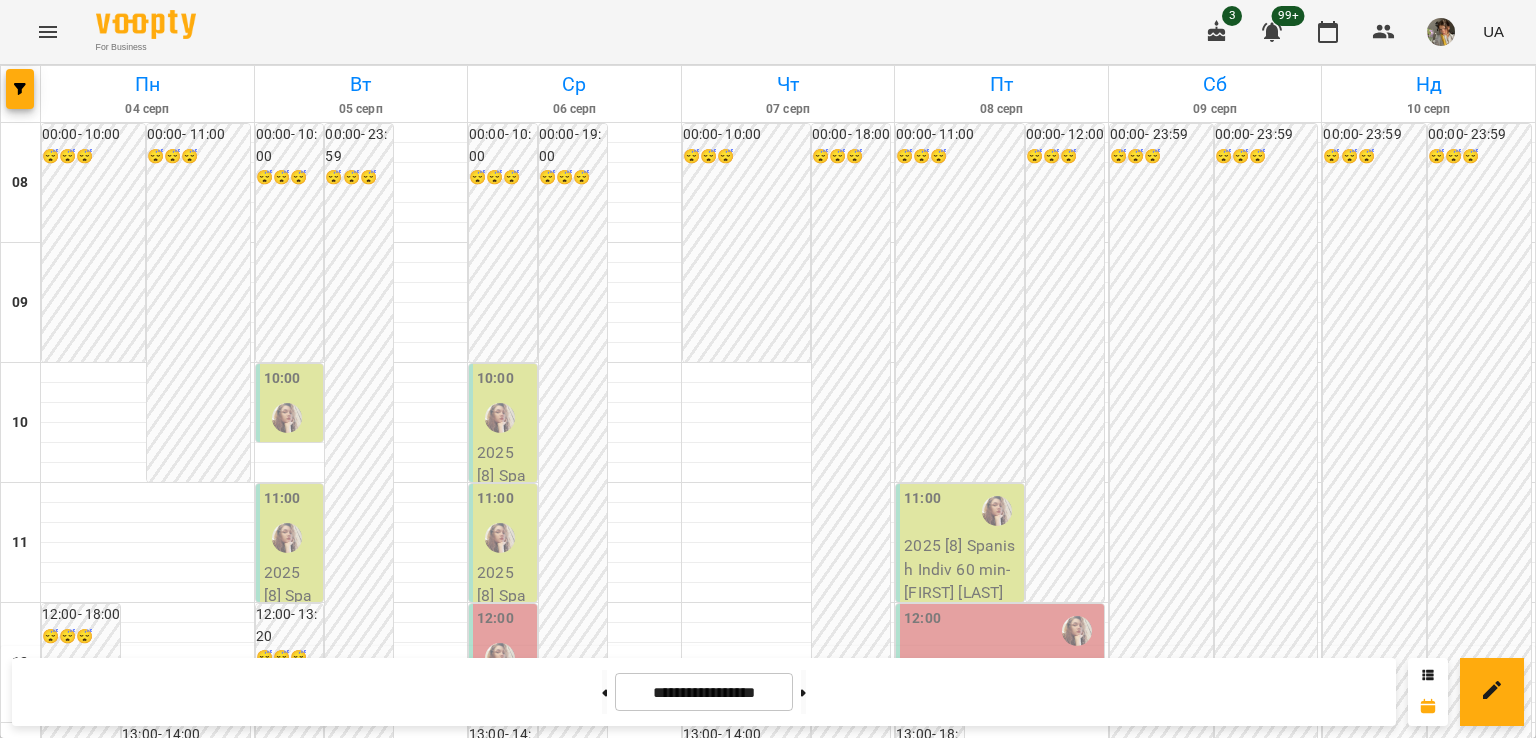 click on "2025 [8] Spanish Indiv 60 min" at bounding box center [187, 1061] 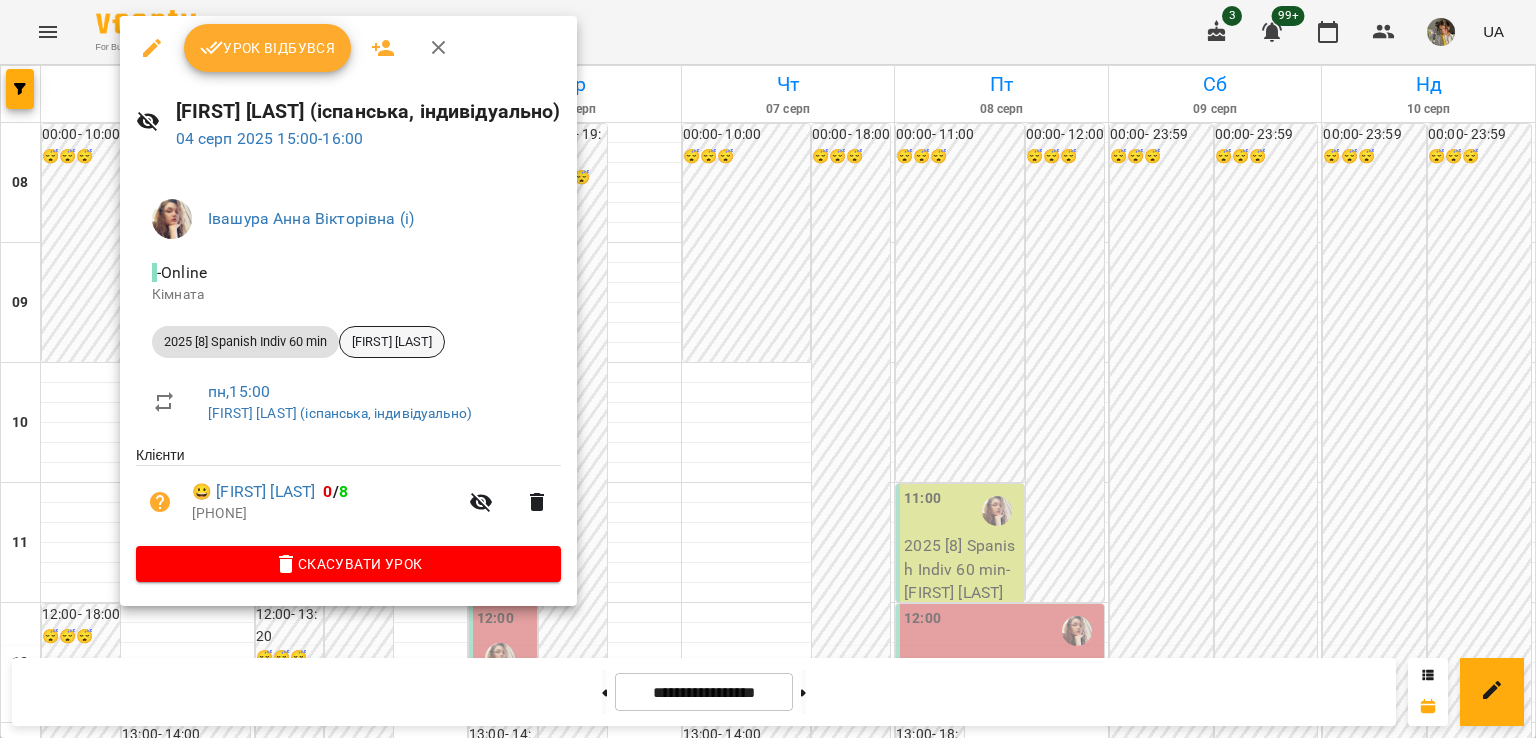 click on "[FIRST] [LAST]" at bounding box center [392, 342] 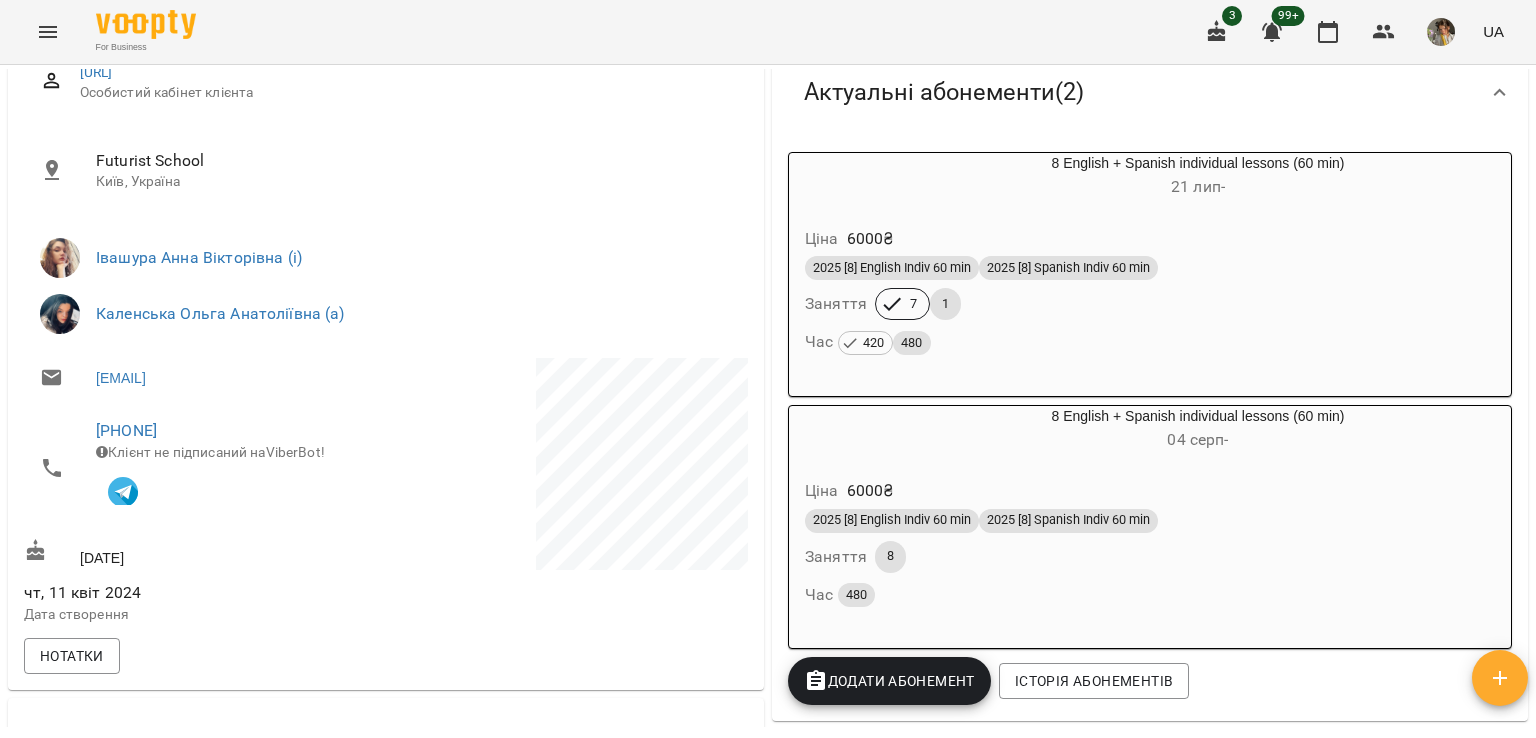 scroll, scrollTop: 292, scrollLeft: 0, axis: vertical 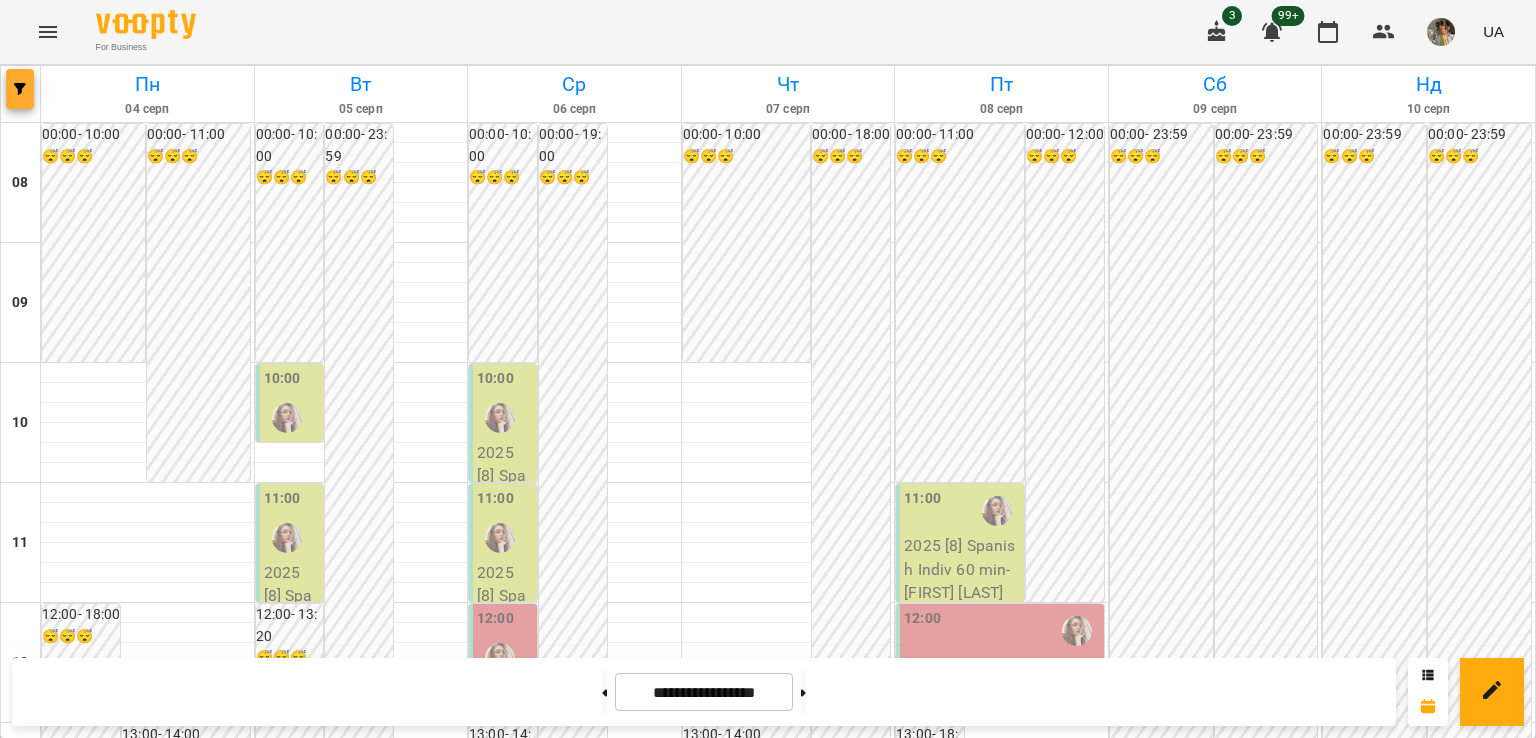 click at bounding box center (20, 89) 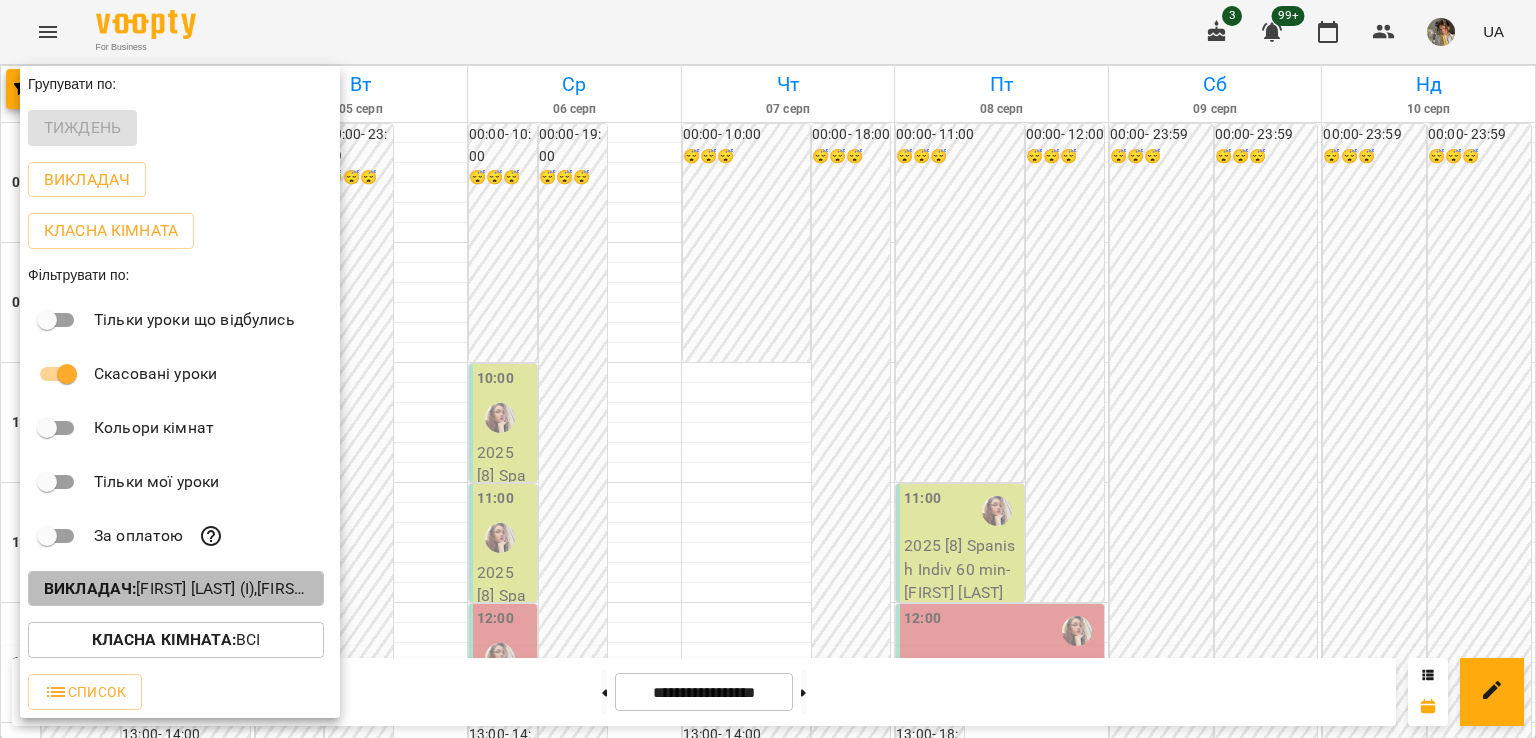 click on "Викладач :" at bounding box center [90, 588] 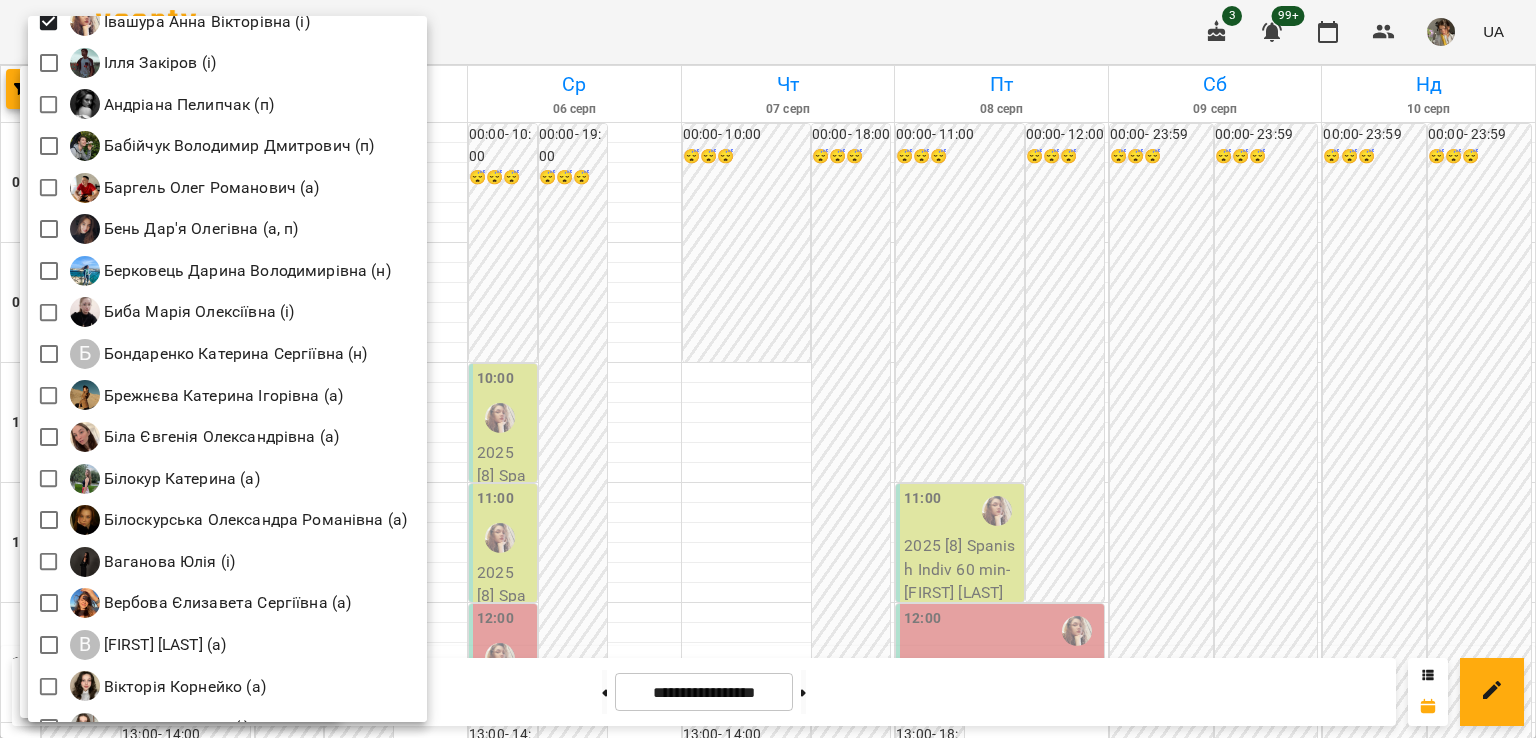 scroll, scrollTop: 58, scrollLeft: 0, axis: vertical 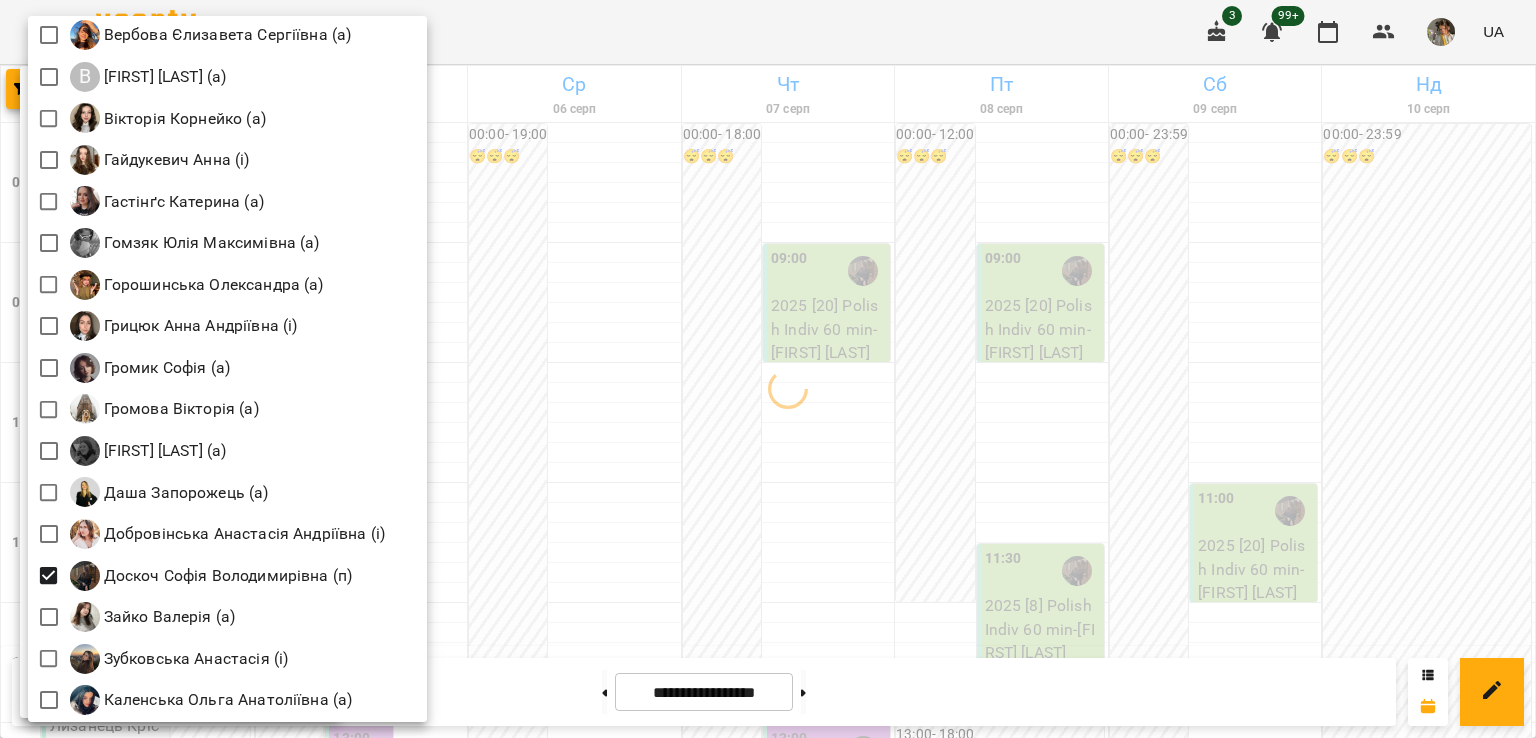 click at bounding box center [768, 369] 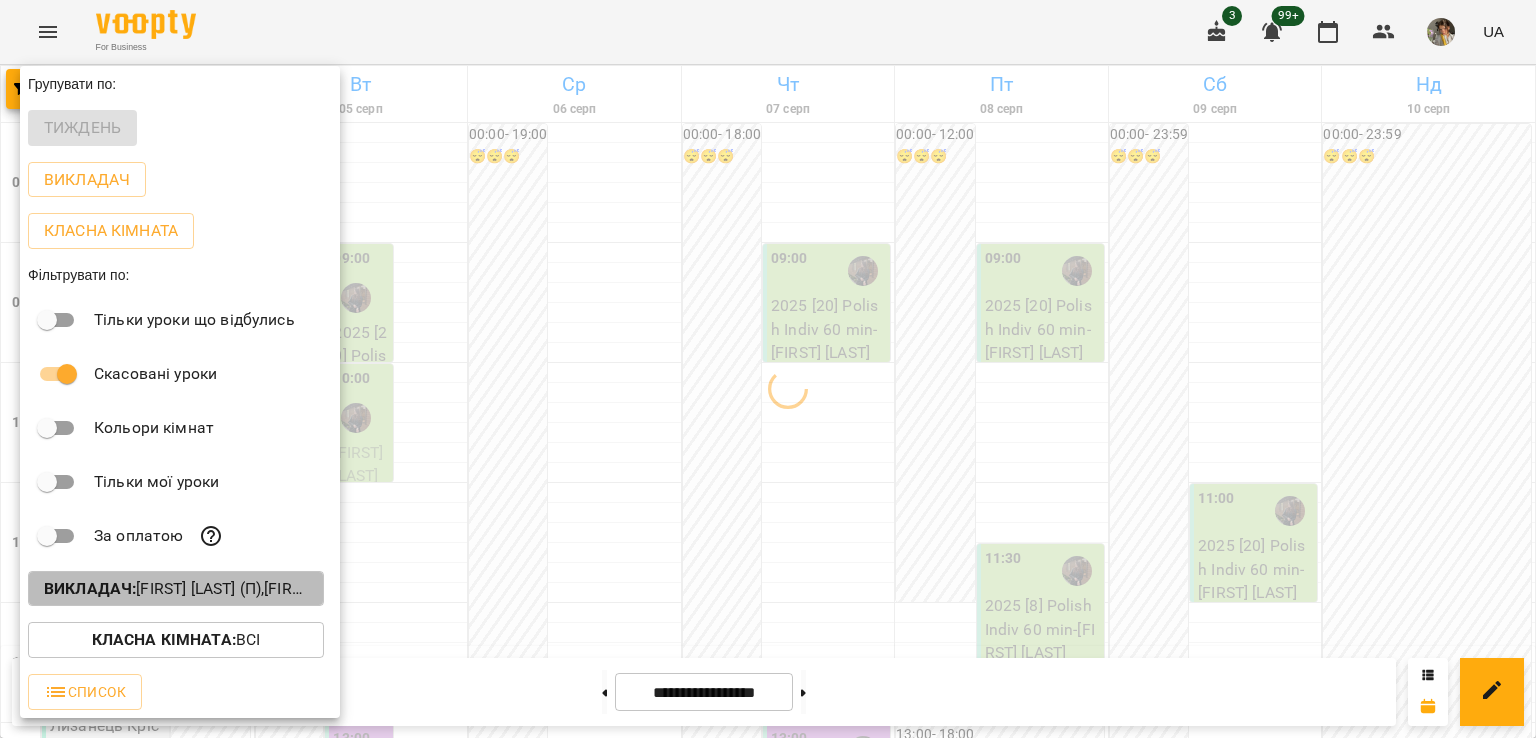 click on "Викладач :  Доскоч Софія Володимирівна (п),Черниш Ніколь (і)" at bounding box center [176, 589] 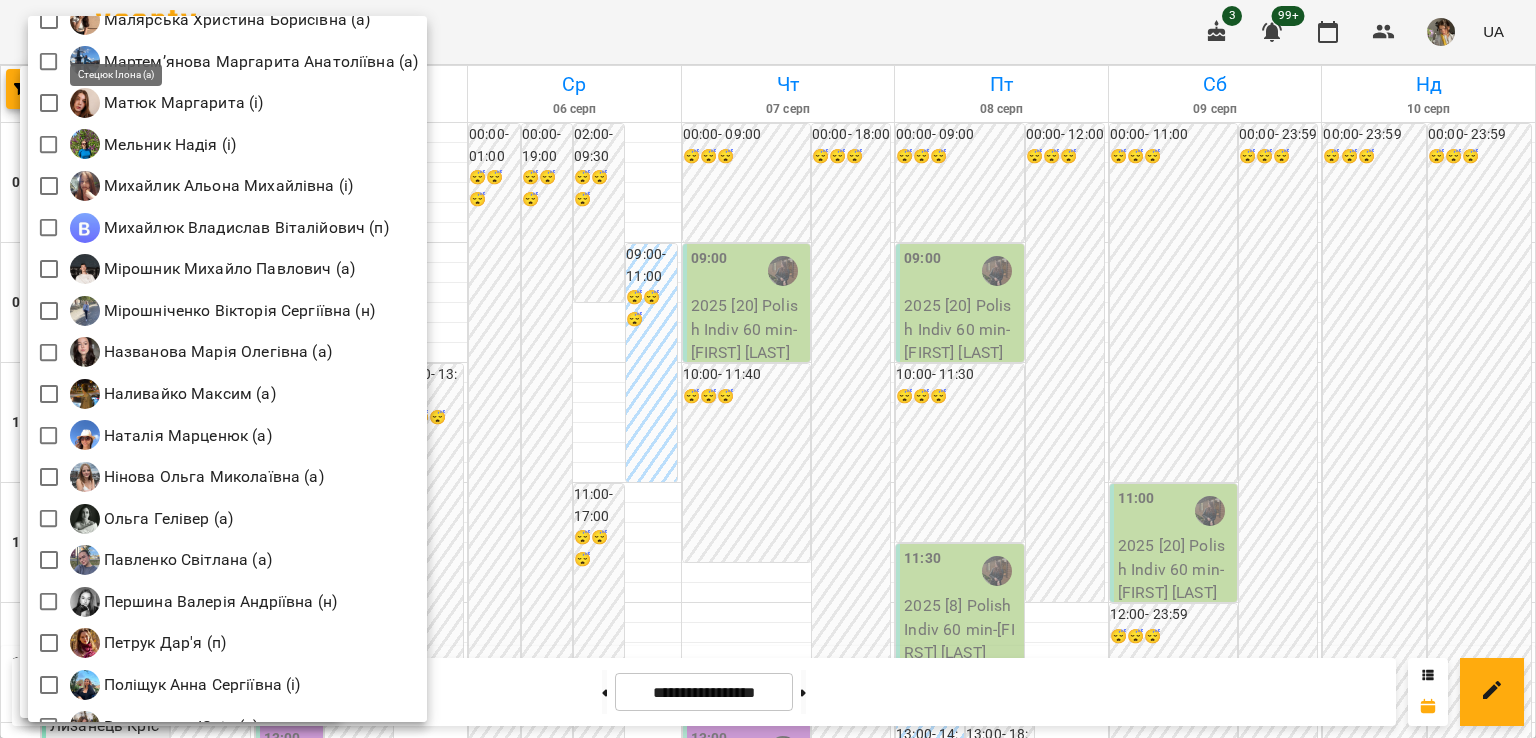 scroll, scrollTop: 2831, scrollLeft: 0, axis: vertical 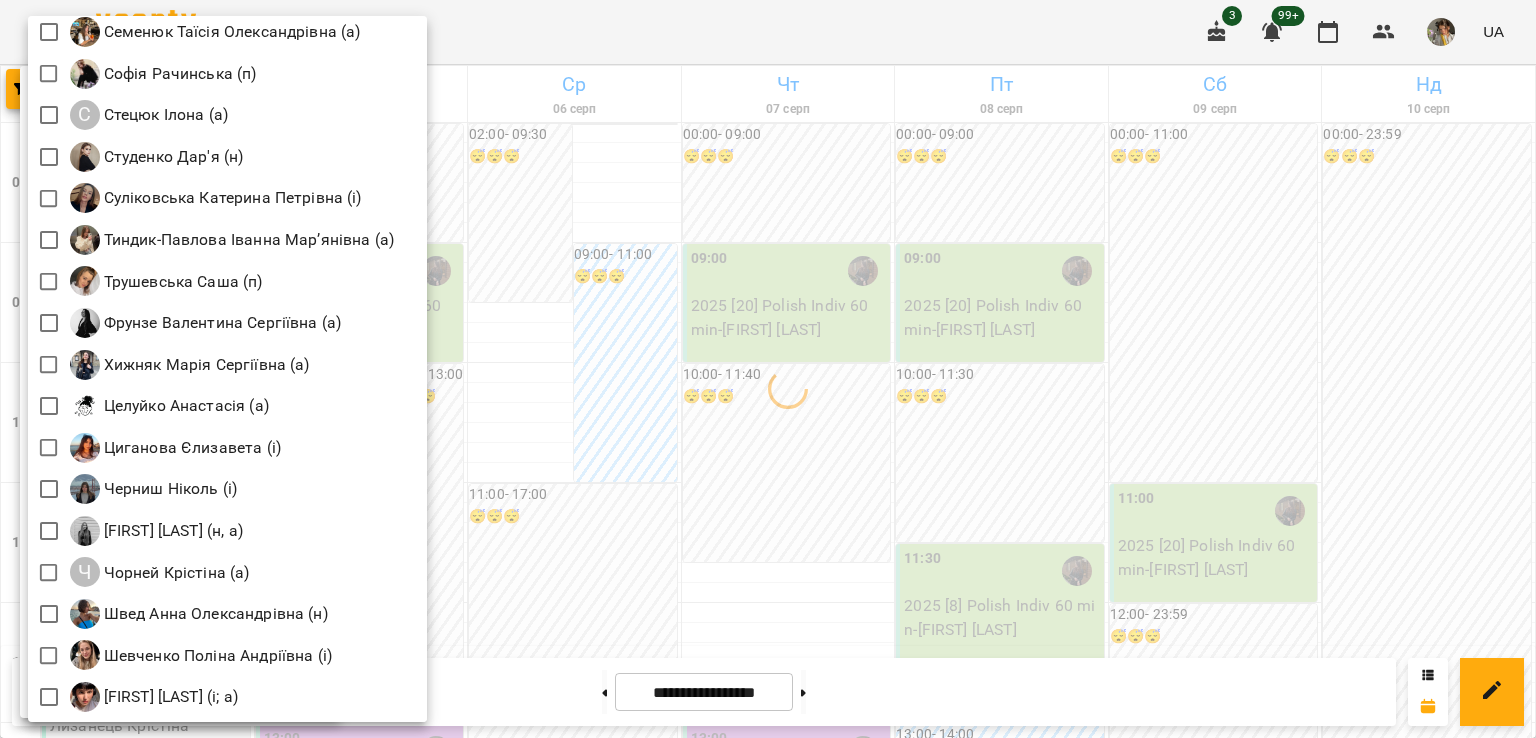 click at bounding box center (768, 369) 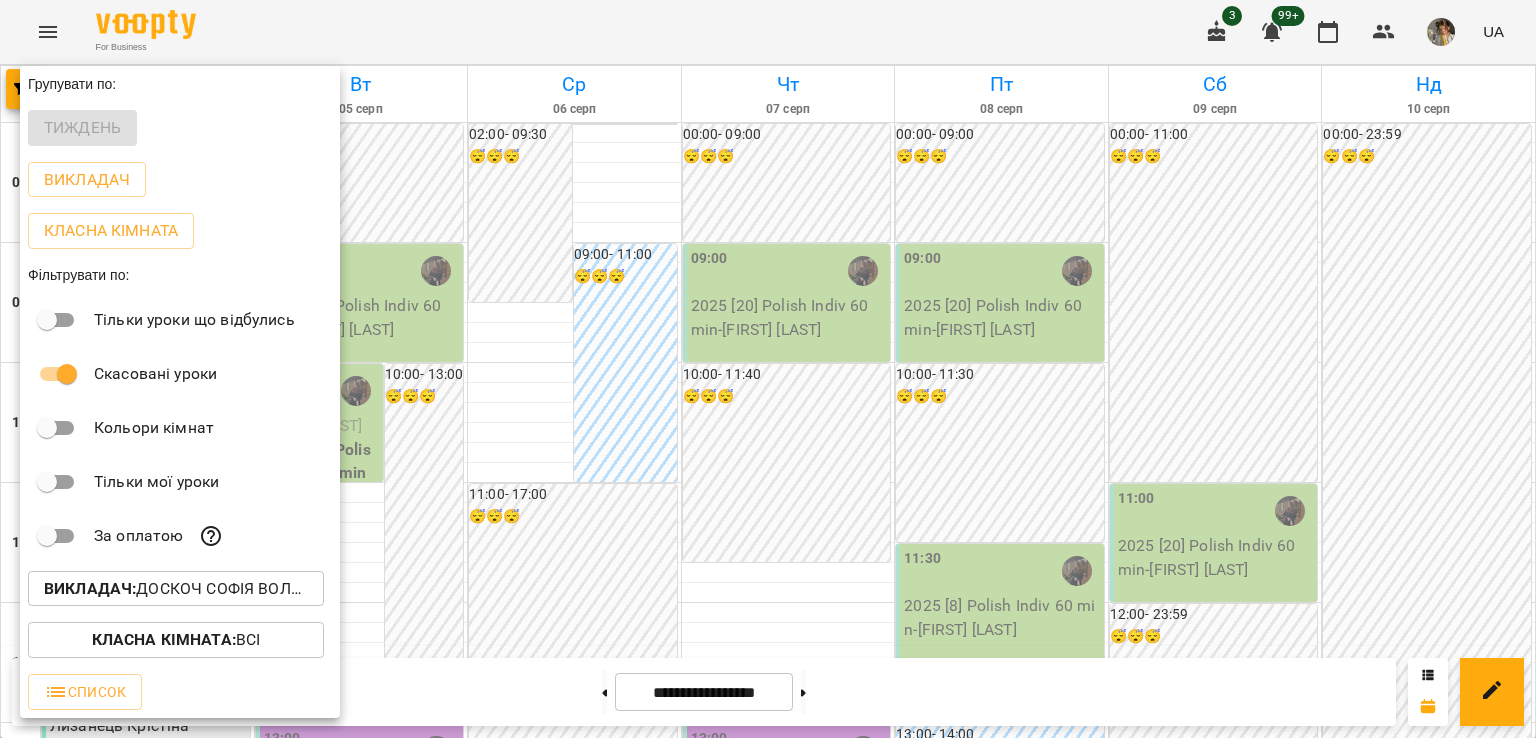 click at bounding box center [768, 369] 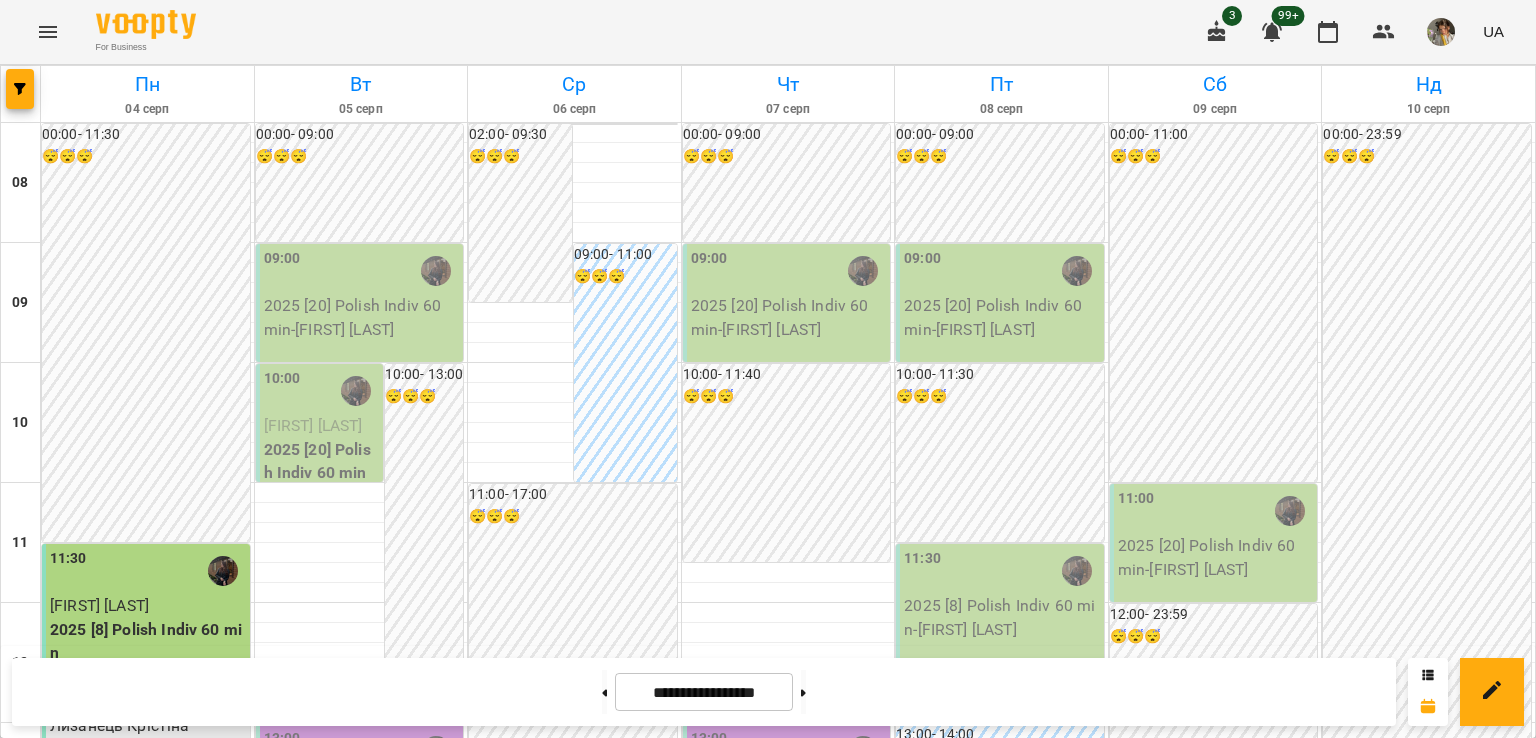 scroll, scrollTop: 796, scrollLeft: 0, axis: vertical 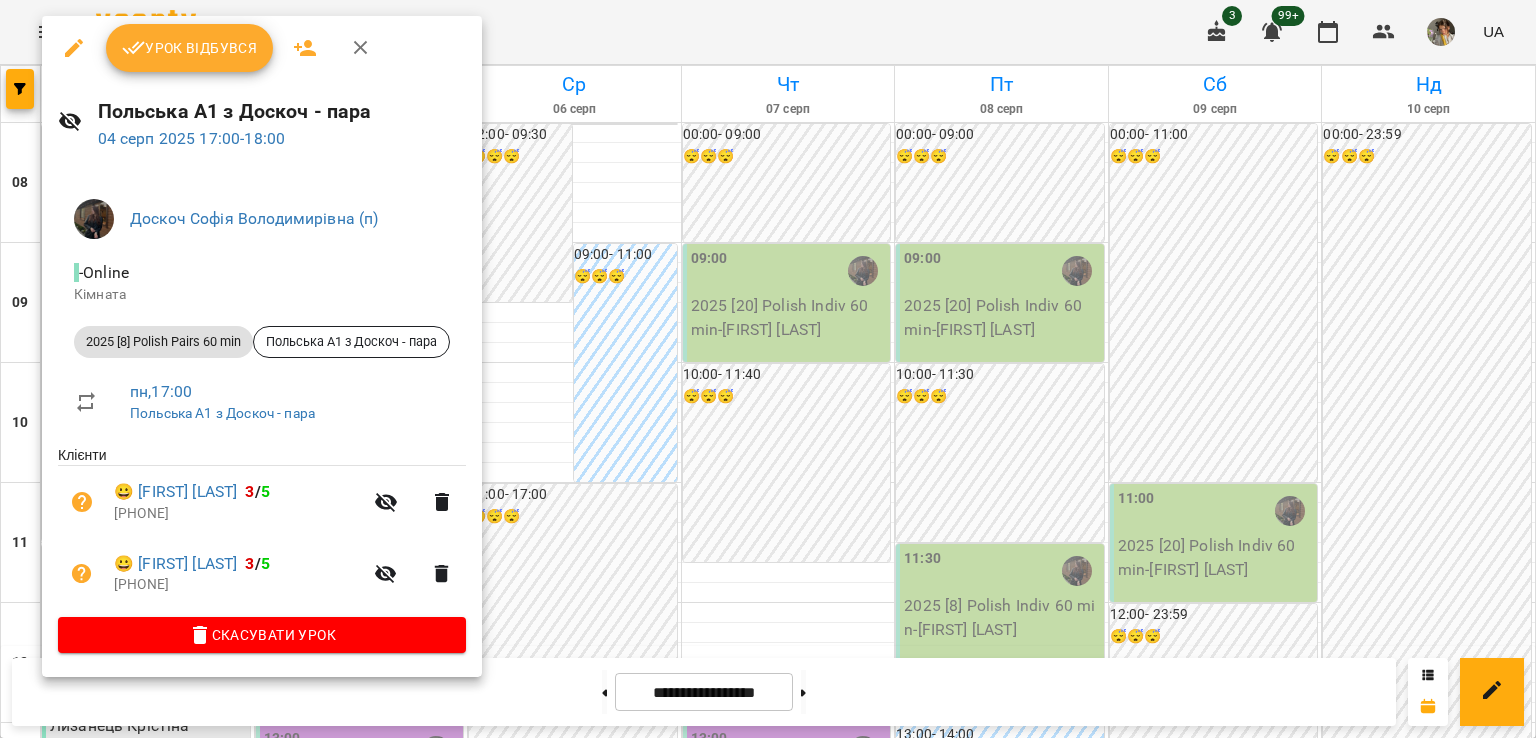 click at bounding box center (768, 369) 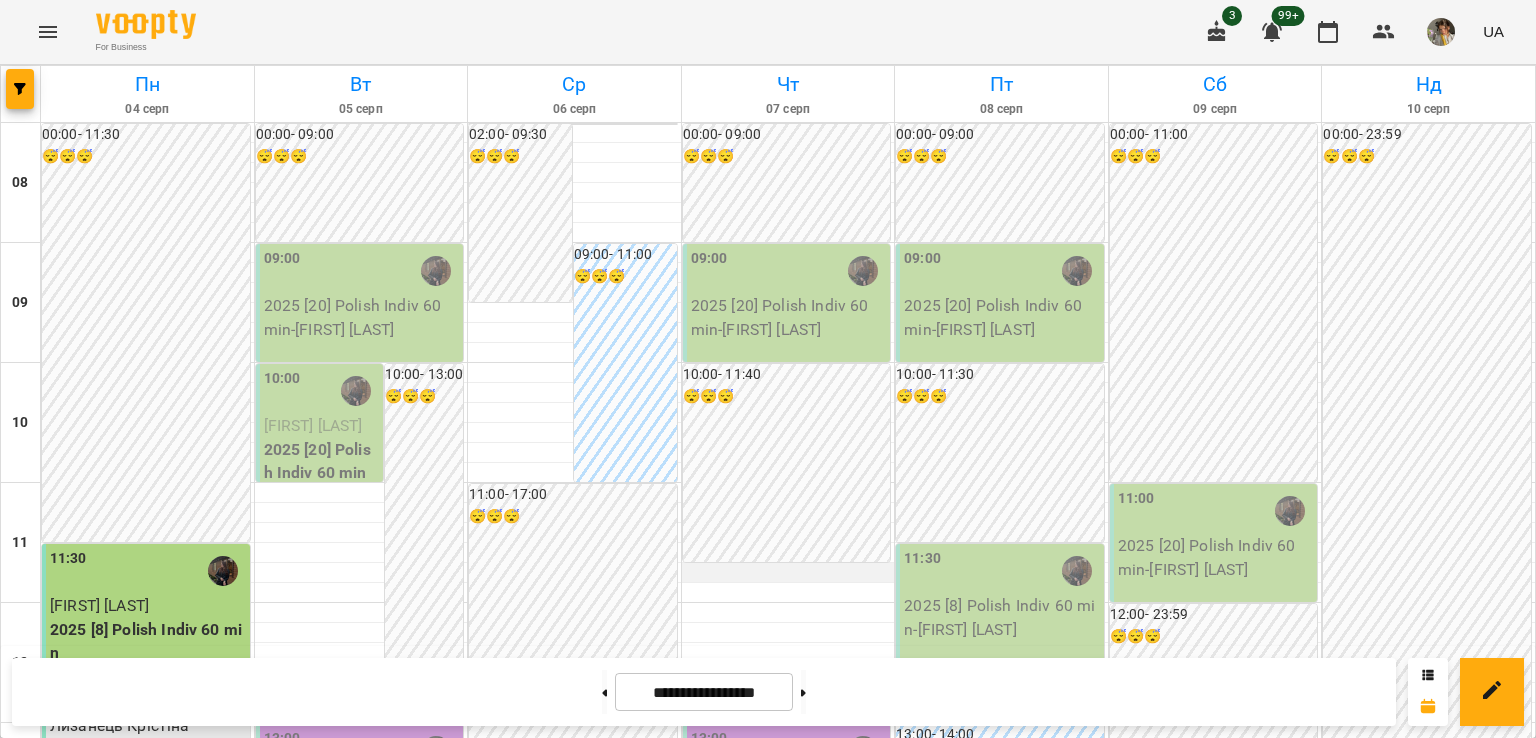 scroll, scrollTop: 805, scrollLeft: 0, axis: vertical 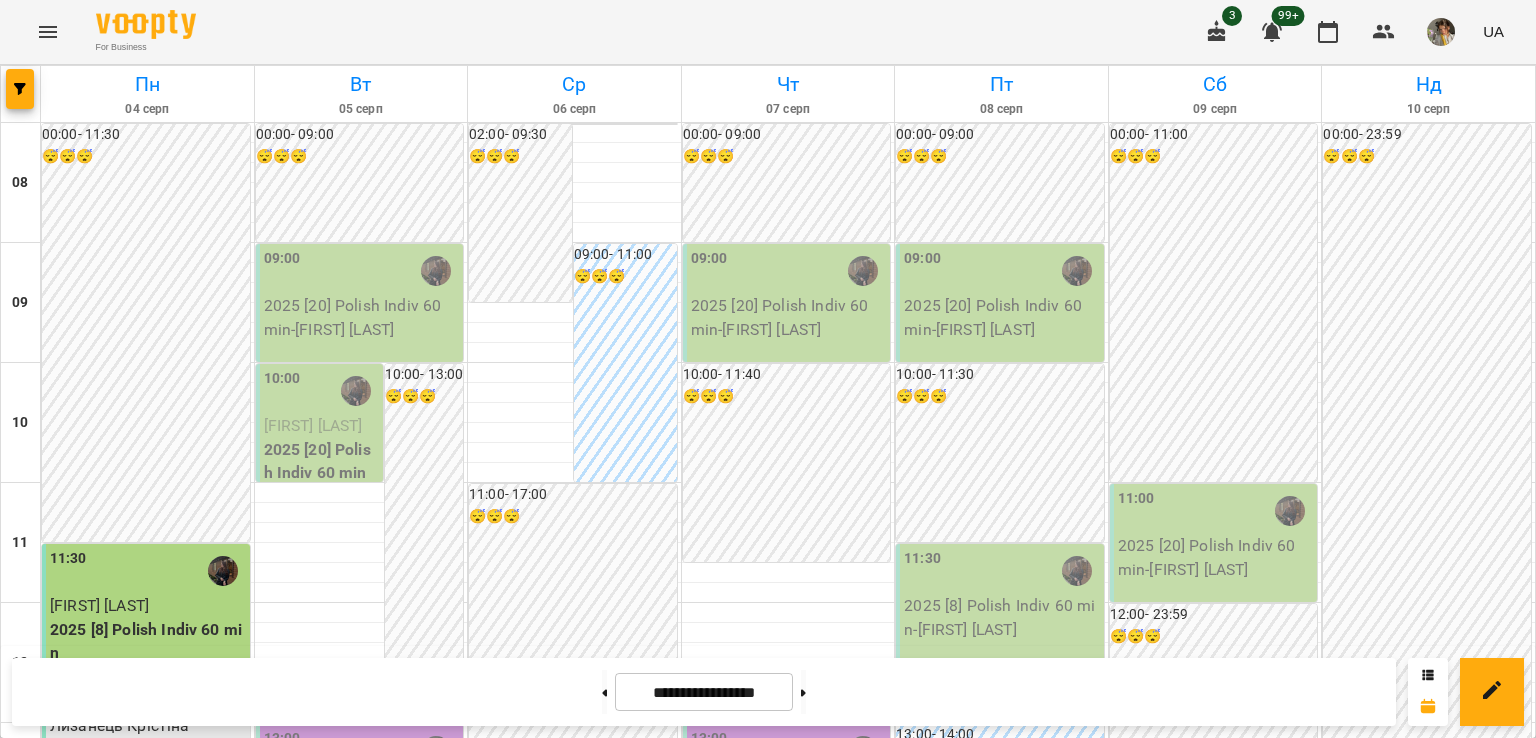 click on "2025 [8] Polish Pairs 60 min (Польська А1 з Доскоч - пара )" at bounding box center [148, 1313] 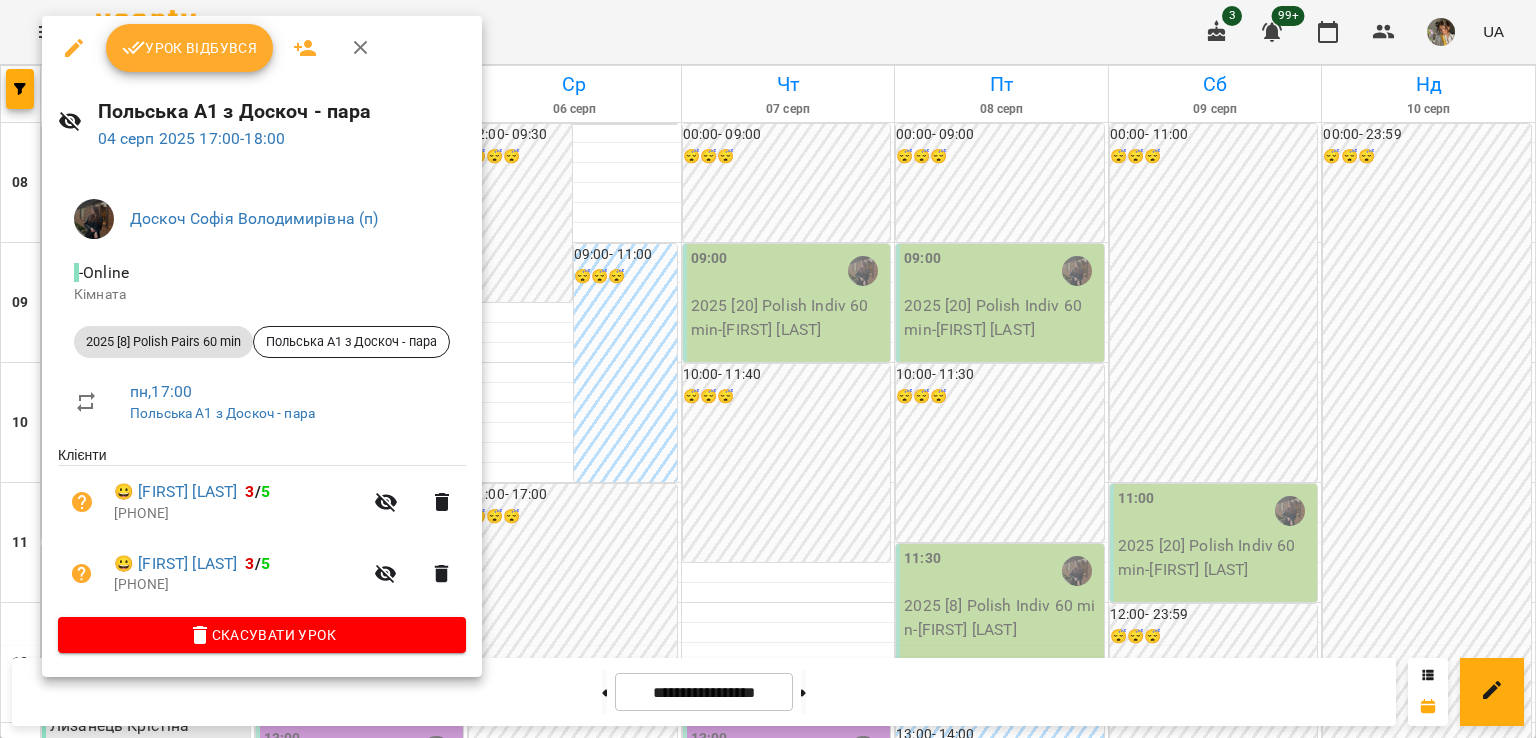 click at bounding box center [768, 369] 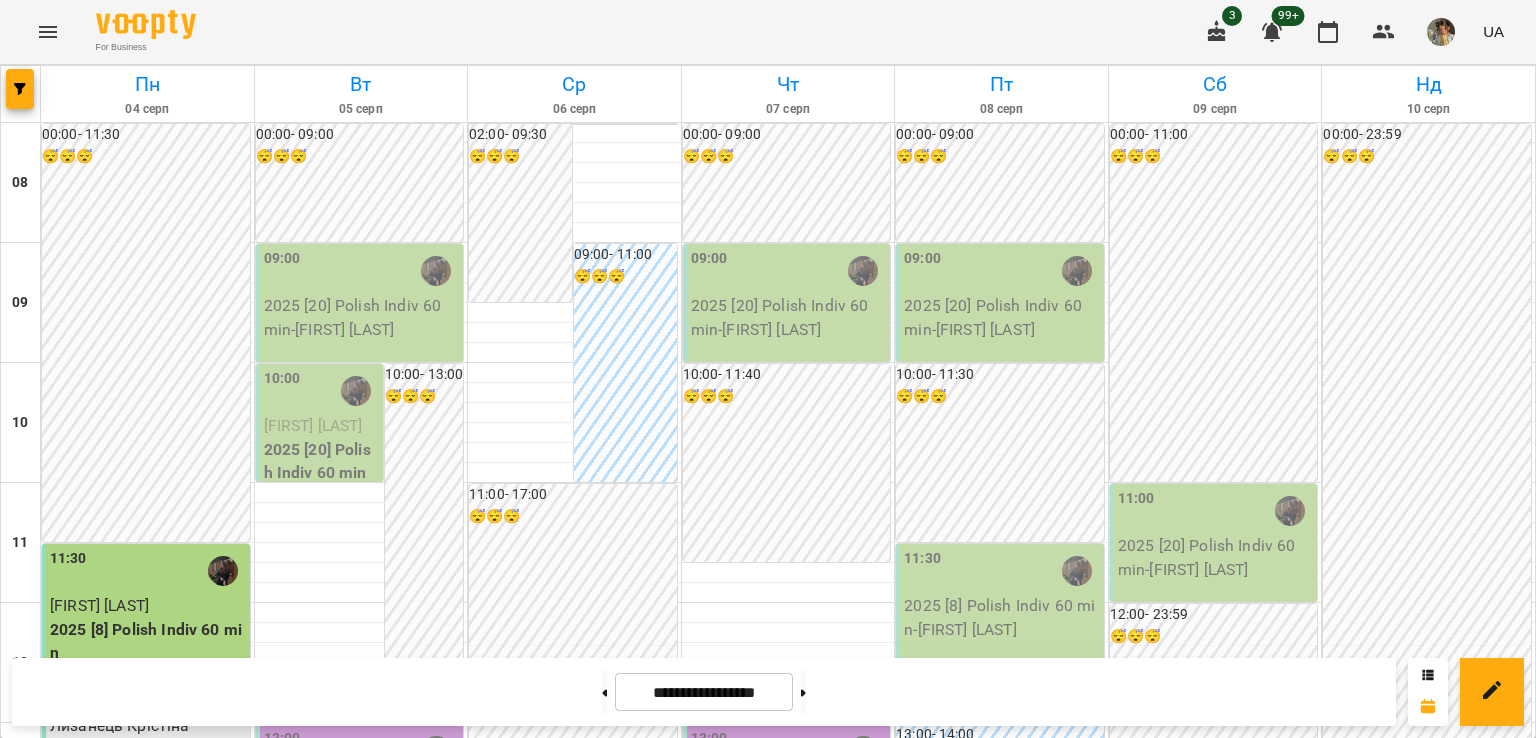 click on "Бондарчук Яна" at bounding box center [148, 1146] 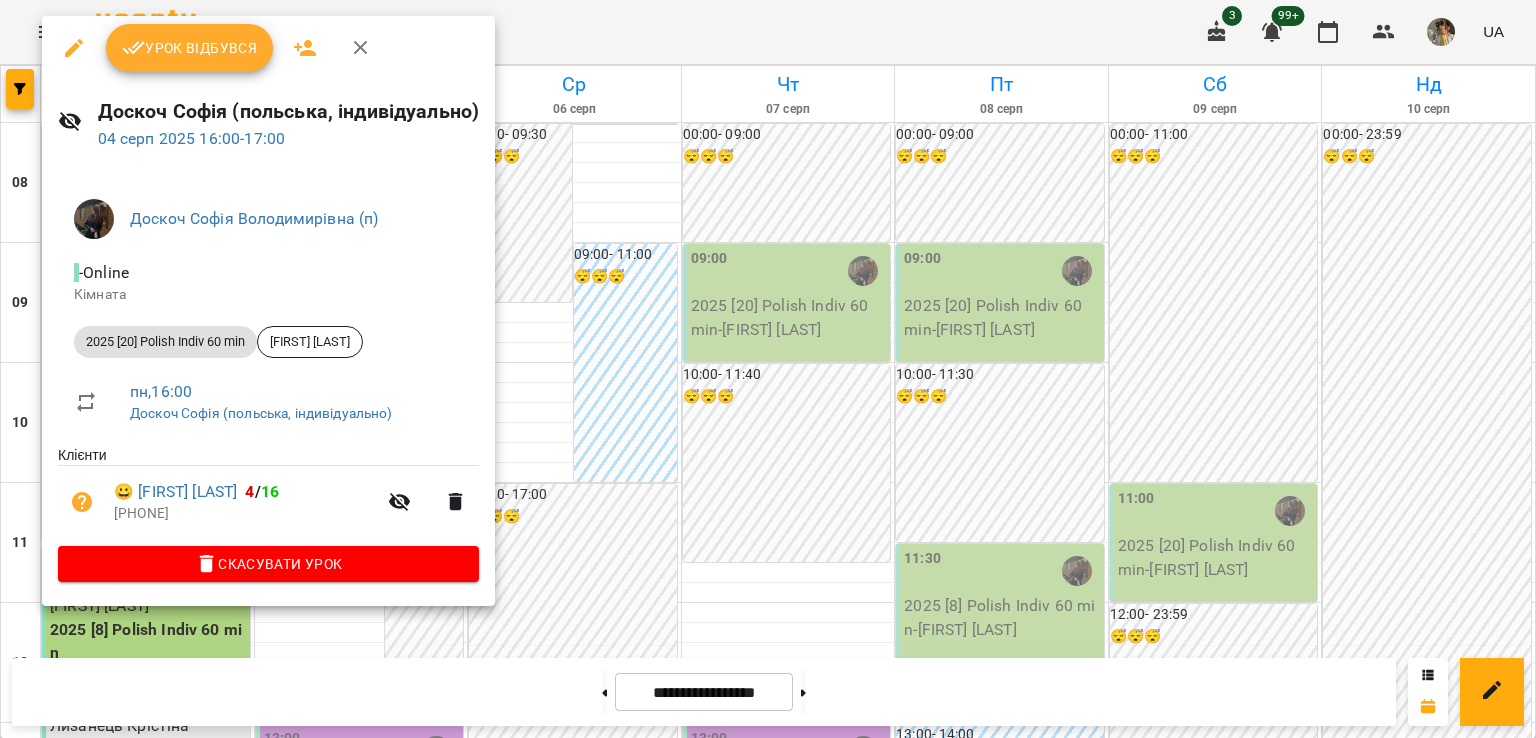 click 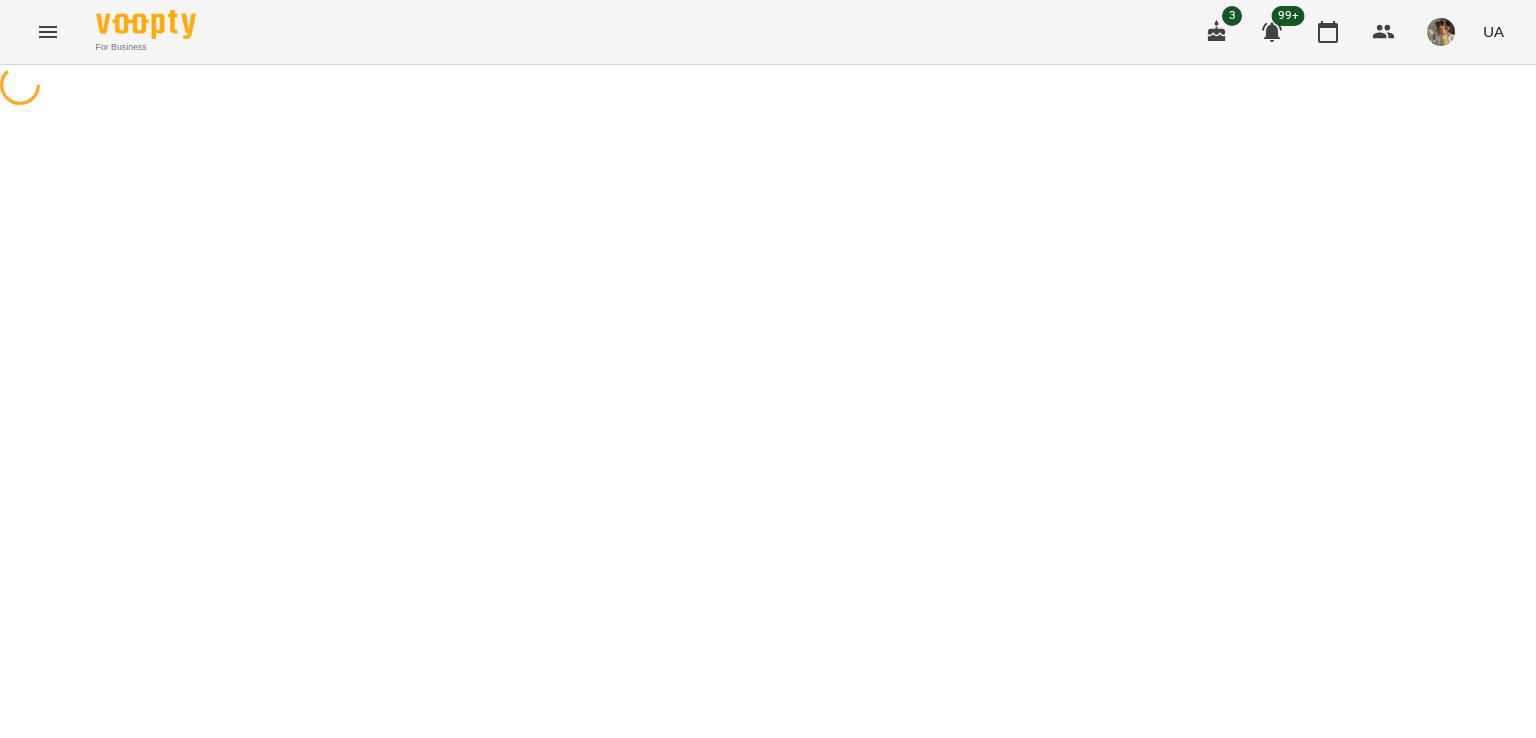 select on "**********" 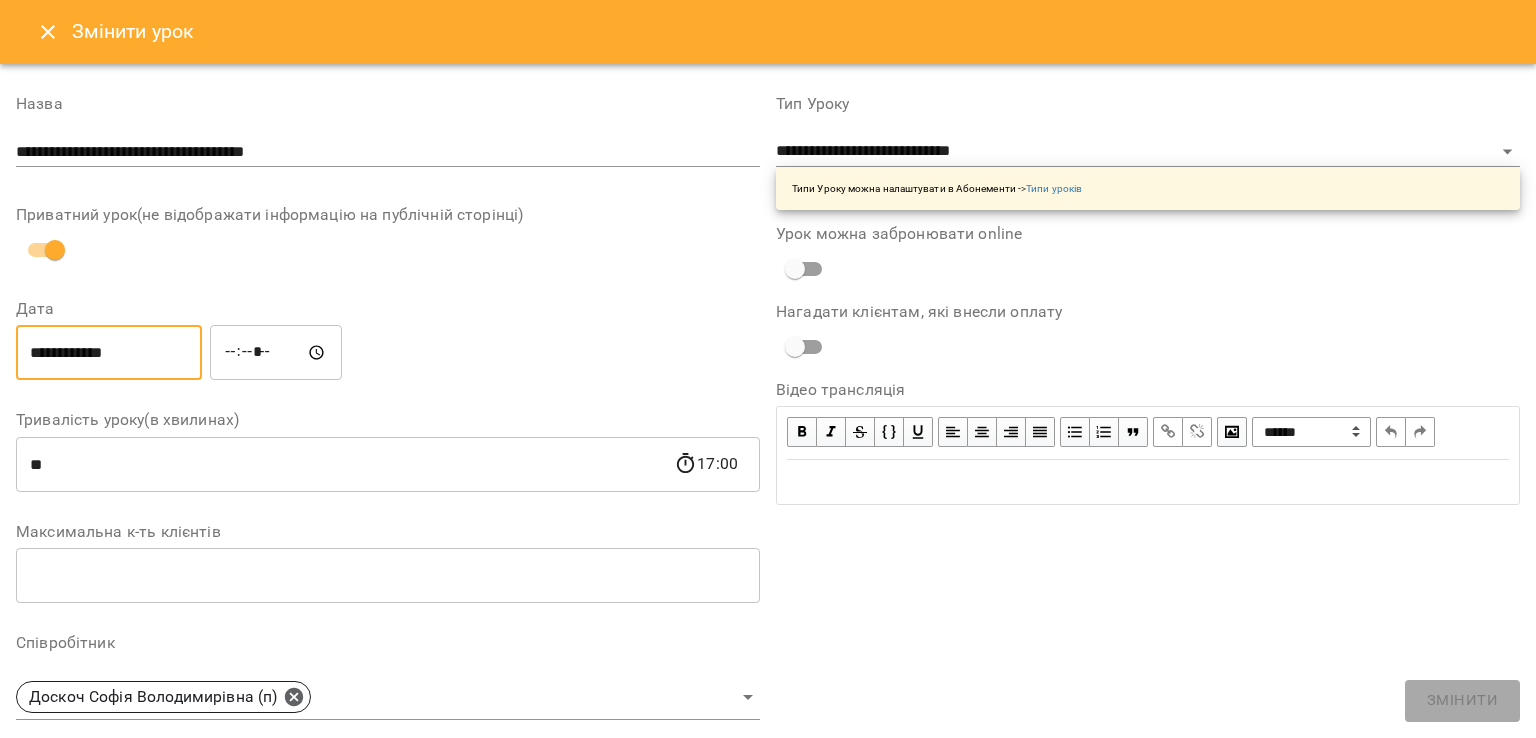 click on "**********" at bounding box center (109, 353) 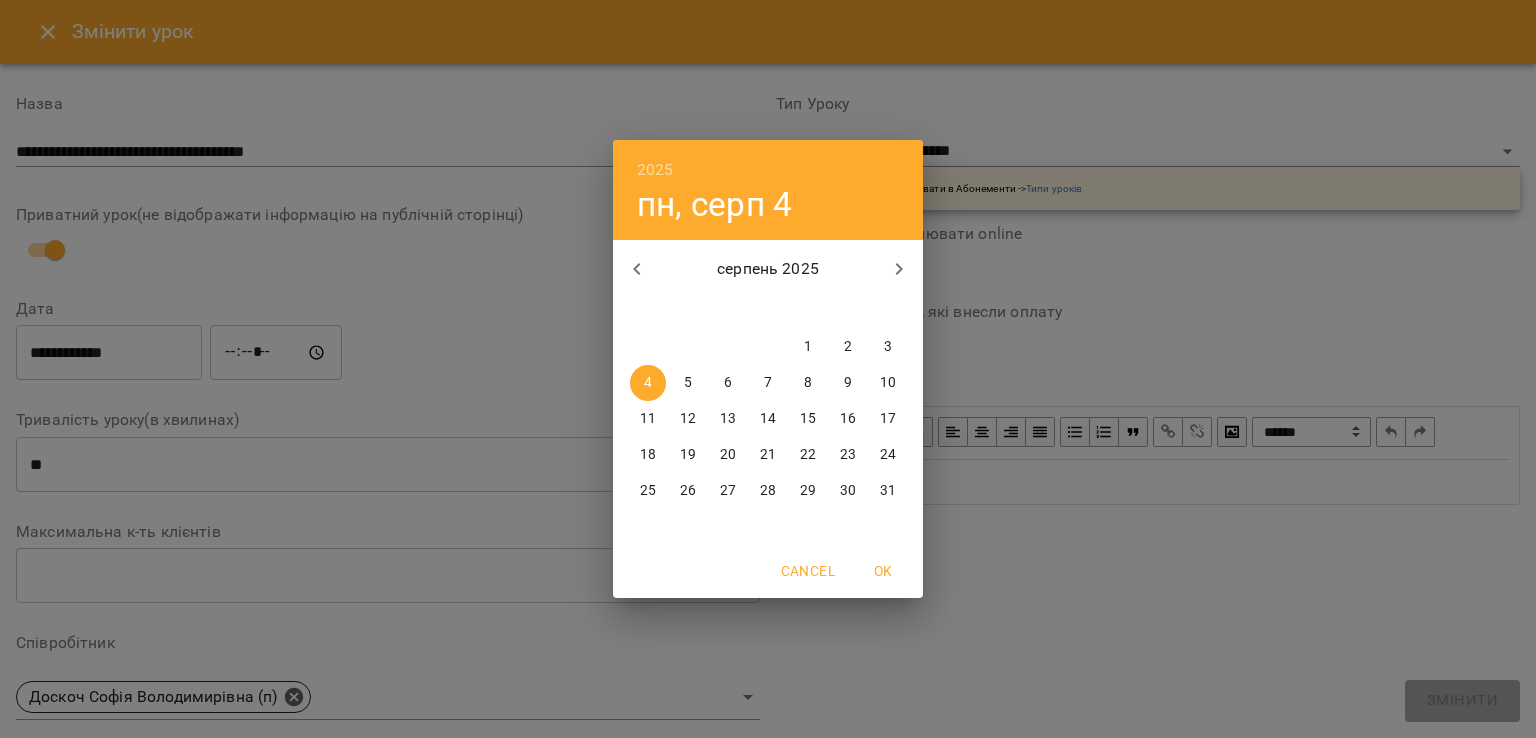 click on "9" at bounding box center [848, 383] 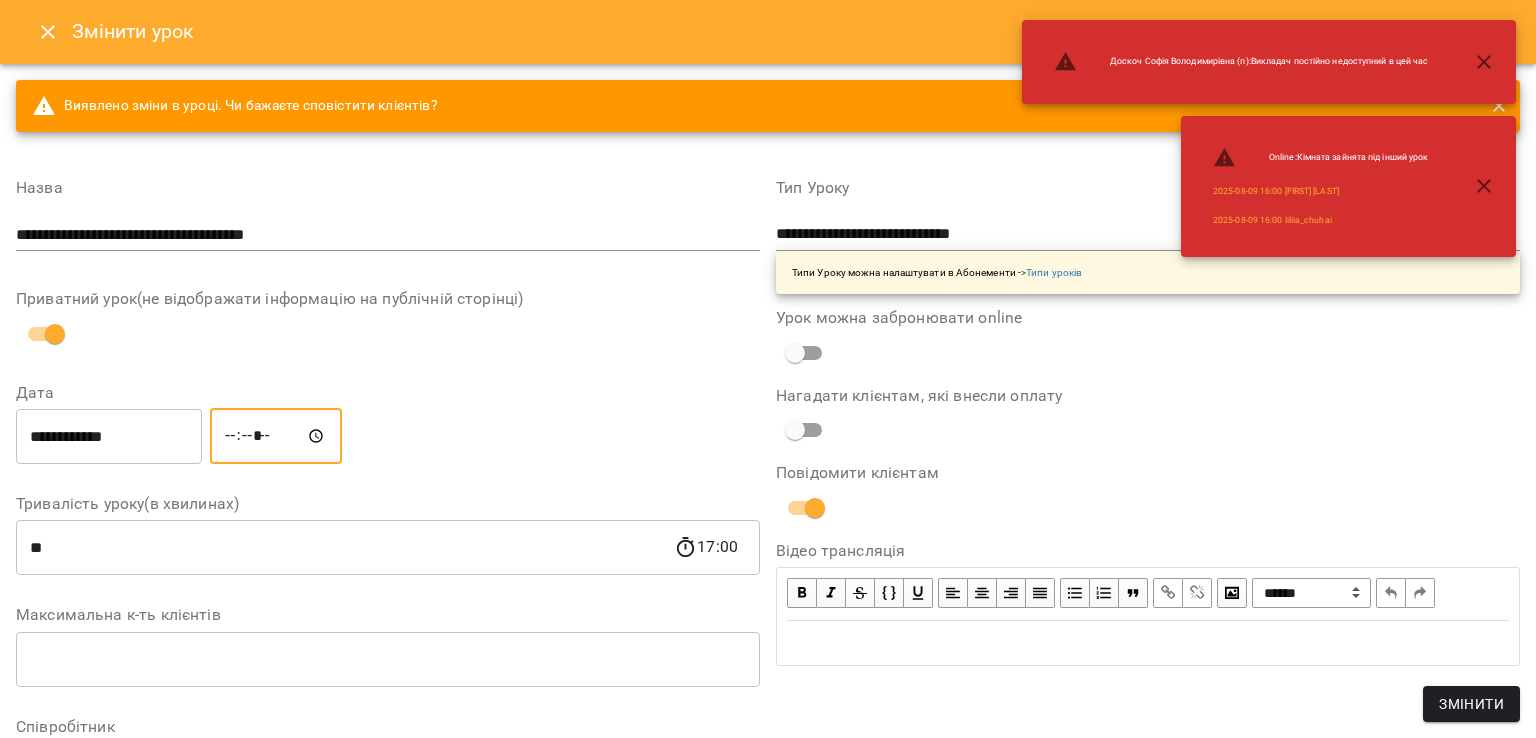 click on "*****" at bounding box center (276, 436) 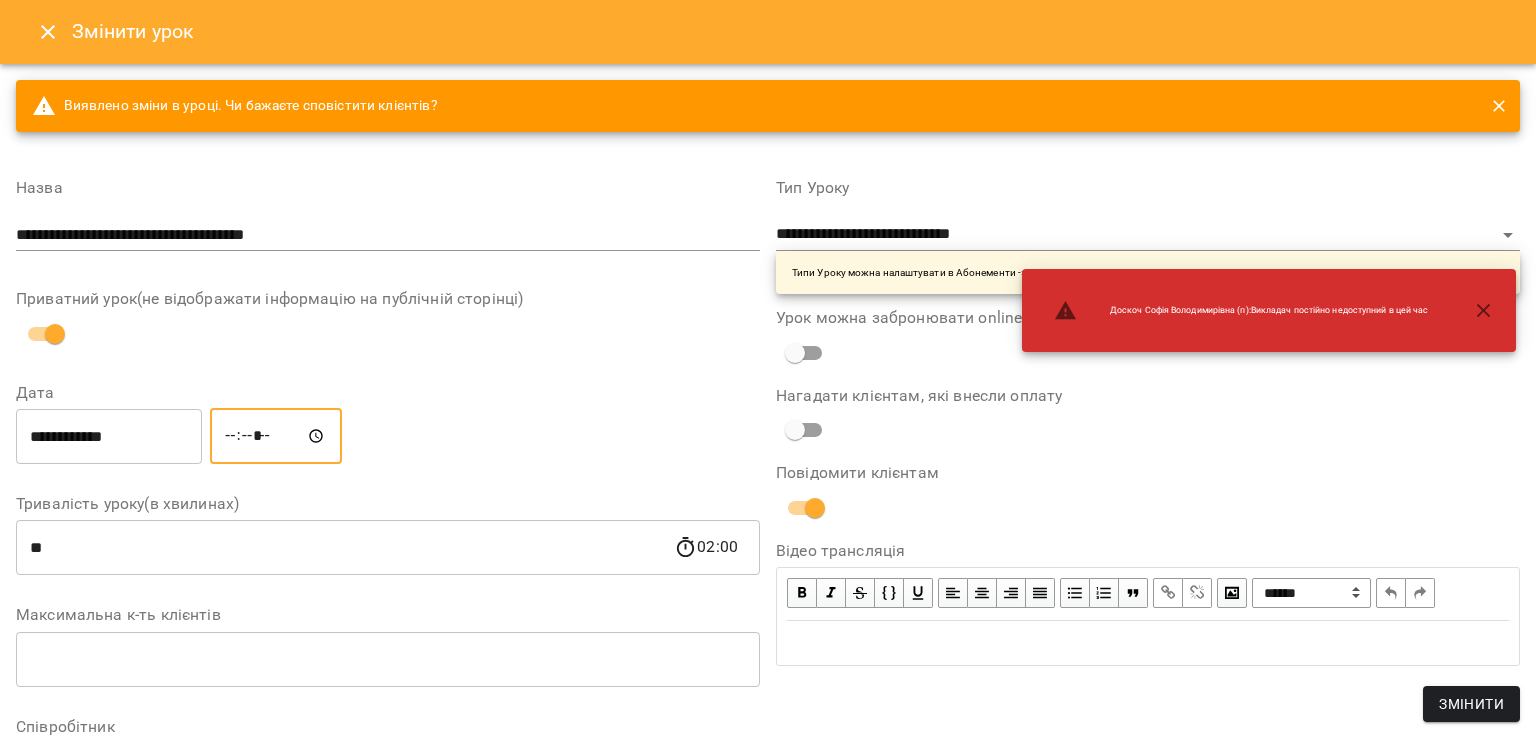 type on "*****" 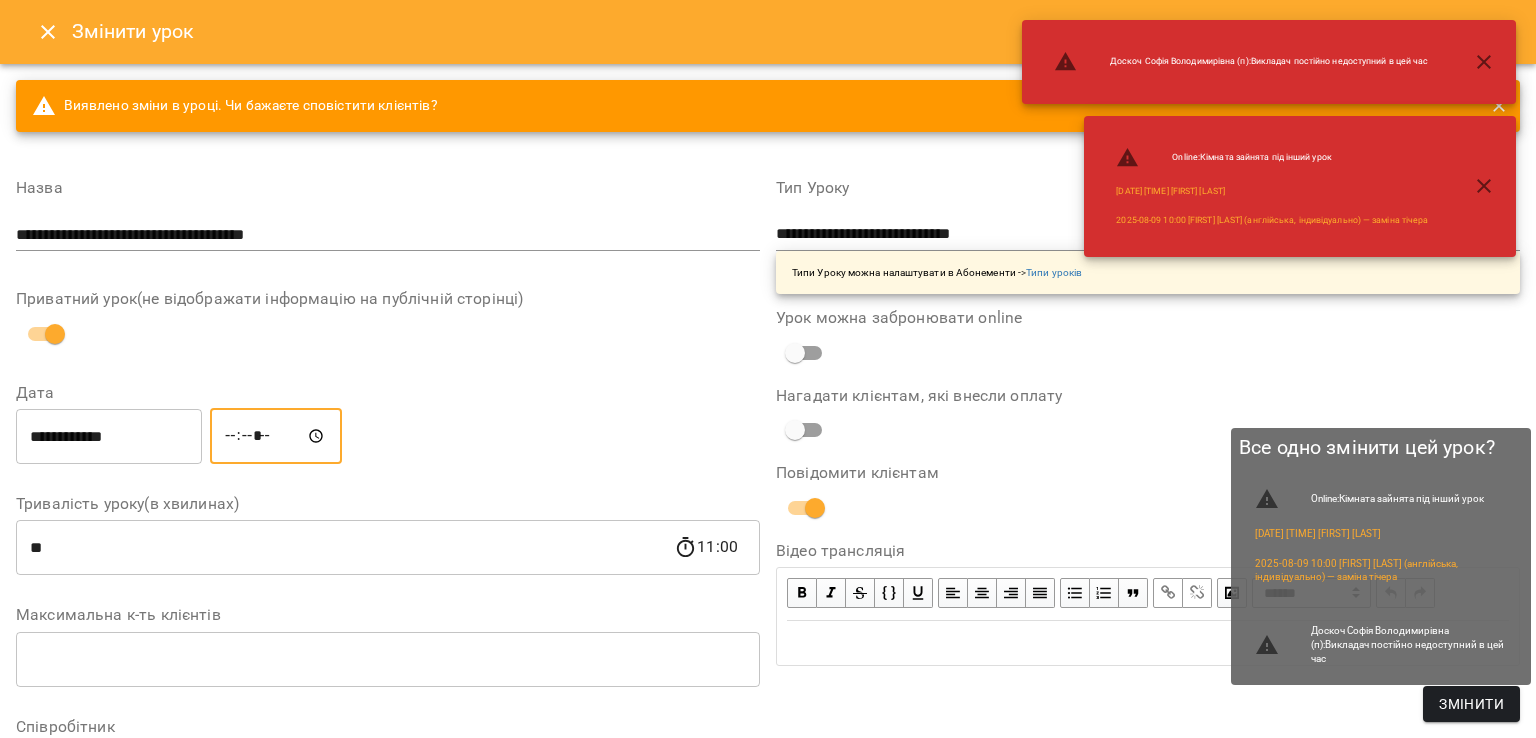 click on "Змінити" at bounding box center (1471, 704) 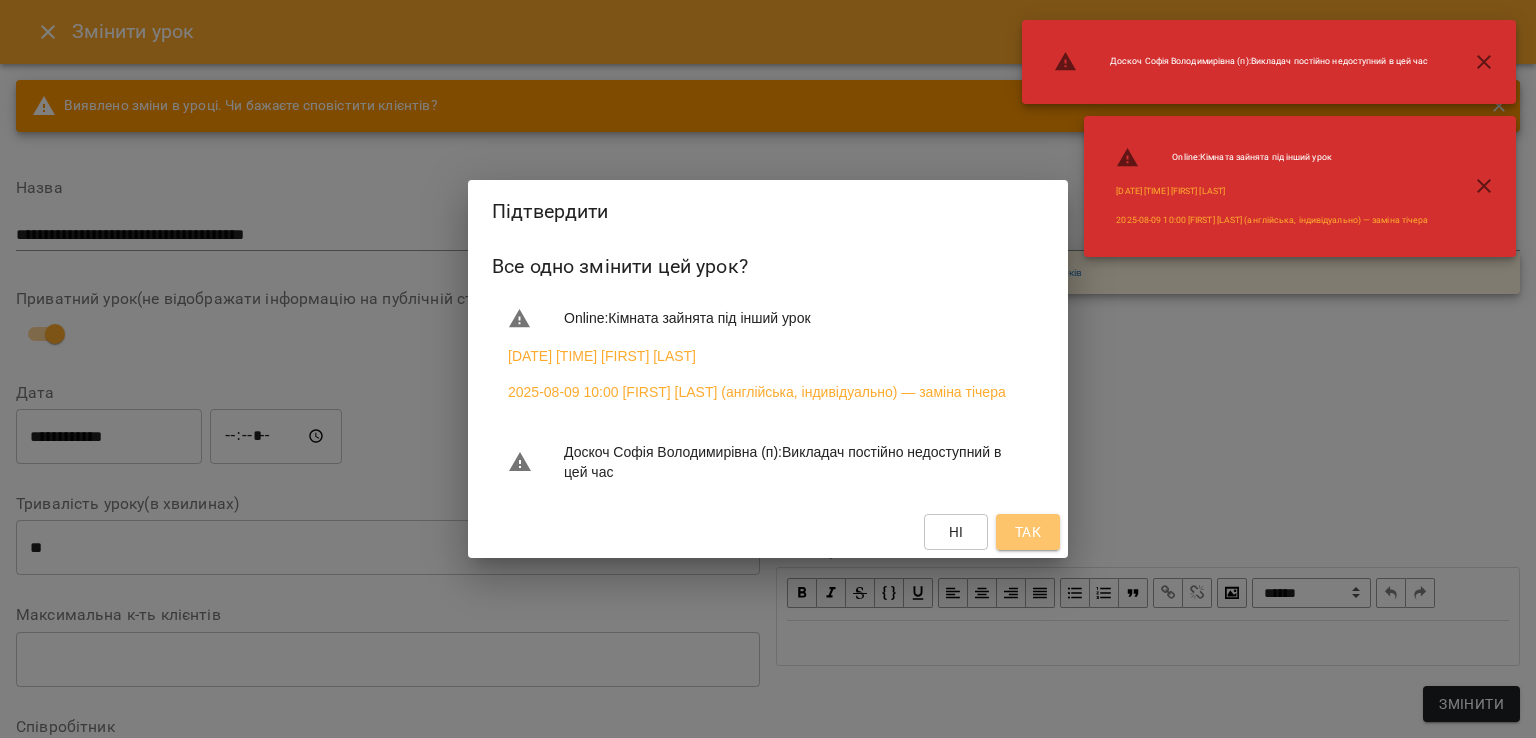 click on "Так" at bounding box center [1028, 532] 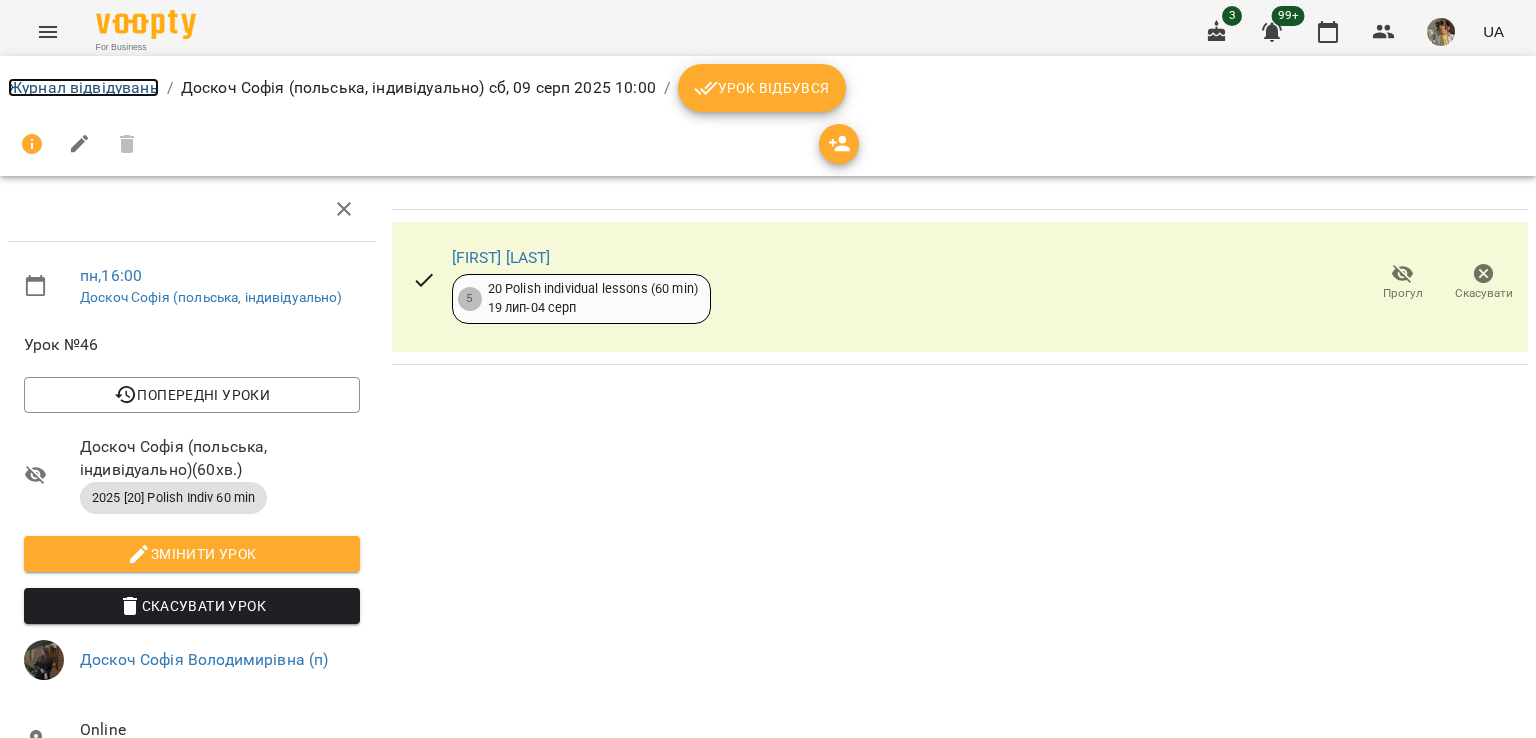 click on "Журнал відвідувань" at bounding box center (83, 87) 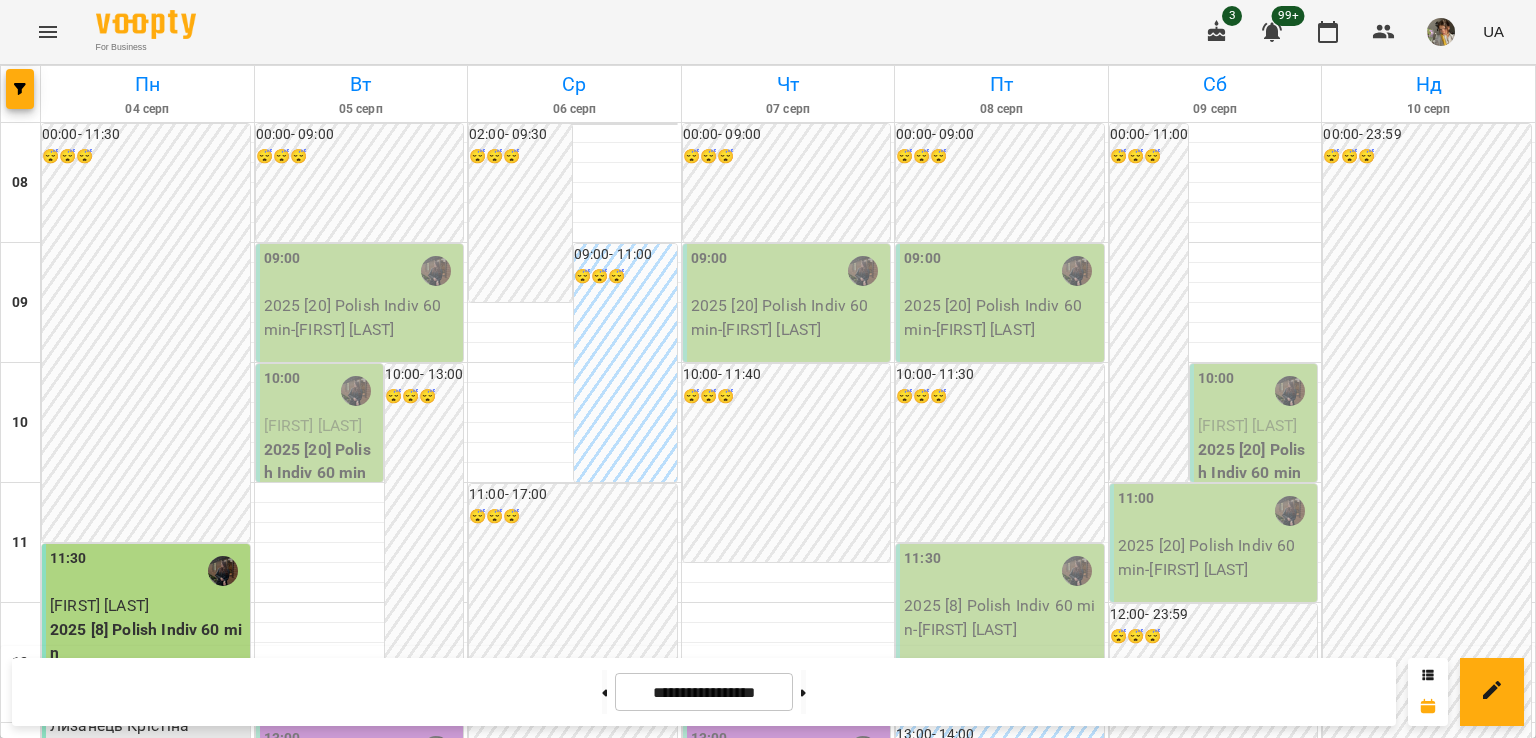 scroll, scrollTop: 766, scrollLeft: 0, axis: vertical 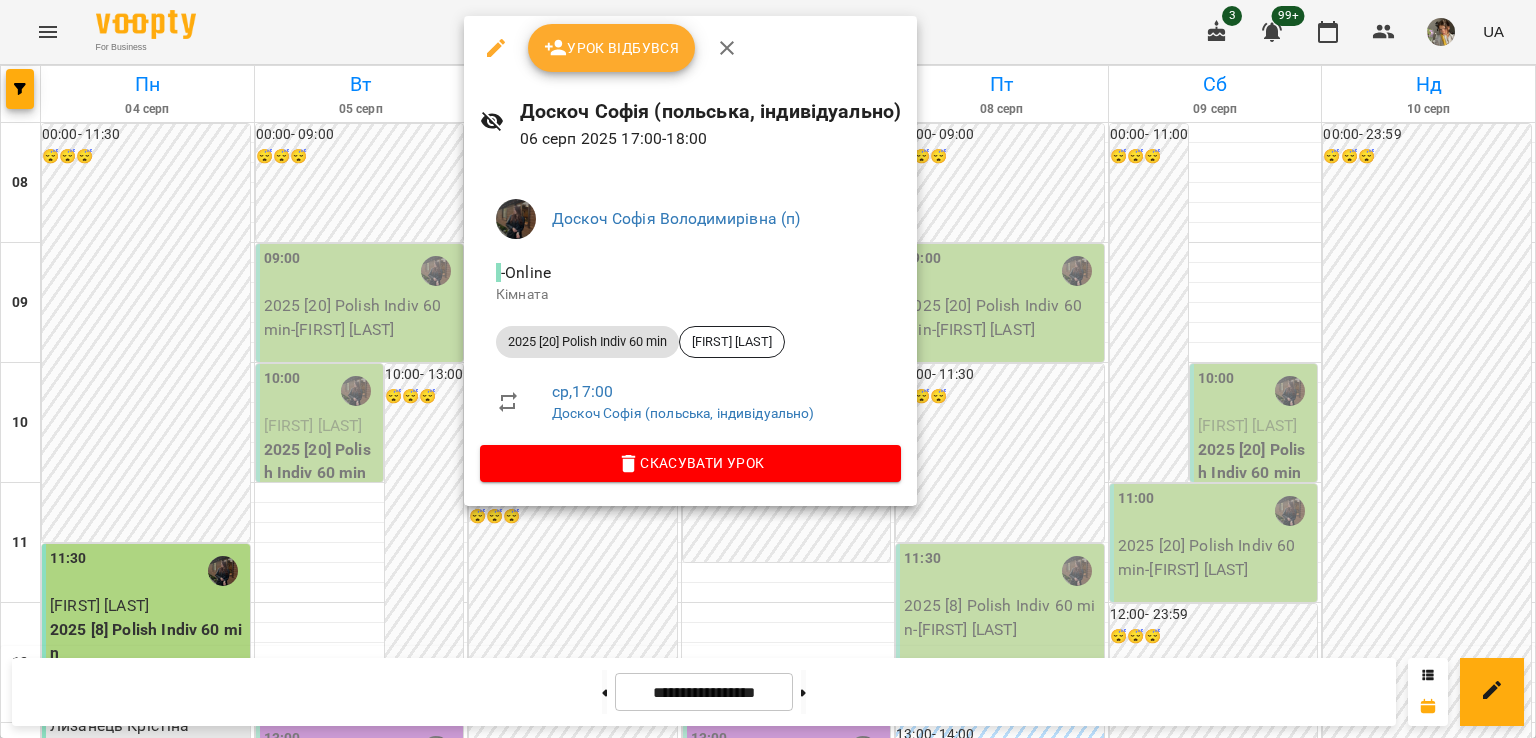 click 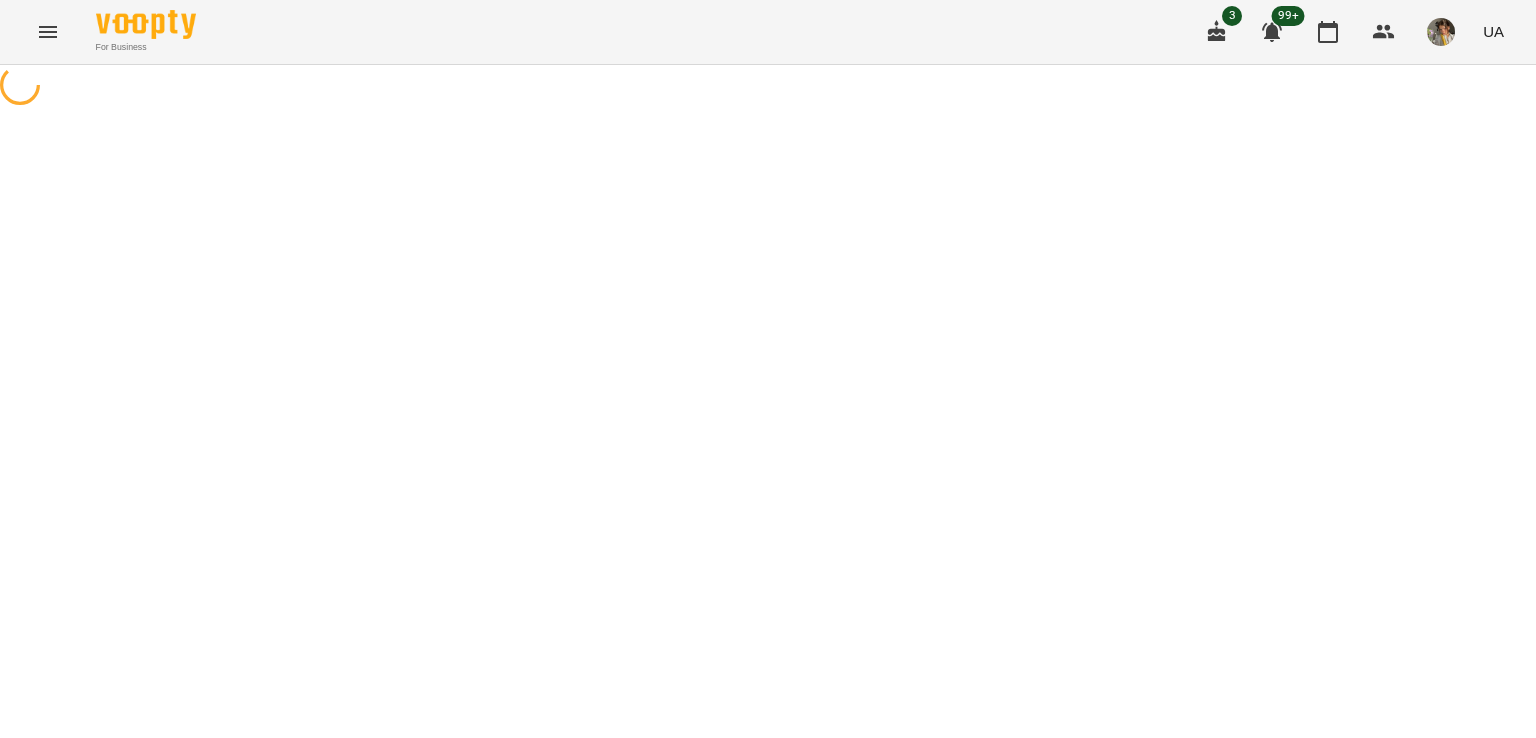 select on "**********" 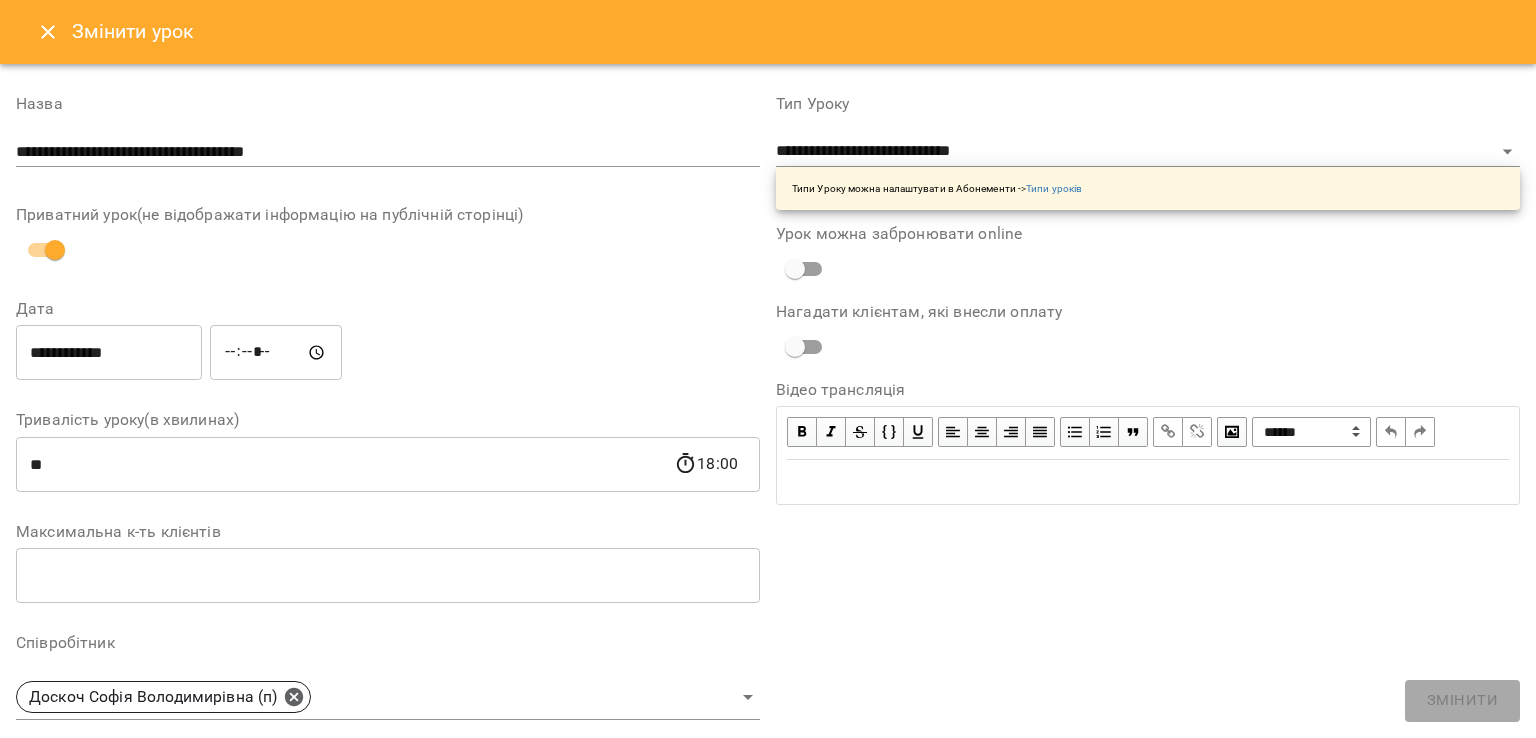 click on "**********" at bounding box center (109, 353) 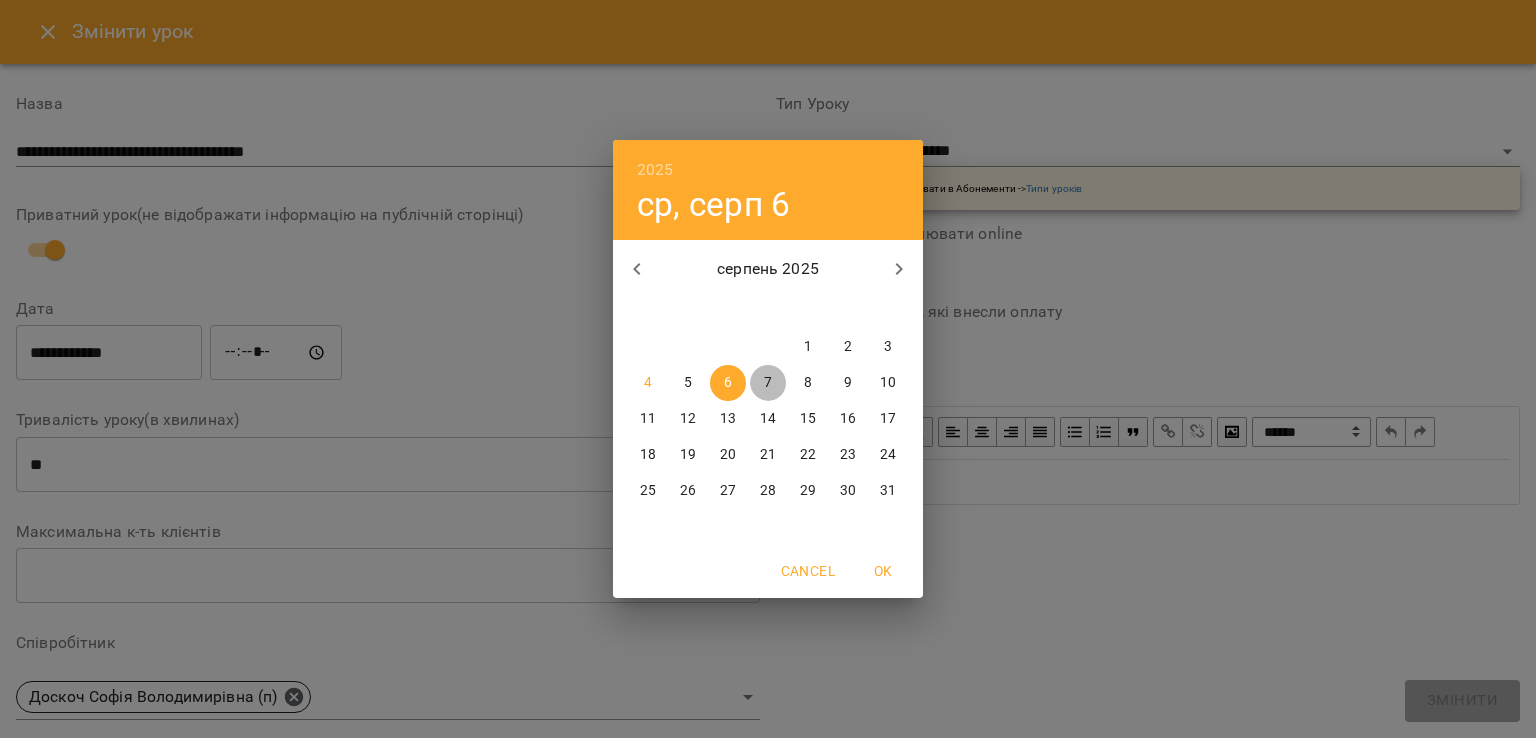 click on "7" at bounding box center (768, 383) 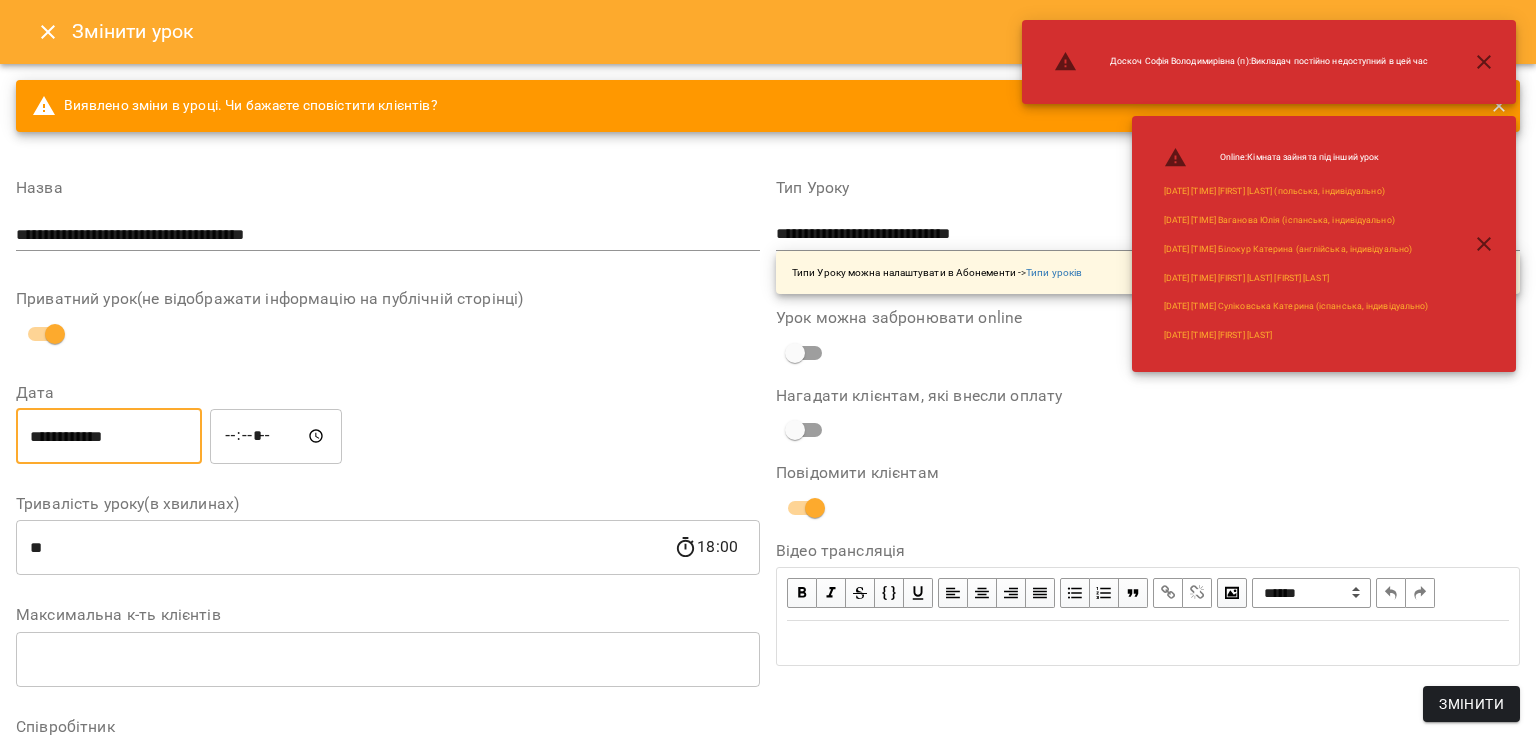 click on "*****" at bounding box center [276, 436] 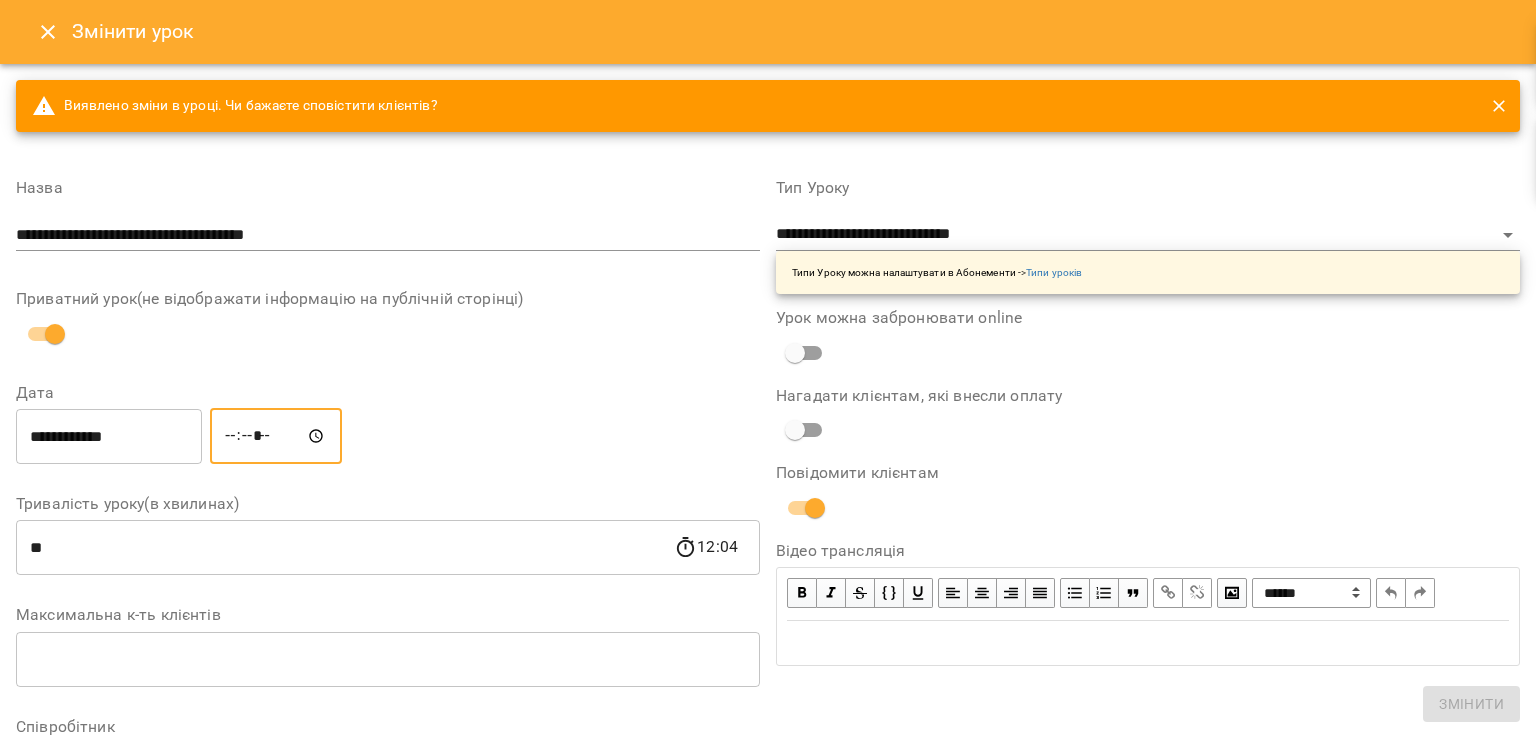type on "*****" 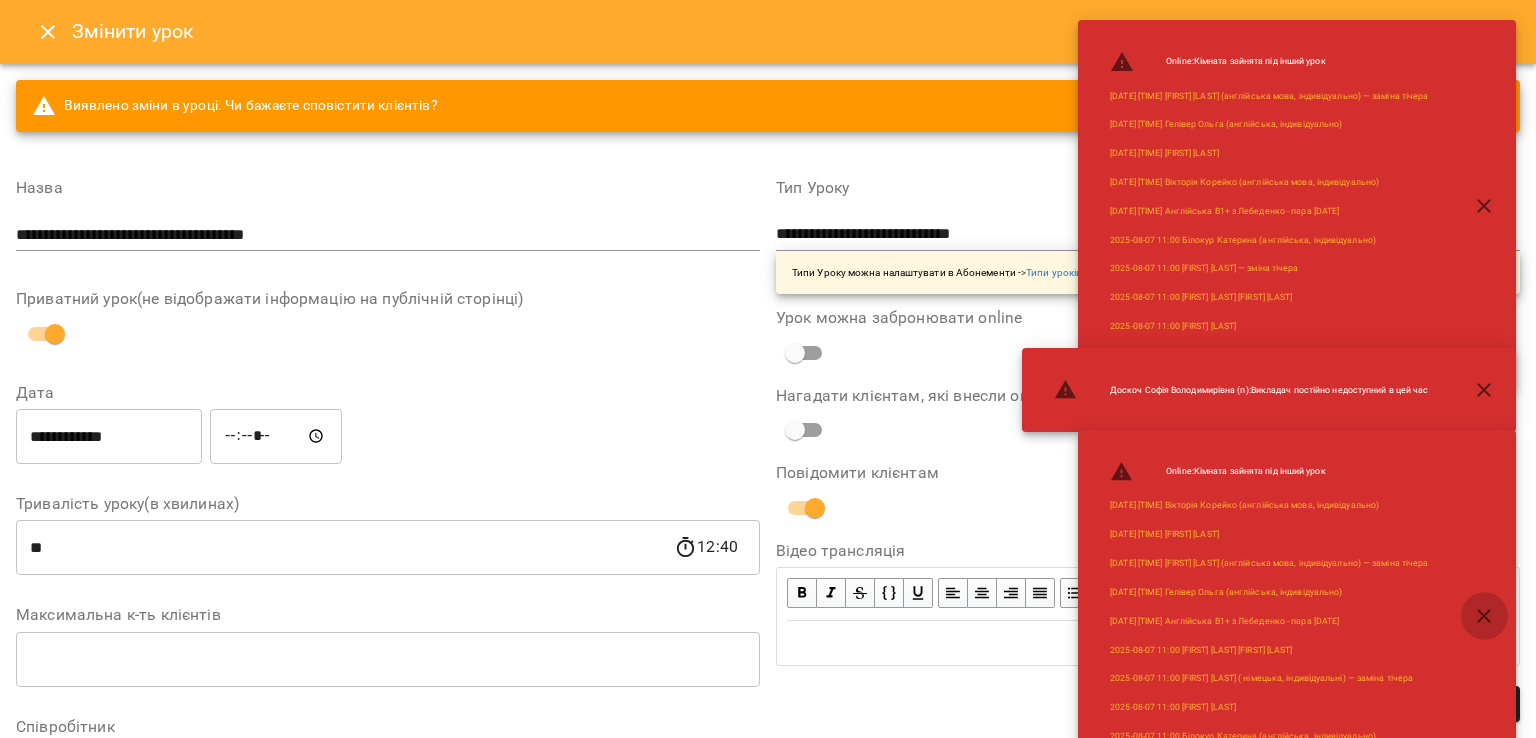 click 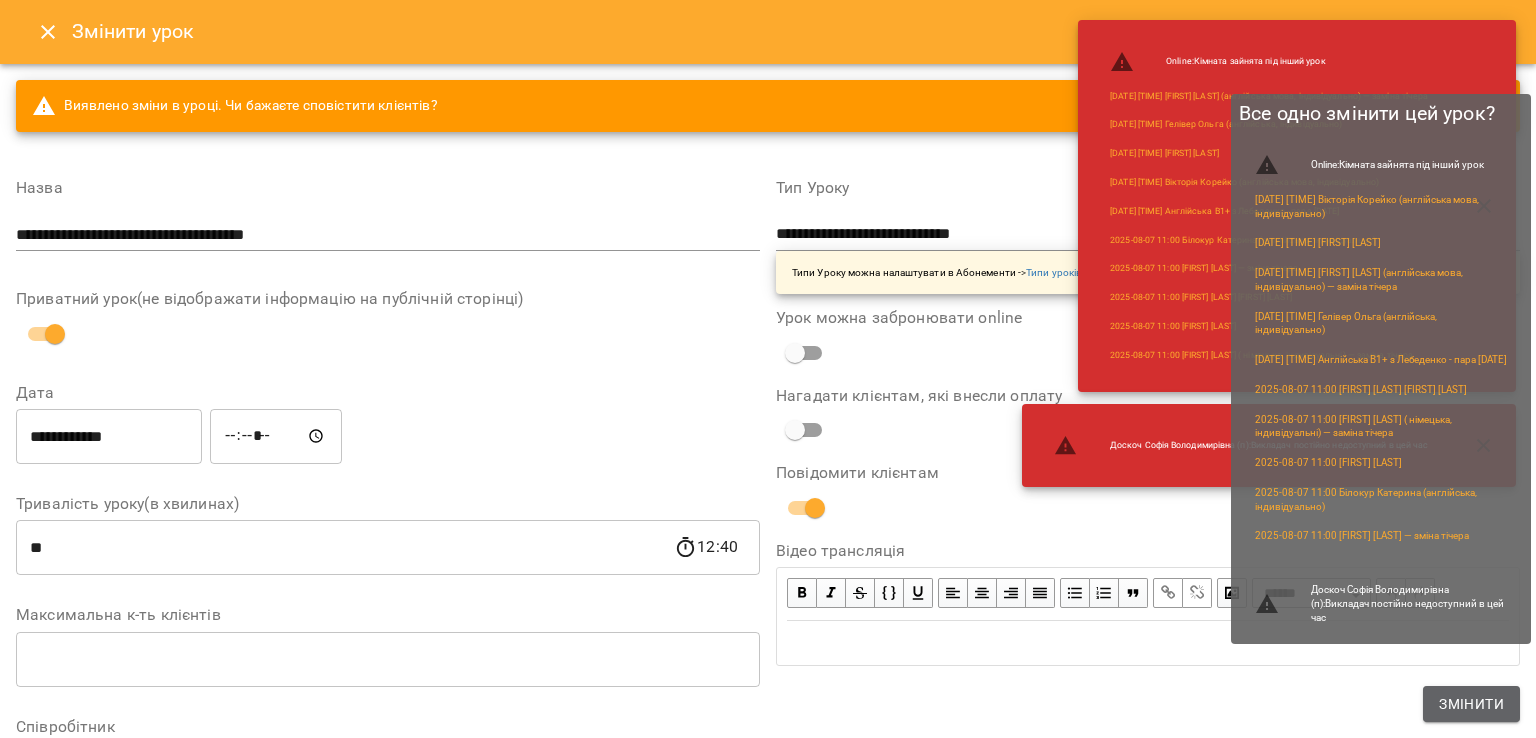 click on "Змінити" at bounding box center [1471, 704] 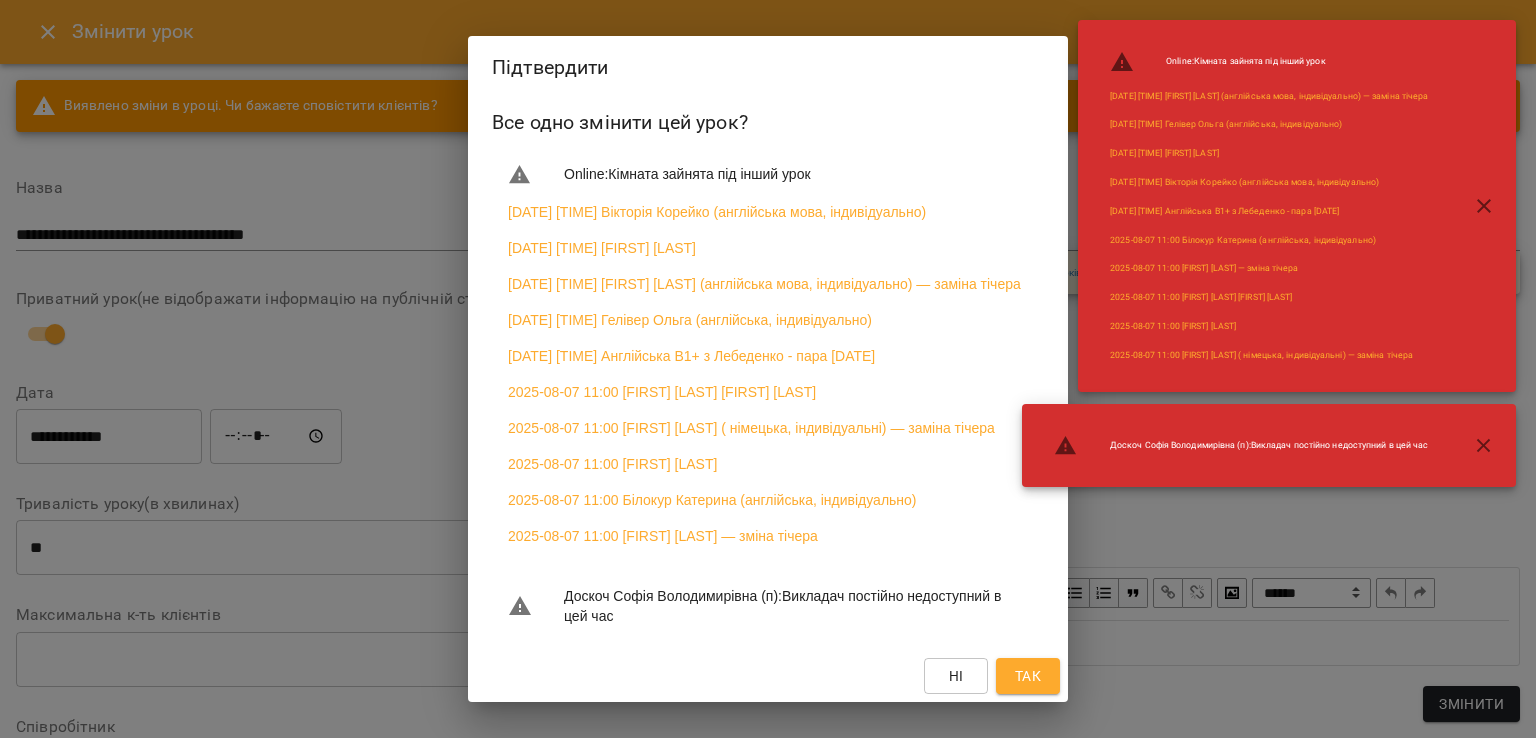 click on "Так" at bounding box center [1028, 676] 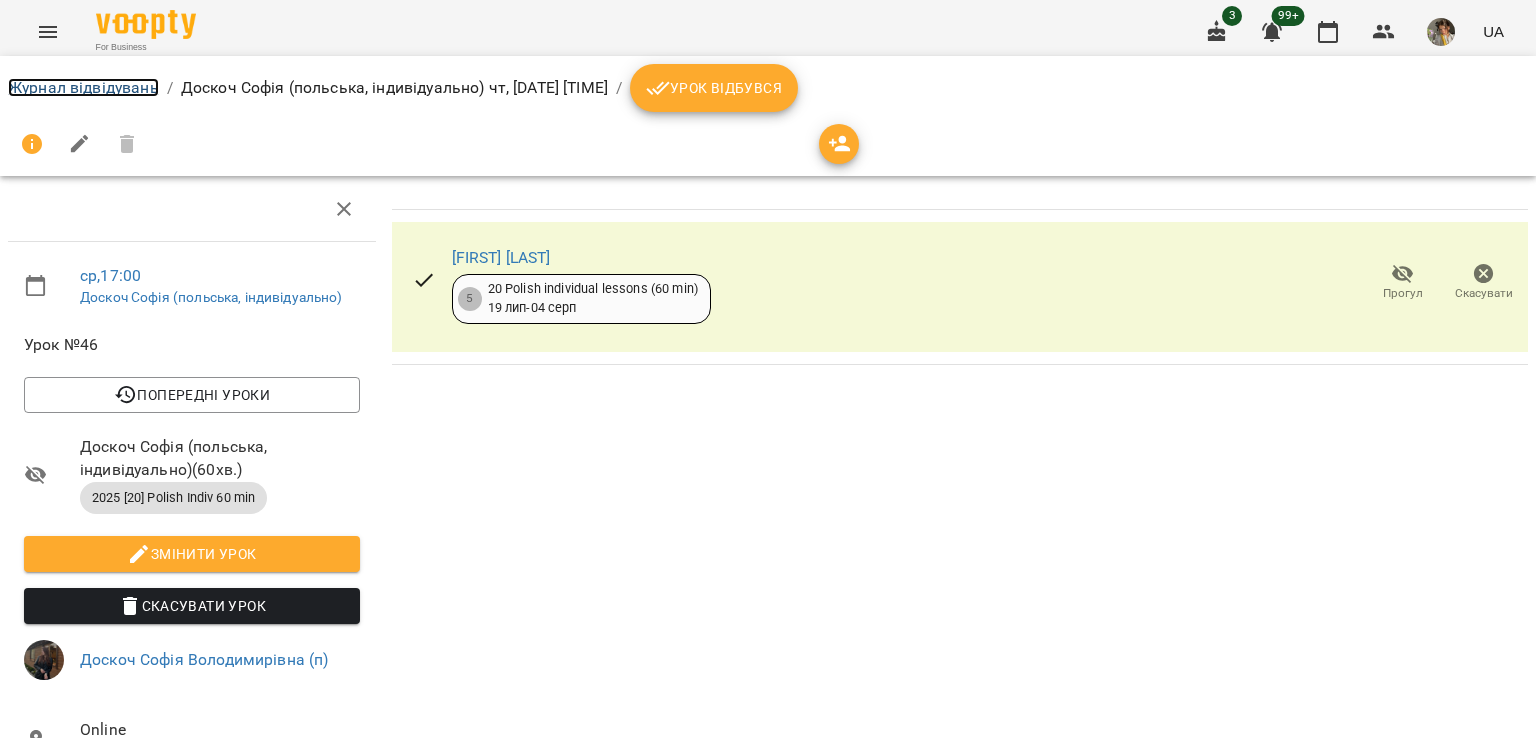 click on "Журнал відвідувань" at bounding box center [83, 87] 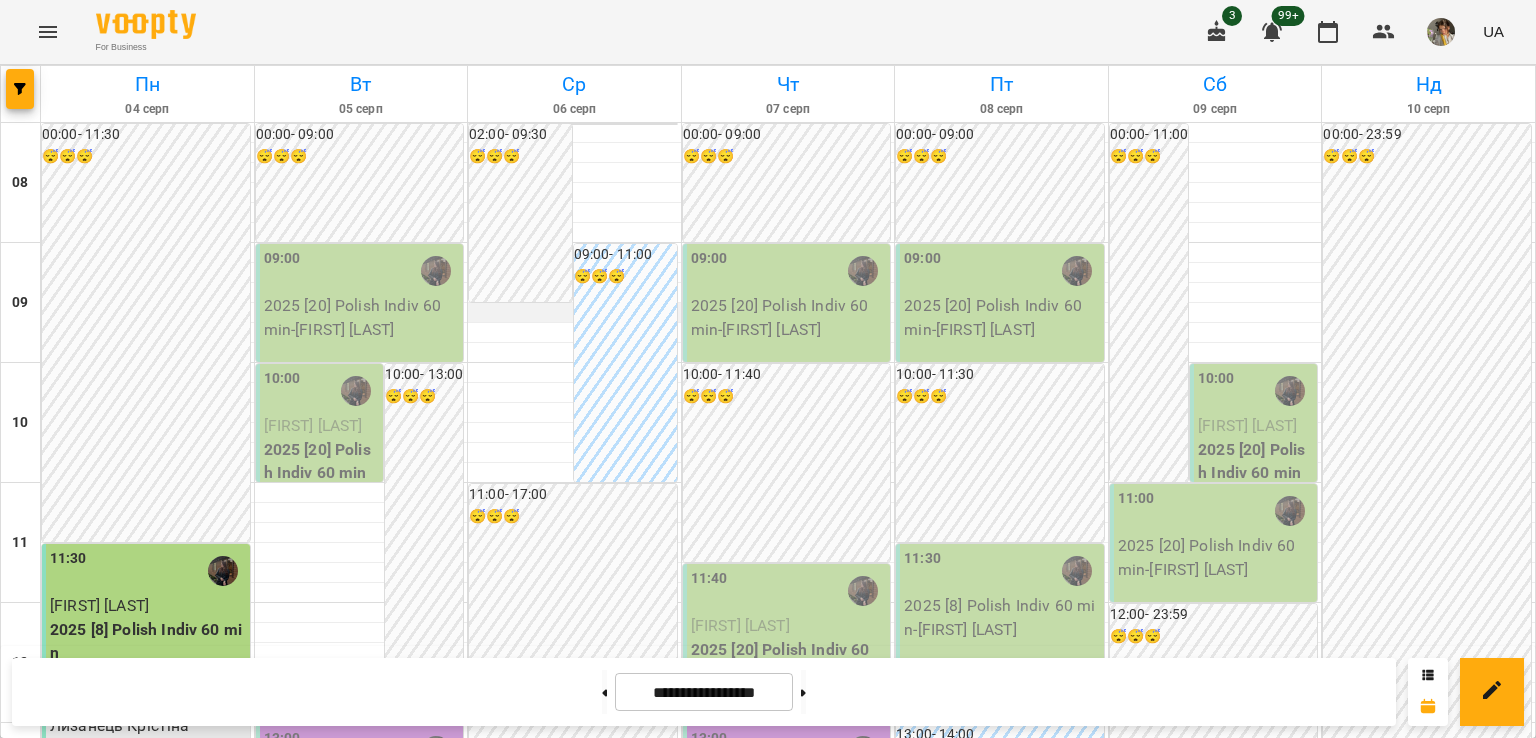 scroll, scrollTop: 120, scrollLeft: 0, axis: vertical 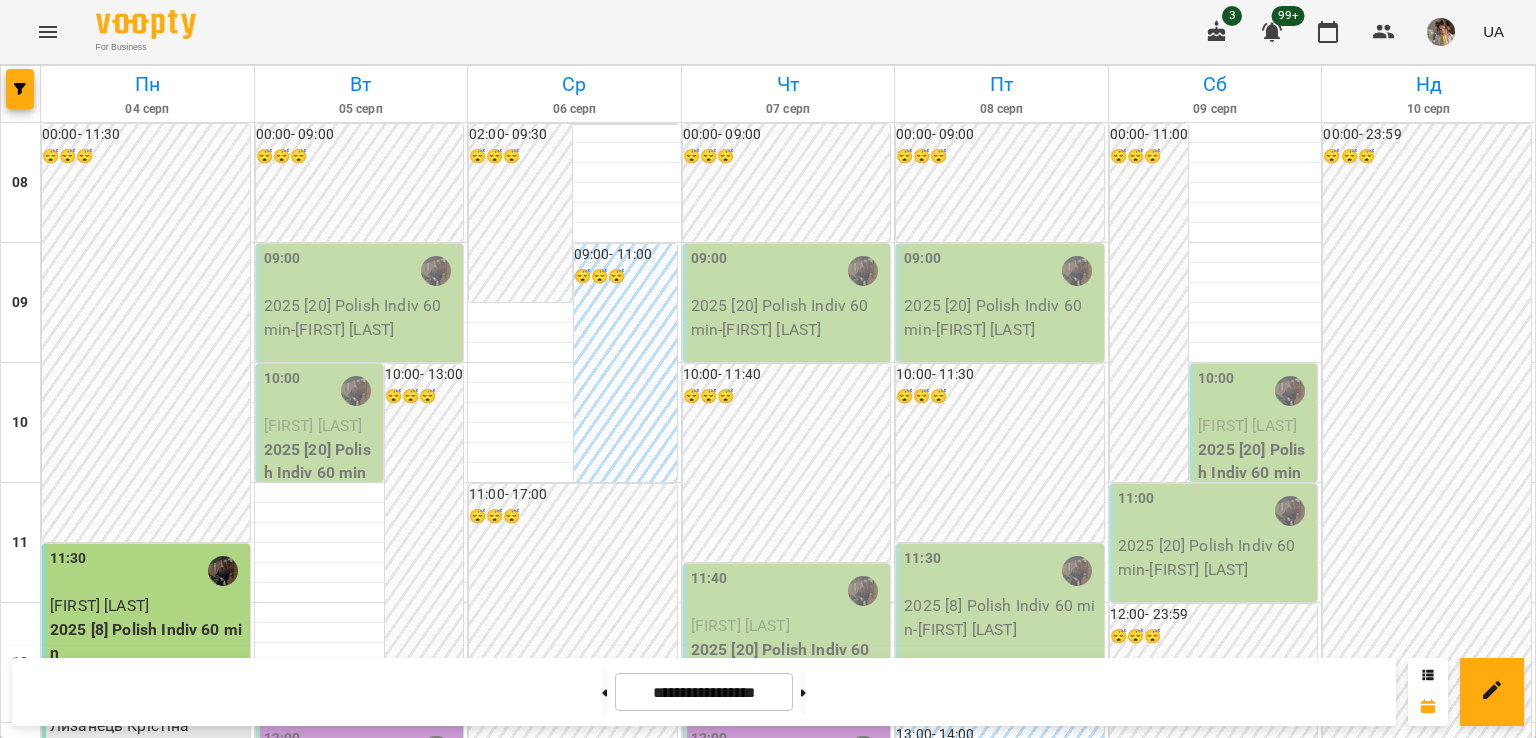 click on "Бондарчук Яна" at bounding box center [789, 626] 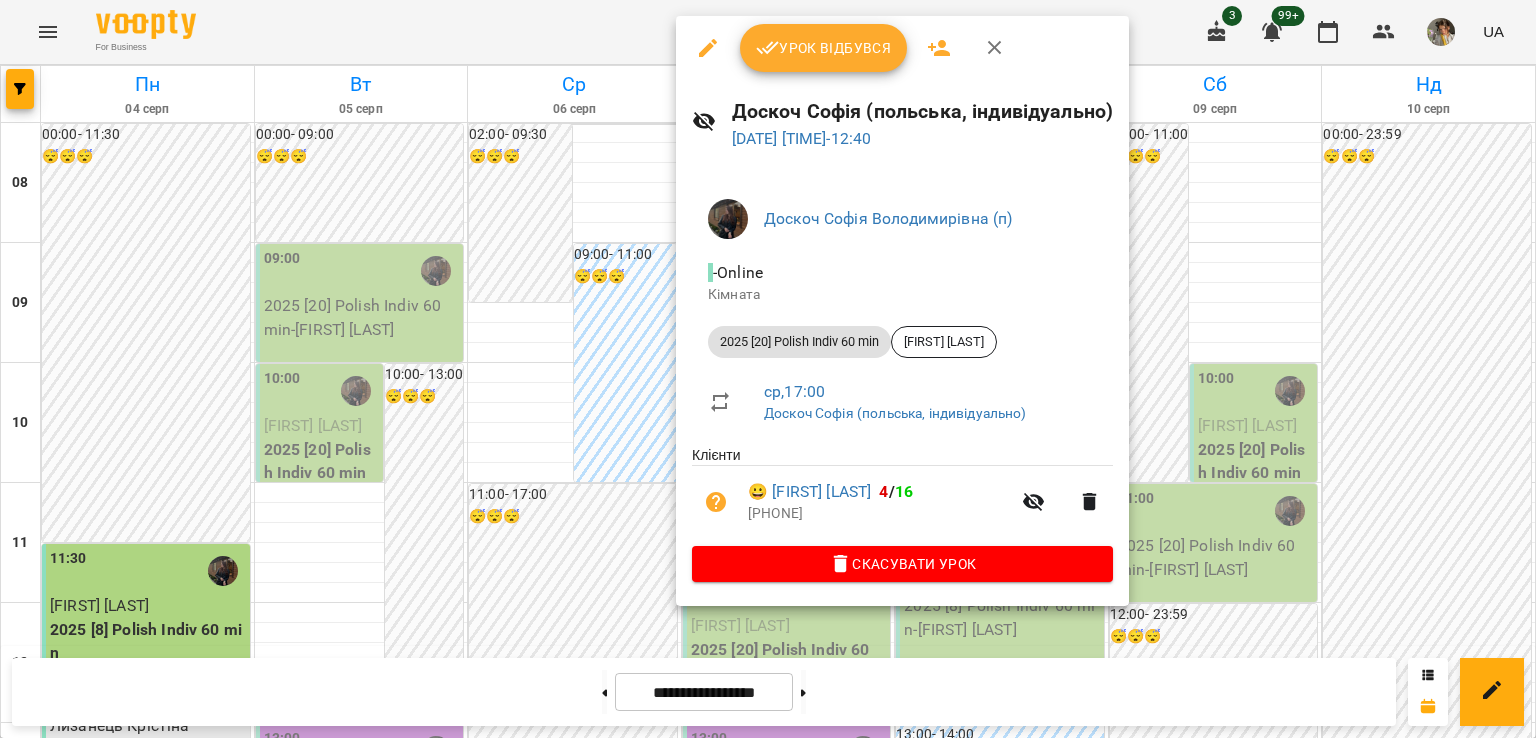 click at bounding box center [768, 369] 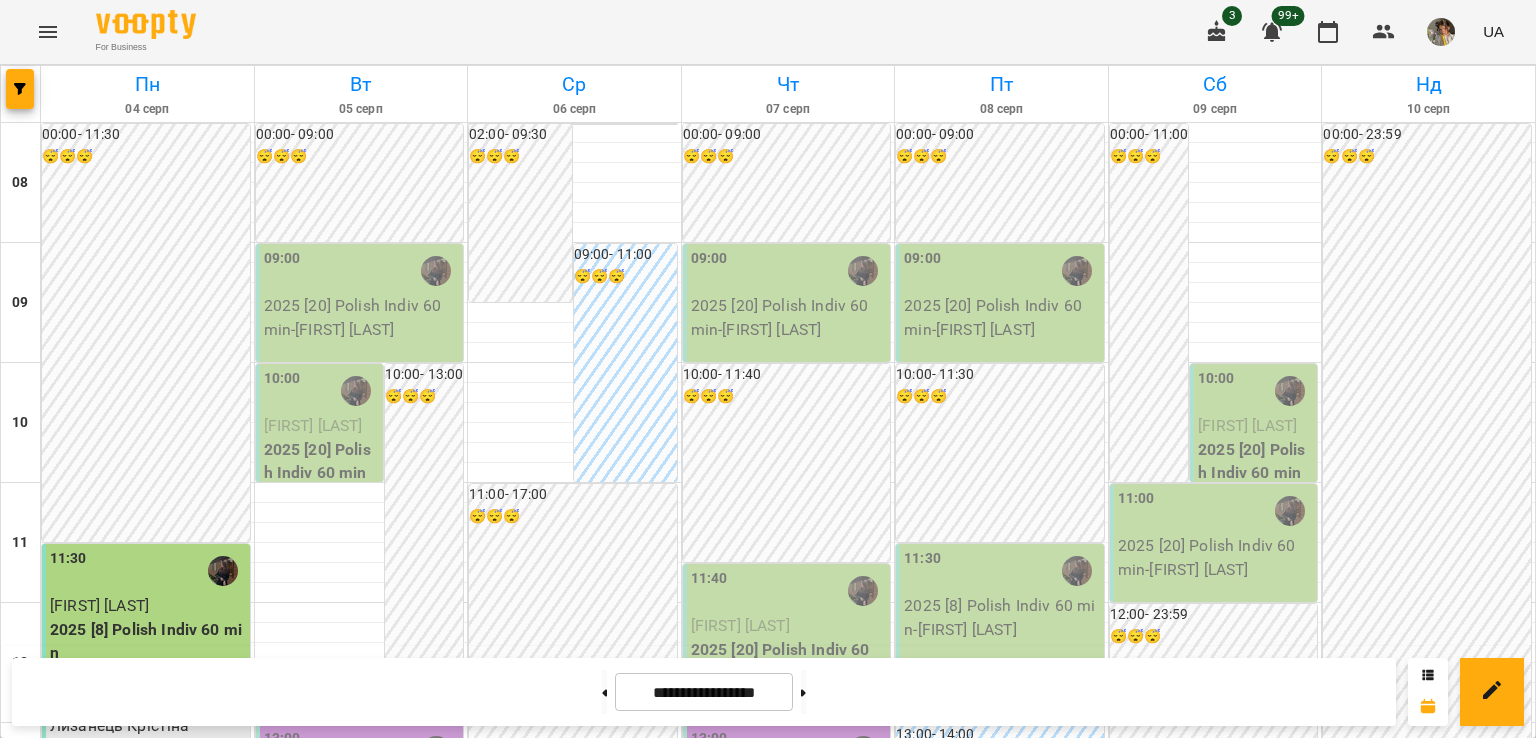click at bounding box center (20, 89) 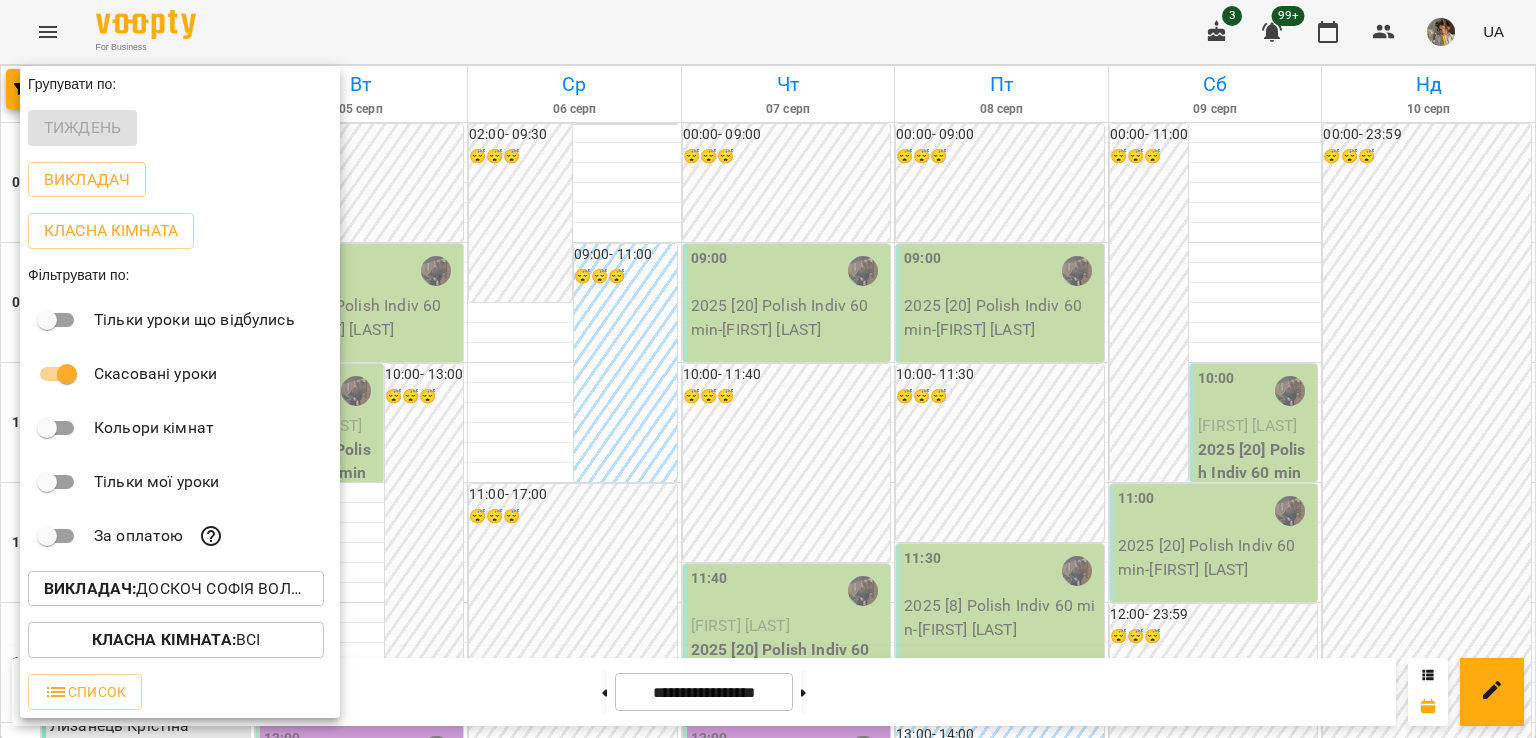 click on "Викладач :  Доскоч Софія Володимирівна (п)" at bounding box center (176, 589) 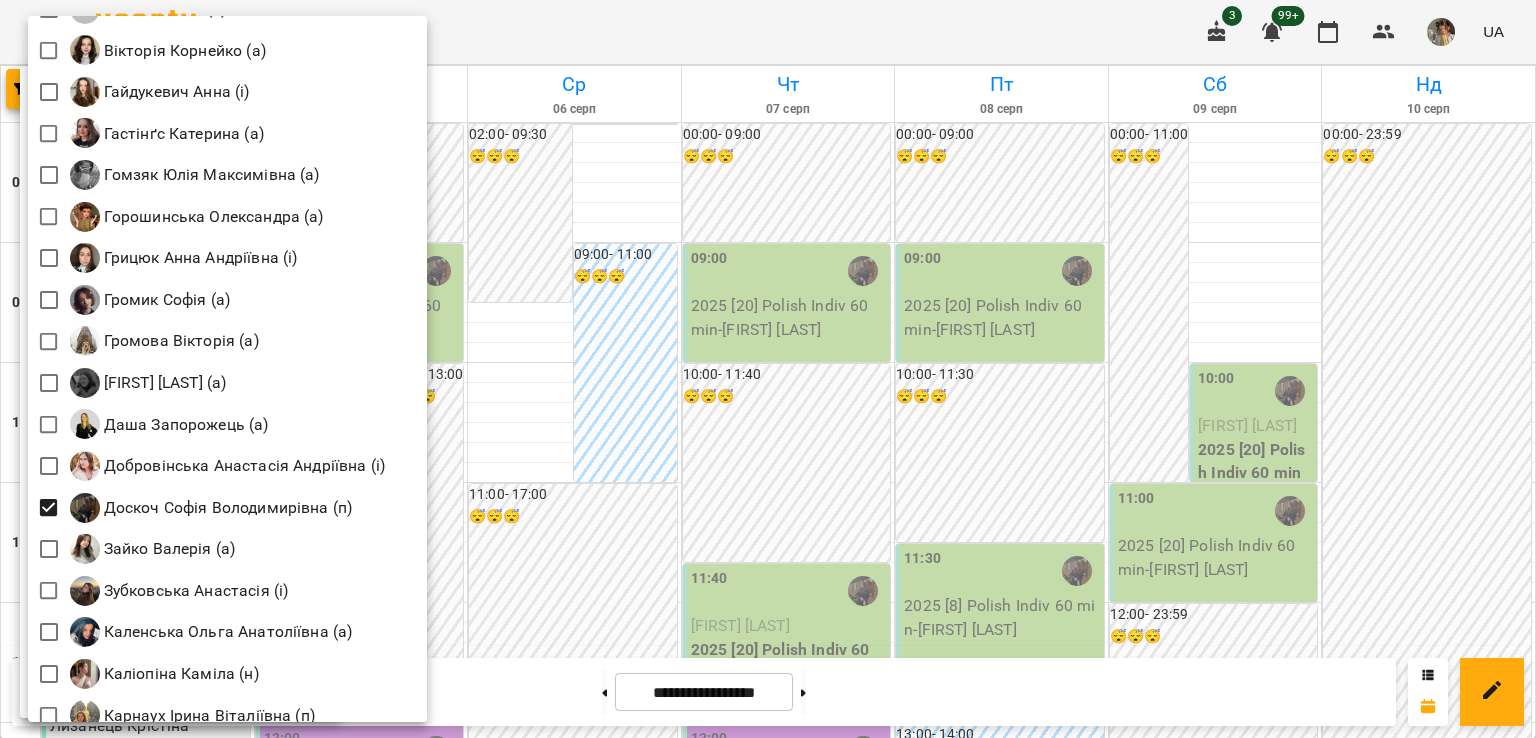 scroll, scrollTop: 1064, scrollLeft: 0, axis: vertical 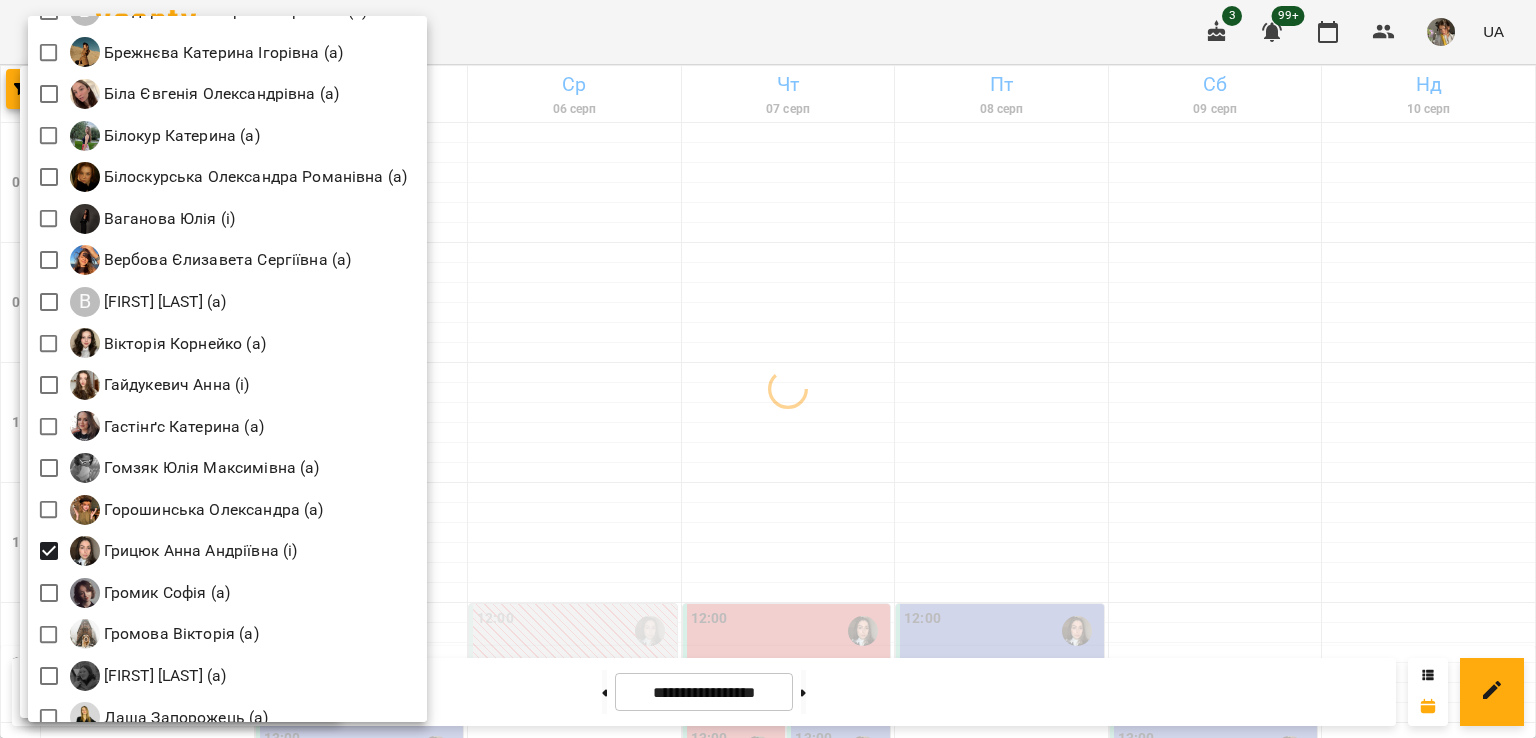 click at bounding box center [768, 369] 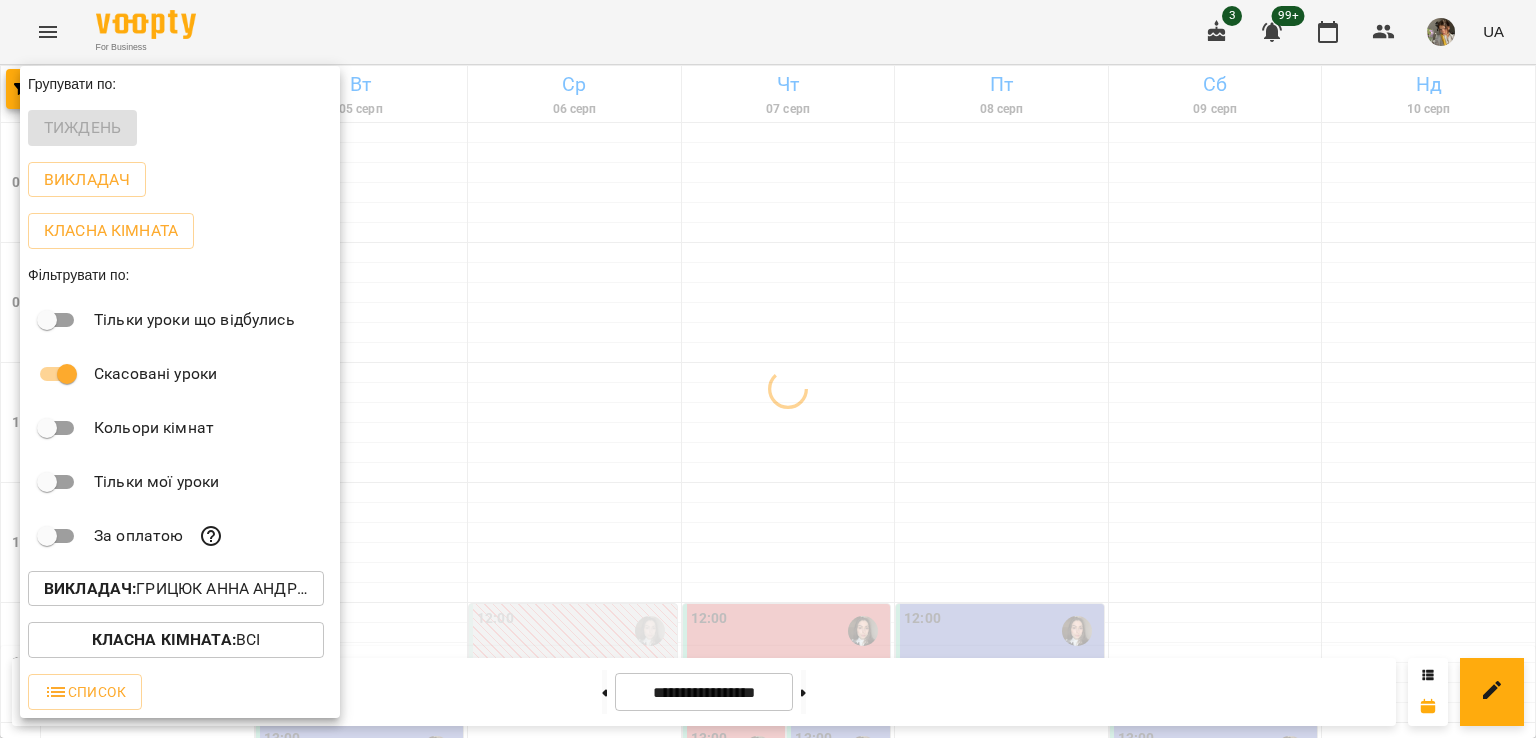 click at bounding box center (768, 369) 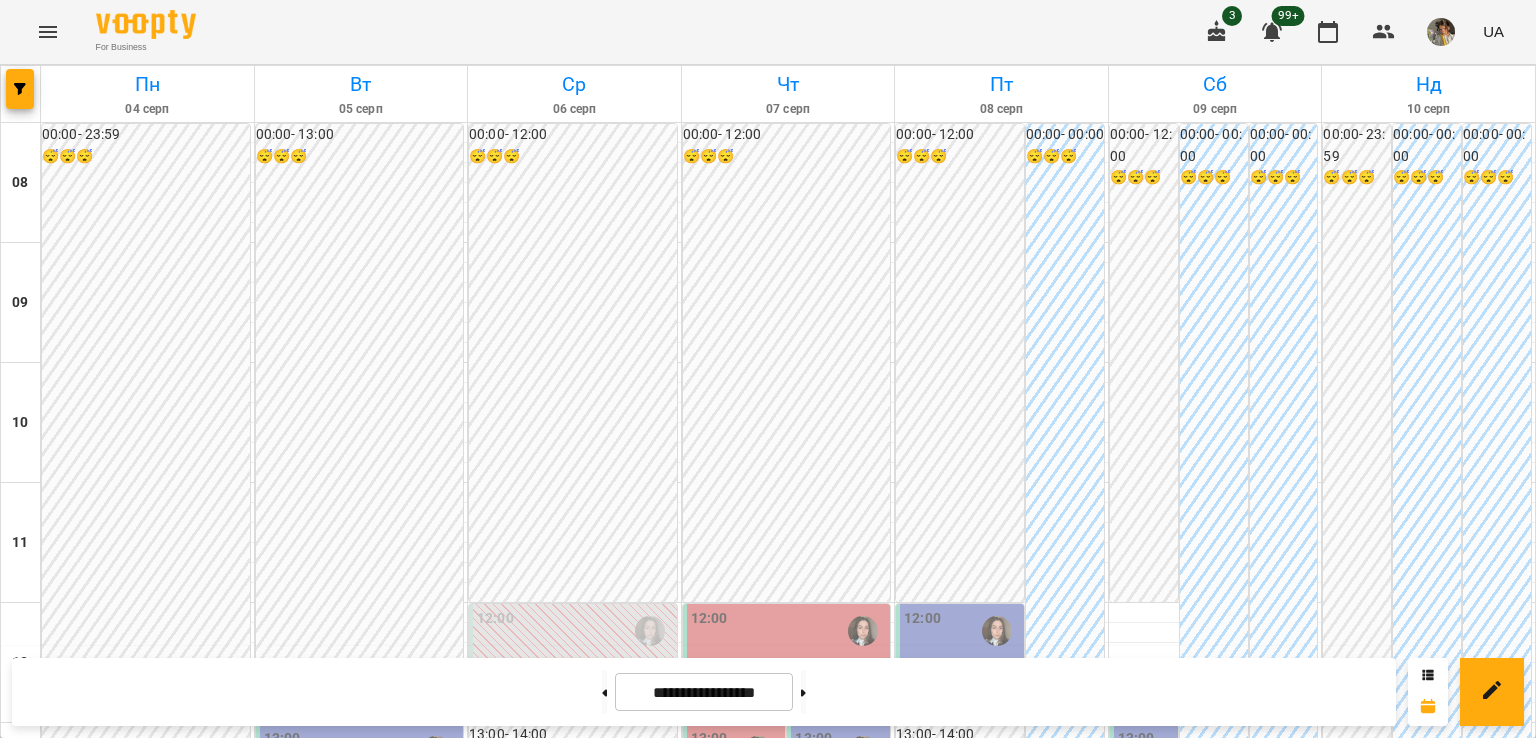 click at bounding box center [803, 692] 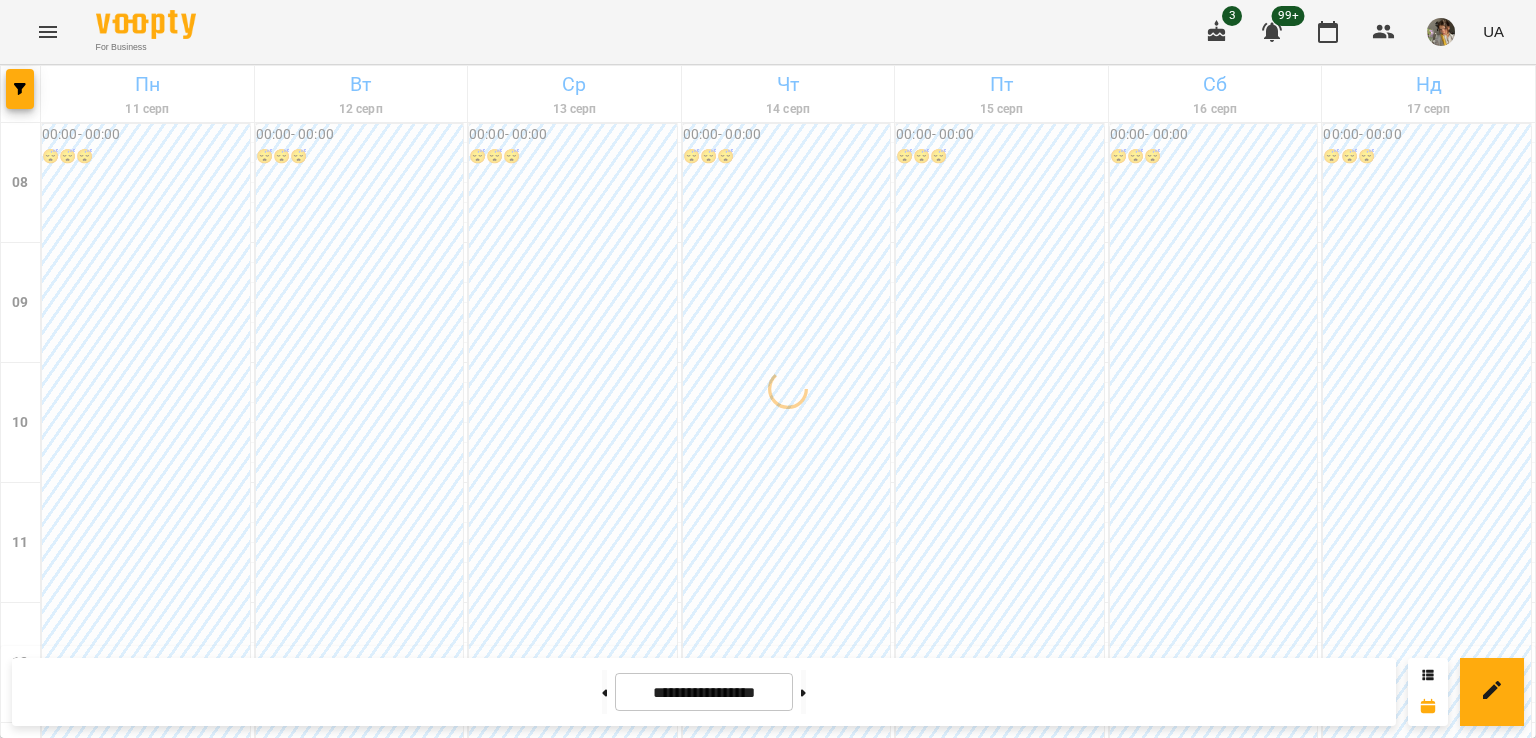 click at bounding box center (803, 692) 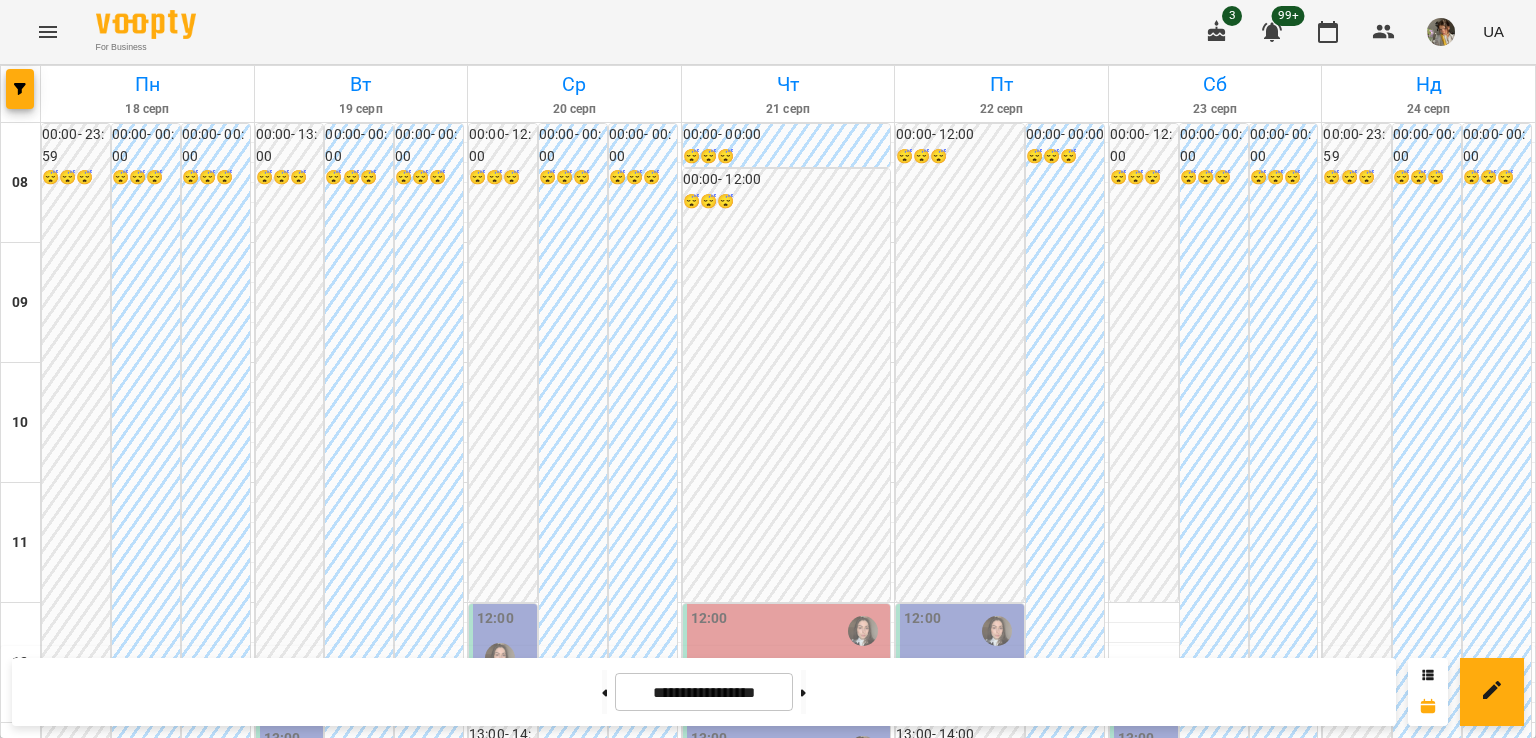 scroll, scrollTop: 520, scrollLeft: 0, axis: vertical 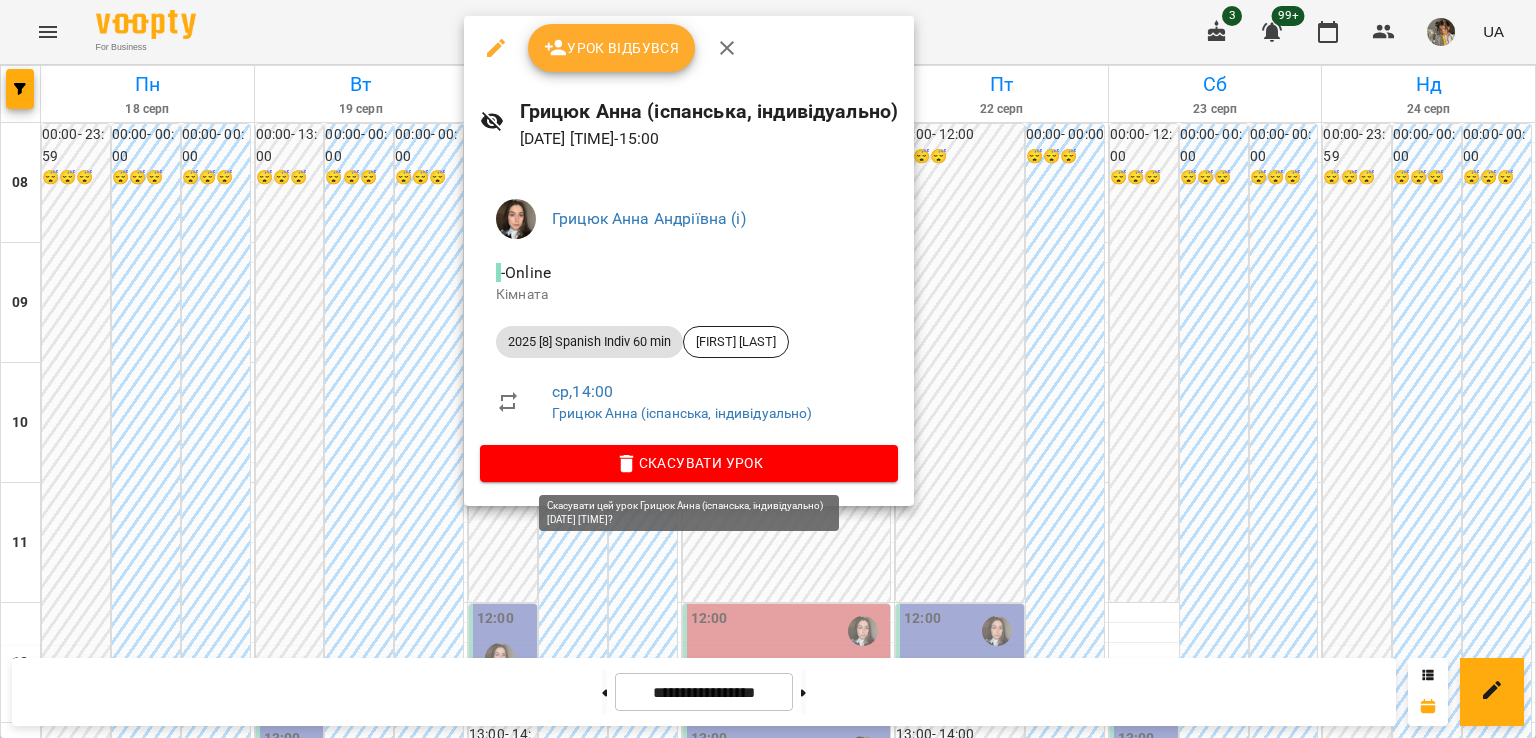 click 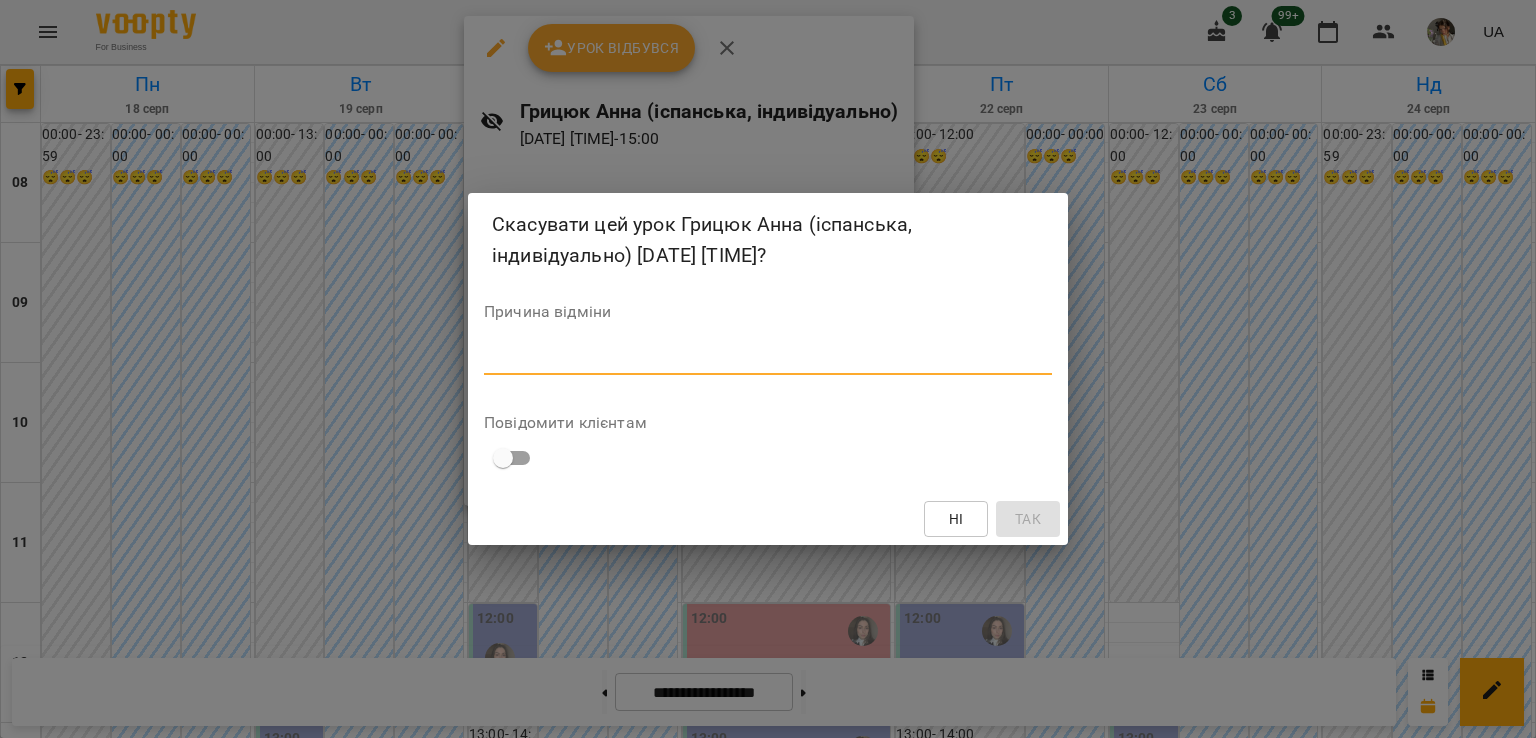 click at bounding box center [768, 358] 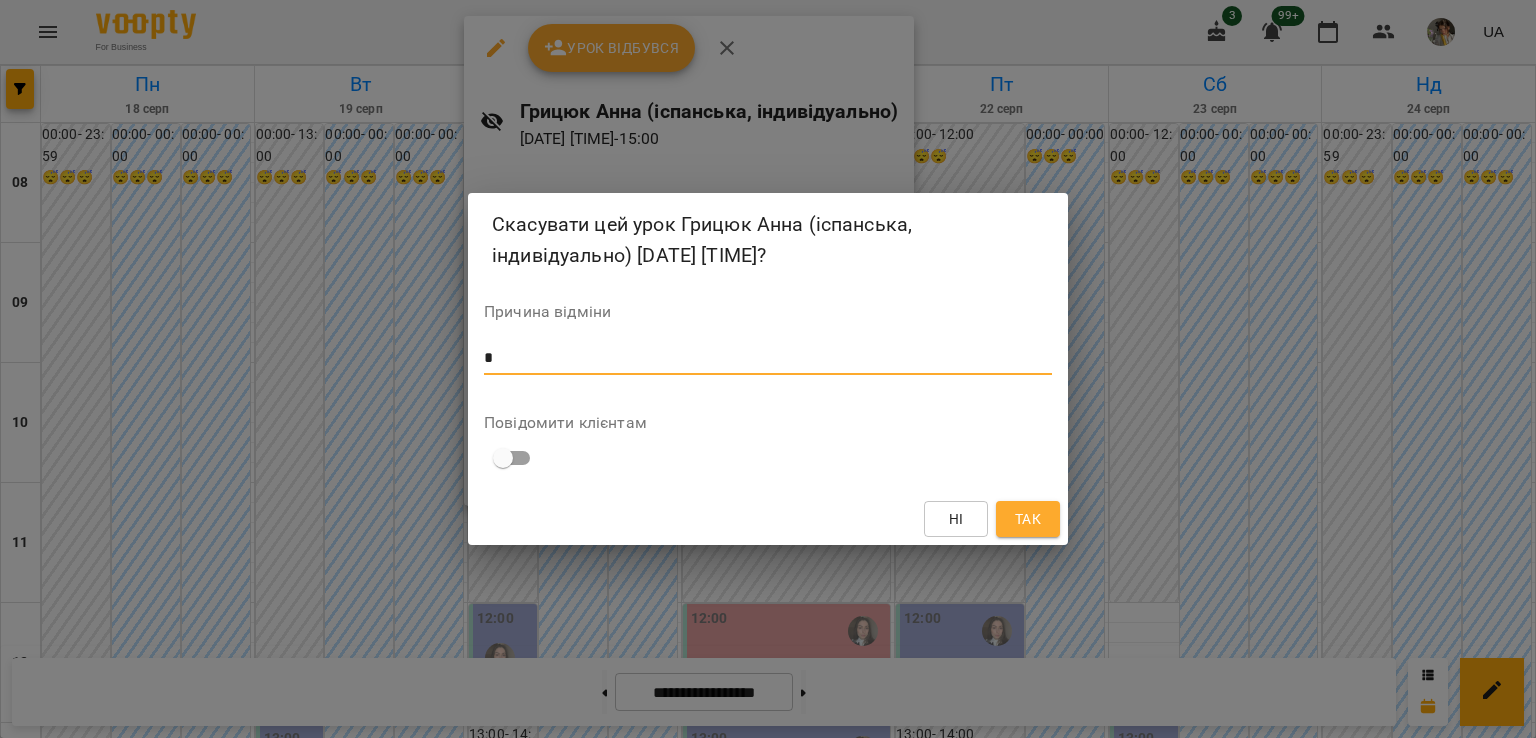 type on "*" 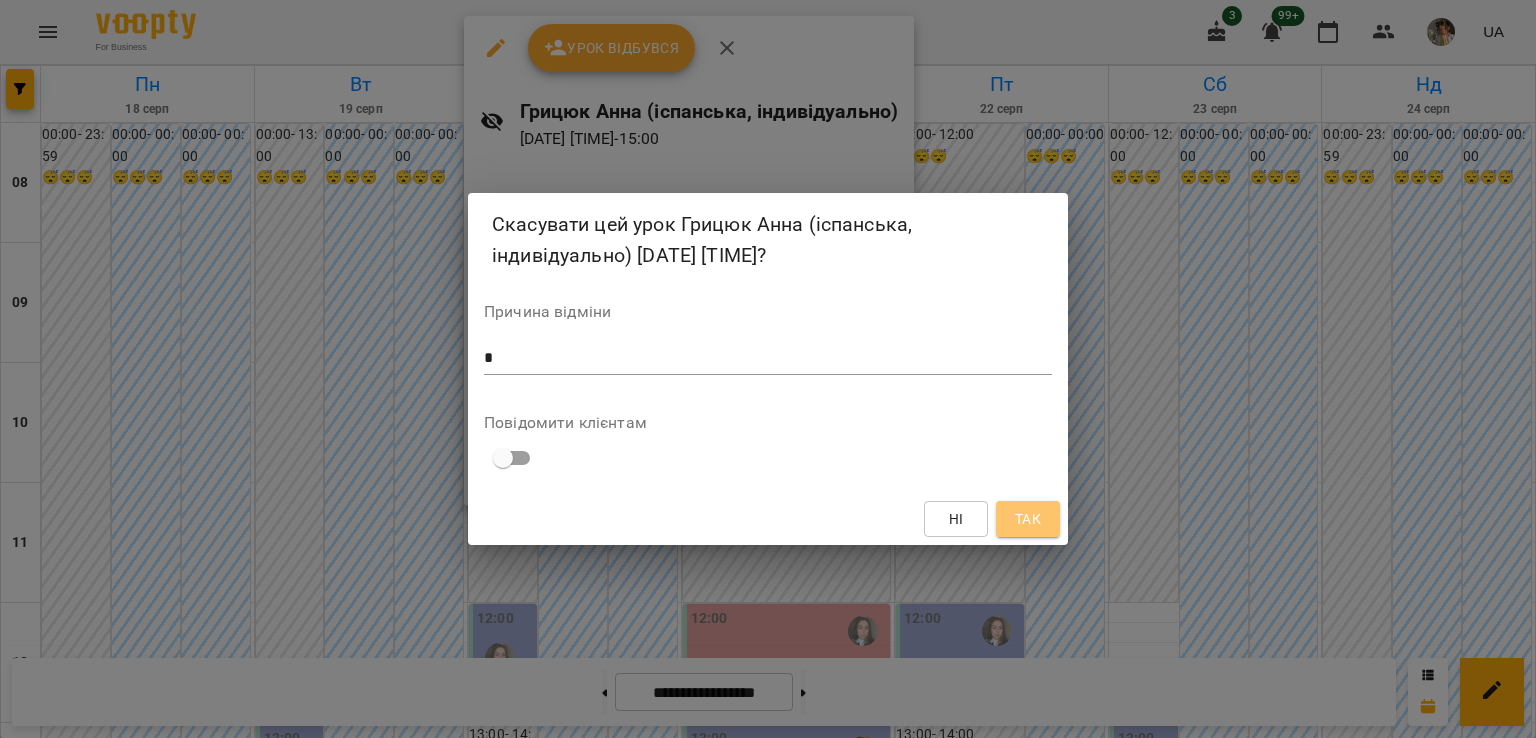 click on "Так" at bounding box center (1028, 519) 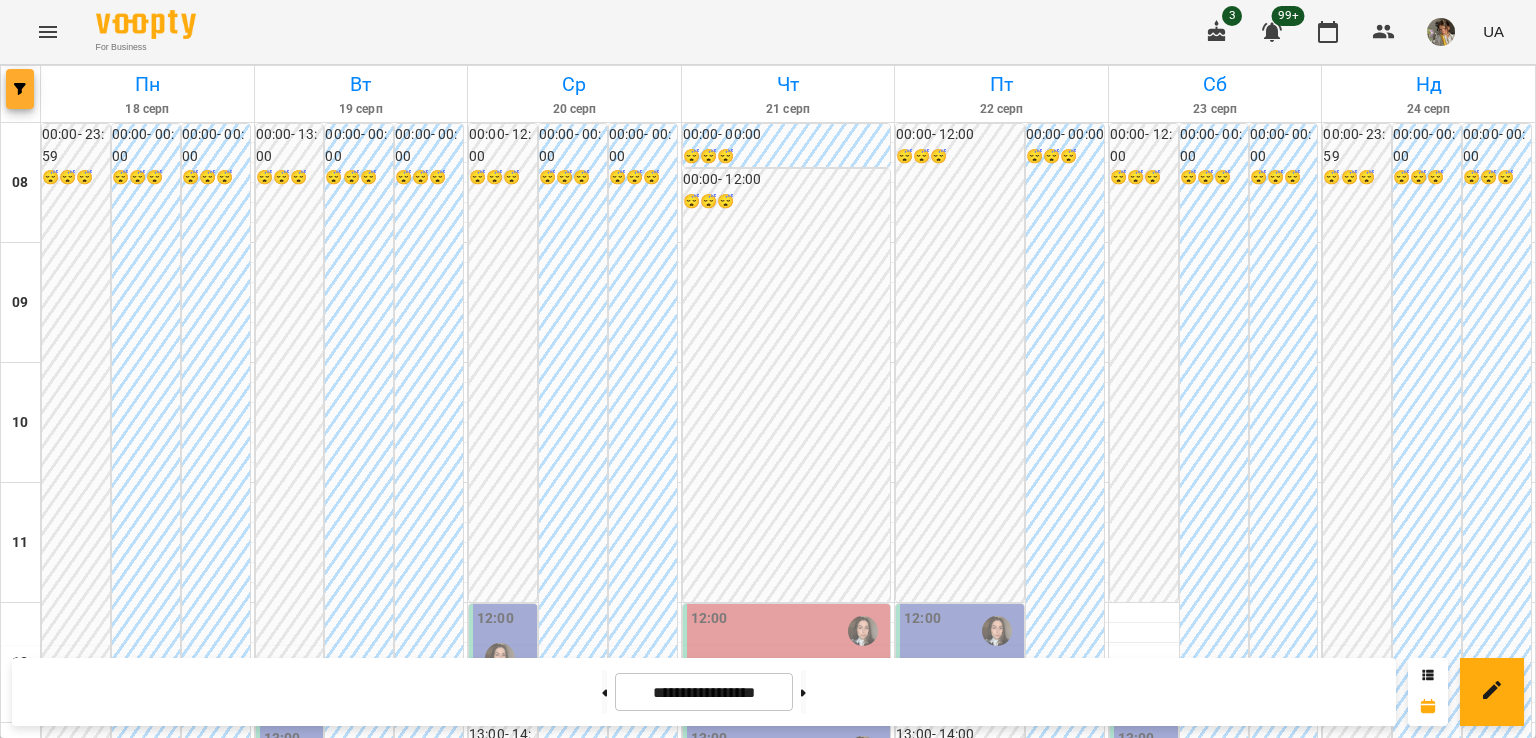 click 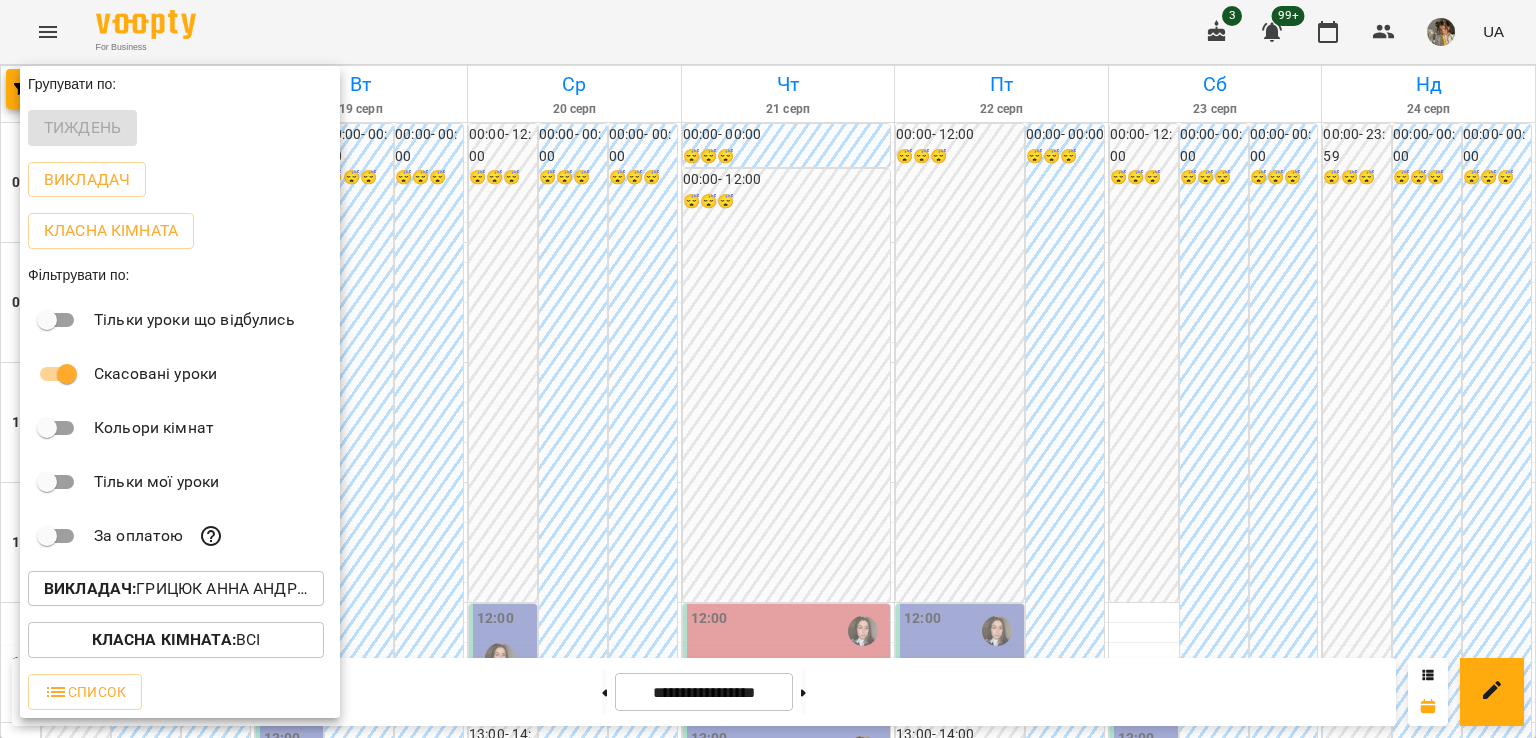 click on "Викладач :" at bounding box center [90, 588] 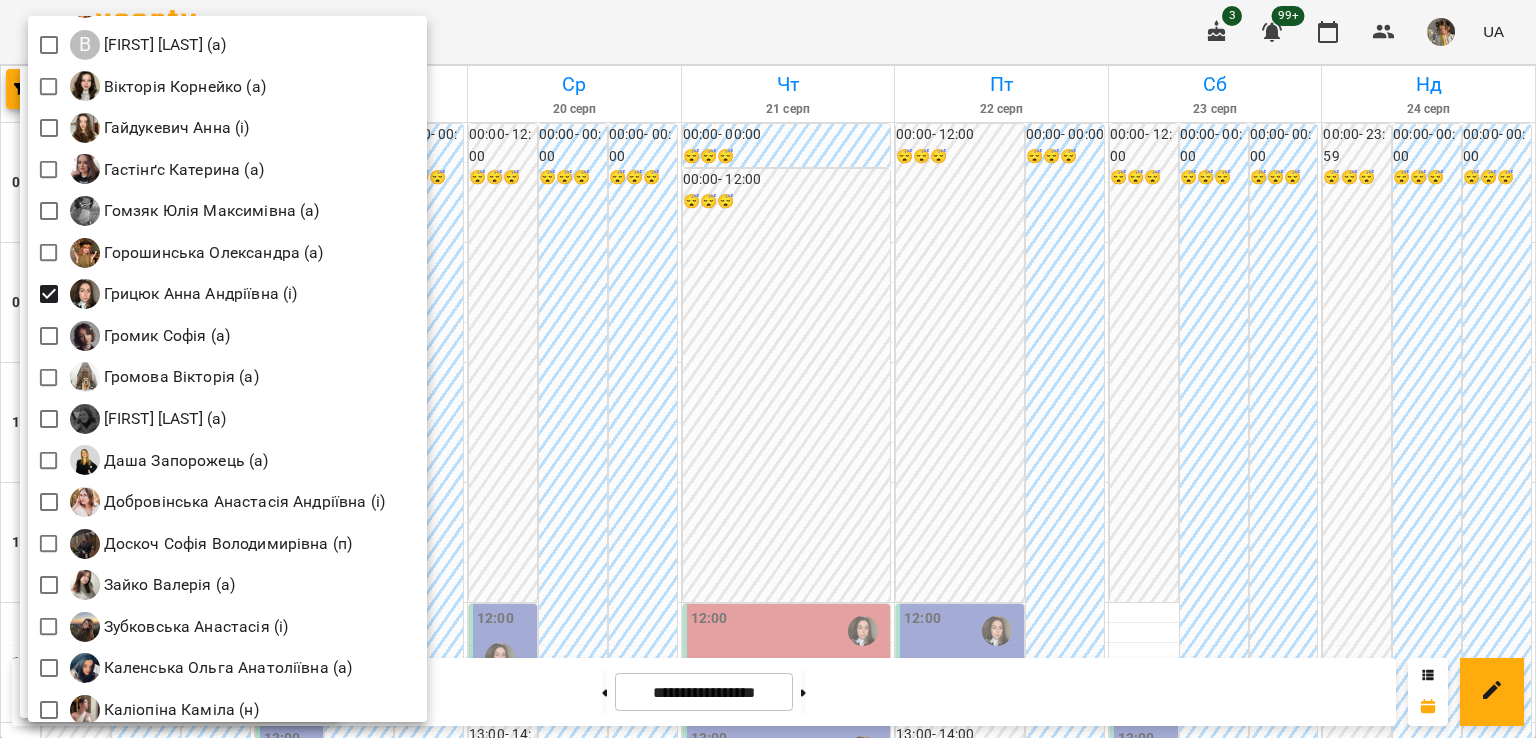 scroll, scrollTop: 728, scrollLeft: 0, axis: vertical 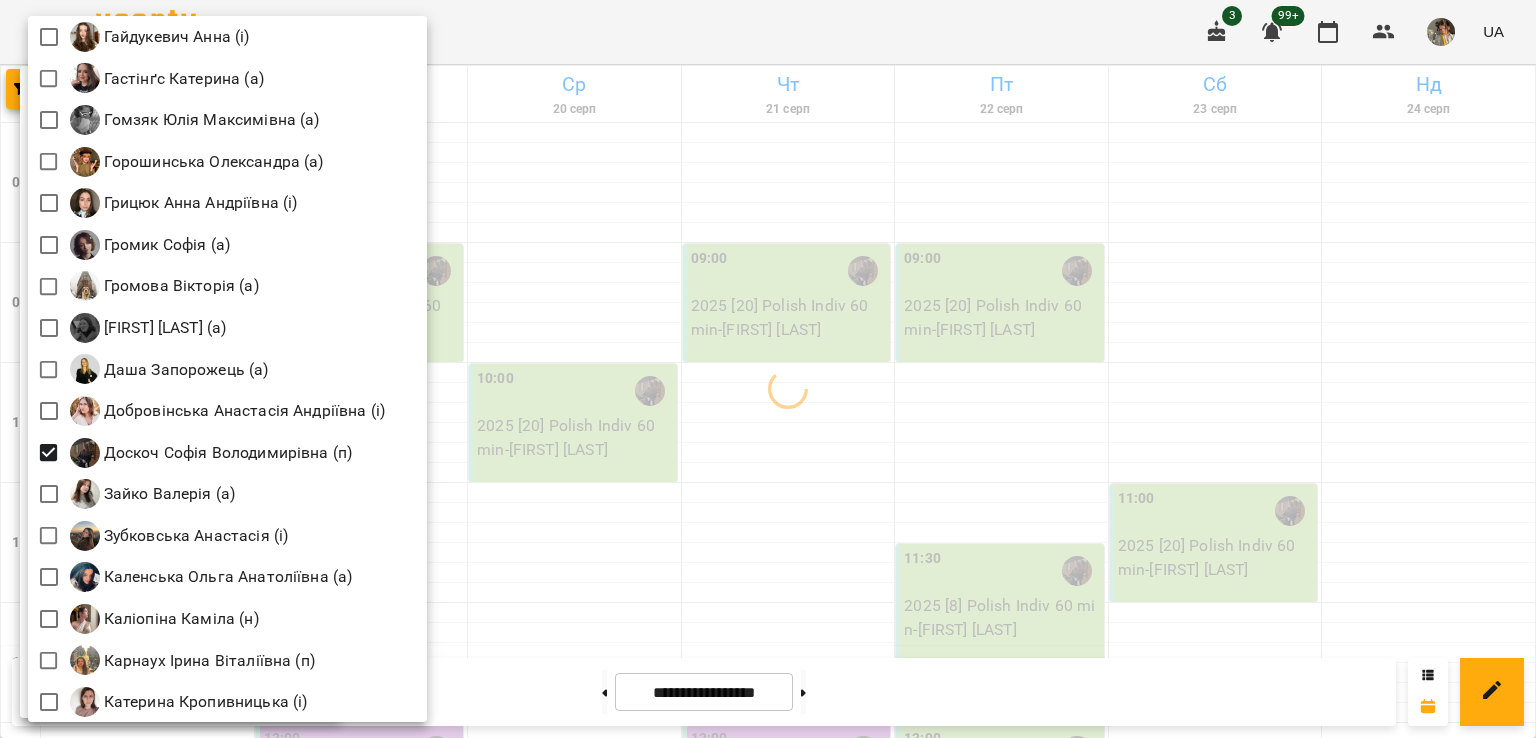 click at bounding box center (768, 369) 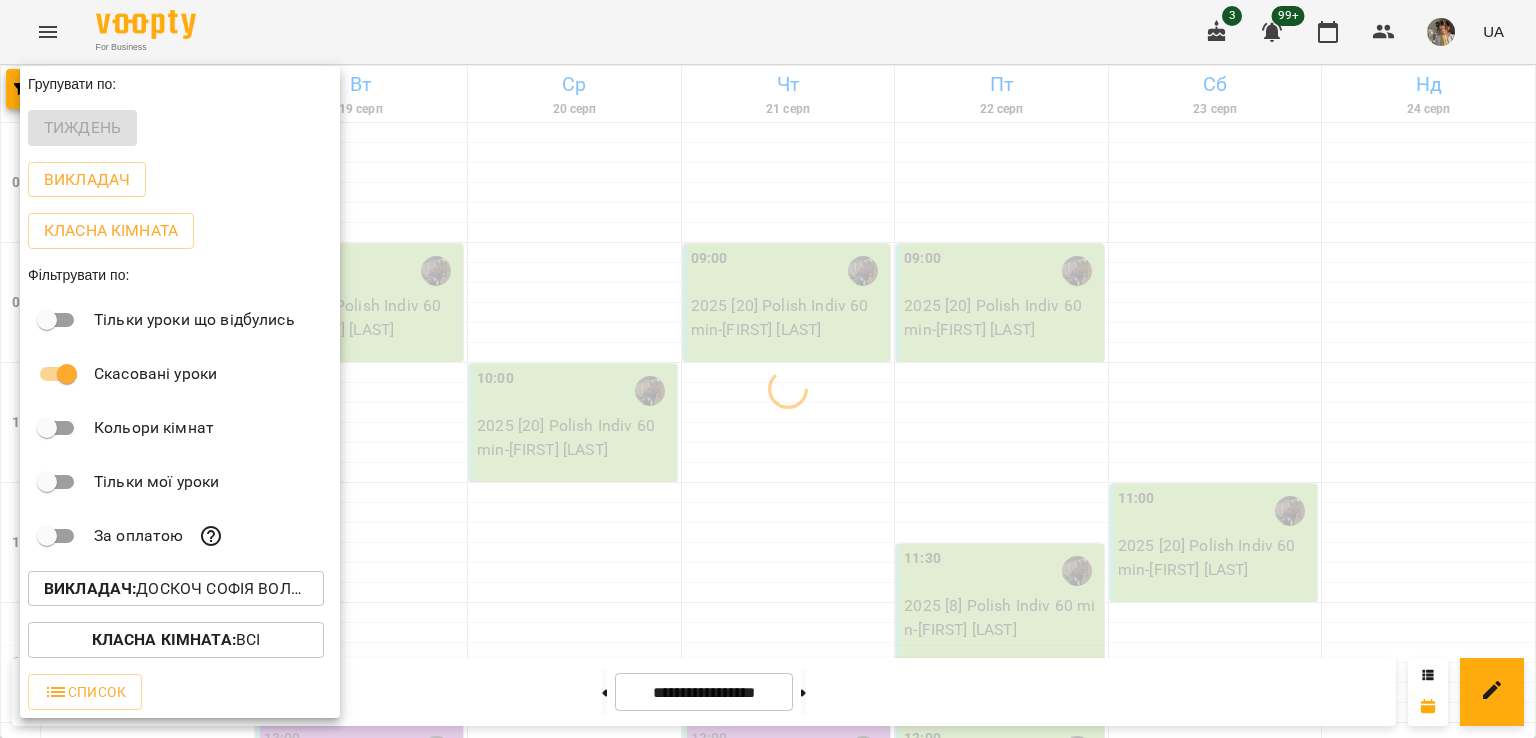click at bounding box center (768, 369) 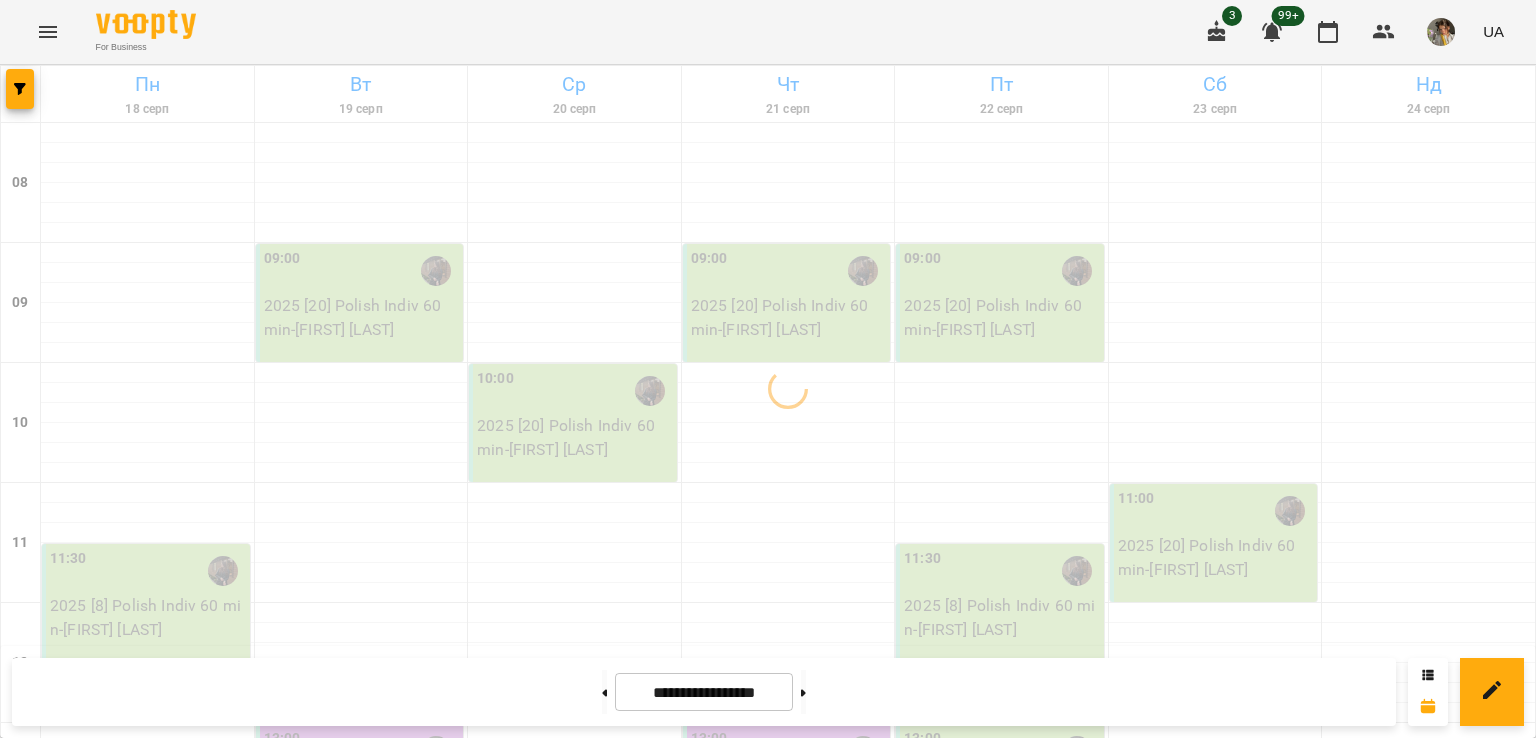 click on "Групувати по: Тиждень Викладач Класна кімната Фільтрувати по: Тільки уроки що відбулись Скасовані уроки Кольори кімнат Тільки мої уроки За оплатою Викладач :  Доскоч Софія Володимирівна (п) Класна кімната :  Всі Список" at bounding box center (768, 369) 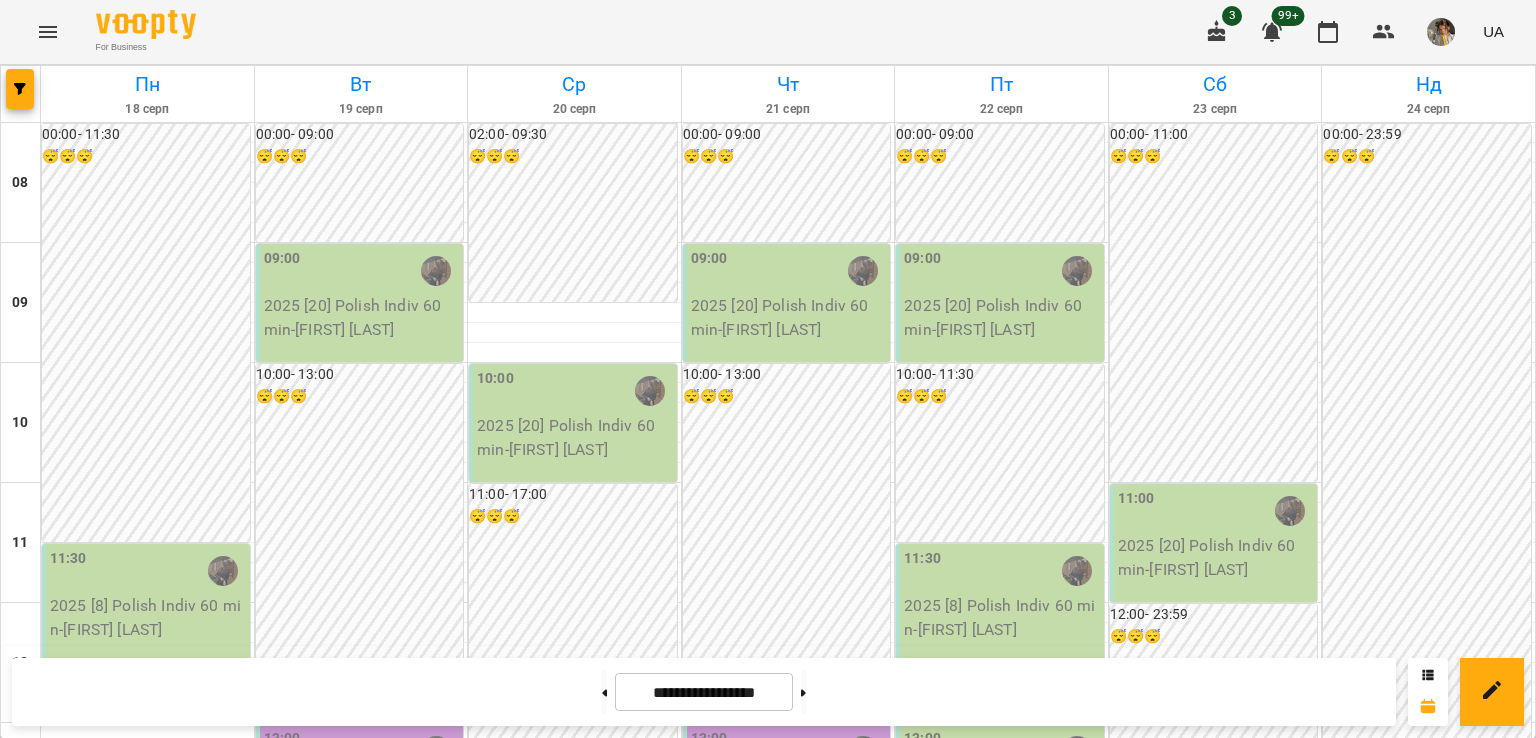 click at bounding box center [604, 692] 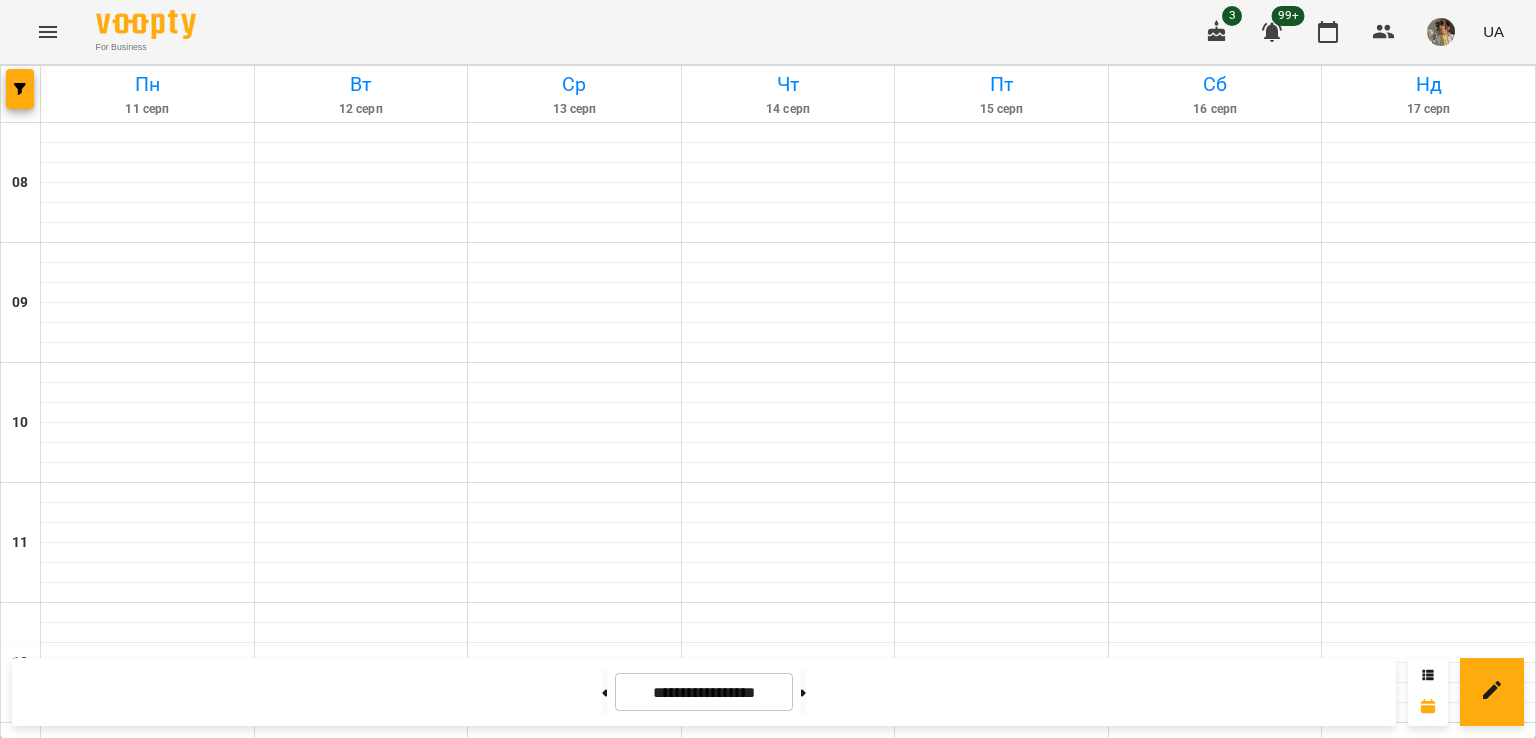 click at bounding box center [604, 692] 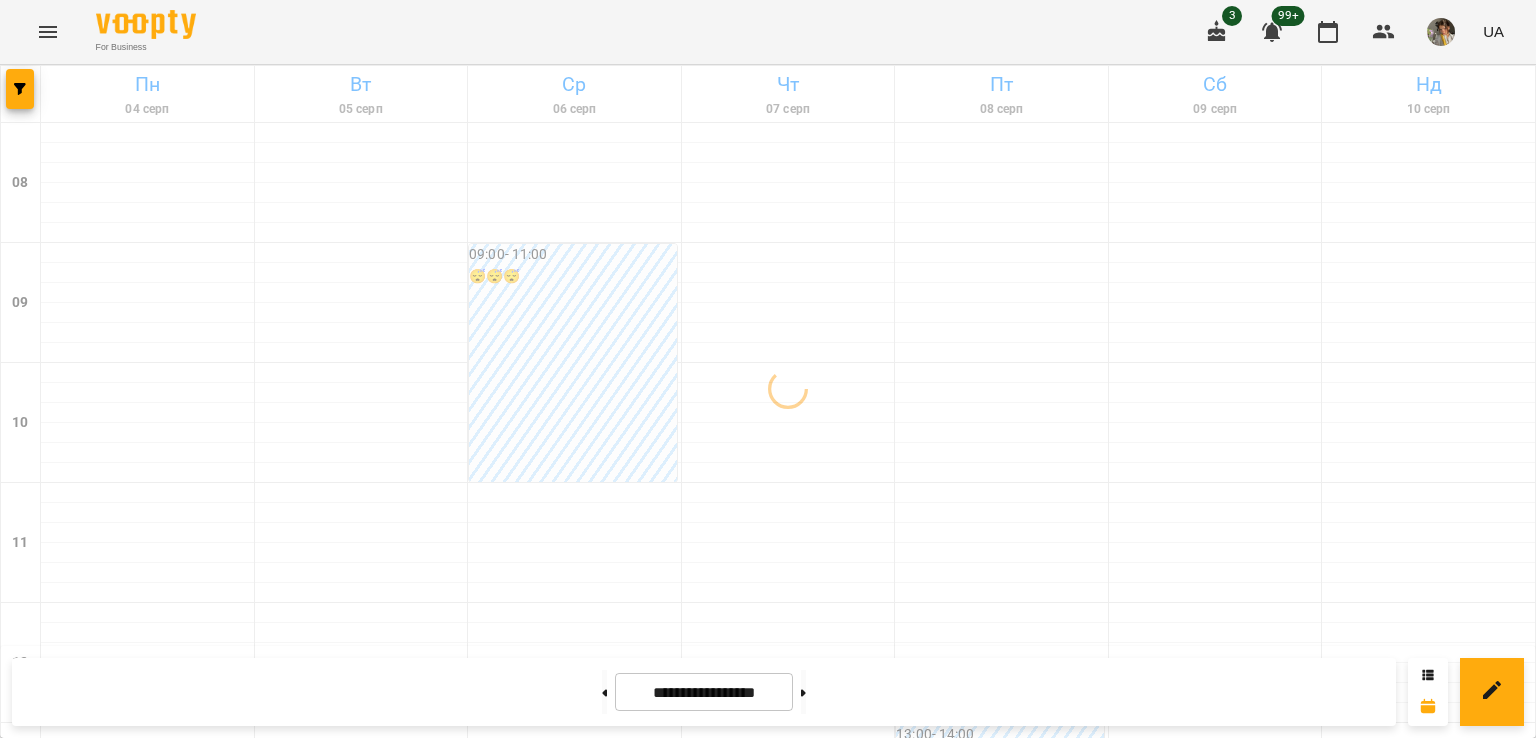 type on "**********" 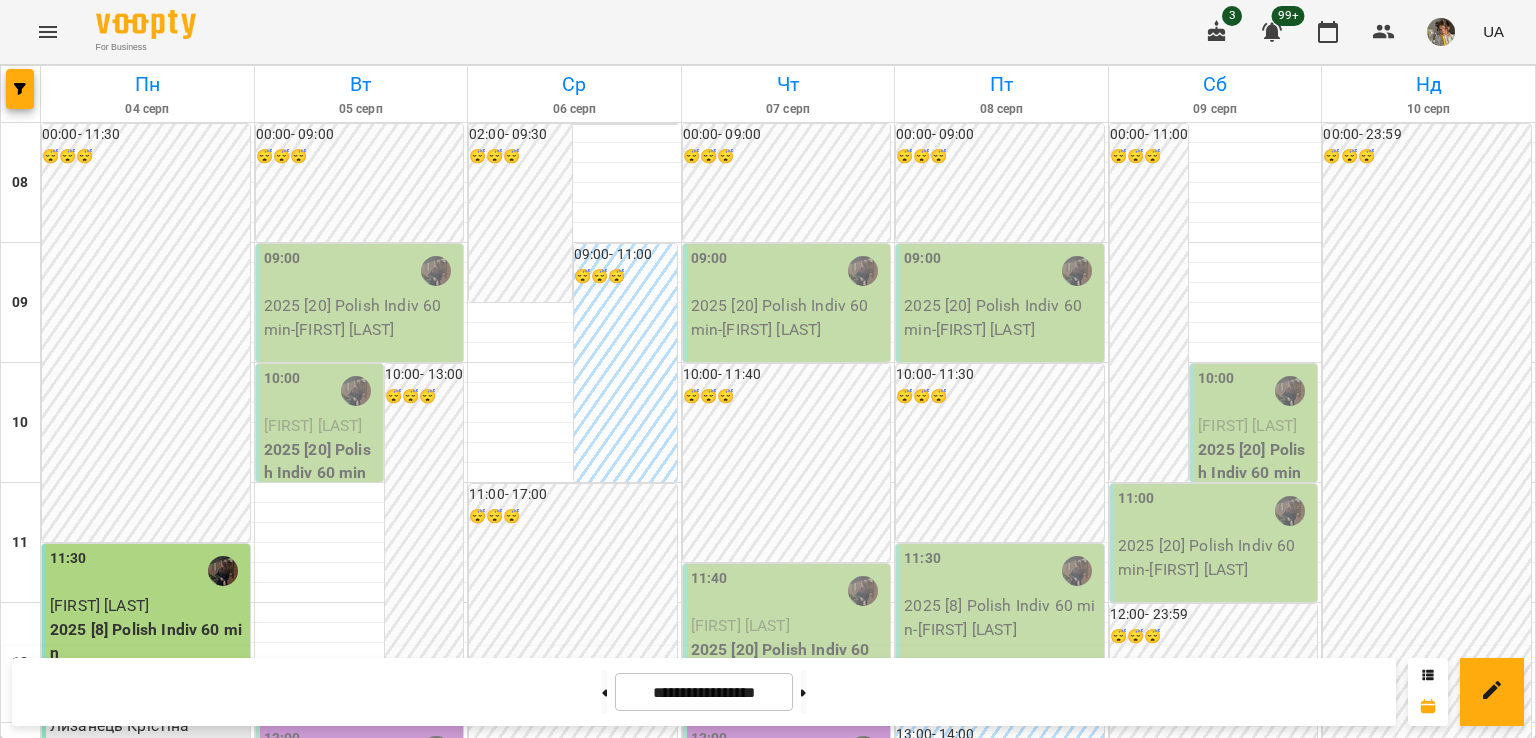 scroll, scrollTop: 1006, scrollLeft: 0, axis: vertical 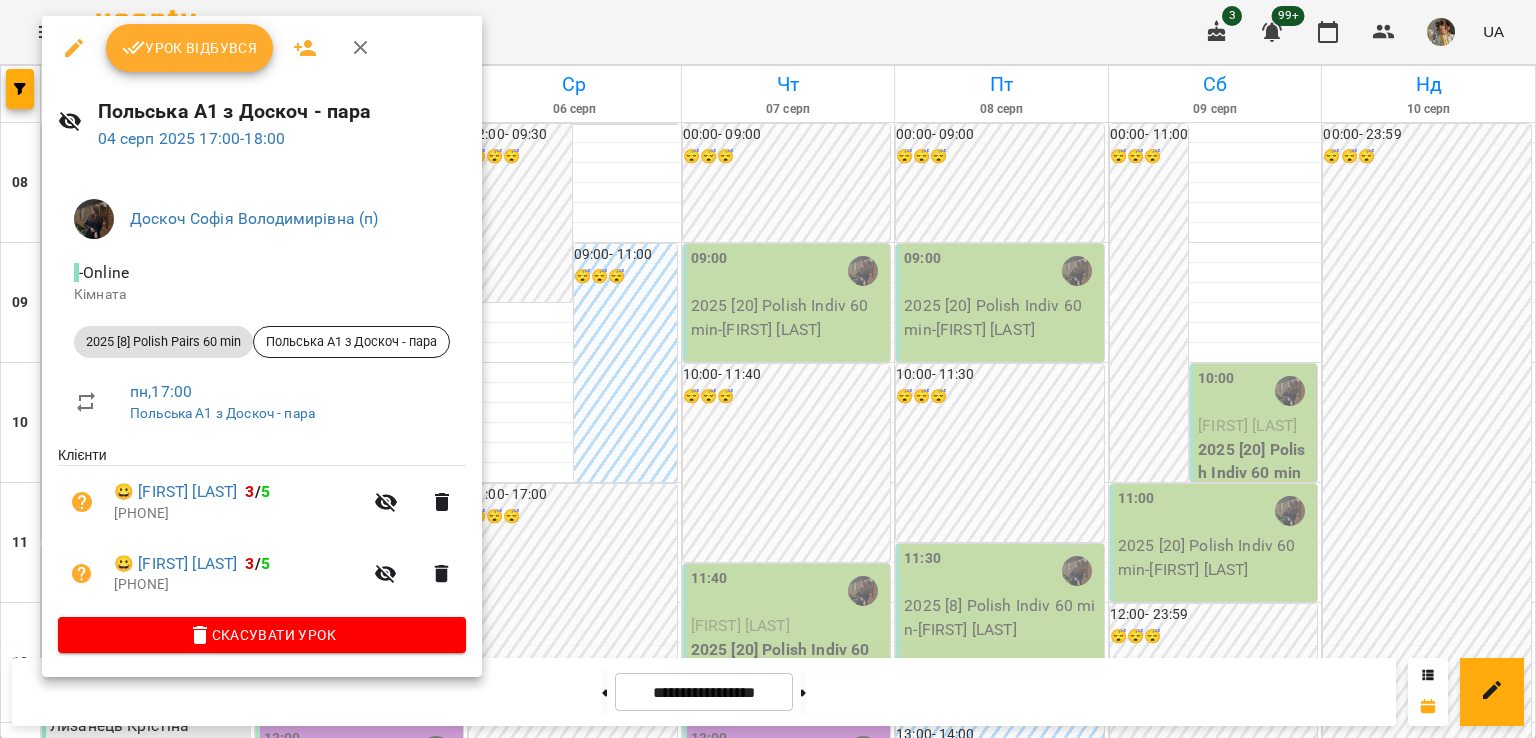 click 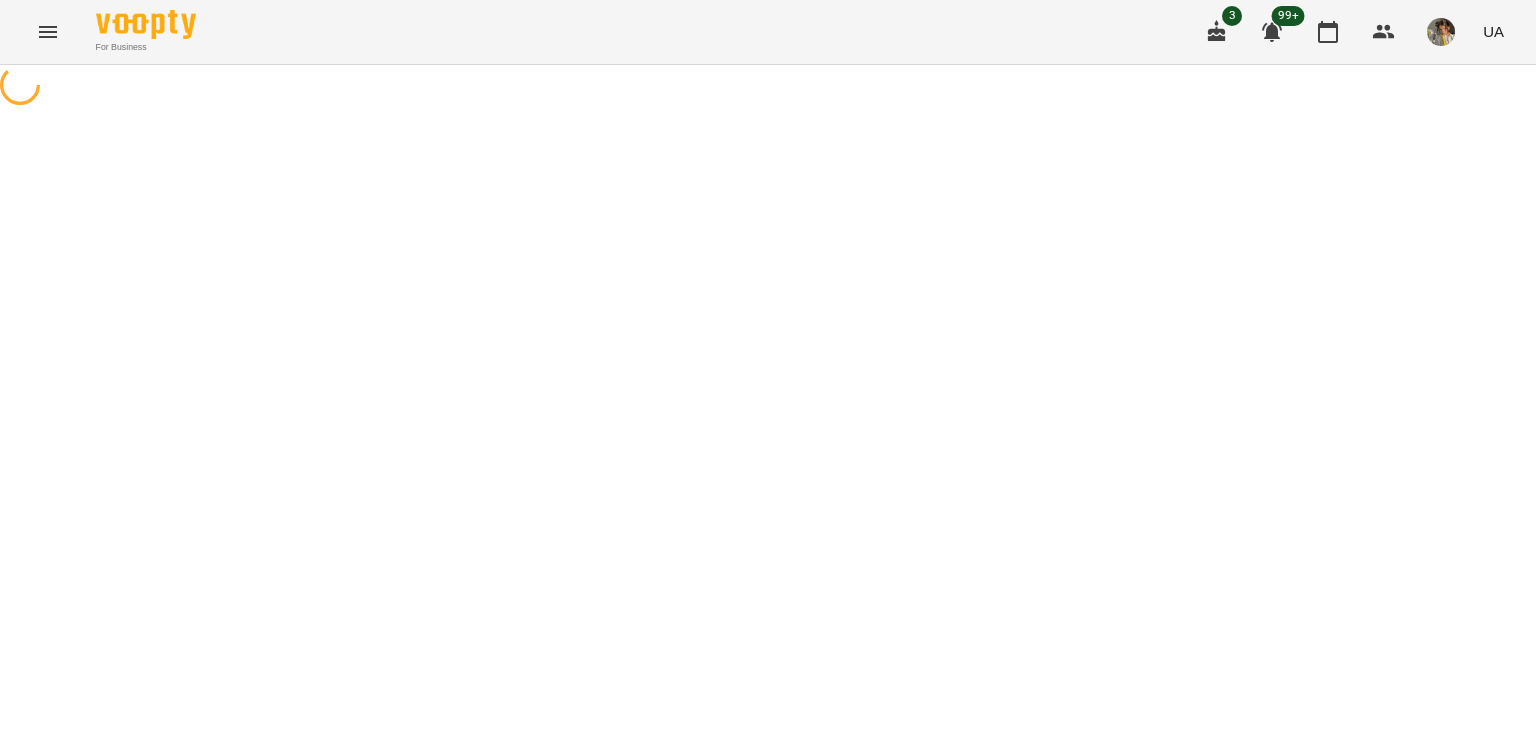 select on "**********" 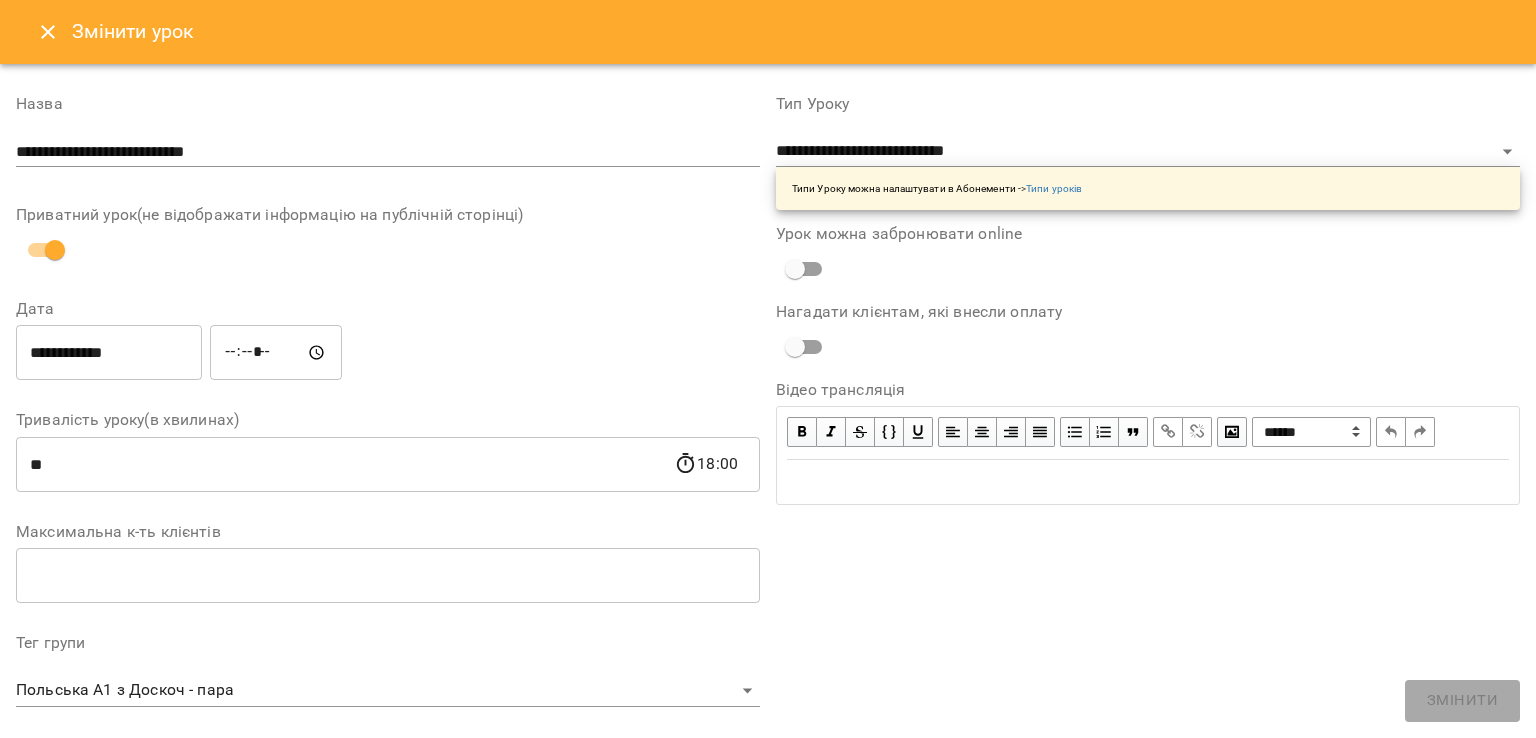 click on "*****" at bounding box center (276, 353) 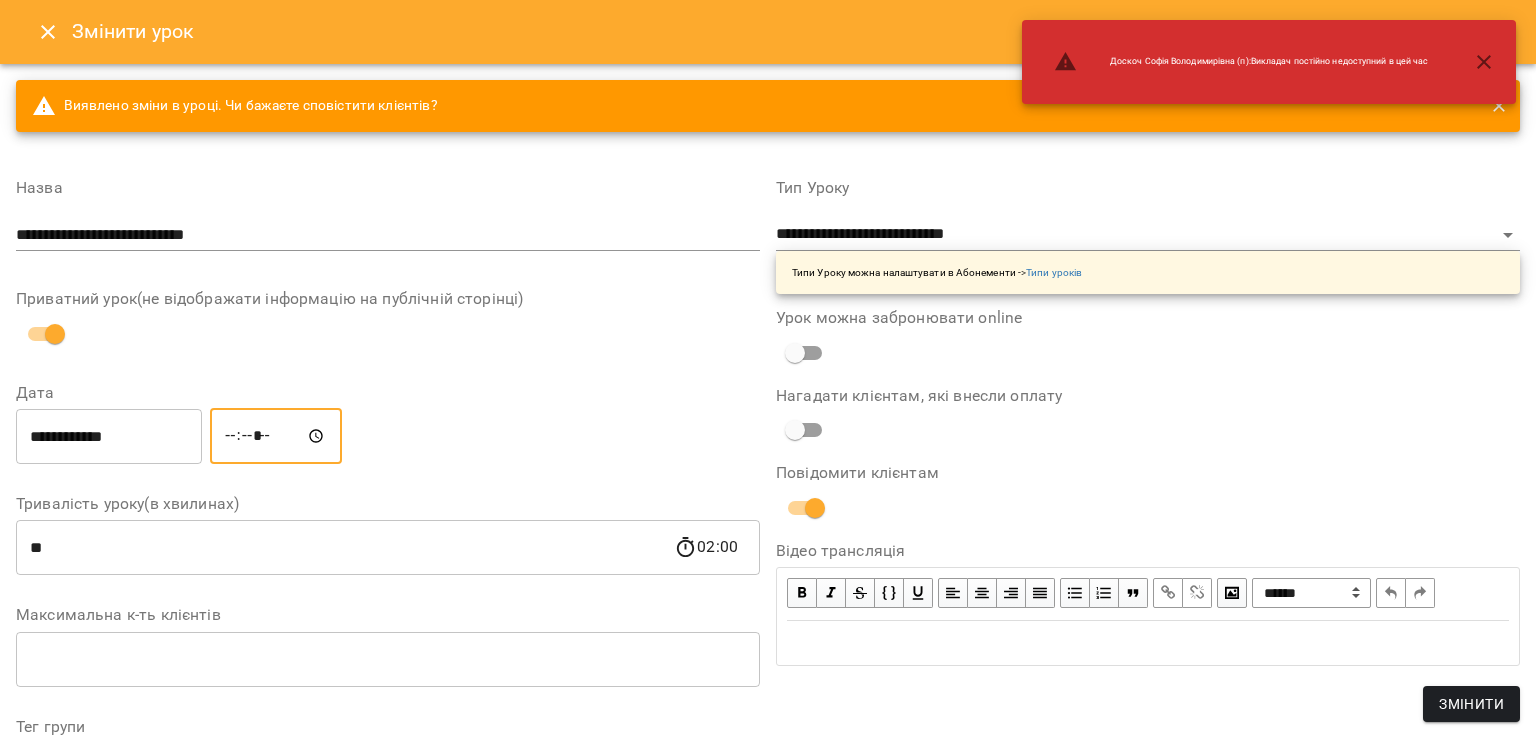 type on "*****" 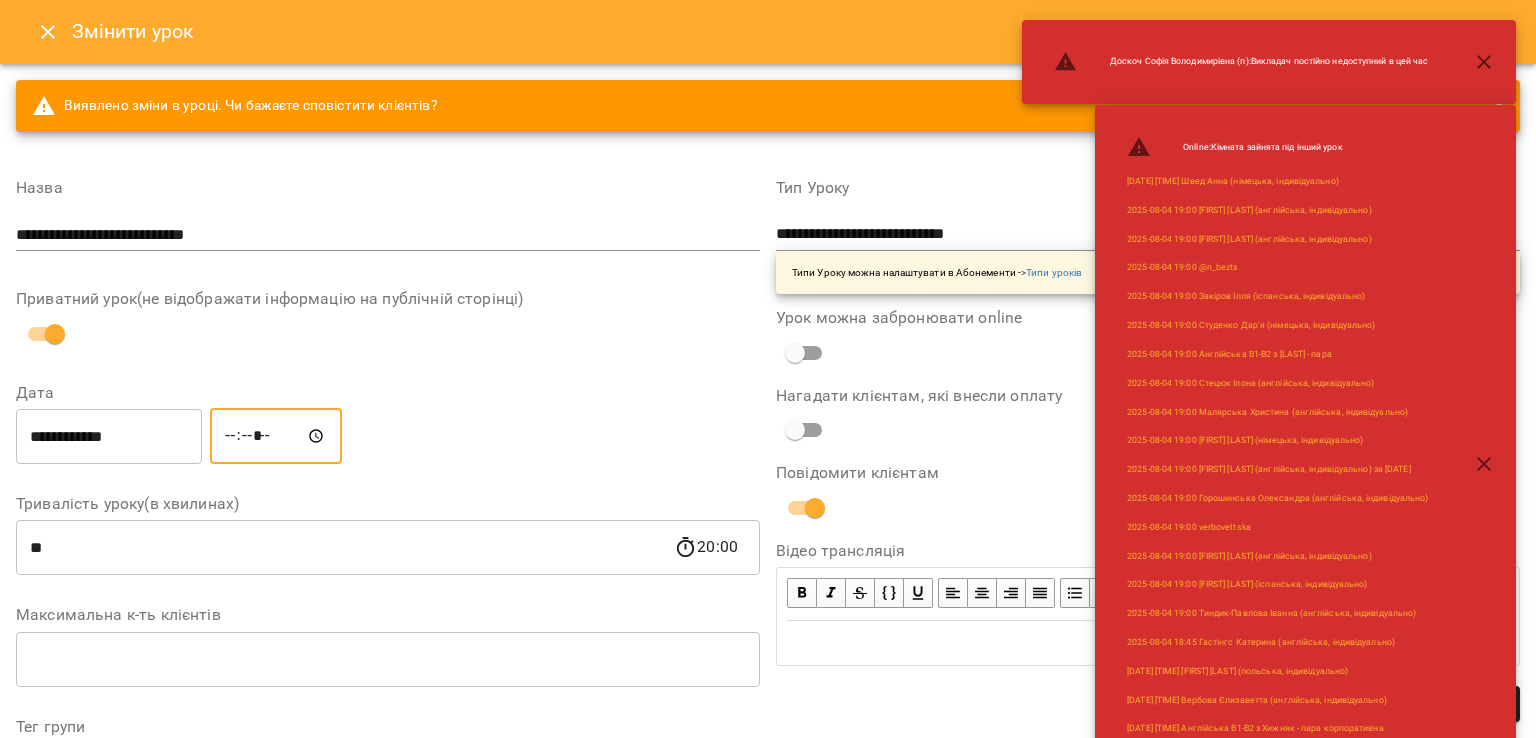 click 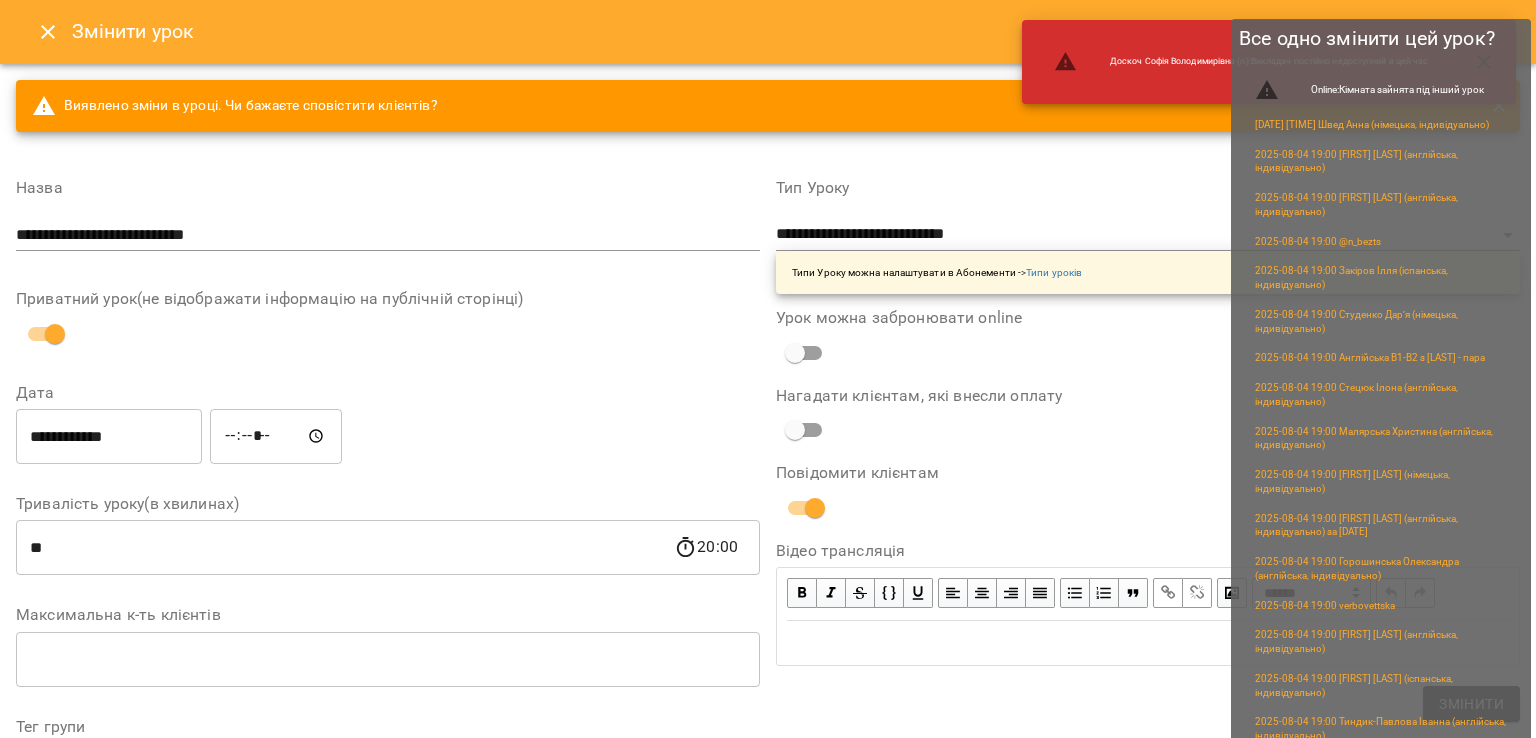 click on "Змінити" at bounding box center [1471, 704] 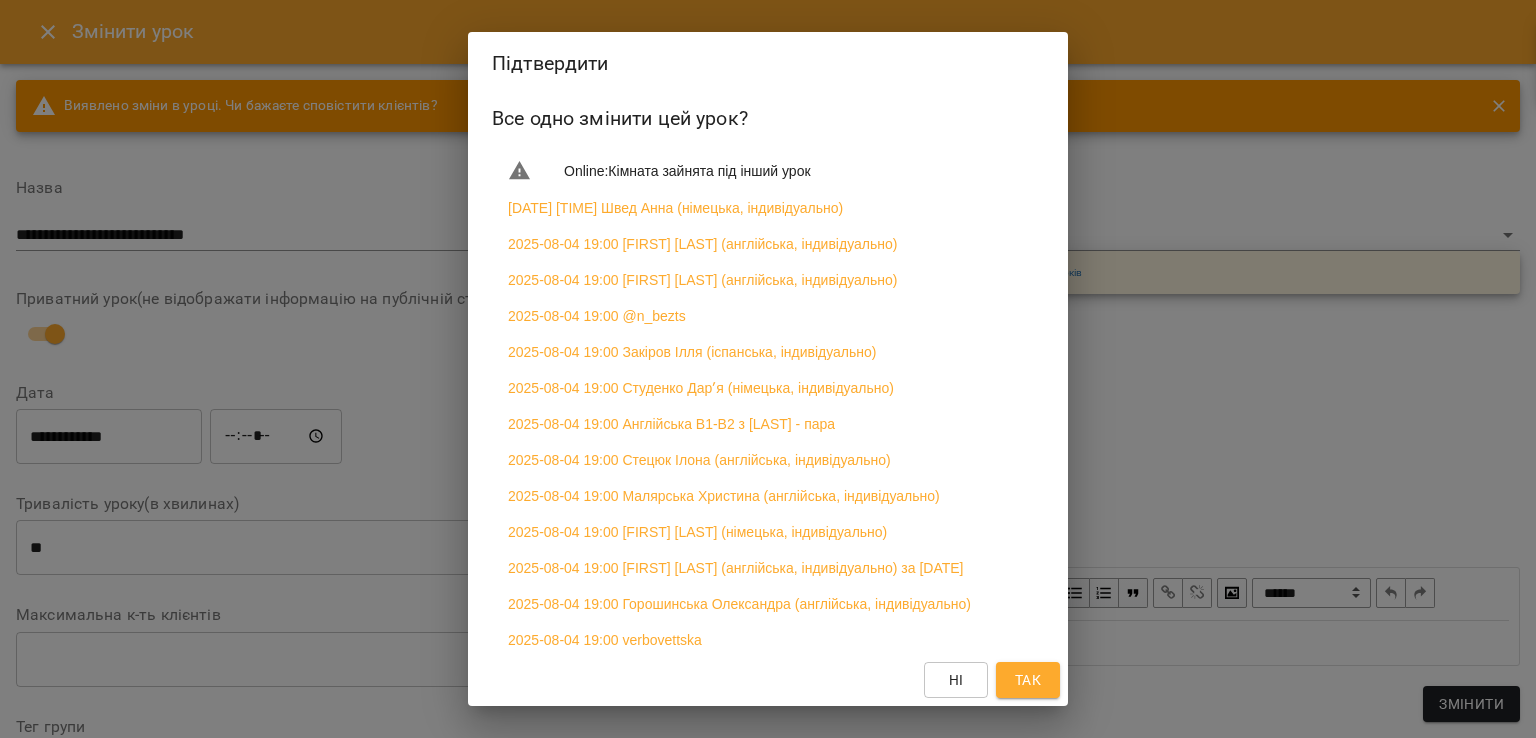 click on "Так" at bounding box center [1028, 680] 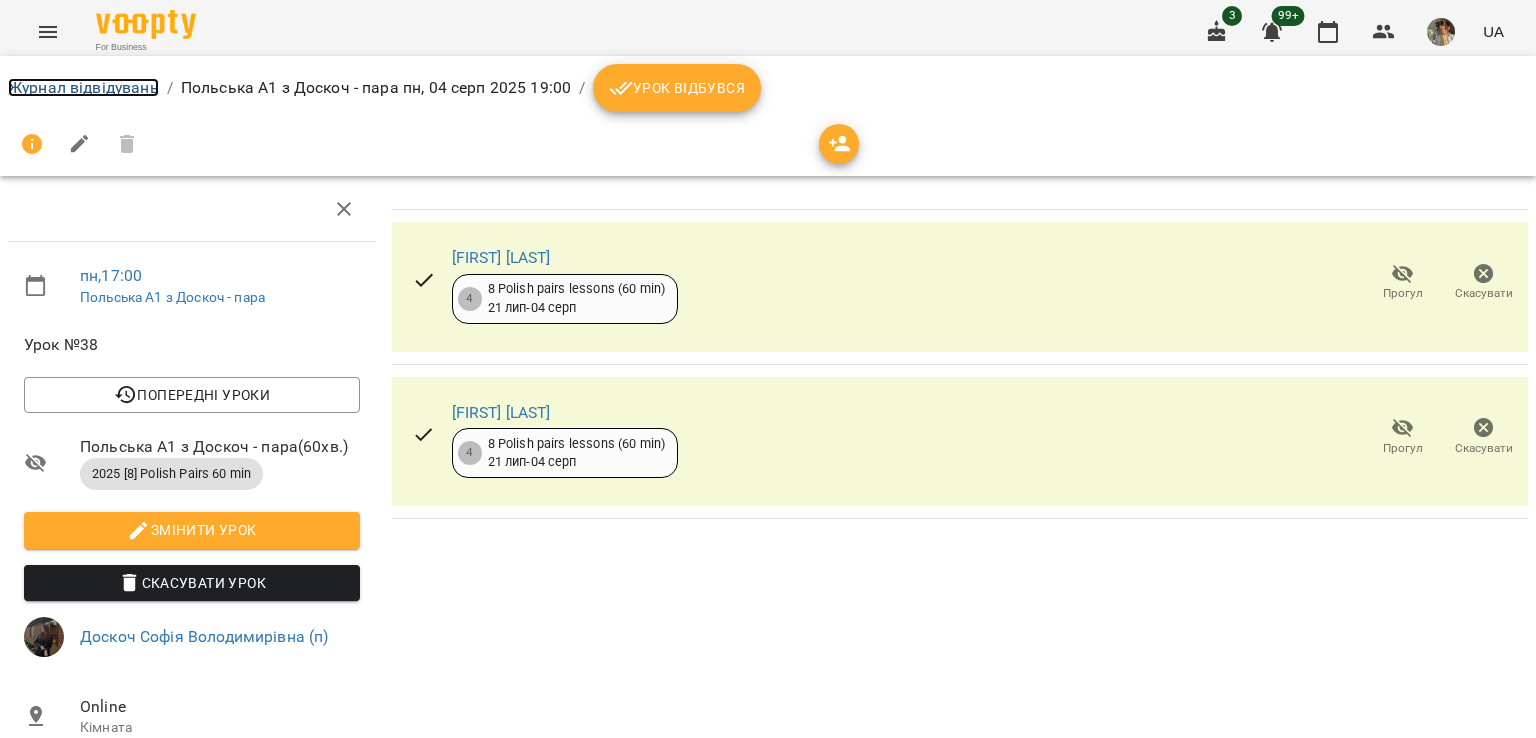 click on "Журнал відвідувань" at bounding box center (83, 87) 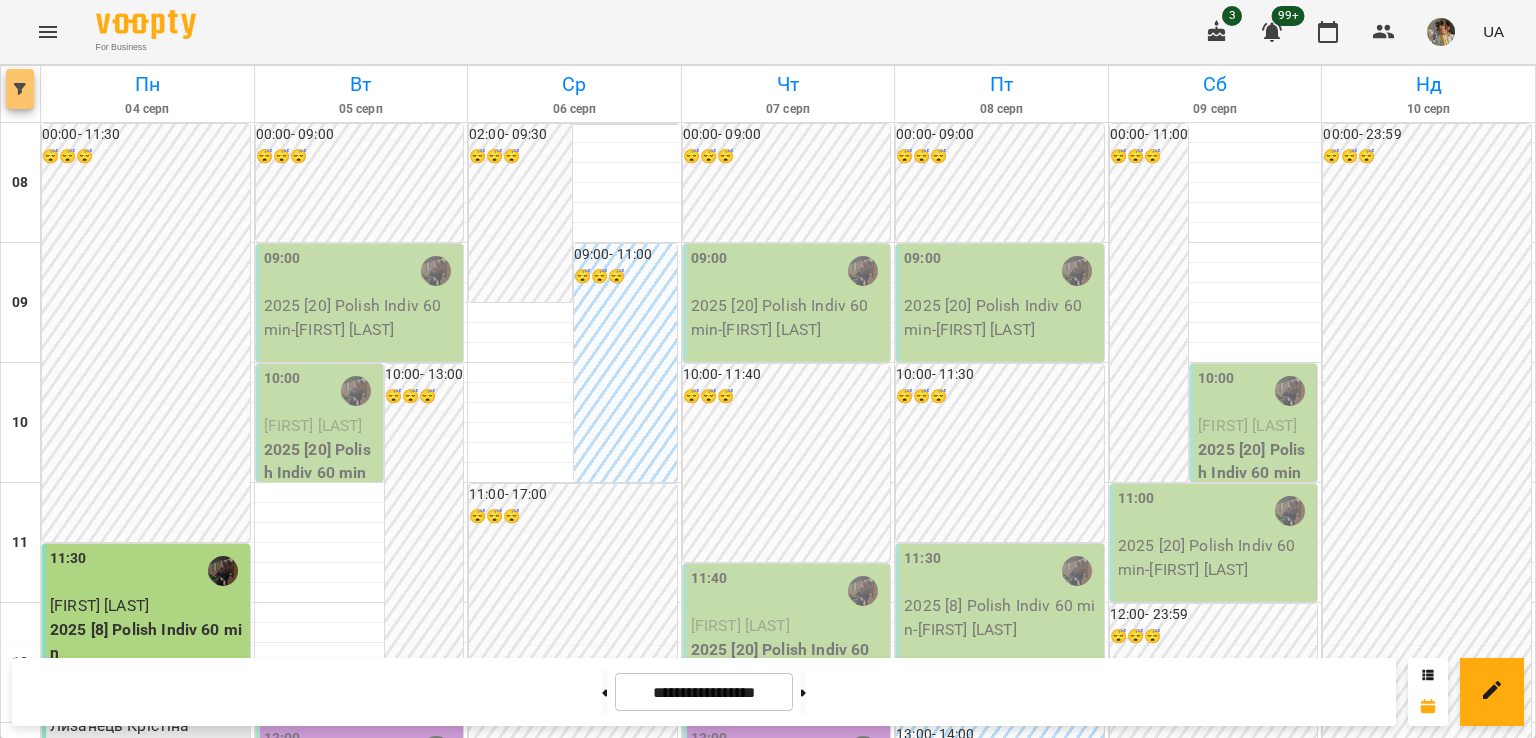 click 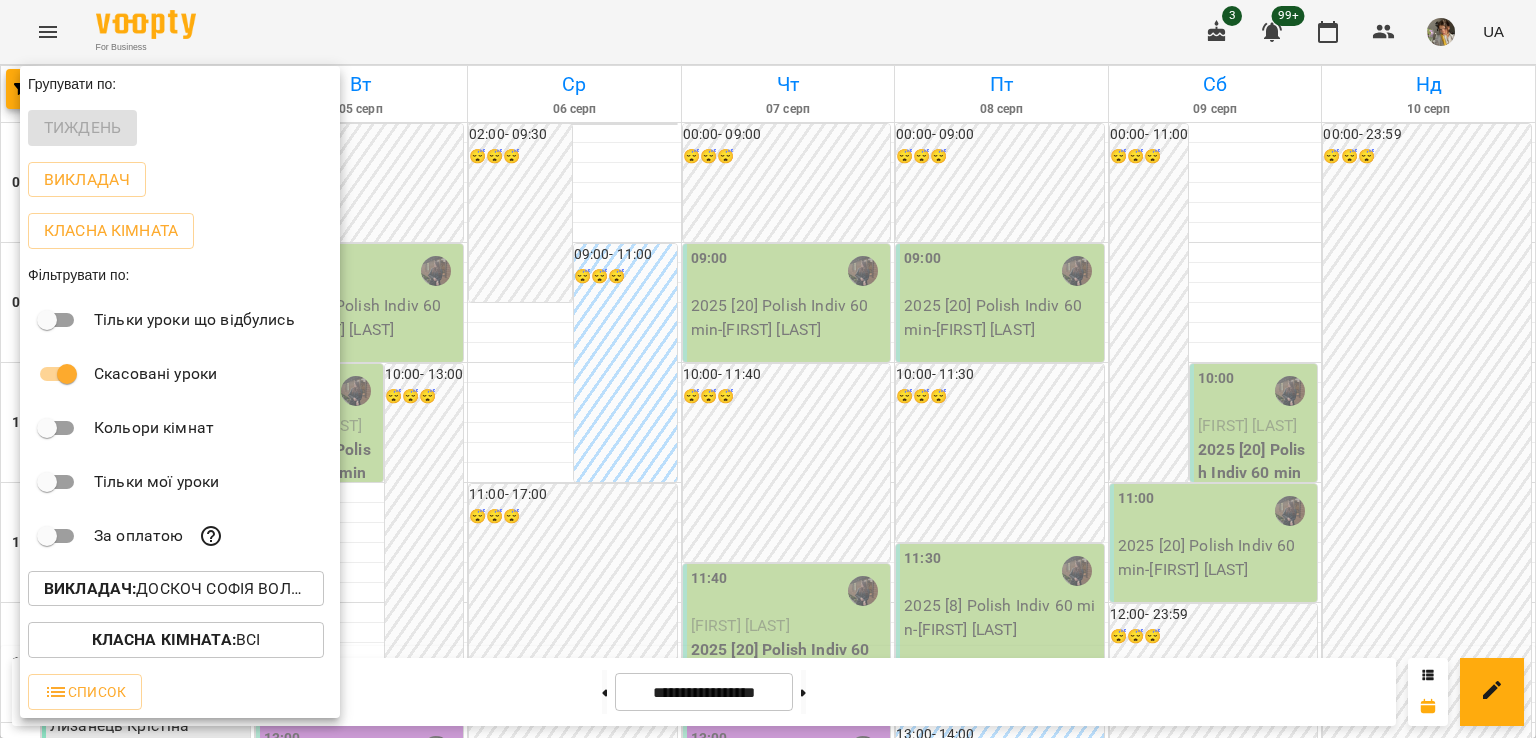 click on "Викладач :  Доскоч Софія Володимирівна (п)" at bounding box center [176, 589] 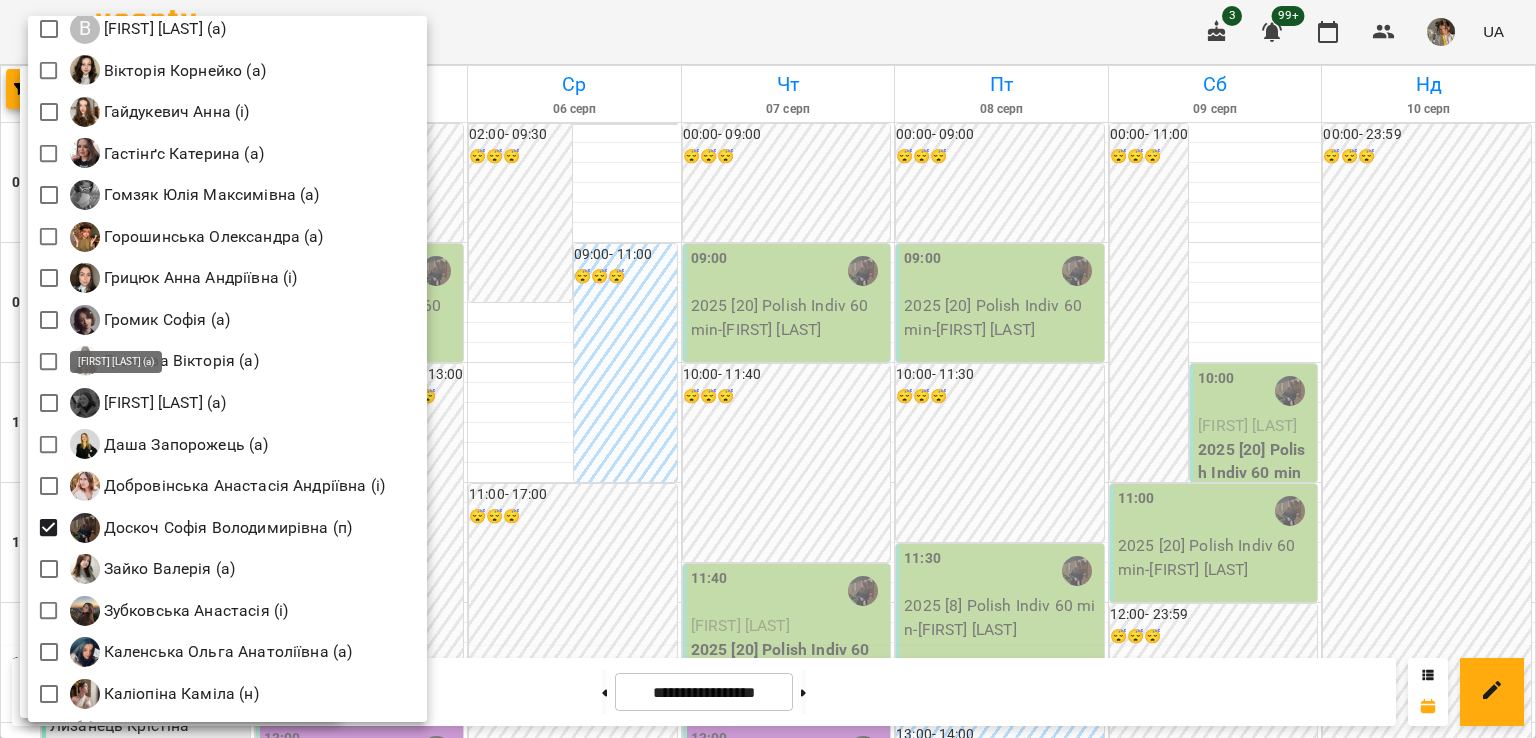 scroll, scrollTop: 956, scrollLeft: 0, axis: vertical 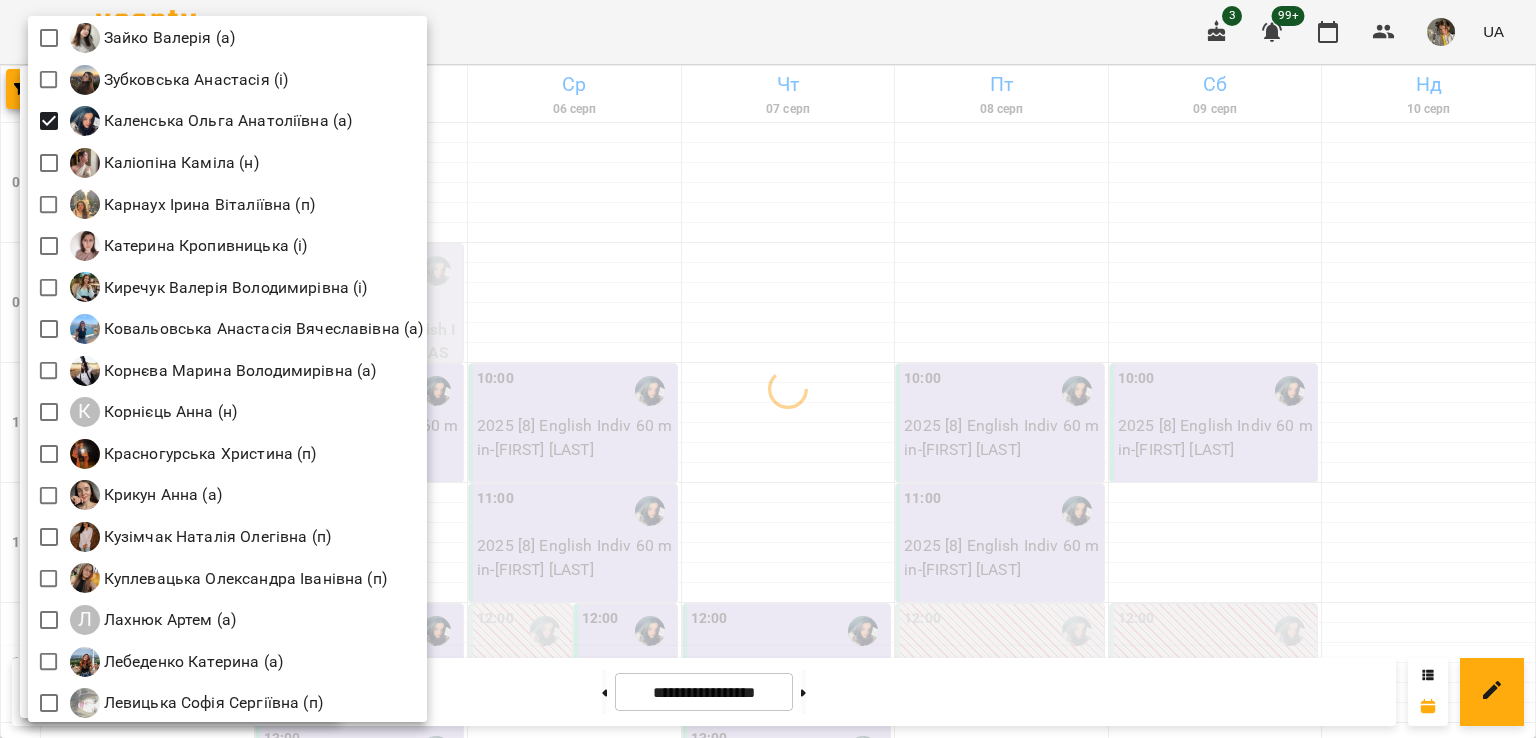 click at bounding box center [768, 369] 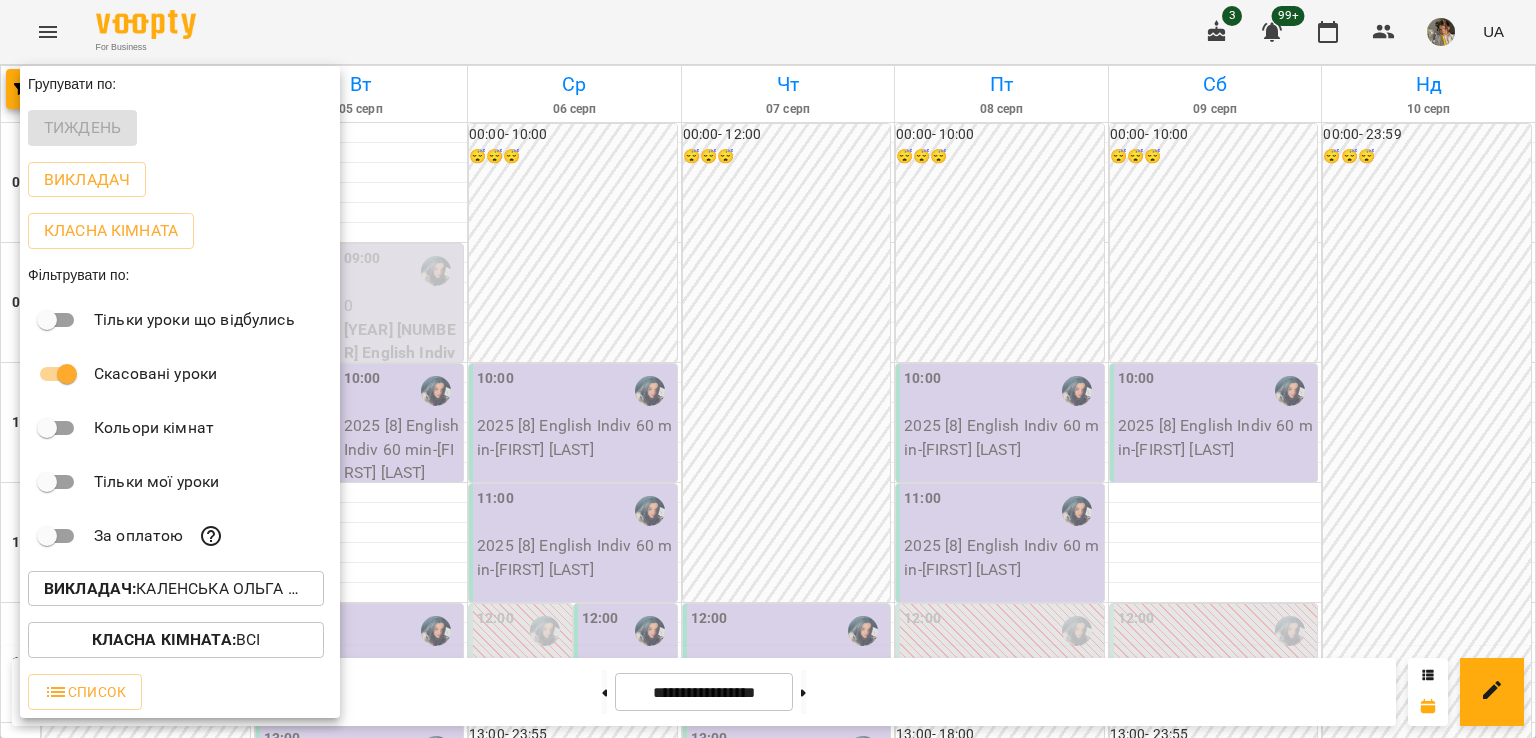 click at bounding box center (768, 369) 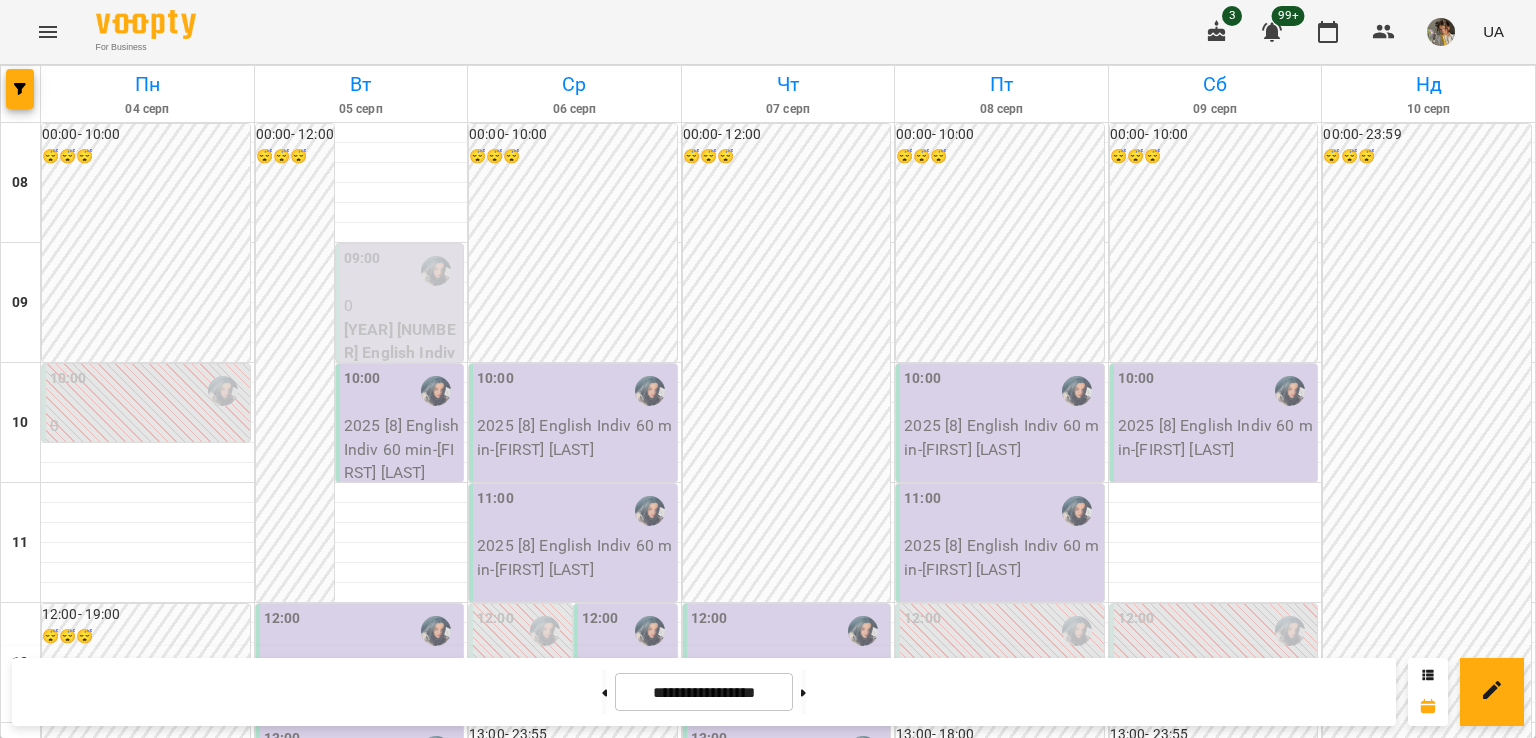 click at bounding box center (803, 692) 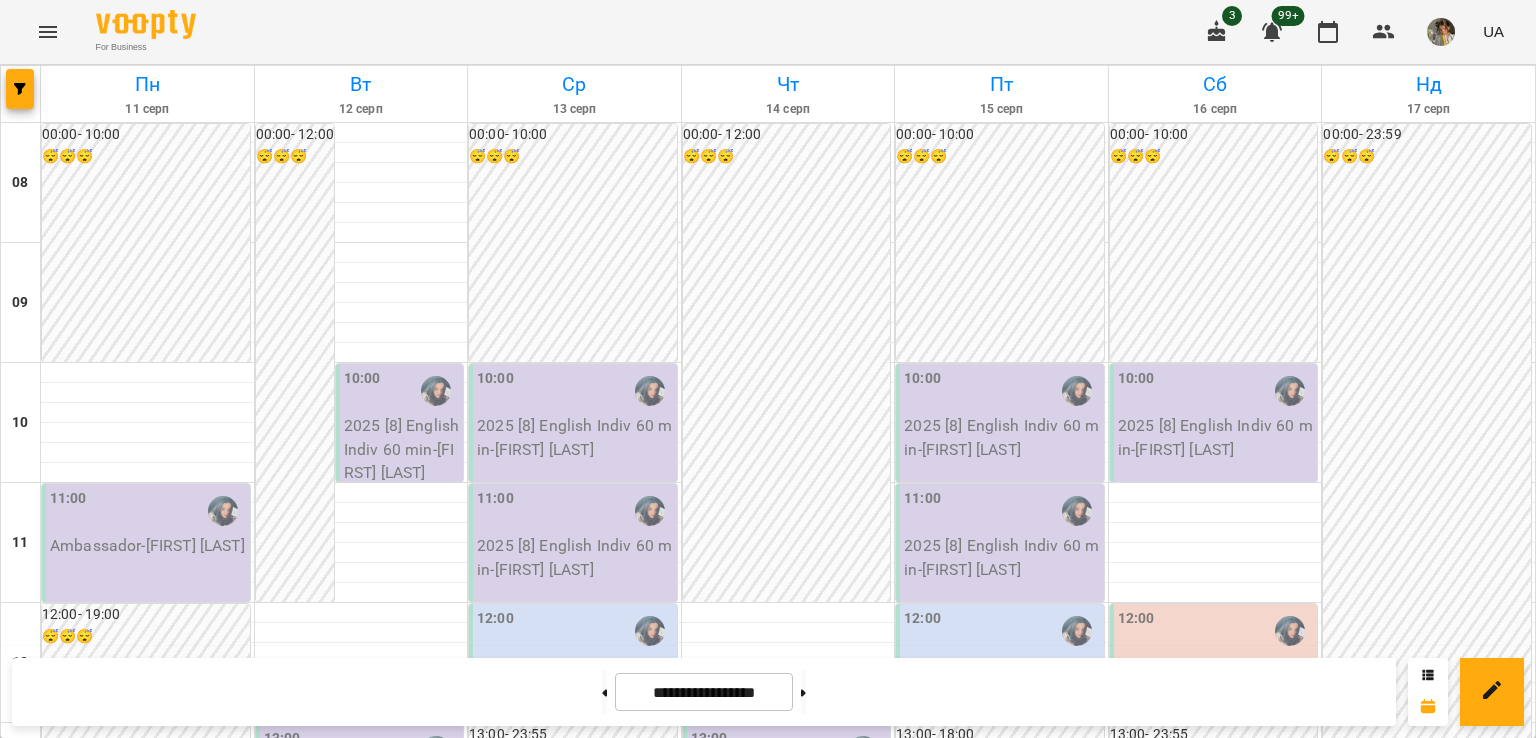 click at bounding box center (803, 692) 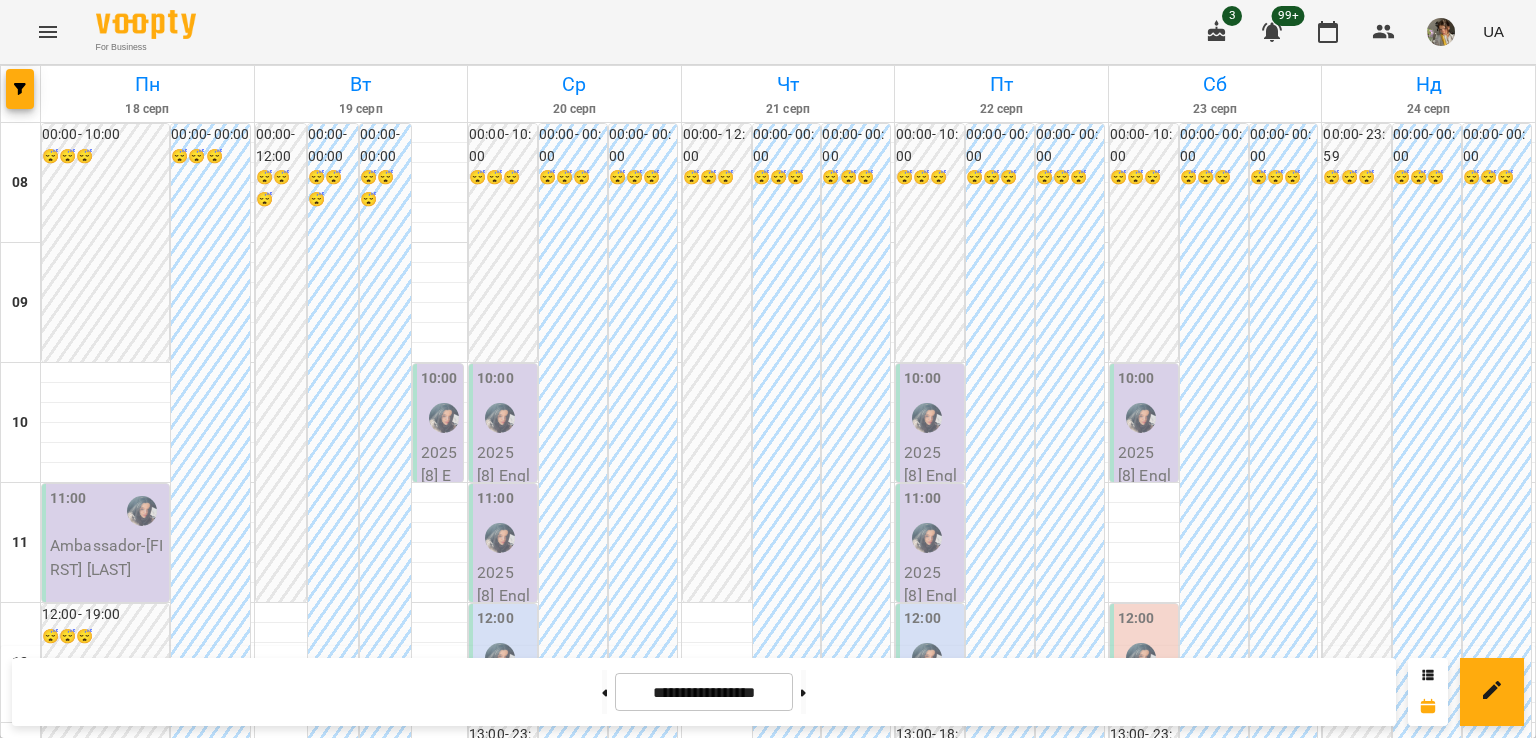 scroll, scrollTop: 141, scrollLeft: 0, axis: vertical 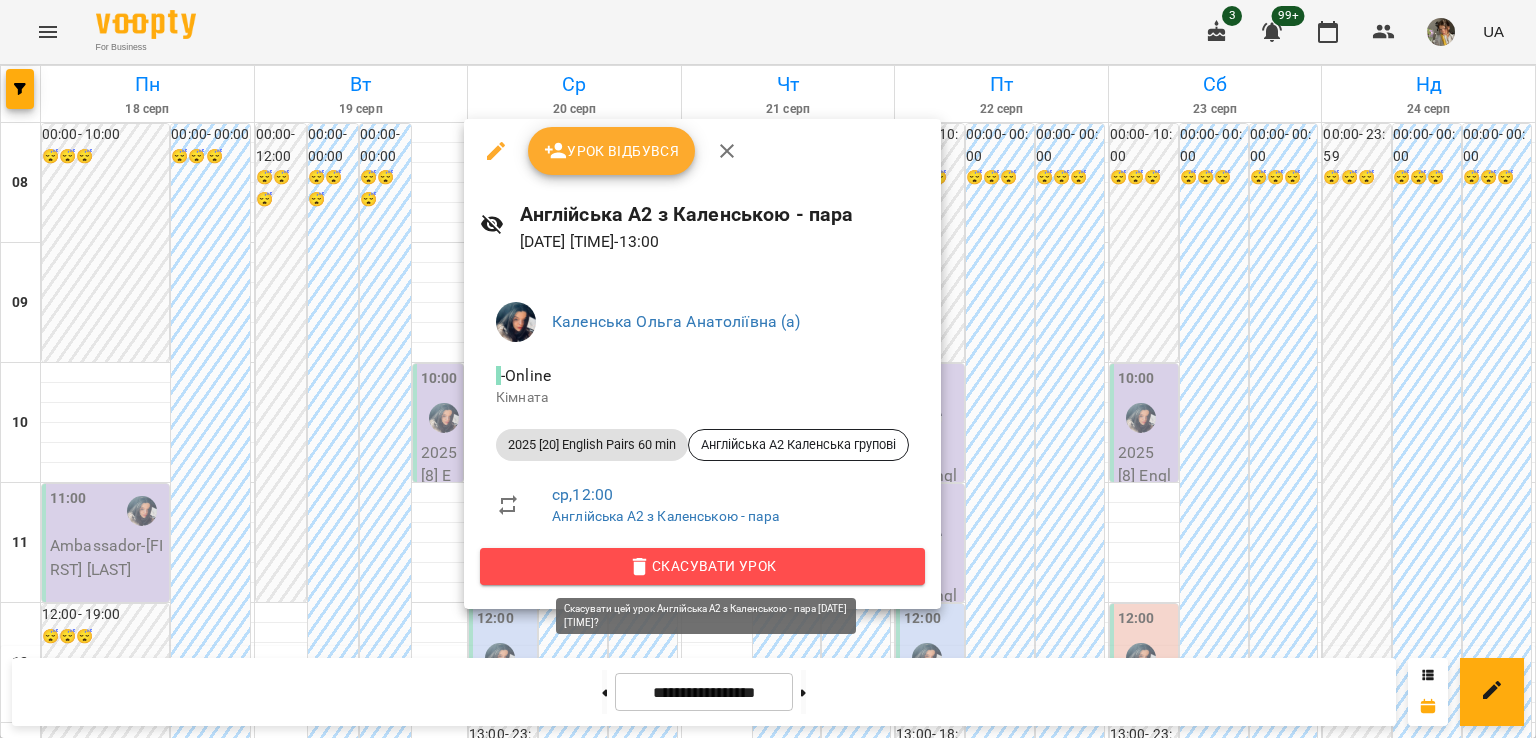 click on "Скасувати Урок" at bounding box center [702, 566] 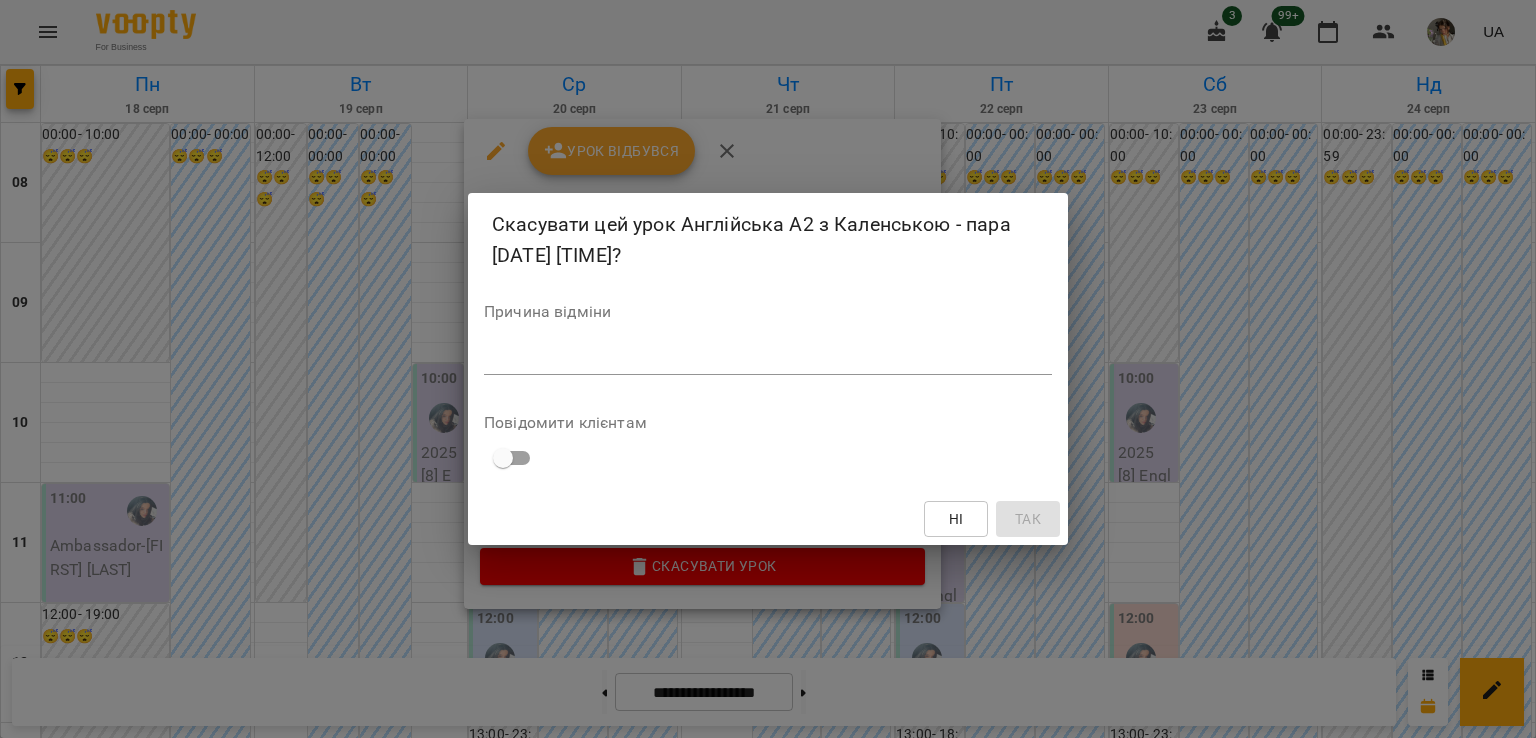 click on "*" at bounding box center (768, 359) 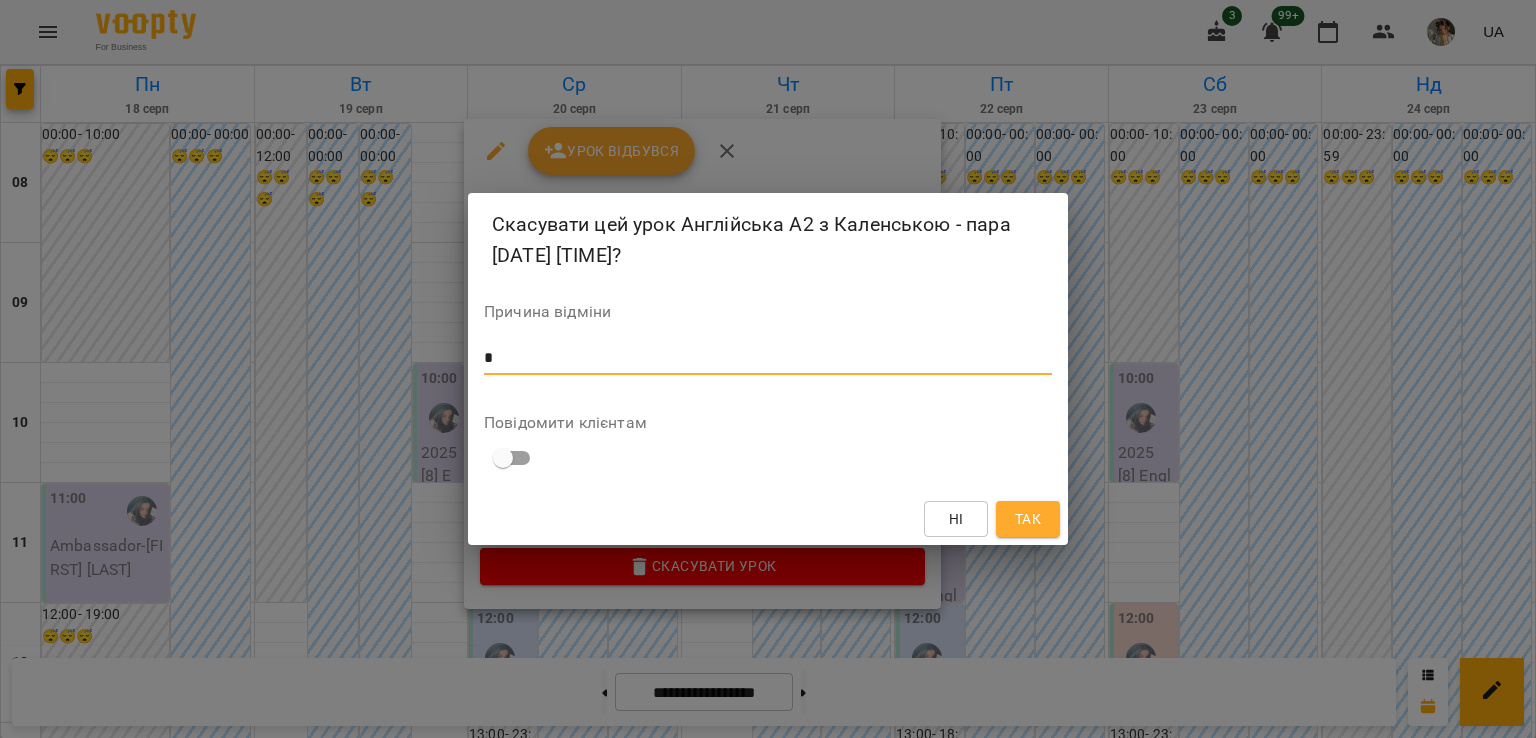 type on "*" 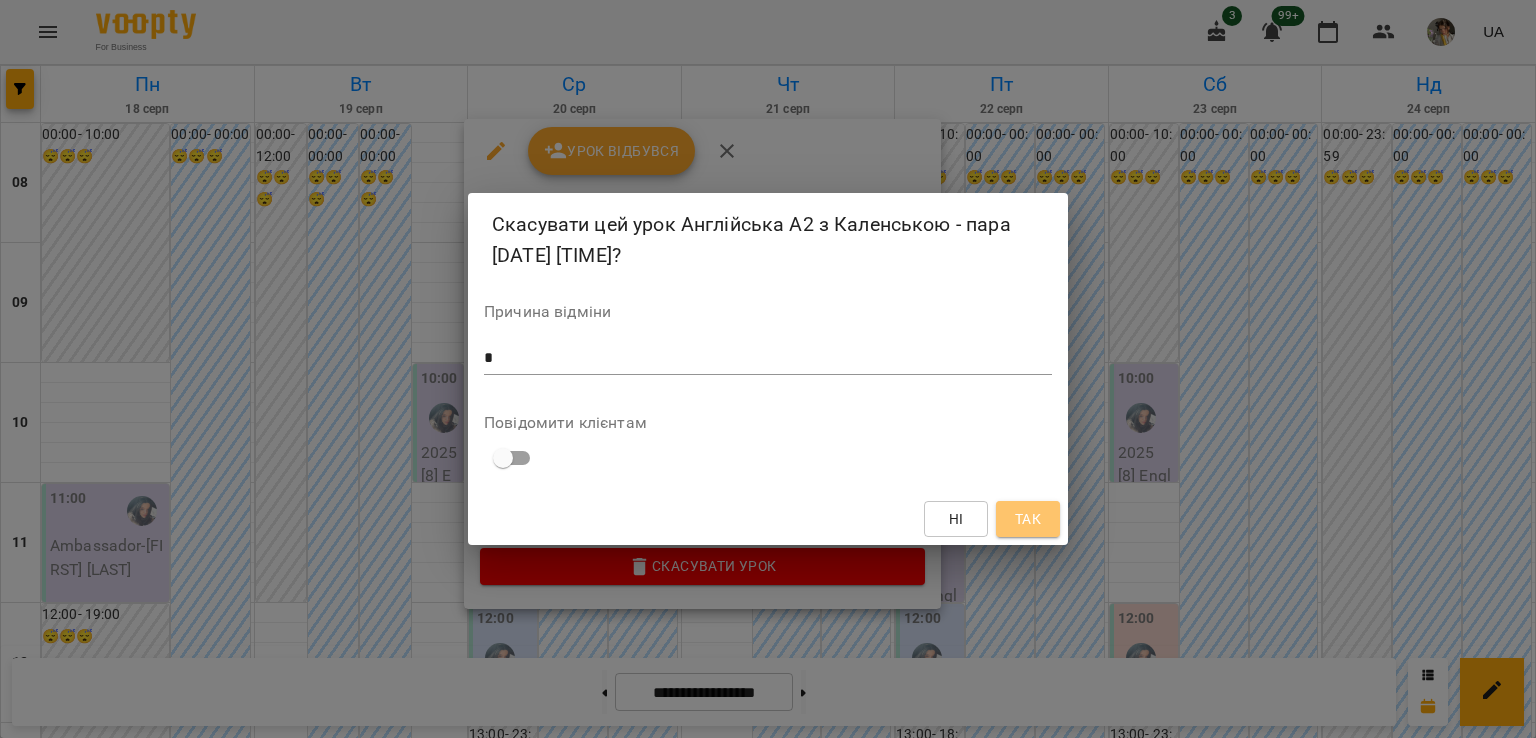 click on "Так" at bounding box center (1028, 519) 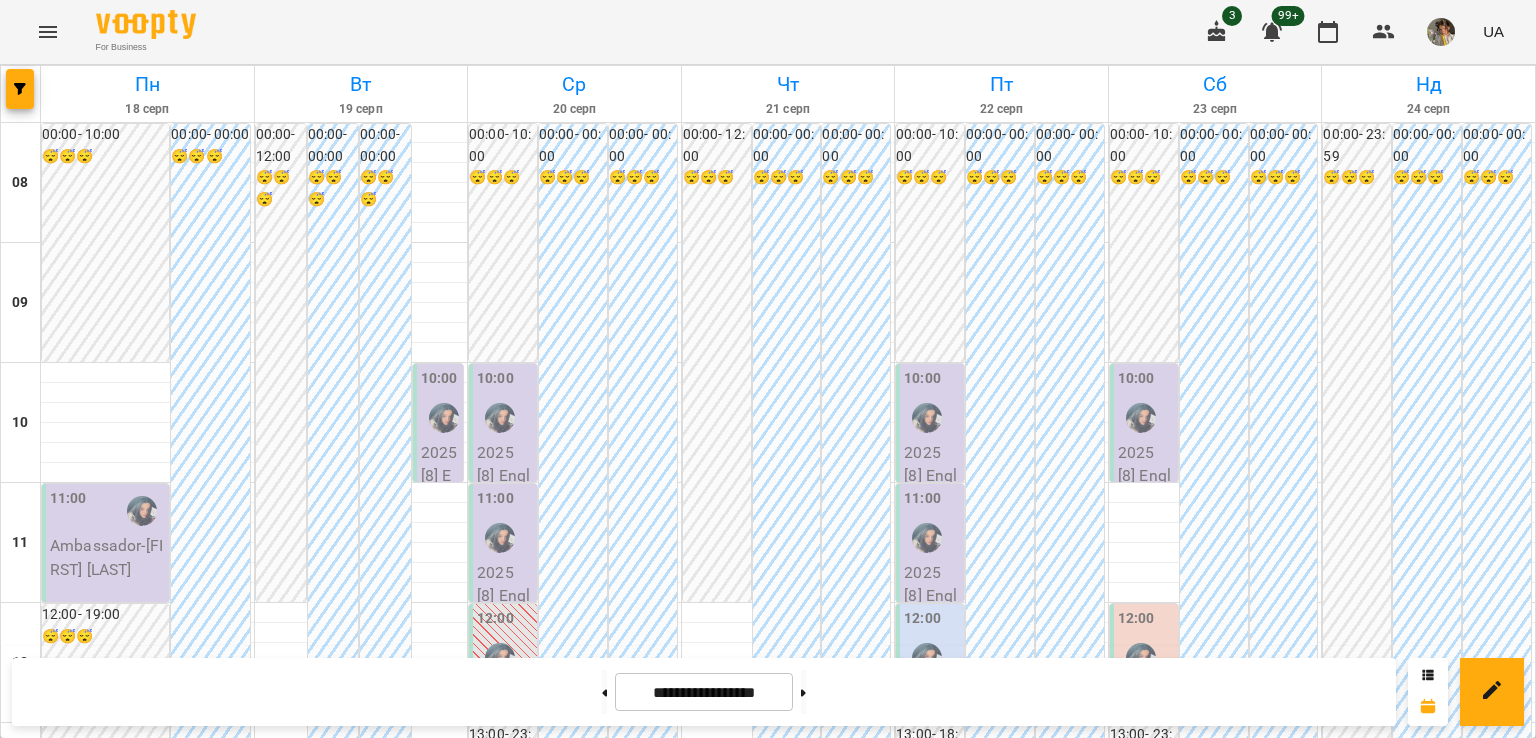 click on "2025 [20] English Pairs 60 min - Англійська А2 Каленська групові" at bounding box center [932, 787] 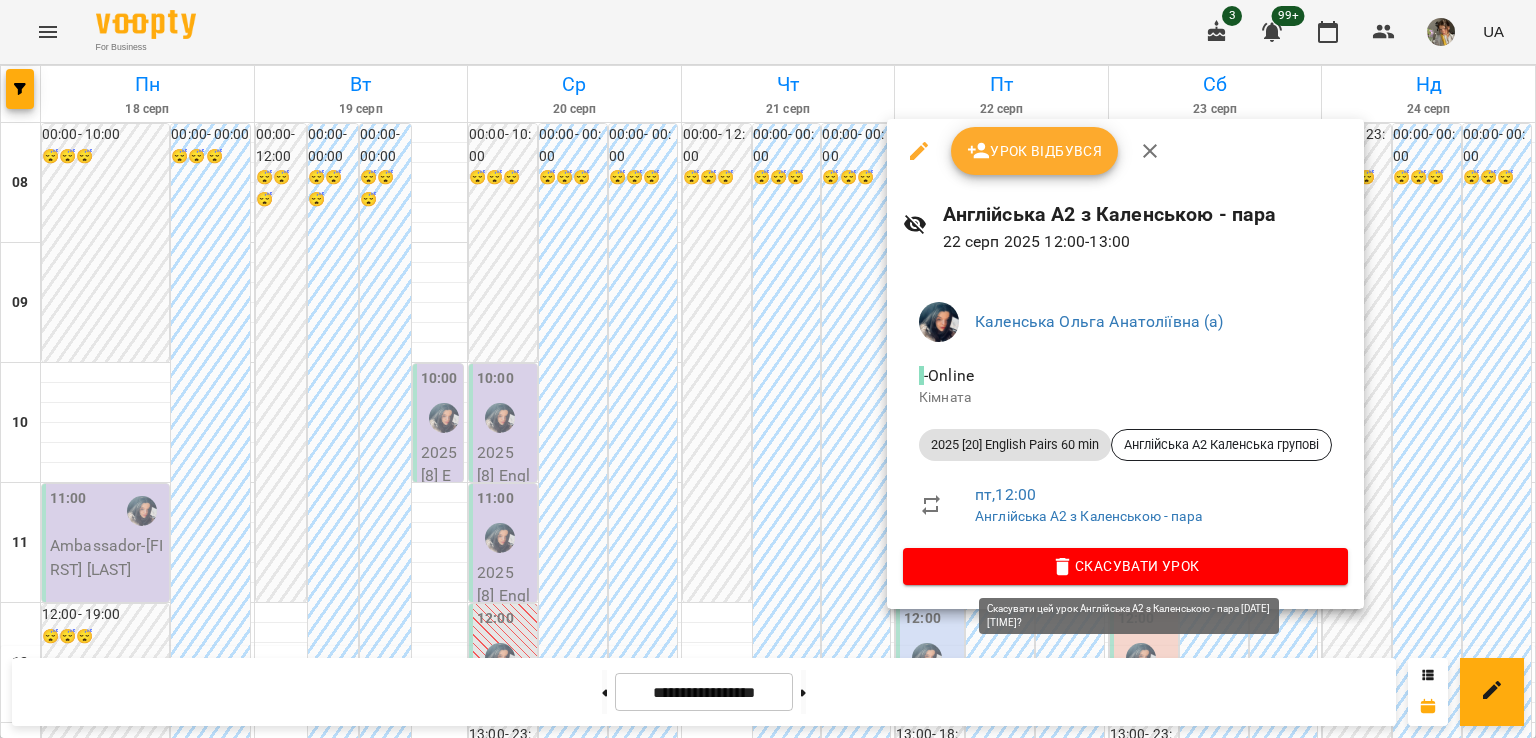 click on "Скасувати Урок" at bounding box center [1125, 566] 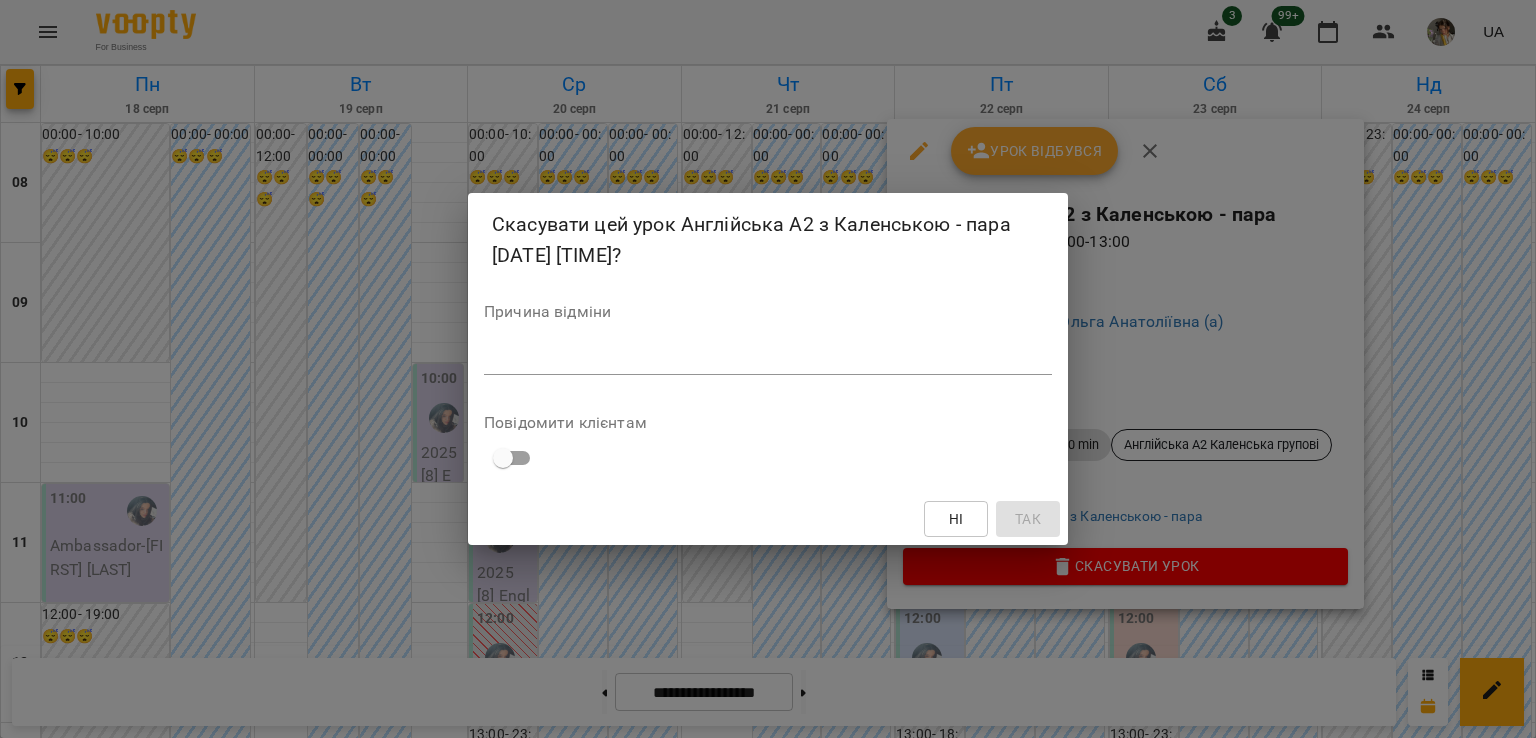 click at bounding box center (768, 358) 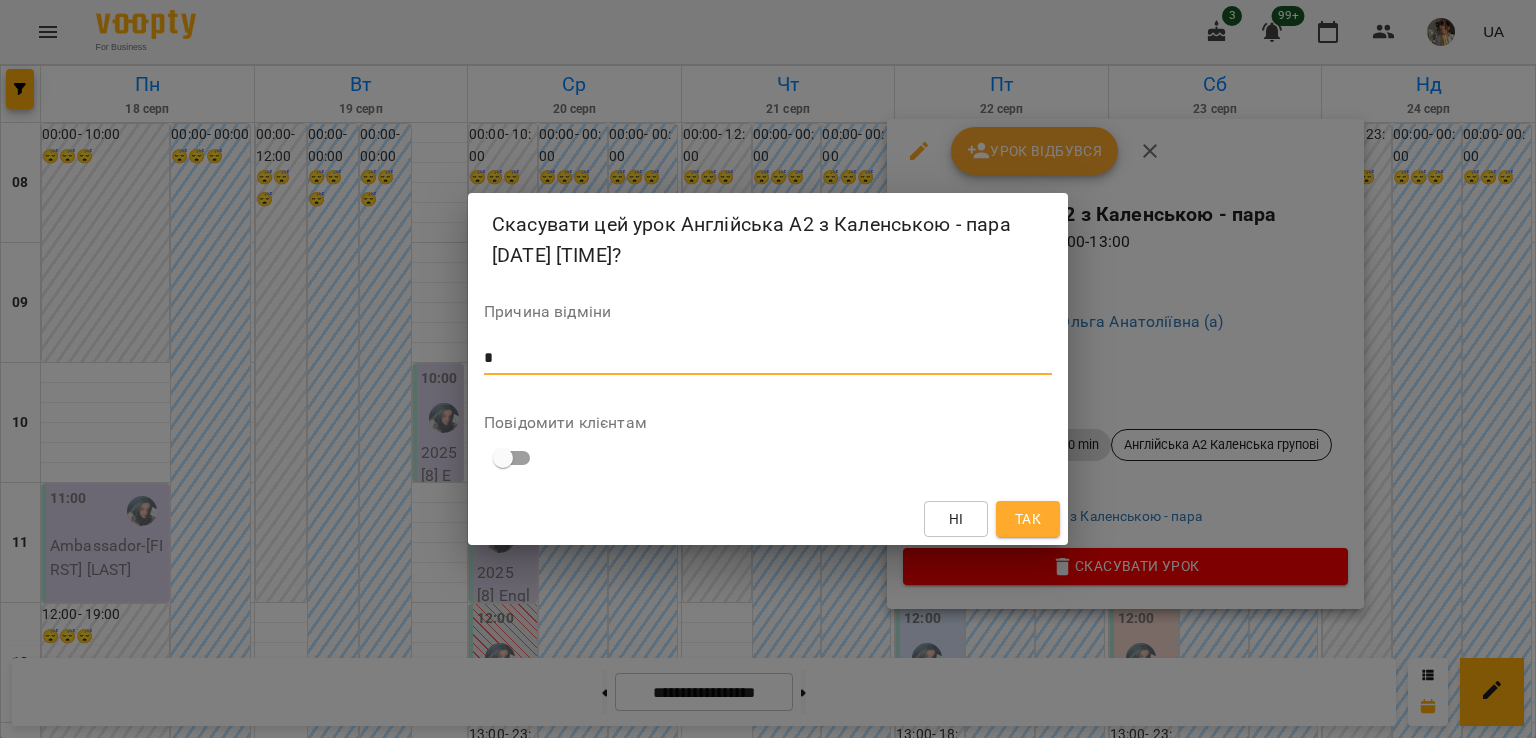 type on "*" 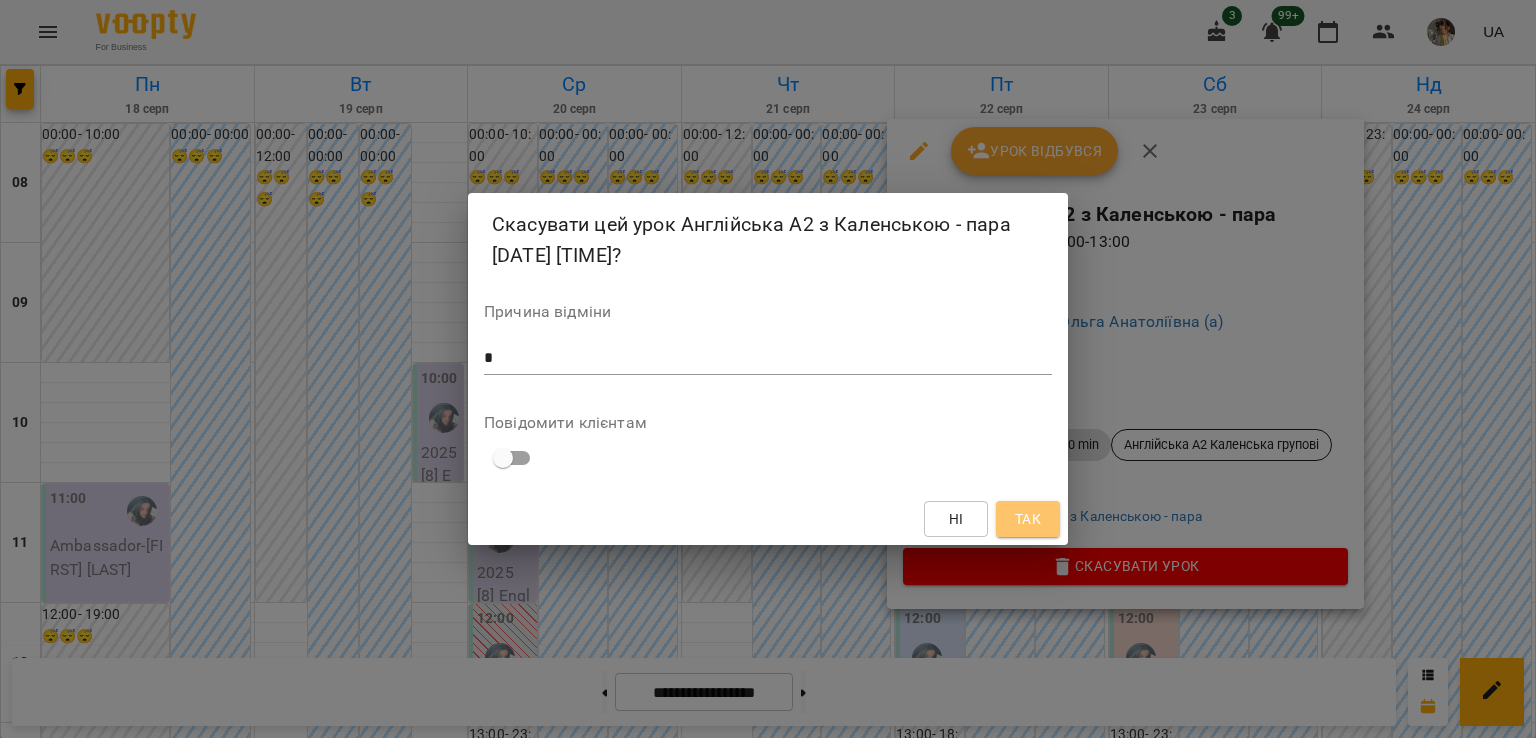 click on "Так" at bounding box center [1028, 519] 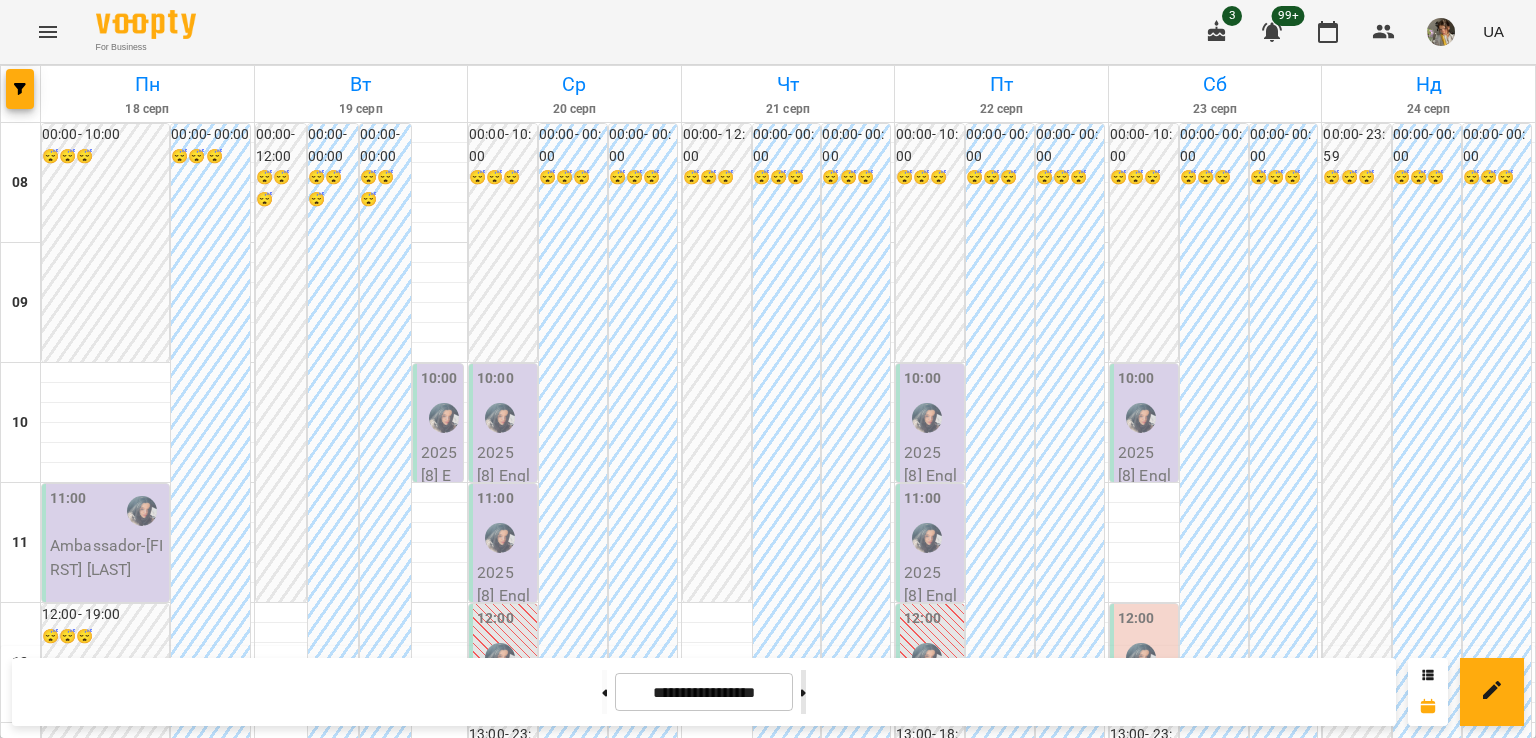 click 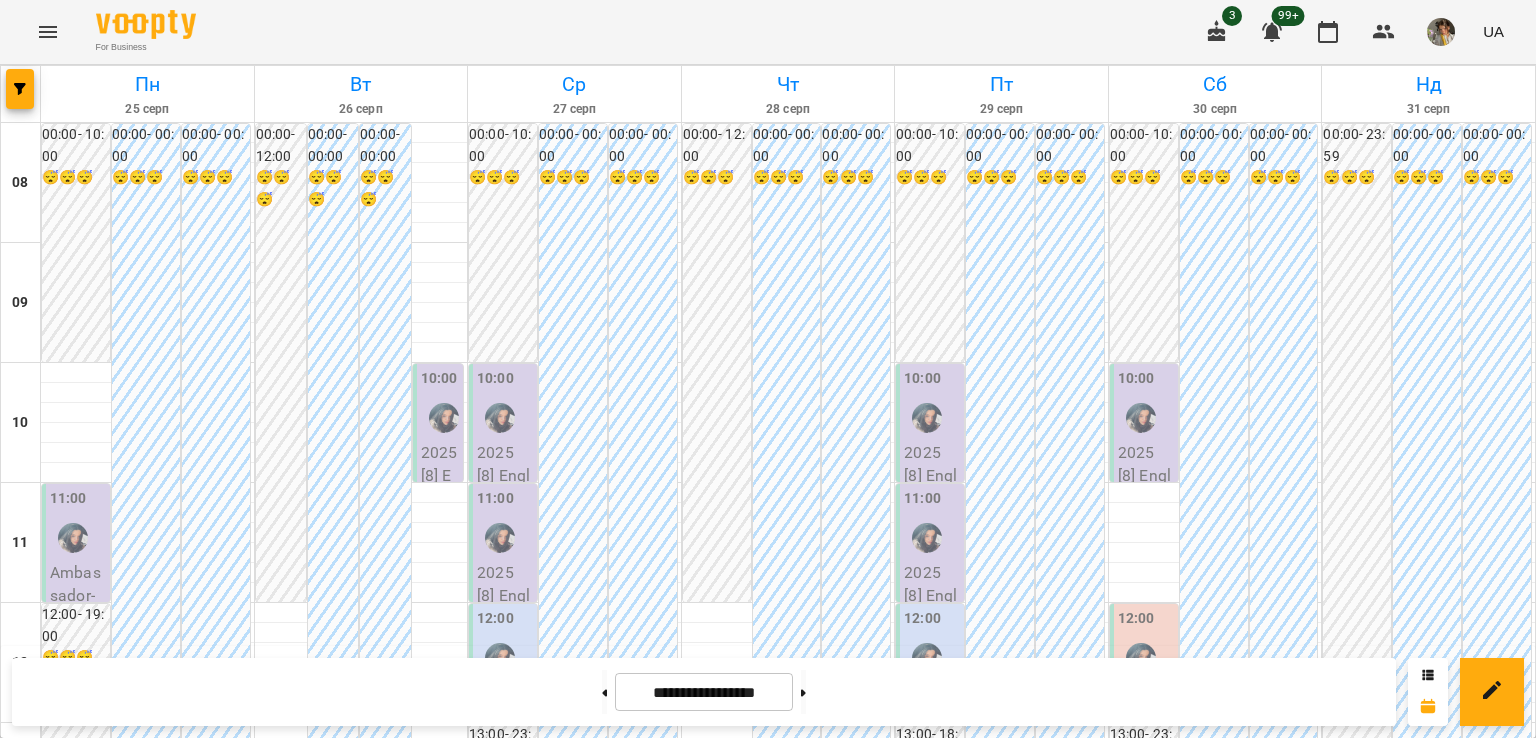 click on "2025 [20] English Pairs 60 min - Англійська А2 Каленська групові" at bounding box center (505, 787) 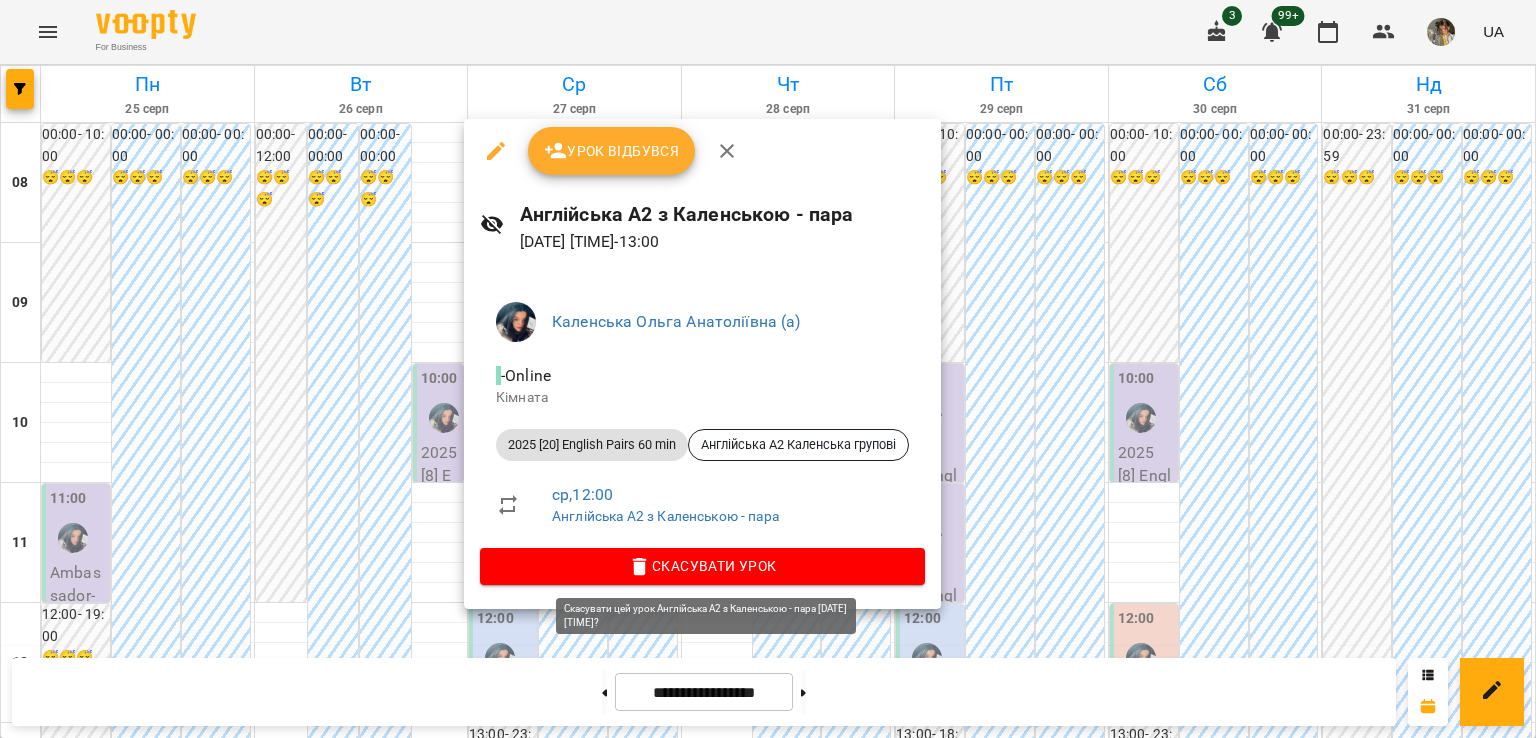 click on "Скасувати Урок" at bounding box center [702, 566] 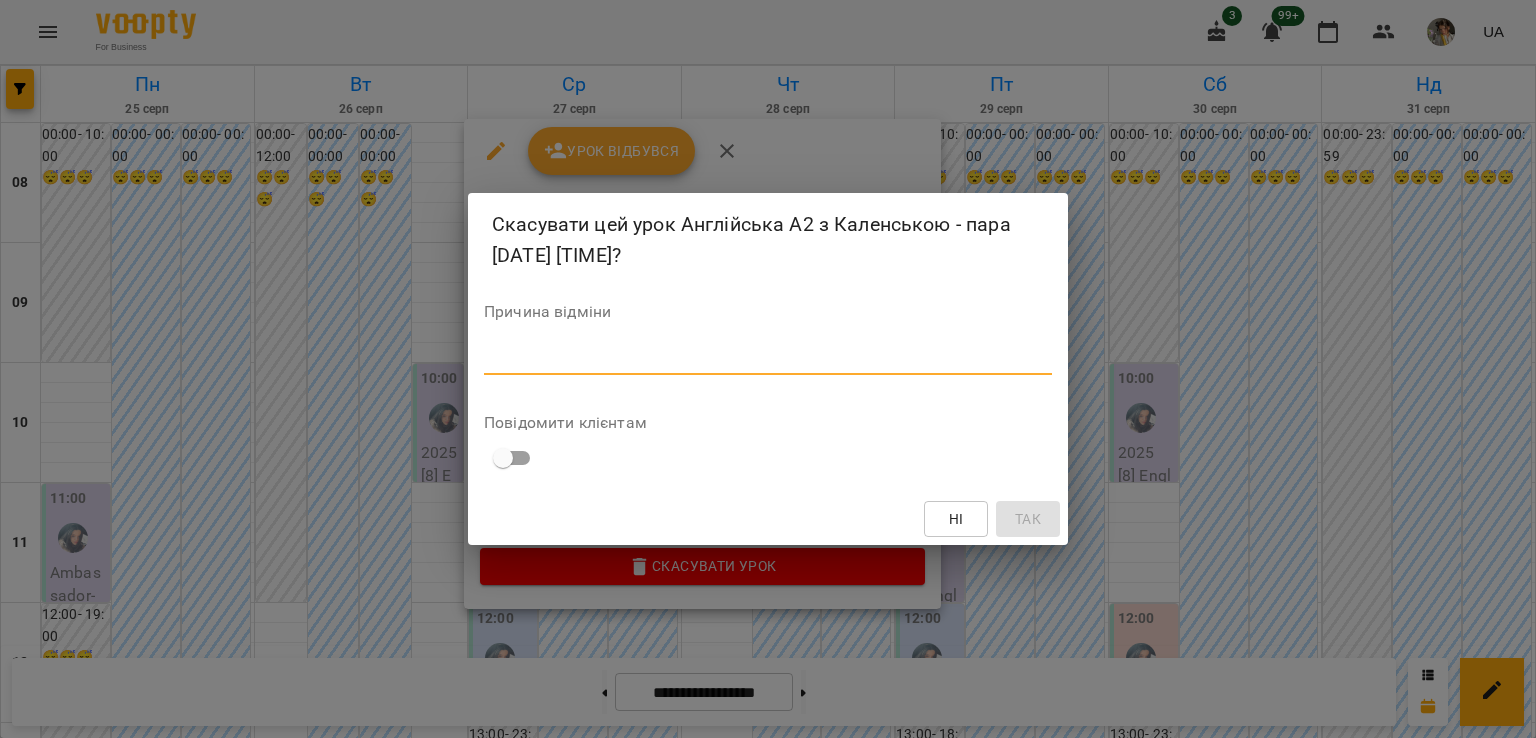 click at bounding box center [768, 358] 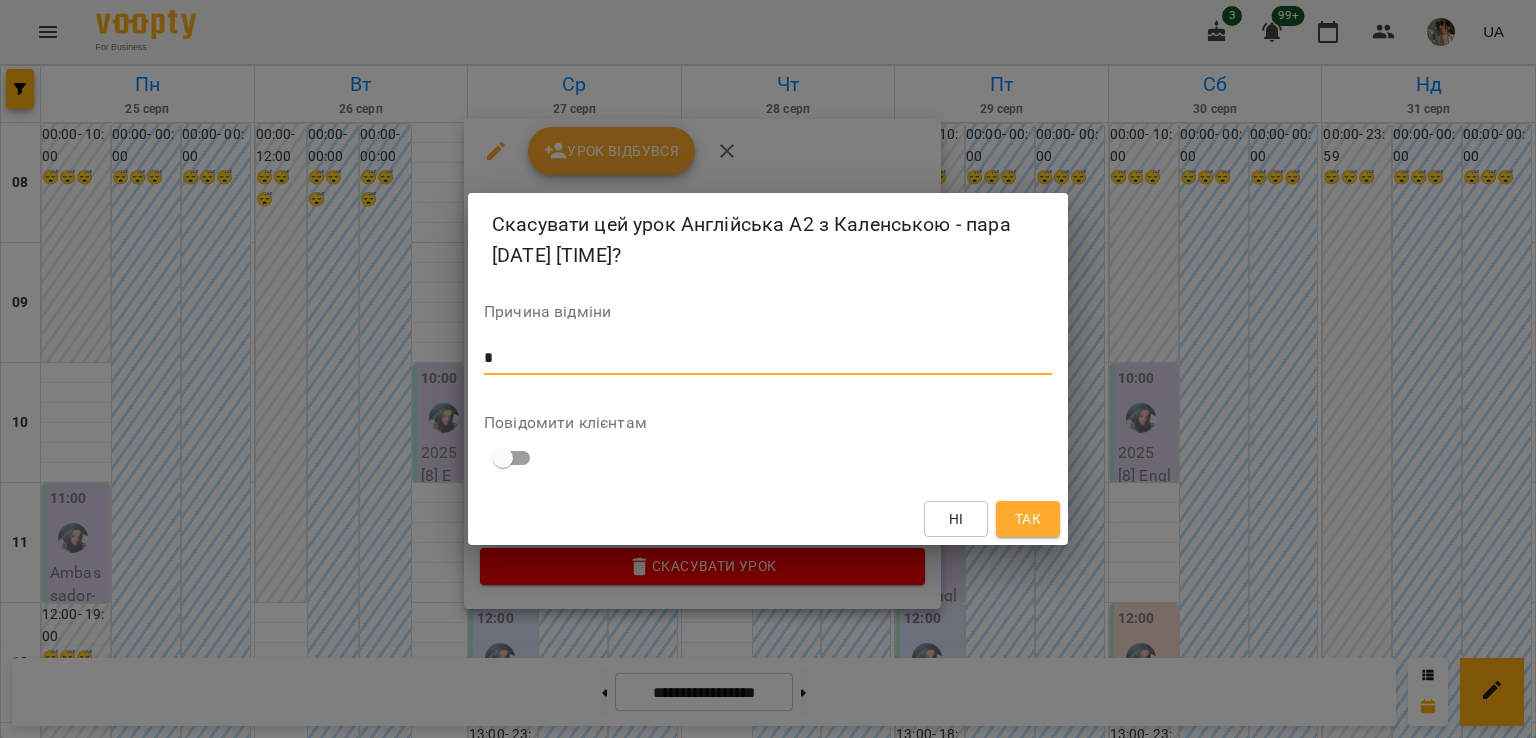type on "*" 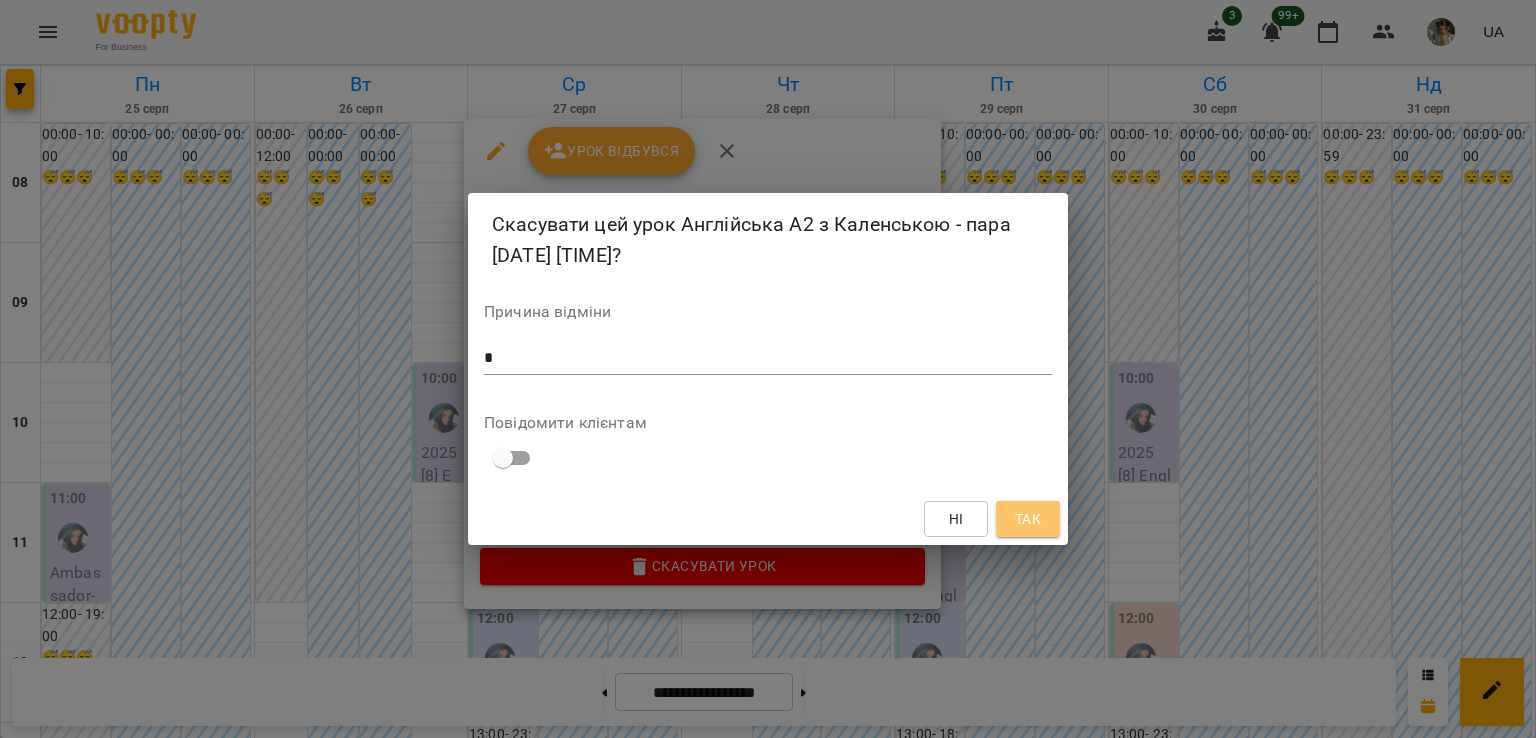 click on "Так" at bounding box center [1028, 519] 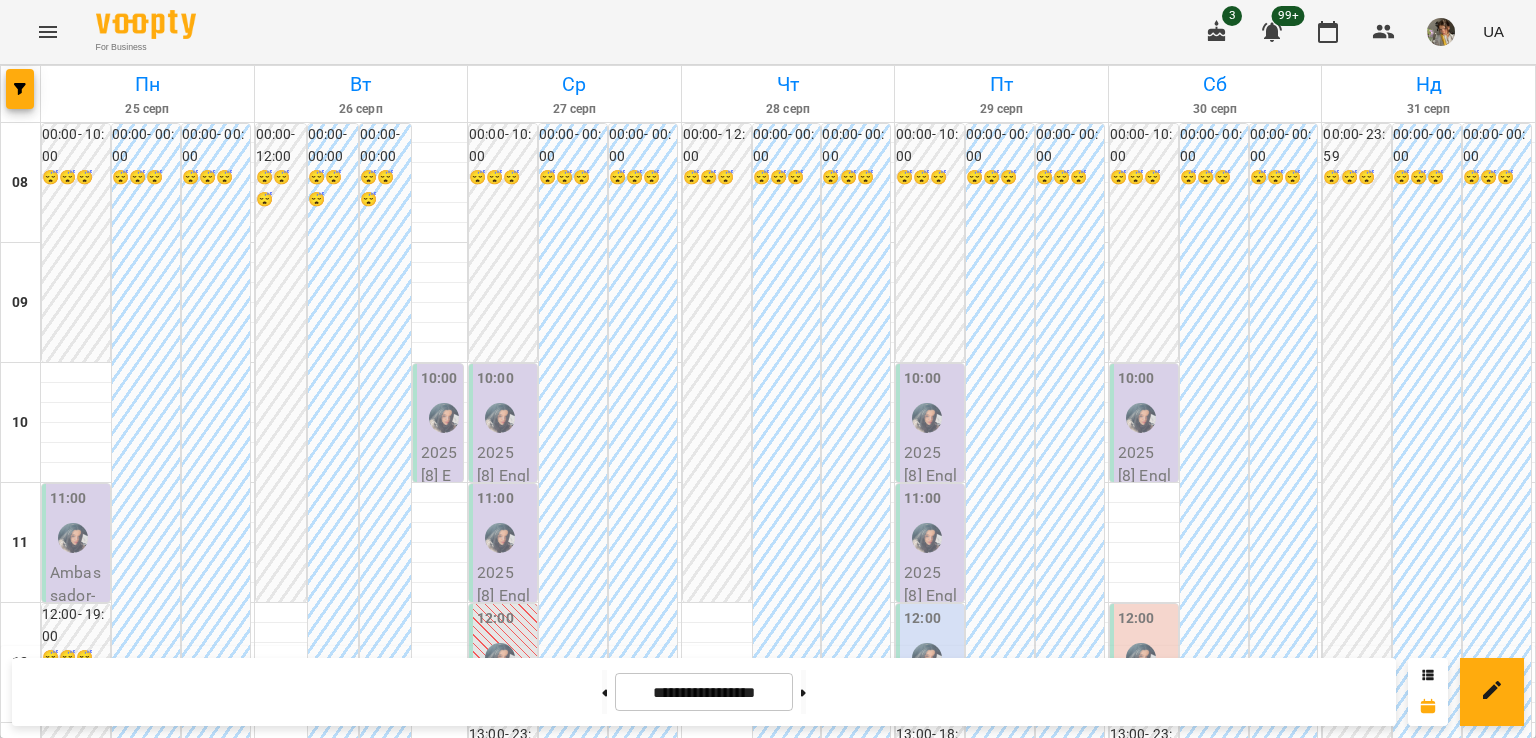 click on "2025 [20] English Pairs 60 min - Англійська А2 Каленська групові" at bounding box center (932, 787) 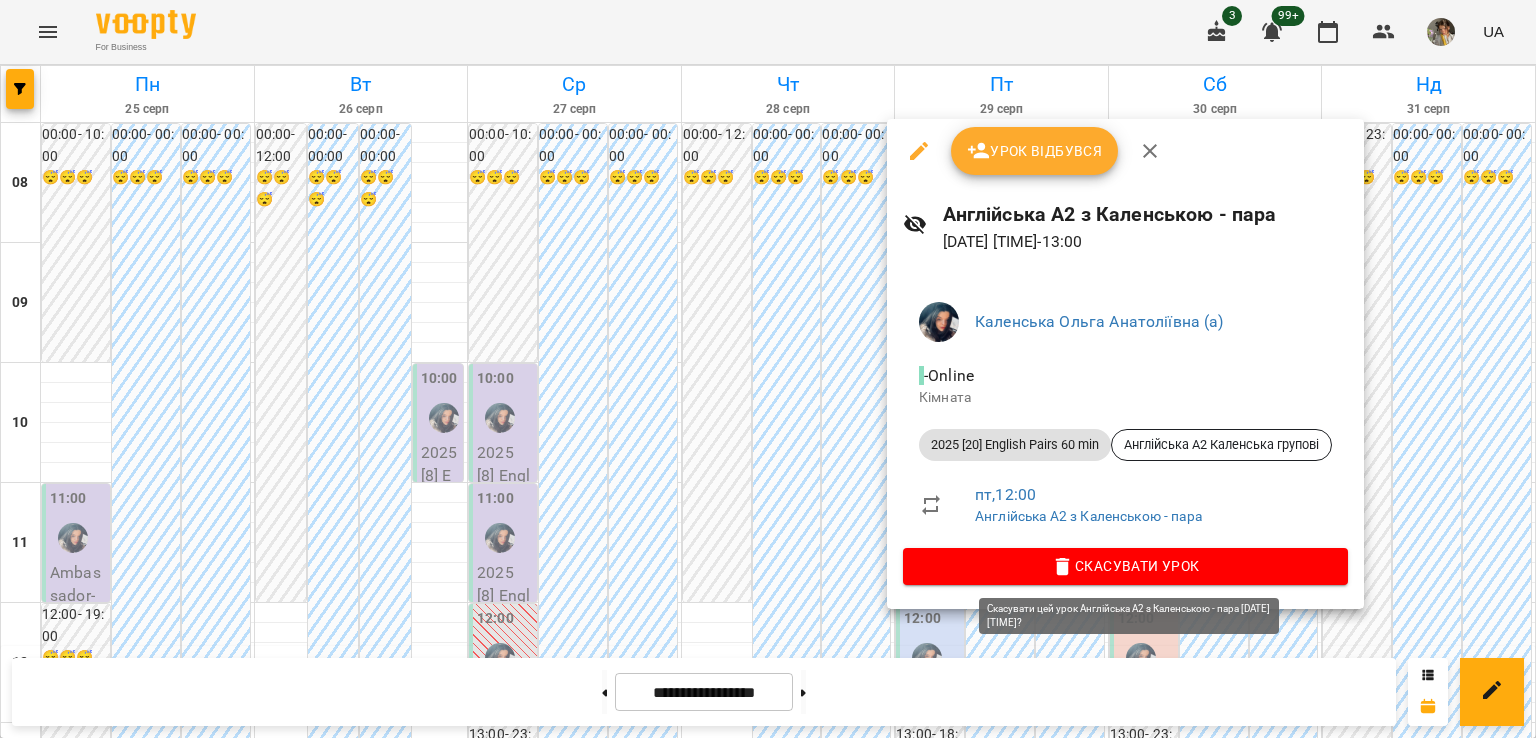 click on "Скасувати Урок" at bounding box center [1125, 566] 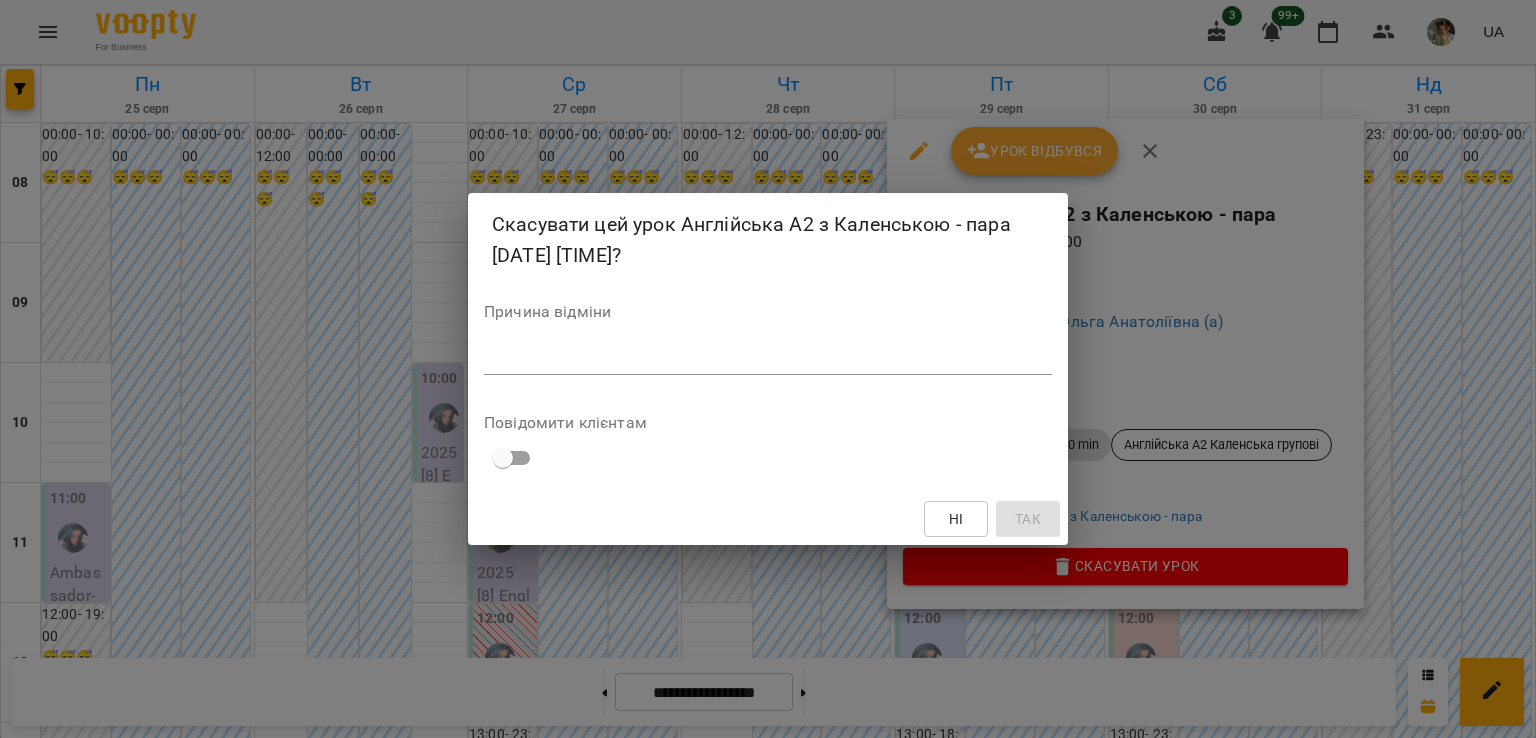 click on "*" at bounding box center [768, 359] 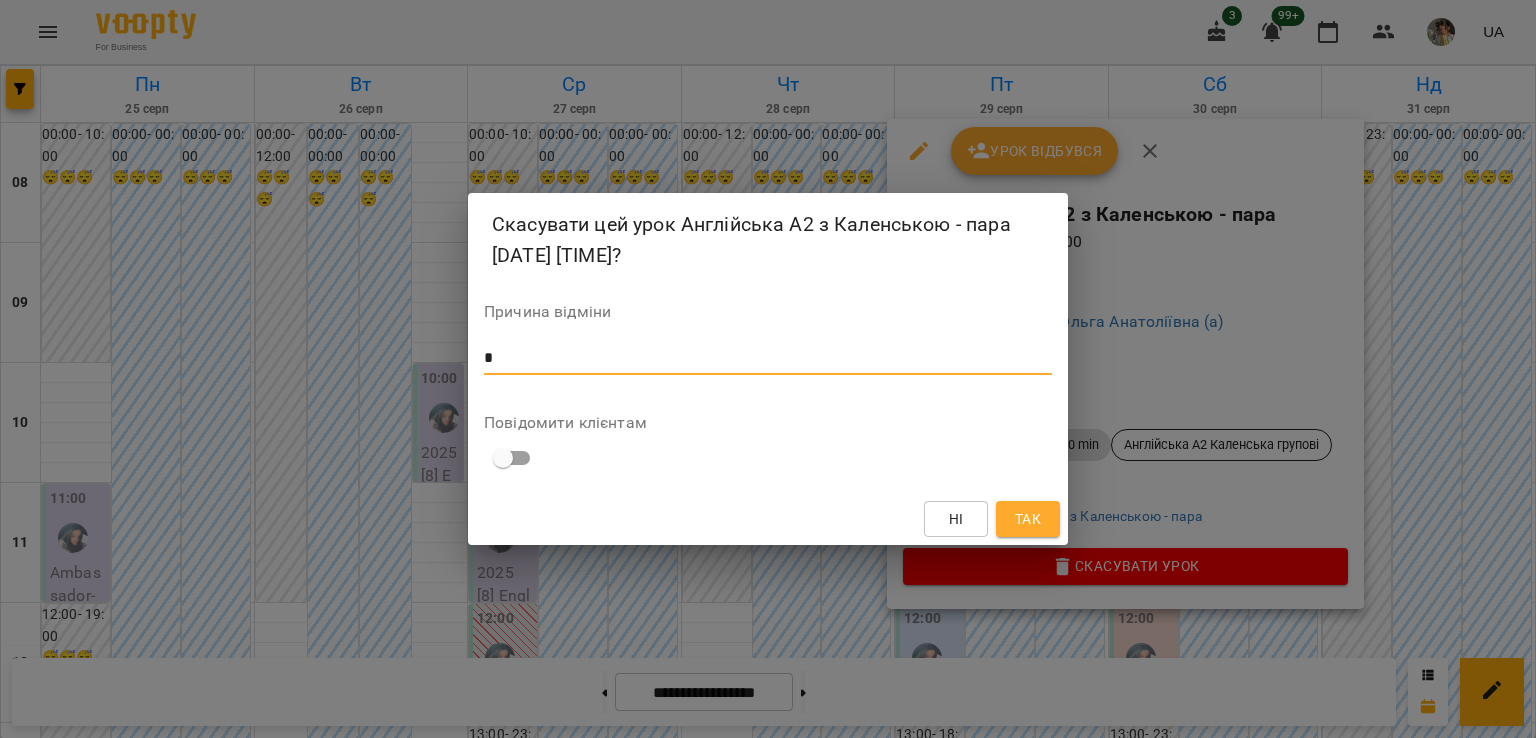 type on "*" 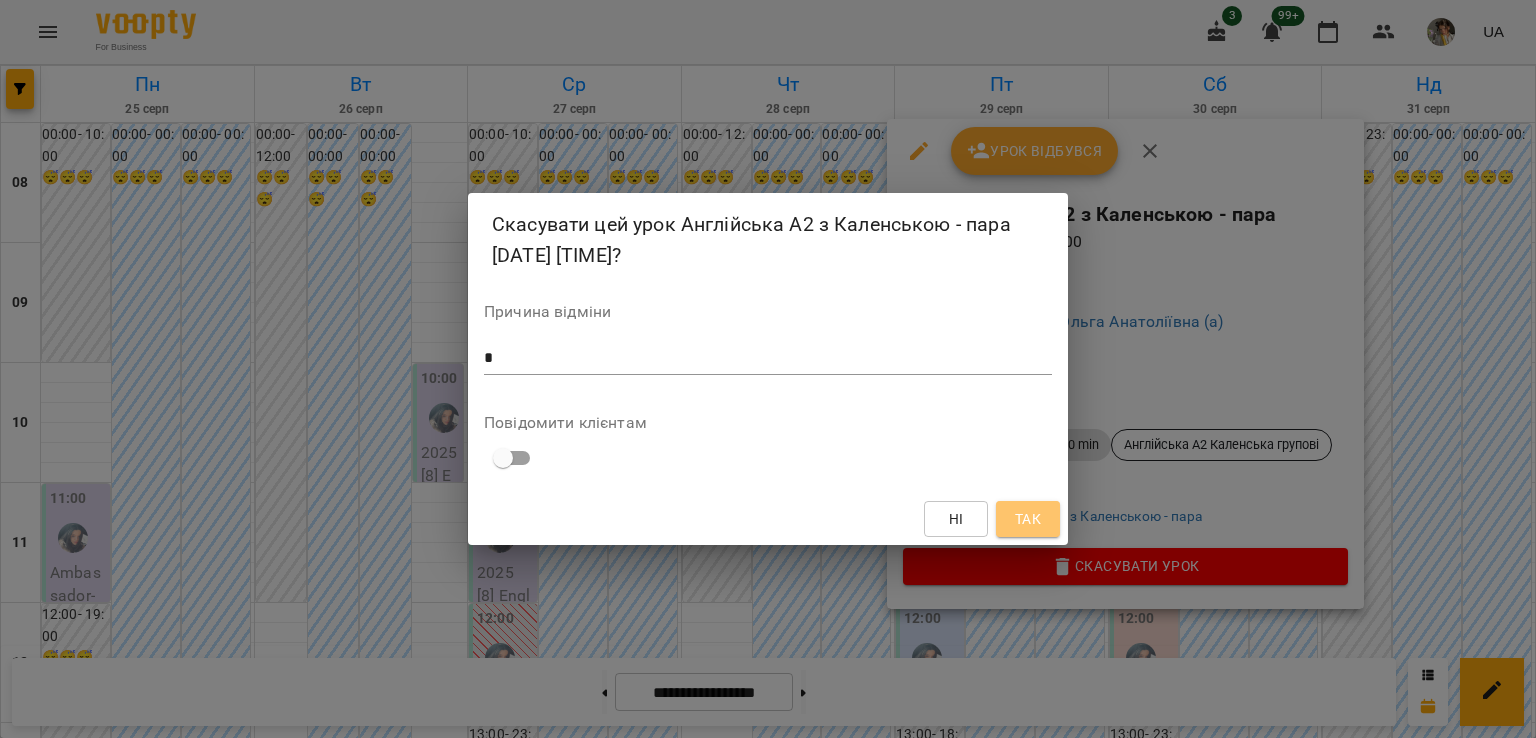 click on "Так" at bounding box center [1028, 519] 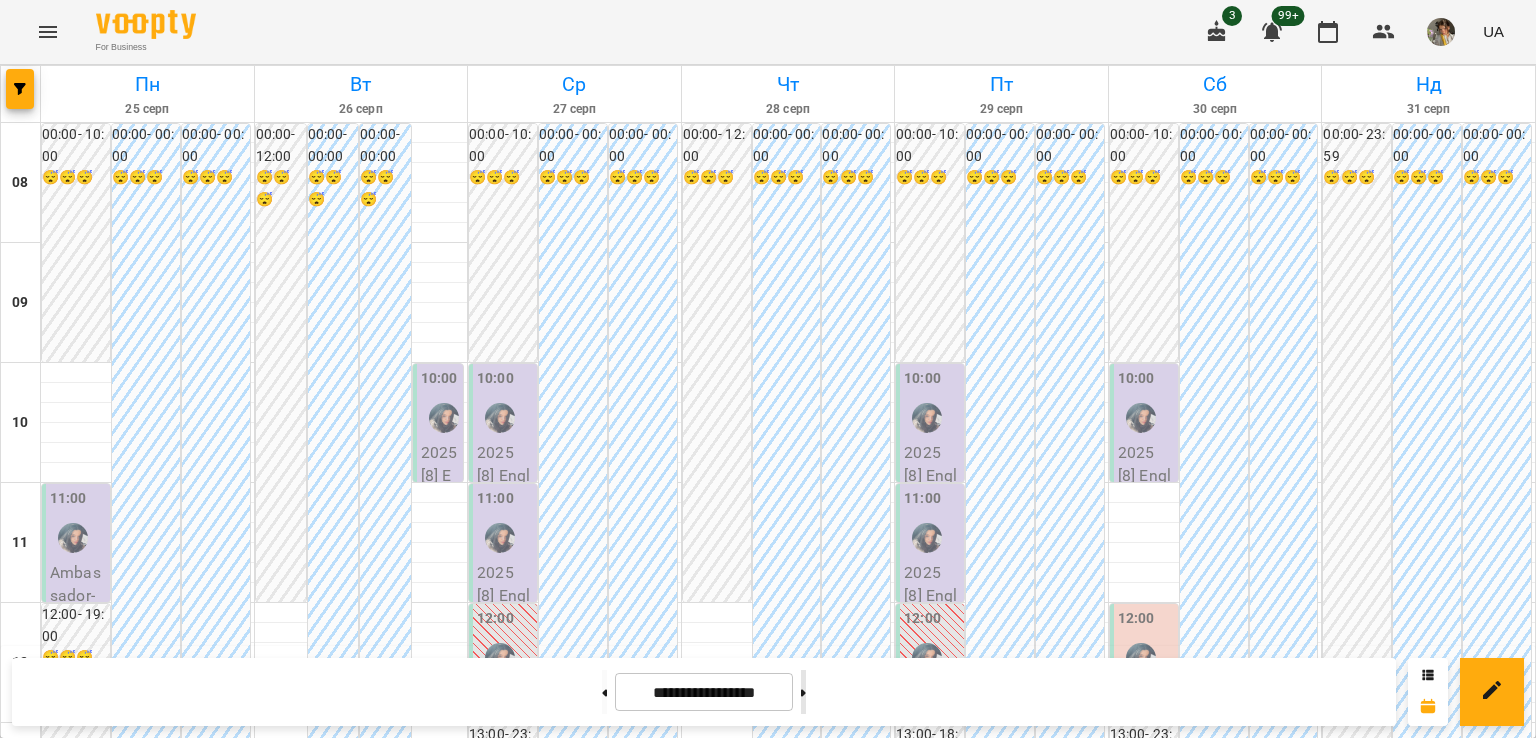 click at bounding box center (803, 692) 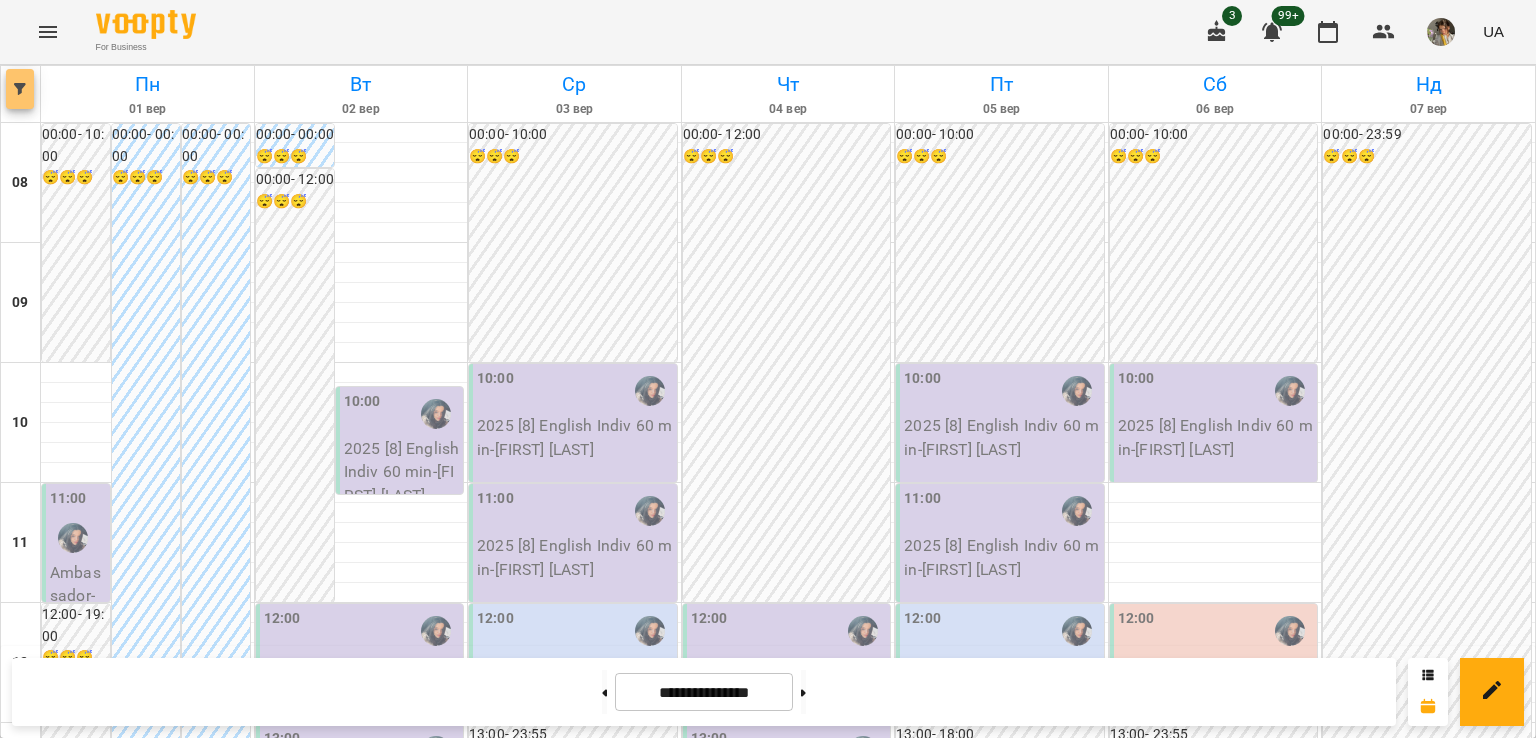 click 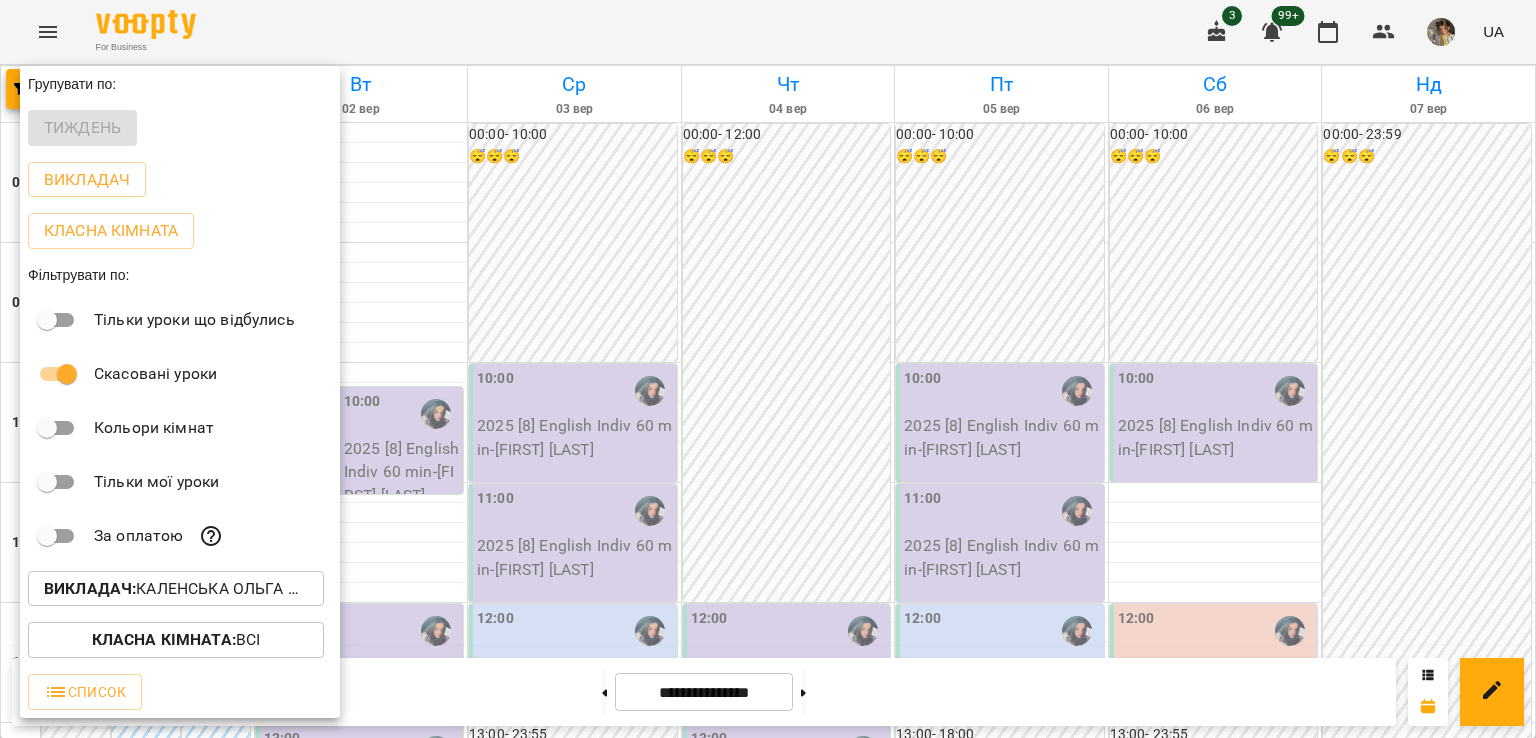click on "Викладач :  Каленська Ольга Анатоліївна (а)" at bounding box center (176, 589) 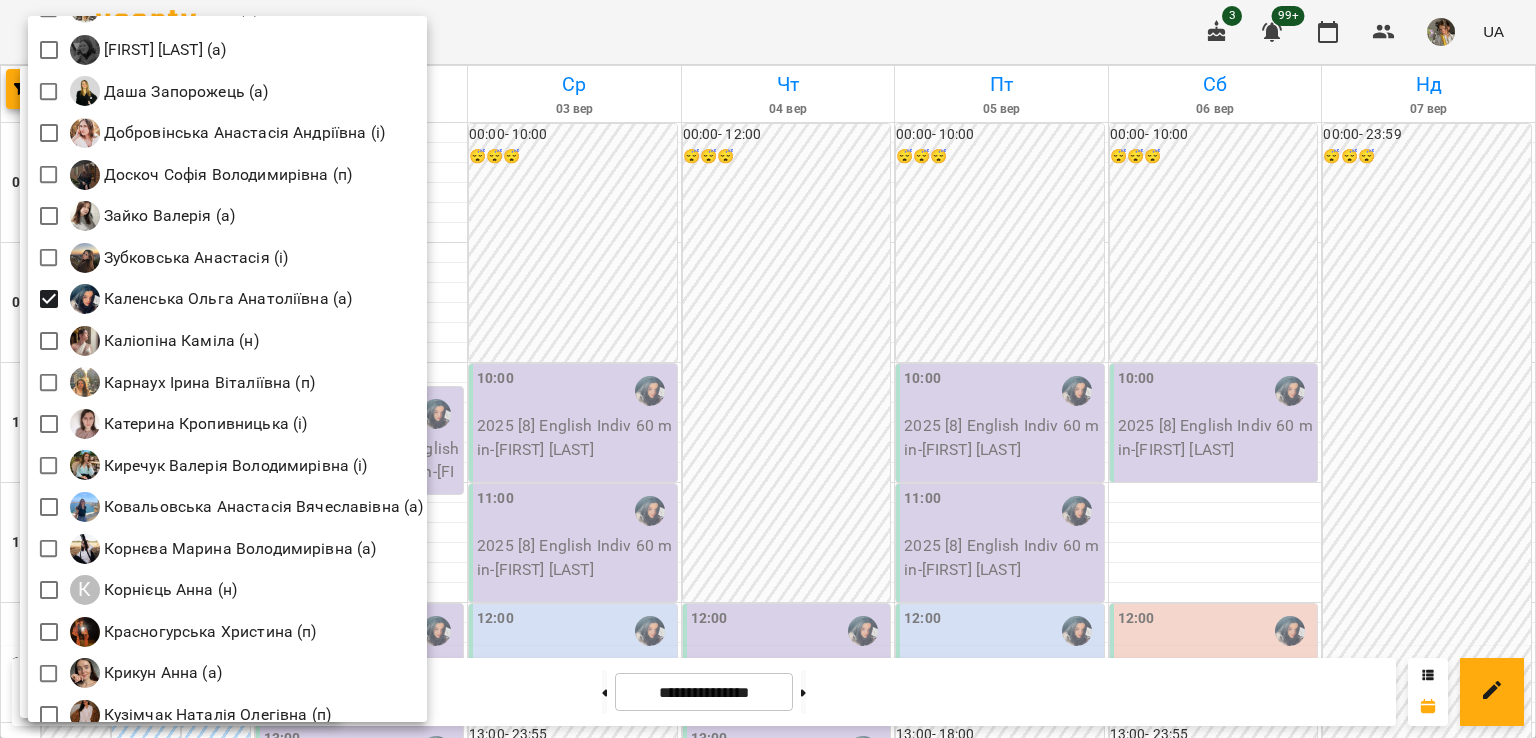 scroll, scrollTop: 1108, scrollLeft: 0, axis: vertical 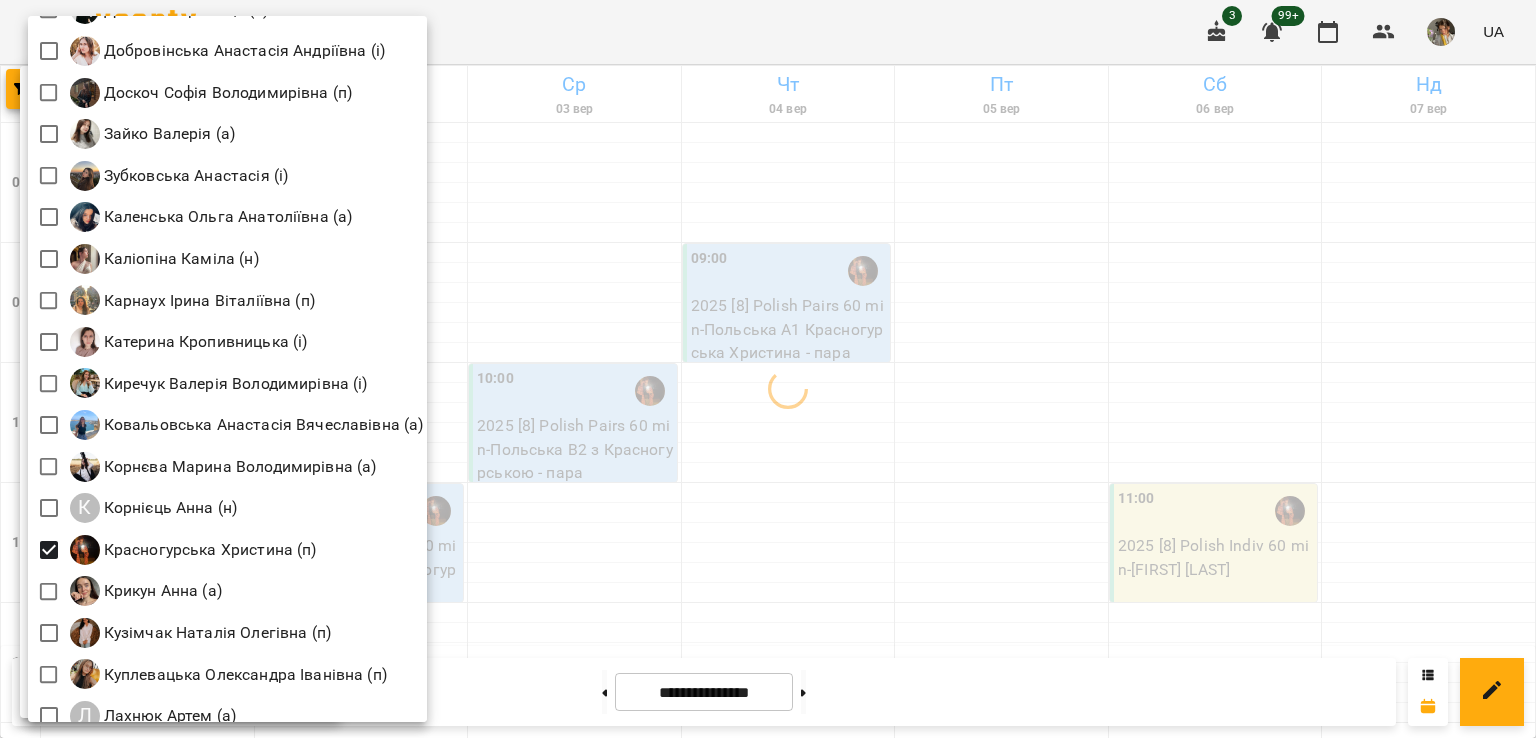 click at bounding box center [768, 369] 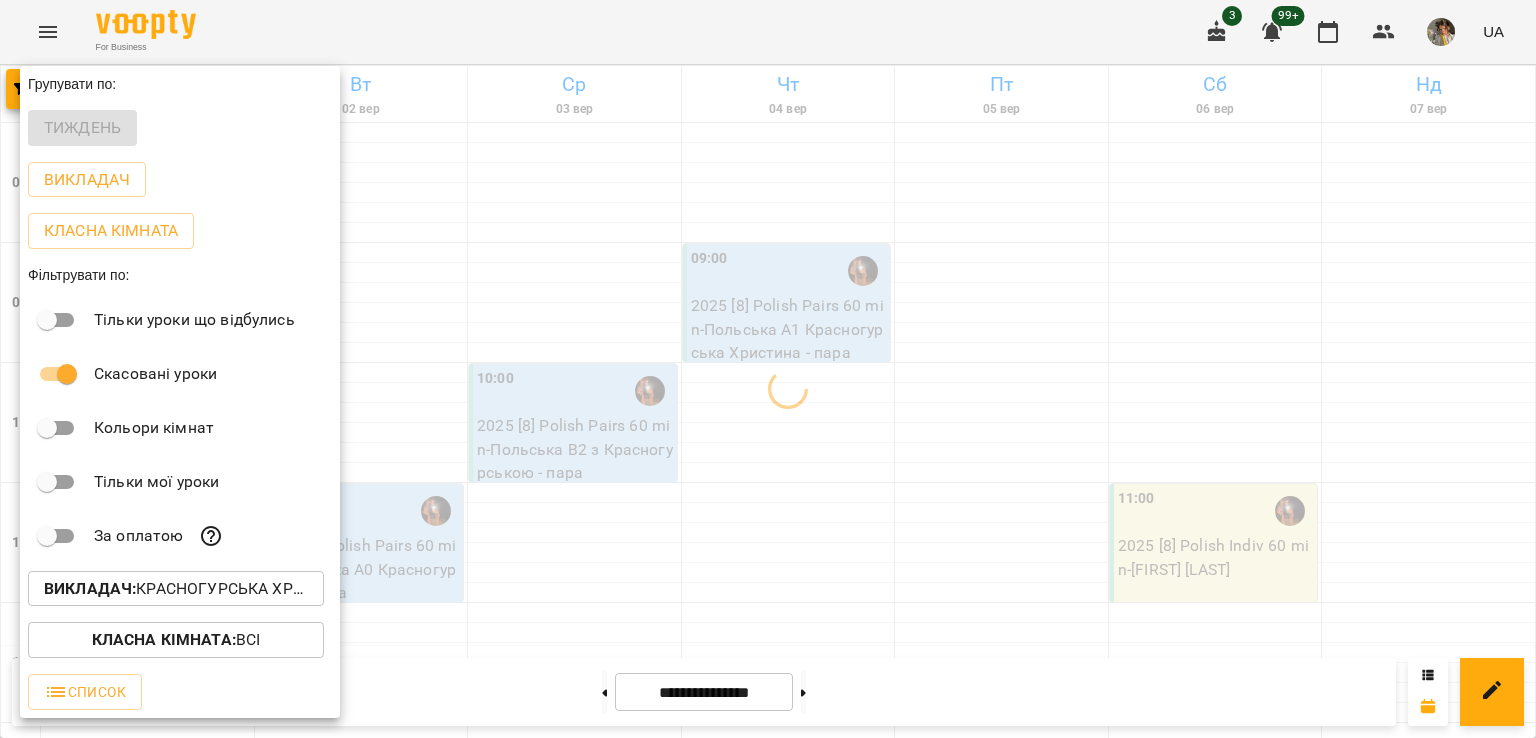 click at bounding box center (768, 369) 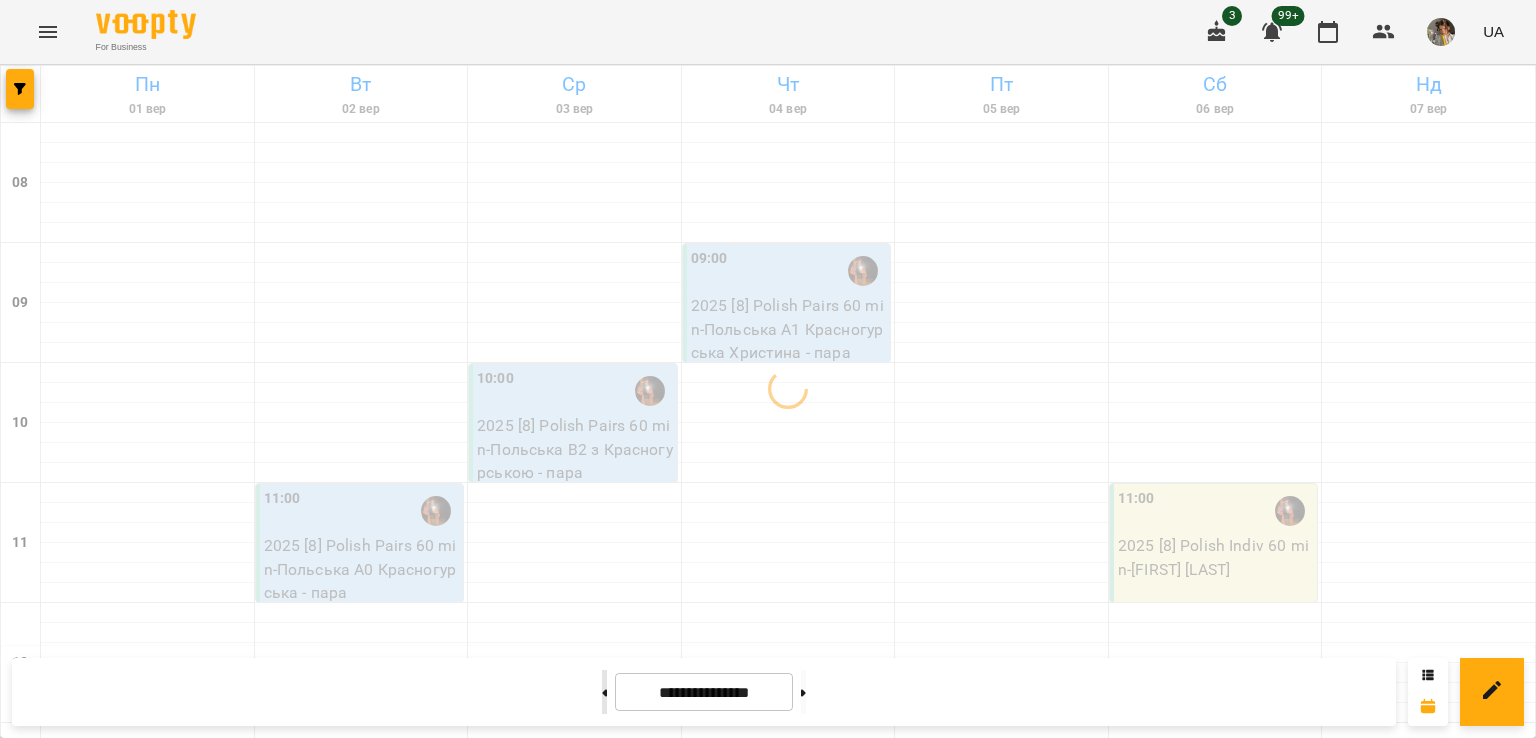 click at bounding box center (604, 692) 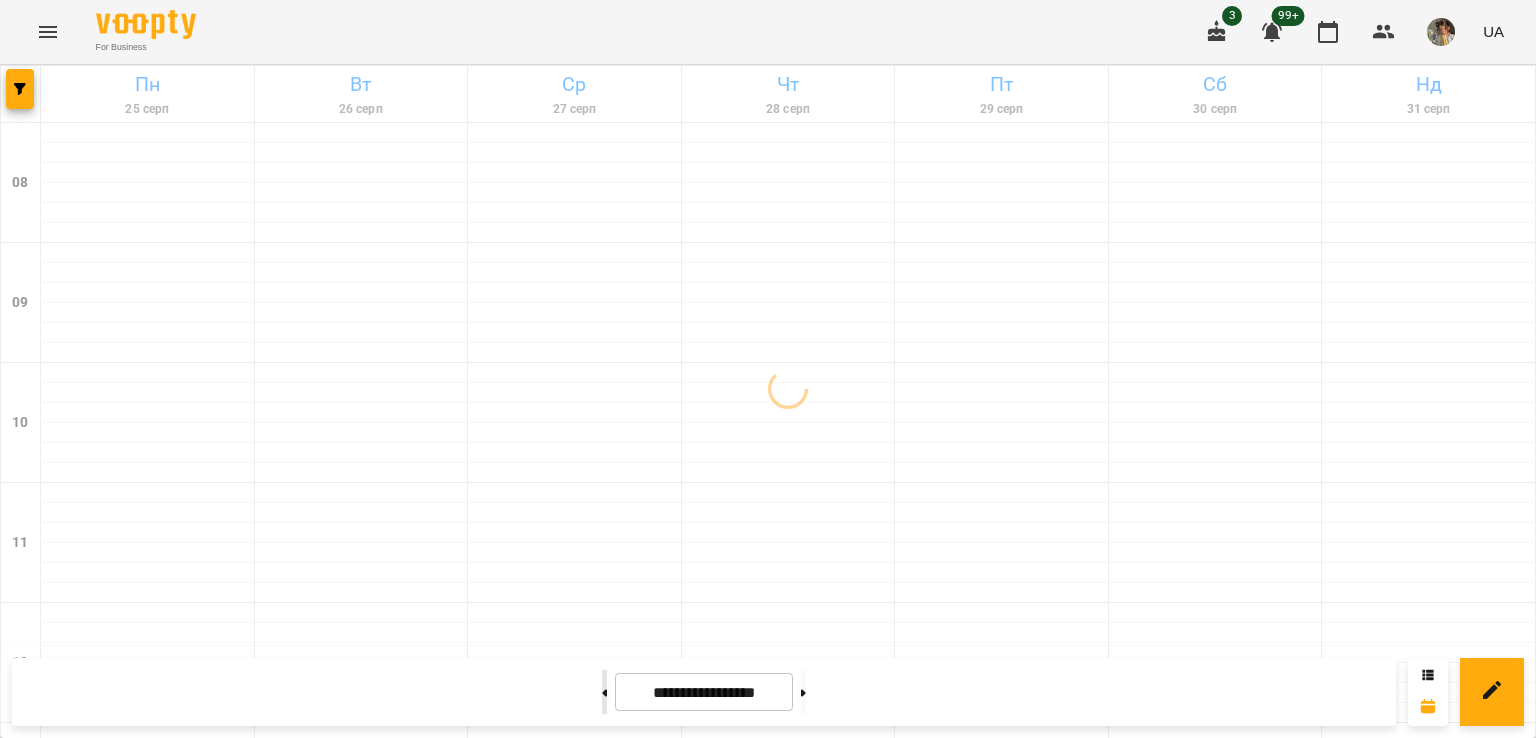 click at bounding box center [604, 692] 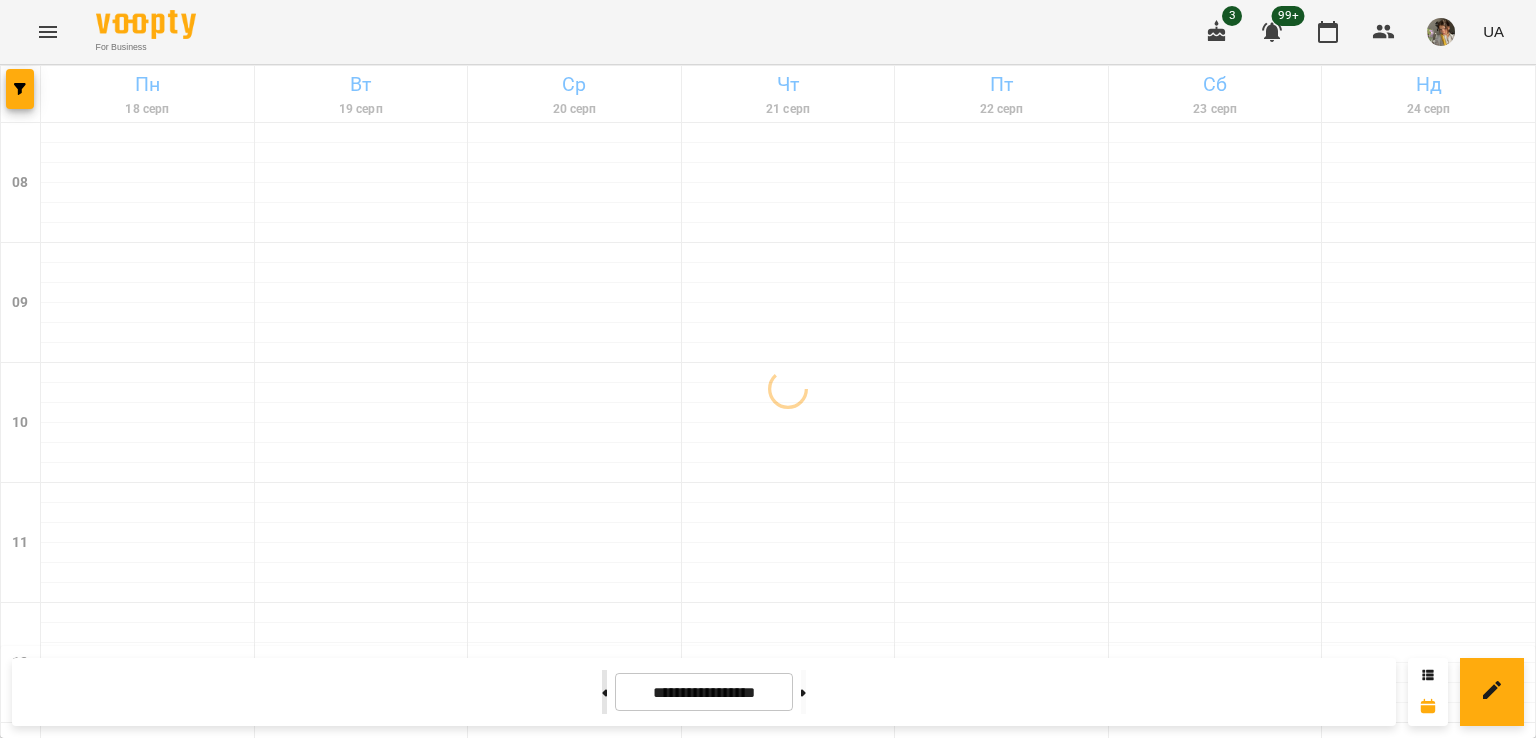 click at bounding box center [604, 692] 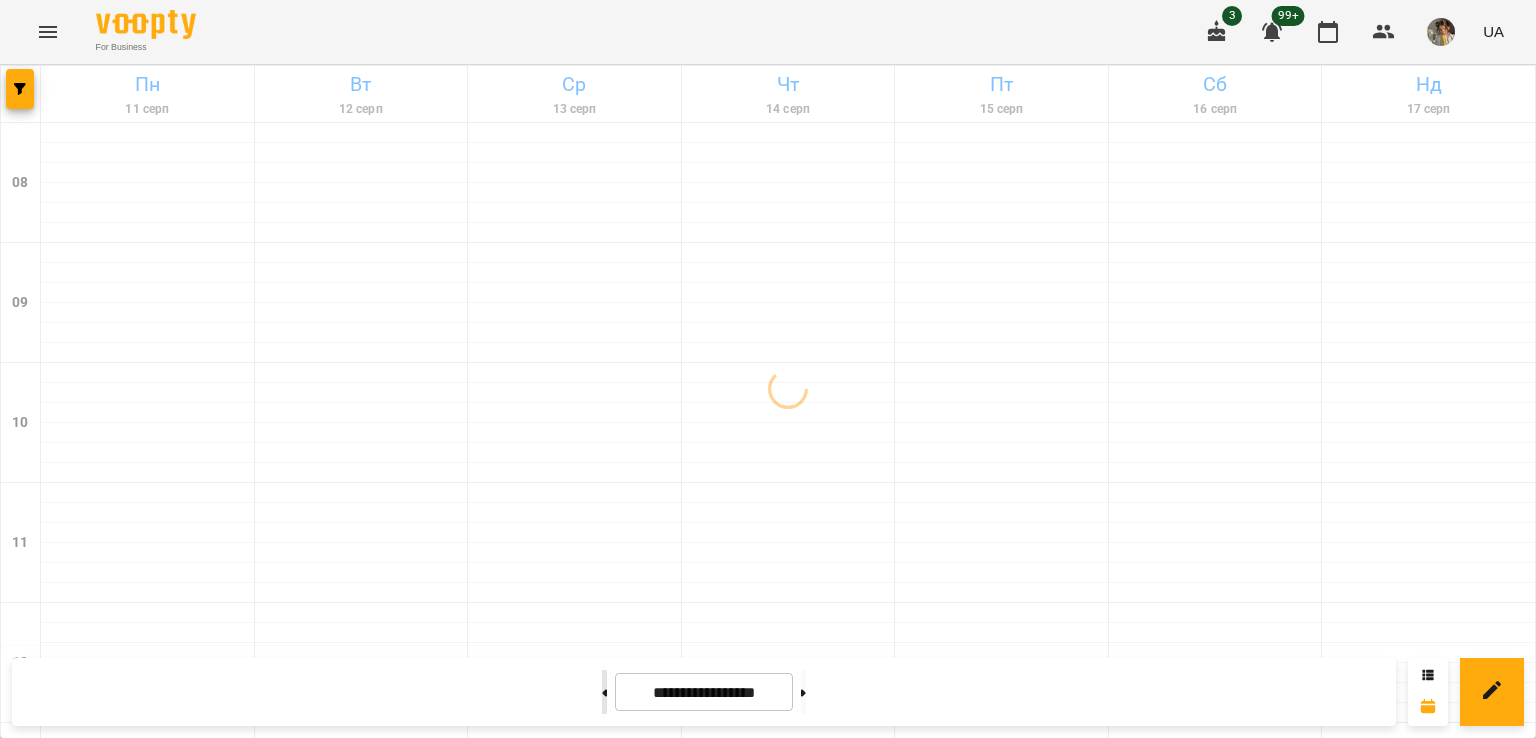 click at bounding box center [604, 692] 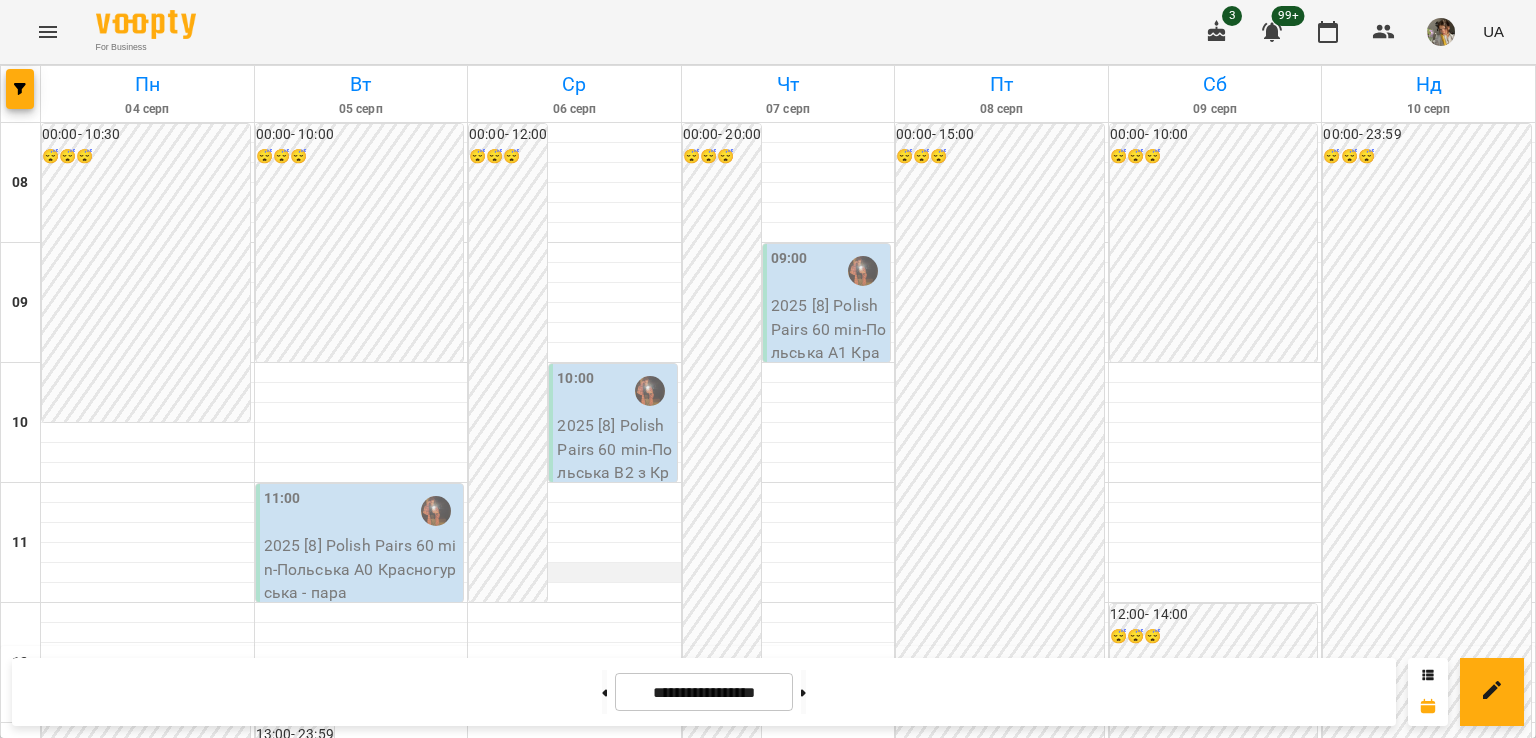 scroll, scrollTop: 1275, scrollLeft: 0, axis: vertical 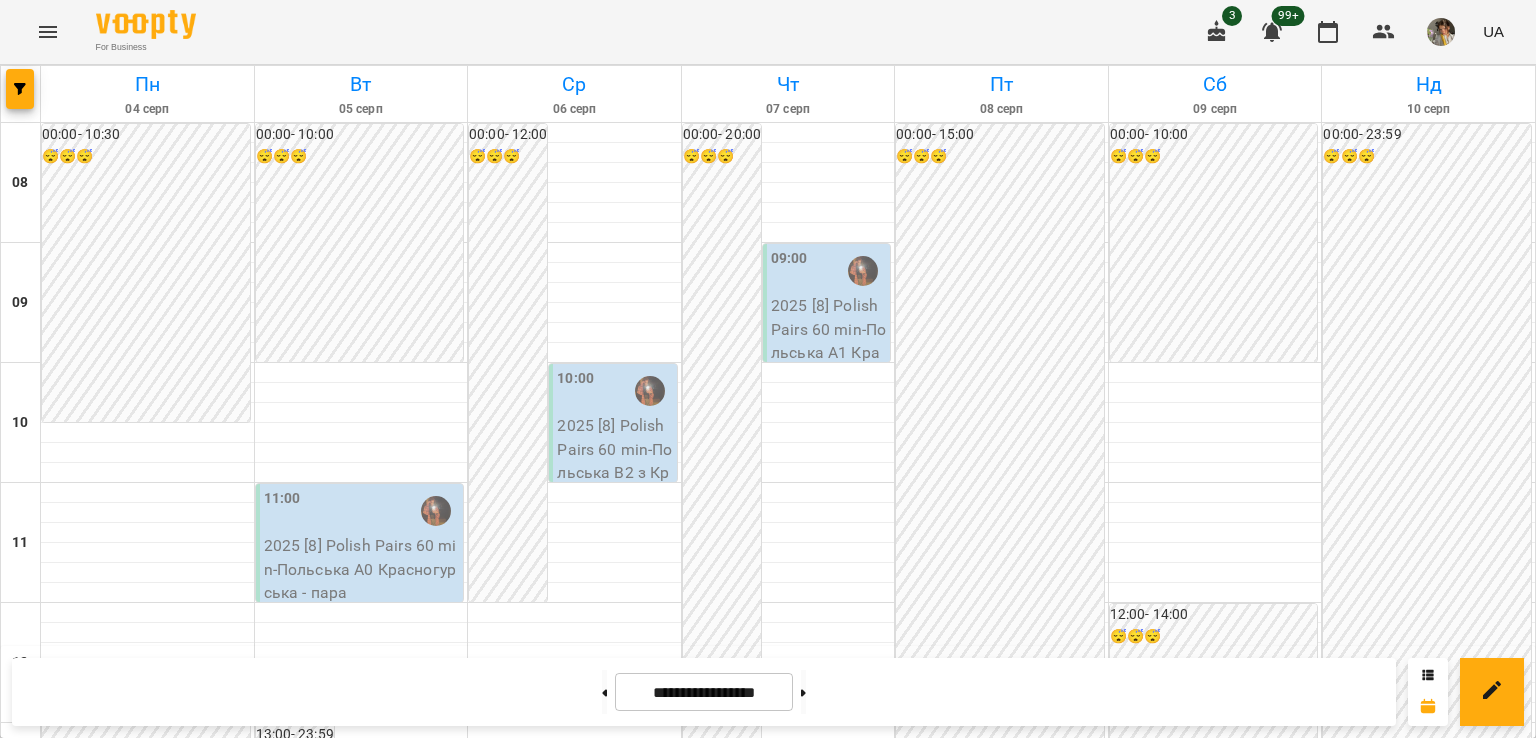 click on "2025 [8] Polish Pairs 60 min (Польська А2 Красногурська - пара )" at bounding box center [187, 1757] 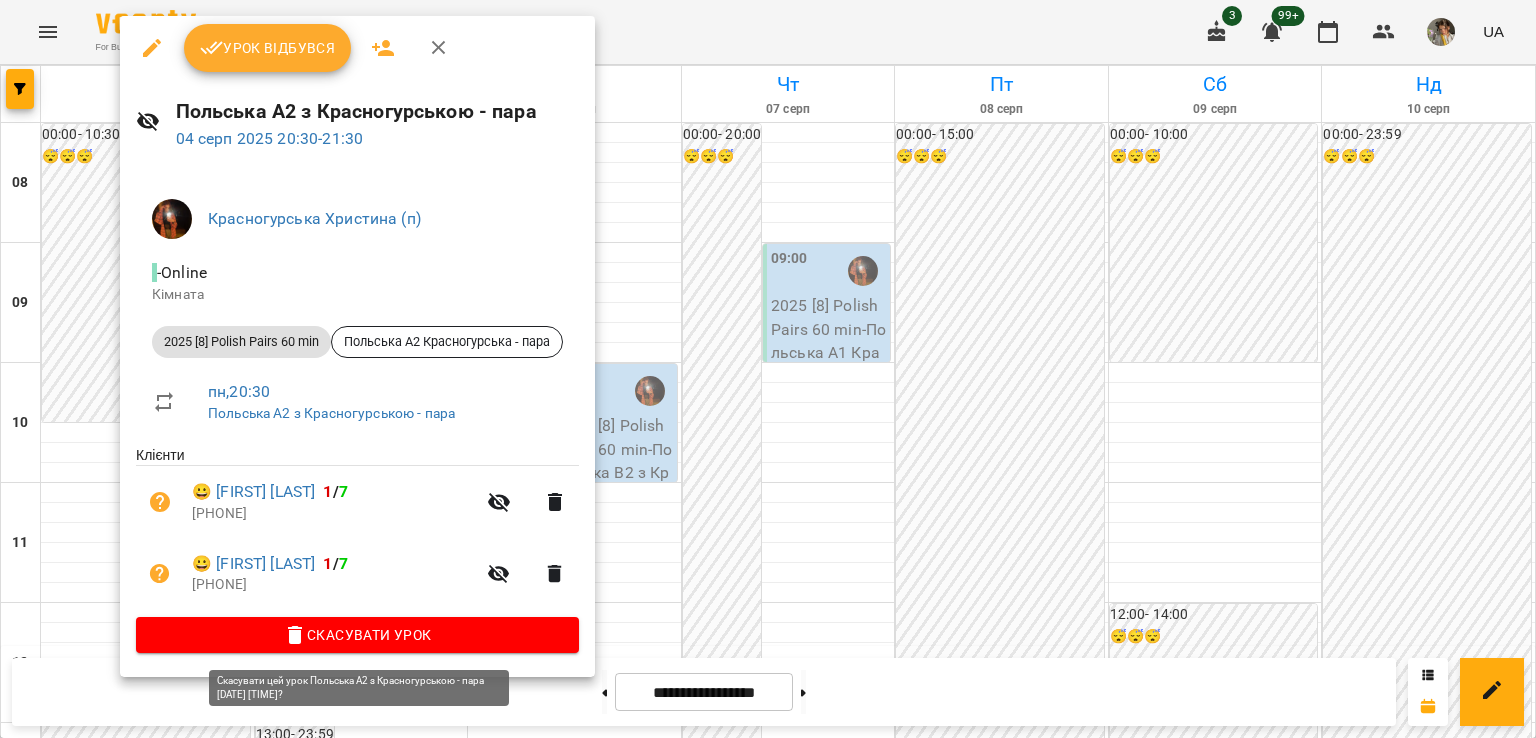 click on "Скасувати Урок" at bounding box center (357, 635) 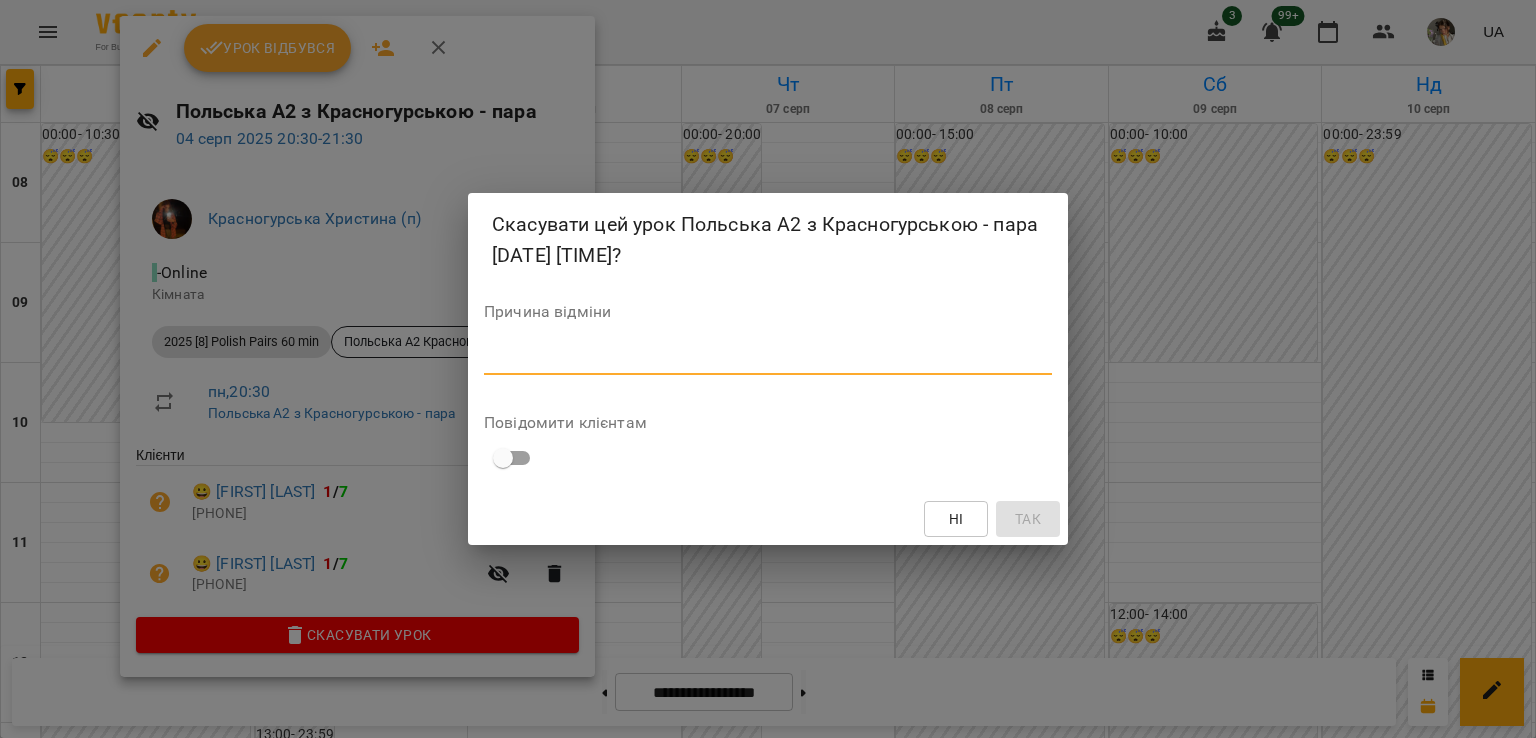 click at bounding box center (768, 358) 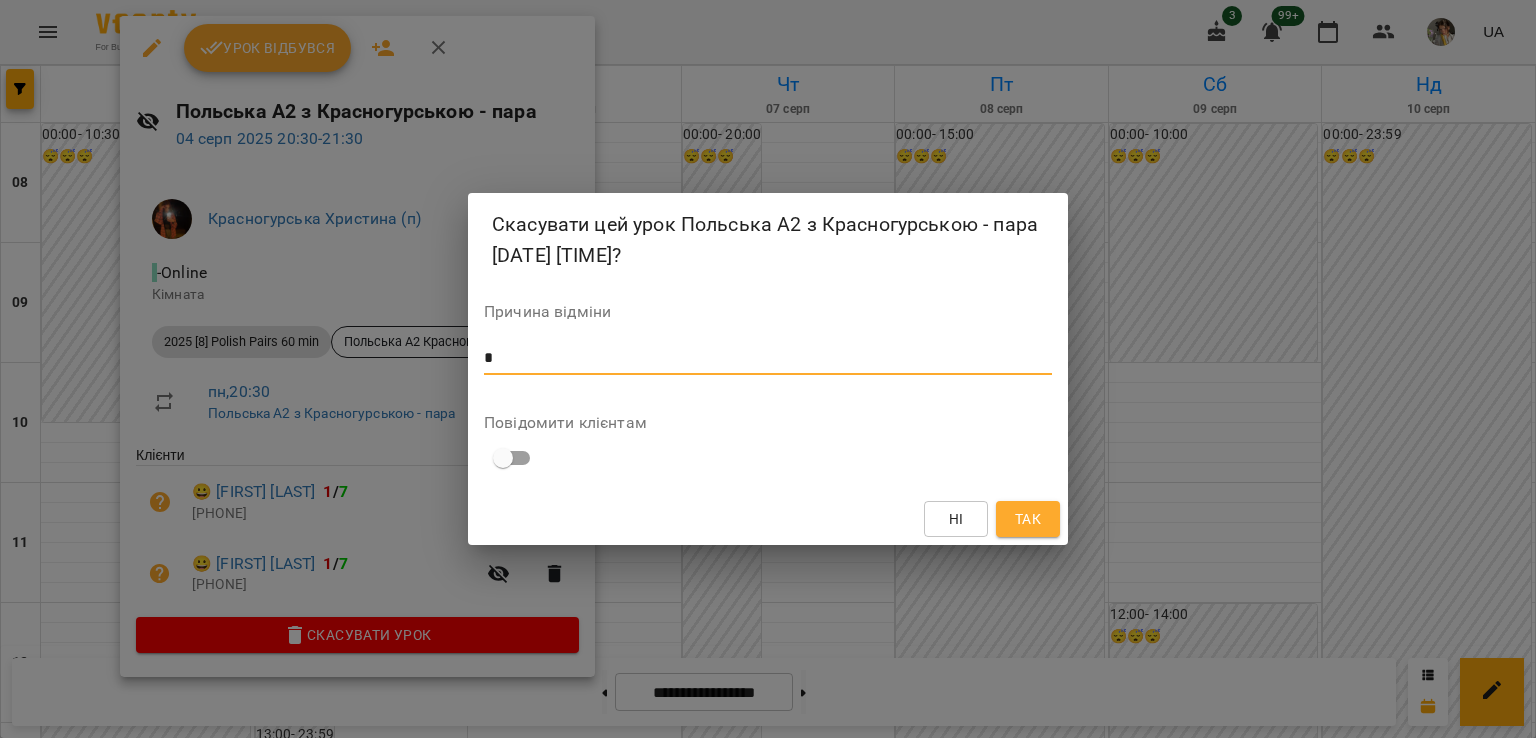 type on "*" 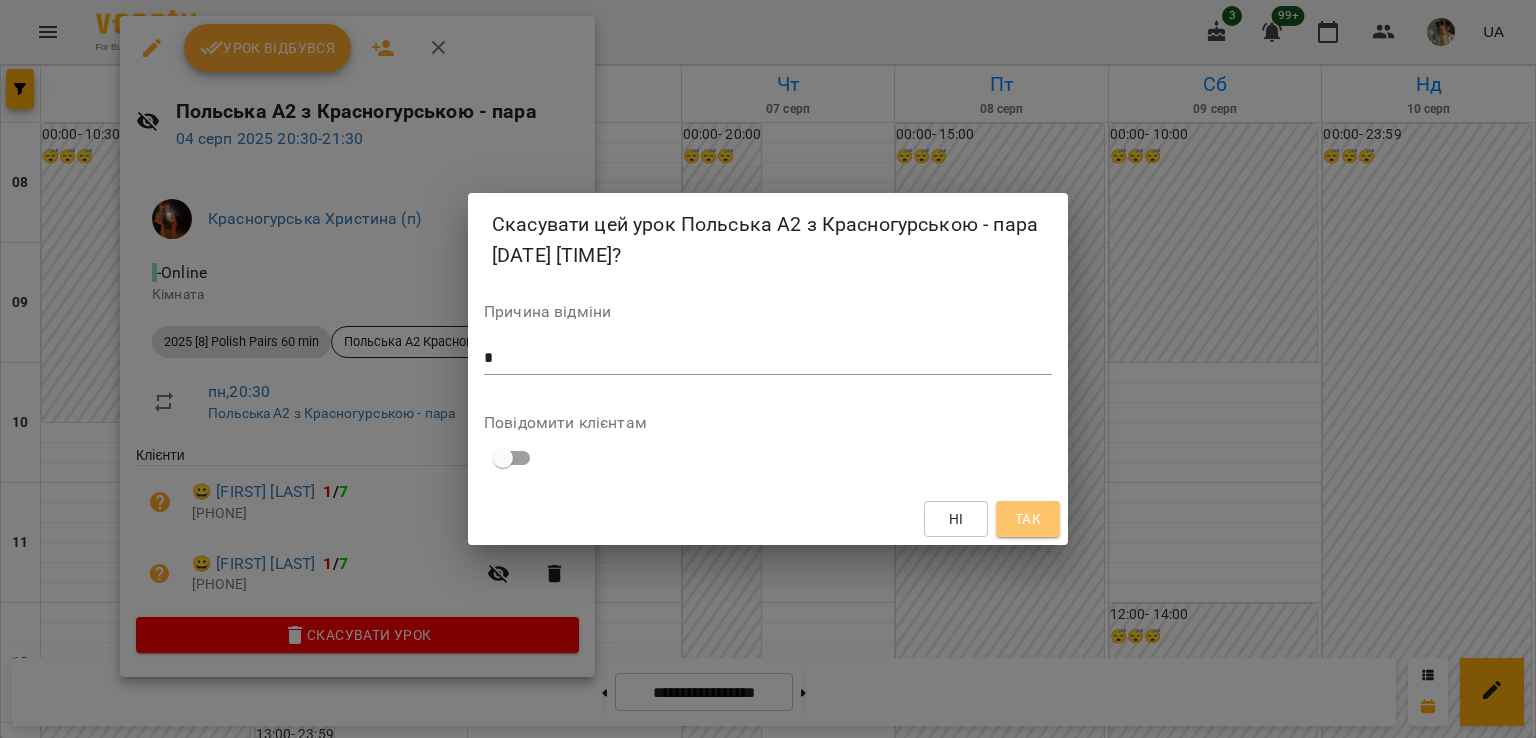 click on "Так" at bounding box center (1028, 519) 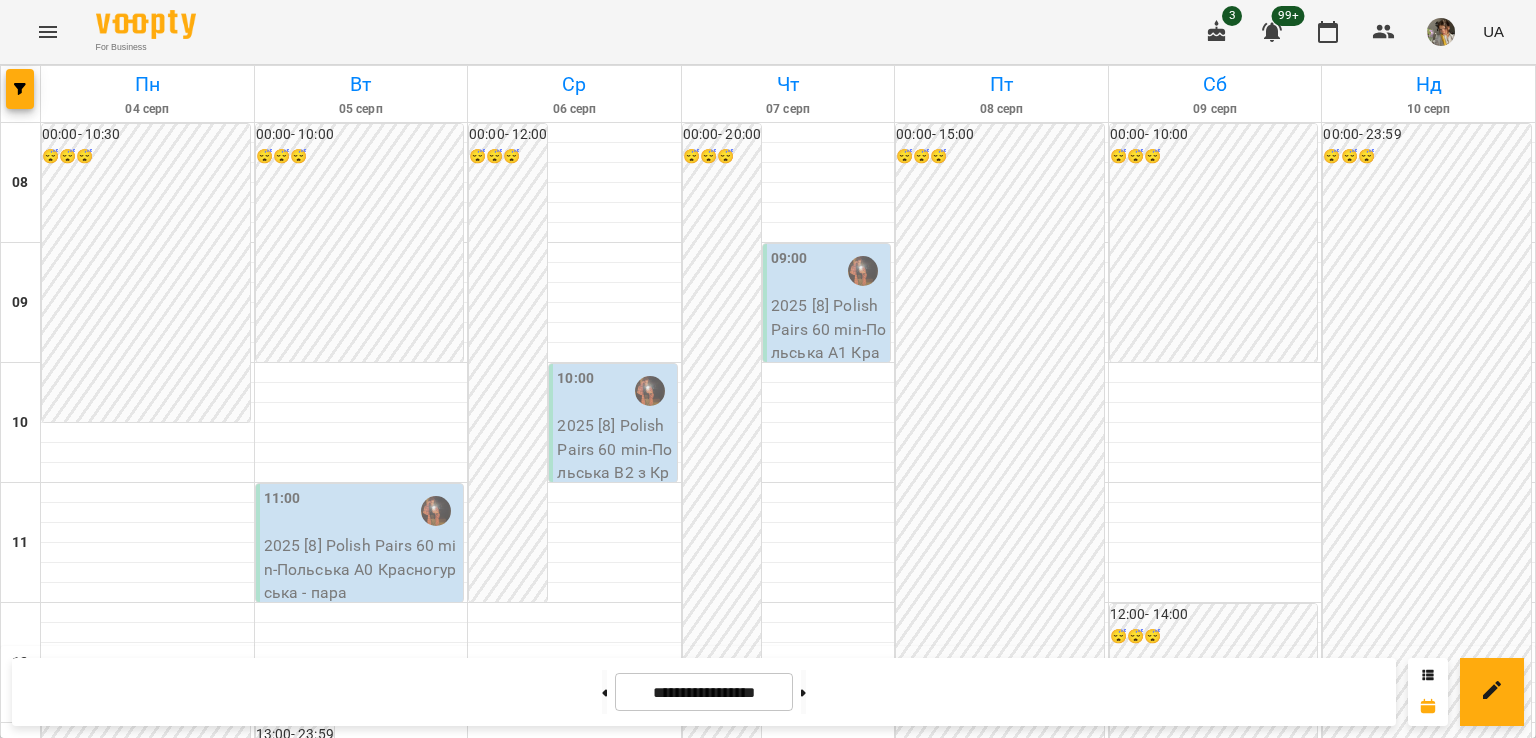 click on "2025 [8] Polish Pairs 60 min - Польська А2 Красногурська - пара" at bounding box center (789, 1769) 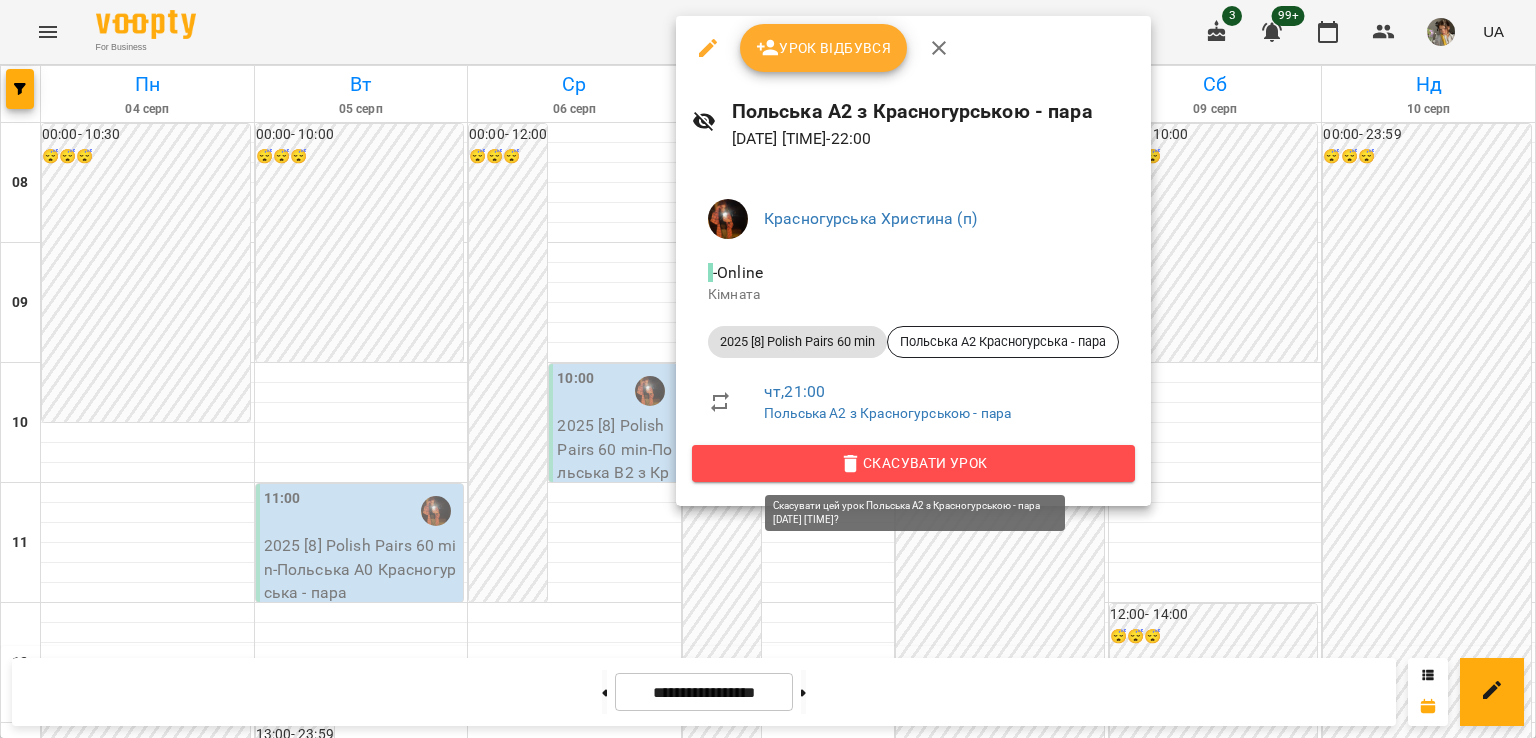click on "Скасувати Урок" at bounding box center [913, 463] 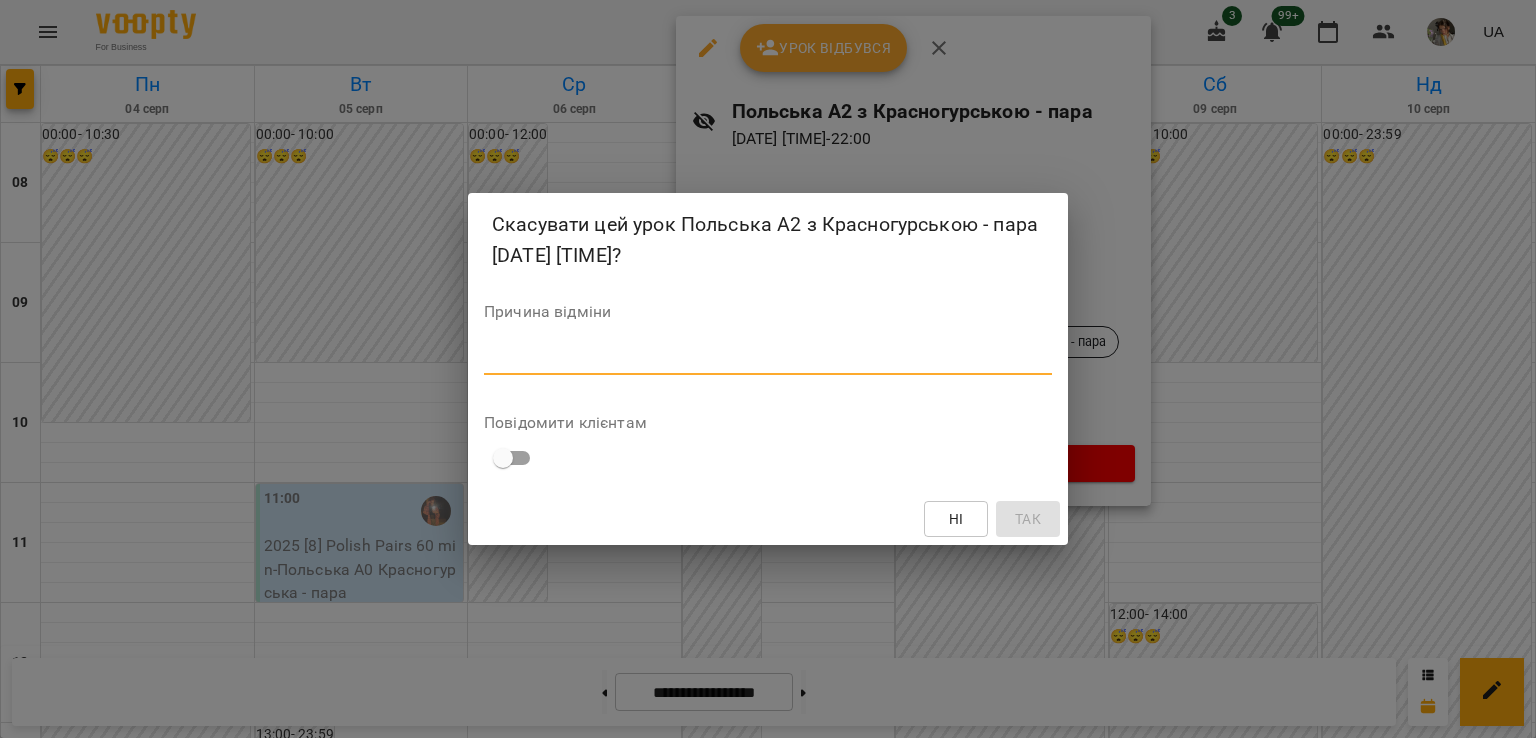 click at bounding box center (768, 358) 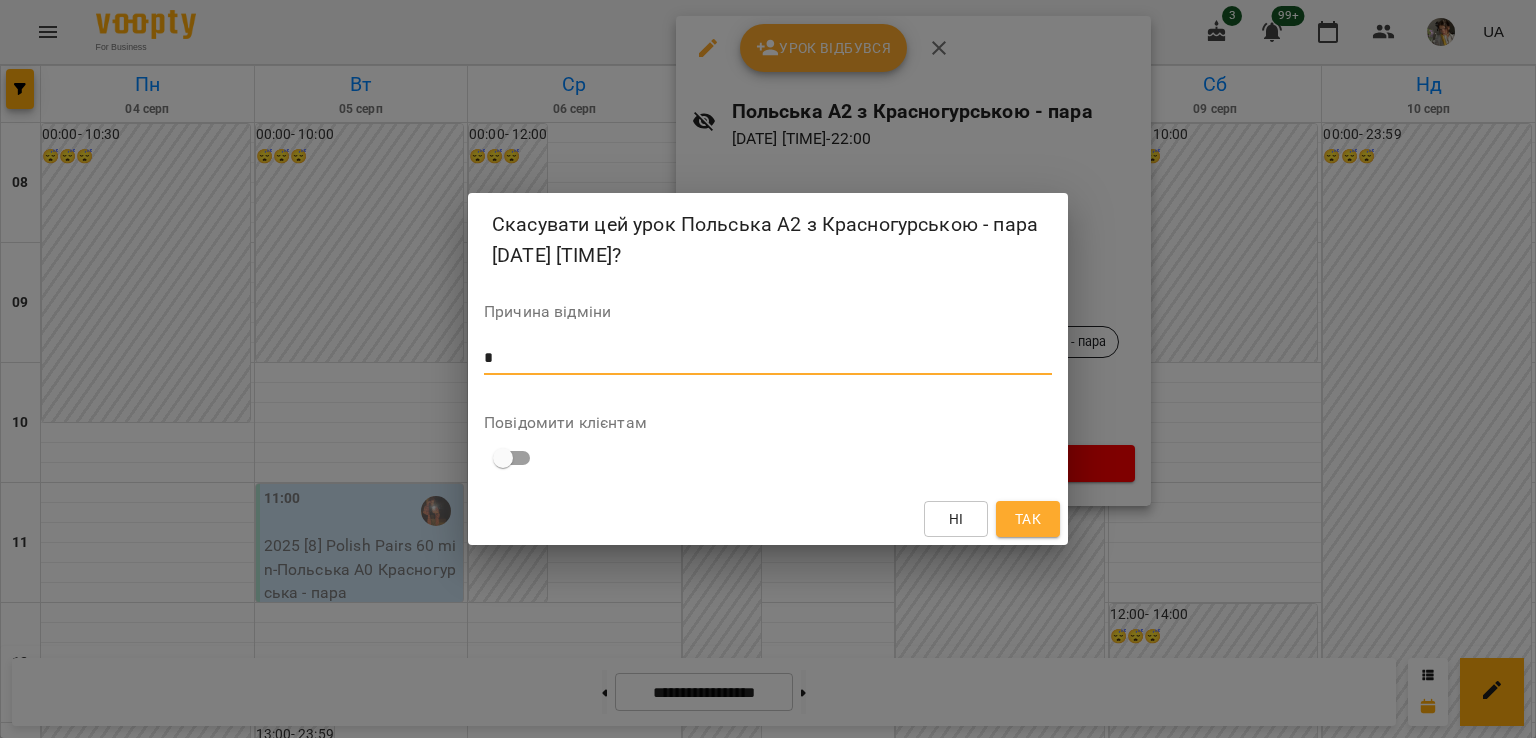 type on "*" 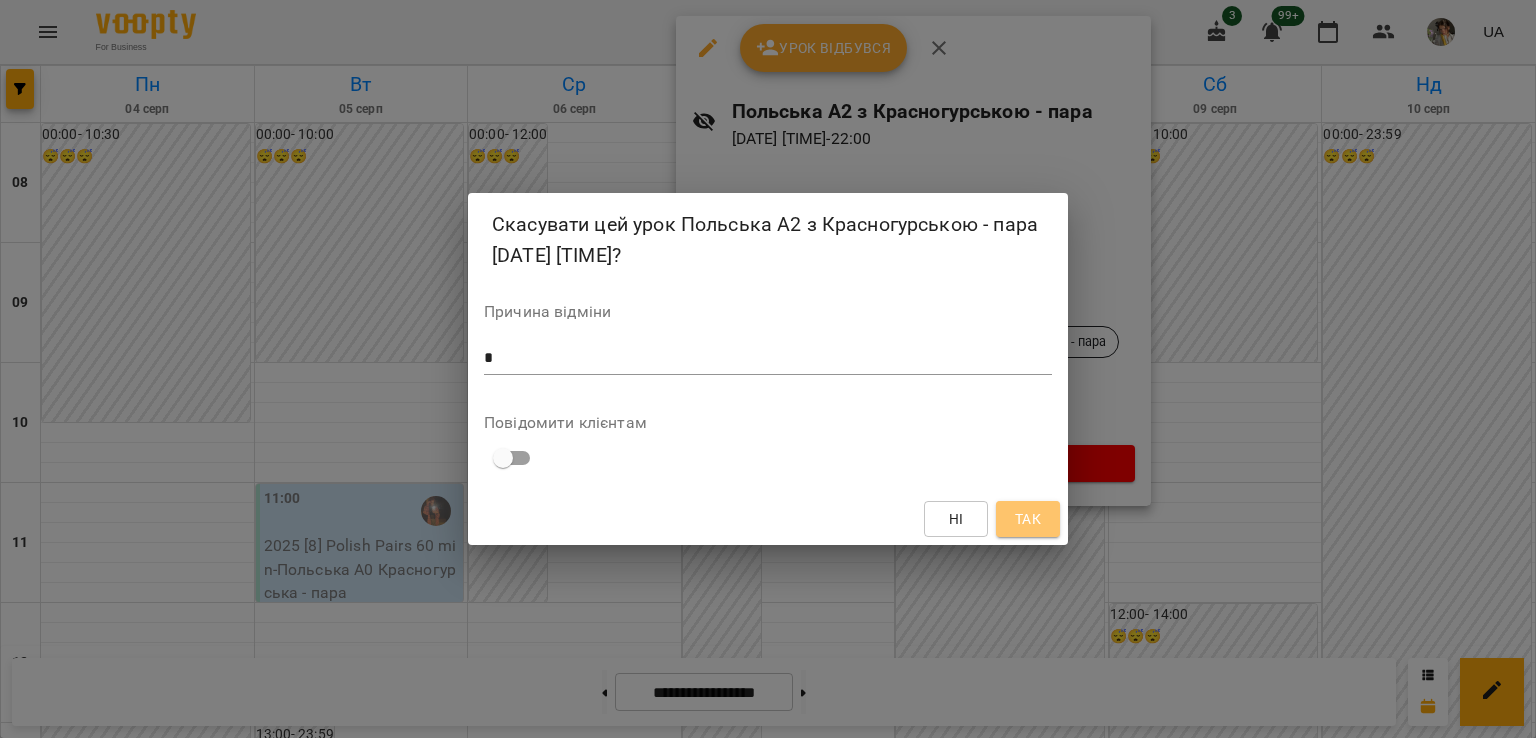 click on "Так" at bounding box center (1028, 519) 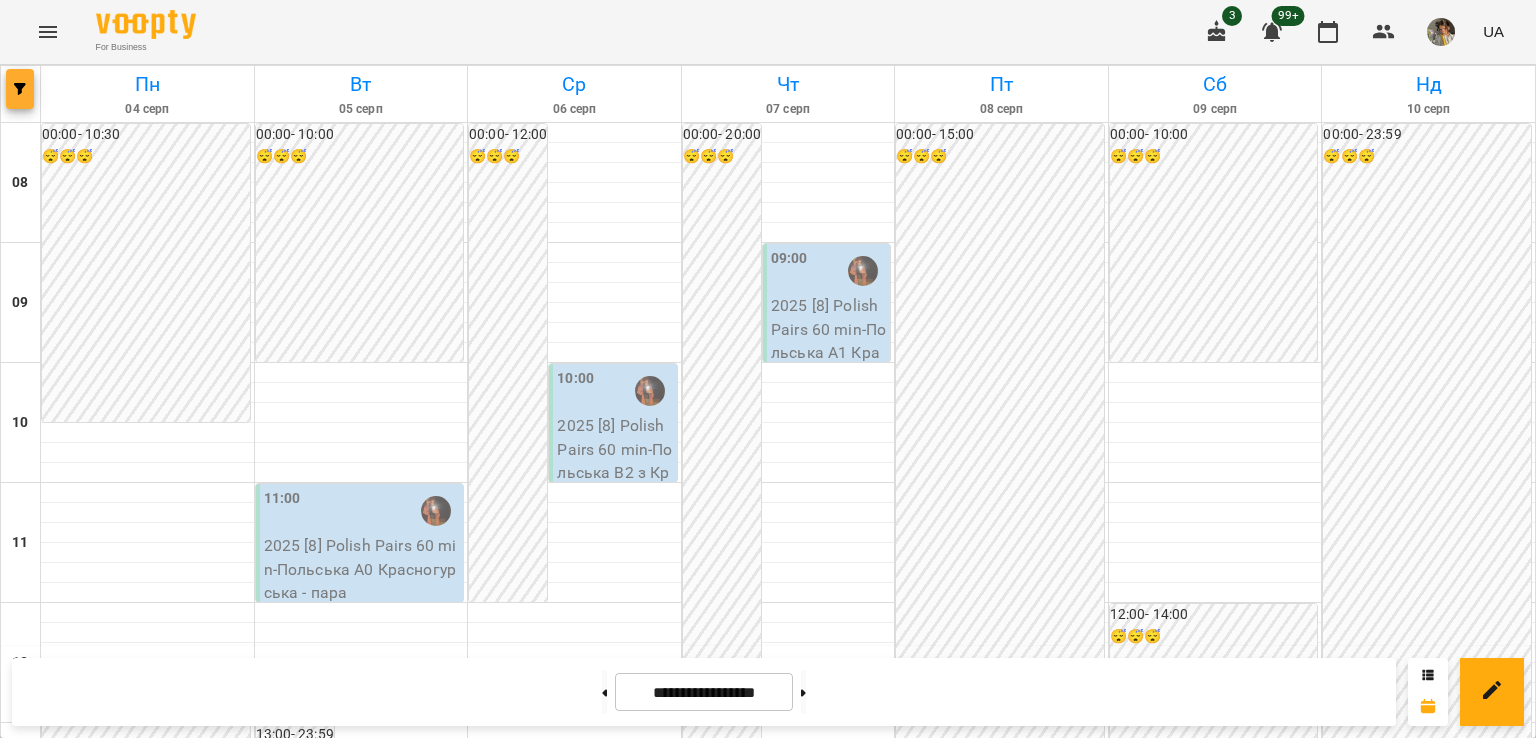 click 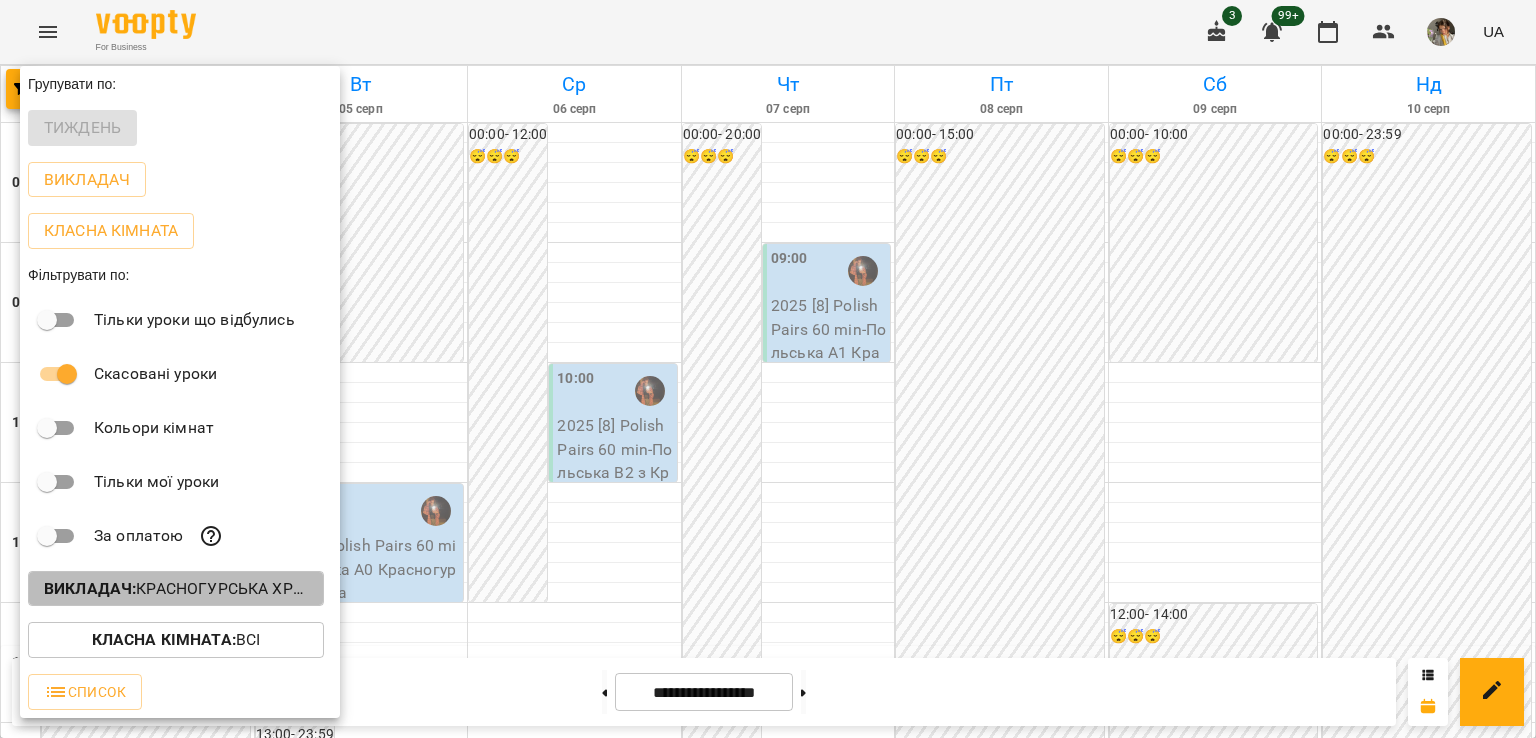 click on "Викладач :" at bounding box center (90, 588) 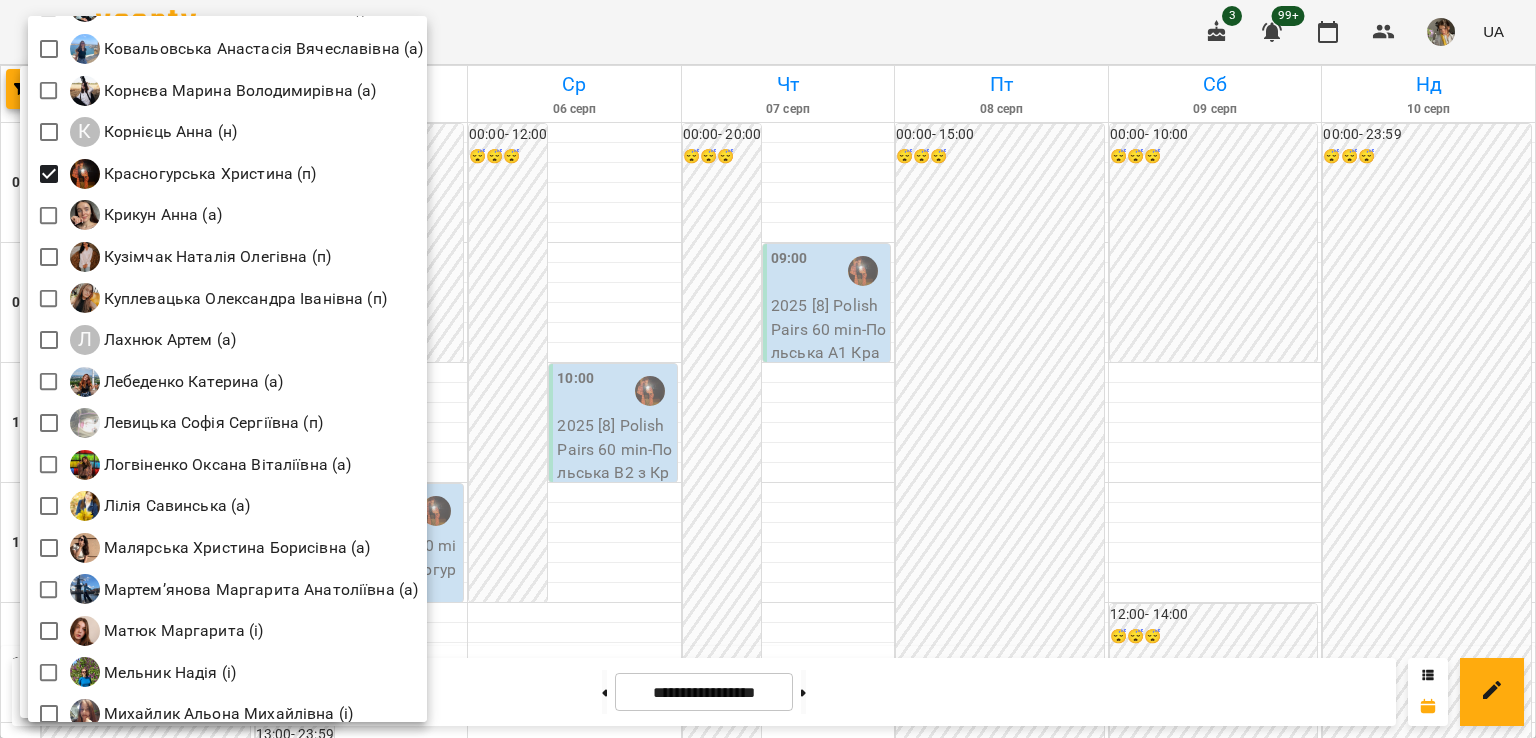 scroll, scrollTop: 1514, scrollLeft: 0, axis: vertical 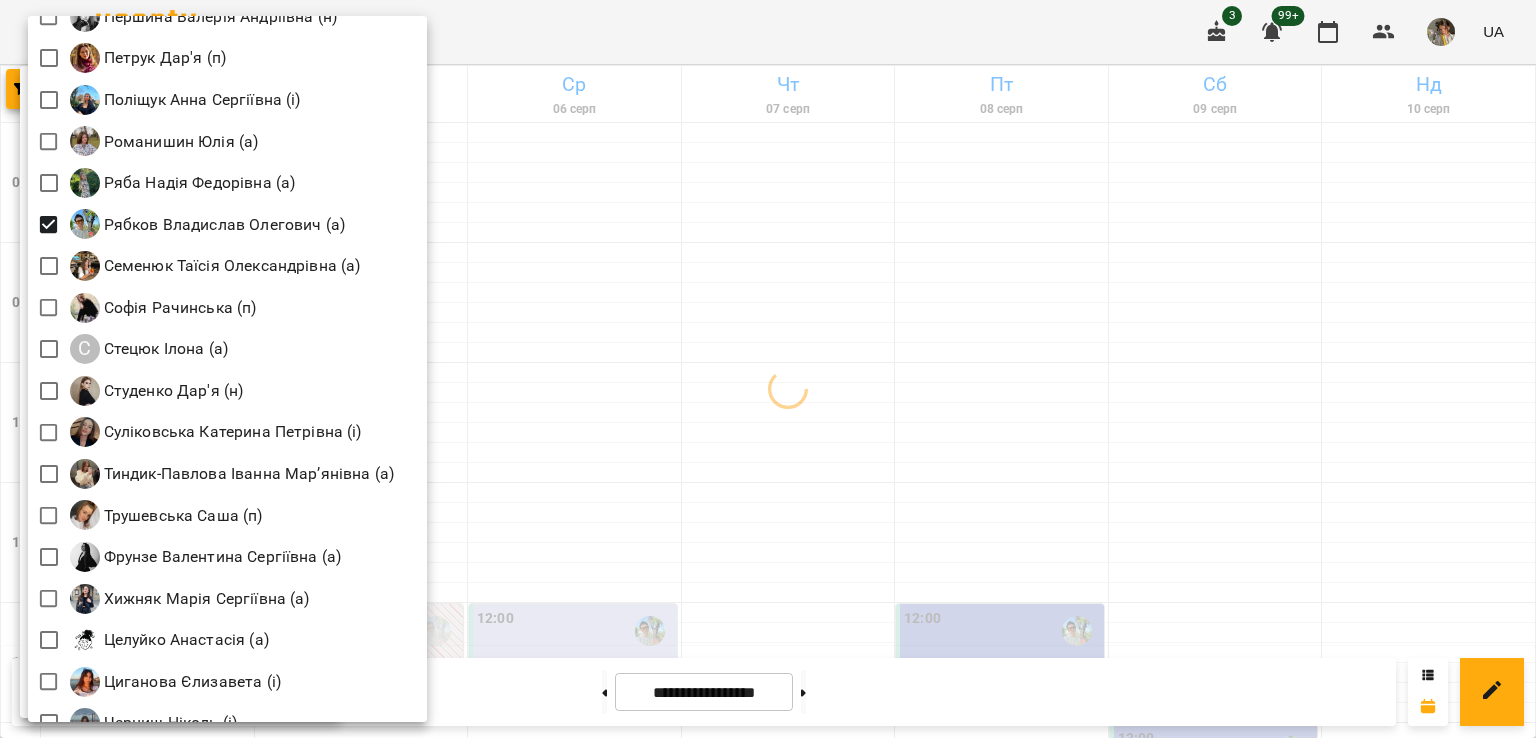 click at bounding box center (768, 369) 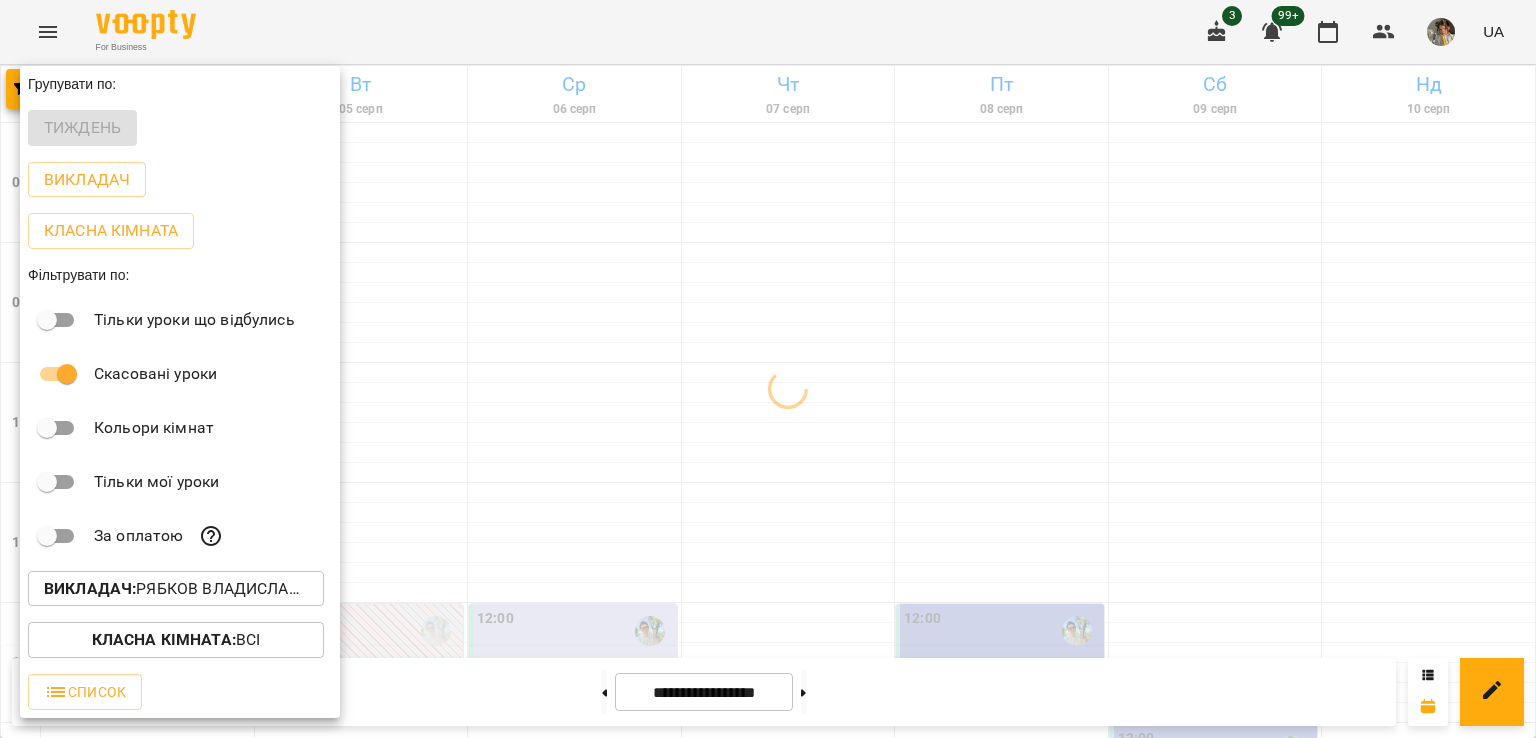 click at bounding box center [768, 369] 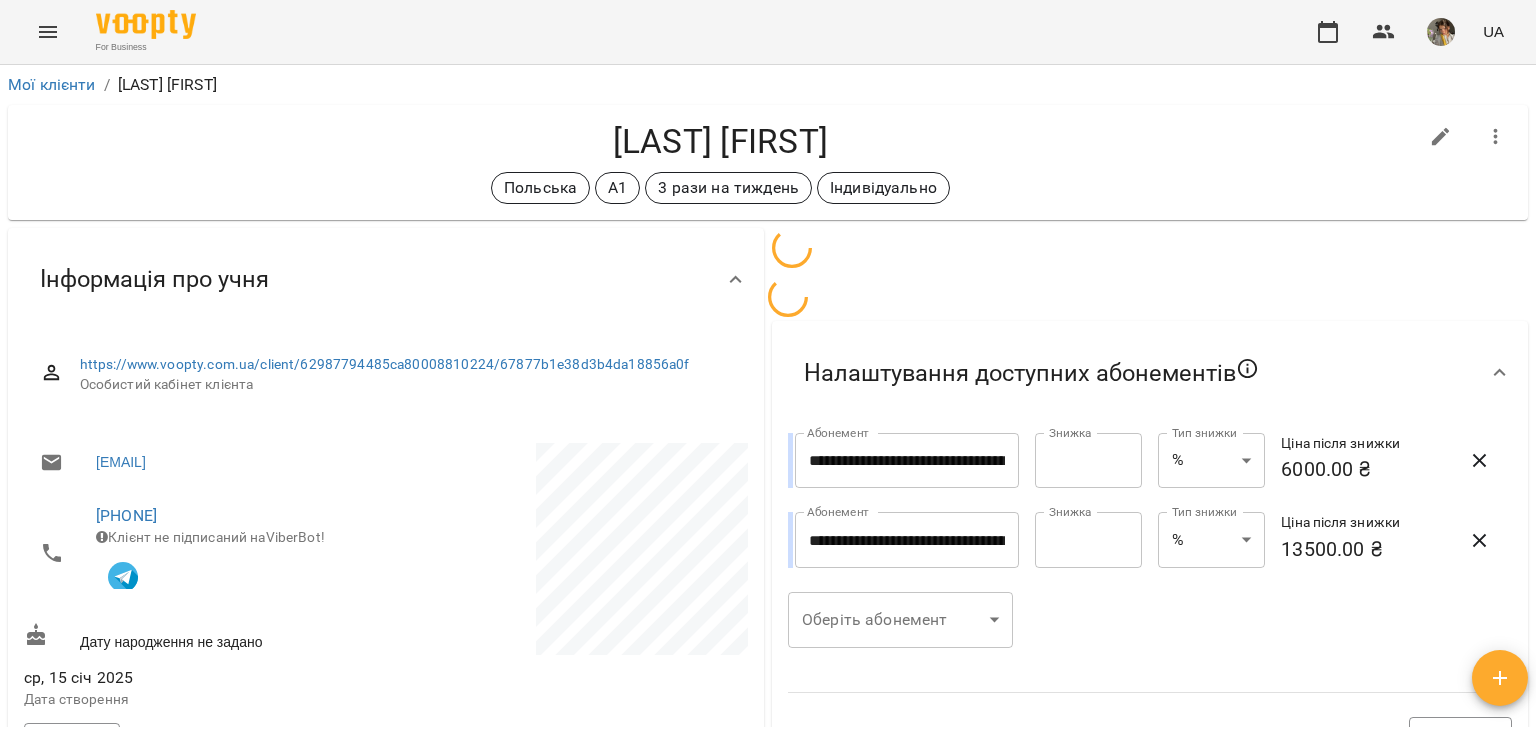scroll, scrollTop: 0, scrollLeft: 0, axis: both 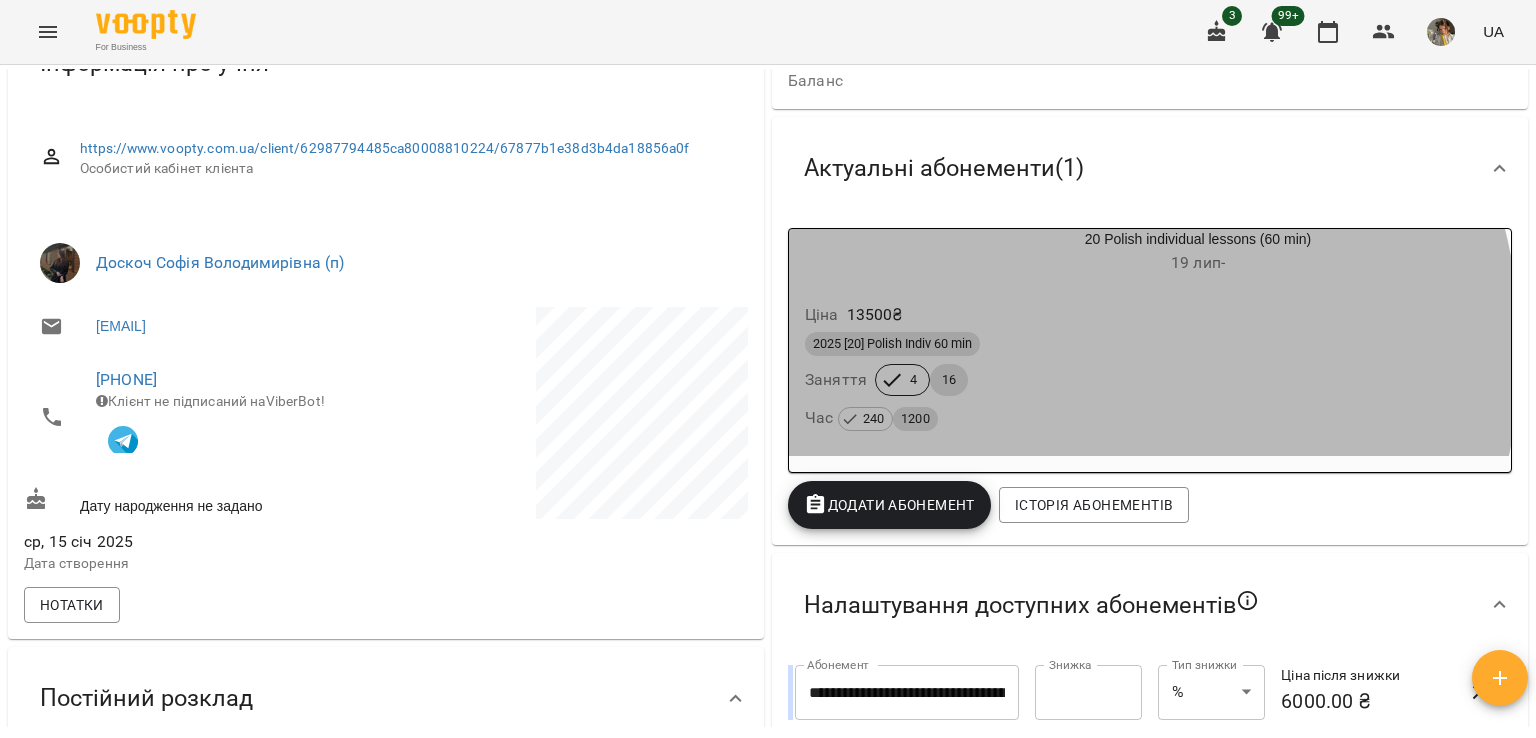 click on "2025 [20] Polish Indiv 60 min" at bounding box center (1150, 344) 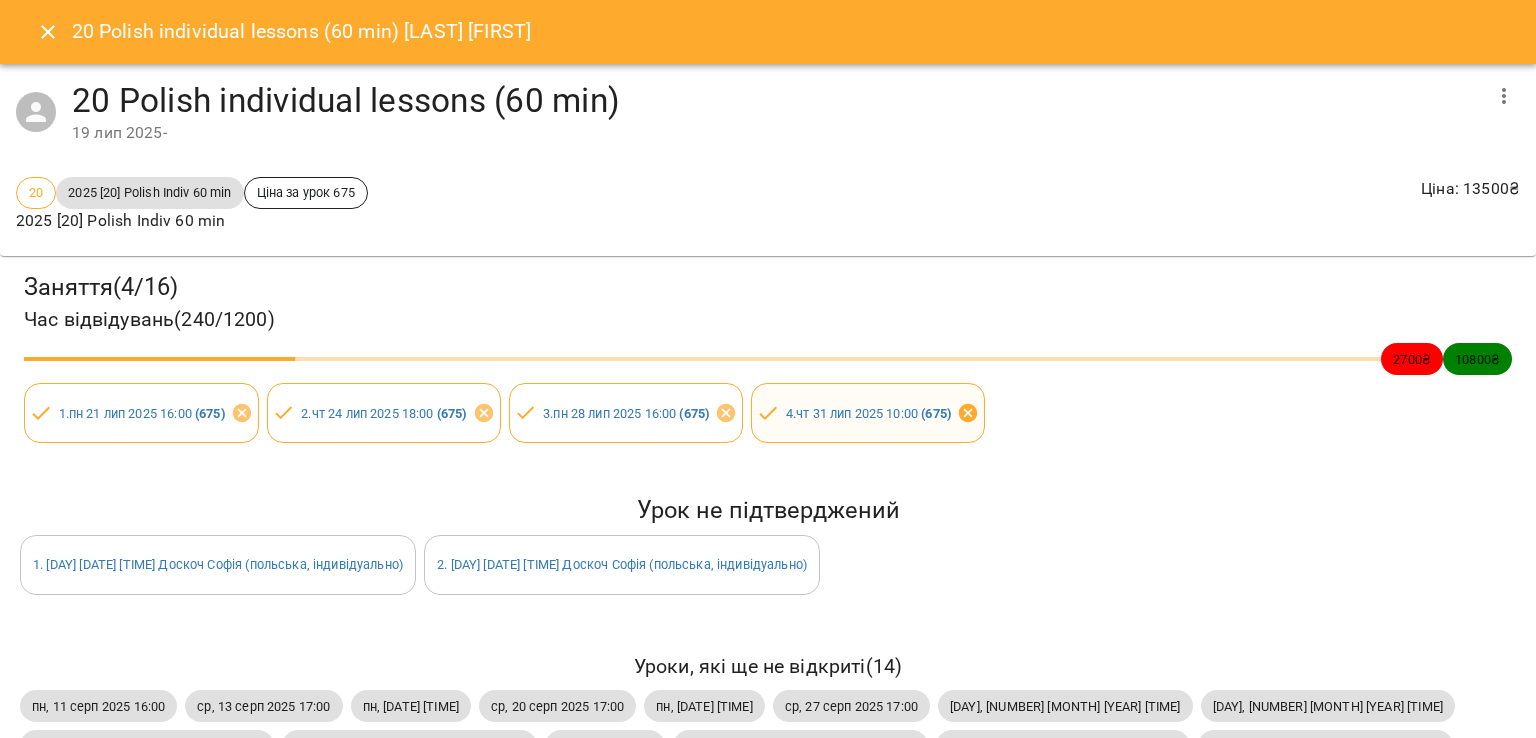 click 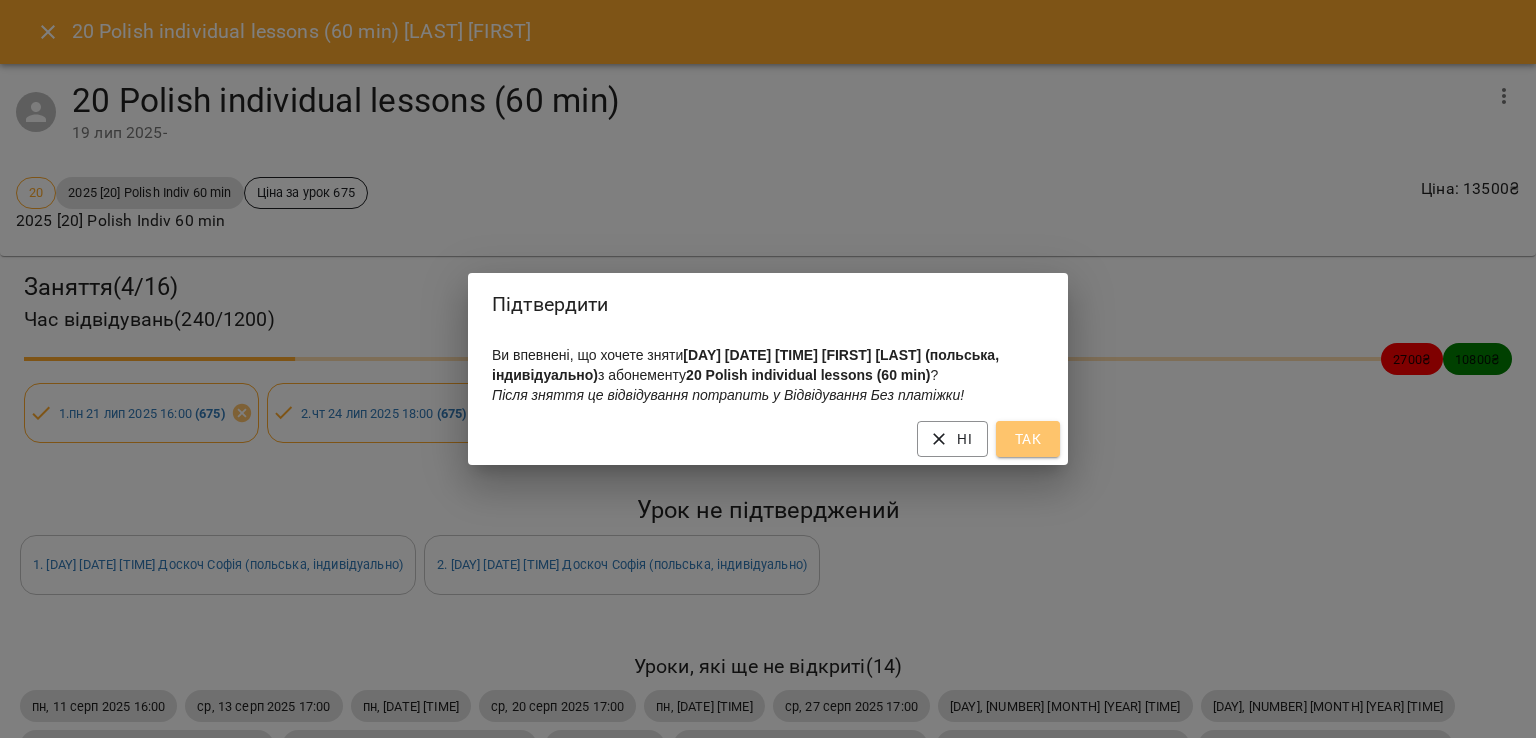 click on "Так" at bounding box center [1028, 439] 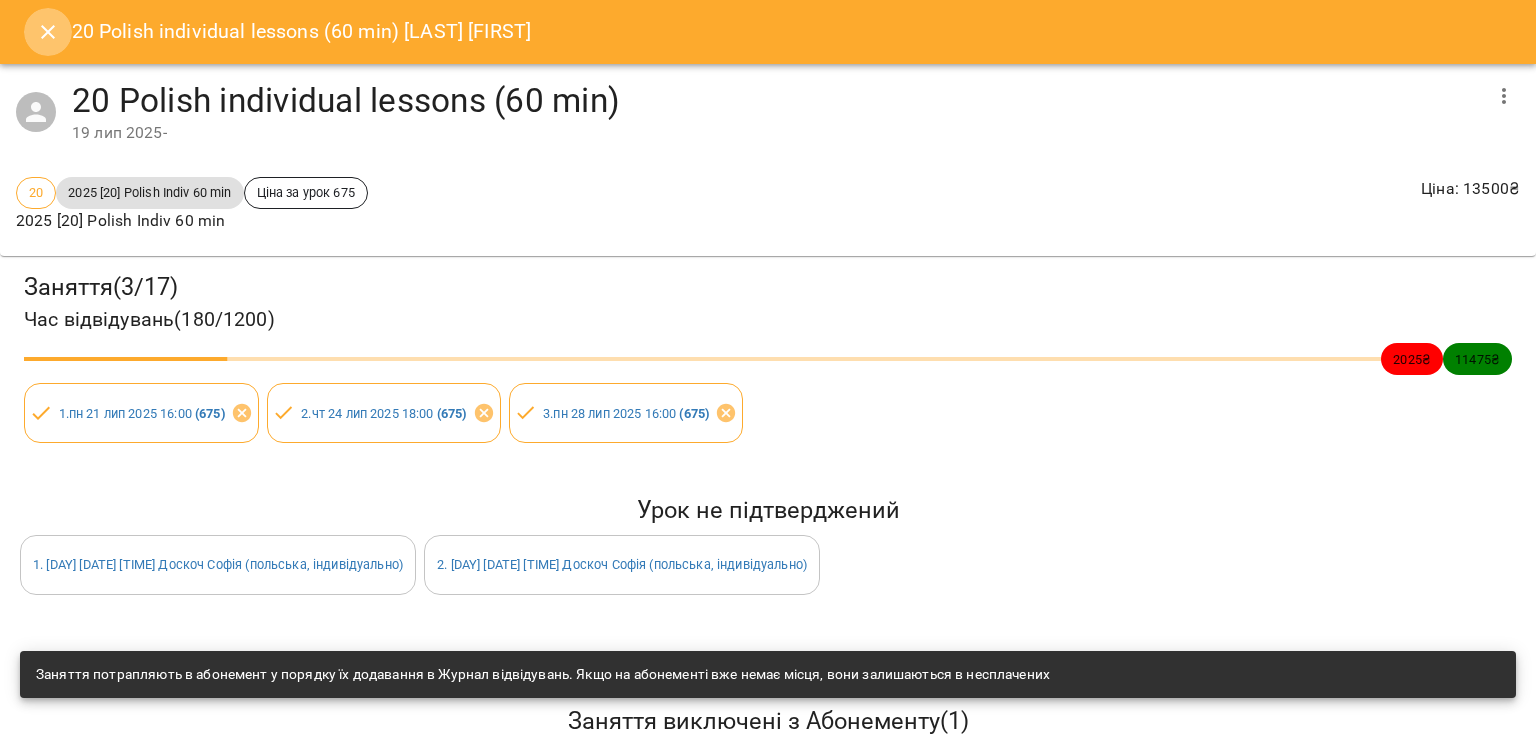 click at bounding box center [48, 32] 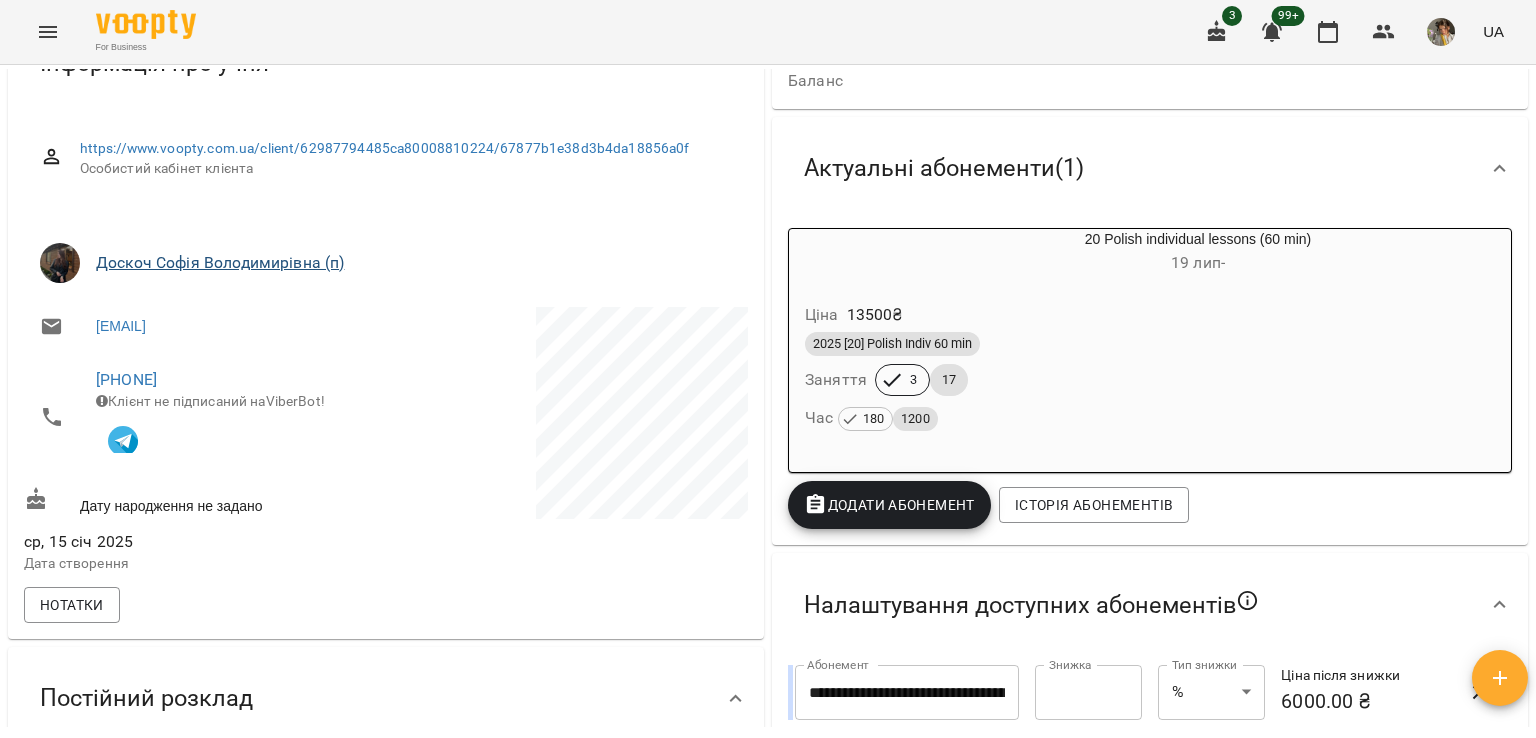 scroll, scrollTop: 0, scrollLeft: 0, axis: both 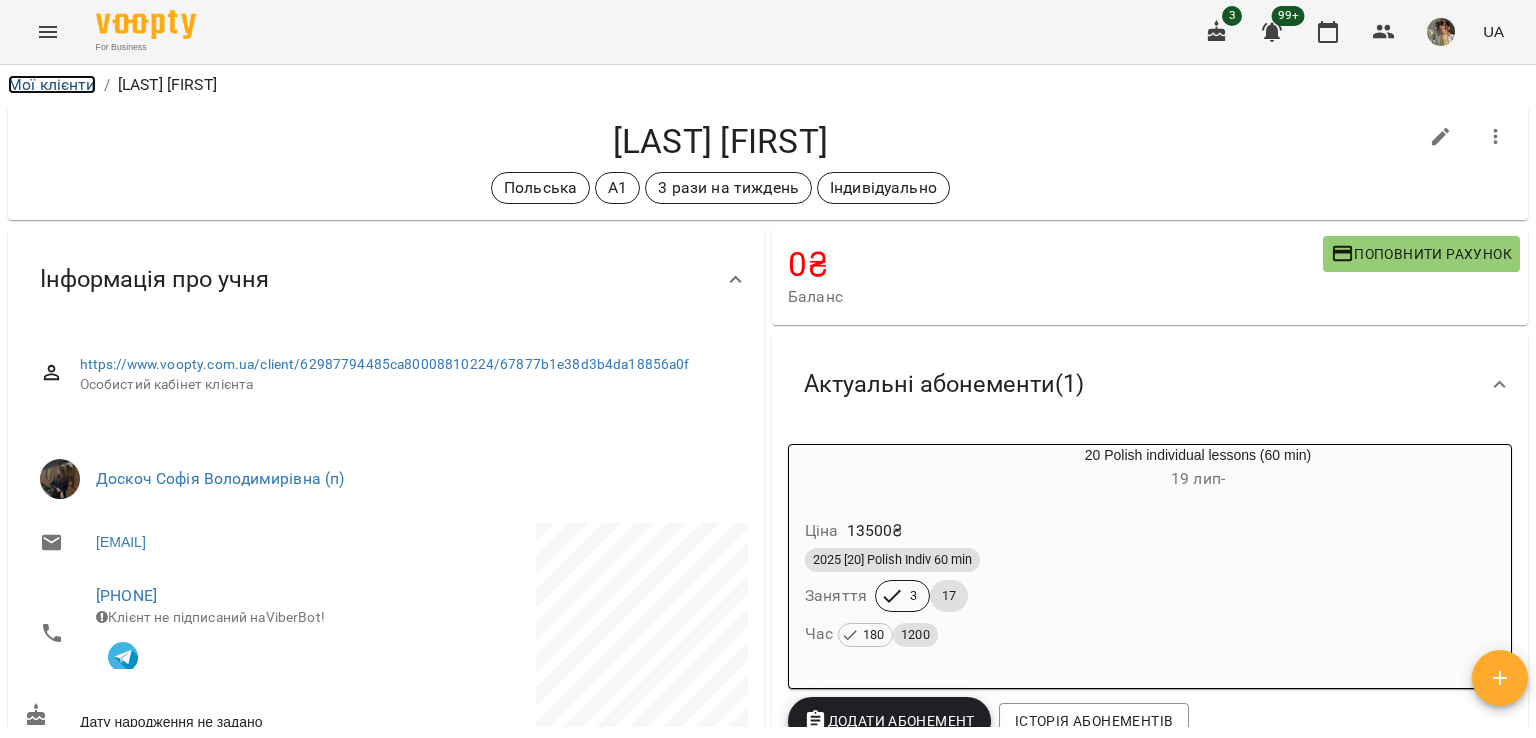 click on "Мої клієнти" at bounding box center [52, 84] 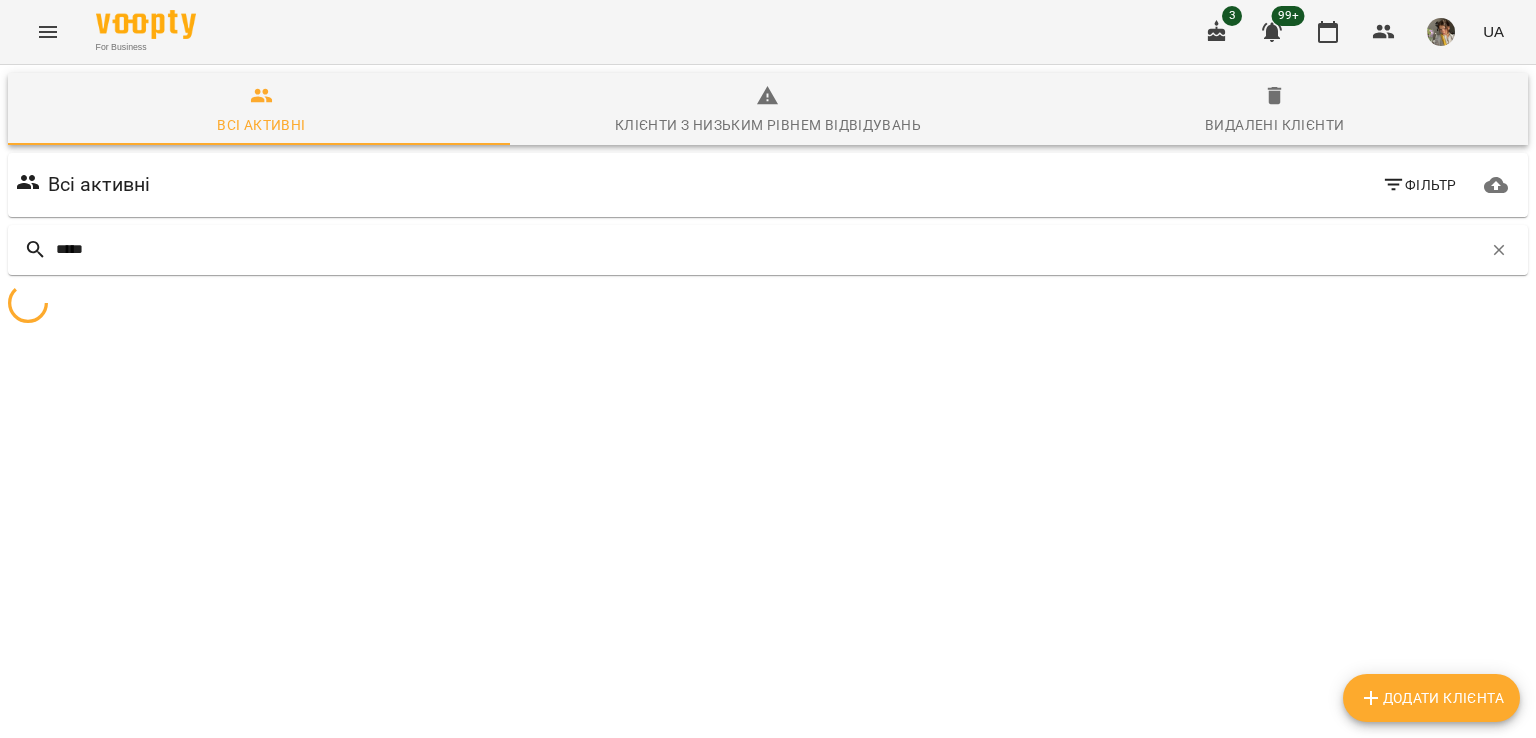 type on "*****" 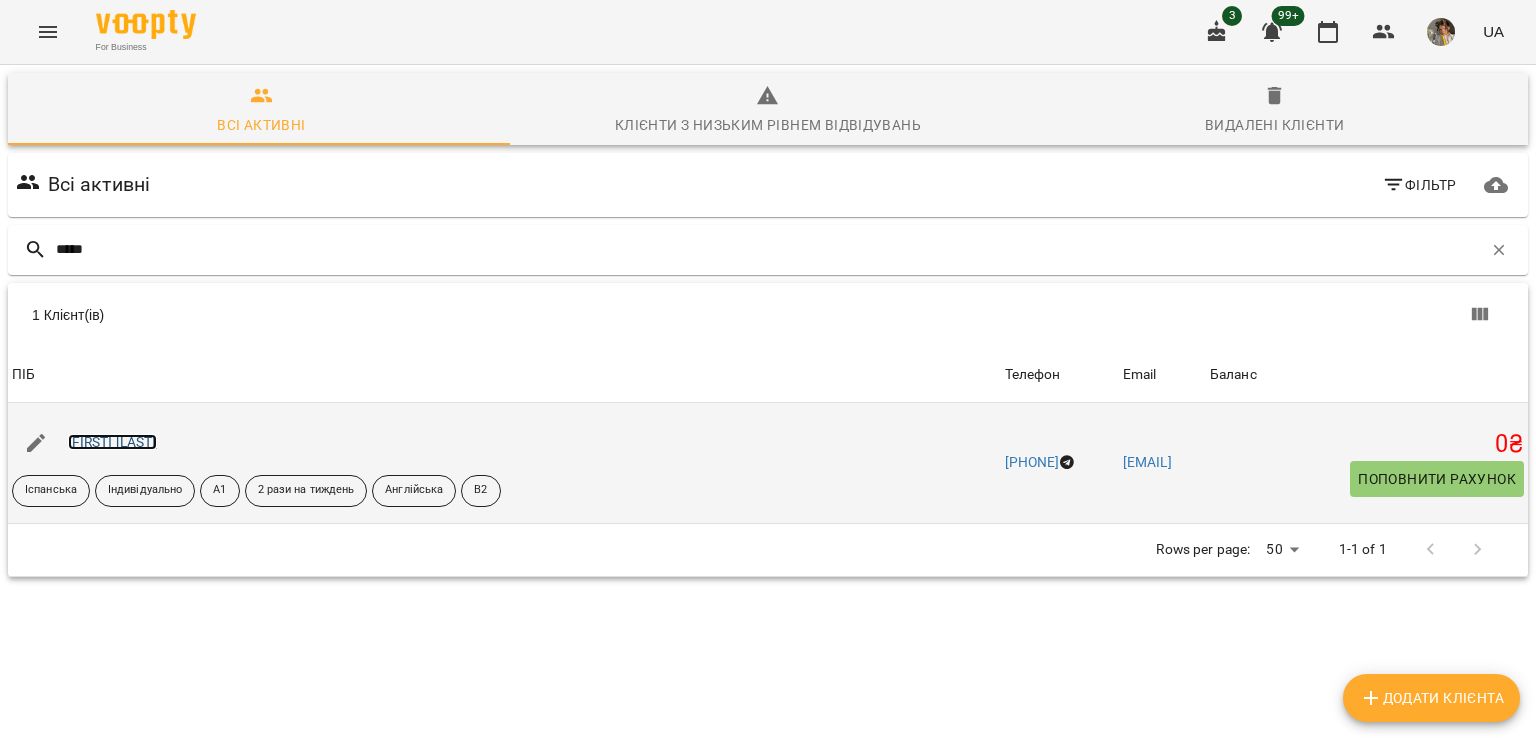 click on "[FIRST] [LAST]" at bounding box center [112, 442] 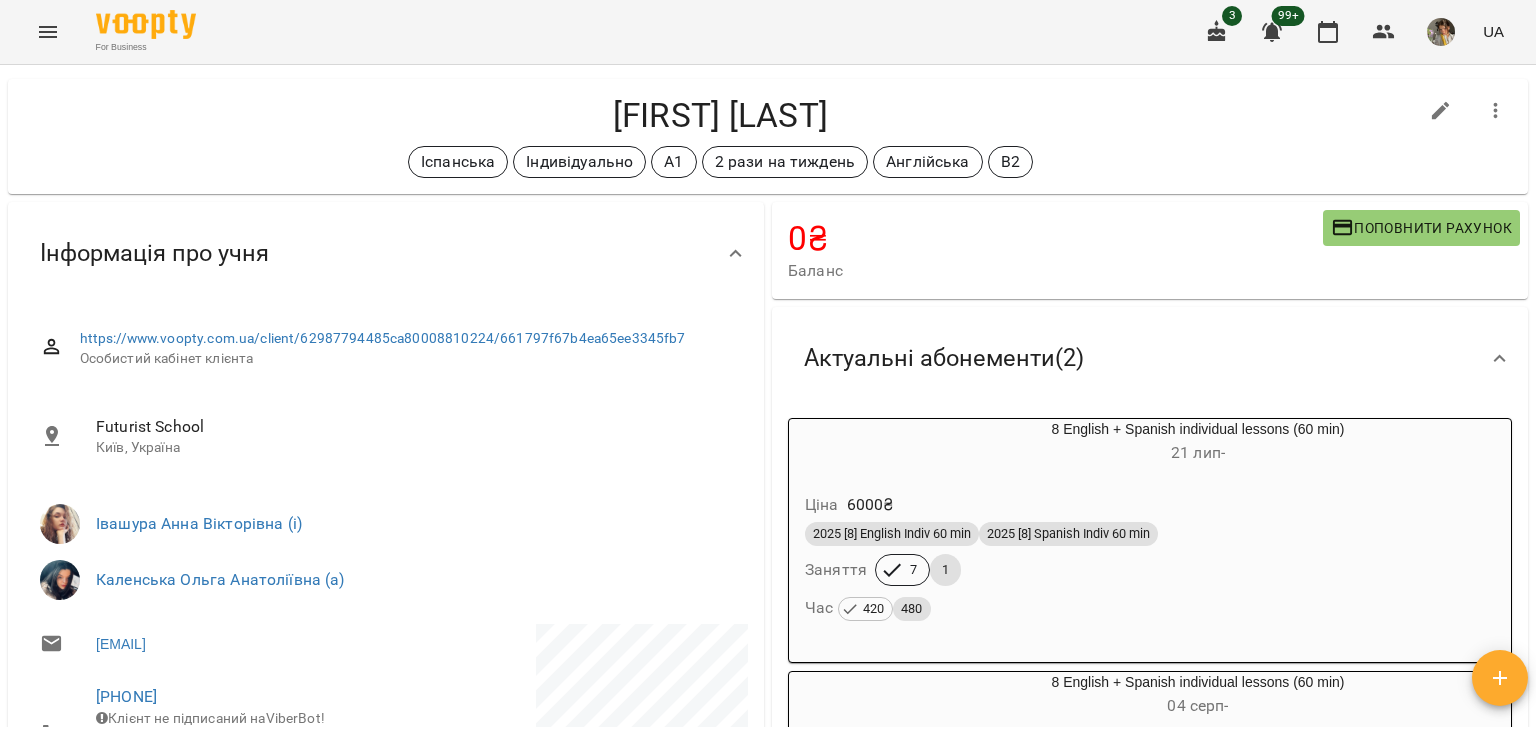 scroll, scrollTop: 0, scrollLeft: 0, axis: both 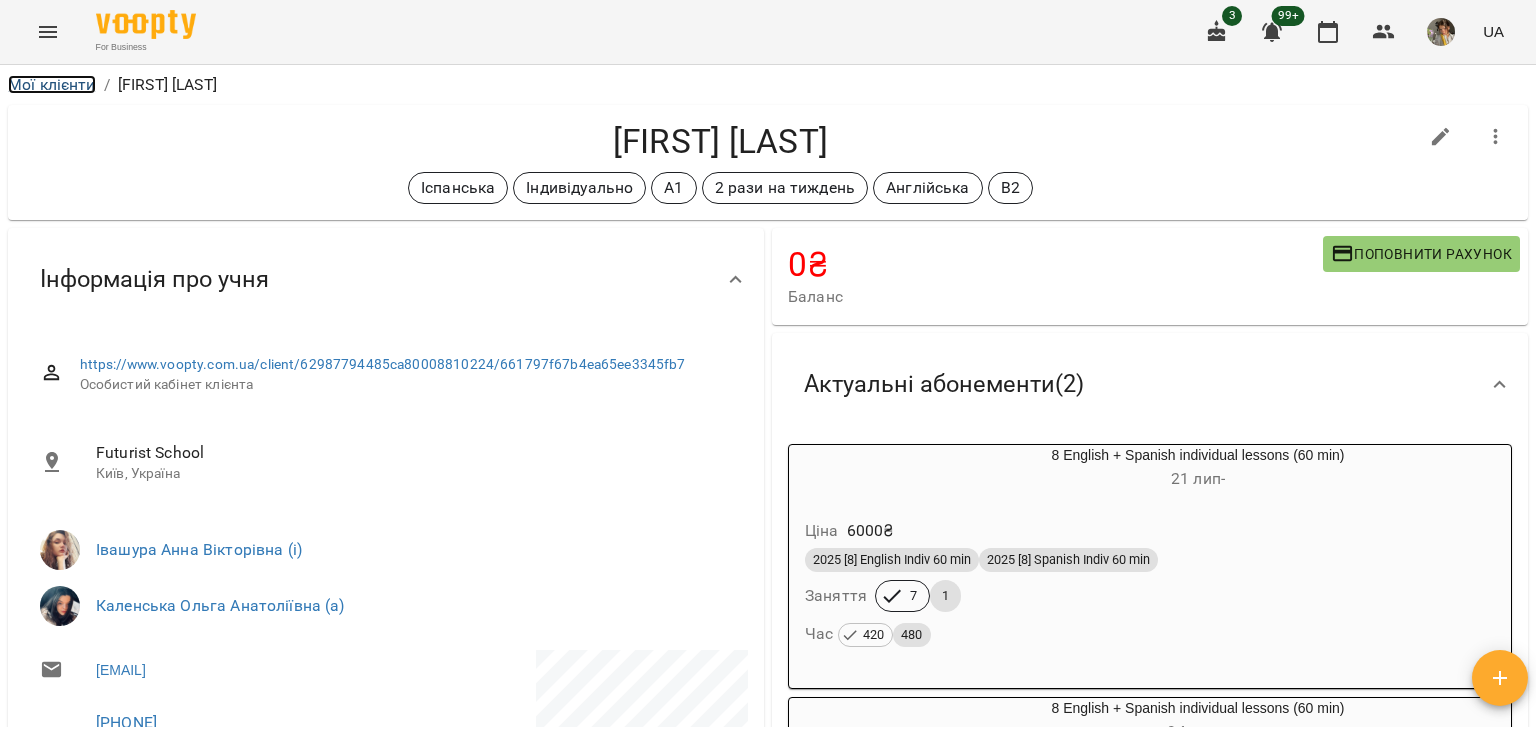 click on "Мої клієнти" at bounding box center (52, 84) 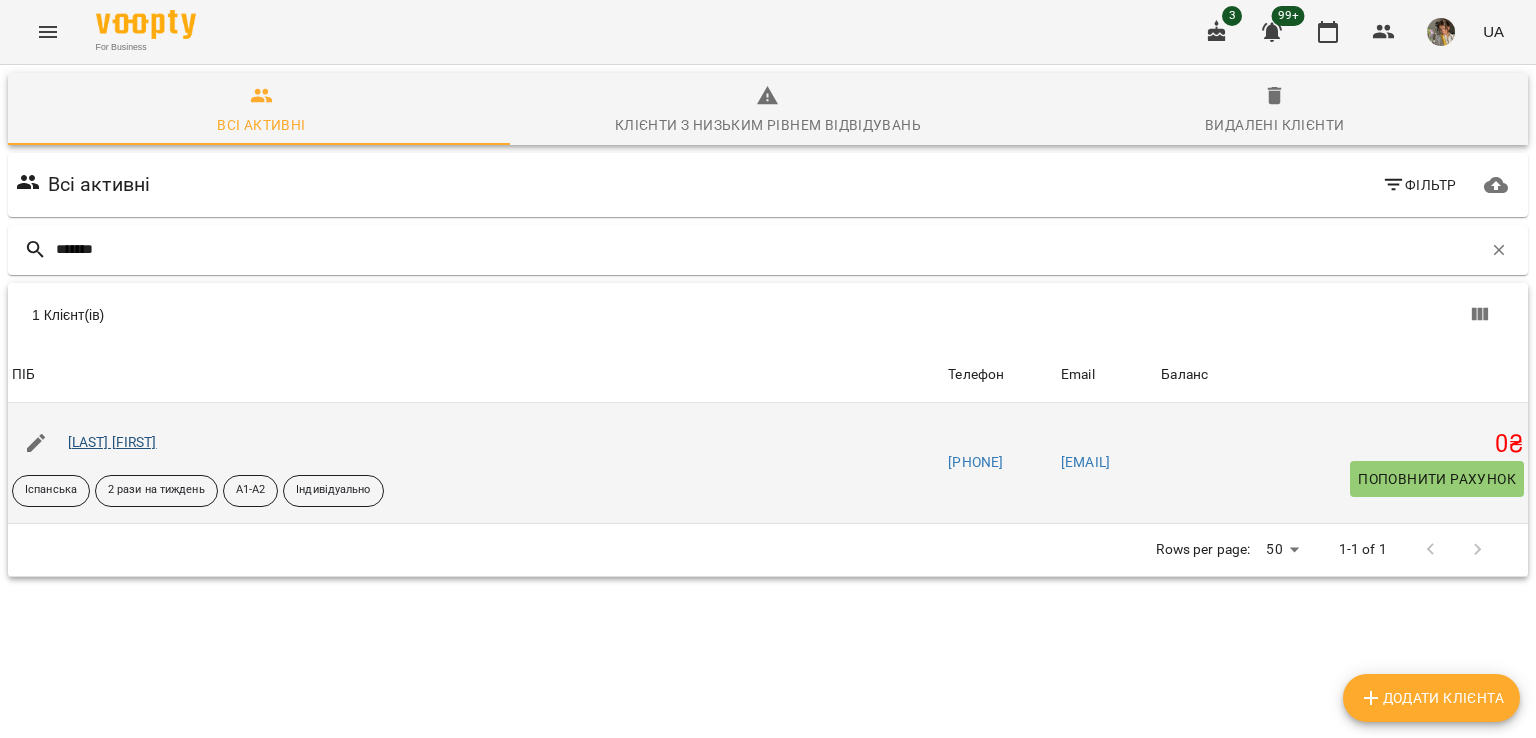 type on "*******" 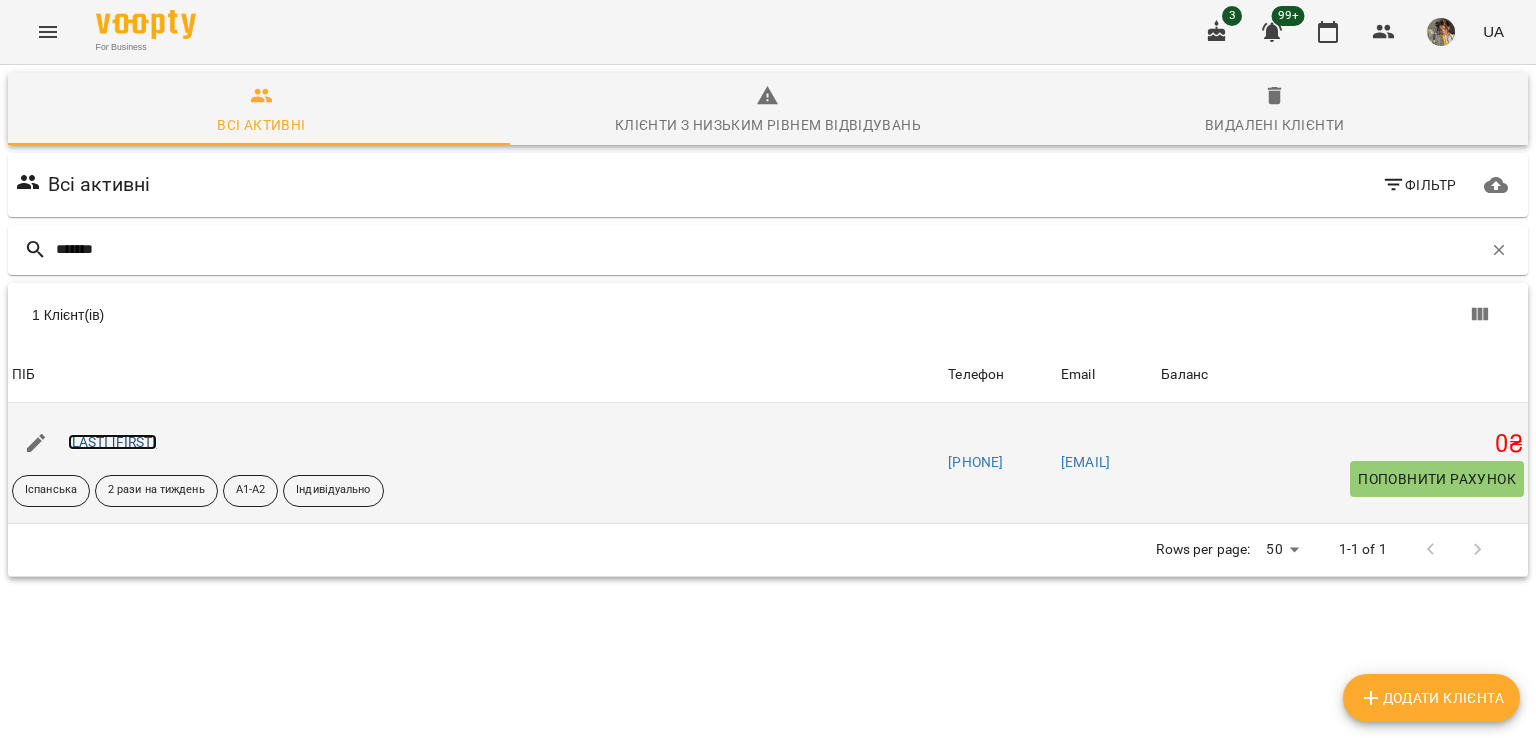 click on "Рогожин Дмитро" at bounding box center [112, 442] 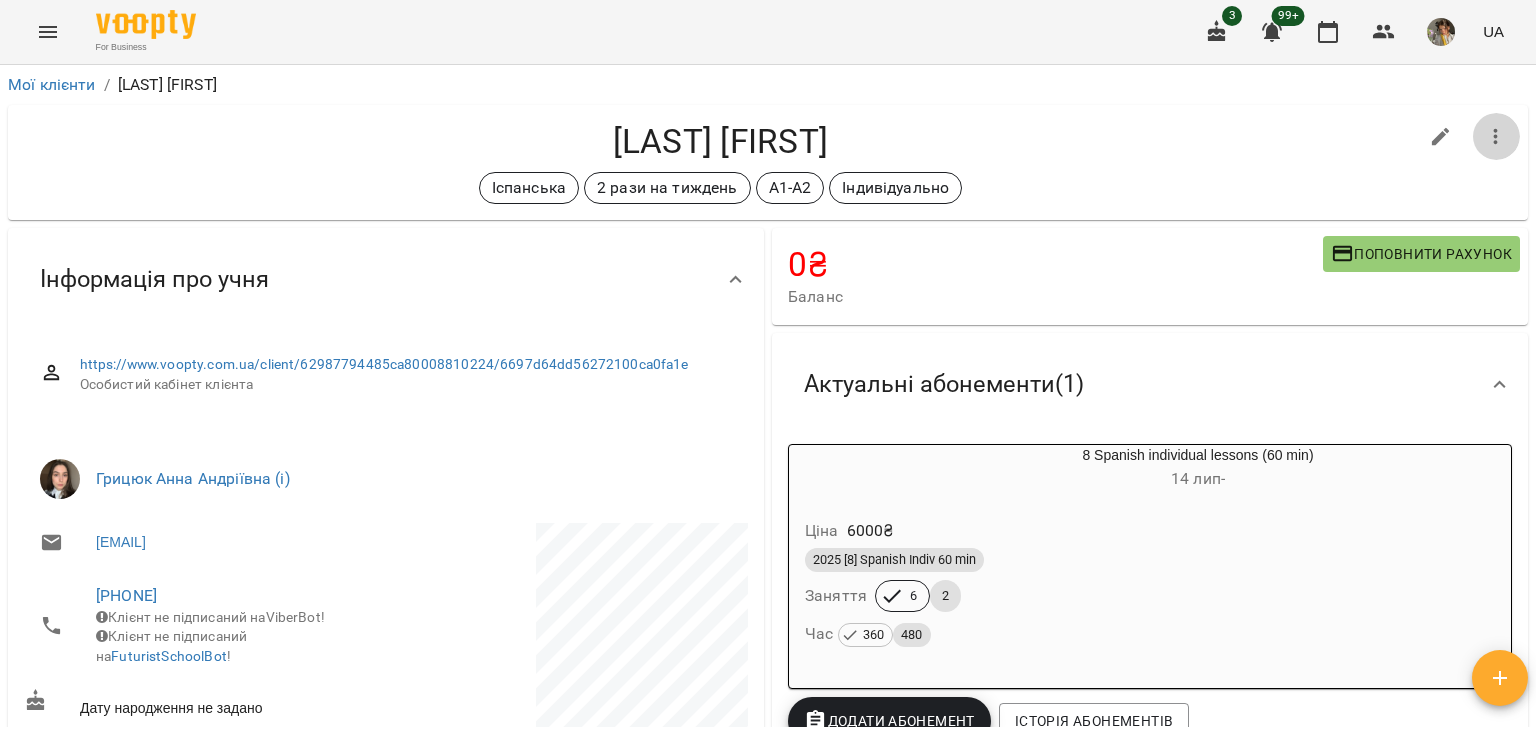 click 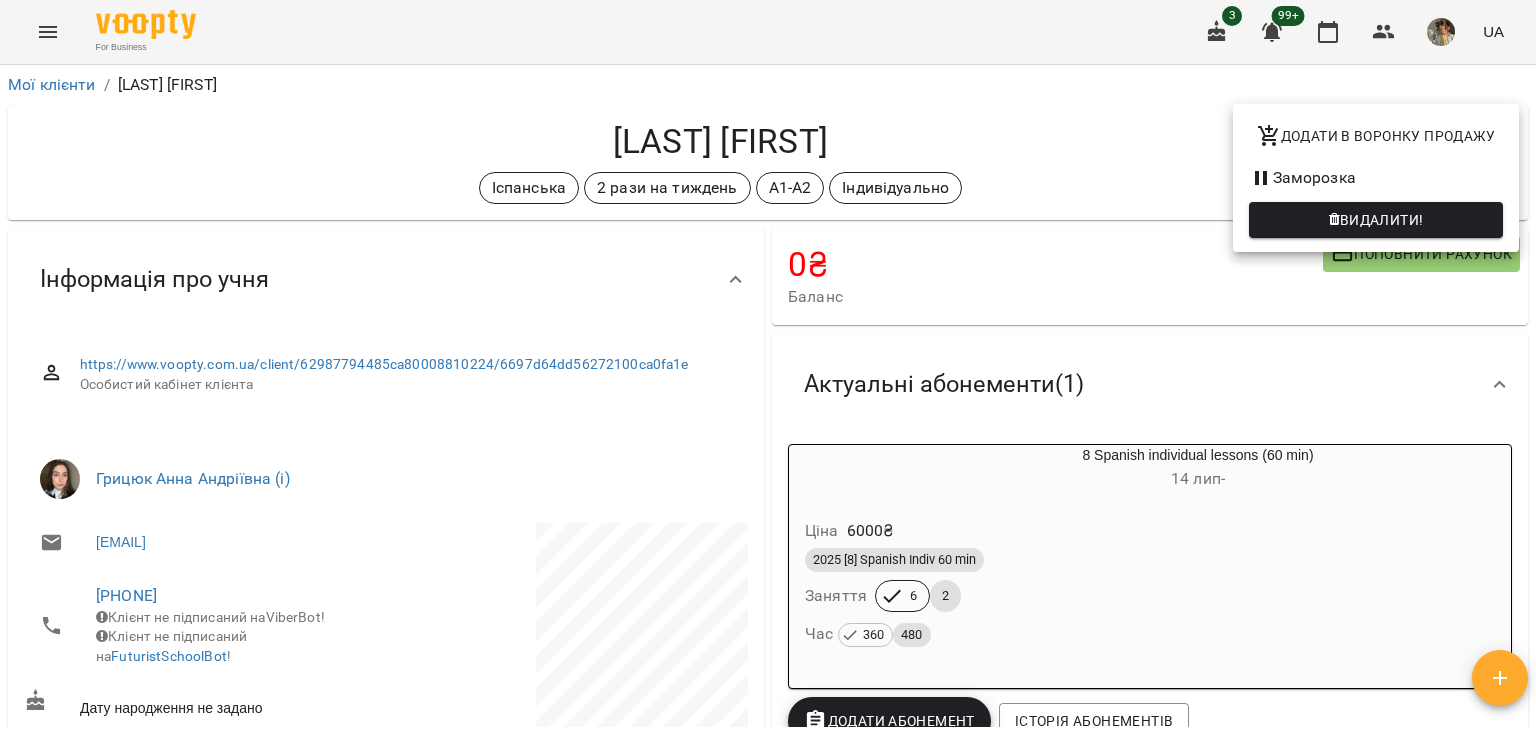 click on "Заморозка" at bounding box center (1376, 178) 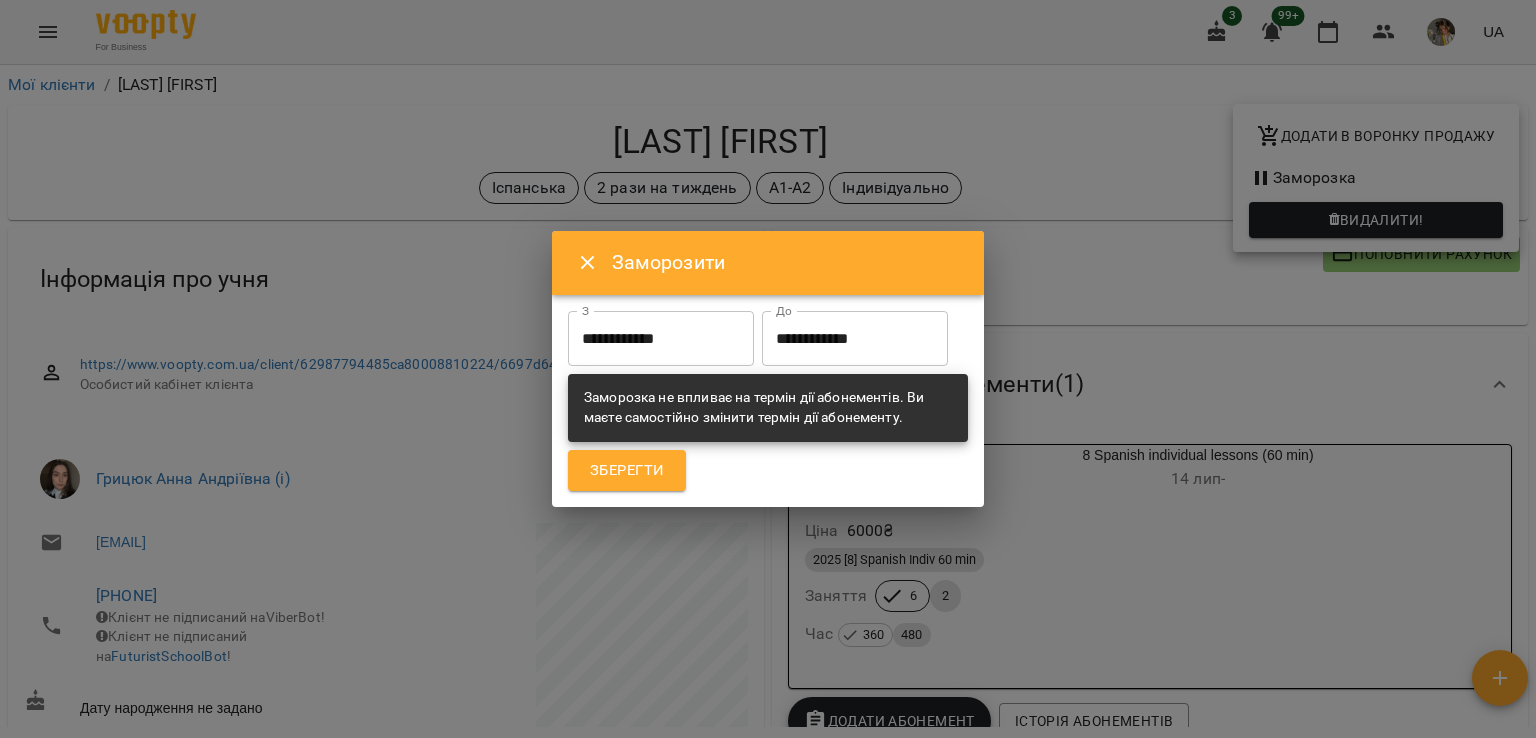 click on "**********" at bounding box center [855, 339] 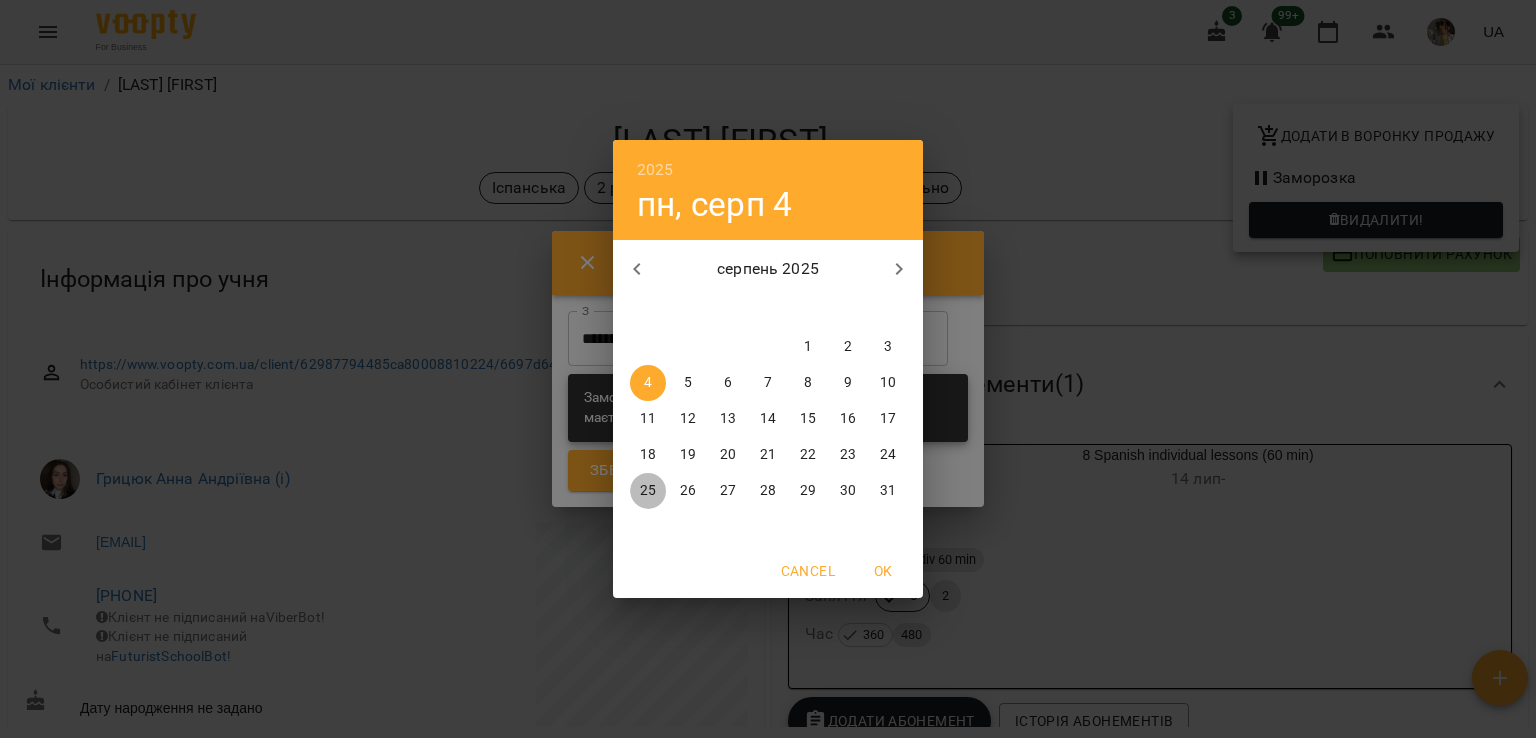 click on "25" at bounding box center [648, 491] 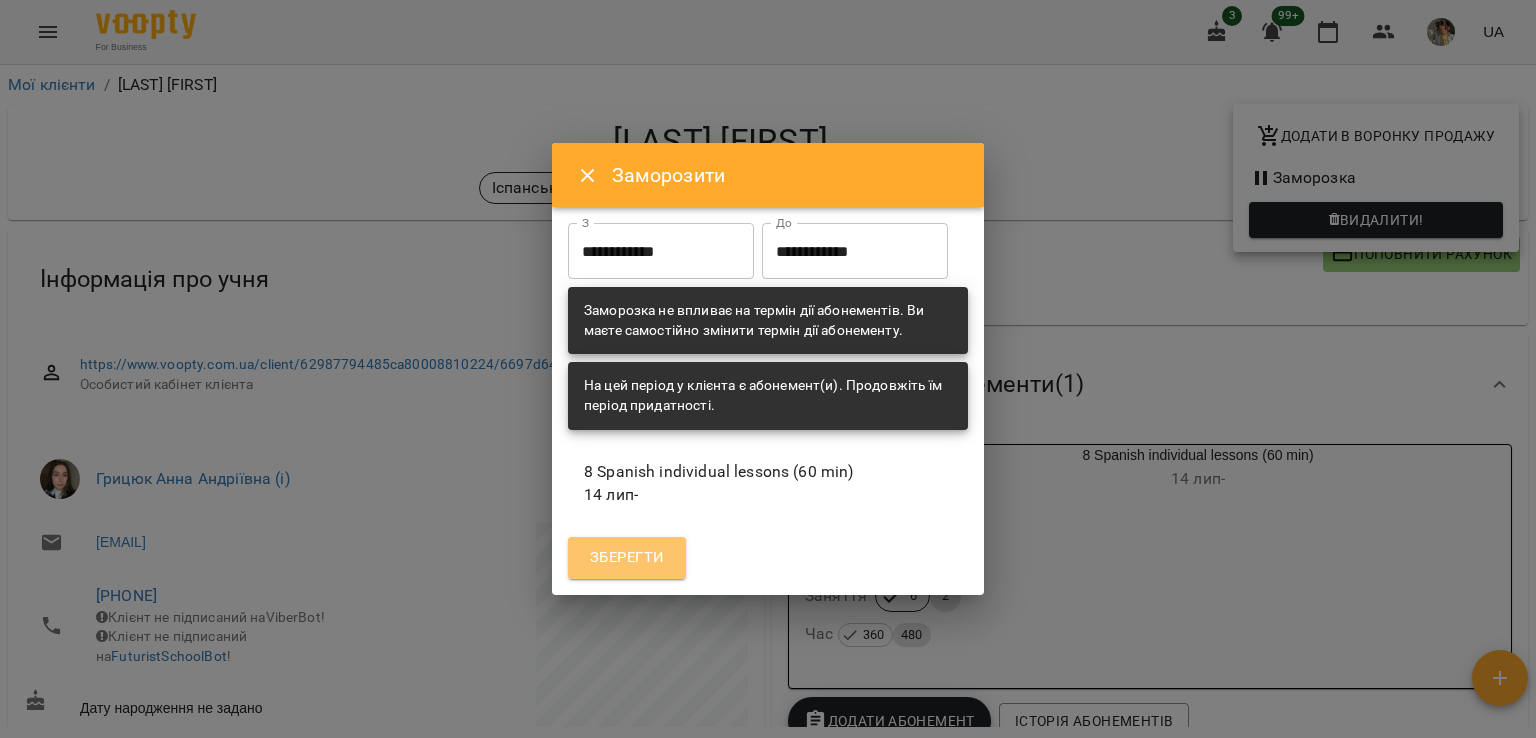 click on "Зберегти" at bounding box center [627, 558] 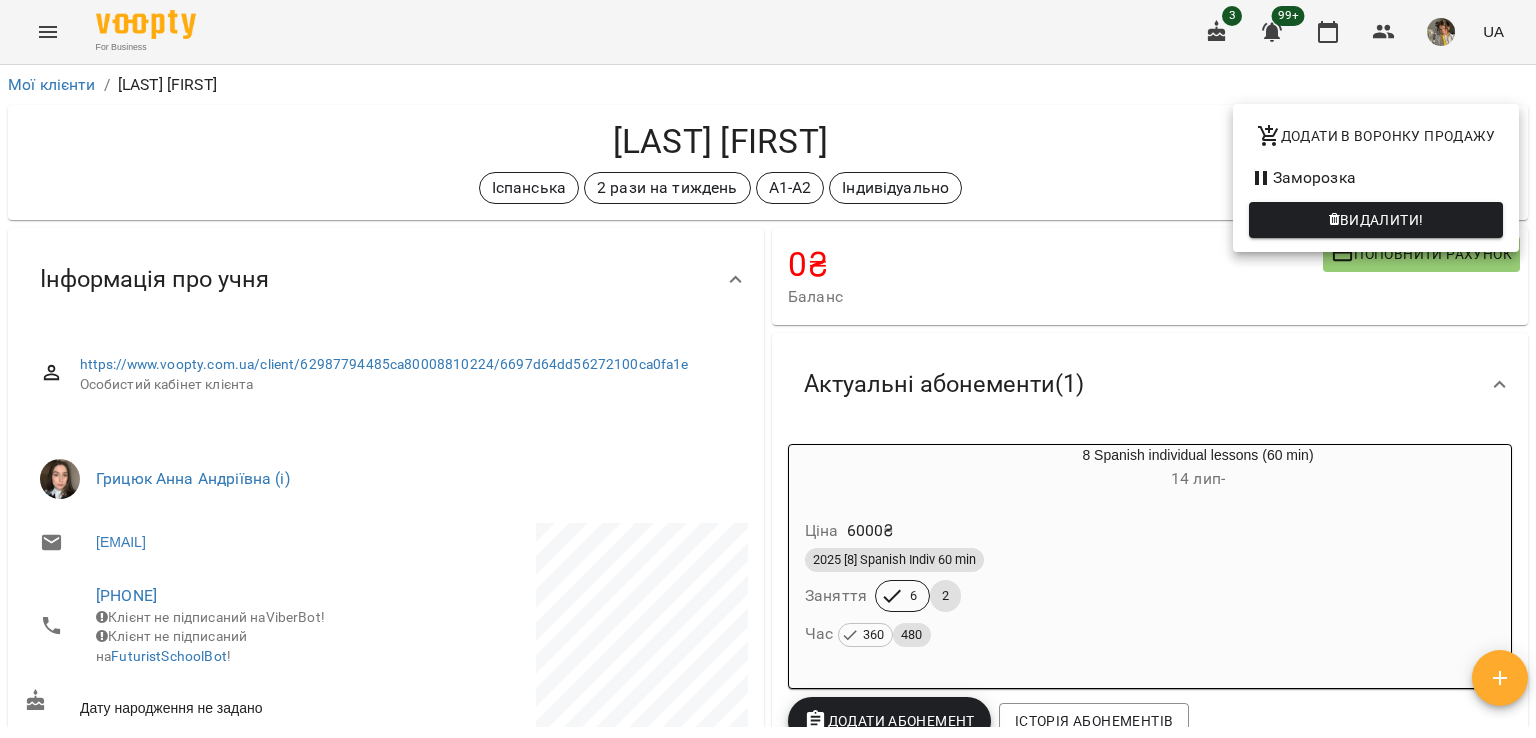 click at bounding box center (768, 369) 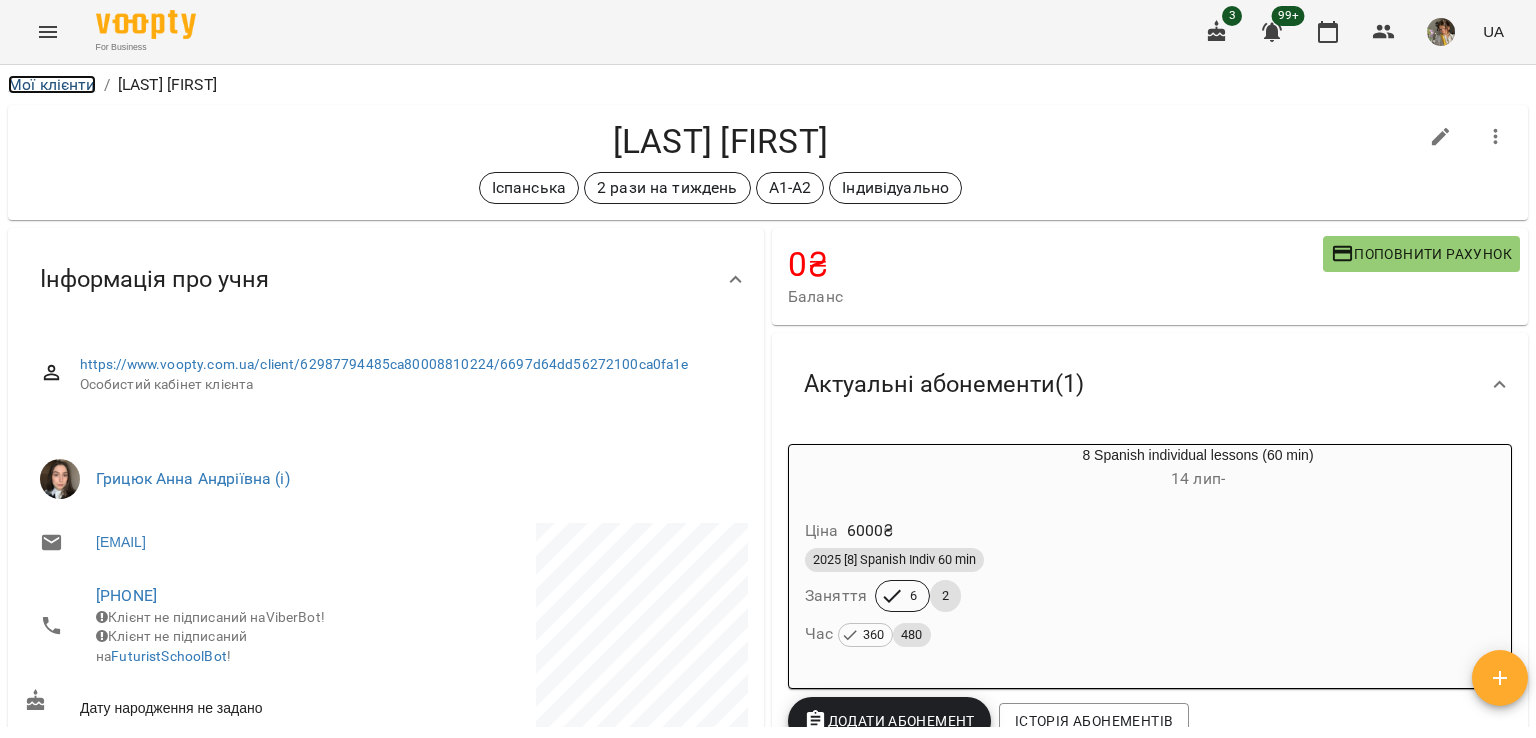 click on "Мої клієнти" at bounding box center (52, 84) 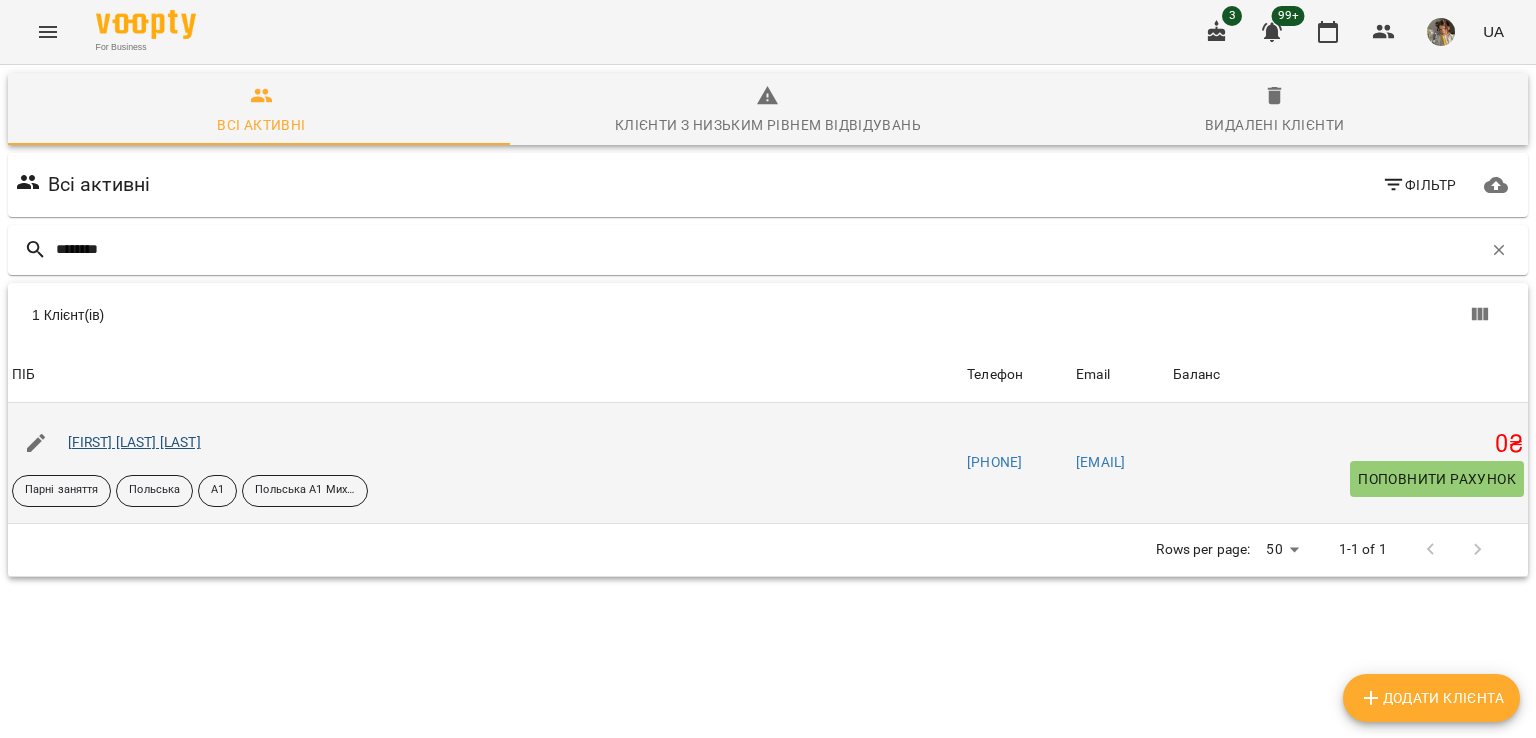 type on "********" 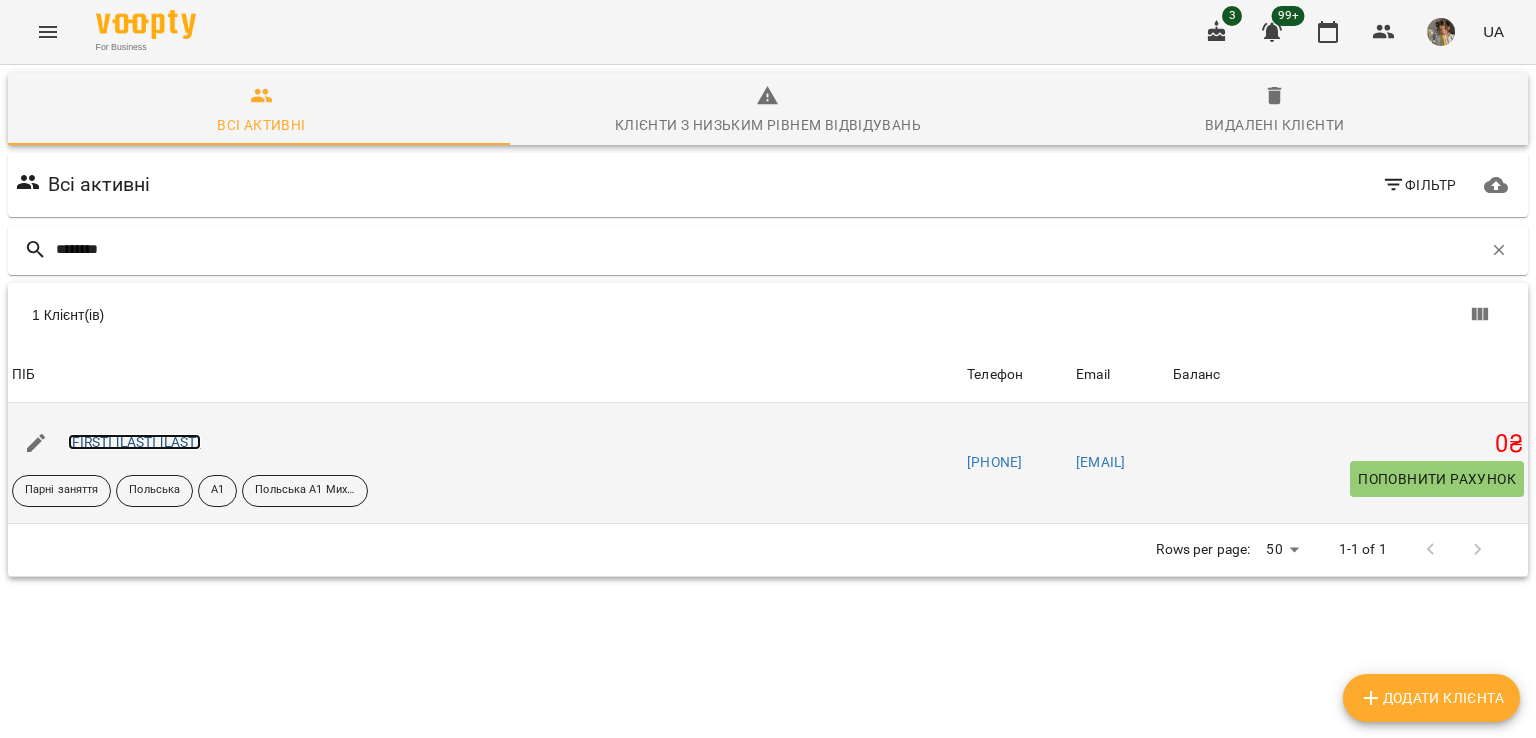 click on "Репецька Юлія Романівна" at bounding box center (134, 442) 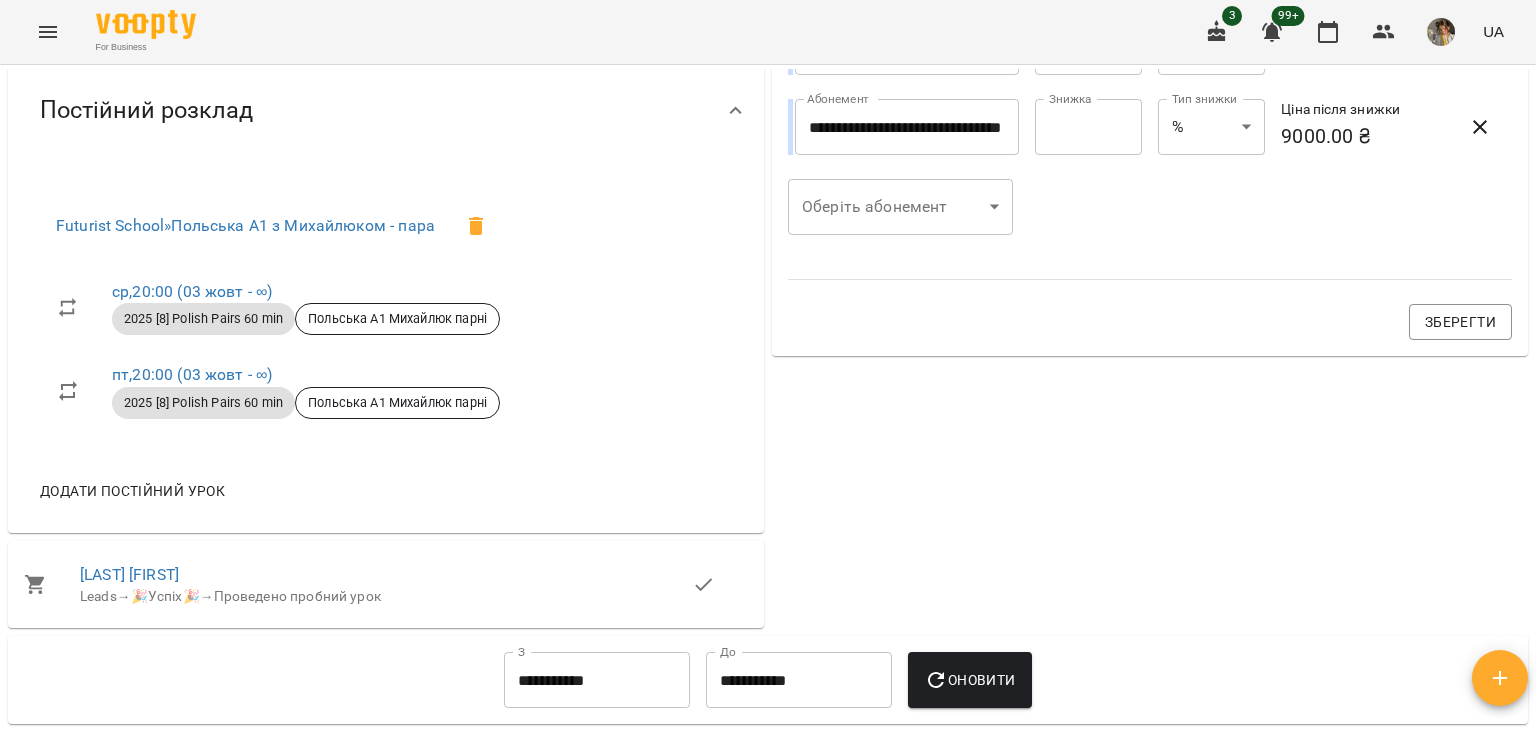 scroll, scrollTop: 874, scrollLeft: 0, axis: vertical 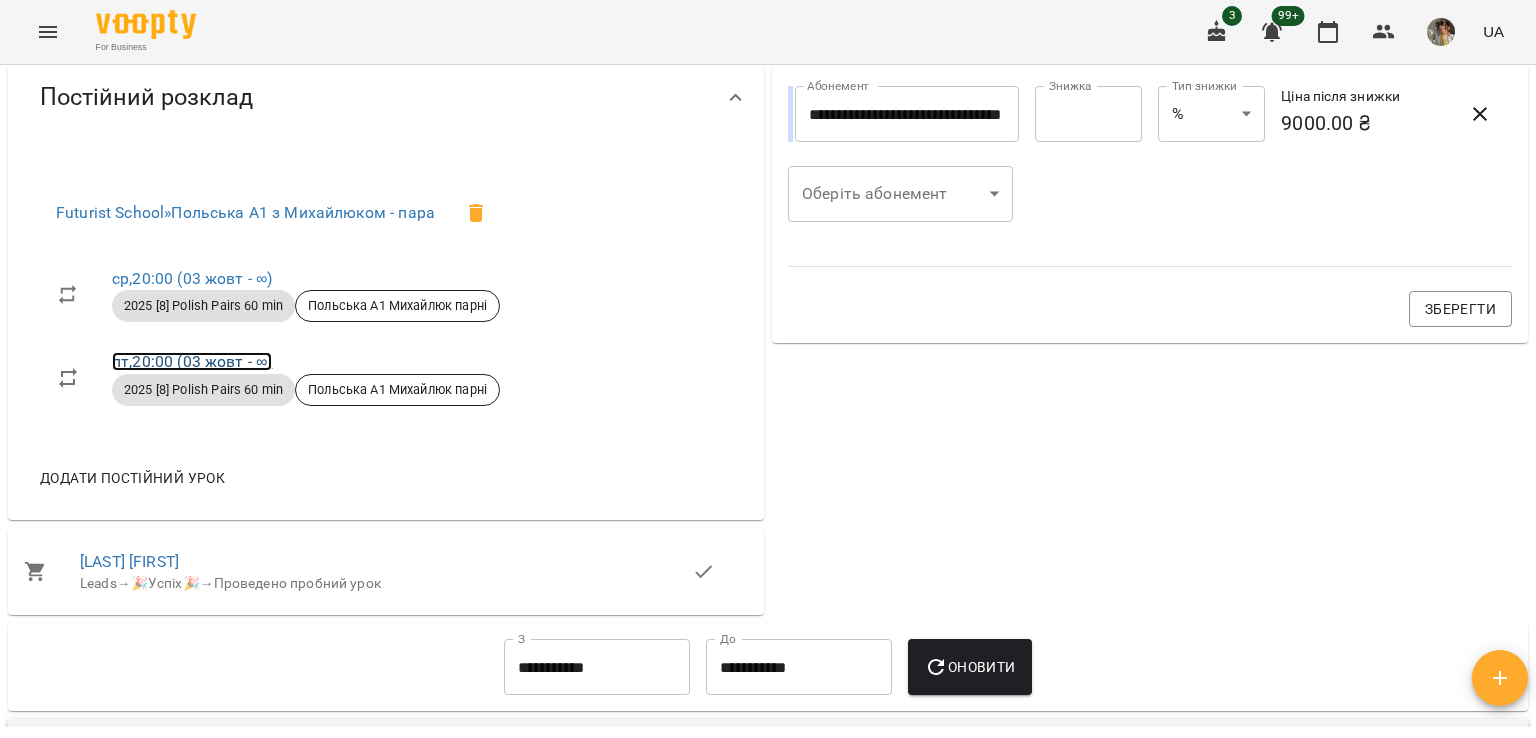 click on "пт ,  20:00   (03 жовт - ∞)" at bounding box center (192, 361) 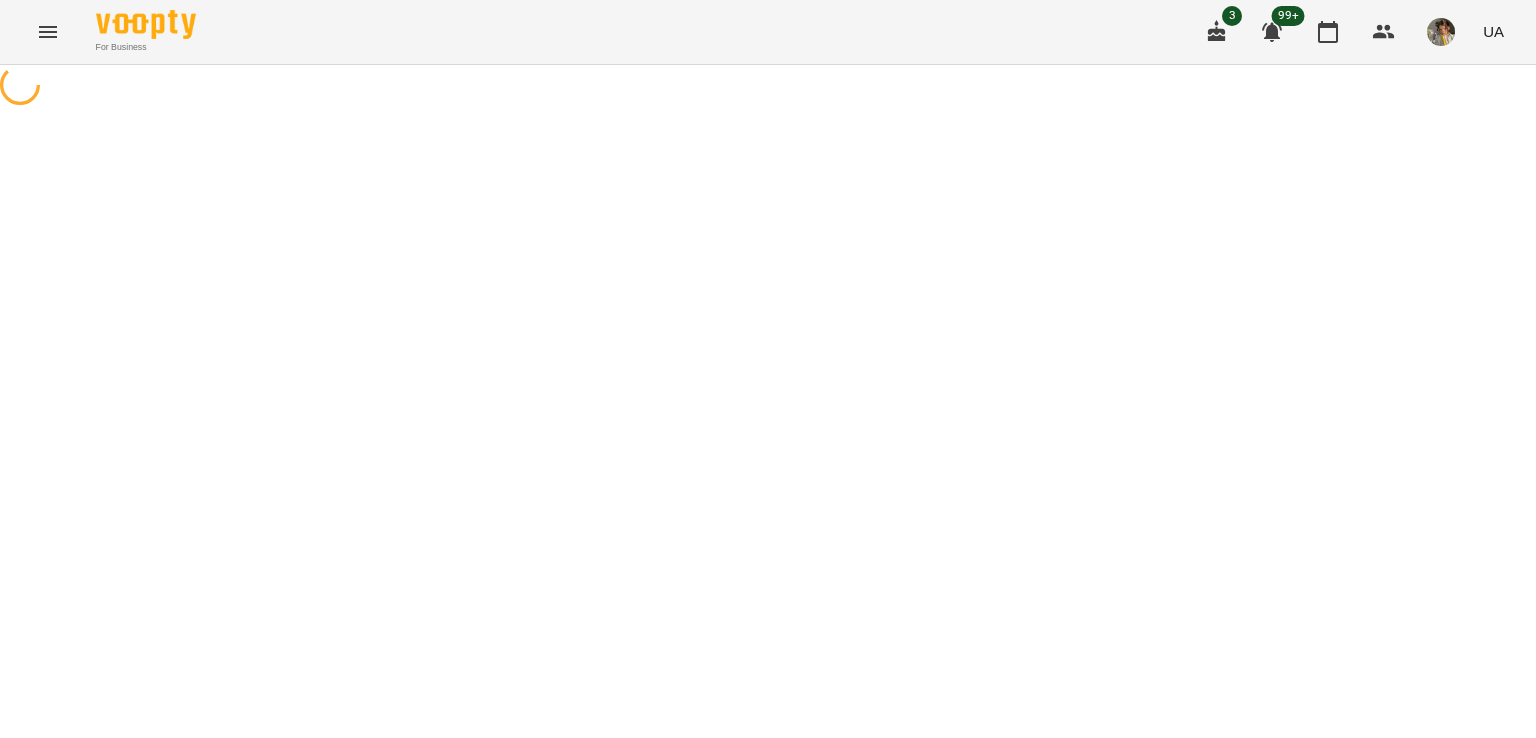 select on "*" 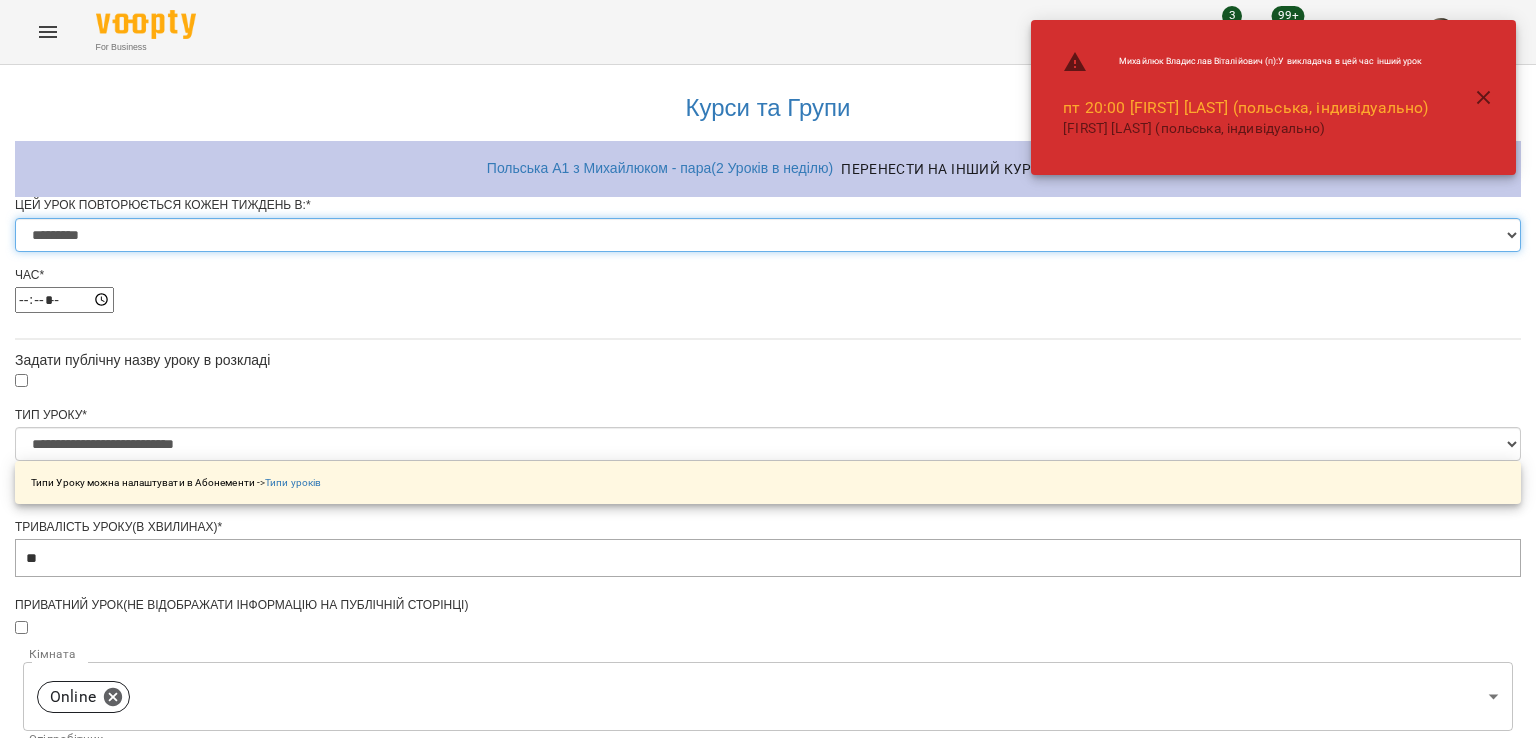 click on "********* ******** ****** ****** ******** ****** ******" at bounding box center (768, 235) 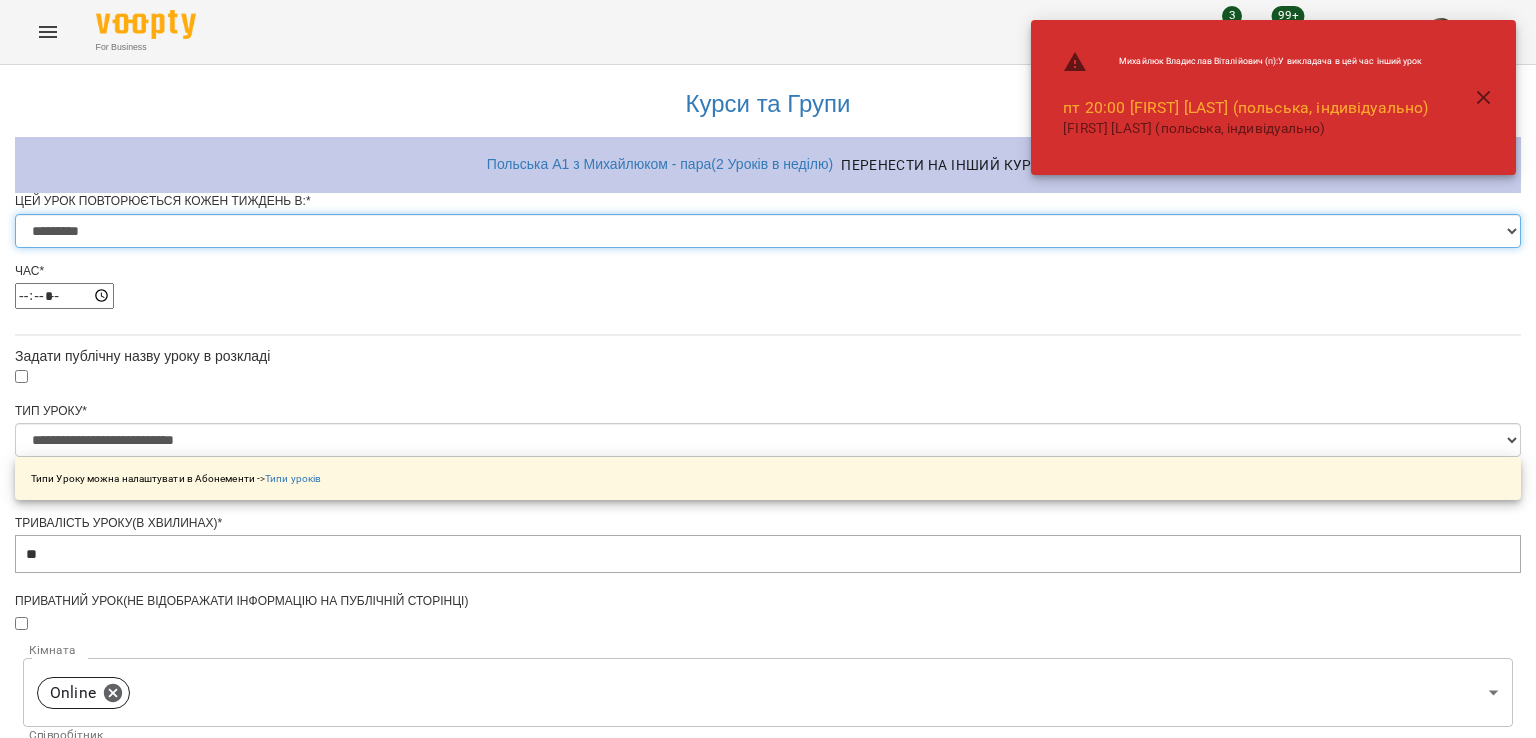 scroll, scrollTop: 877, scrollLeft: 0, axis: vertical 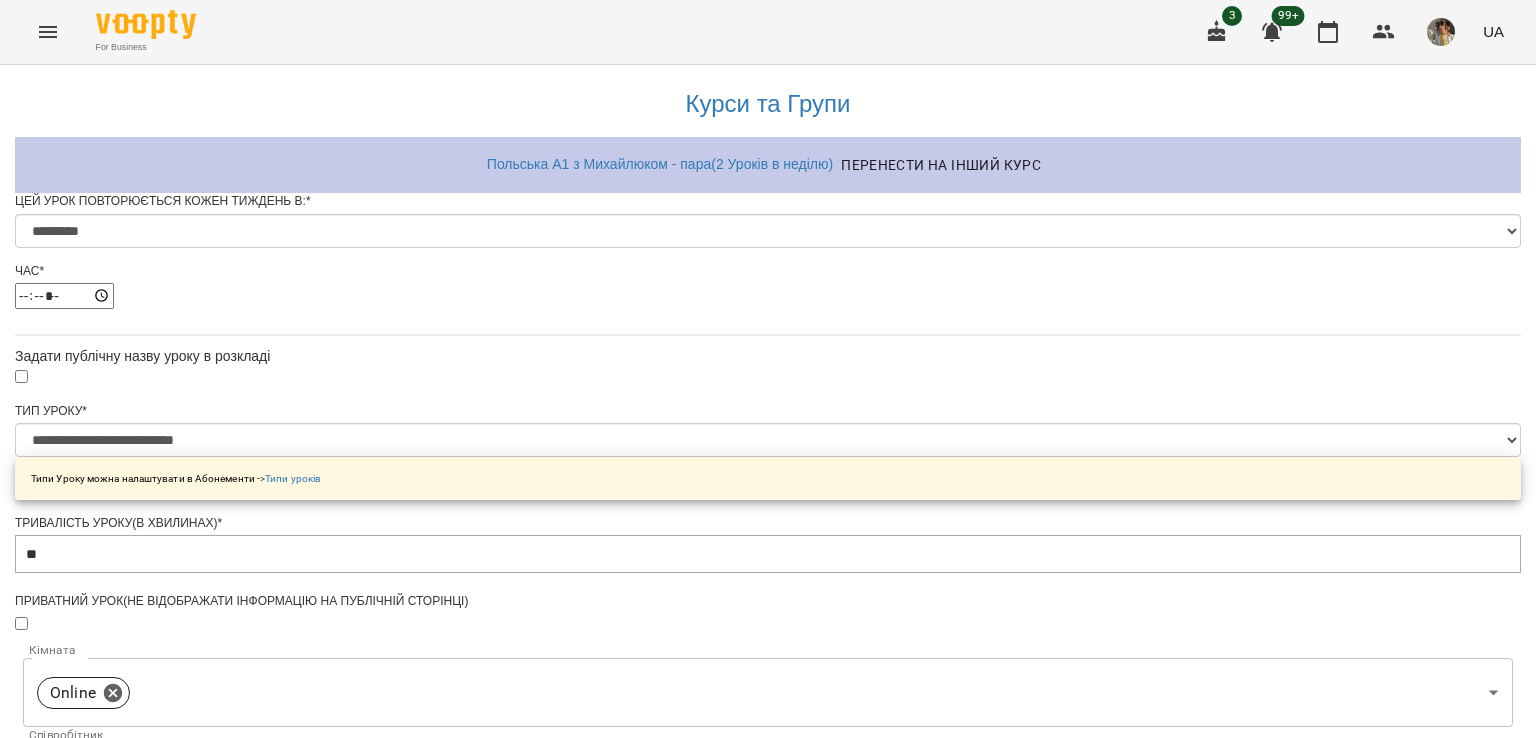 click on "Зберегти" at bounding box center (768, 1405) 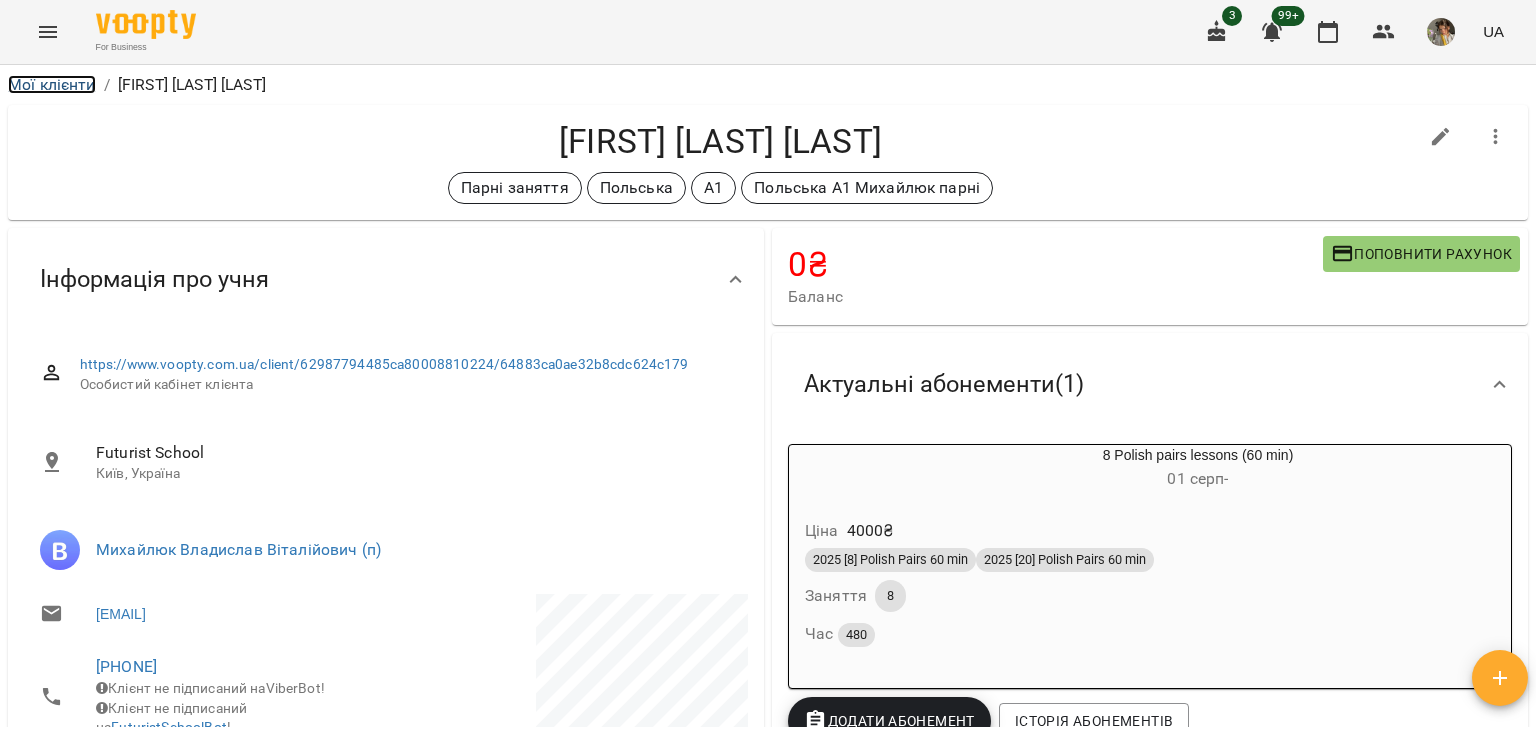click on "Мої клієнти" at bounding box center [52, 84] 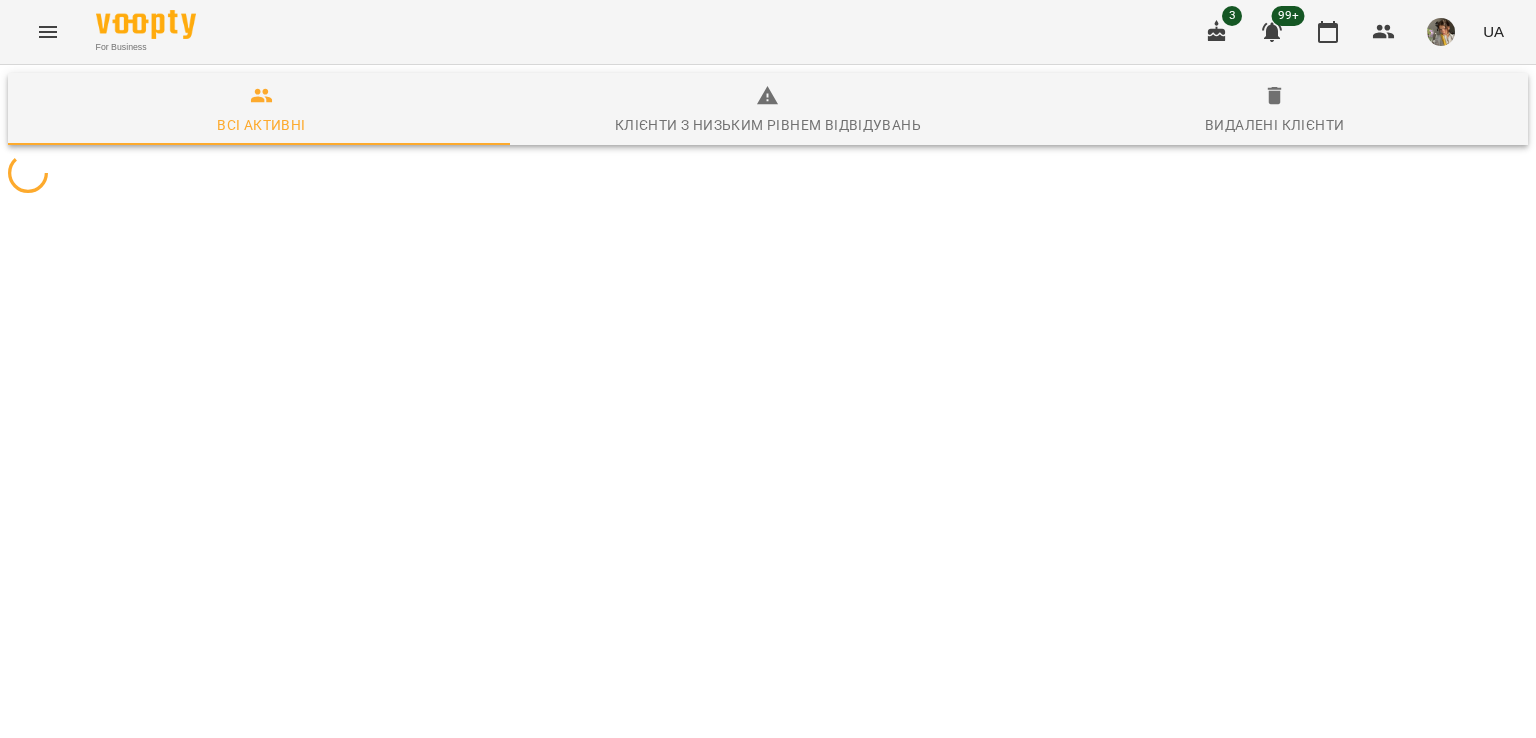 scroll, scrollTop: 0, scrollLeft: 0, axis: both 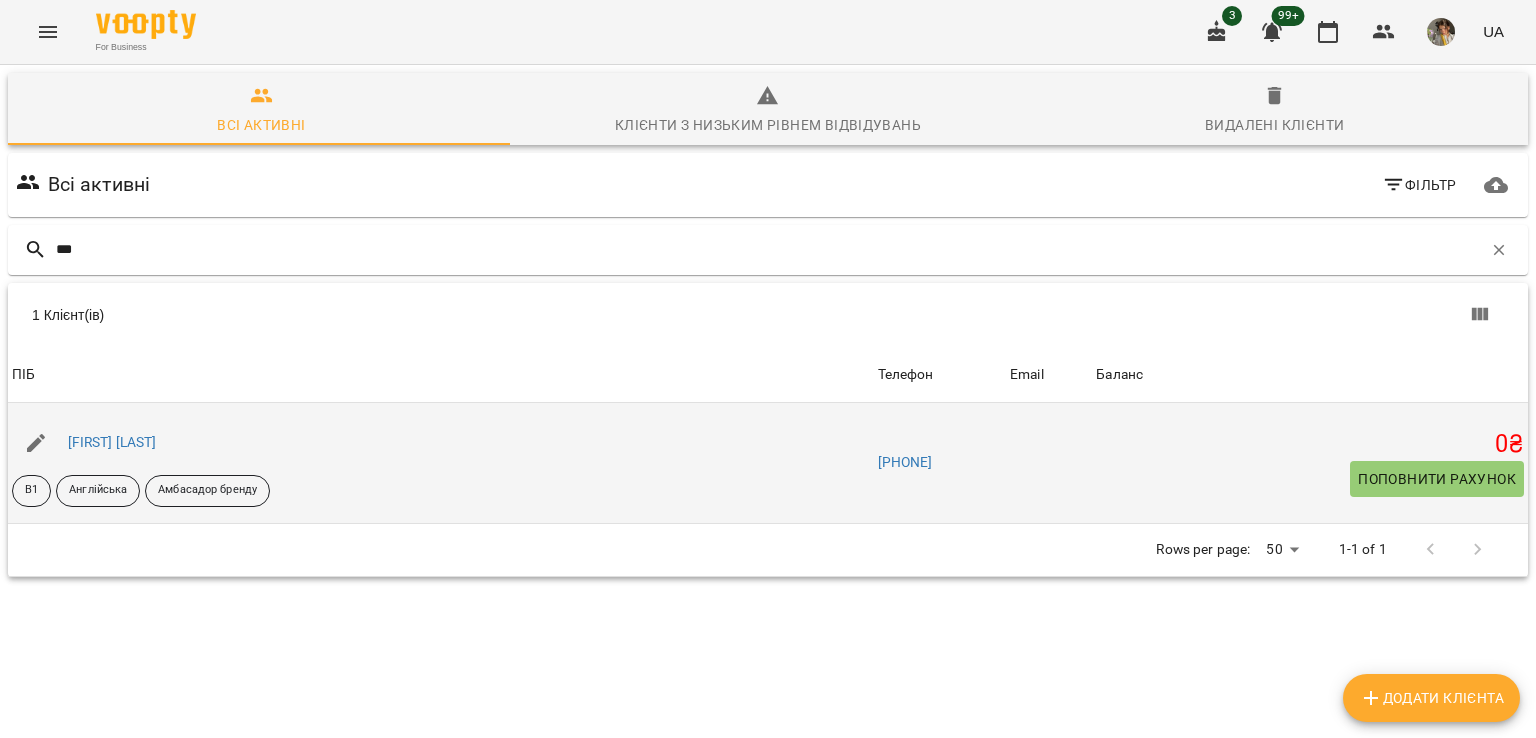 type on "***" 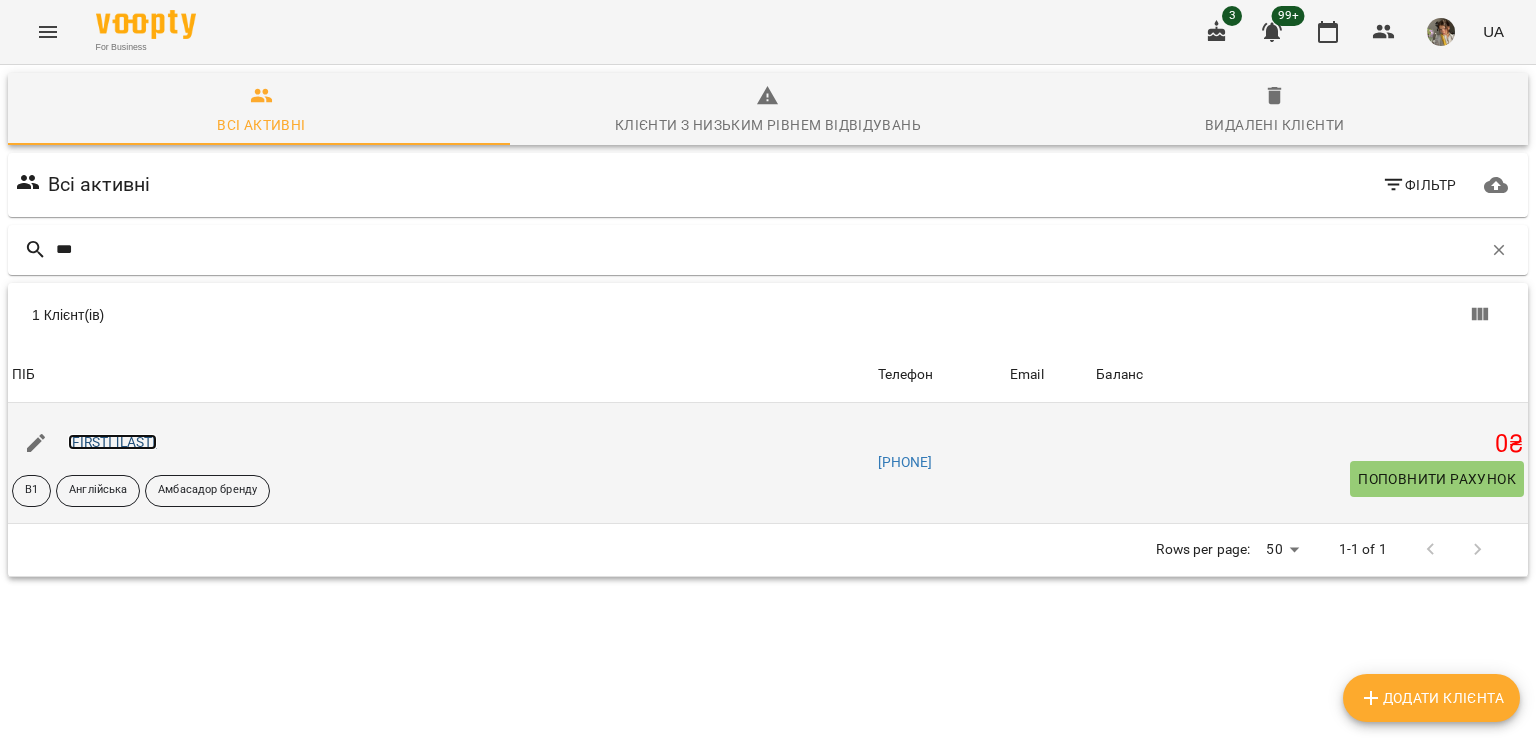 click on "[LAST] [LAST]" at bounding box center [112, 442] 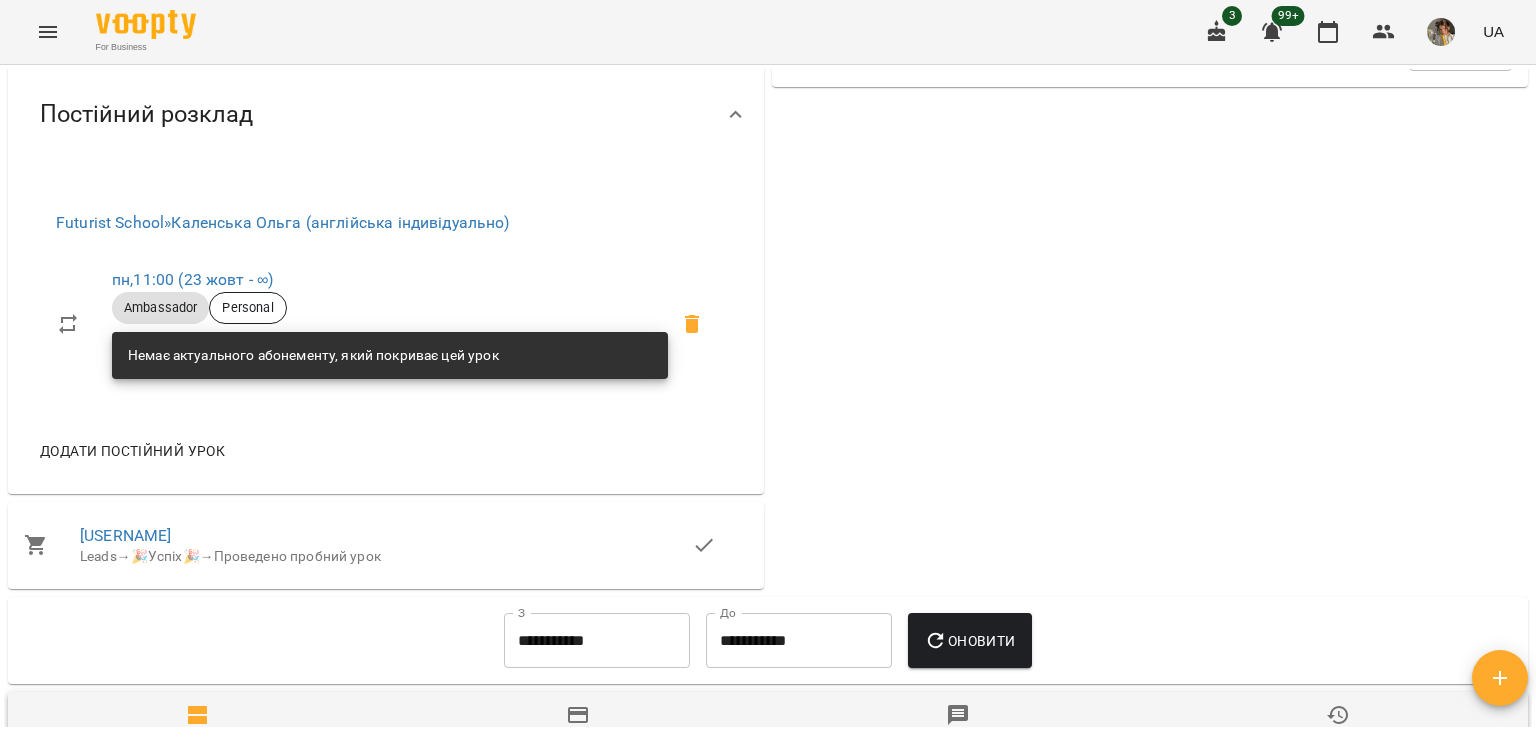 scroll, scrollTop: 735, scrollLeft: 0, axis: vertical 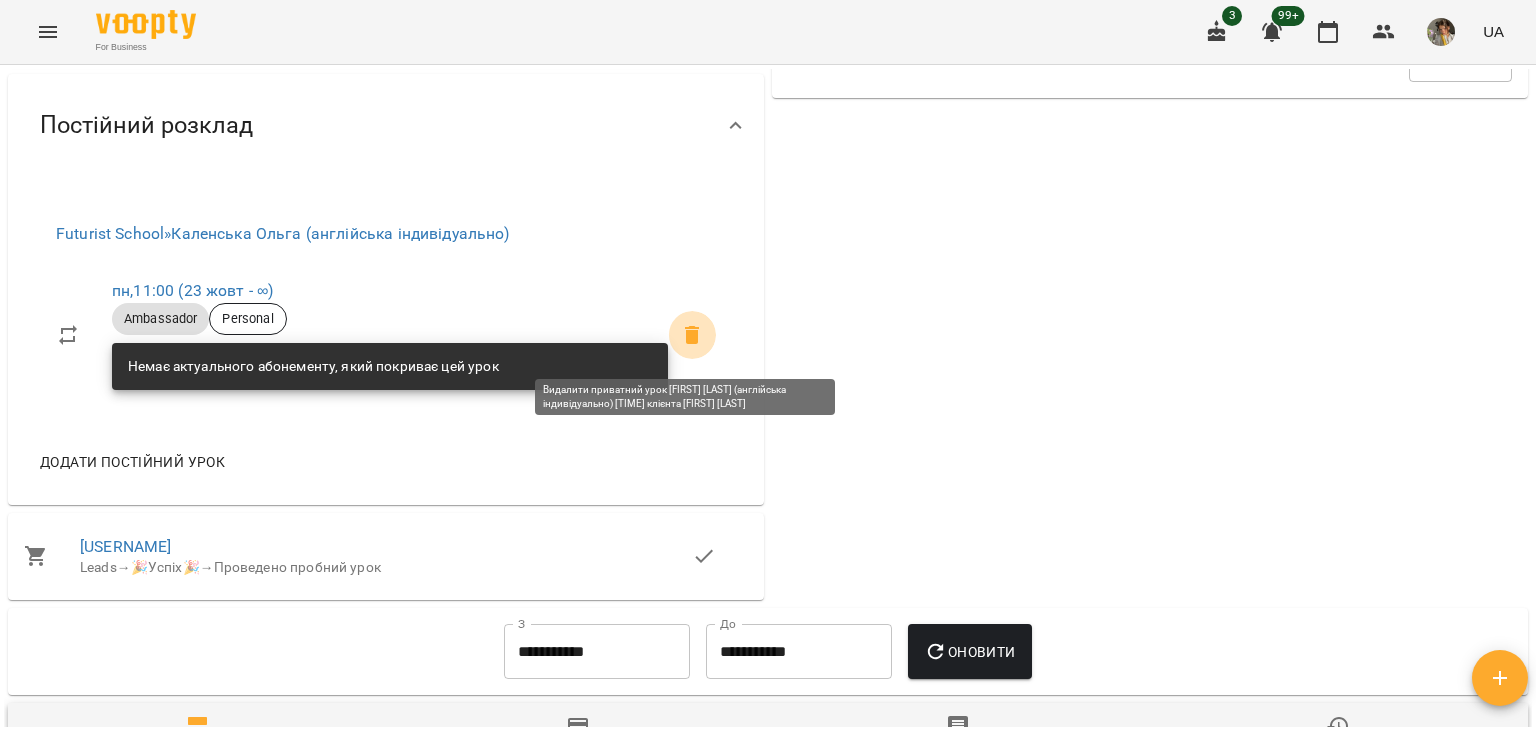 click 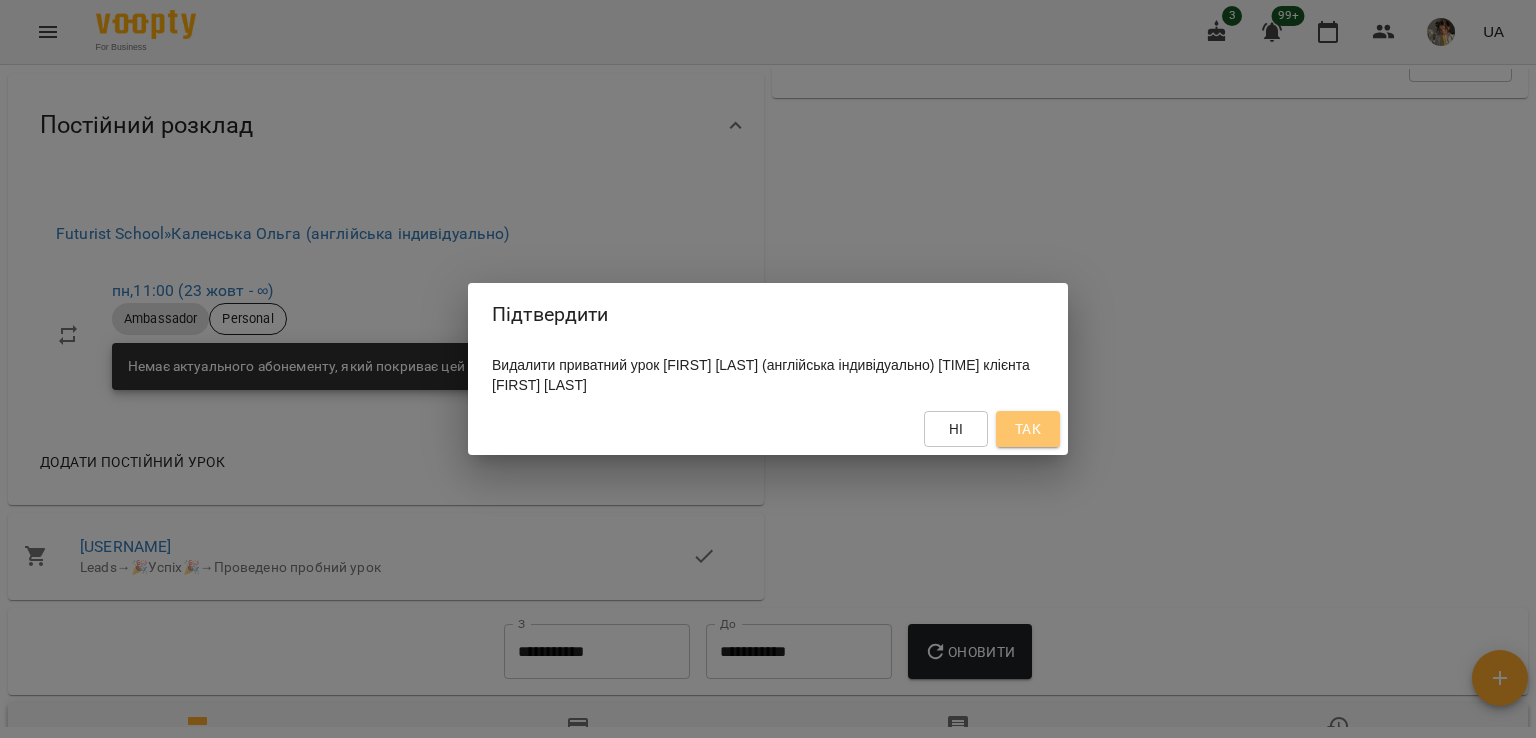 click on "Так" at bounding box center [1028, 429] 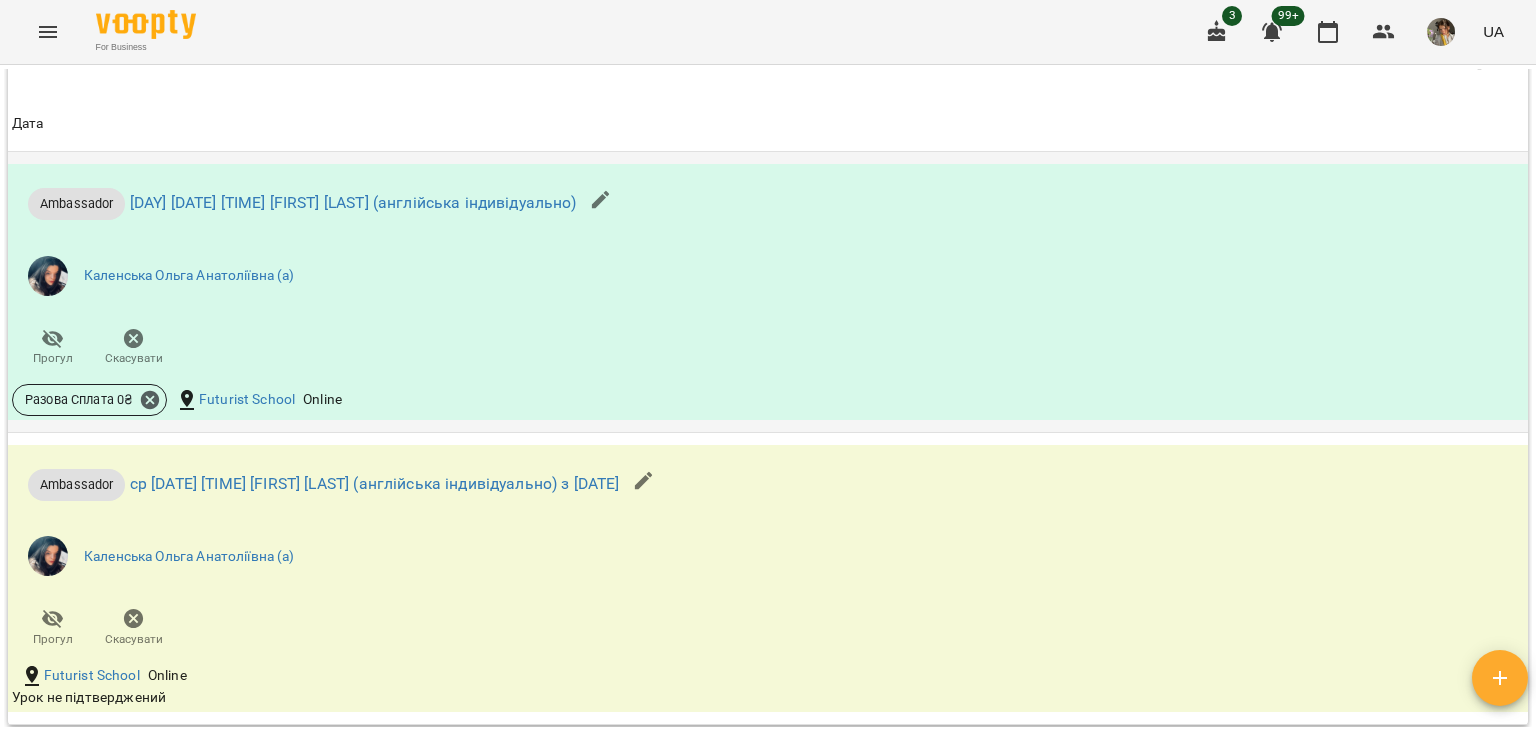 scroll, scrollTop: 1524, scrollLeft: 0, axis: vertical 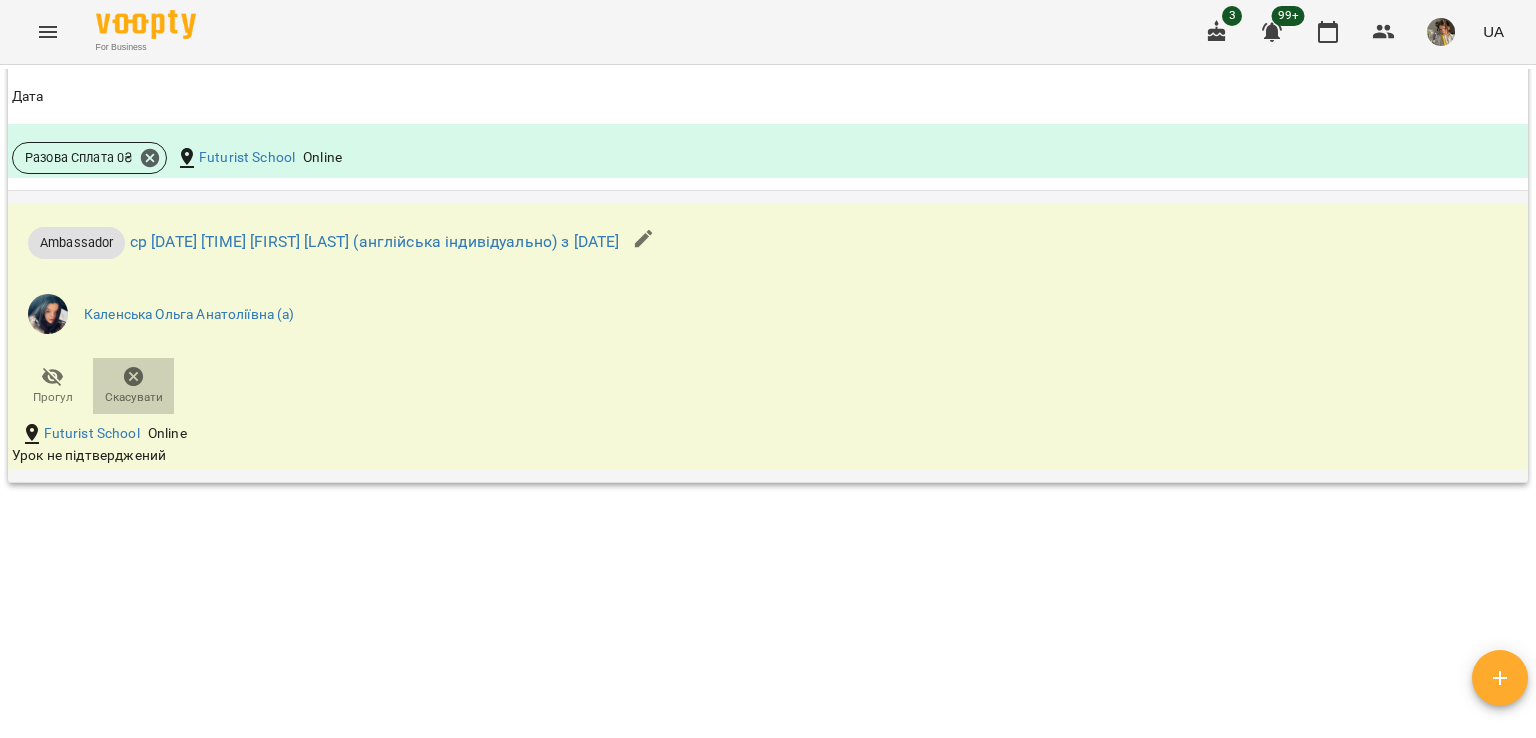 click on "Скасувати" at bounding box center [133, 385] 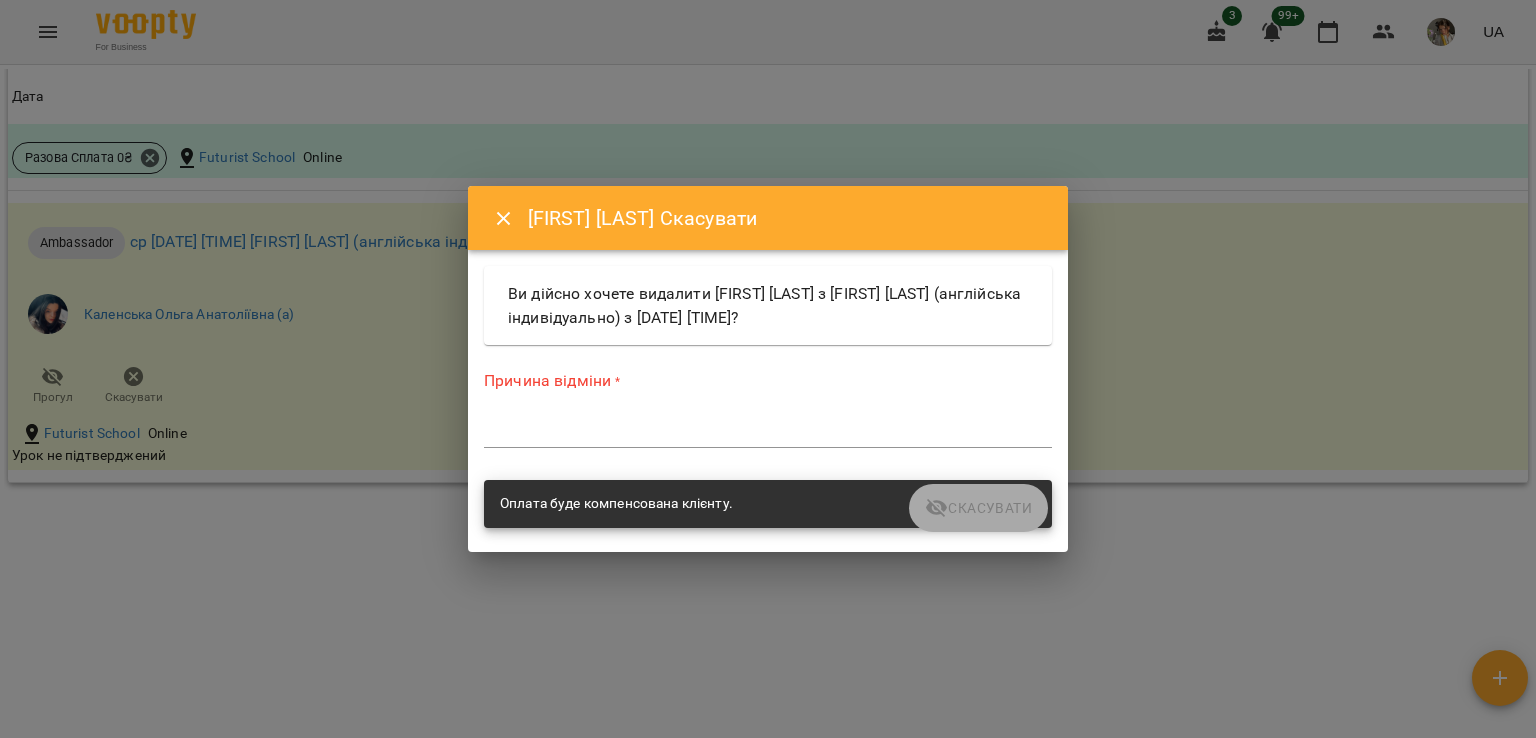 click at bounding box center [768, 431] 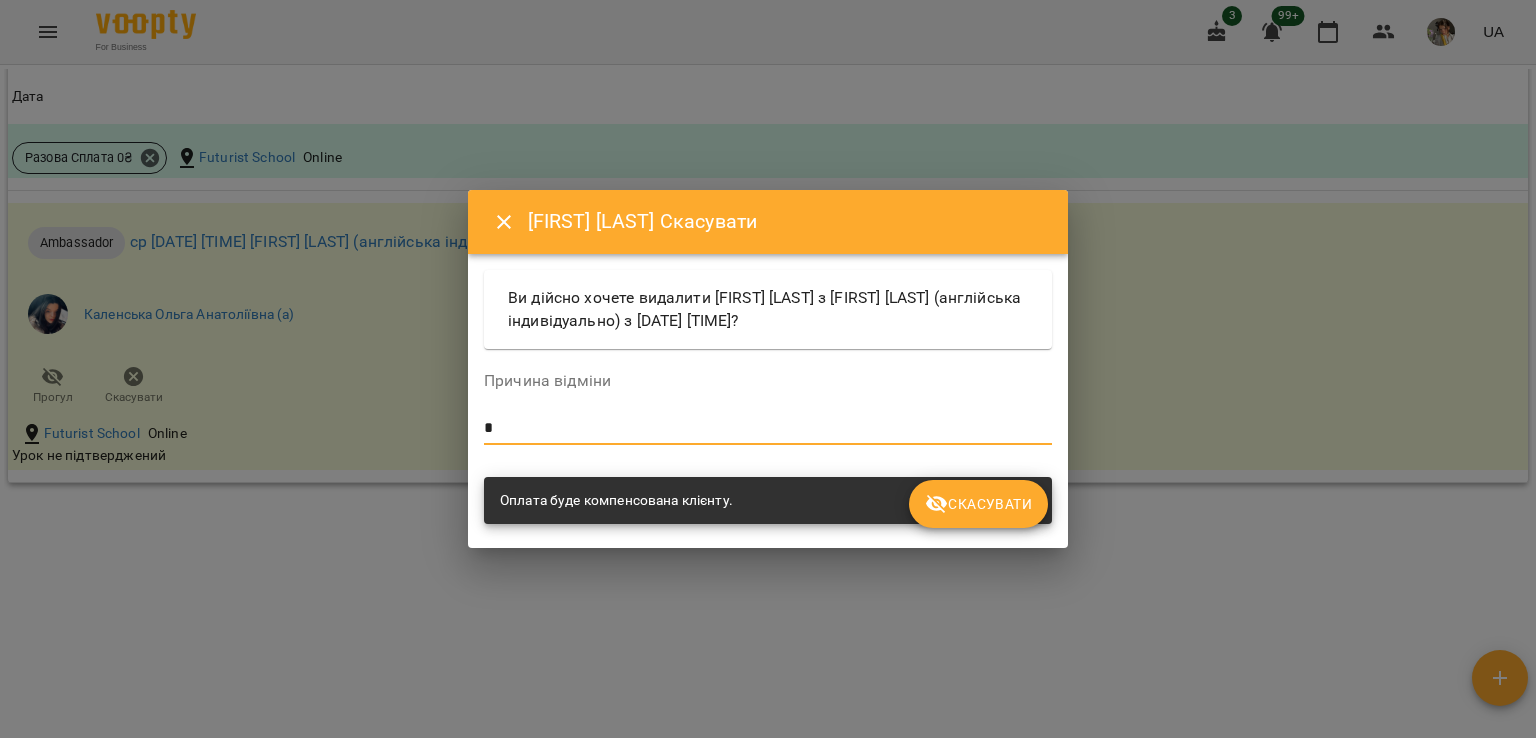 type on "*" 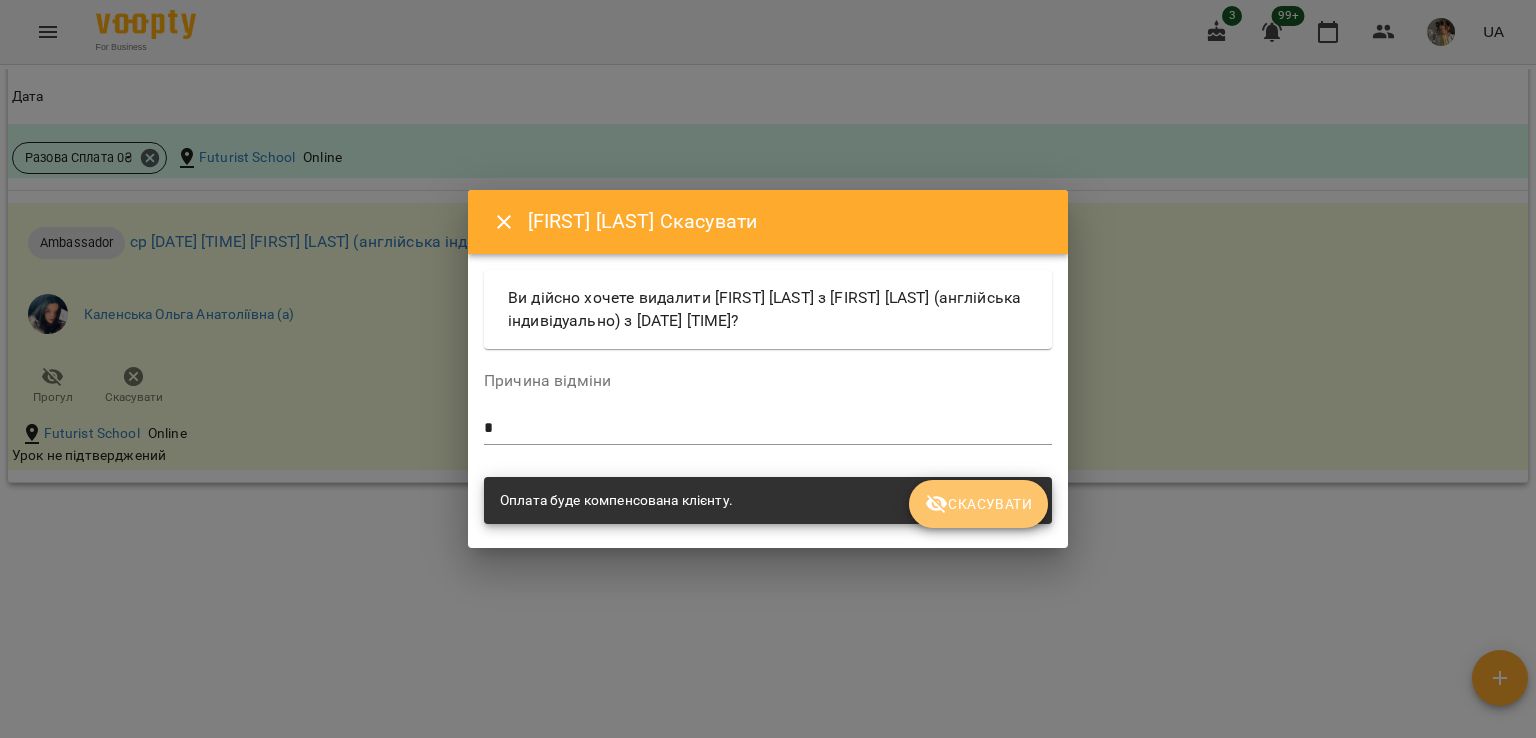 click on "Скасувати" at bounding box center (978, 504) 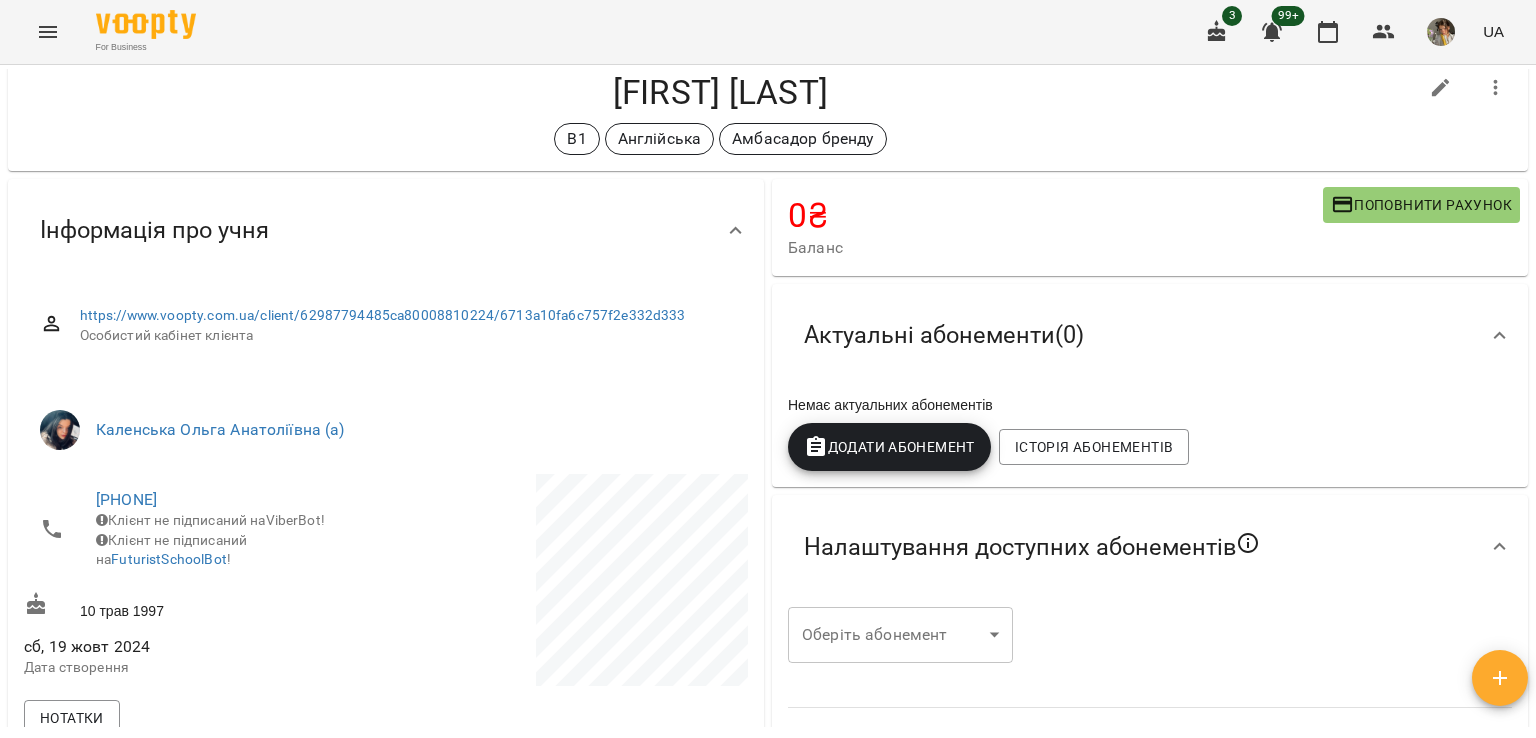 scroll, scrollTop: 0, scrollLeft: 0, axis: both 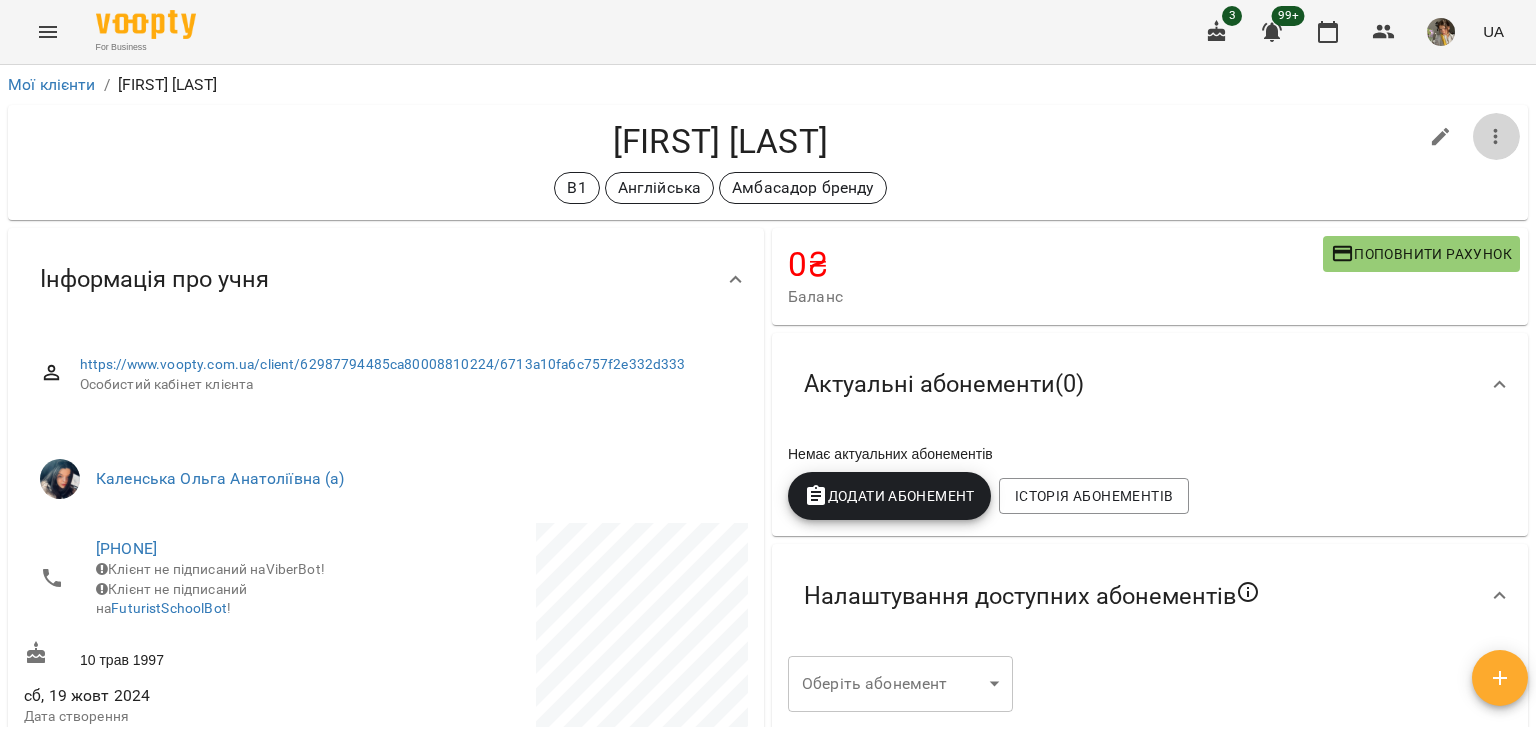 click at bounding box center [1496, 137] 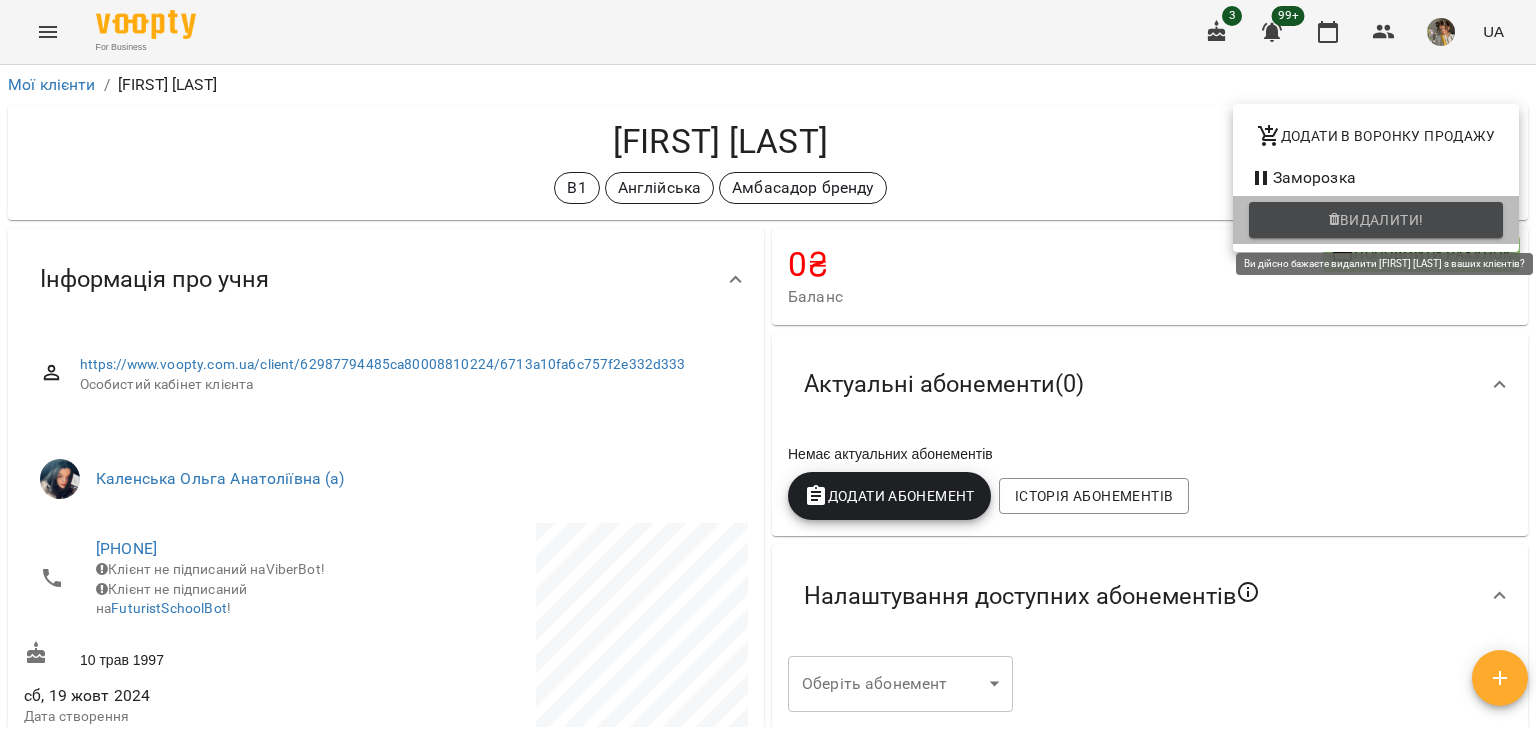 click on "Видалити!" at bounding box center (1382, 220) 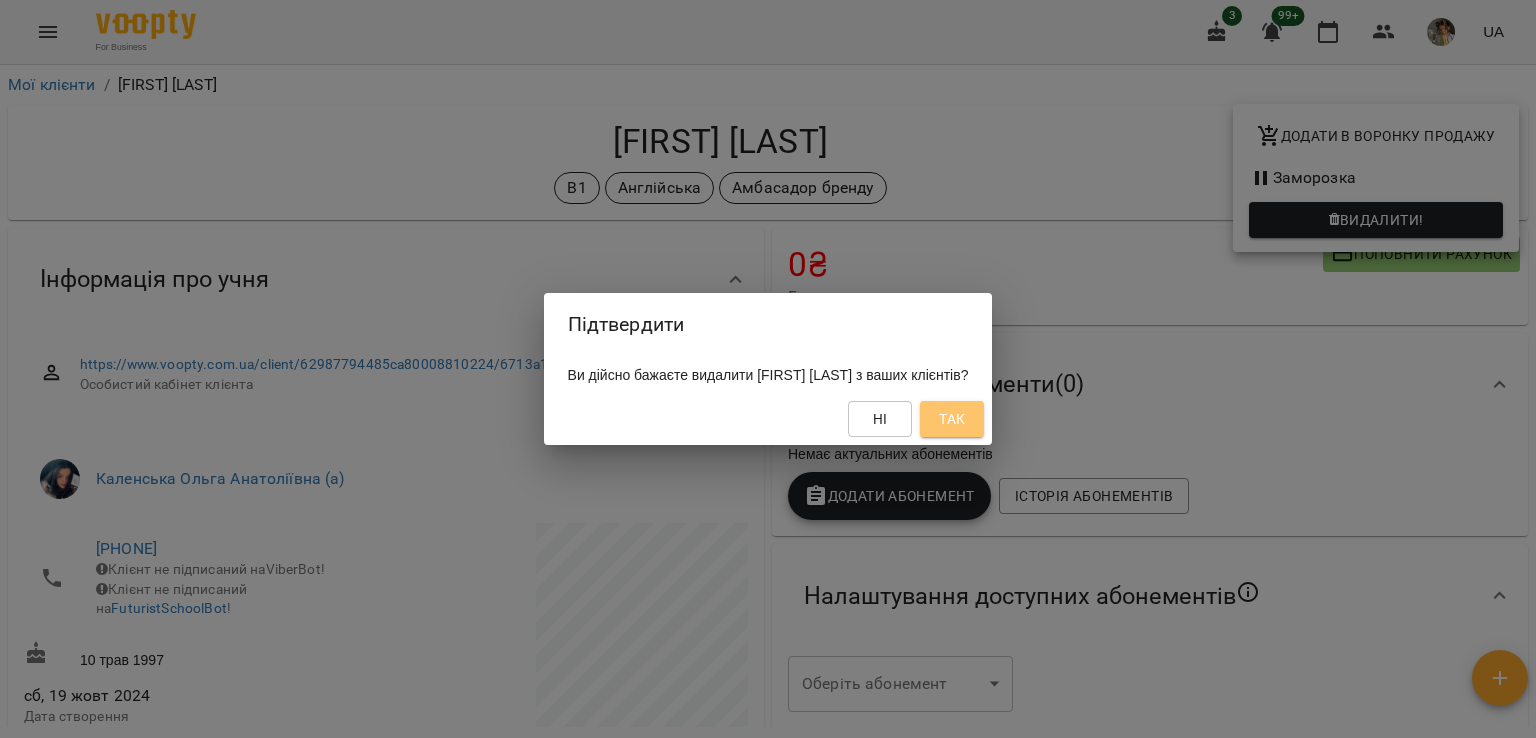 click on "Так" at bounding box center (952, 419) 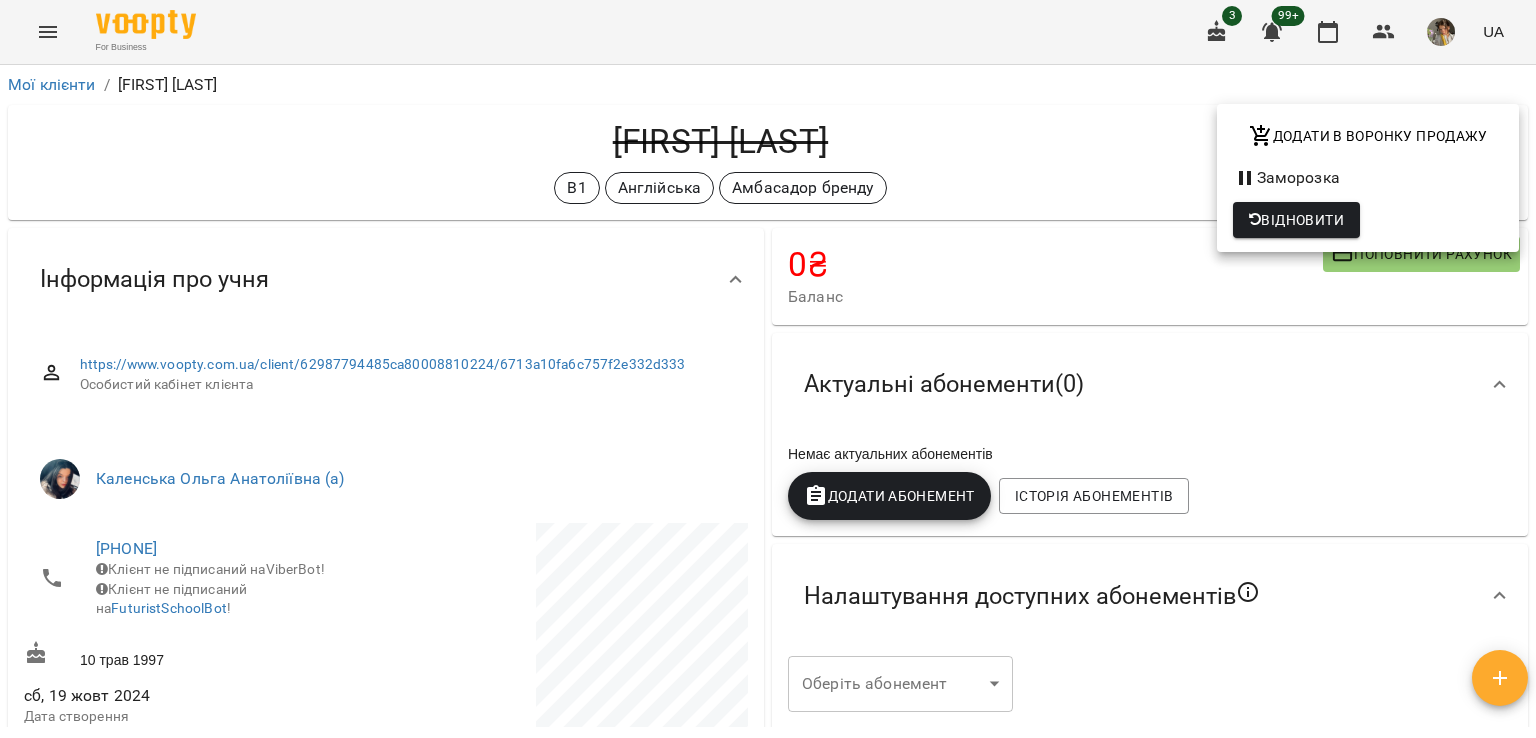 click at bounding box center [768, 369] 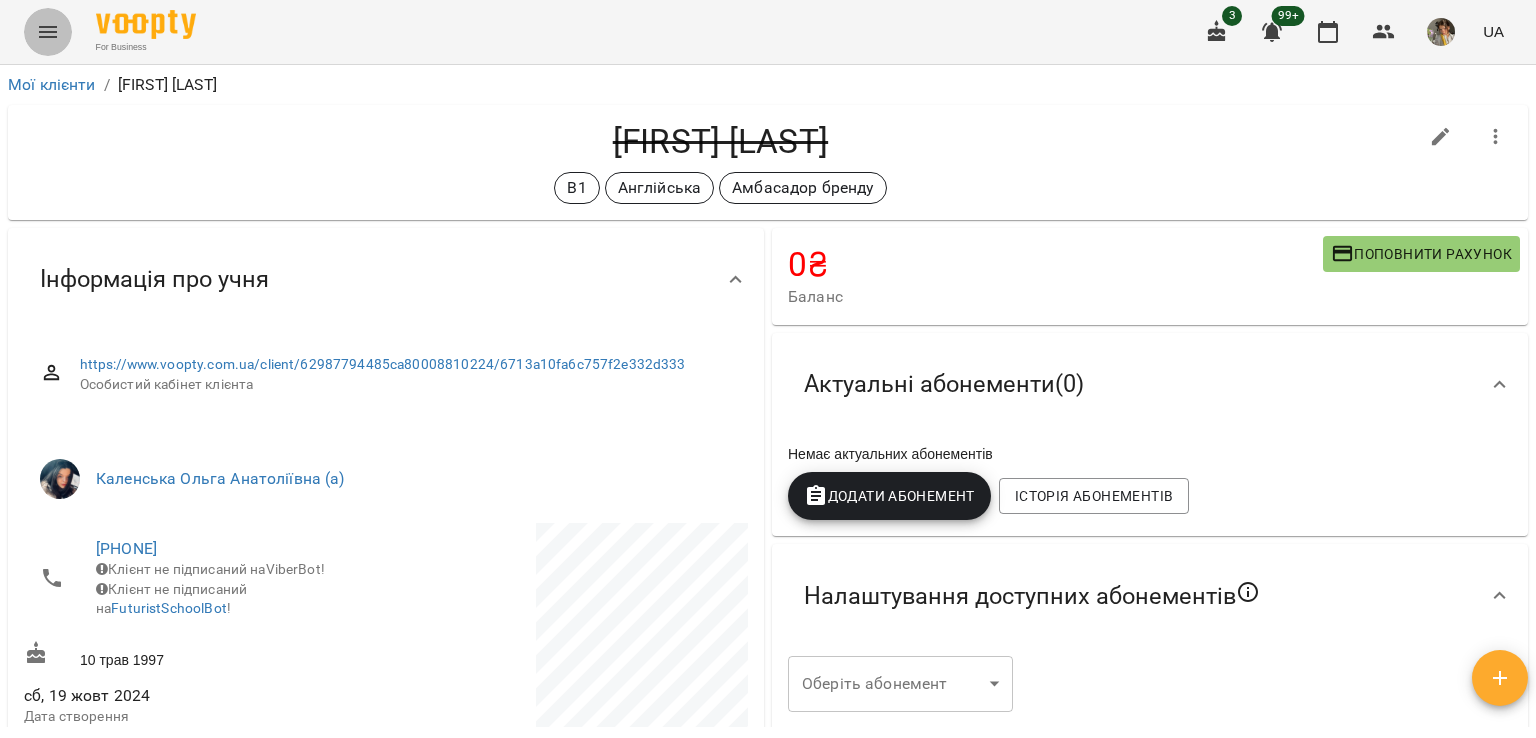 click 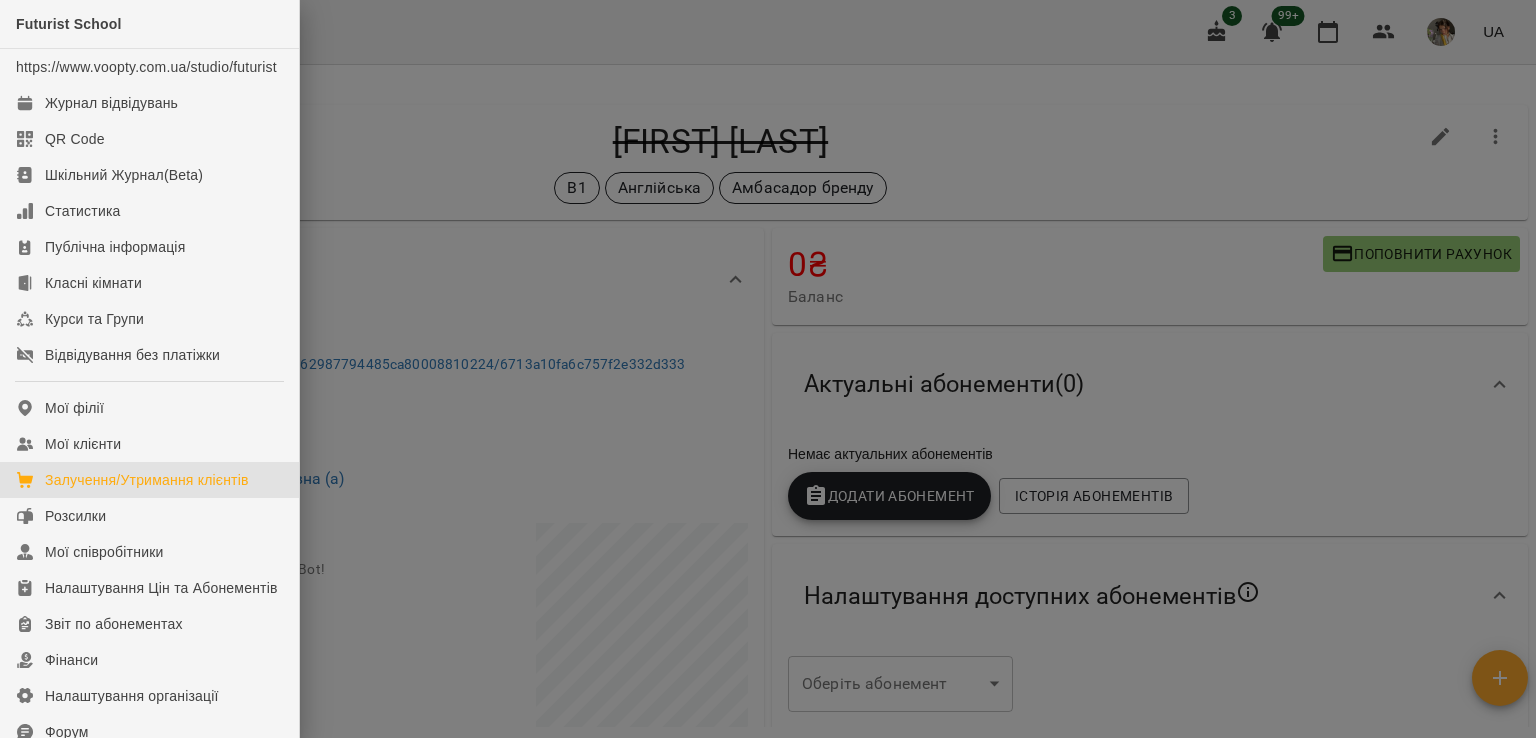 click on "Залучення/Утримання клієнтів" at bounding box center (147, 480) 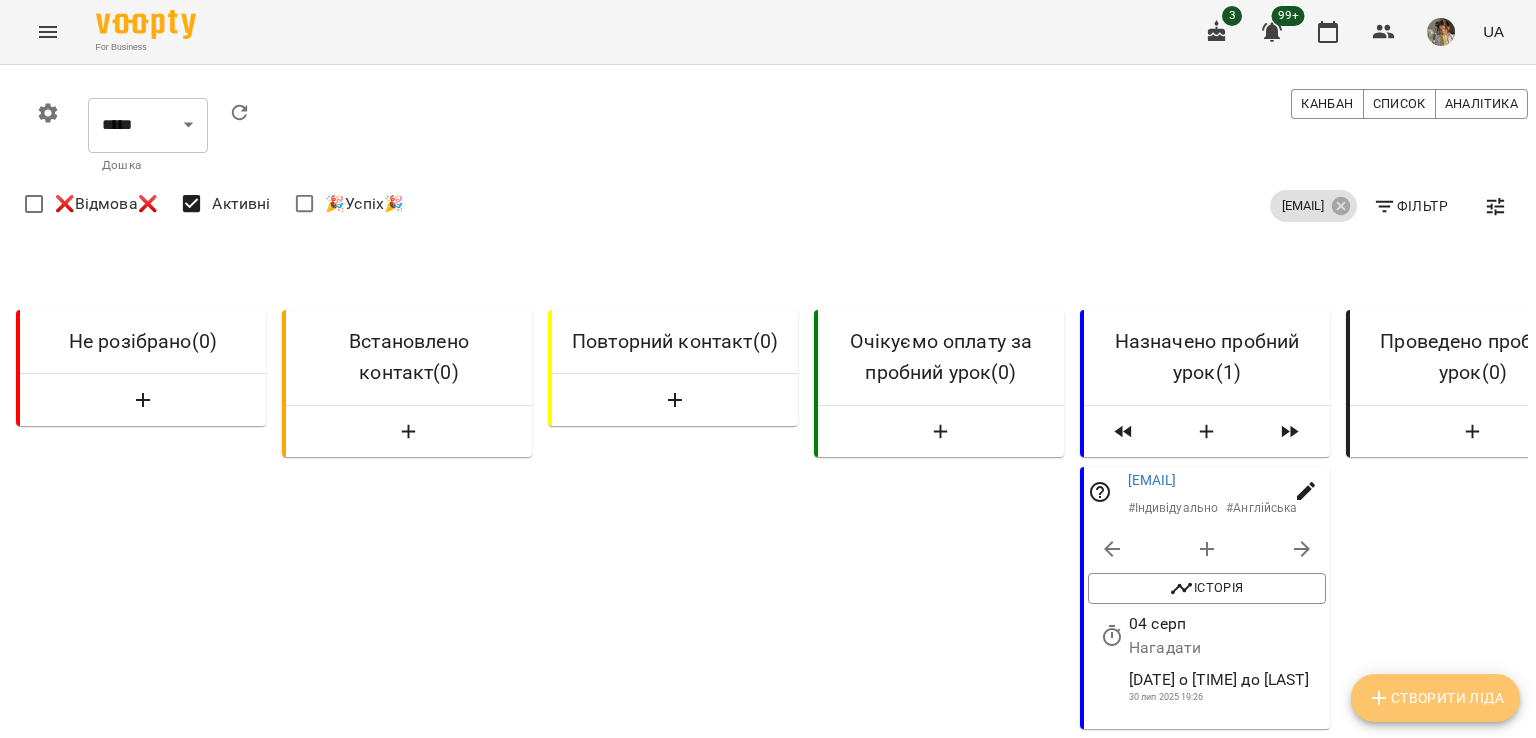 click on "Створити Ліда" at bounding box center [1435, 698] 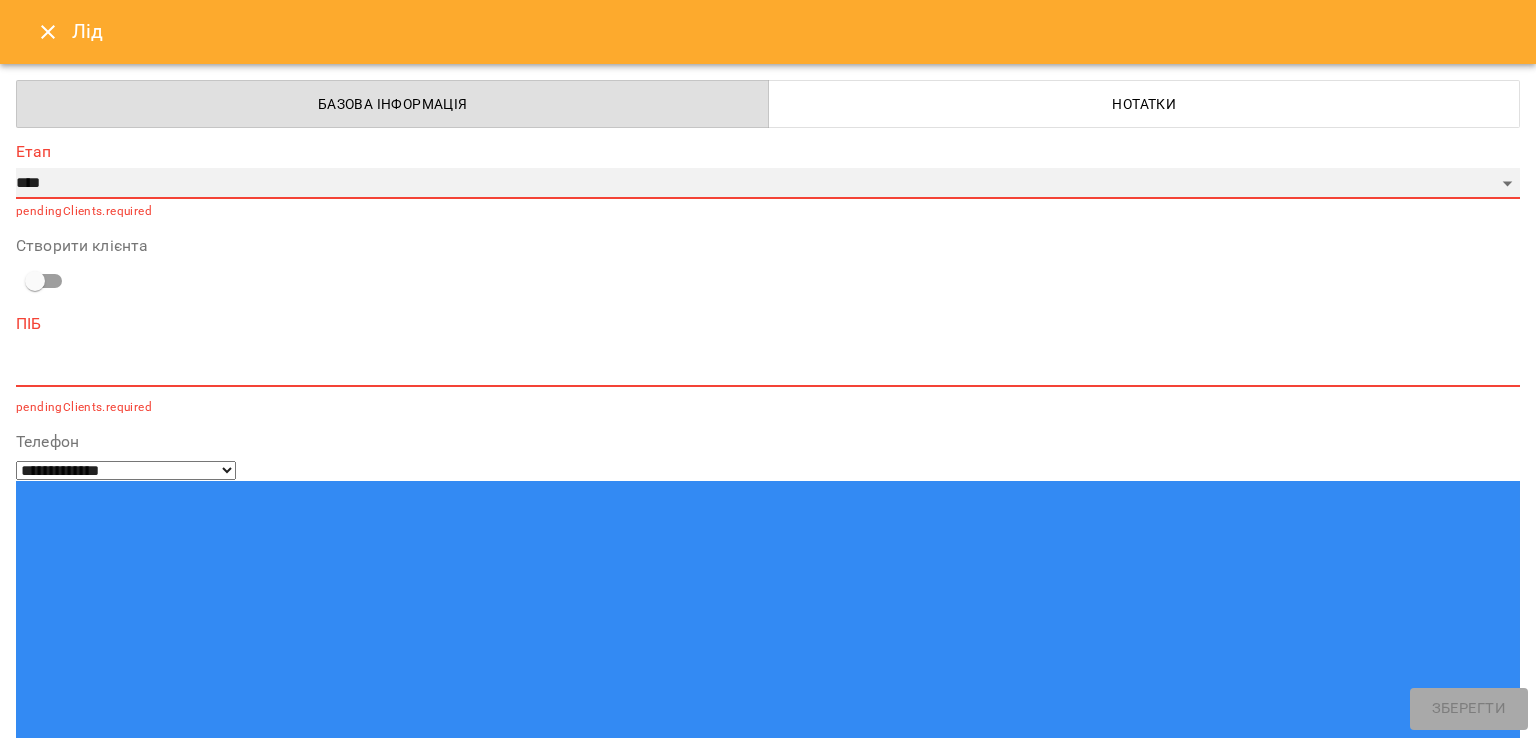 click on "**********" at bounding box center (768, 184) 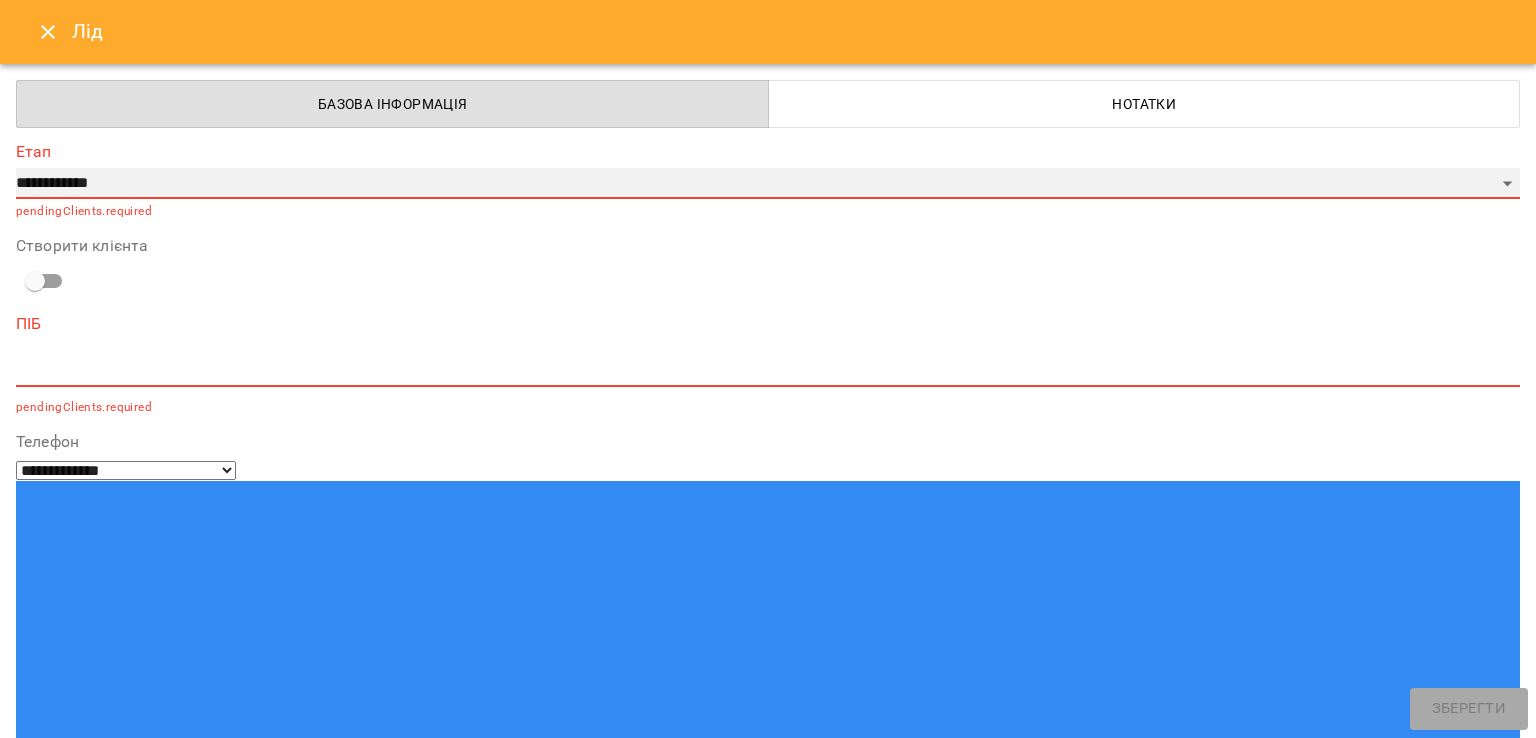 click on "**********" at bounding box center [768, 184] 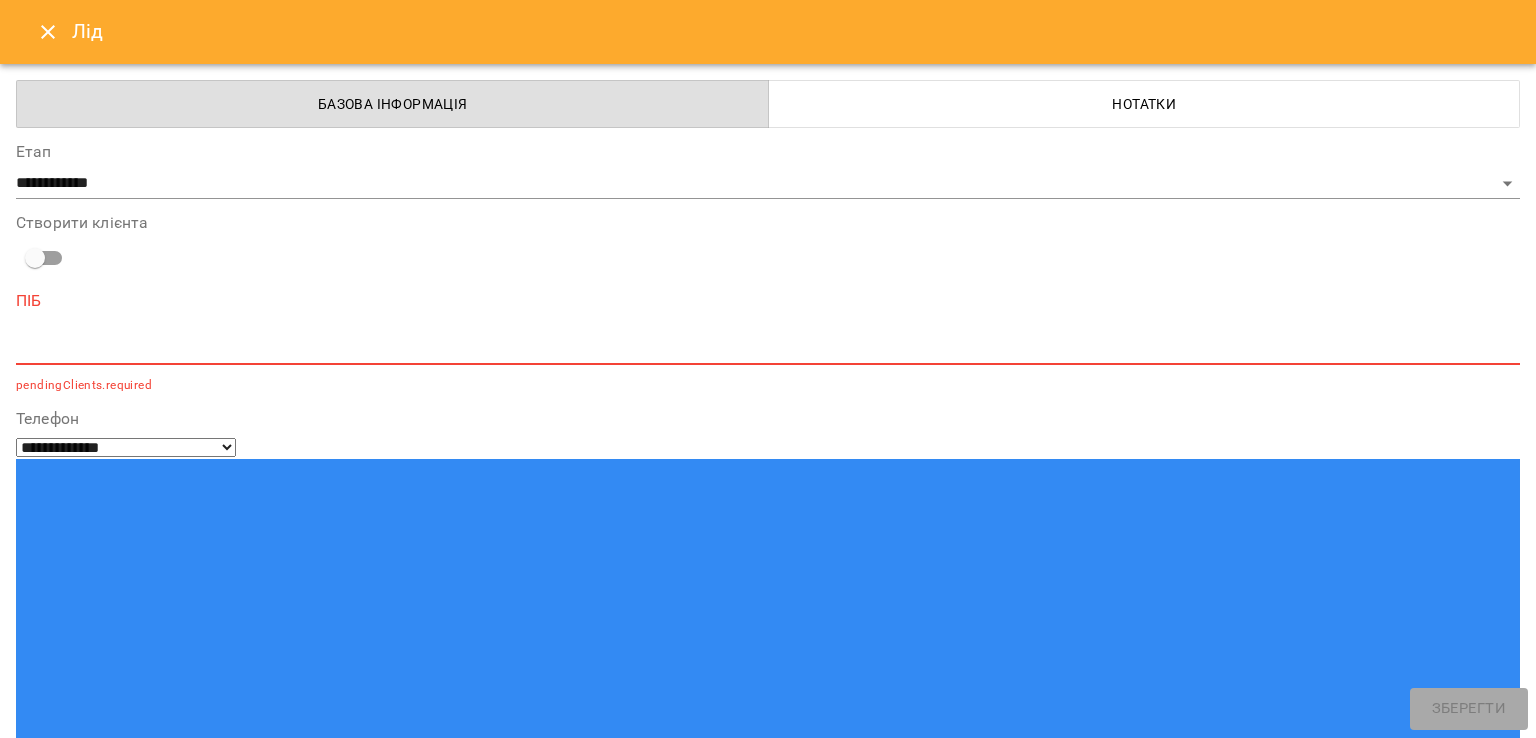click at bounding box center (768, 348) 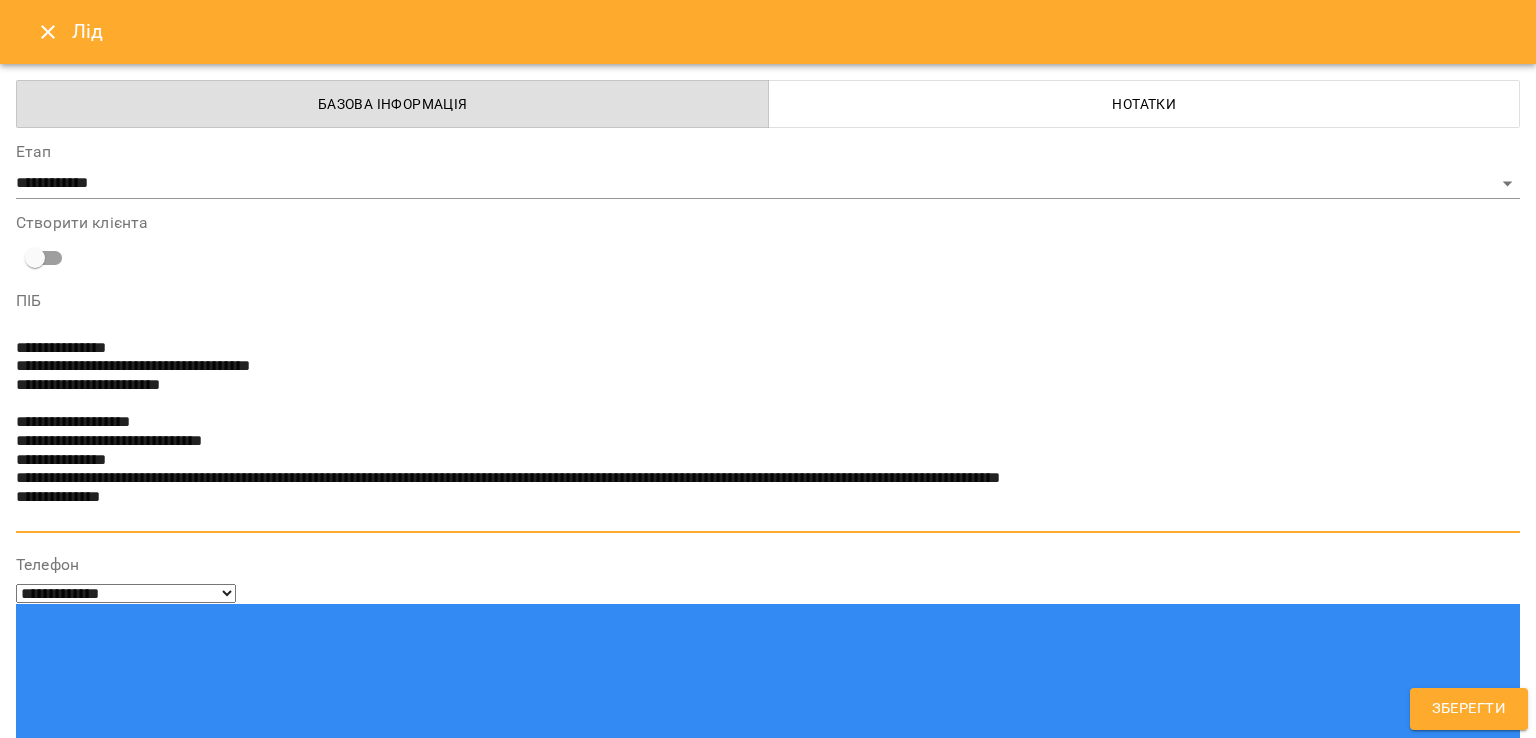 drag, startPoint x: 340, startPoint y: 371, endPoint x: 252, endPoint y: 373, distance: 88.02273 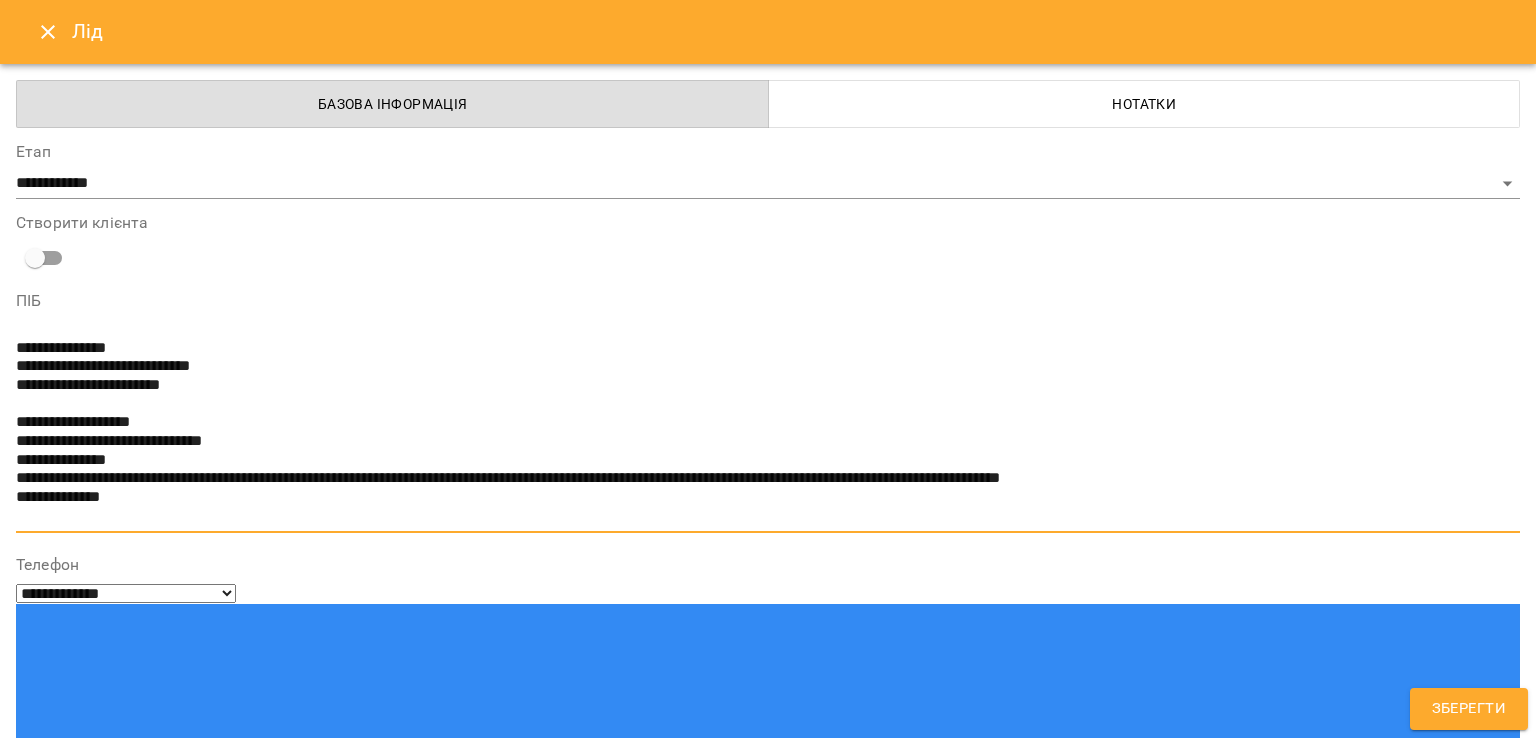 type on "**********" 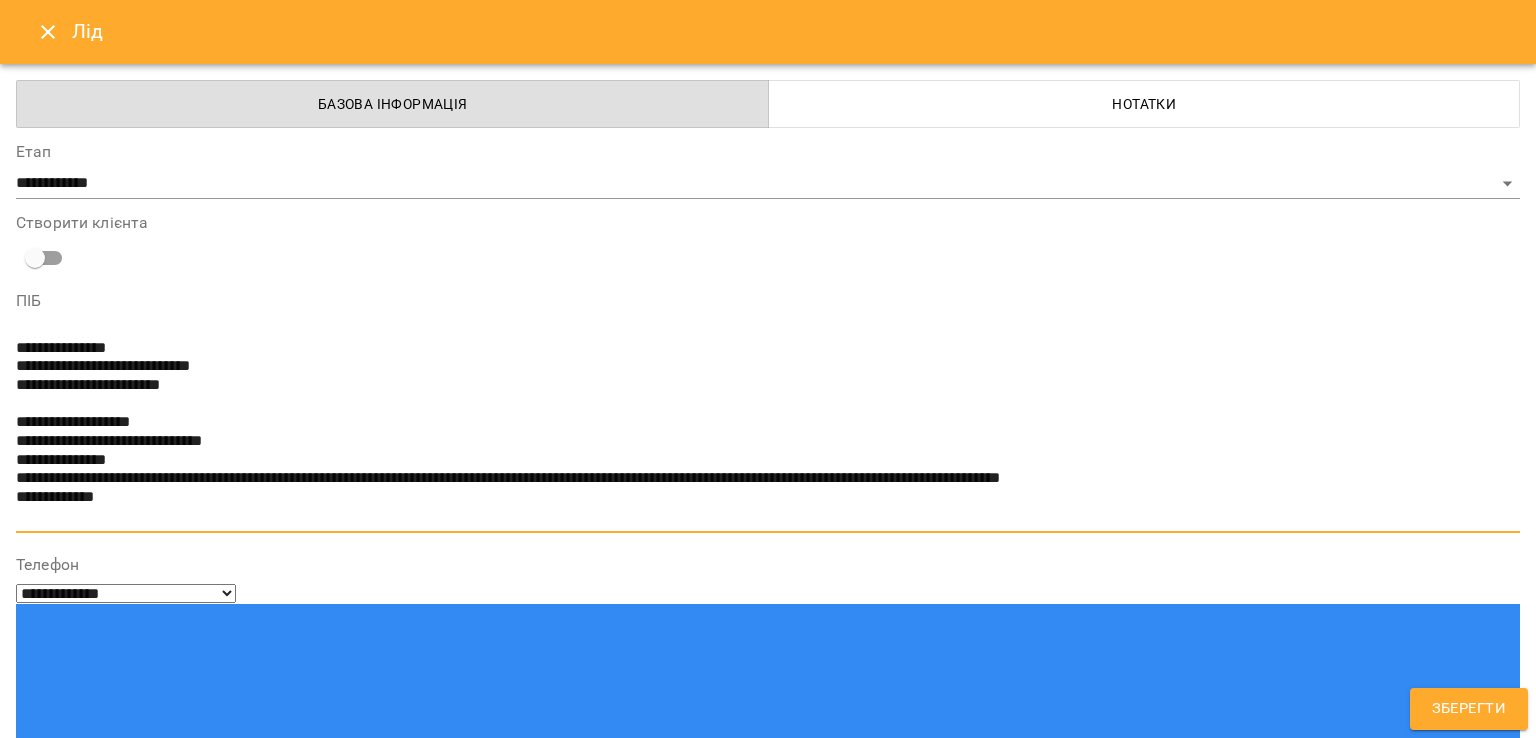 click on "**********" at bounding box center [768, 1097] 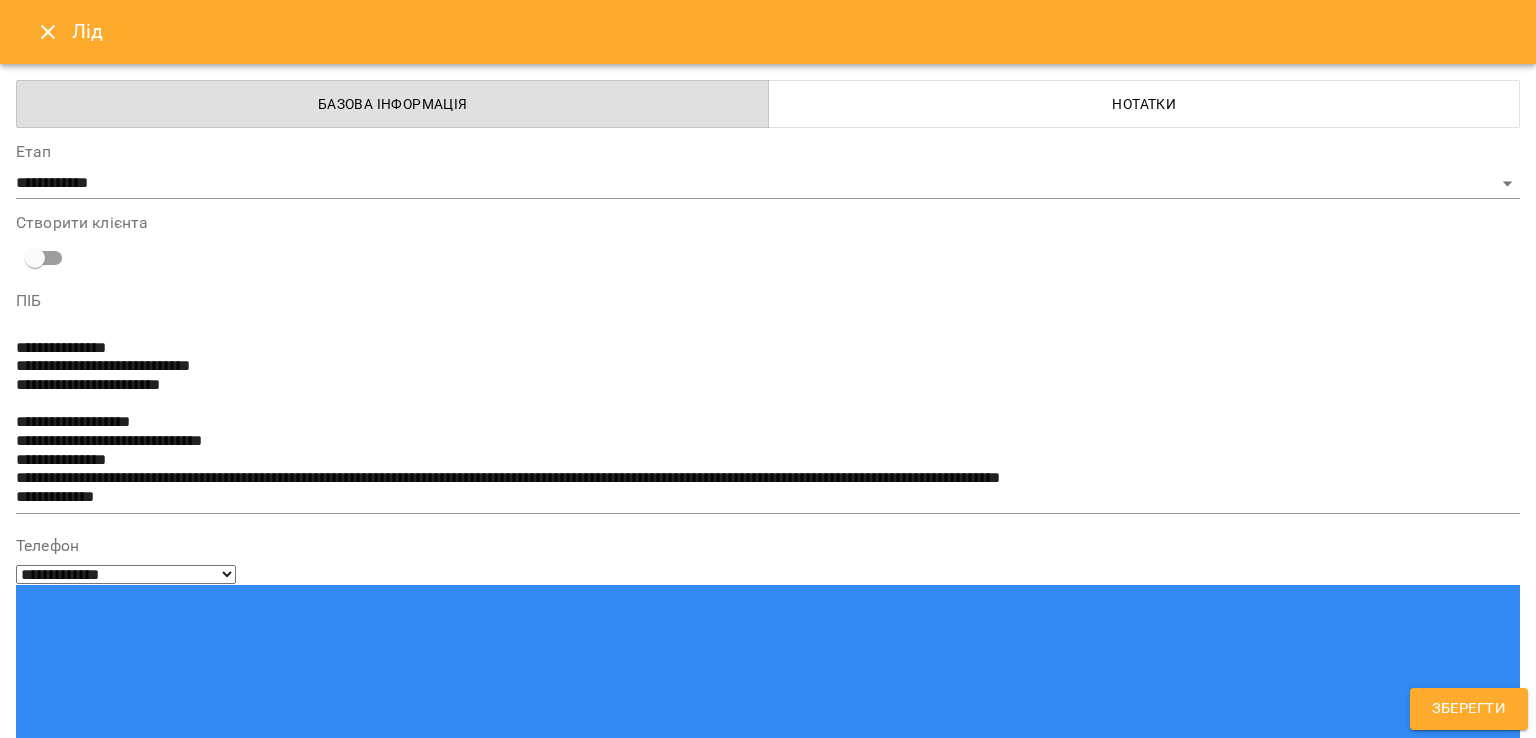 paste on "**********" 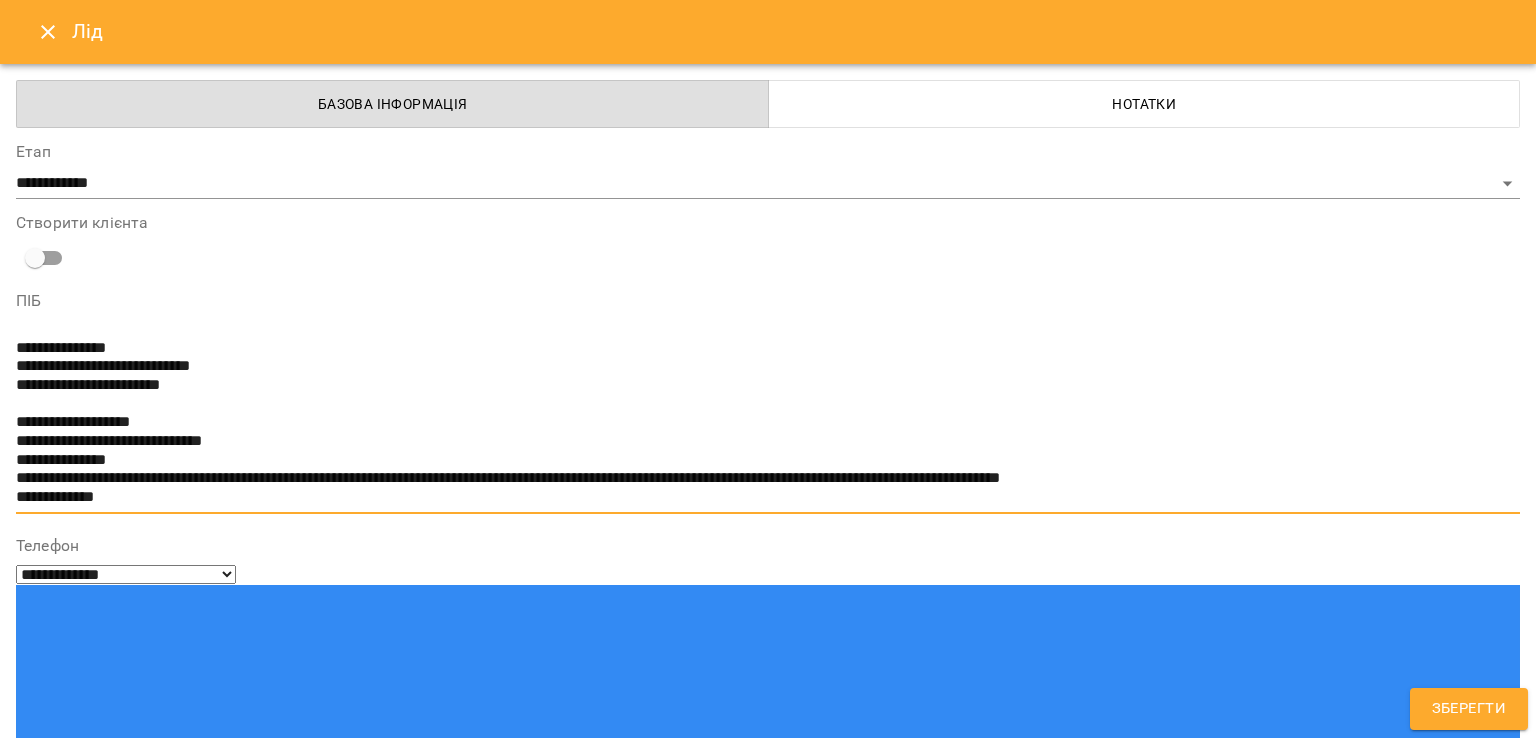 drag, startPoint x: 209, startPoint y: 392, endPoint x: 72, endPoint y: 390, distance: 137.0146 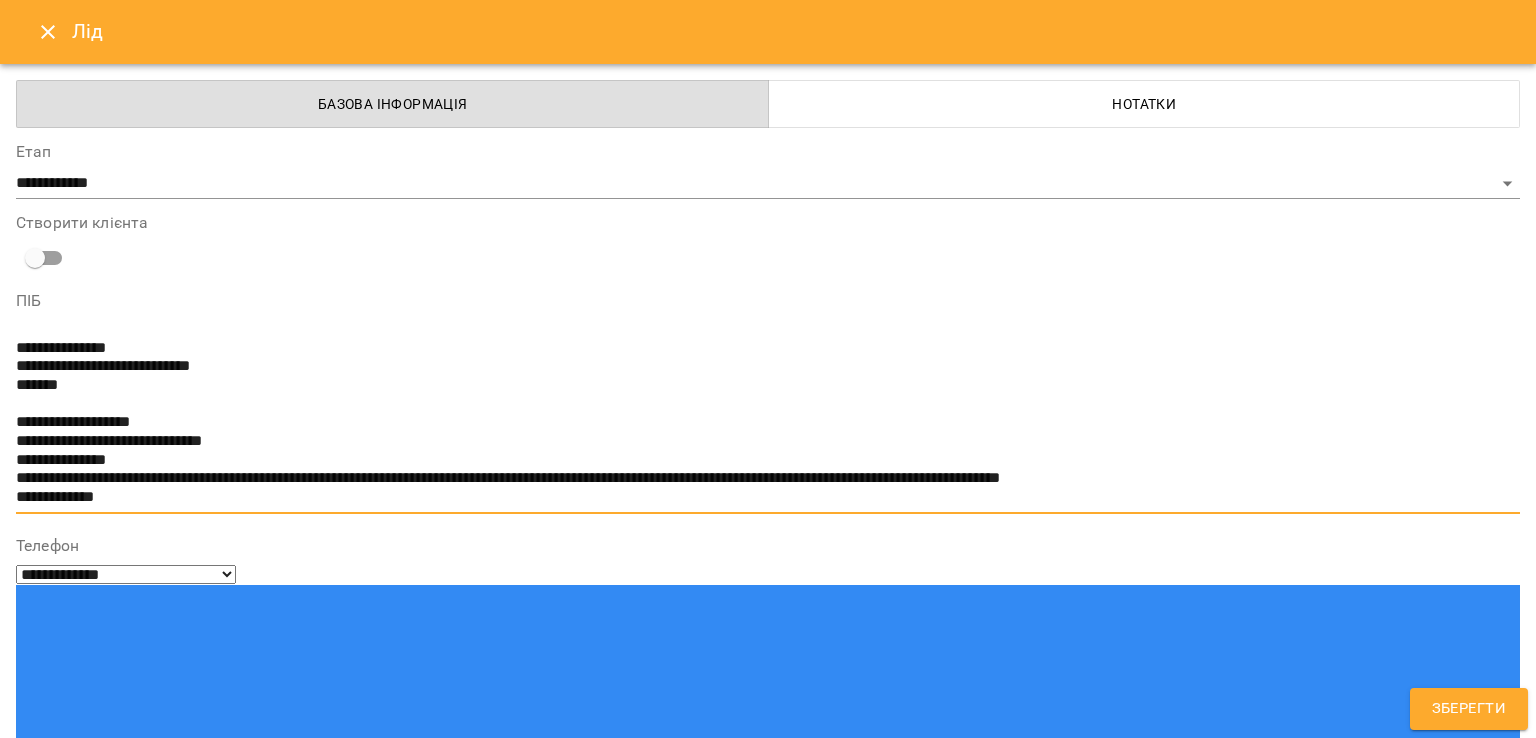 type on "**********" 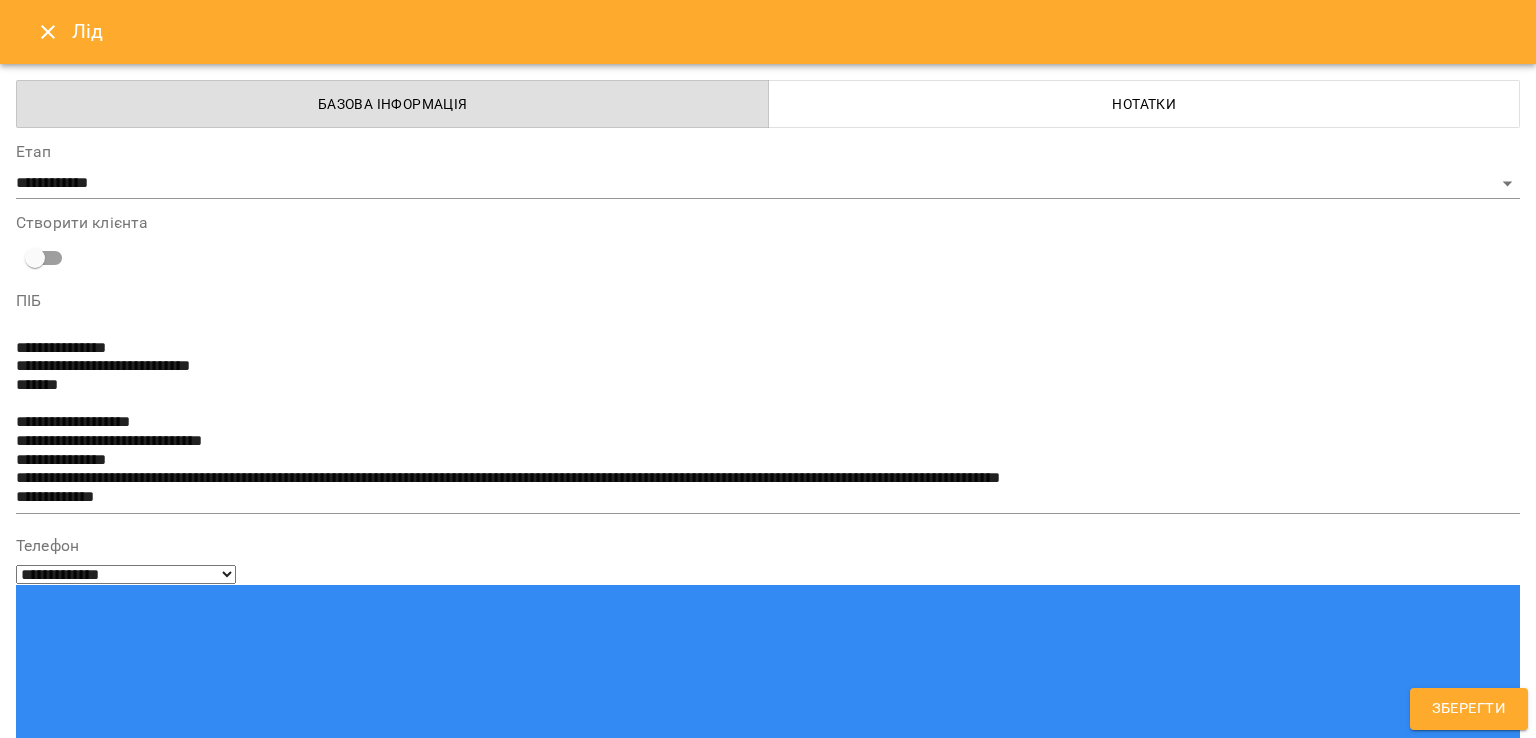 click at bounding box center (768, 1673) 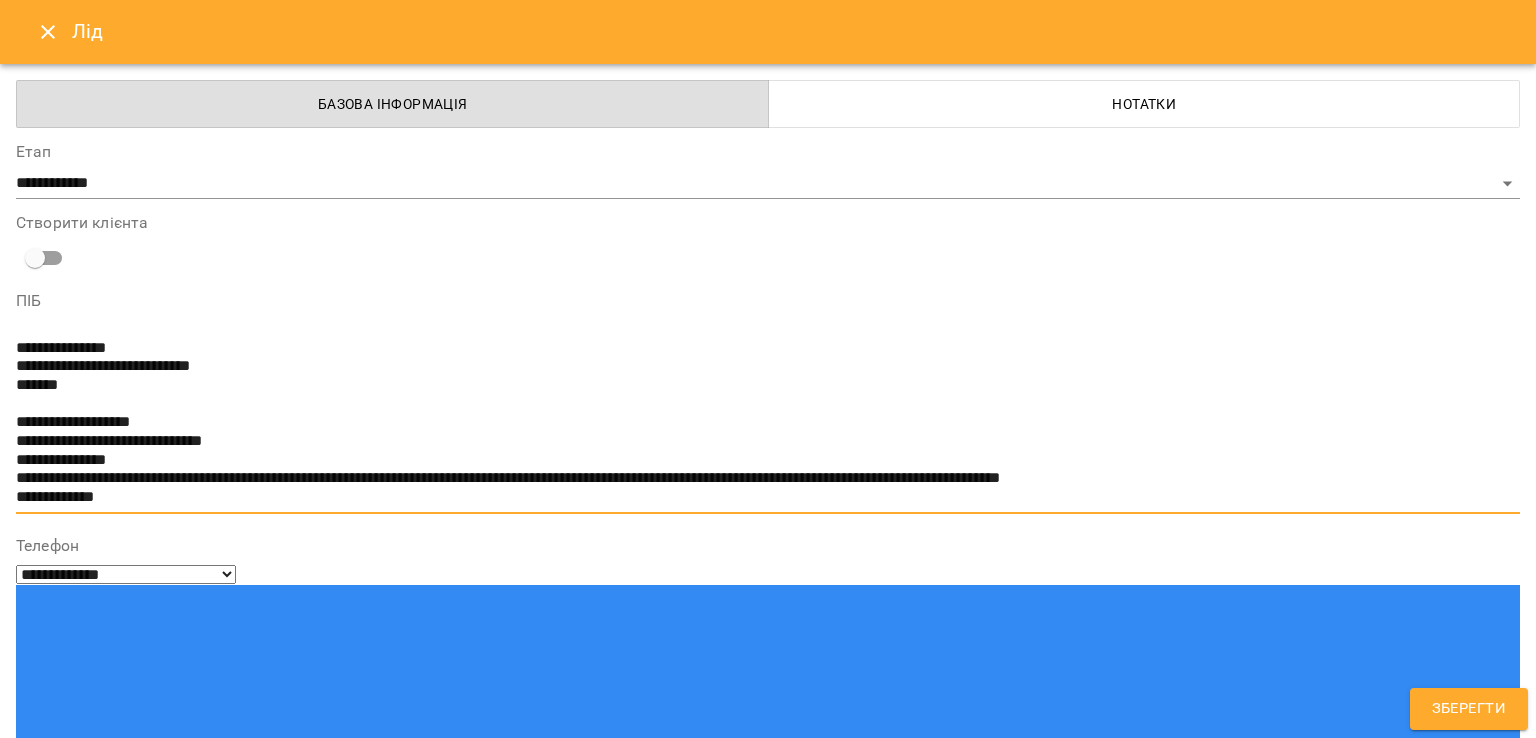 drag, startPoint x: 128, startPoint y: 495, endPoint x: 0, endPoint y: 442, distance: 138.5388 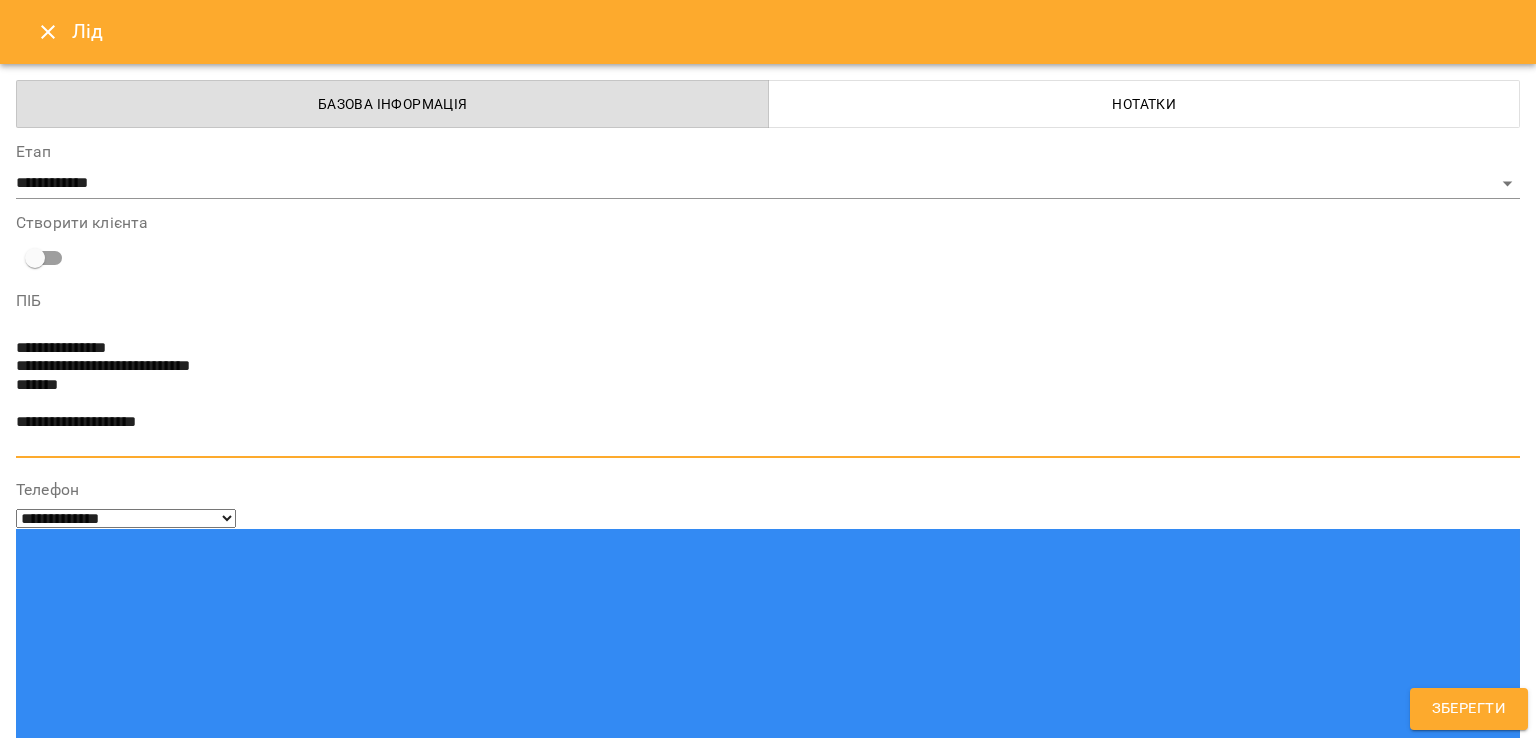 click on "Надрукуйте або оберіть..." at bounding box center (768, 1691) 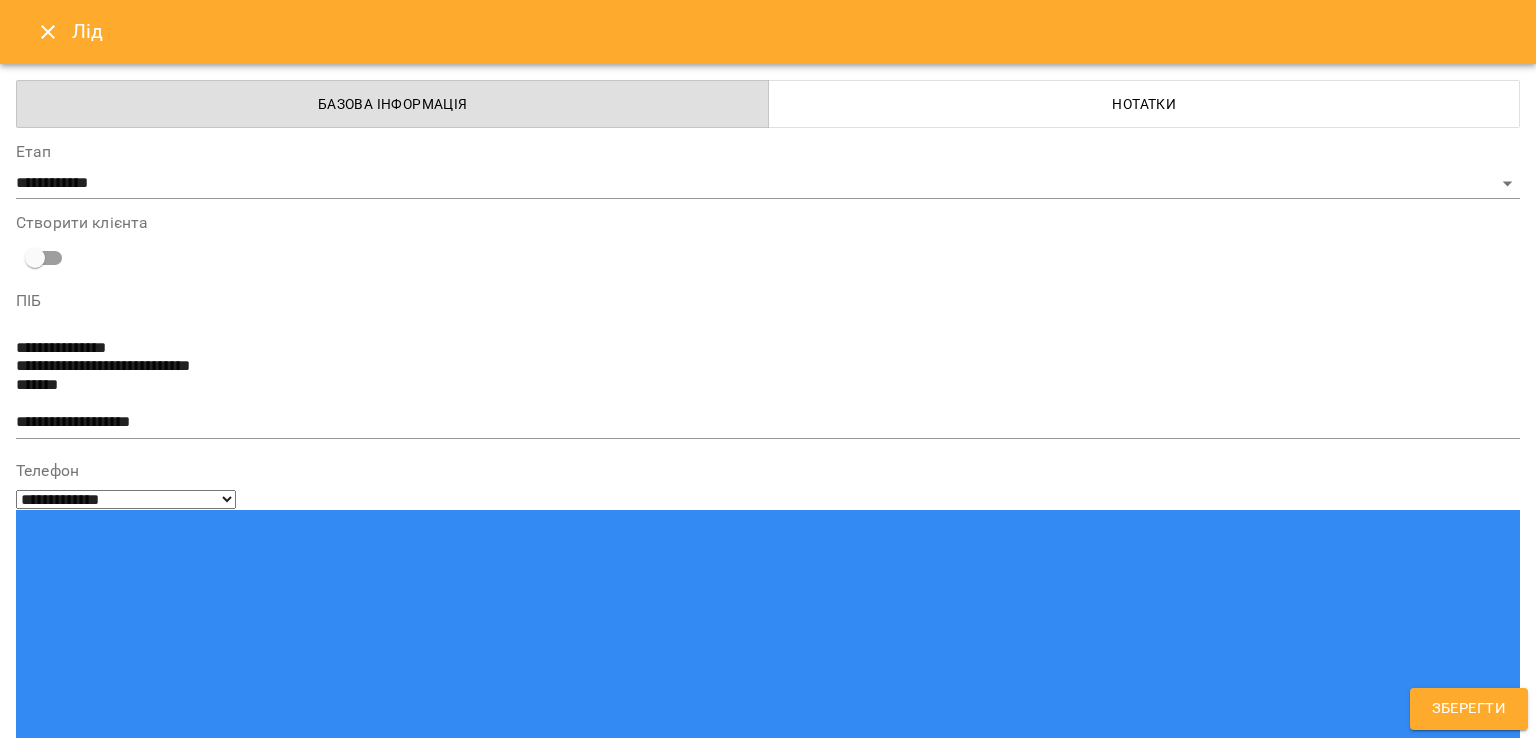 scroll, scrollTop: 280, scrollLeft: 0, axis: vertical 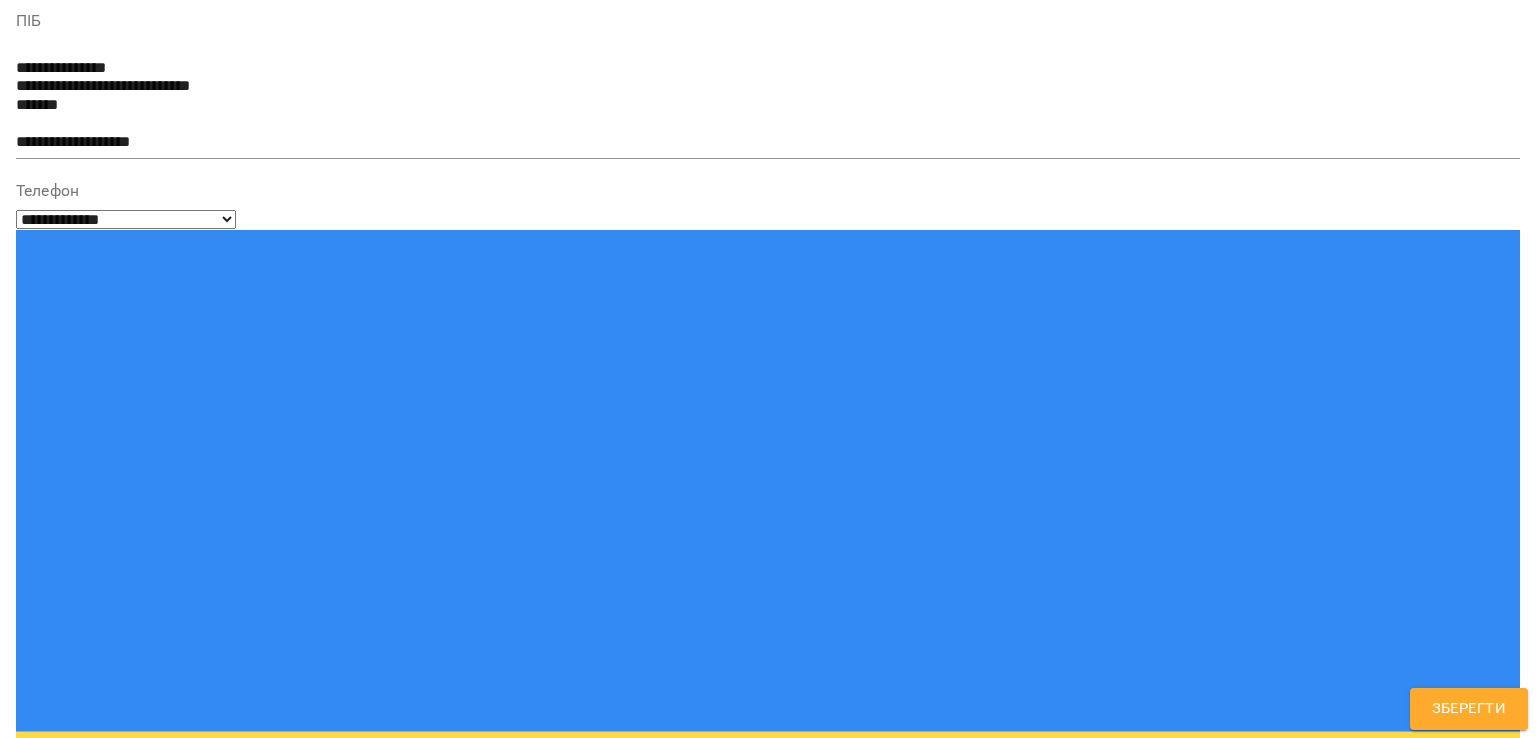 type on "**" 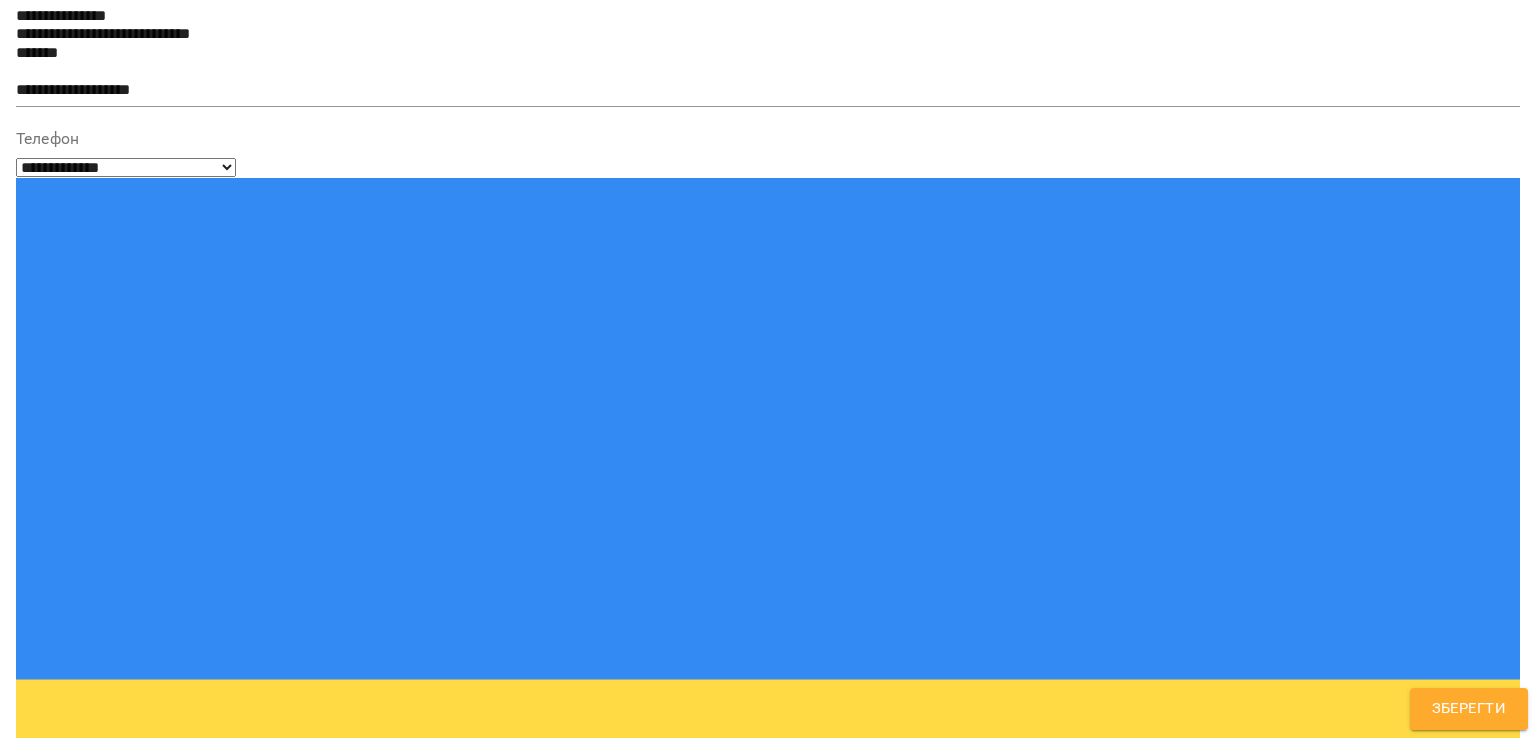 type on "**********" 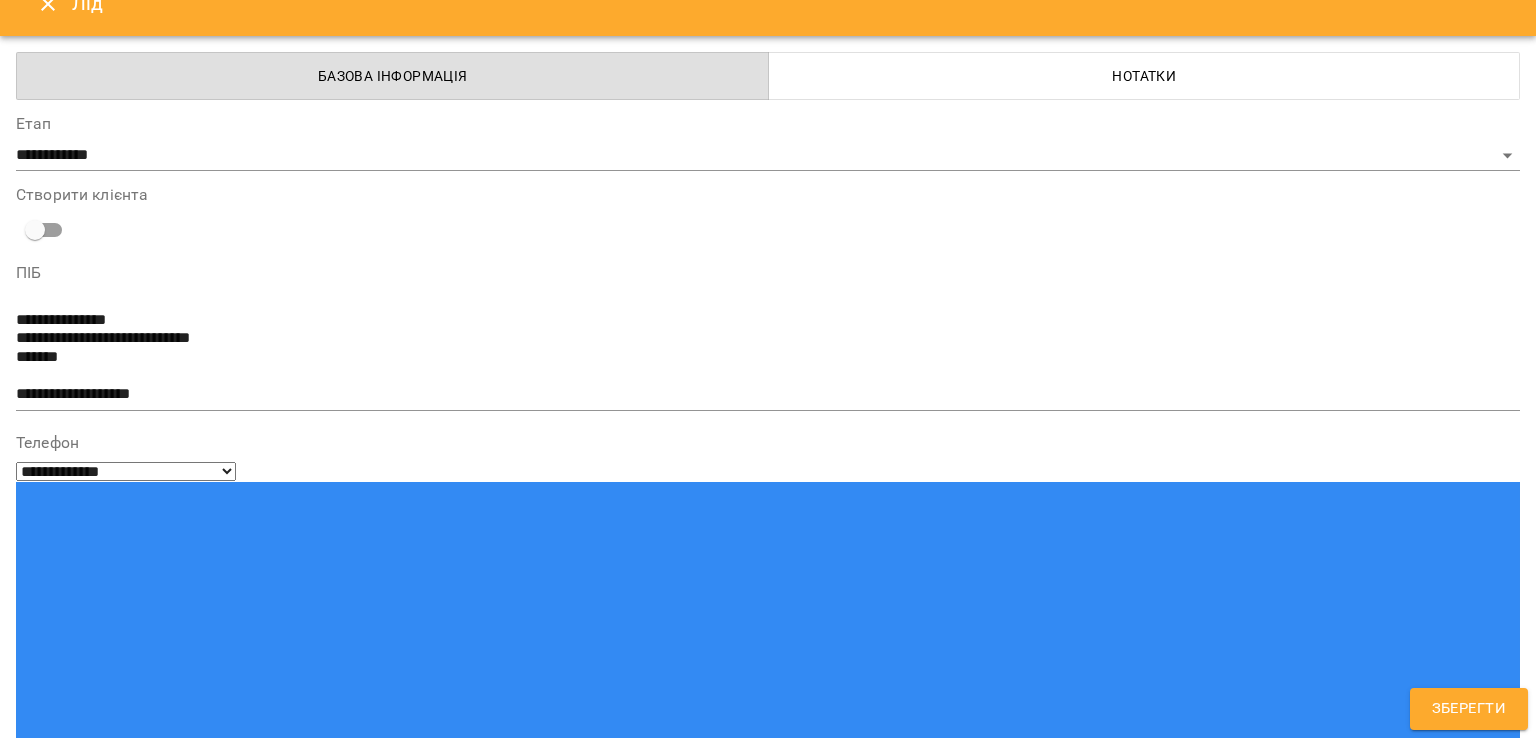 scroll, scrollTop: 34, scrollLeft: 0, axis: vertical 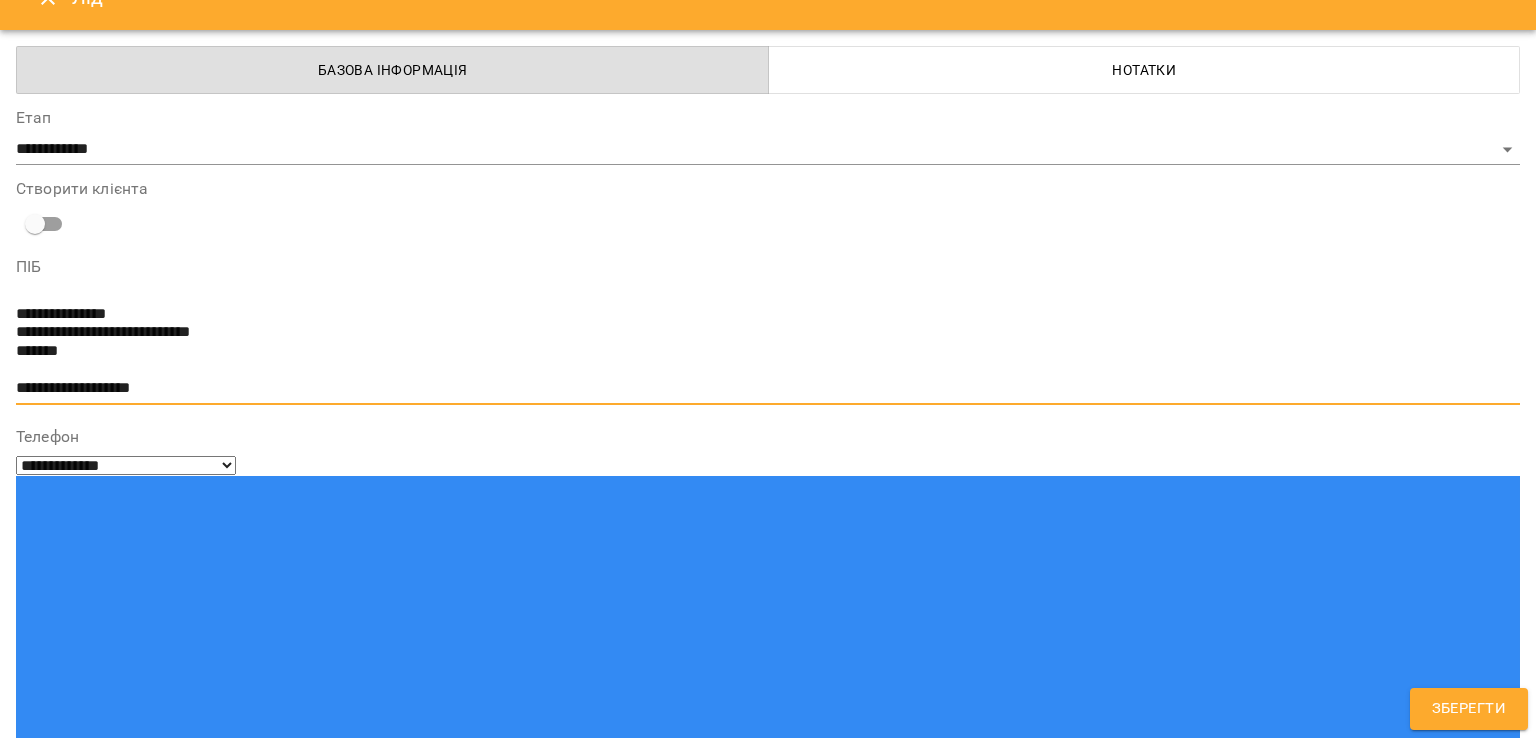 drag, startPoint x: 175, startPoint y: 394, endPoint x: 0, endPoint y: 334, distance: 185 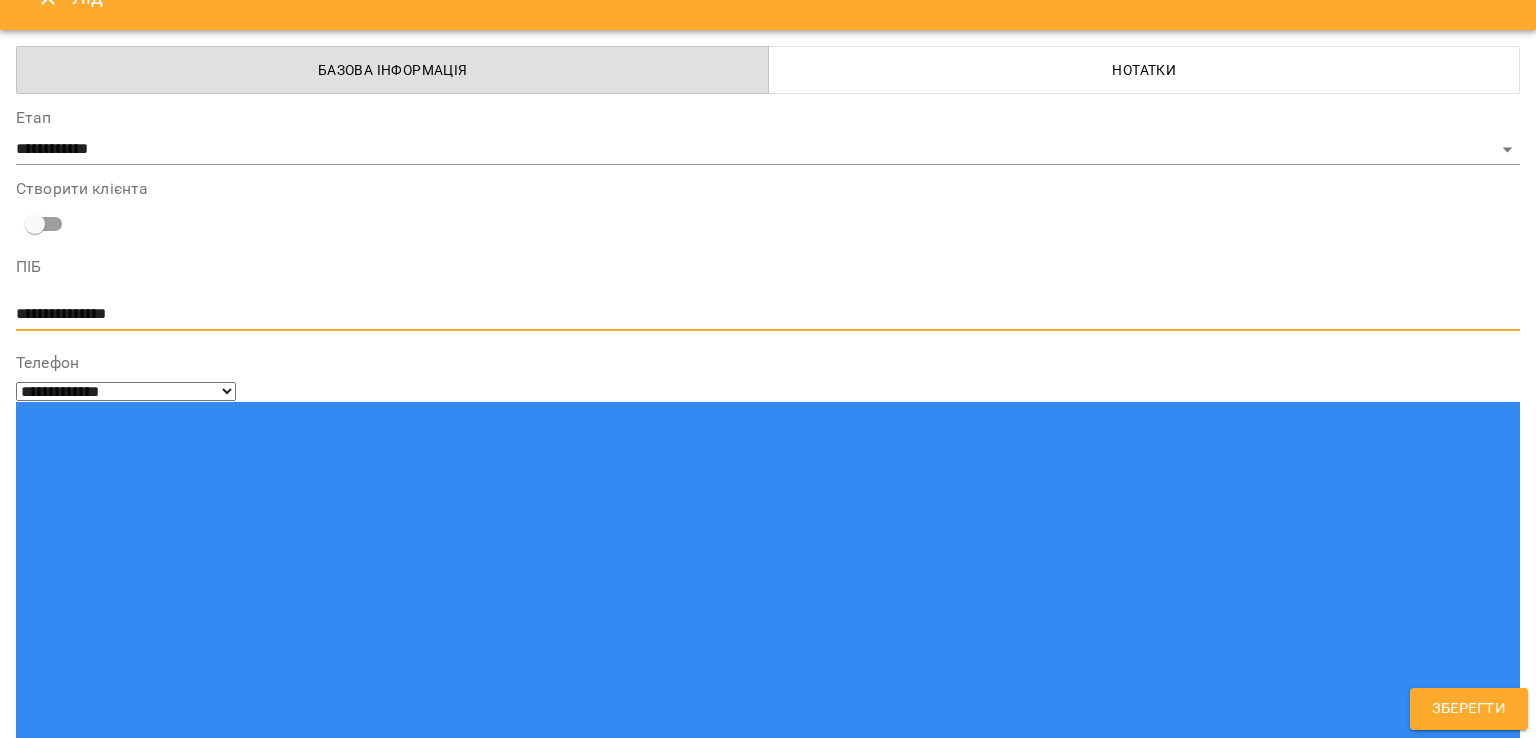 type on "**********" 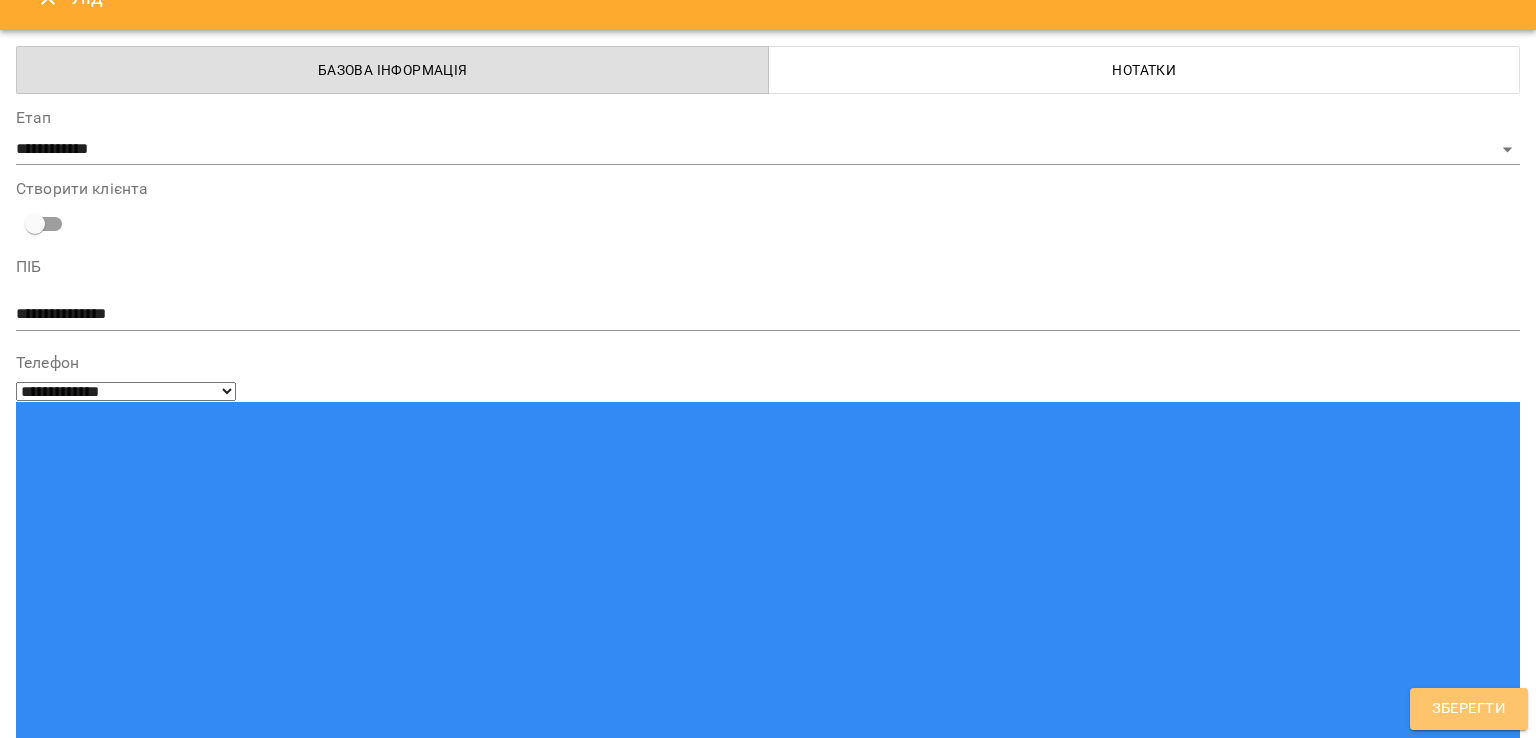 click on "Зберегти" at bounding box center (1469, 709) 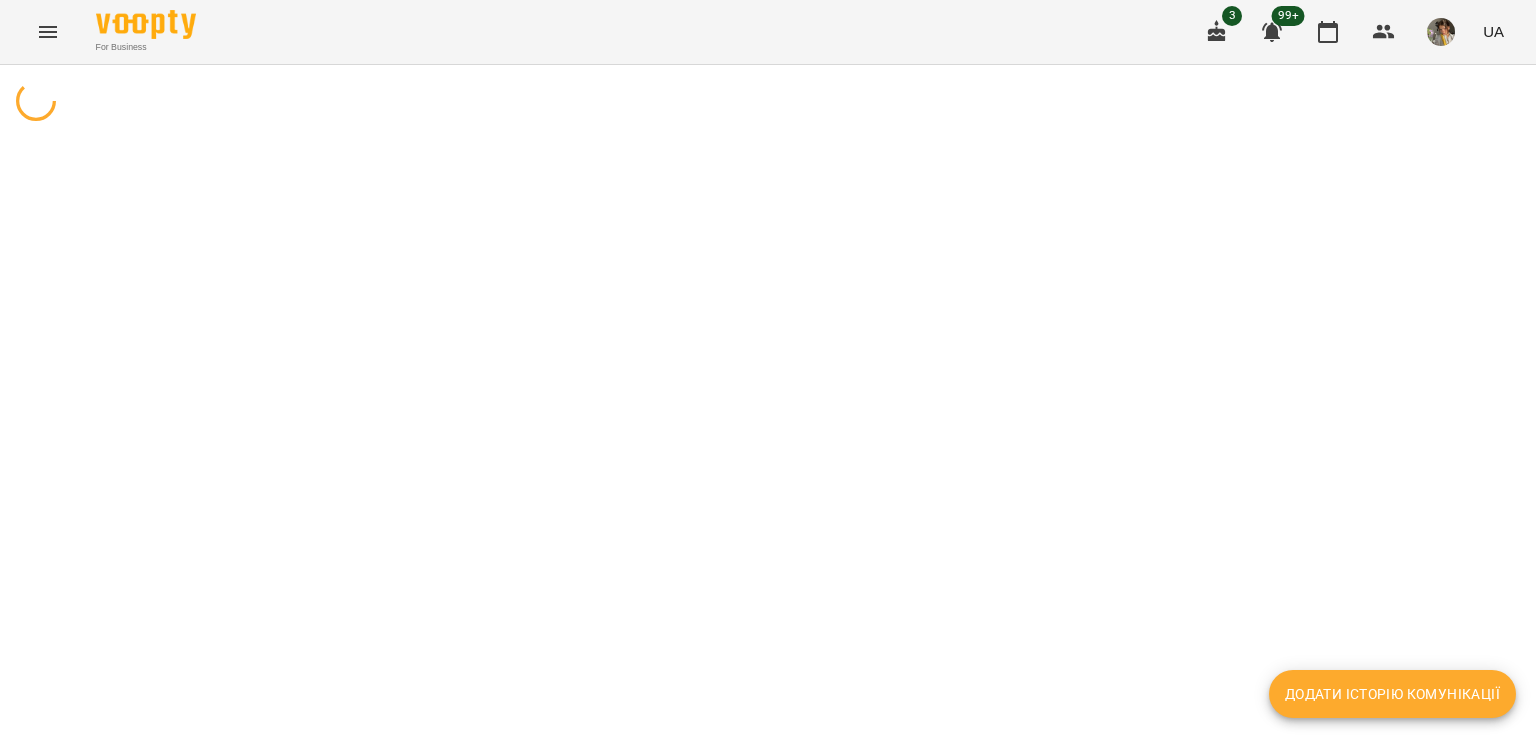 scroll, scrollTop: 0, scrollLeft: 0, axis: both 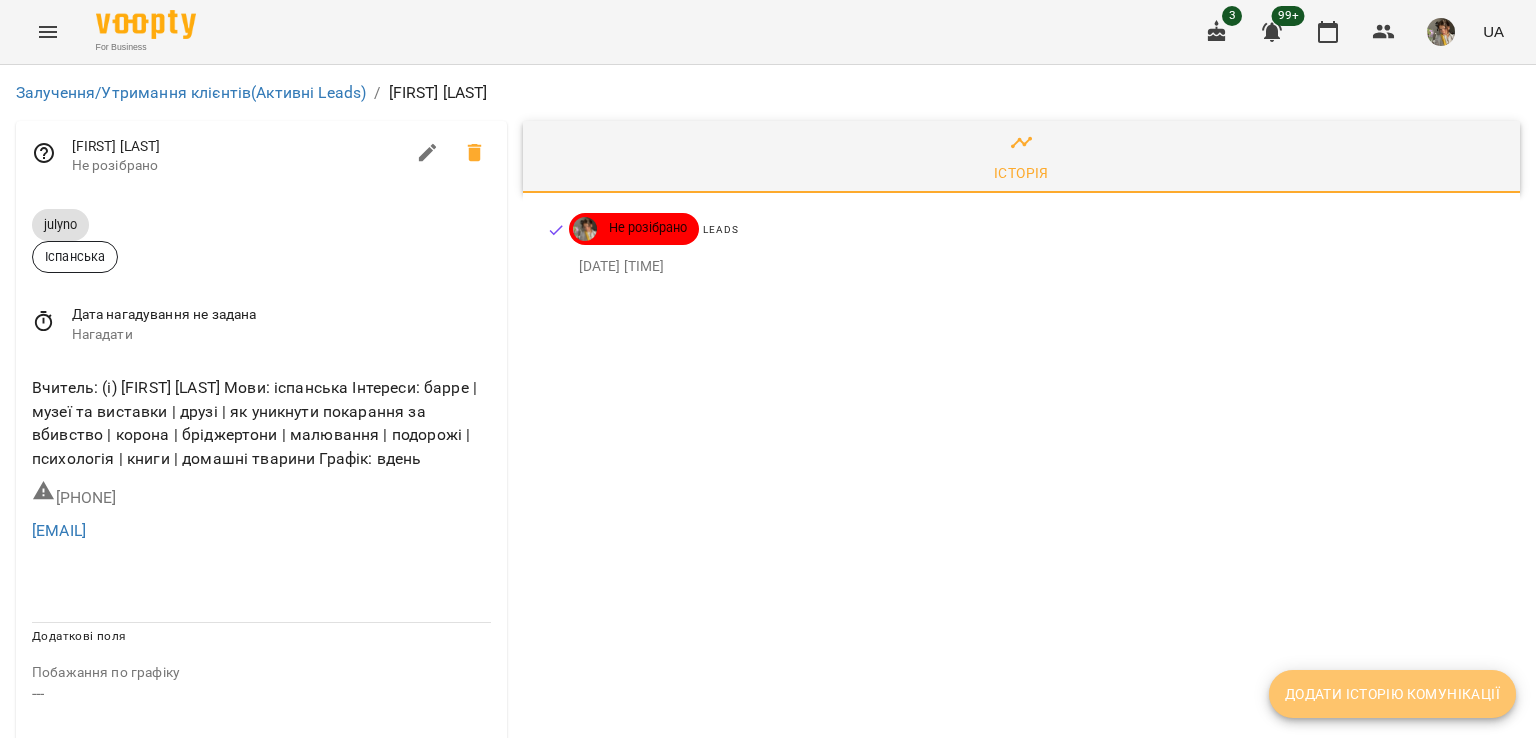 click on "Додати історію комунікації" at bounding box center [1392, 694] 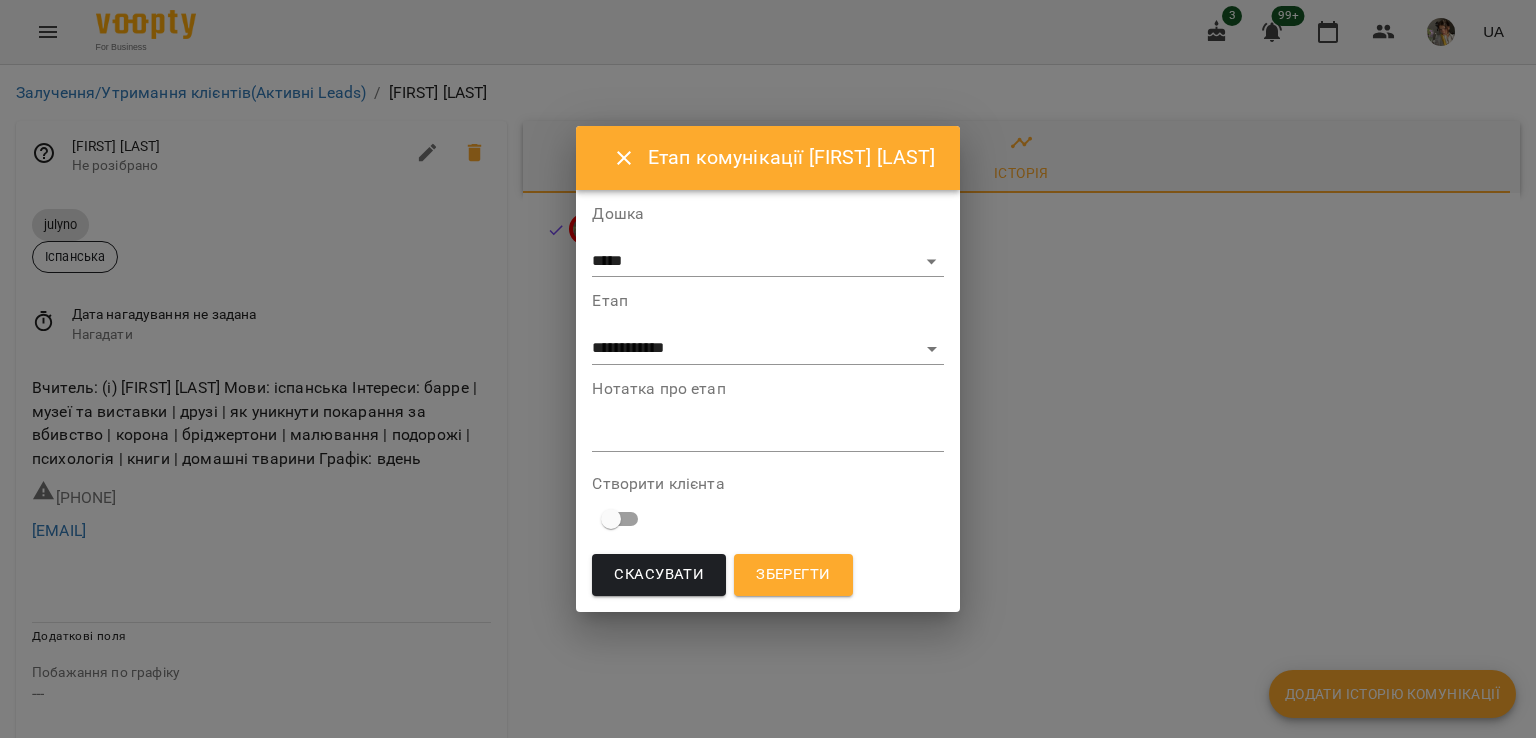 click at bounding box center (767, 435) 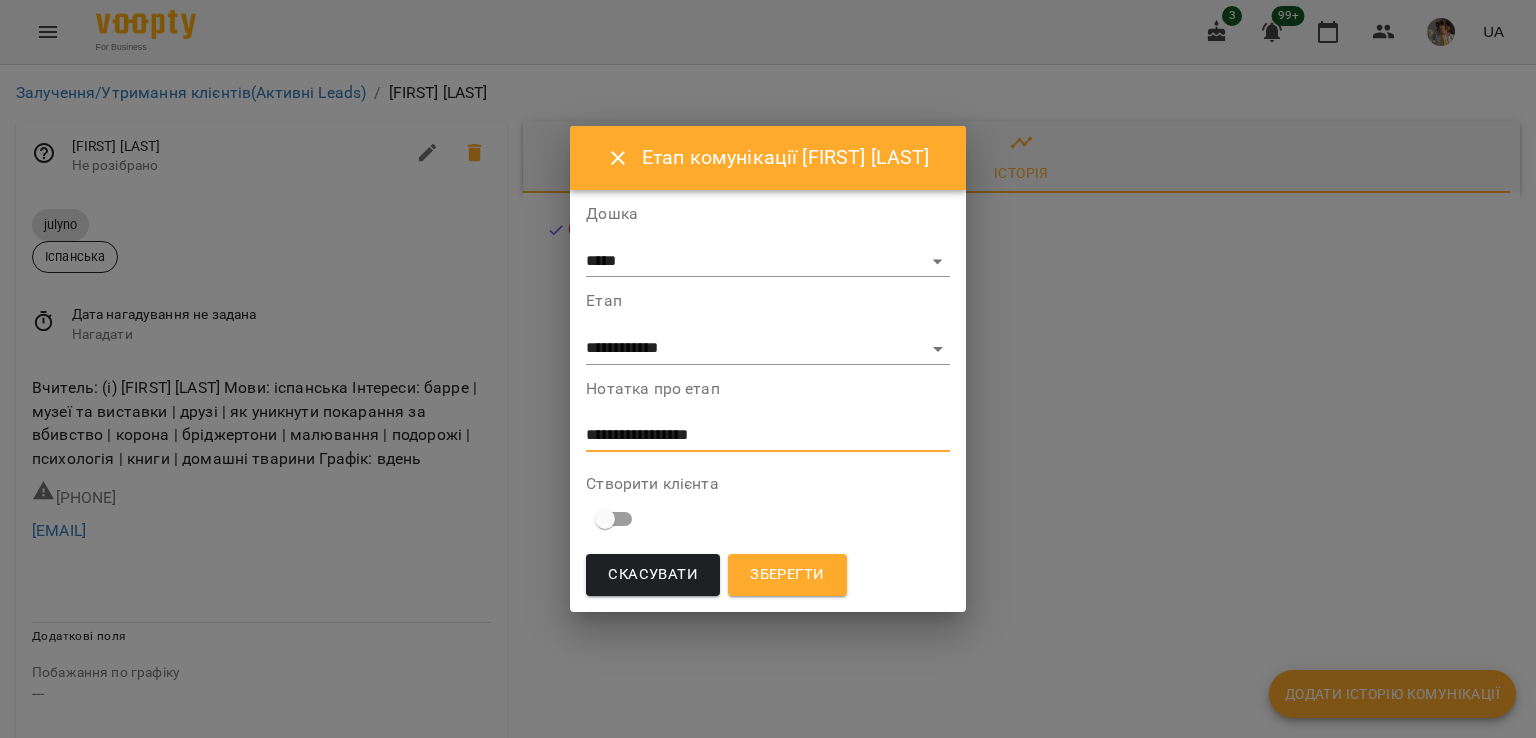 type on "**********" 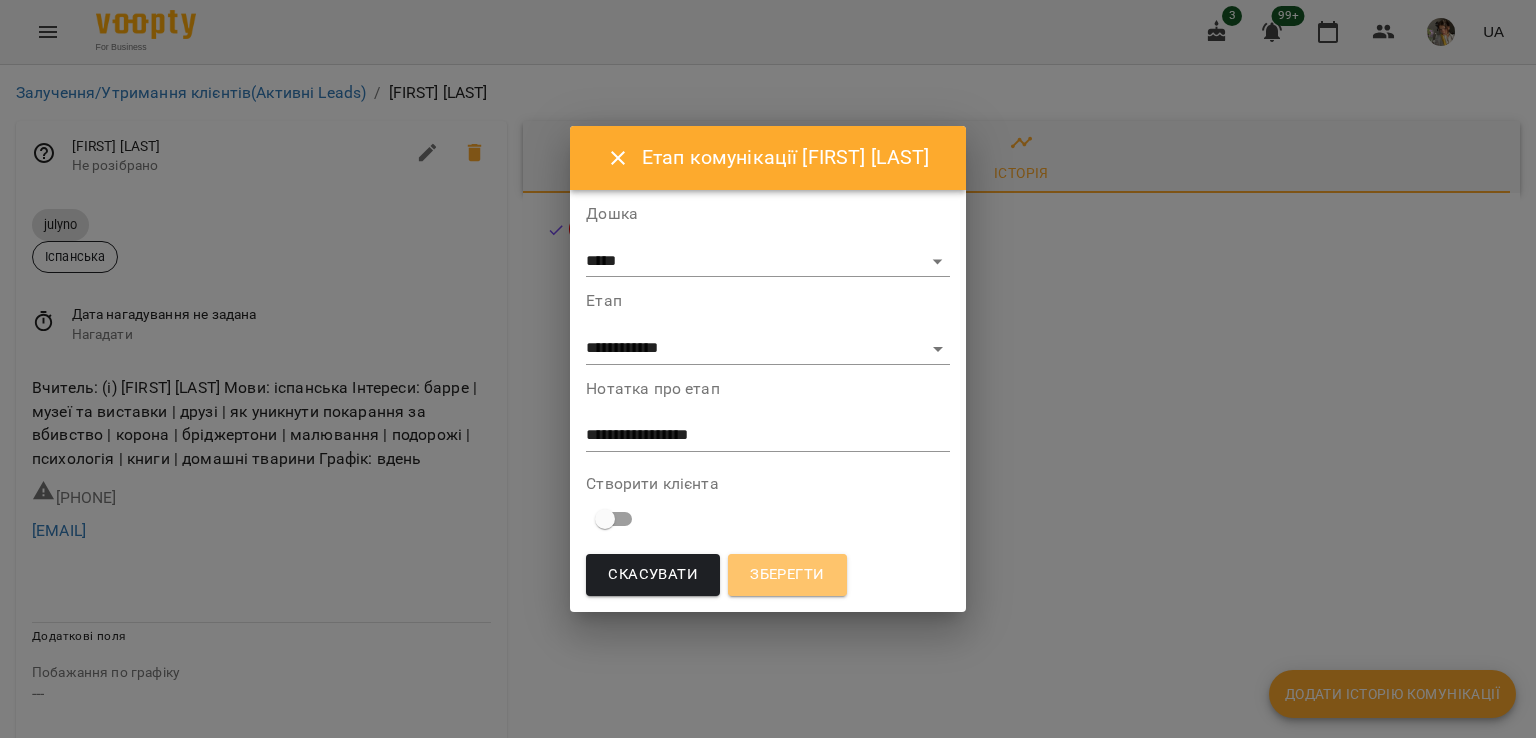 click on "Зберегти" at bounding box center (787, 575) 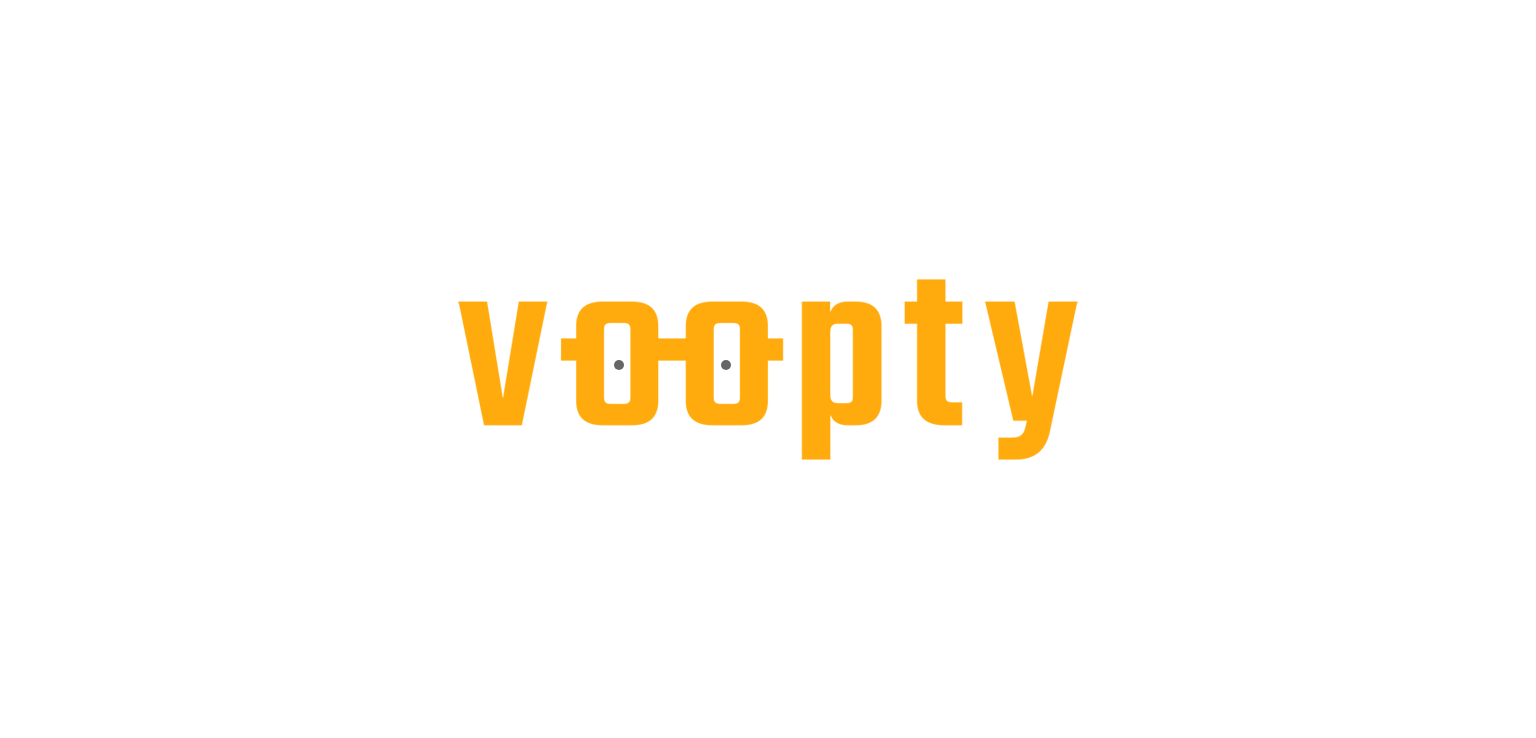 scroll, scrollTop: 0, scrollLeft: 0, axis: both 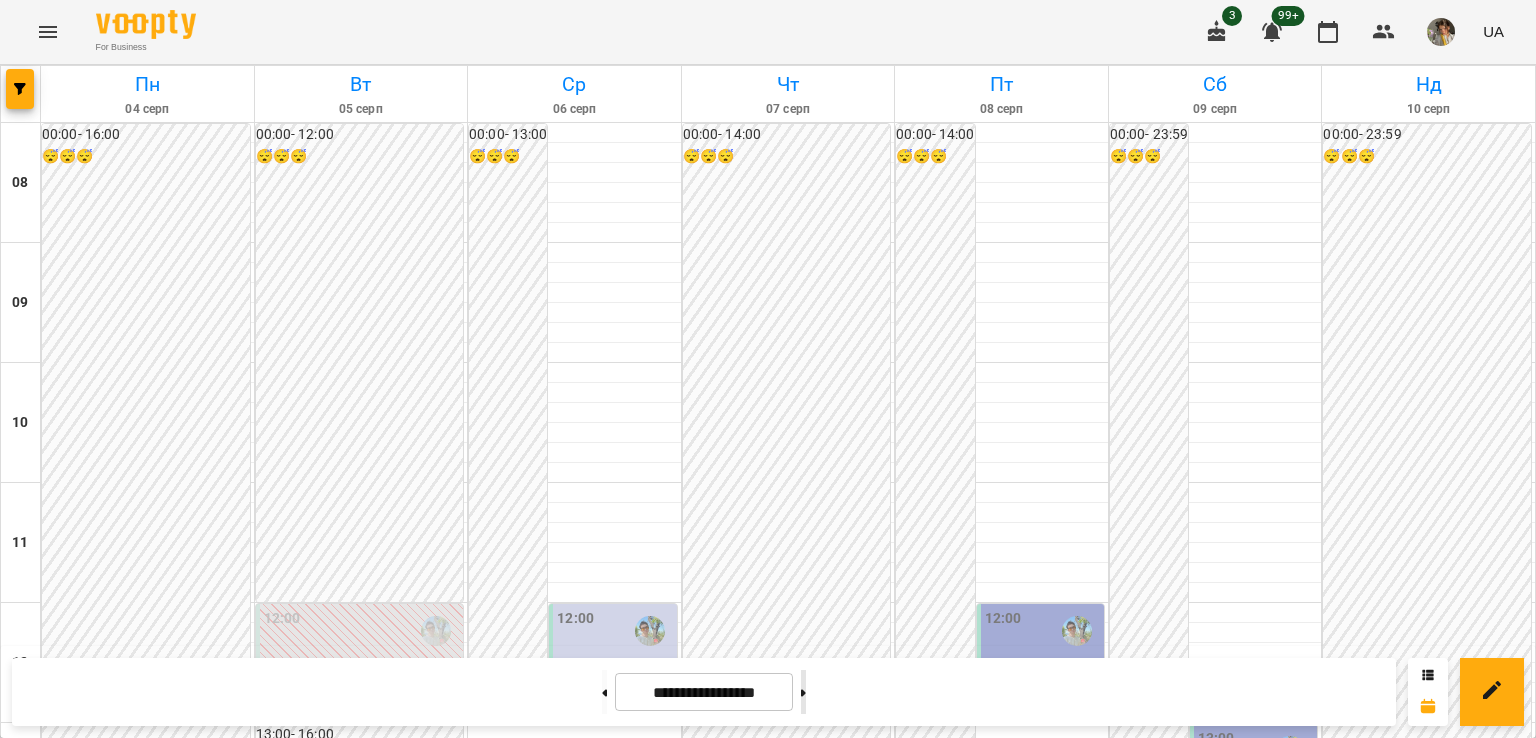 click at bounding box center [803, 692] 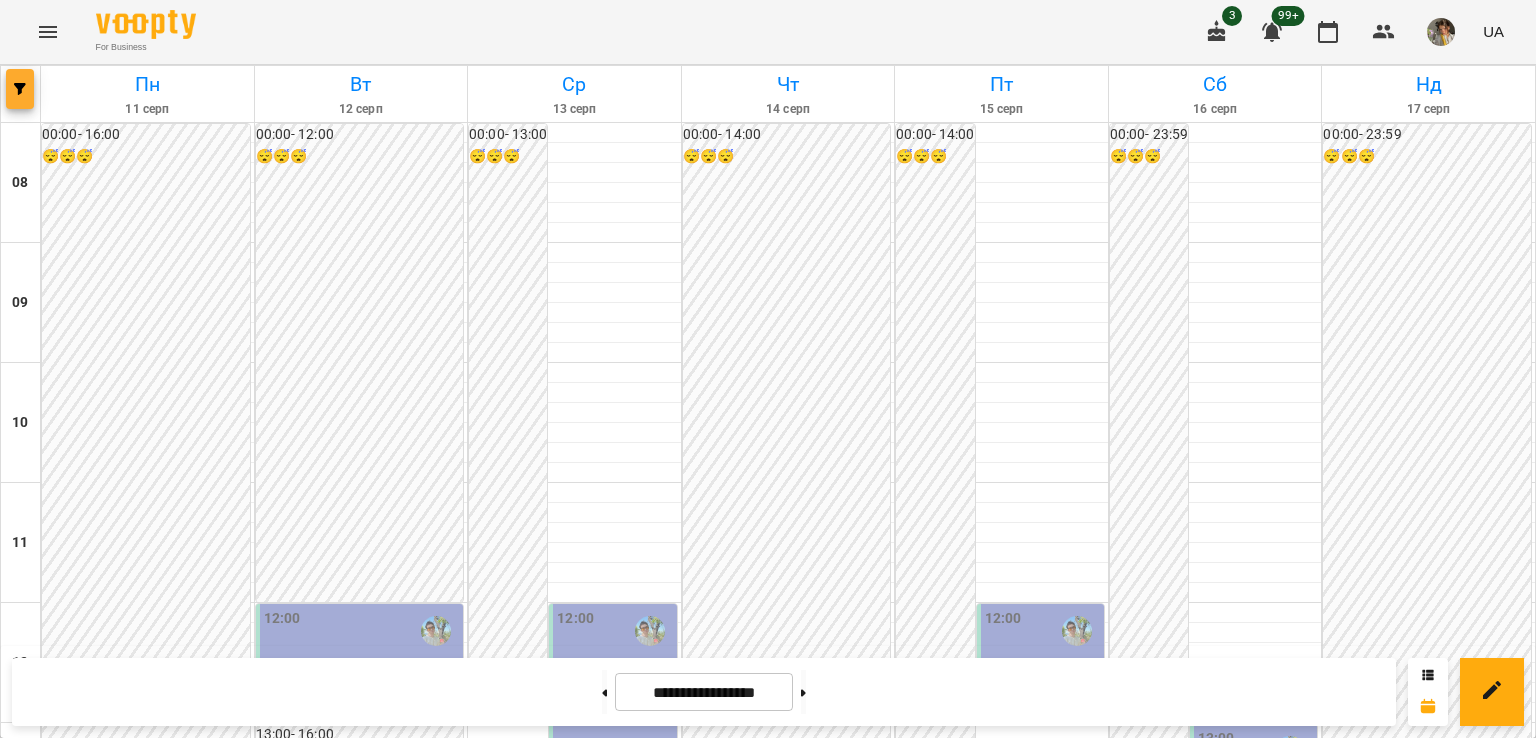 click 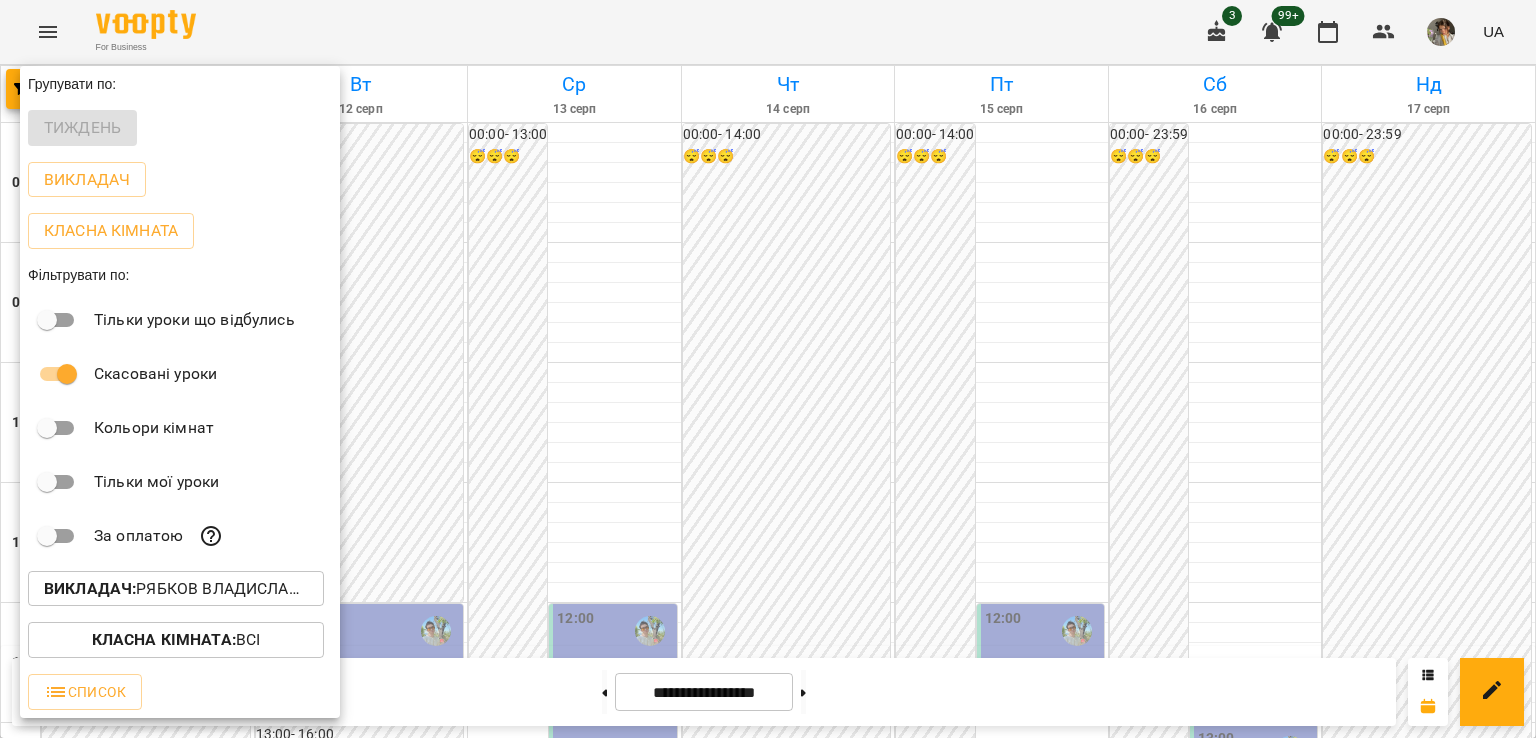 click on "Викладач :" at bounding box center [90, 588] 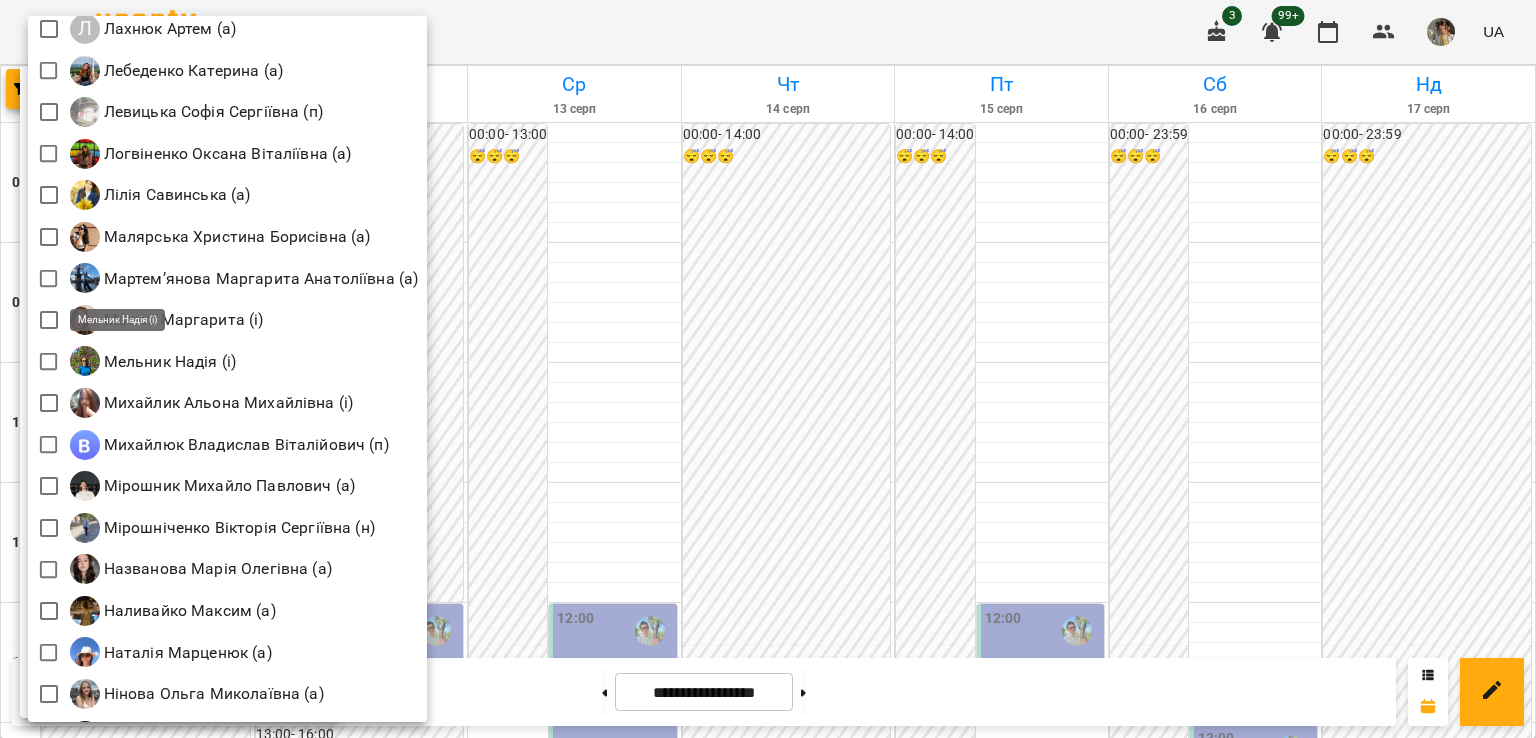scroll, scrollTop: 1796, scrollLeft: 0, axis: vertical 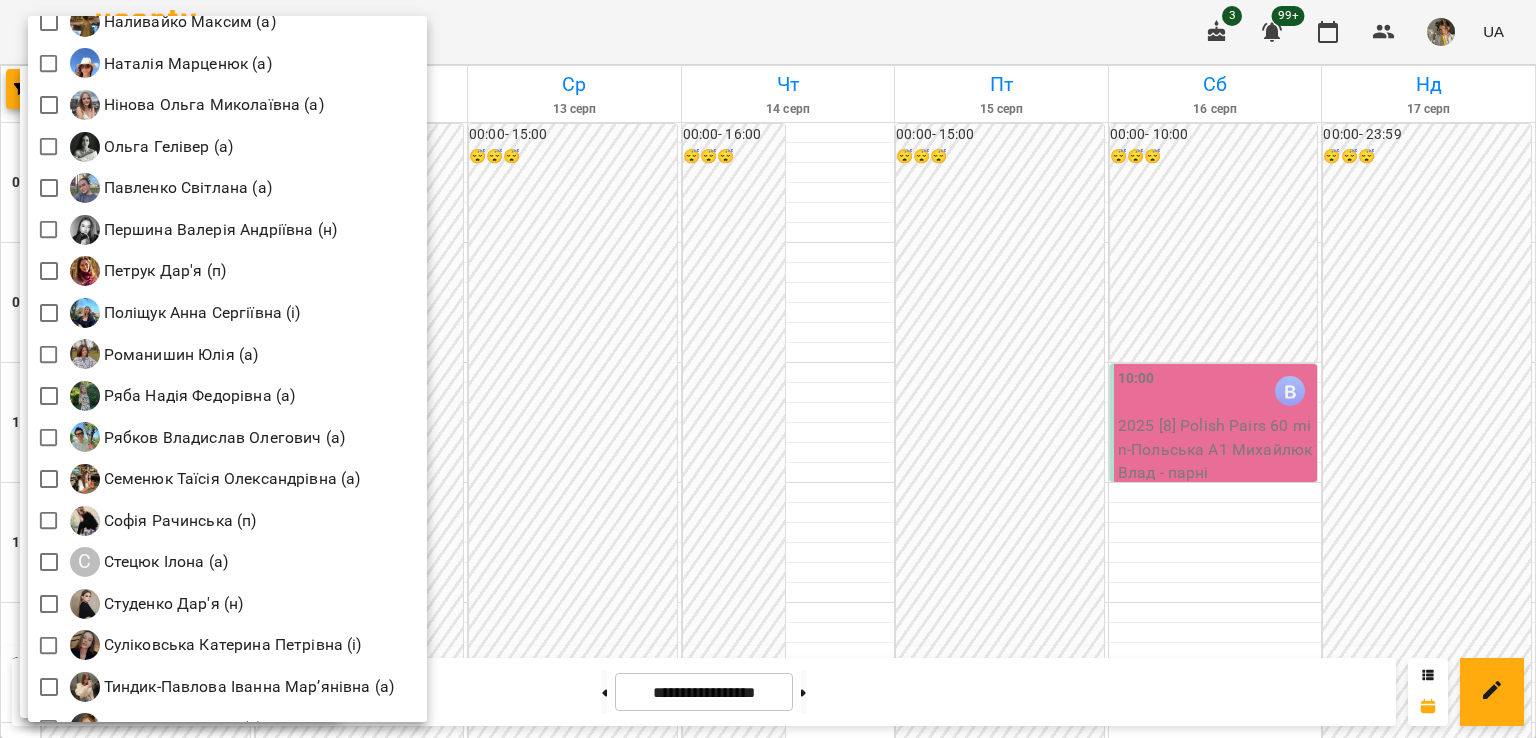 click at bounding box center [768, 369] 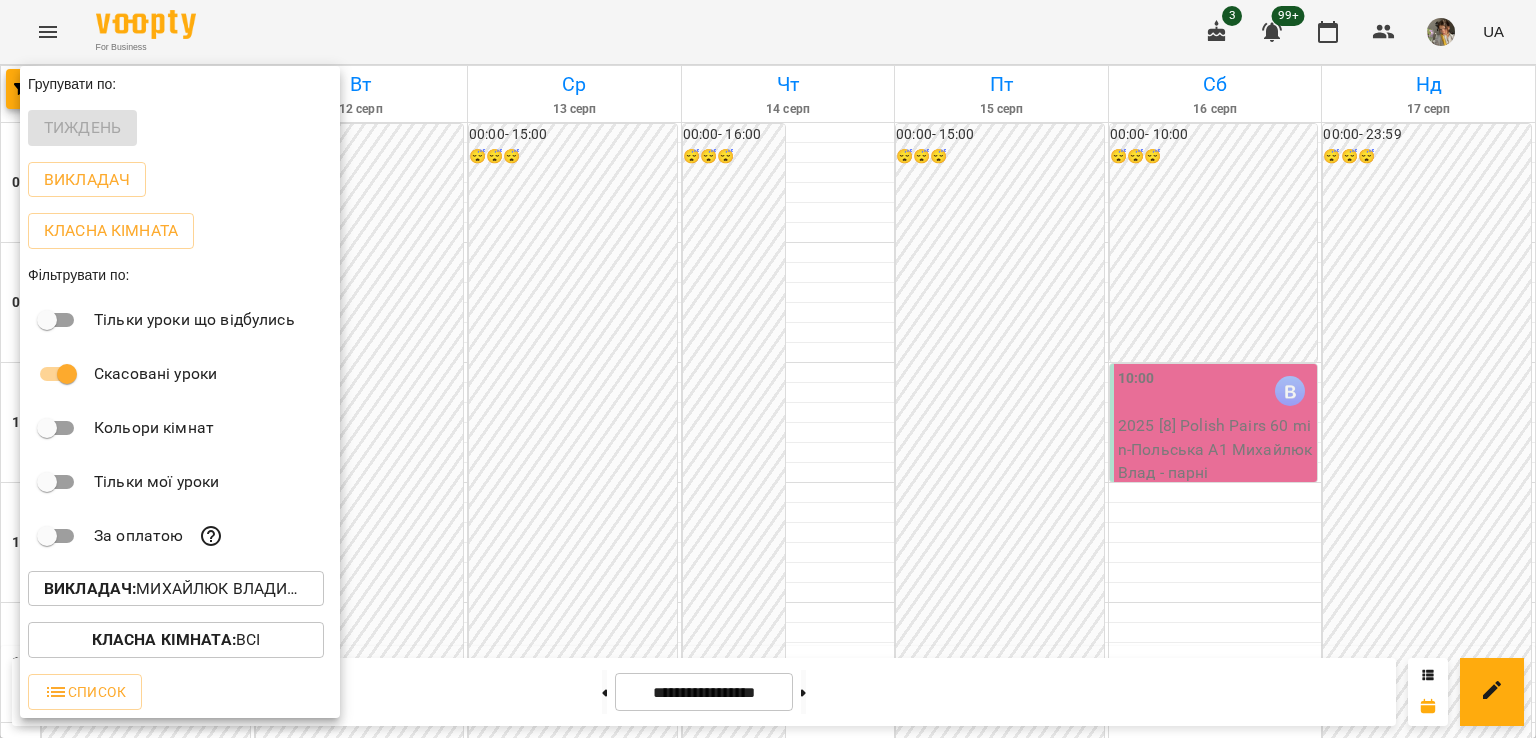 click at bounding box center (768, 369) 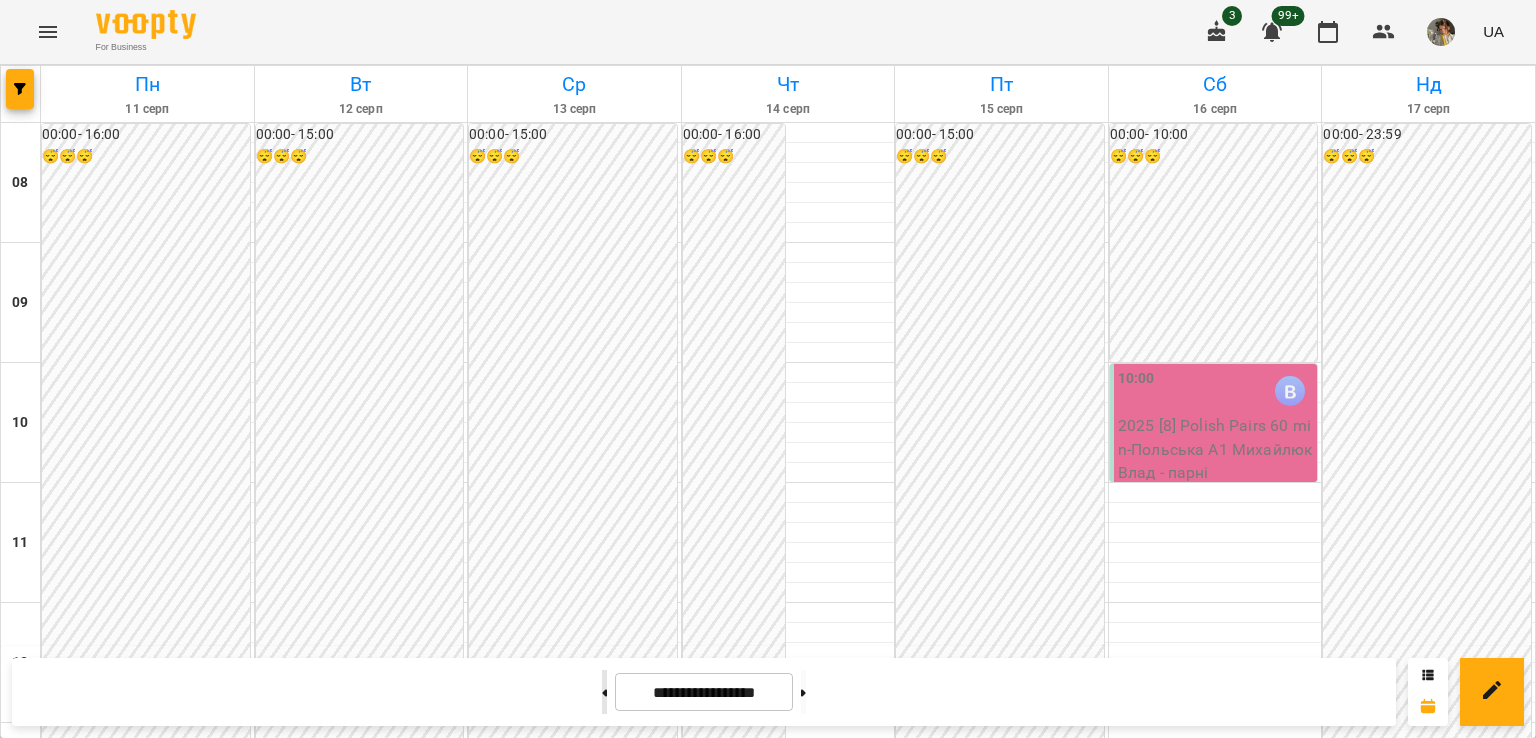 click at bounding box center (604, 692) 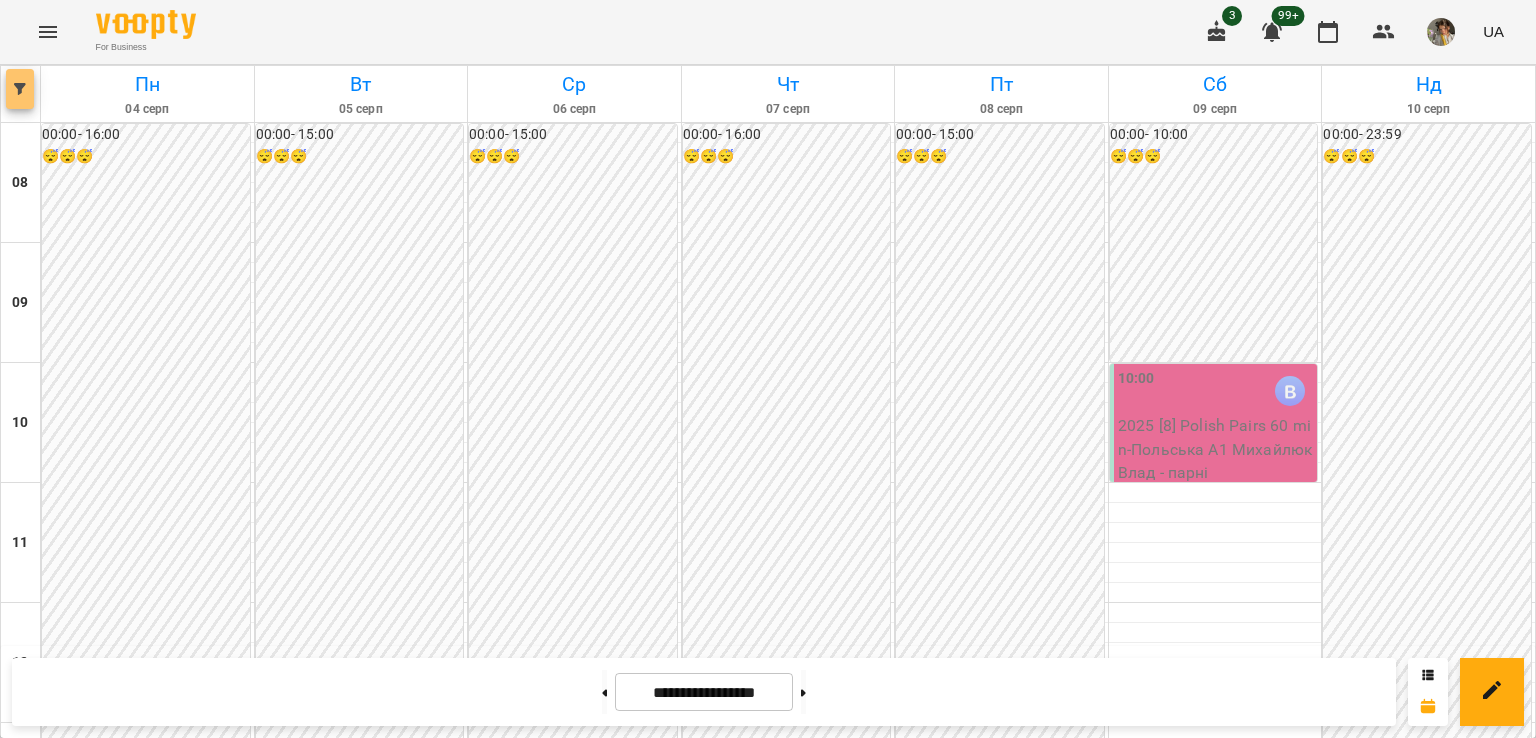 click at bounding box center [20, 89] 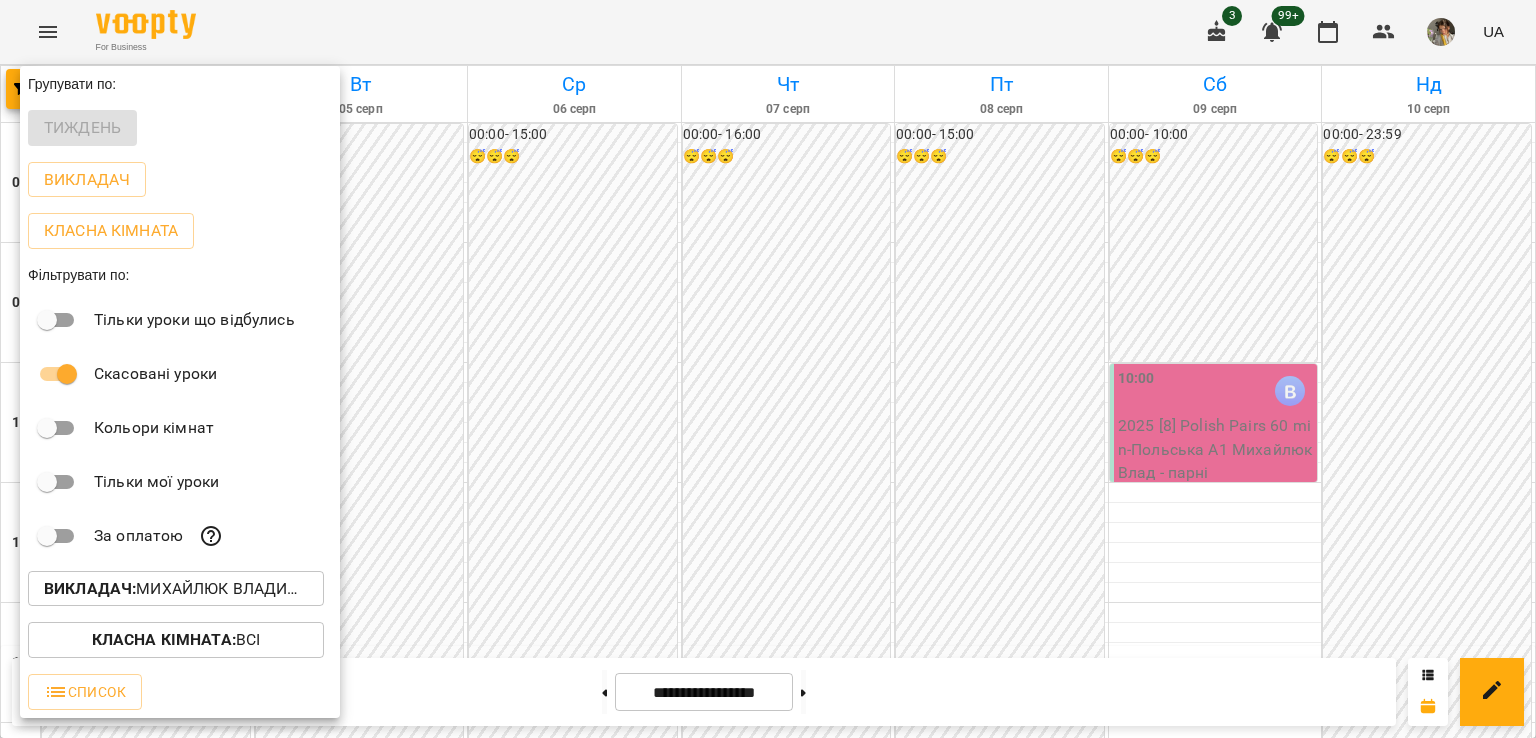 click on "Викладач : [FIRST] [LAST] [MIDDLE] (п)" at bounding box center [176, 589] 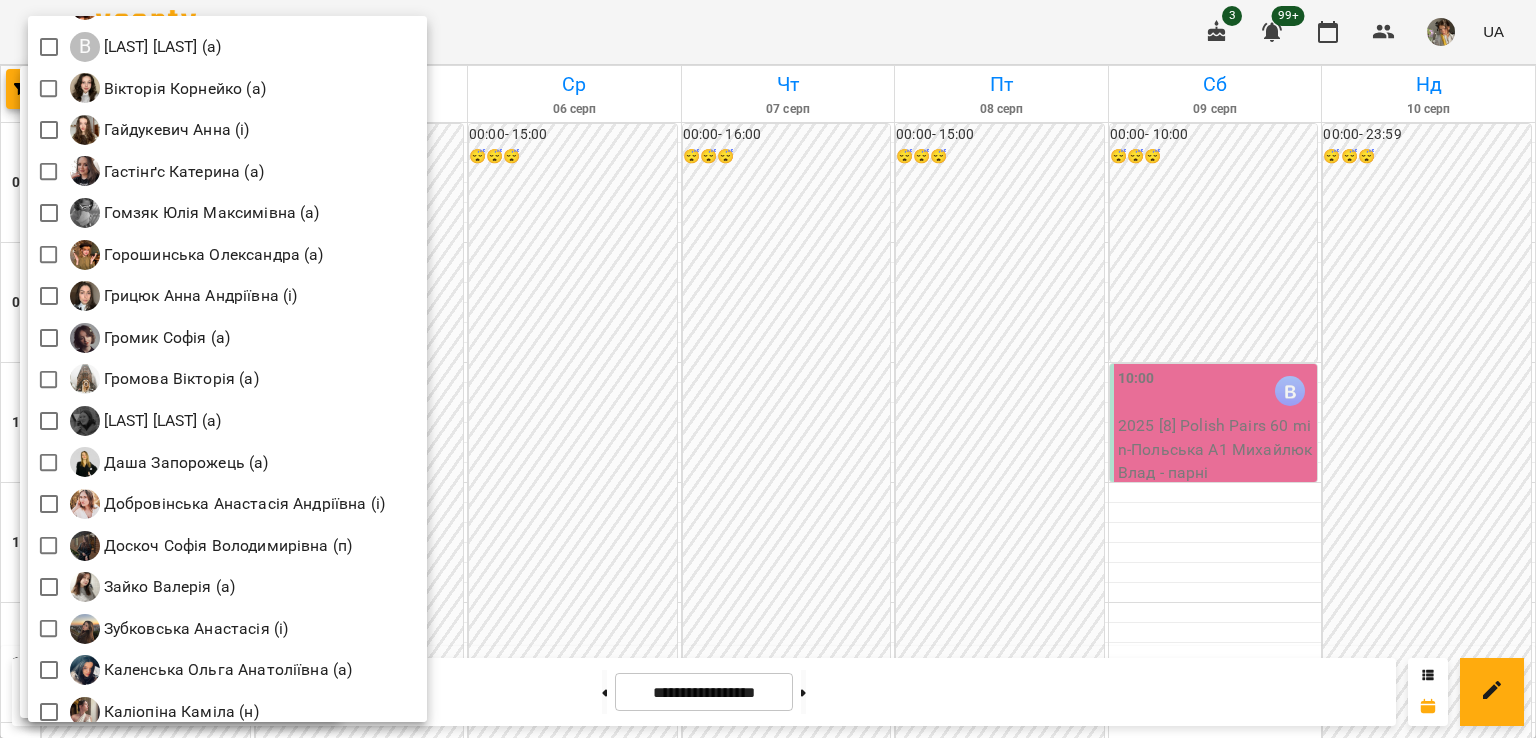 scroll, scrollTop: 456, scrollLeft: 0, axis: vertical 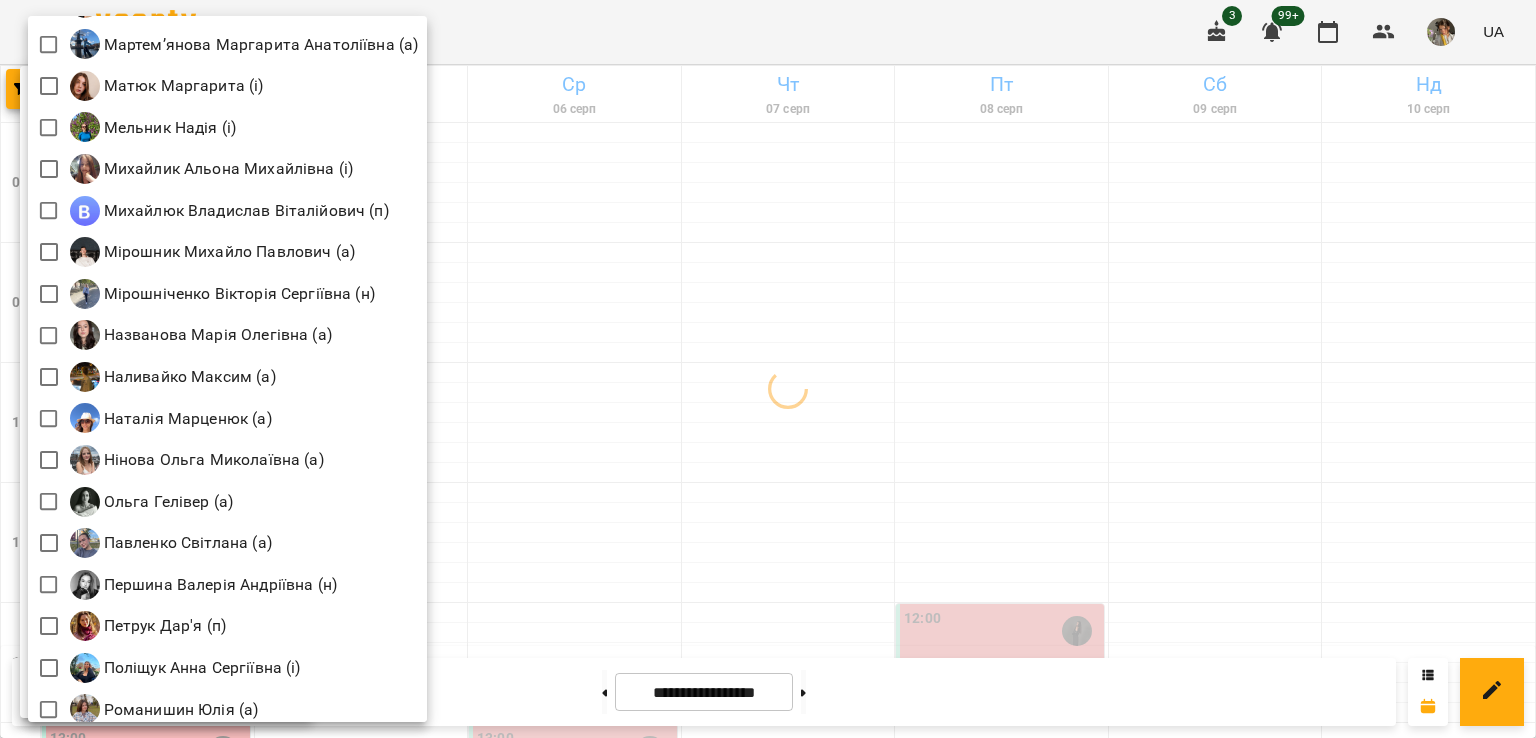 click at bounding box center (768, 369) 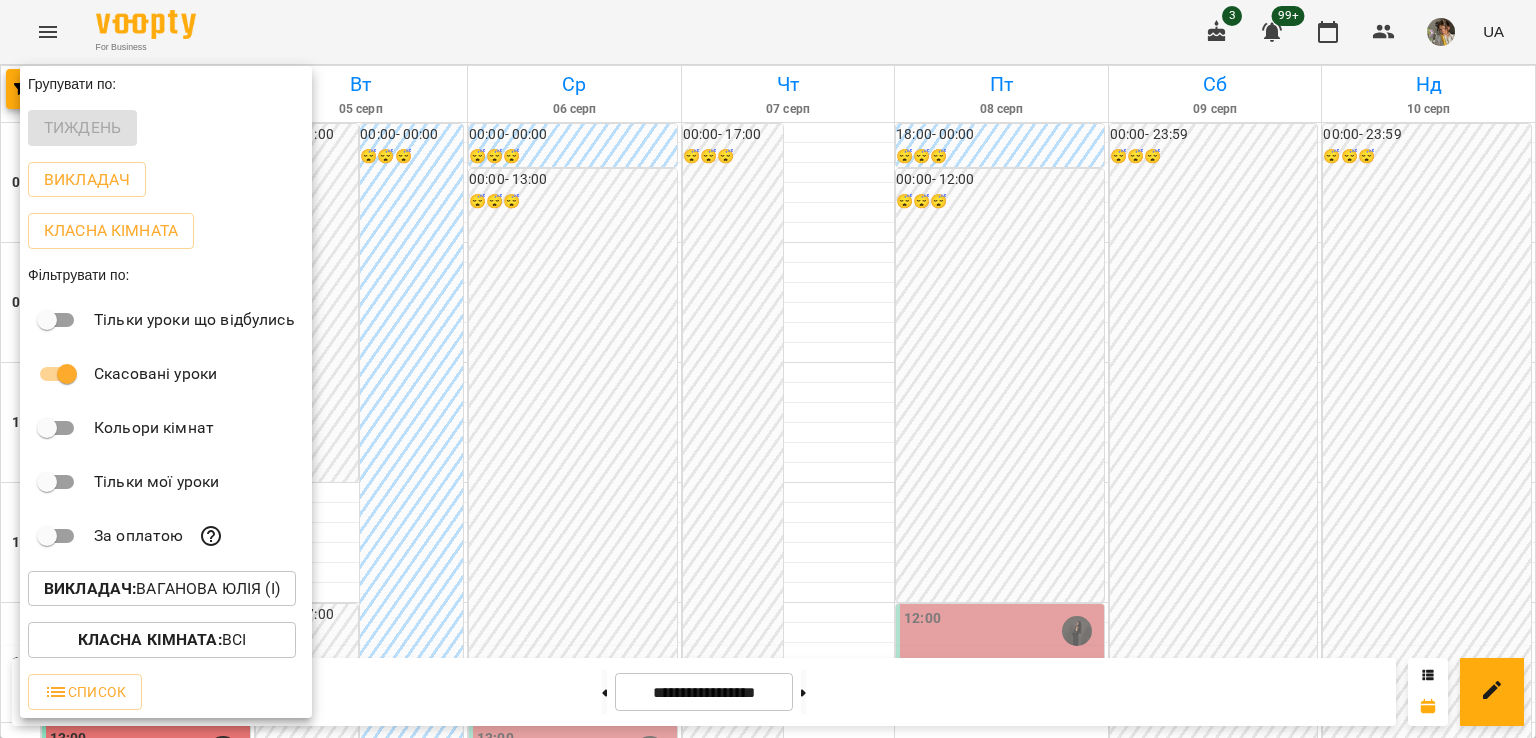 click at bounding box center (768, 369) 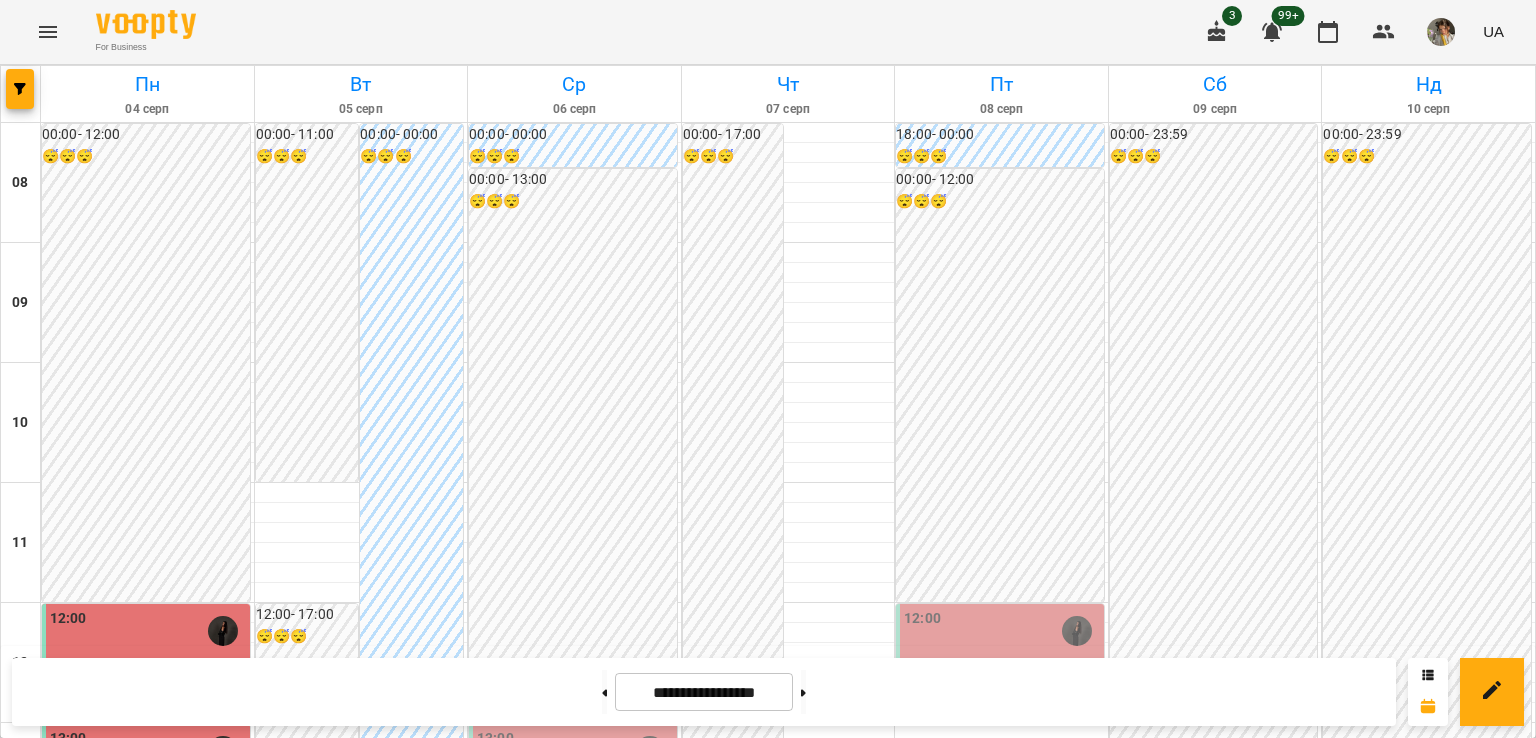 scroll, scrollTop: 0, scrollLeft: 0, axis: both 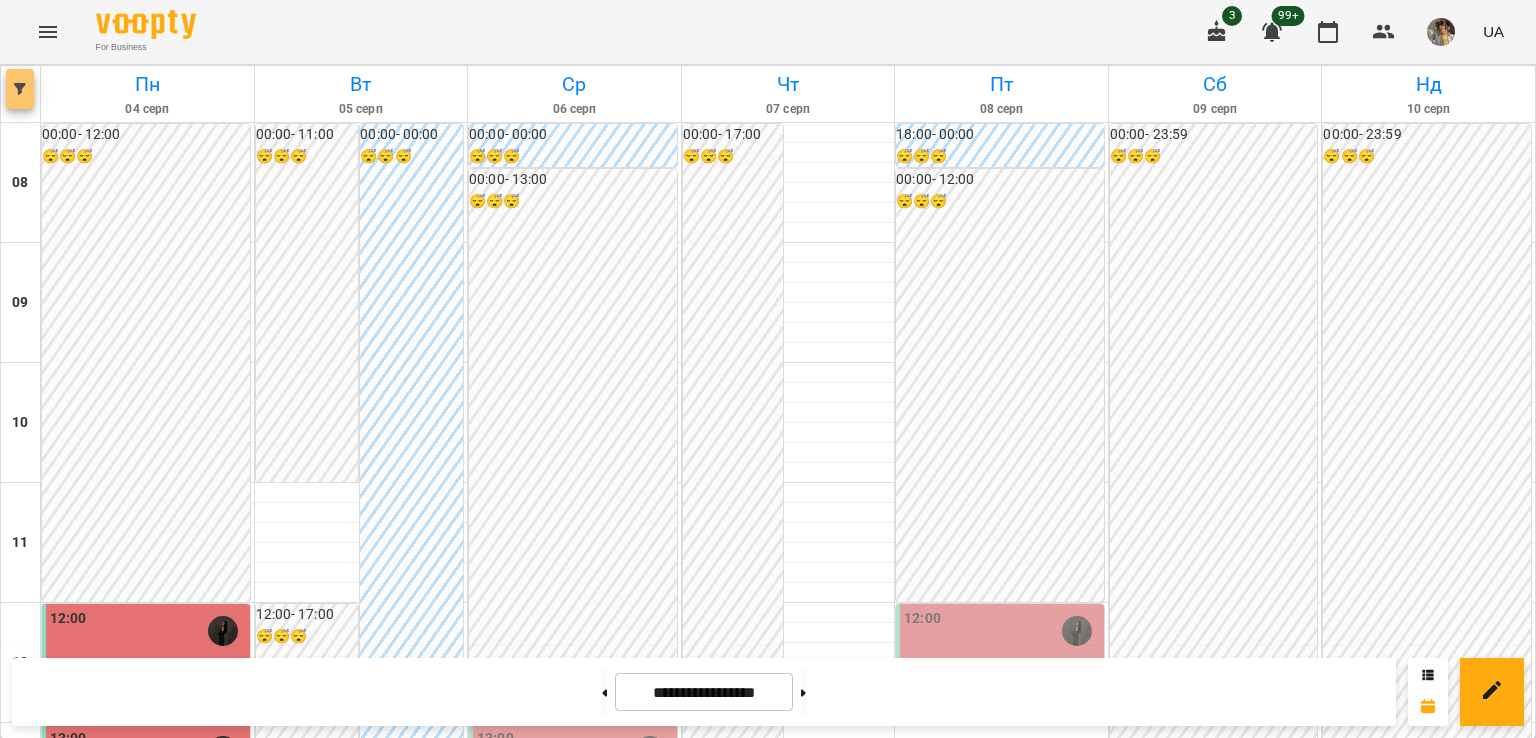 click 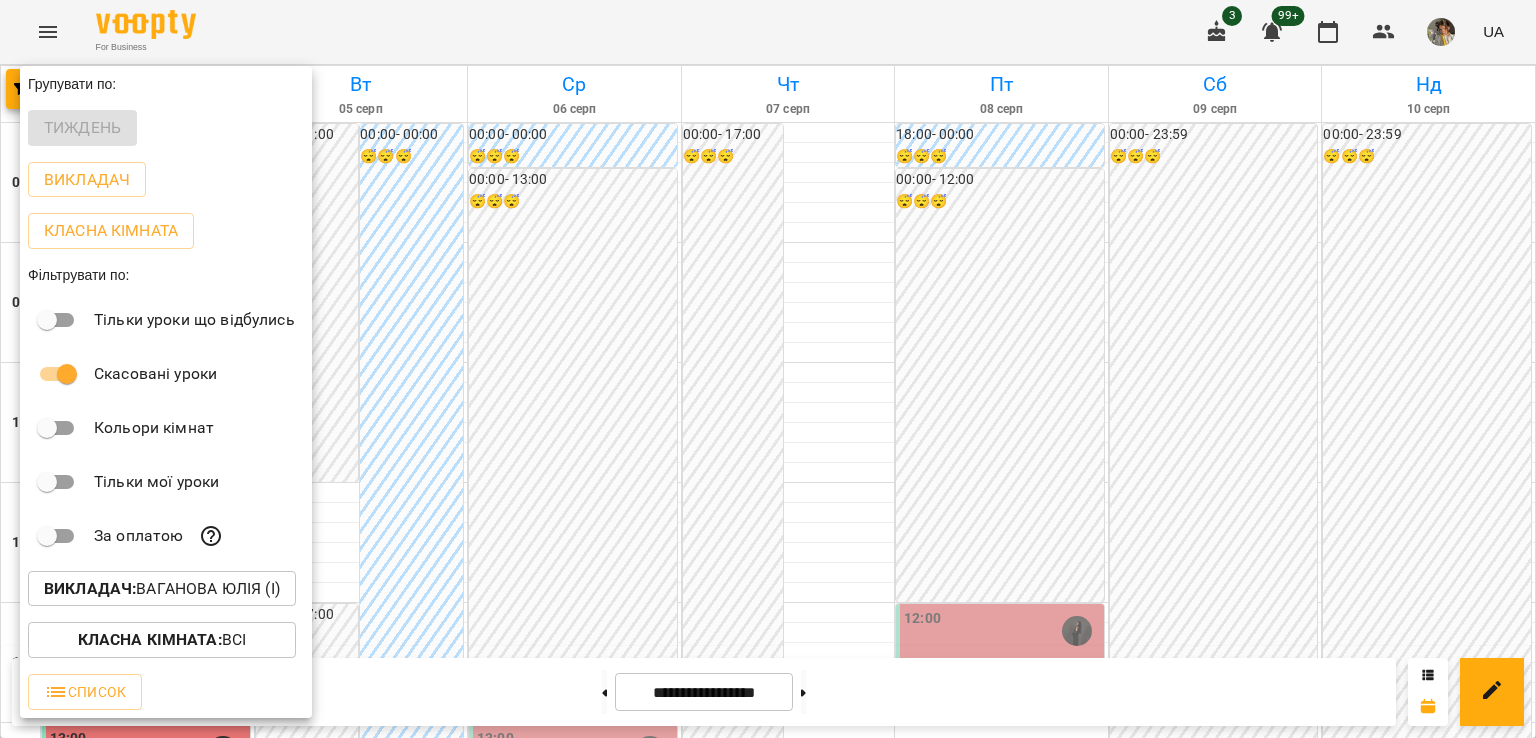 click on "Викладач :  Ваганова Юлія (і)" at bounding box center (162, 589) 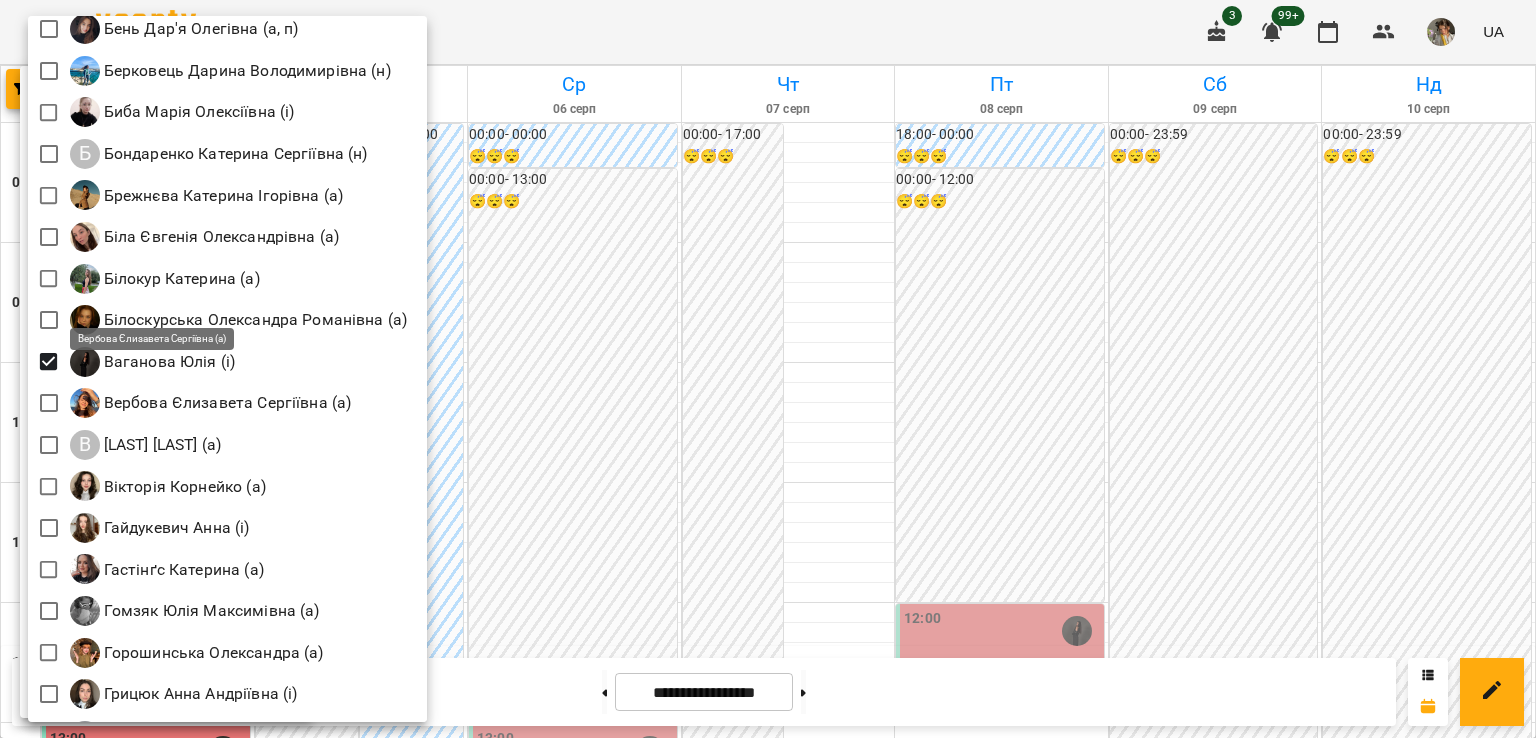 scroll, scrollTop: 293, scrollLeft: 0, axis: vertical 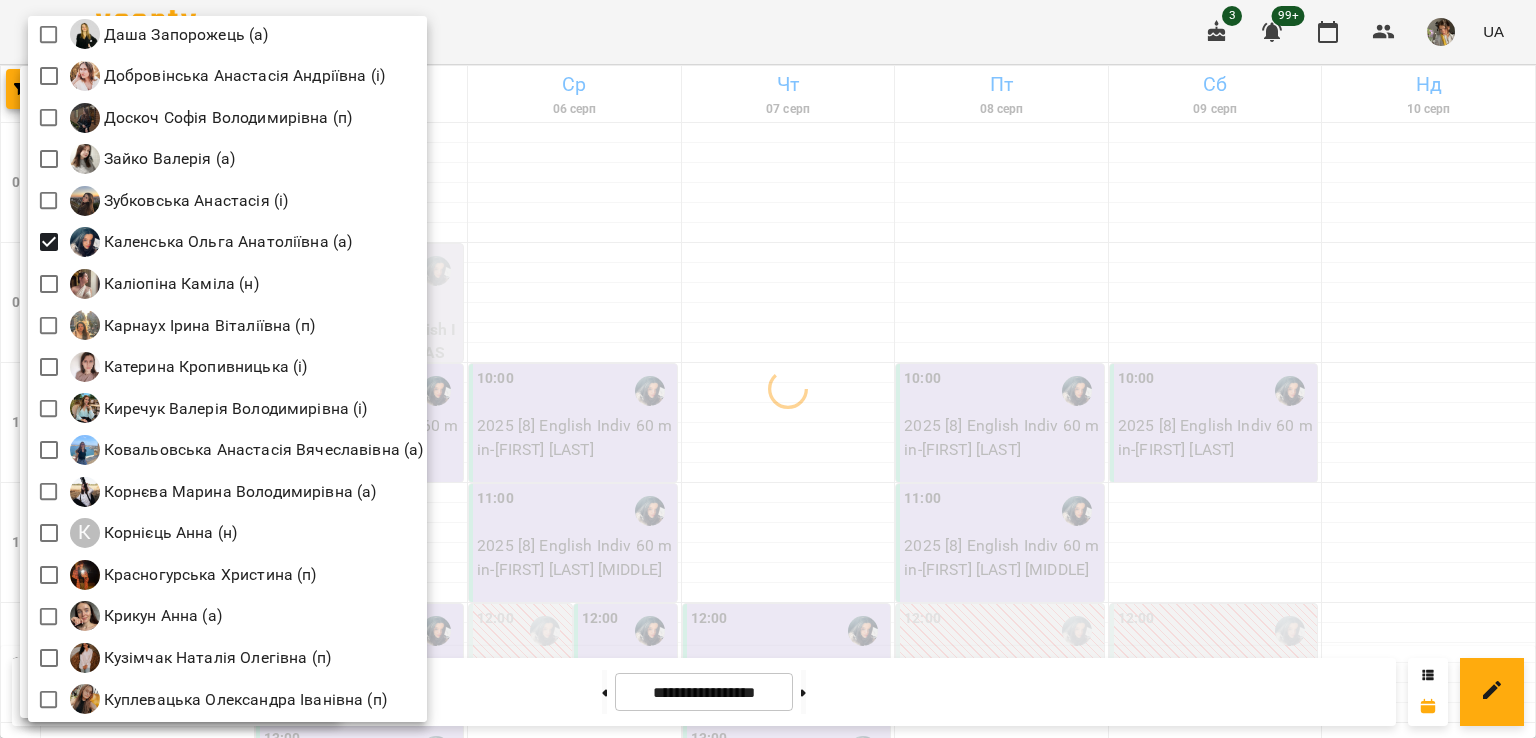 click at bounding box center (768, 369) 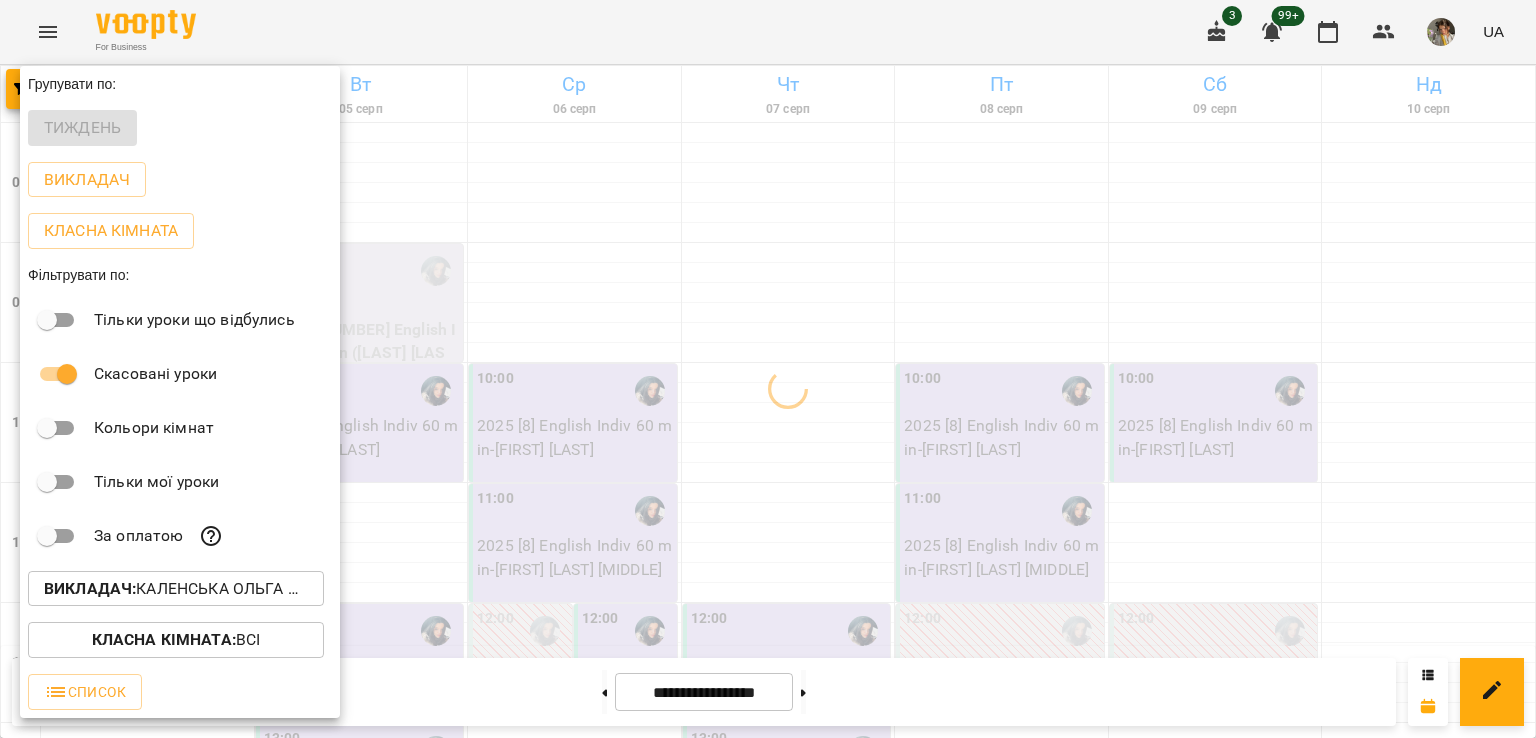 click at bounding box center (768, 369) 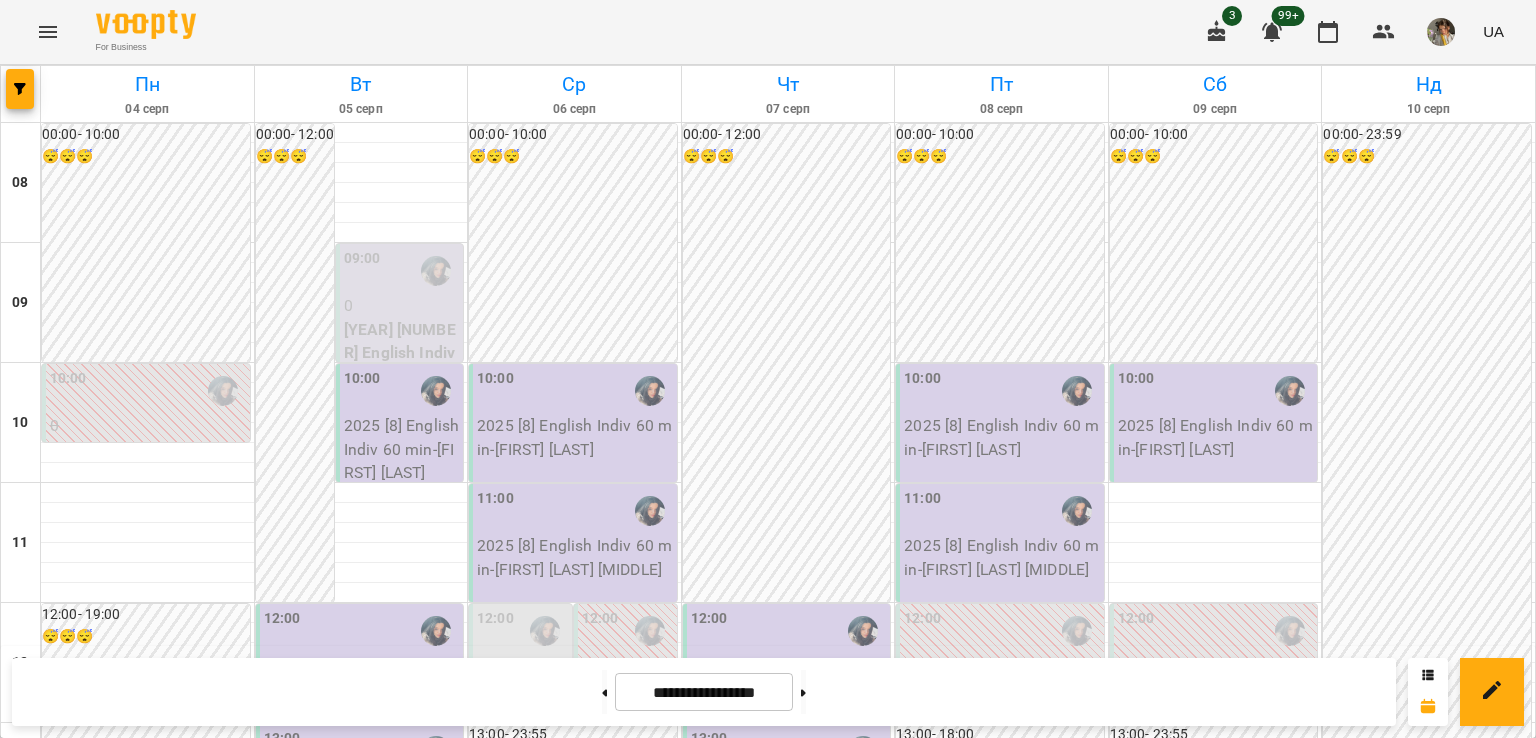 scroll, scrollTop: 136, scrollLeft: 0, axis: vertical 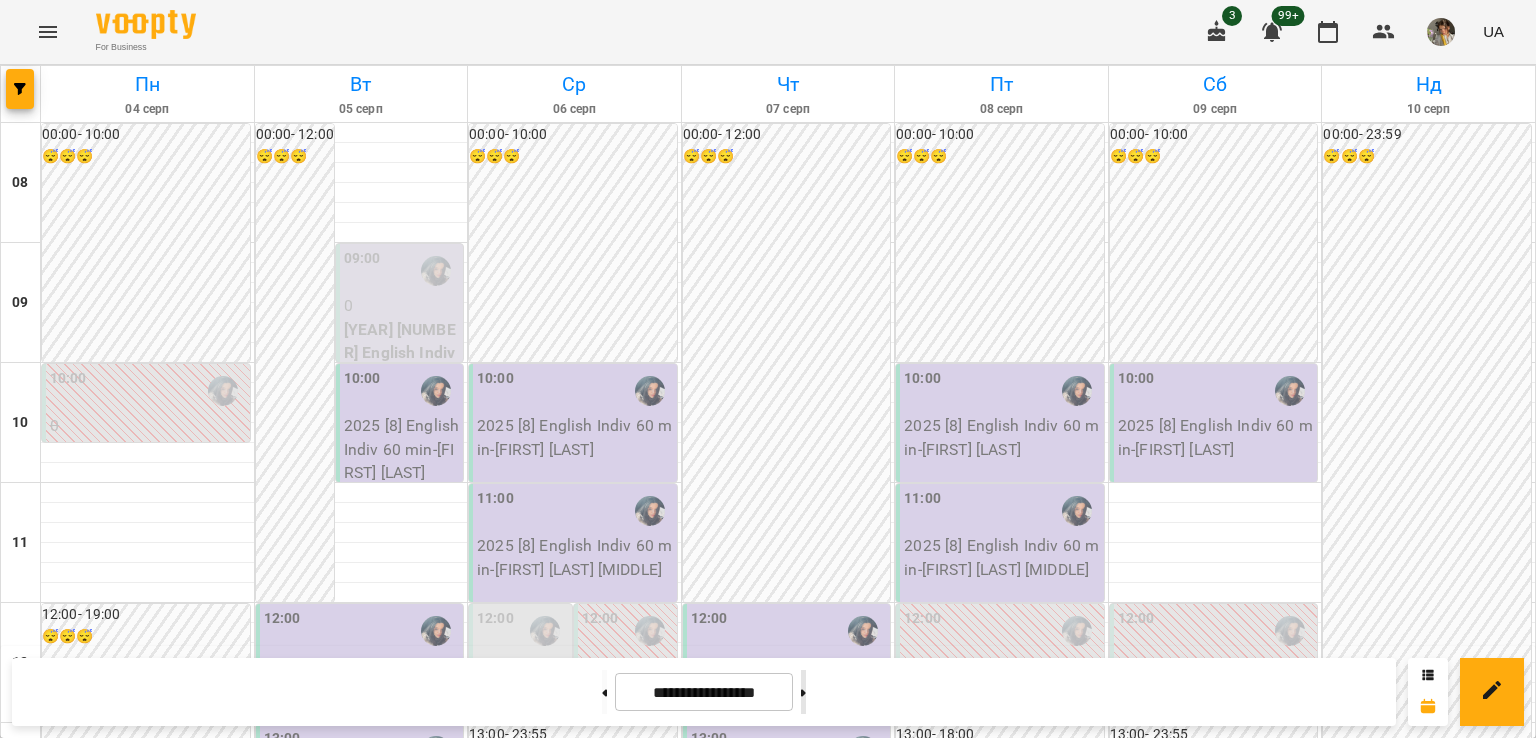 click at bounding box center (803, 692) 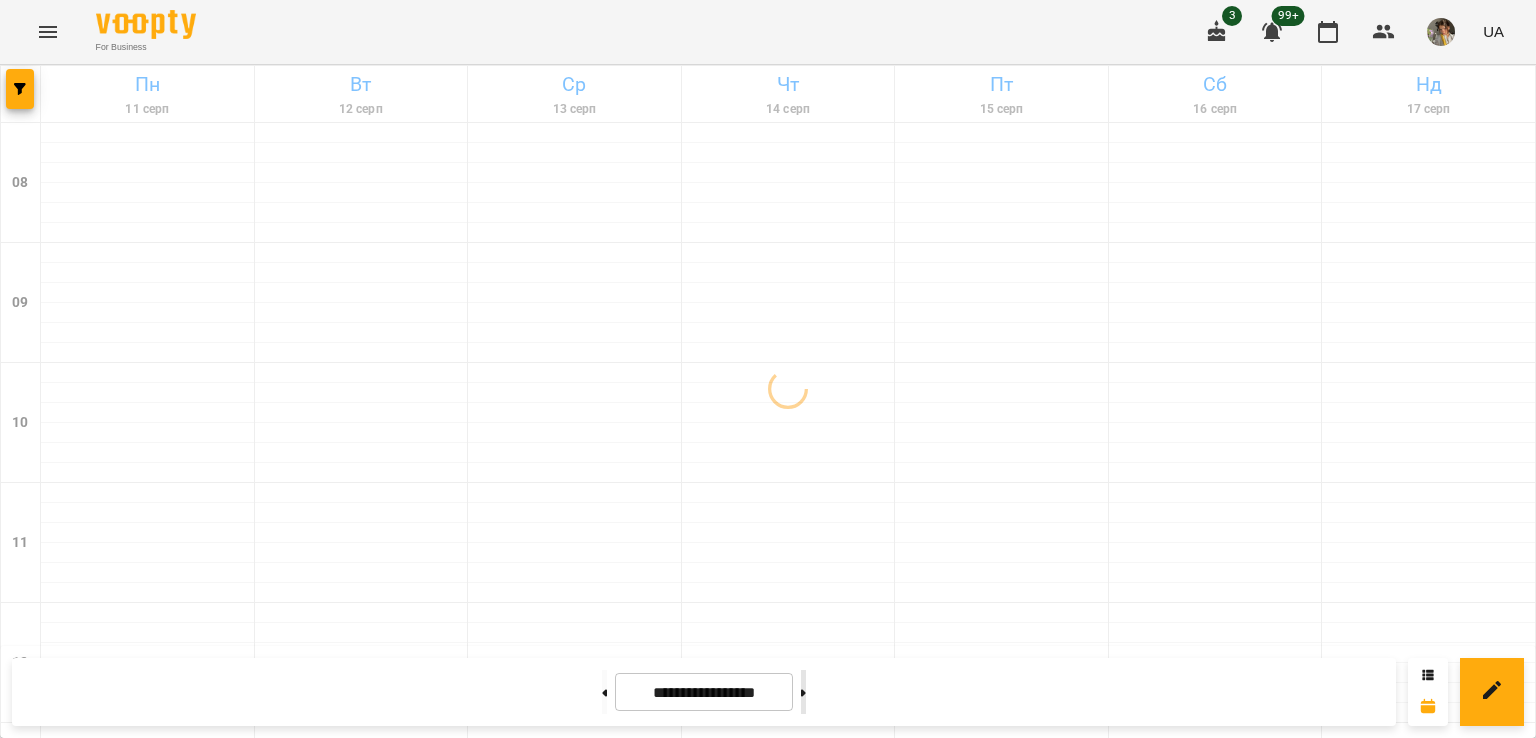 click at bounding box center (803, 692) 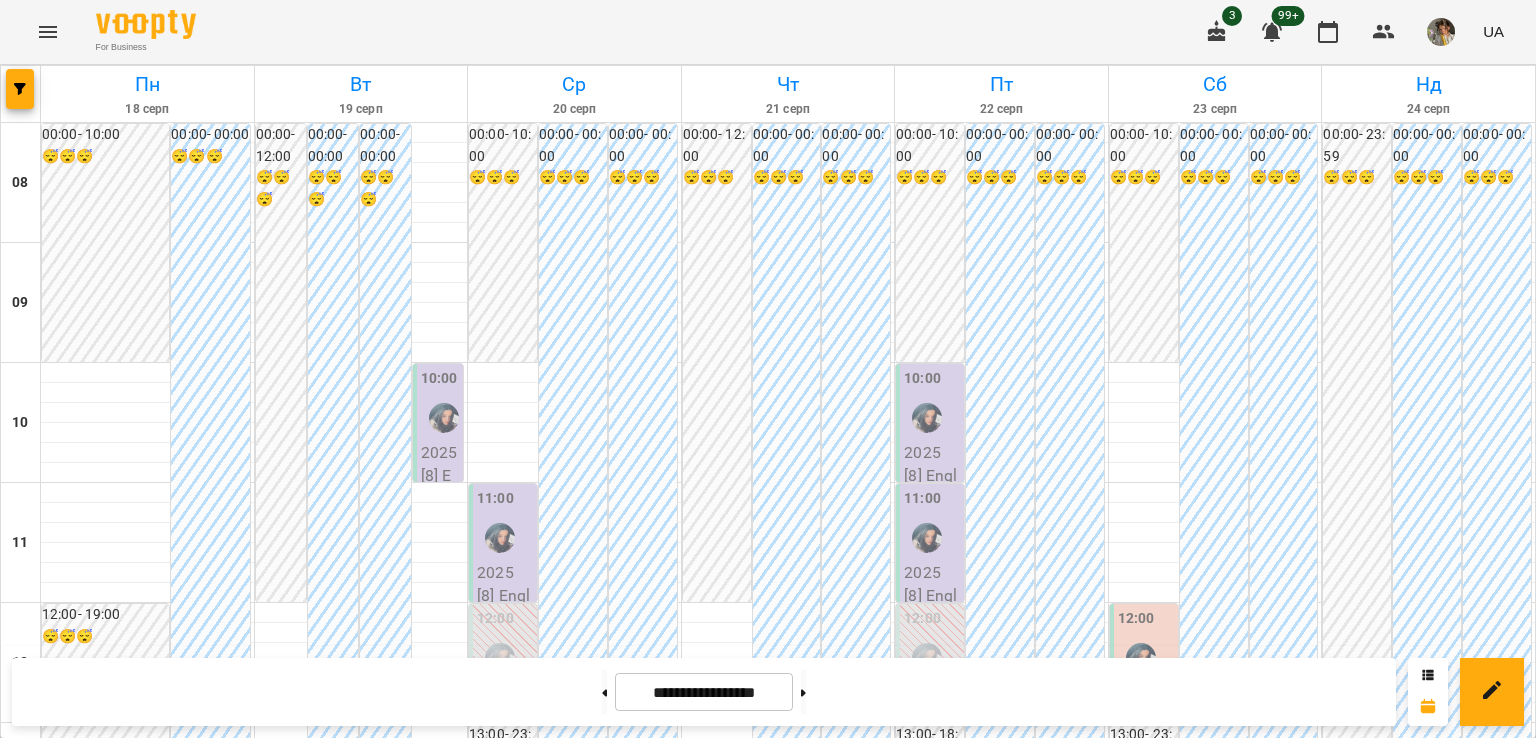 scroll, scrollTop: 144, scrollLeft: 0, axis: vertical 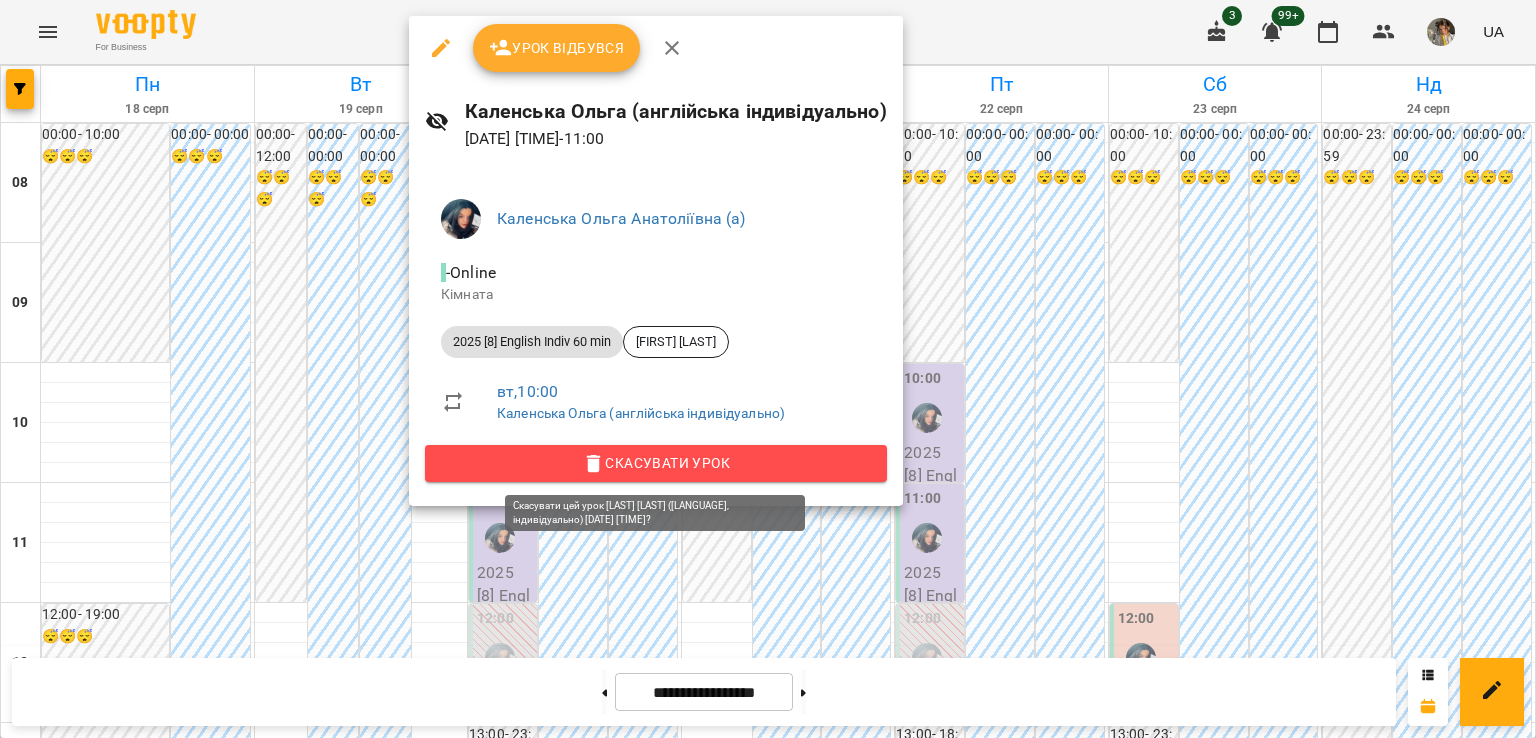 click on "Скасувати Урок" at bounding box center [656, 463] 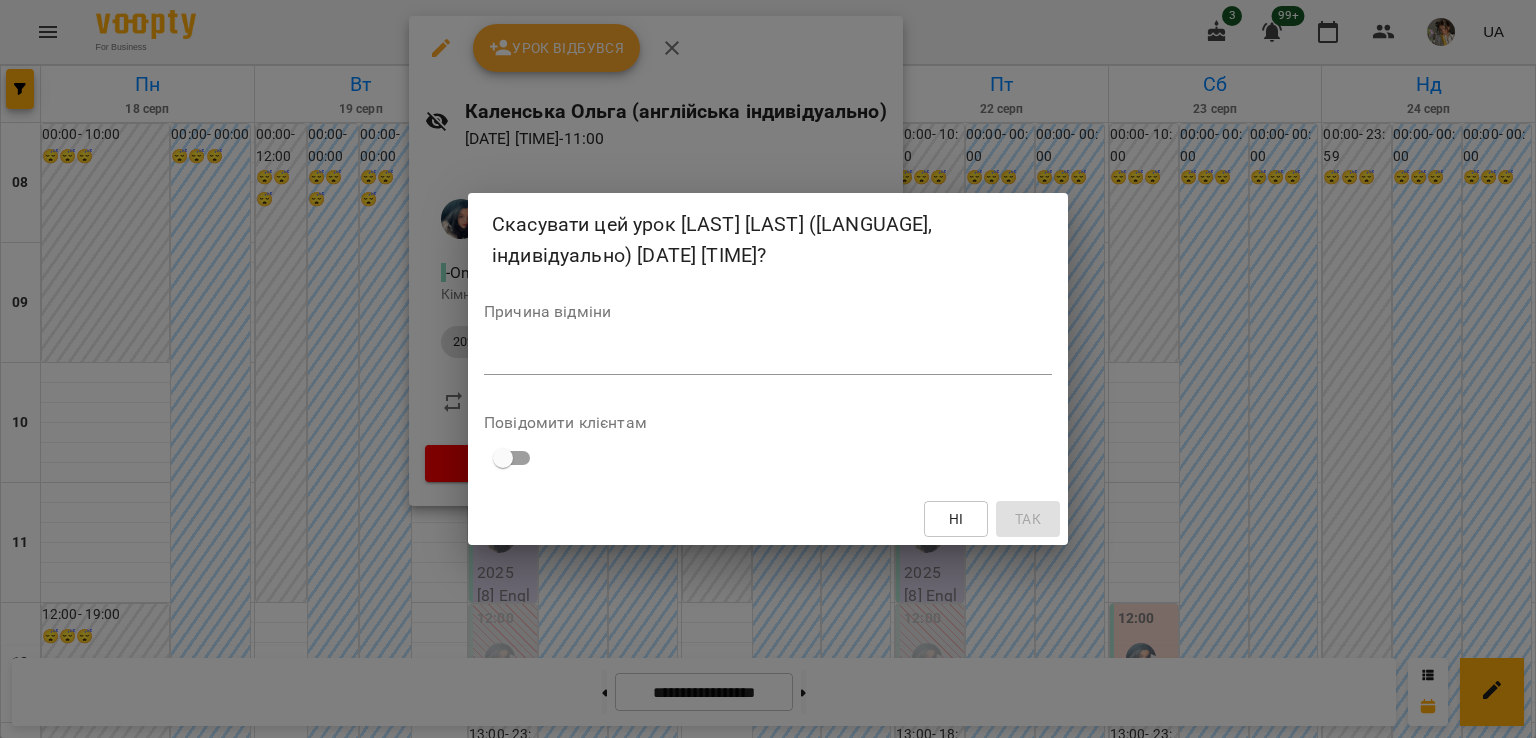 click at bounding box center (768, 358) 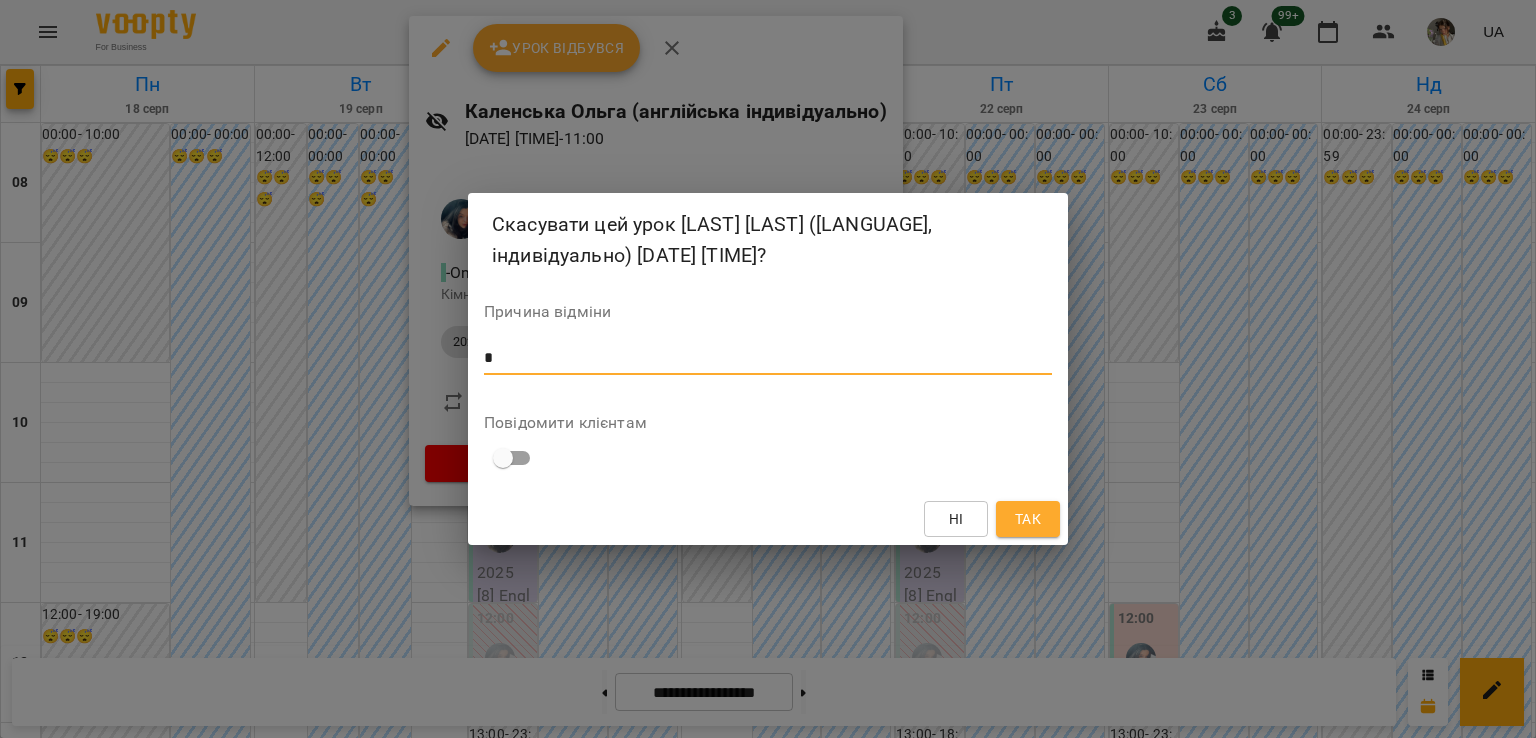 type on "*" 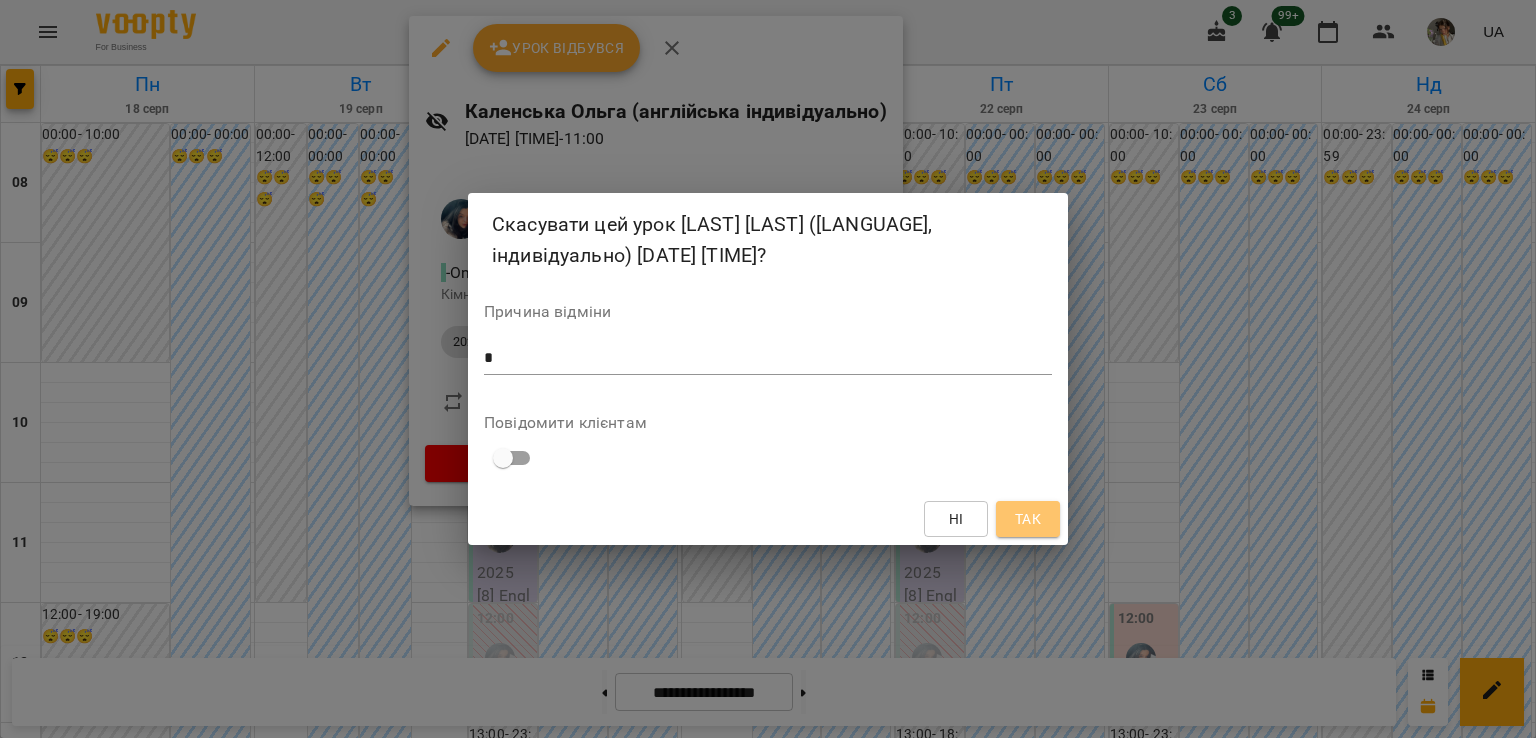 click on "Так" at bounding box center (1028, 519) 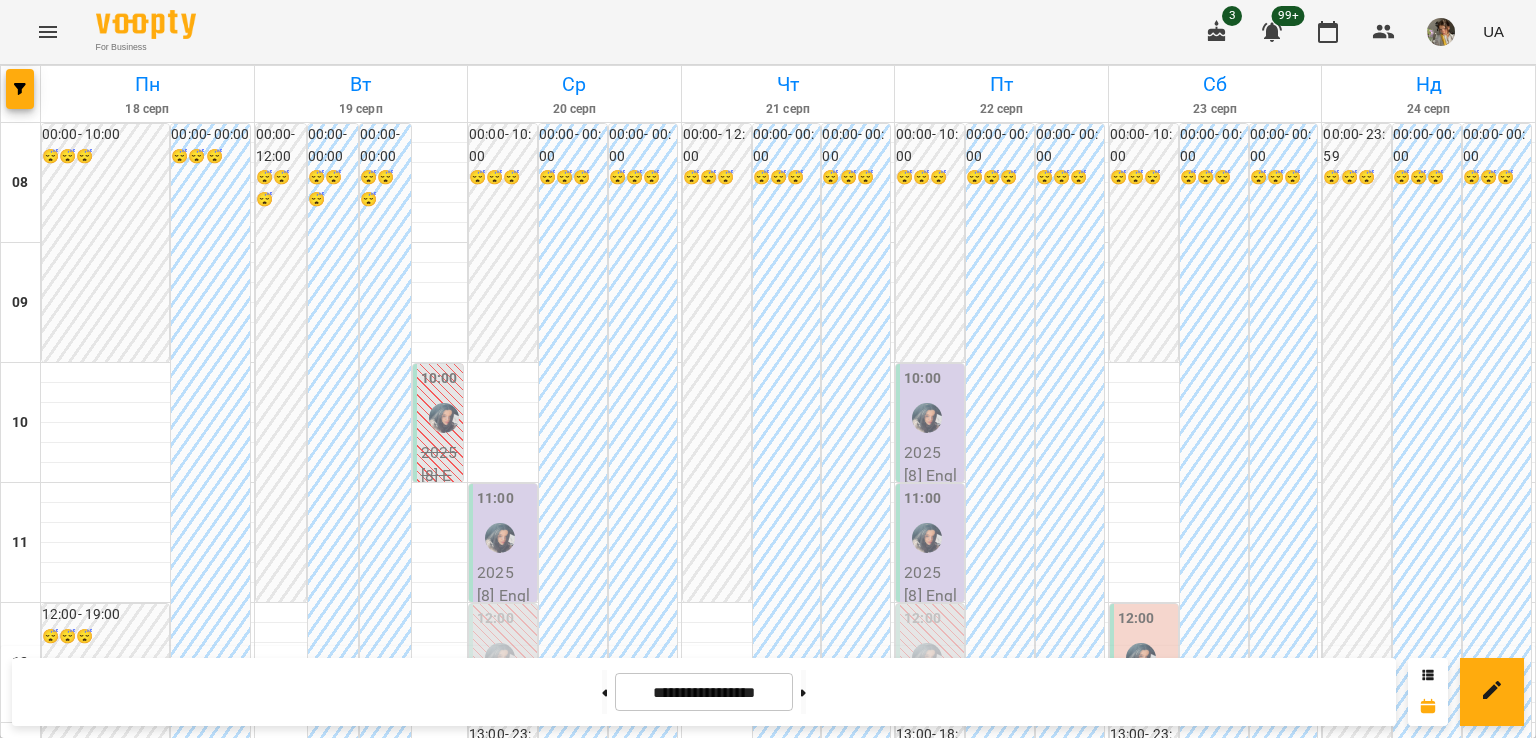 click on "2025 [8] English Indiv 60 min - Юлія Продан" at bounding box center [932, 523] 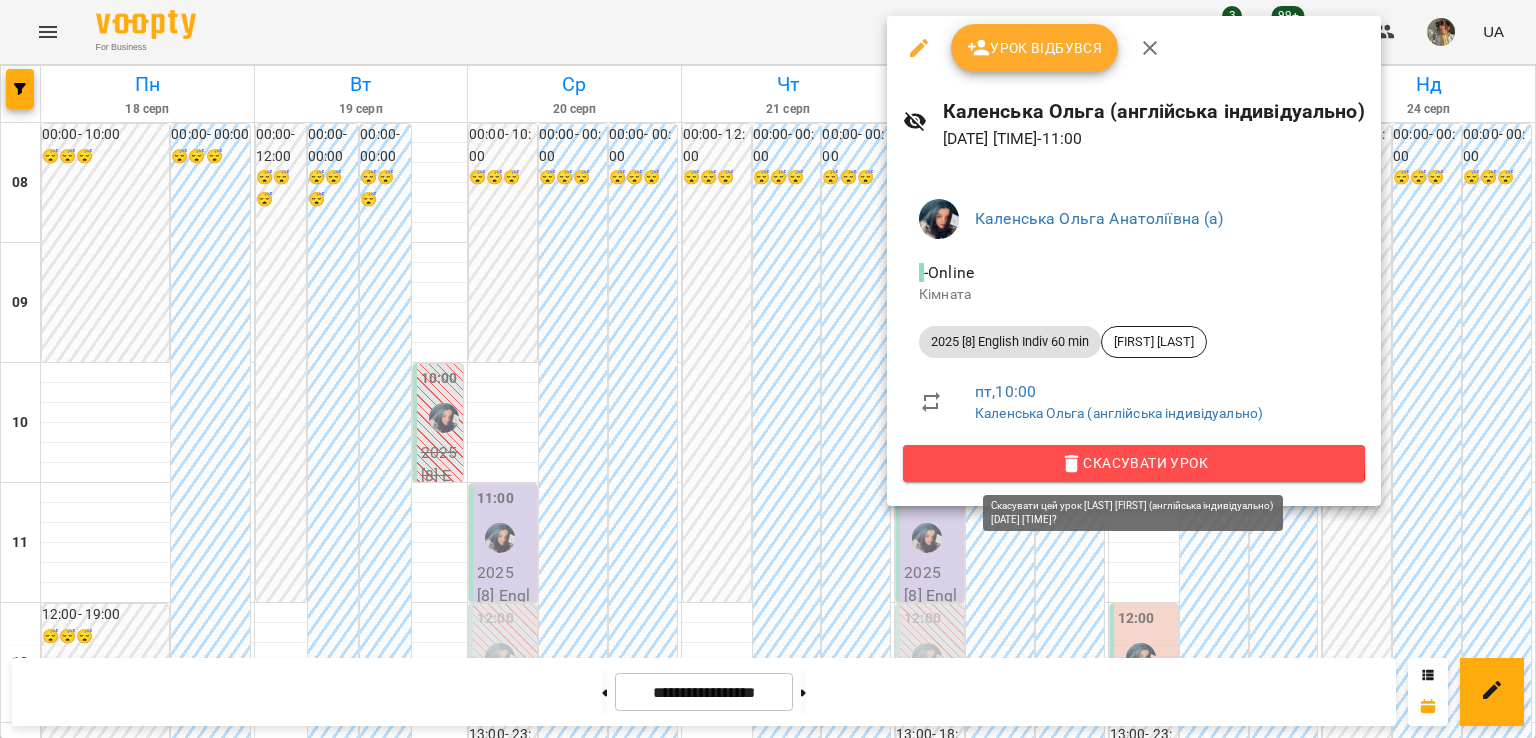 click on "Скасувати Урок" at bounding box center [1134, 463] 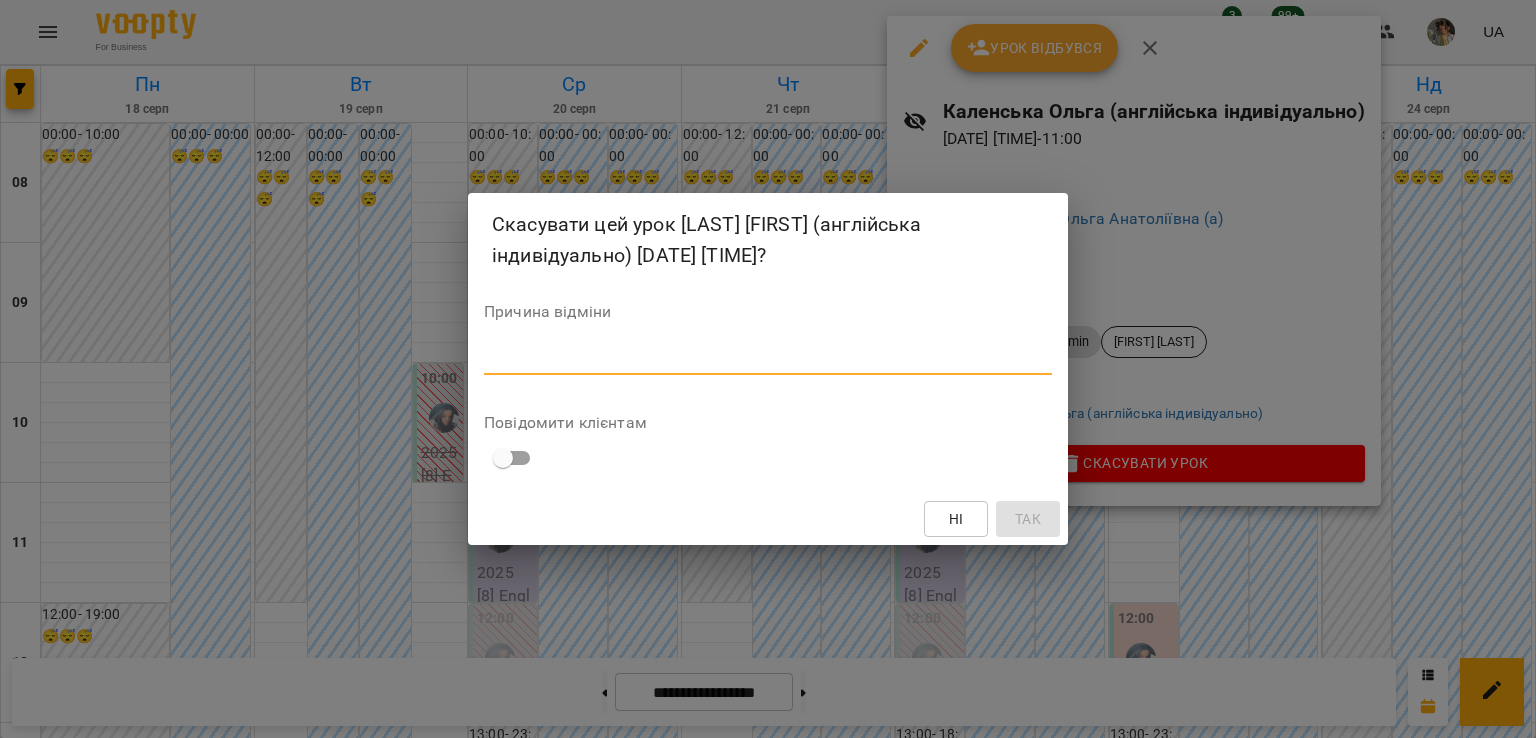 click at bounding box center (768, 358) 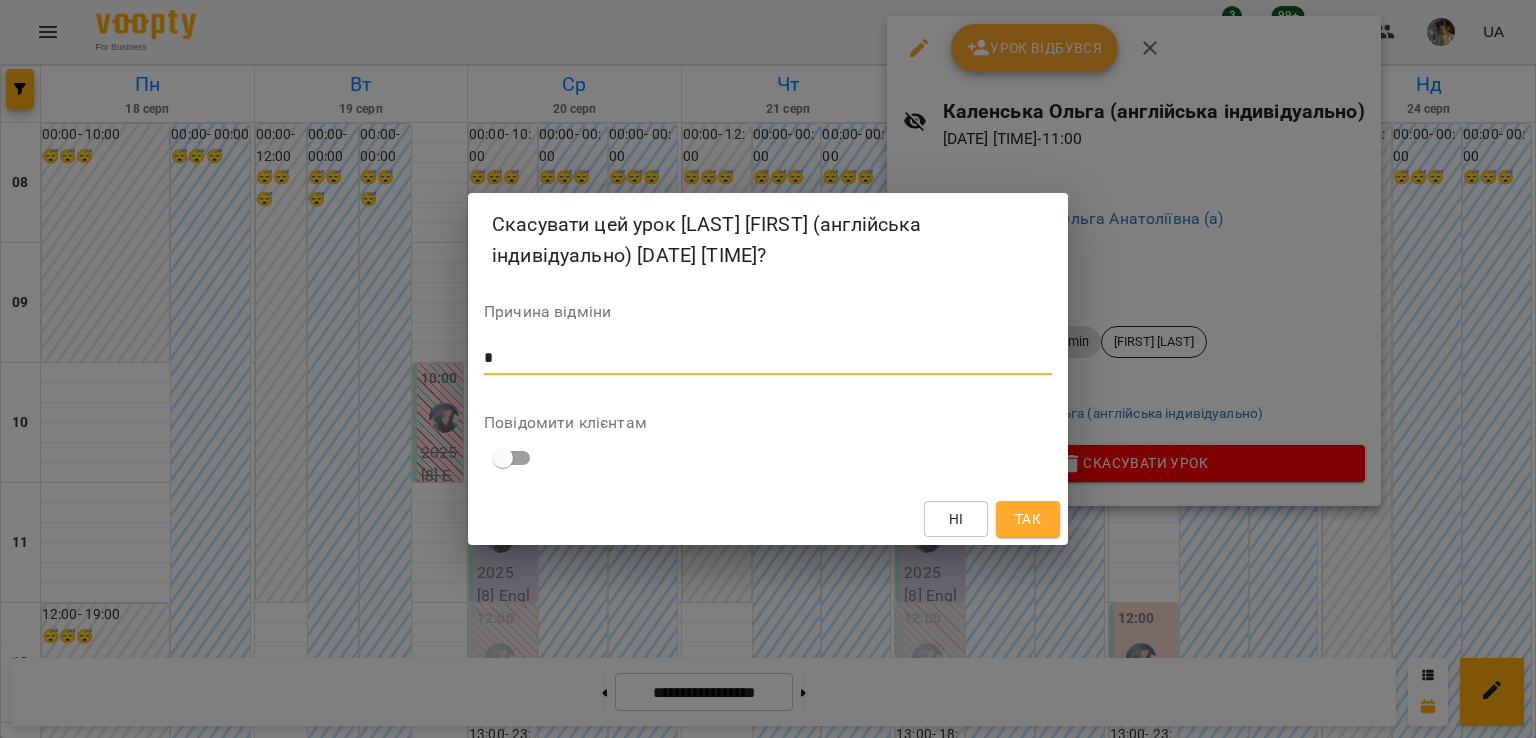 type on "*" 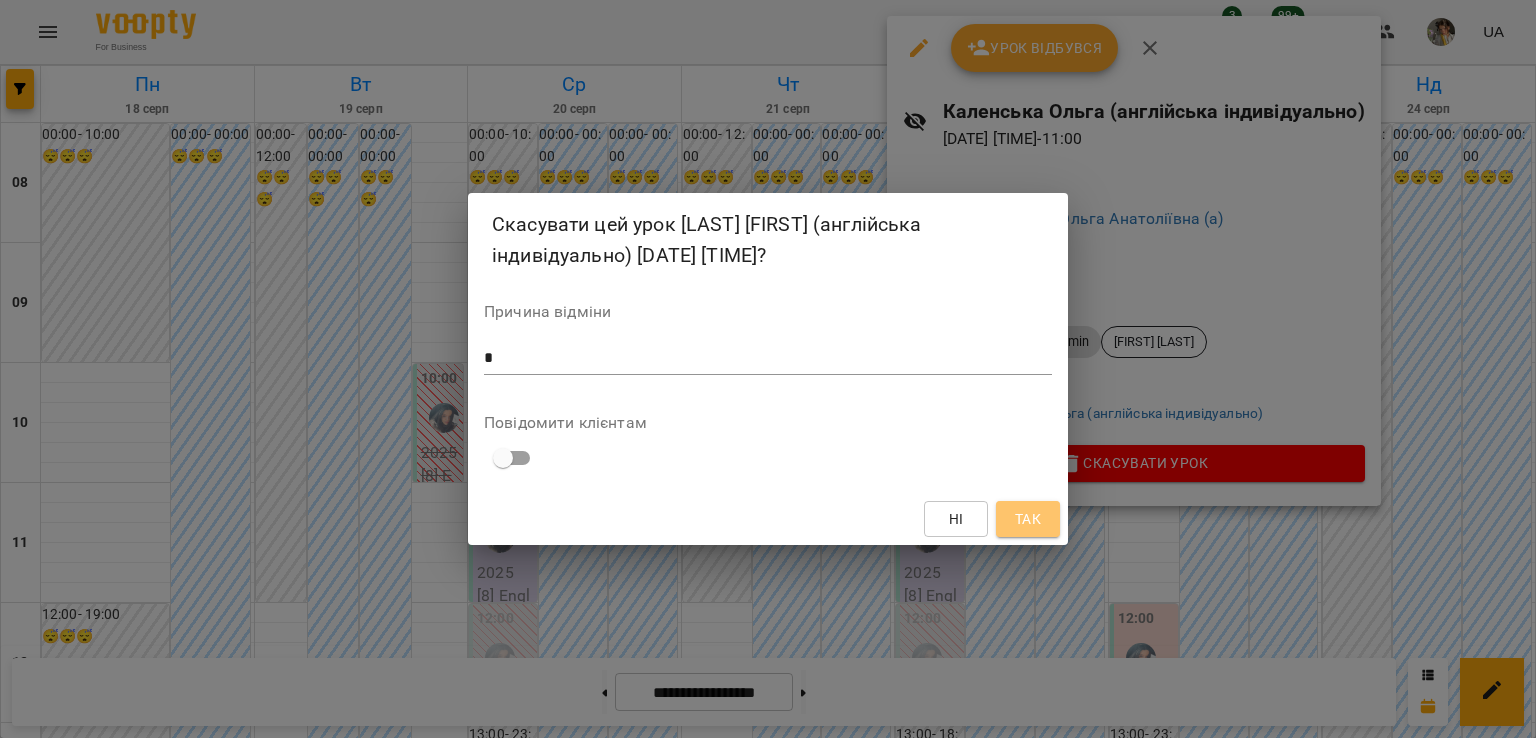 click on "Так" at bounding box center (1028, 519) 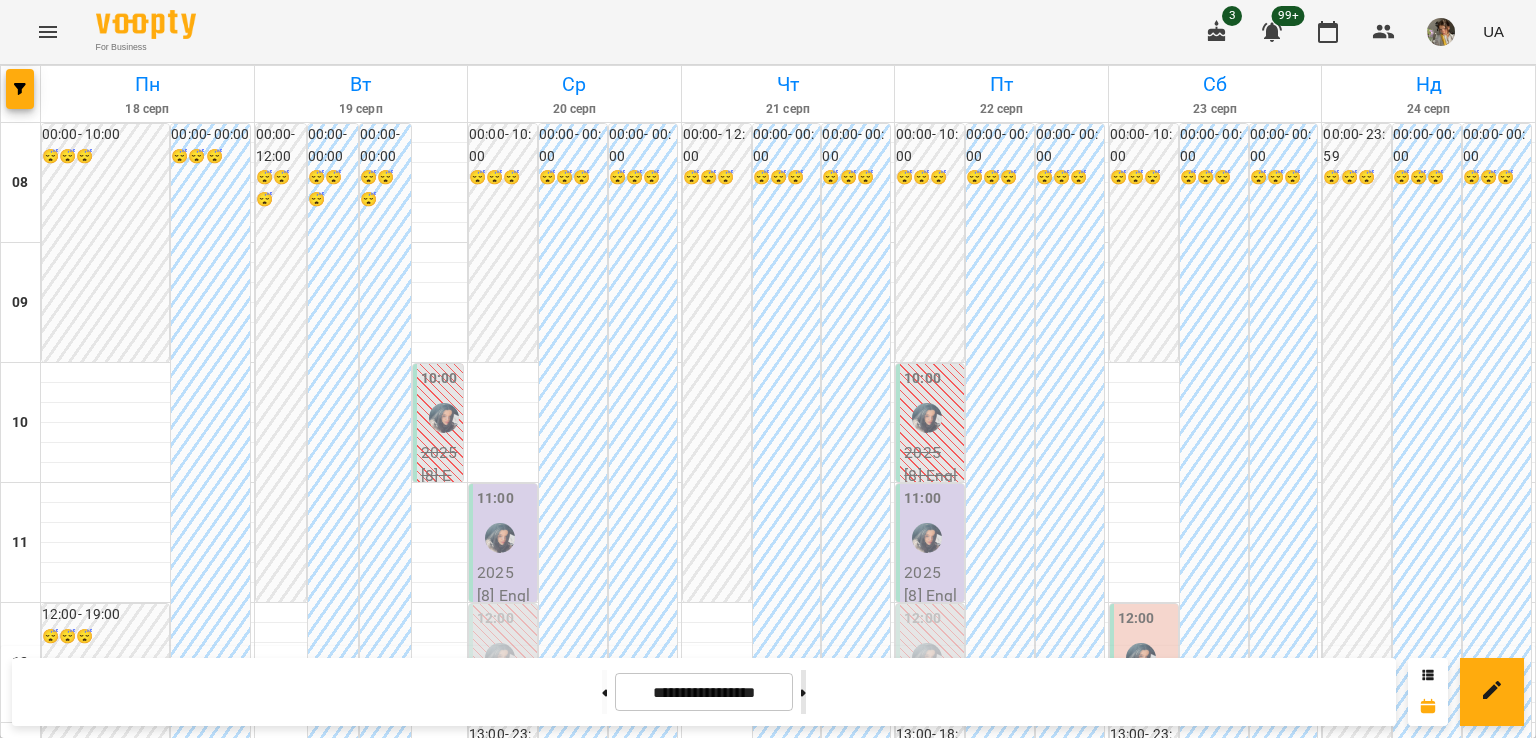 click at bounding box center [803, 692] 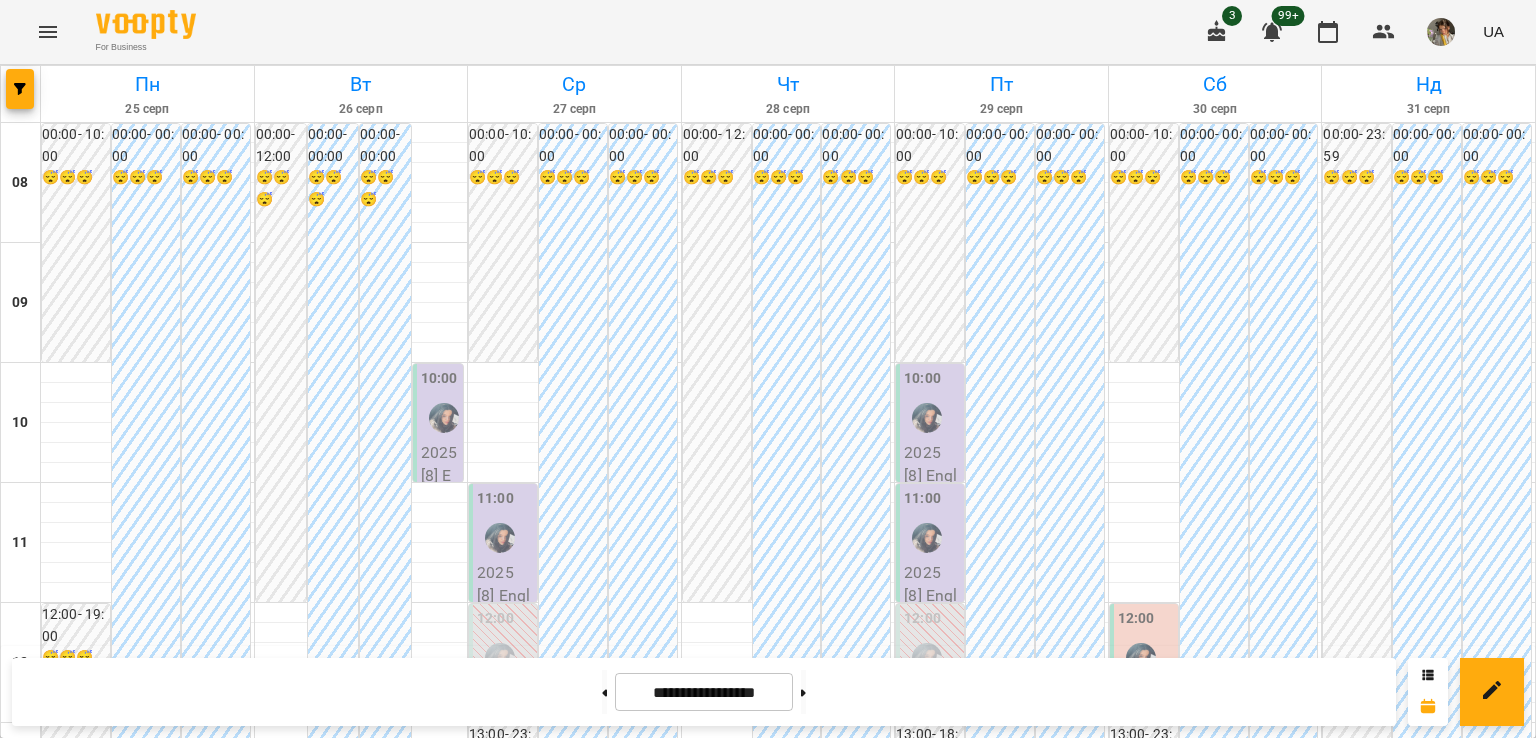click at bounding box center (444, 418) 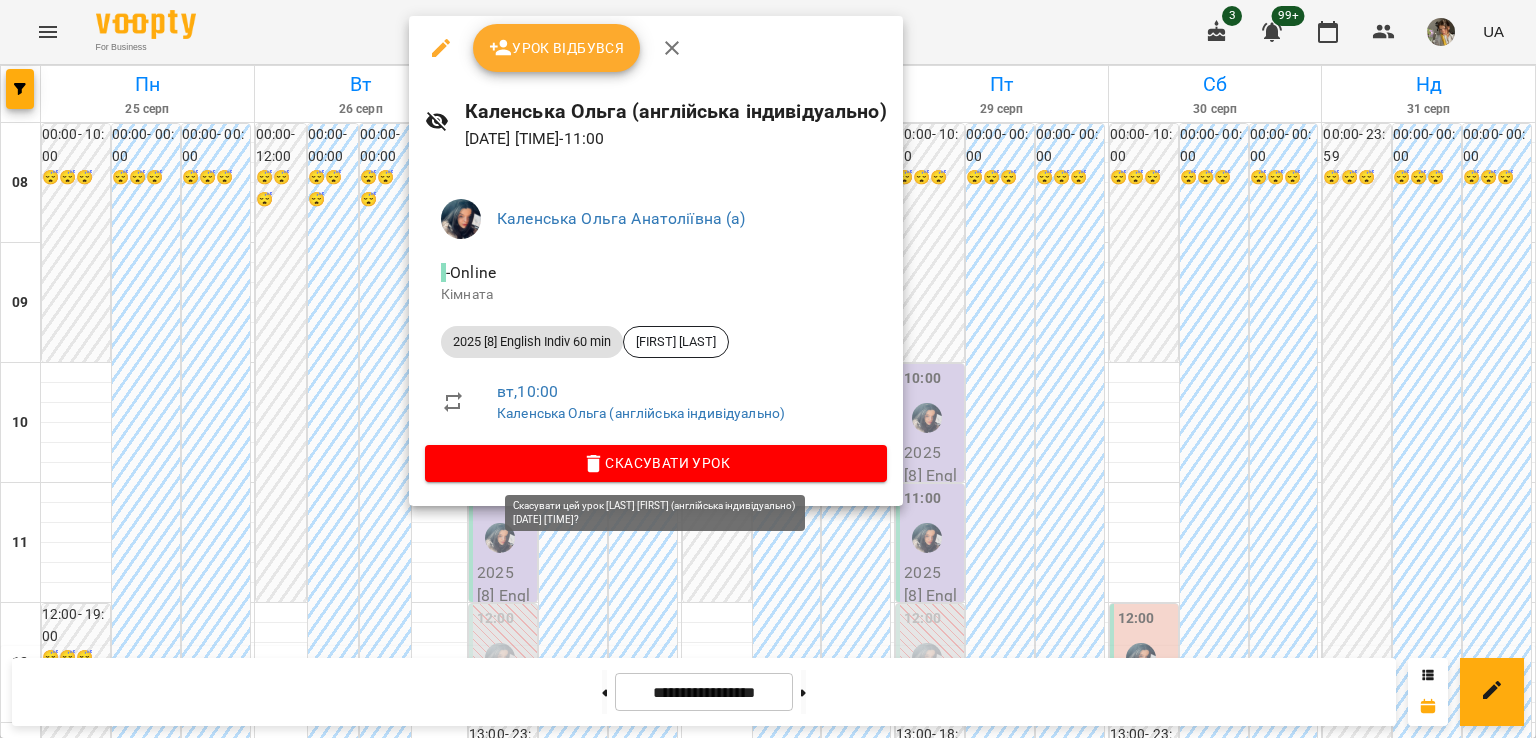 click on "Скасувати Урок" at bounding box center [656, 463] 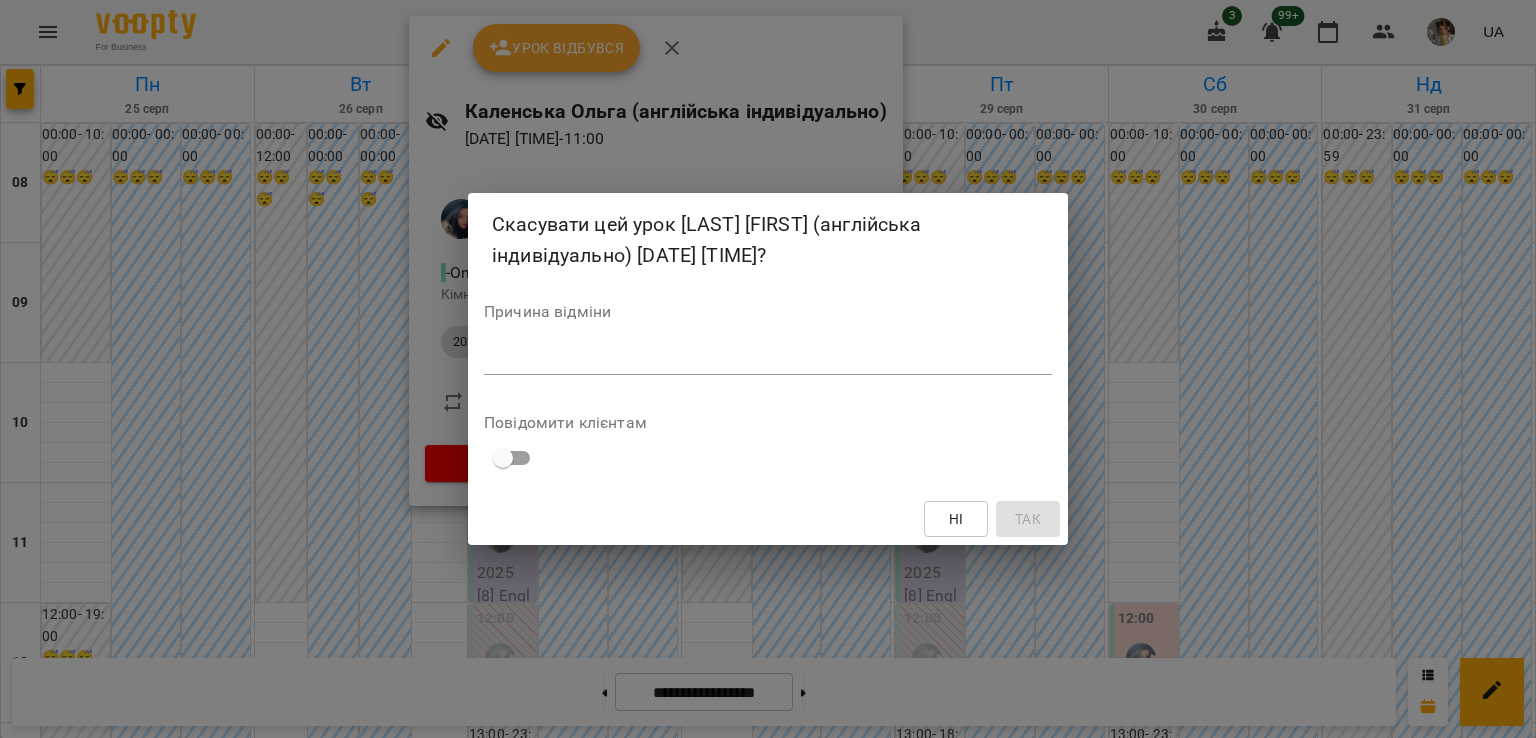 click at bounding box center (768, 358) 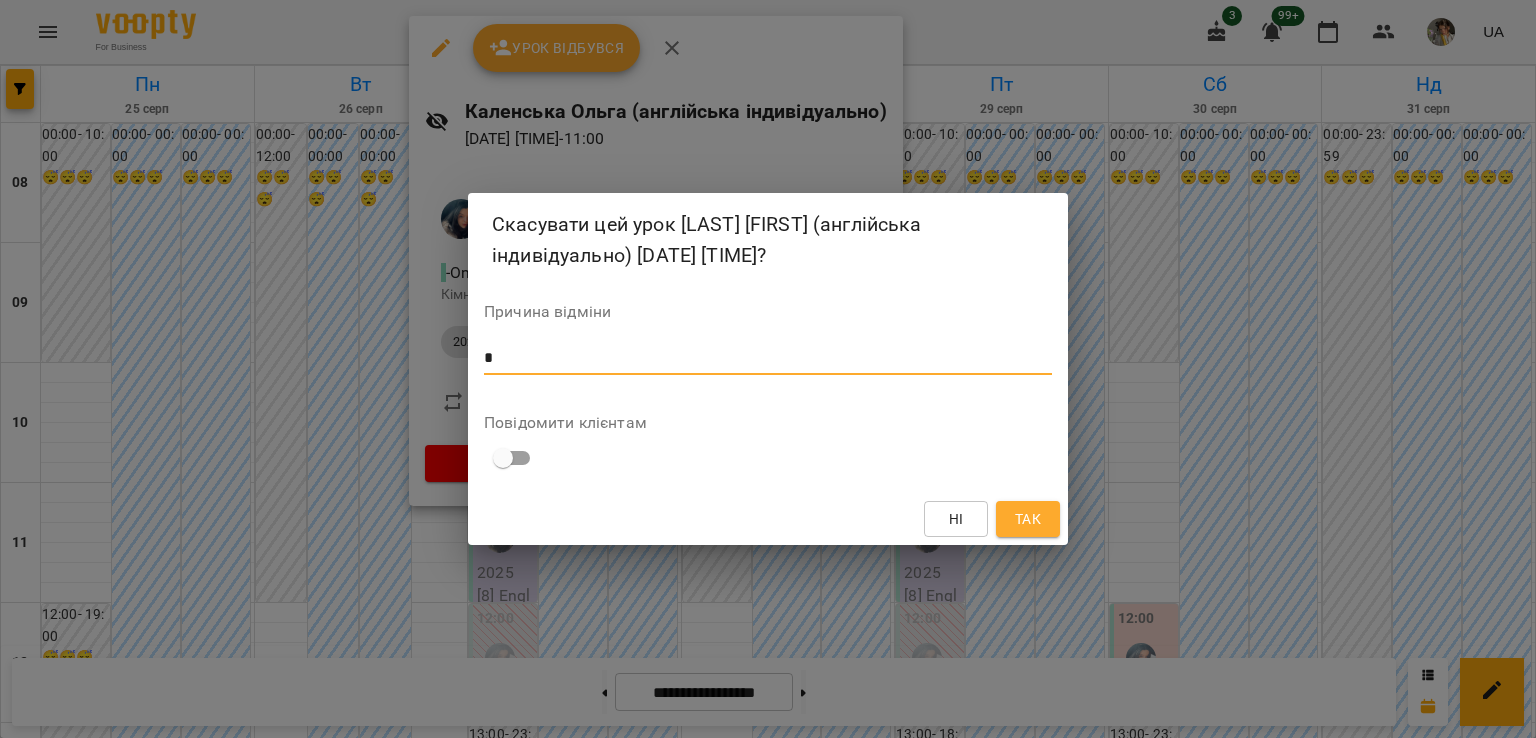 type on "*" 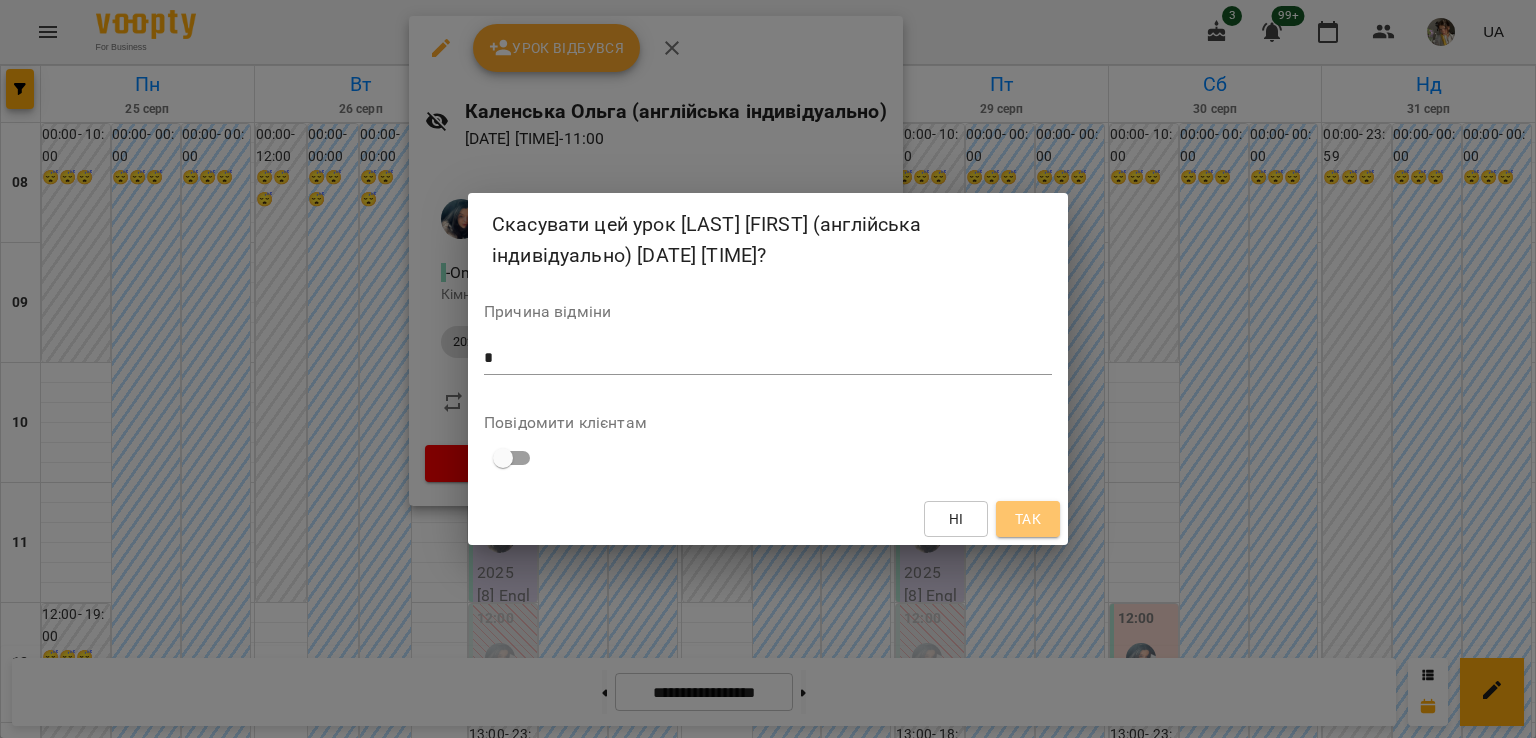 click on "Так" at bounding box center (1028, 519) 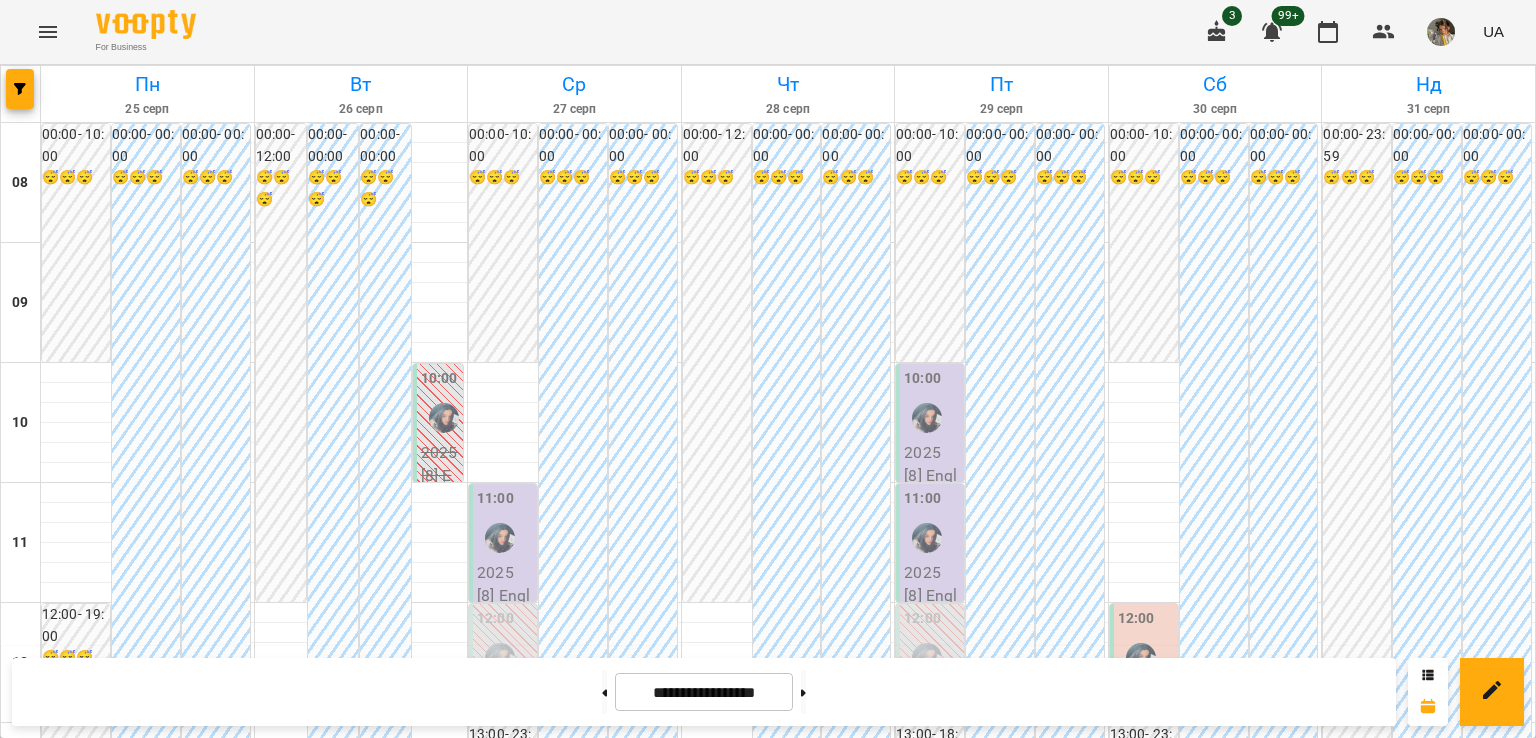 click on "2025 [8] English Indiv 60 min - Юлія Продан" at bounding box center (932, 523) 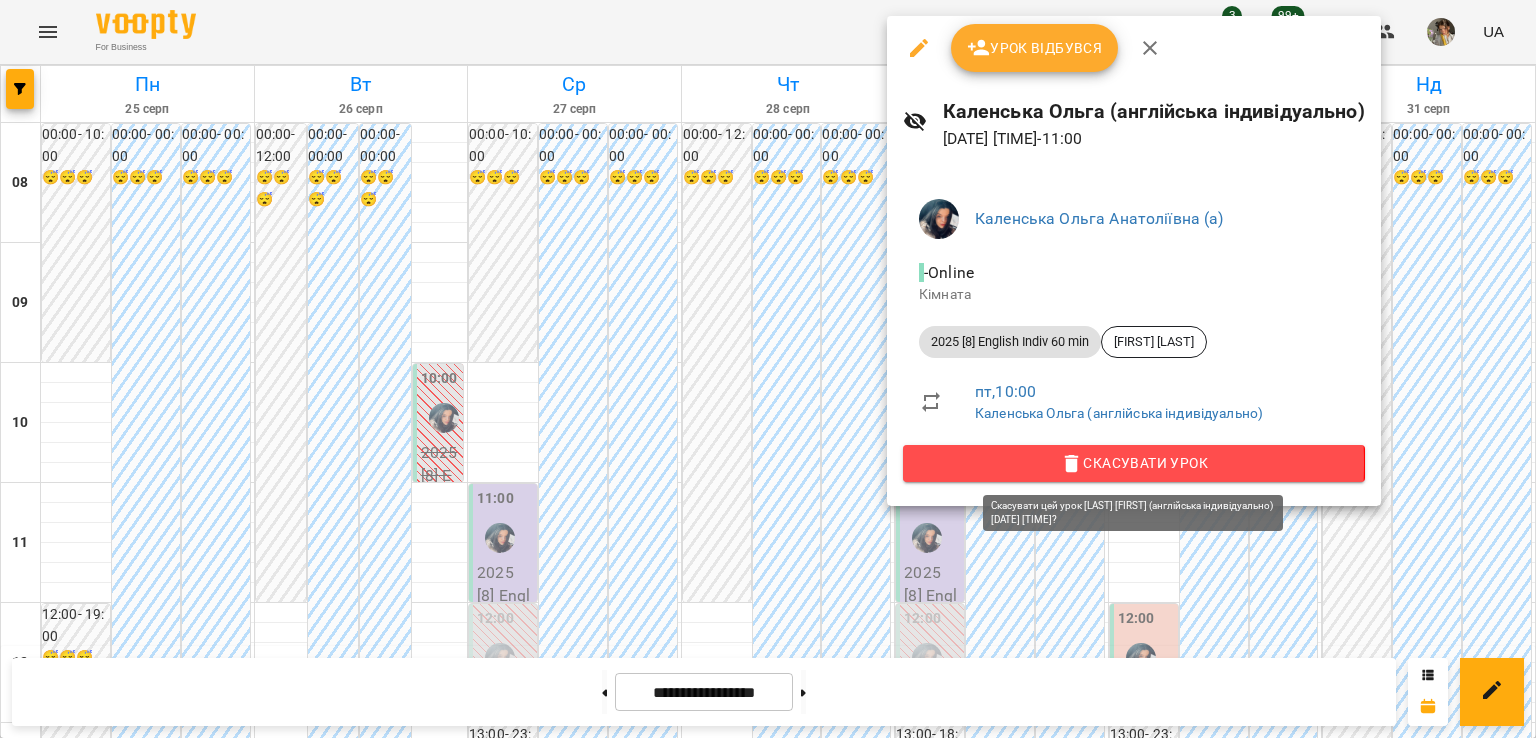 click on "Скасувати Урок" at bounding box center [1134, 463] 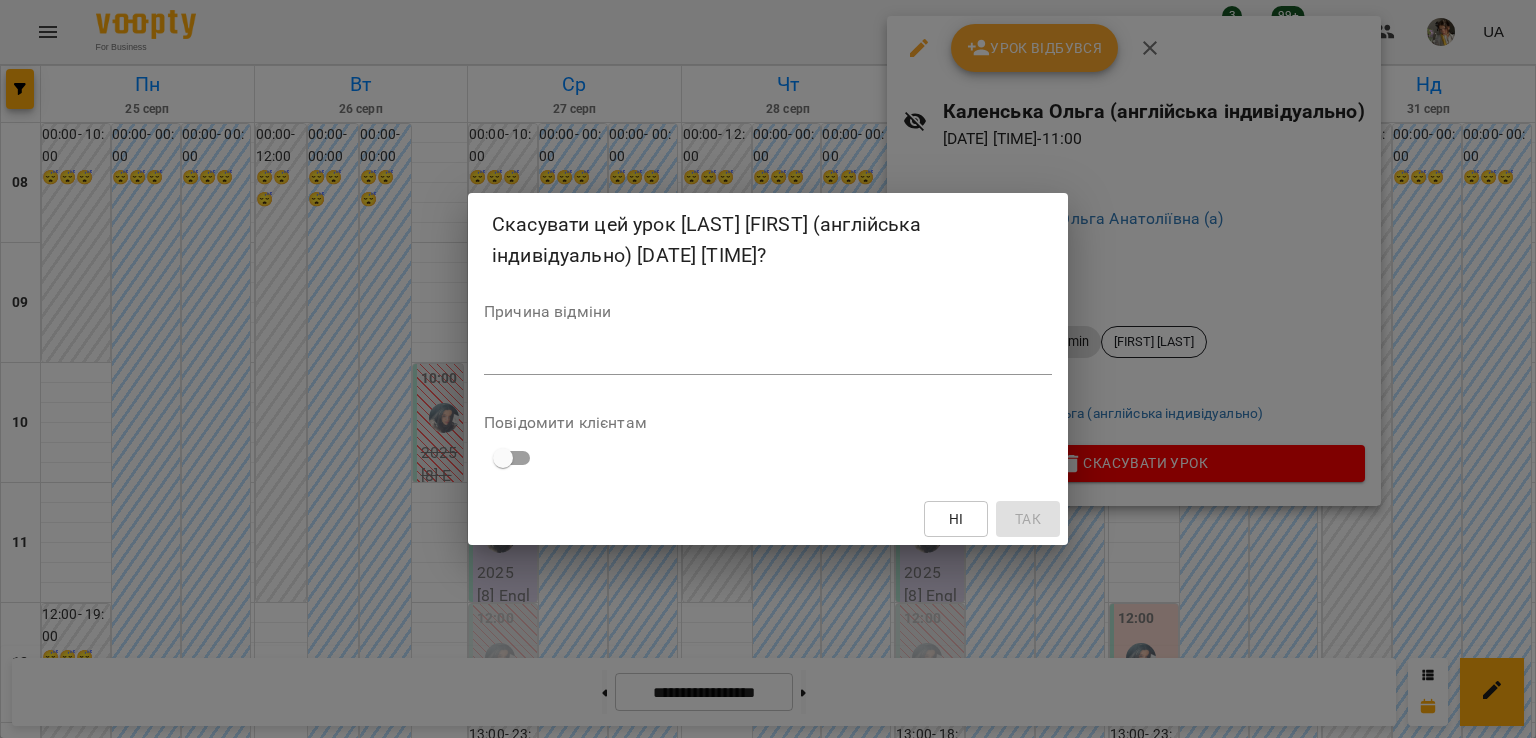 click at bounding box center [768, 358] 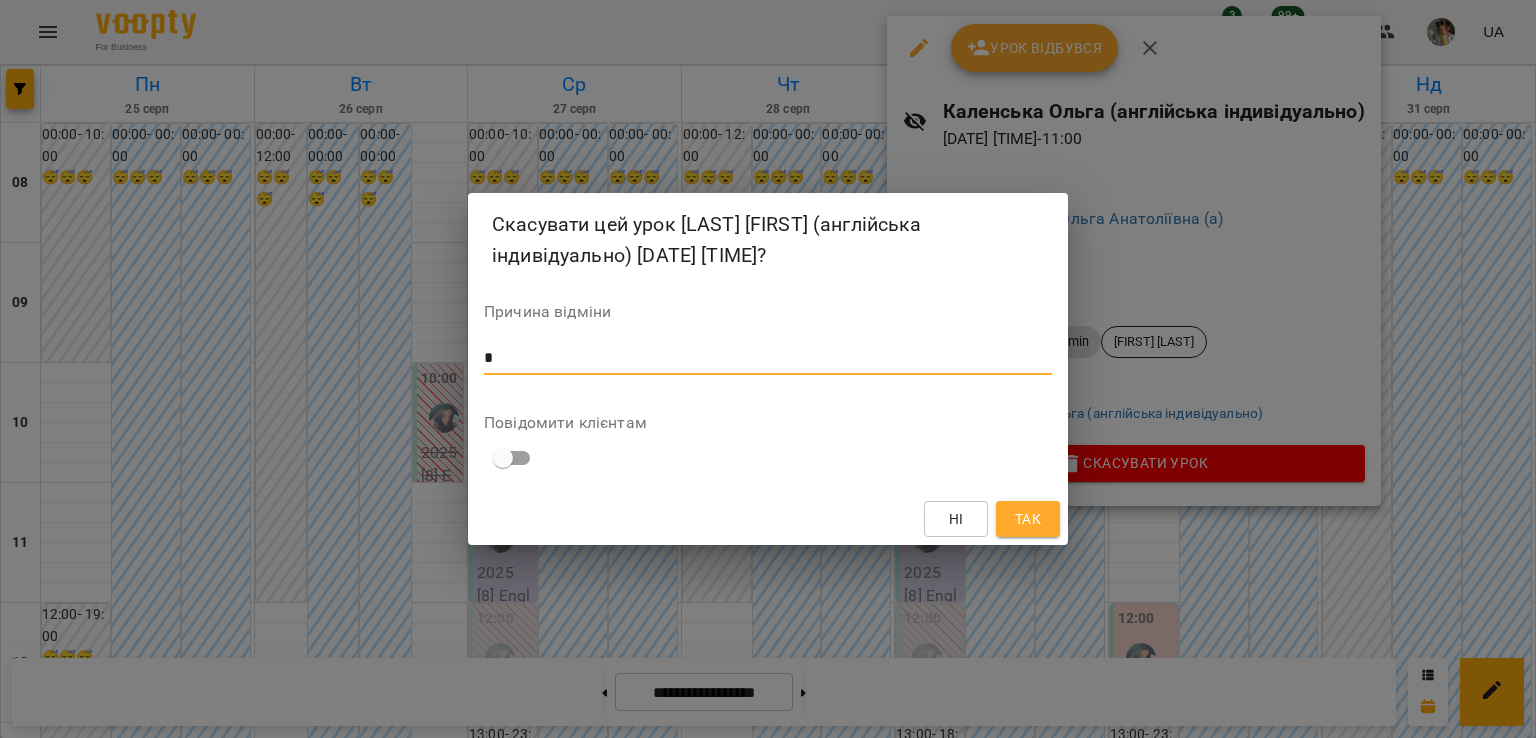 type on "*" 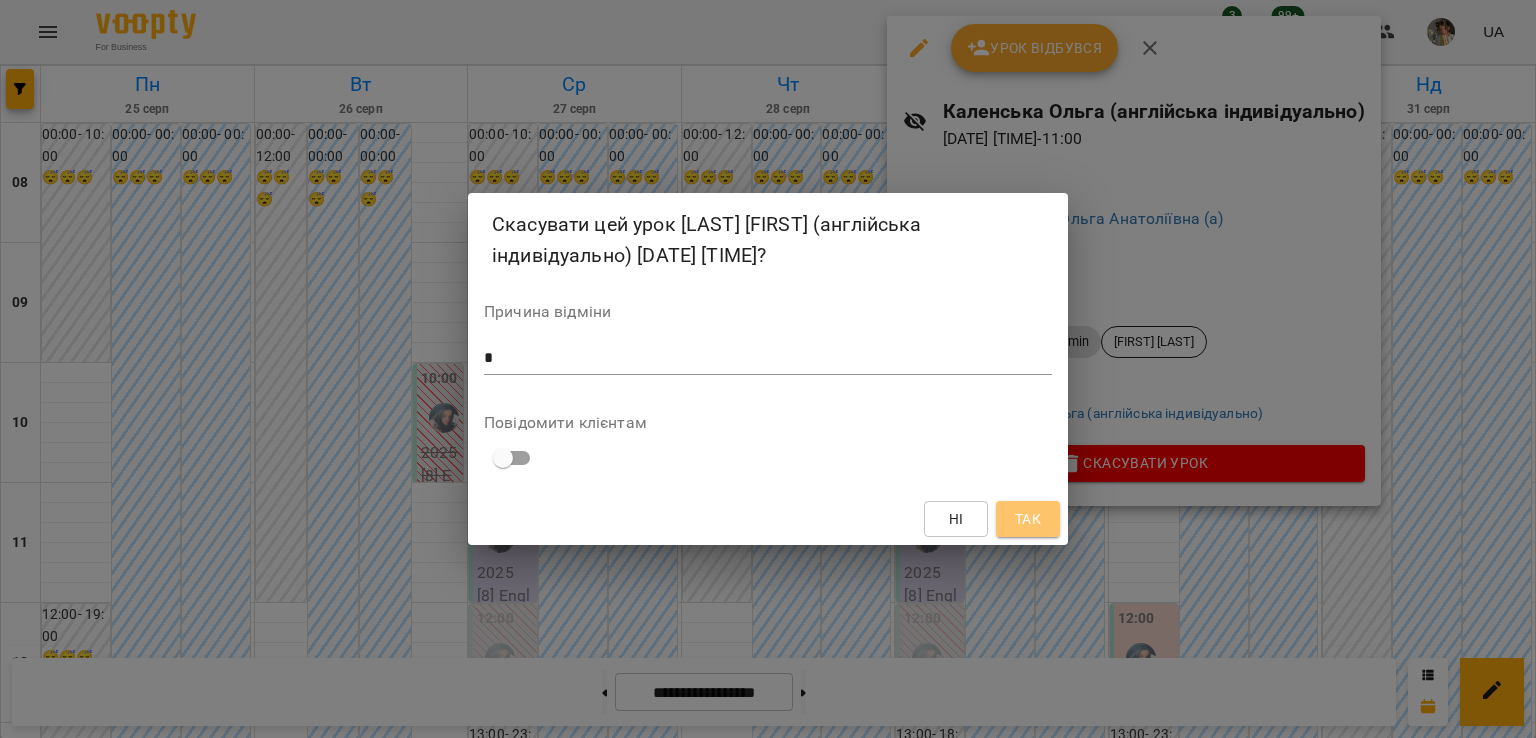 click on "Так" at bounding box center (1028, 519) 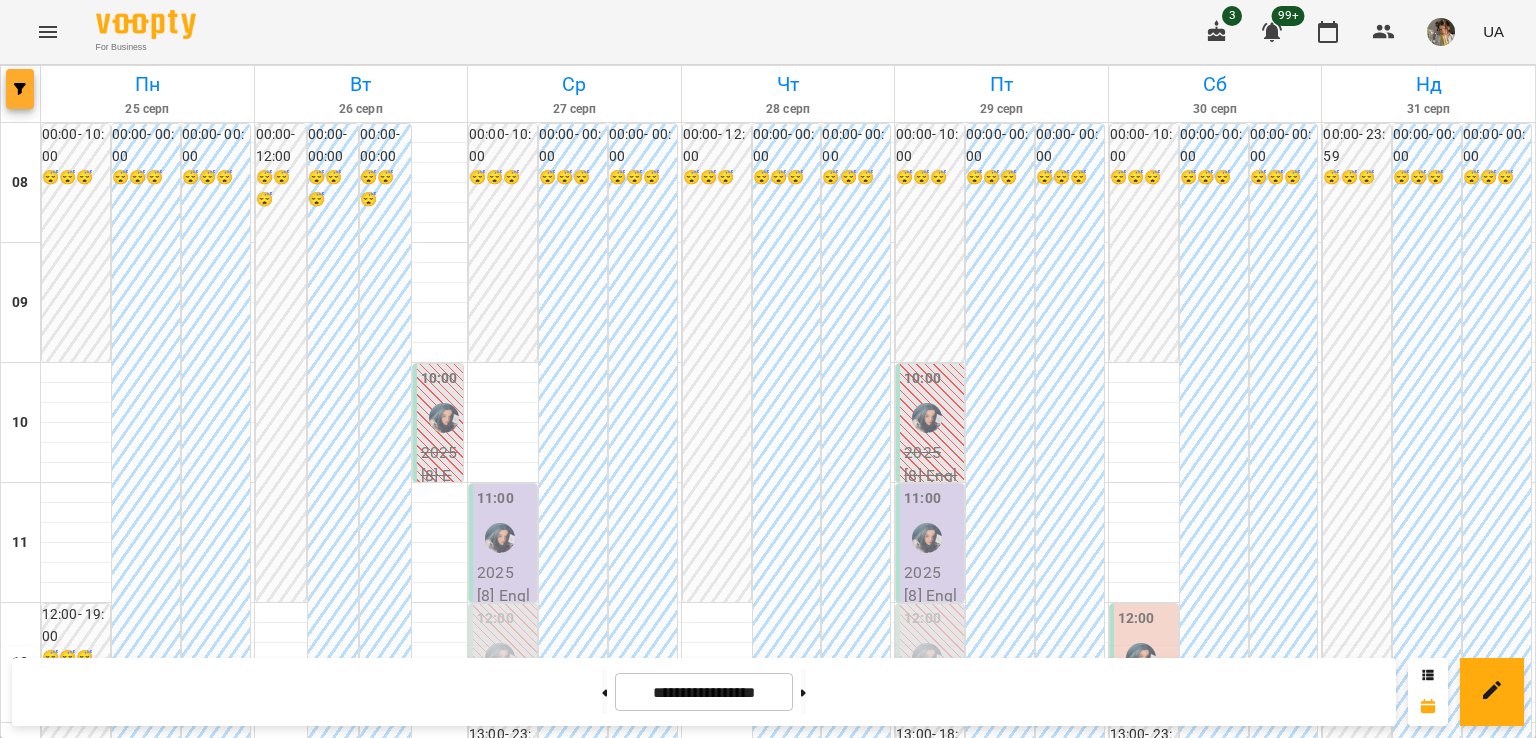 click at bounding box center (20, 89) 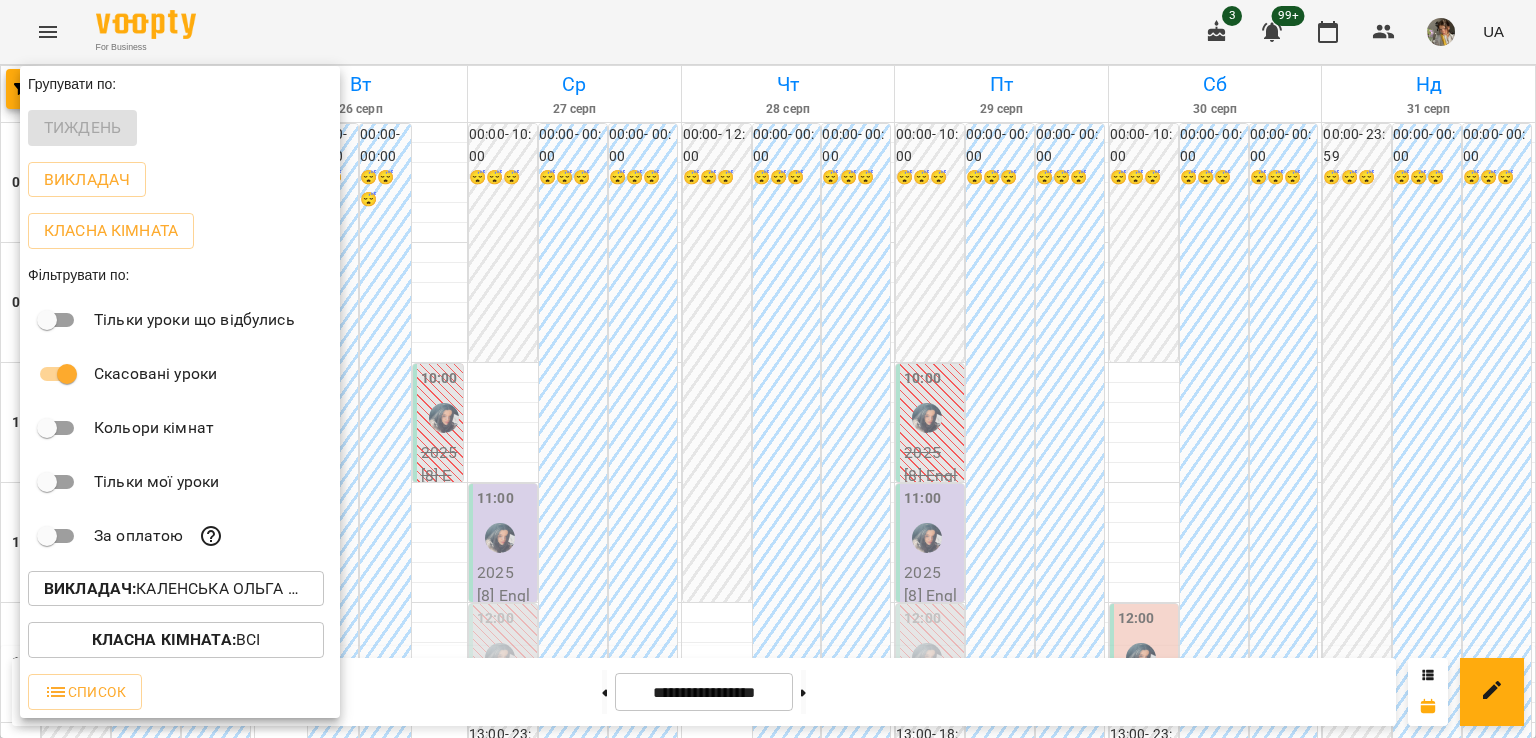 click on "Викладач :  Каленська Ольга Анатоліївна (а)" at bounding box center (176, 589) 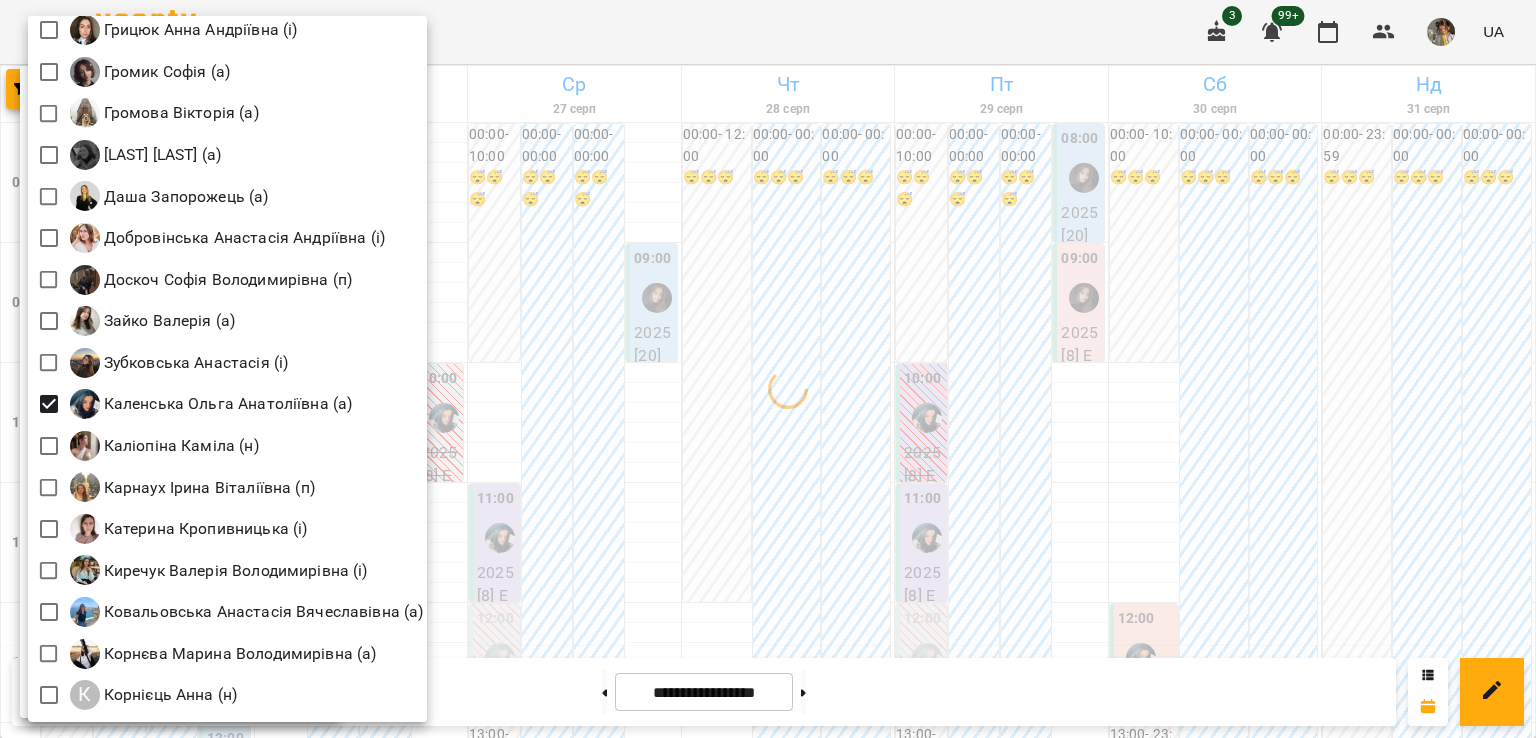 scroll, scrollTop: 1002, scrollLeft: 0, axis: vertical 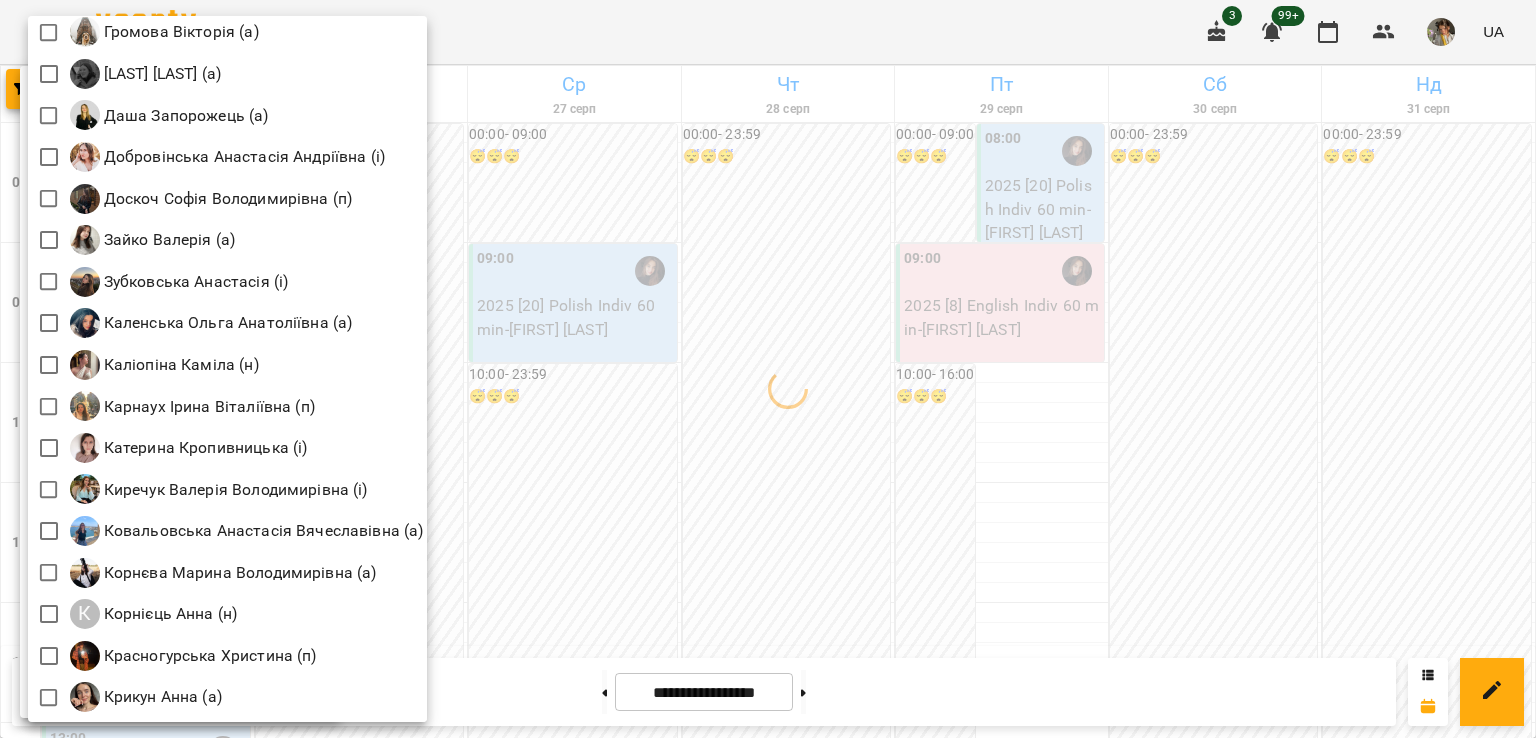 click at bounding box center (768, 369) 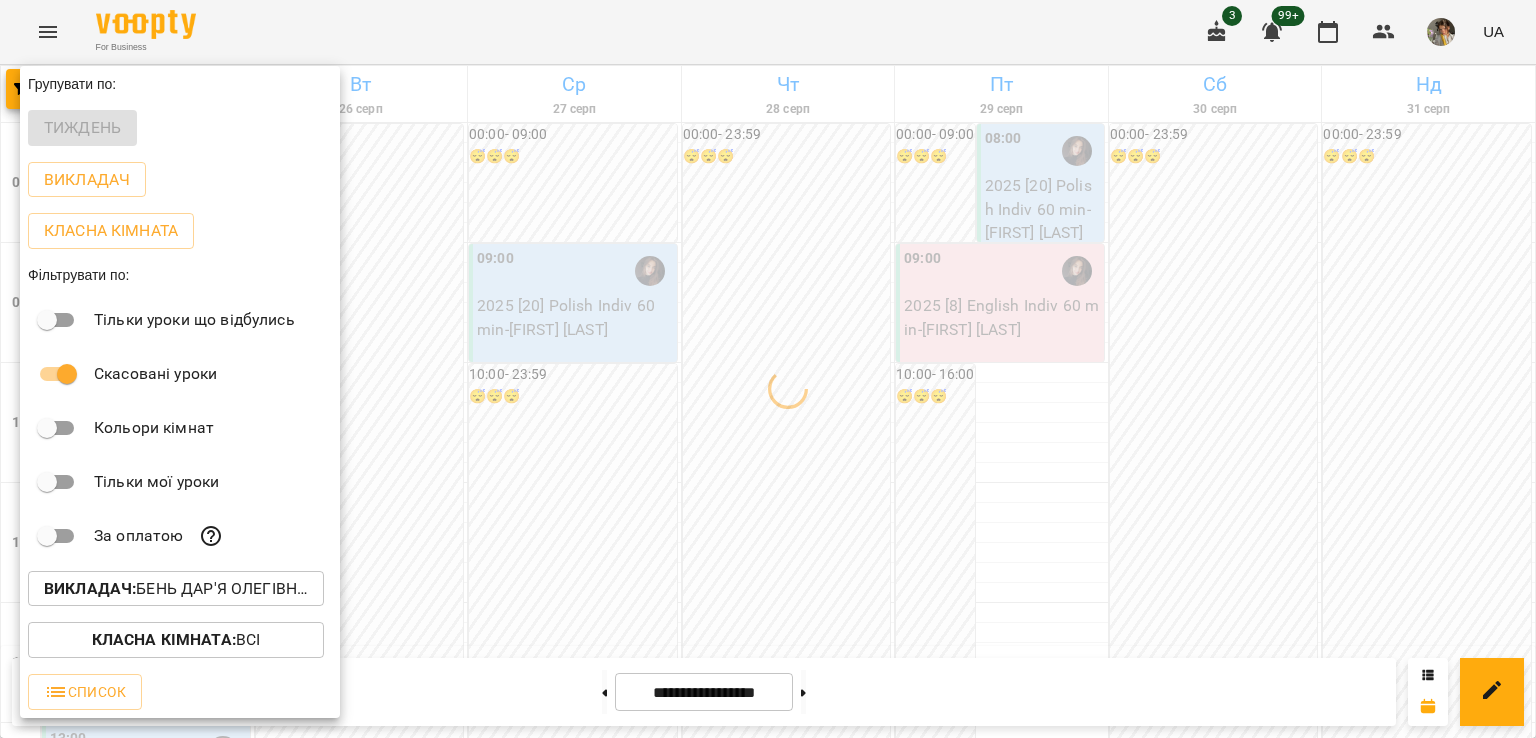 click at bounding box center (768, 369) 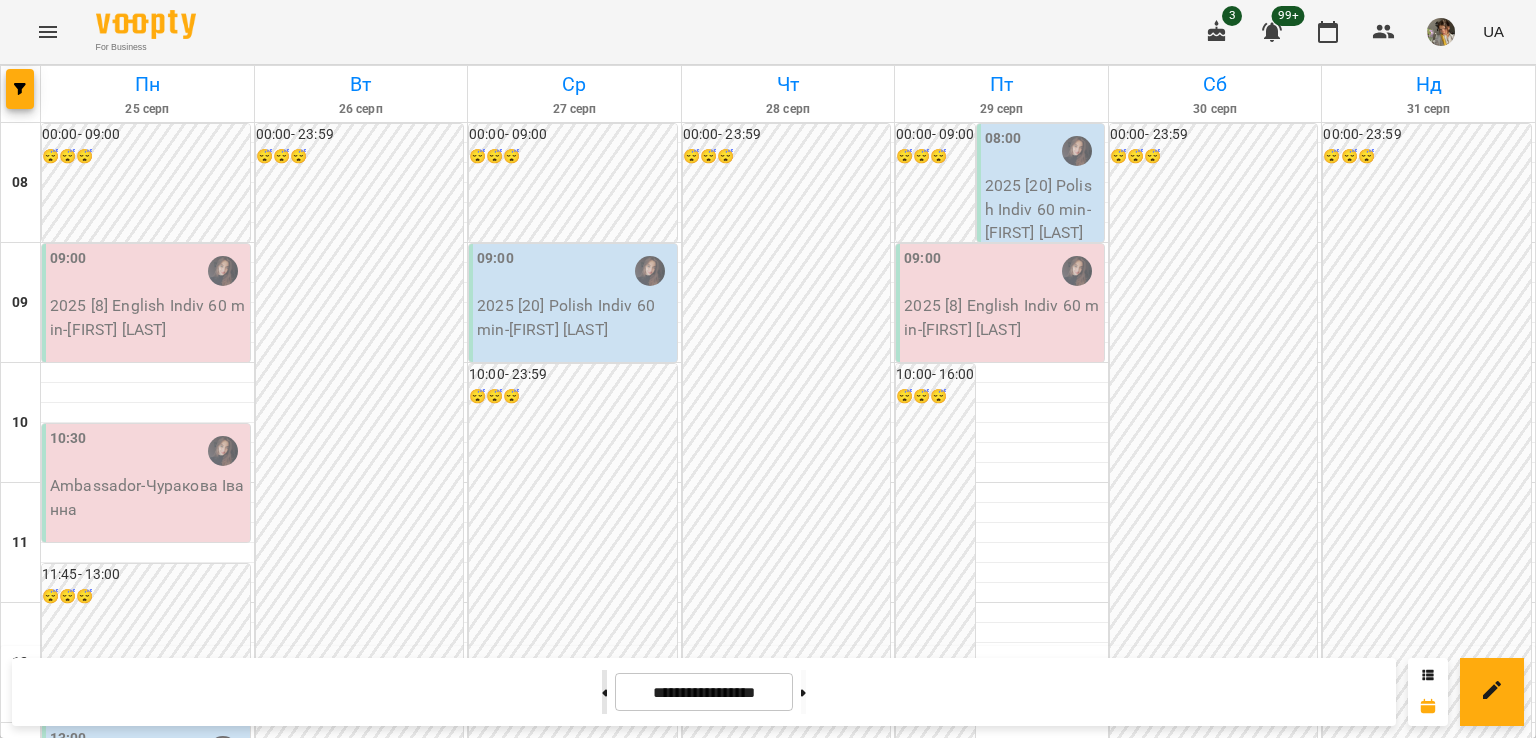 click at bounding box center (604, 692) 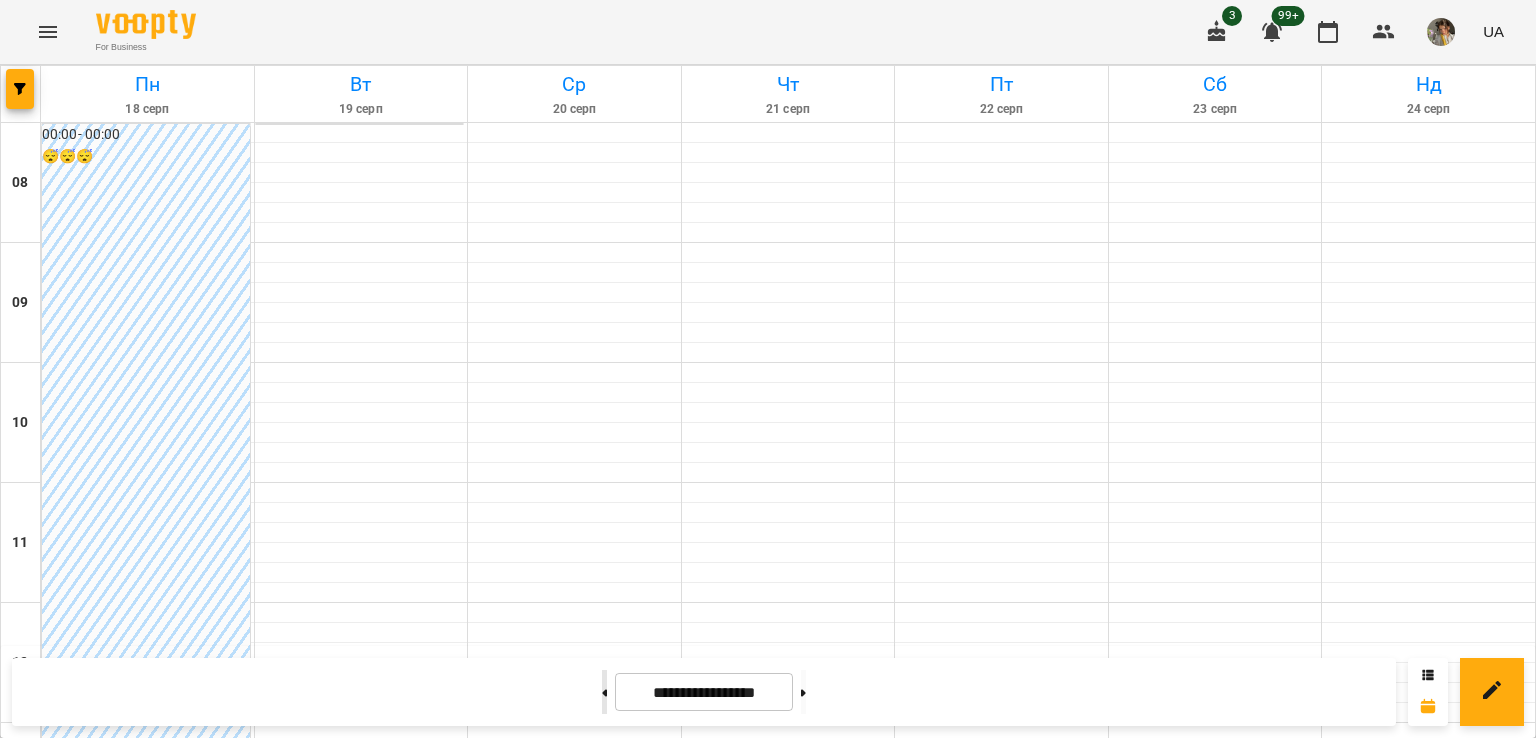 click at bounding box center [604, 692] 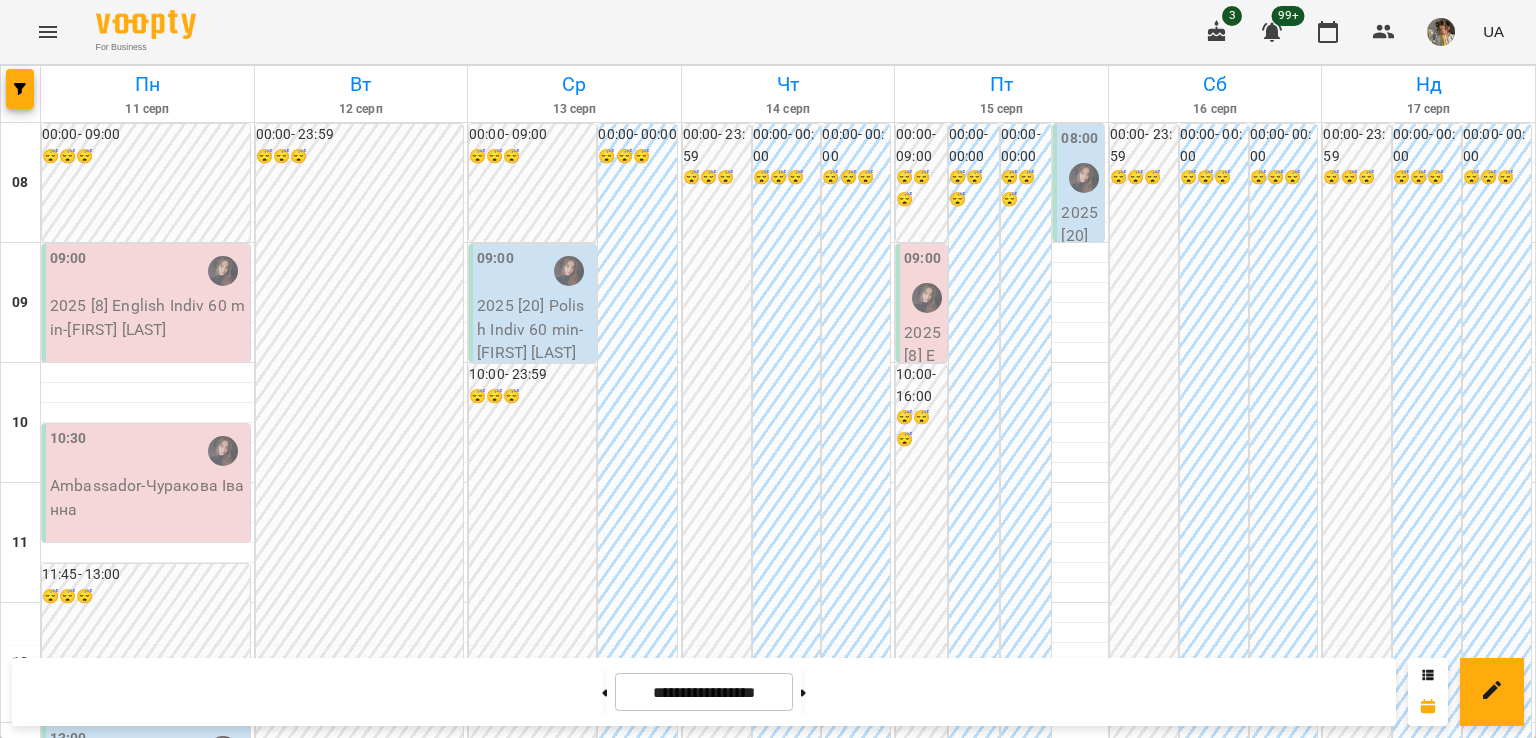 scroll, scrollTop: 564, scrollLeft: 0, axis: vertical 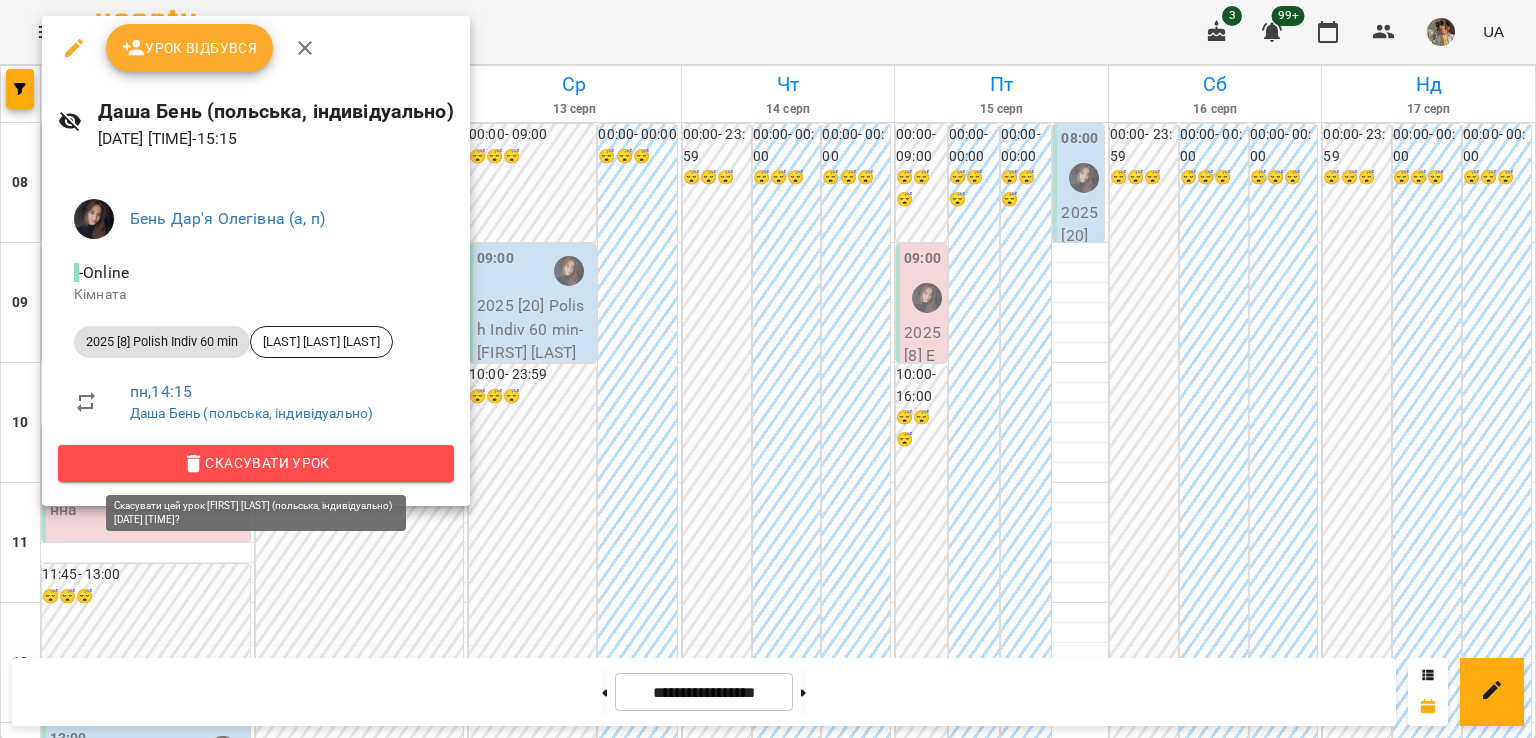click on "Скасувати Урок" at bounding box center [256, 463] 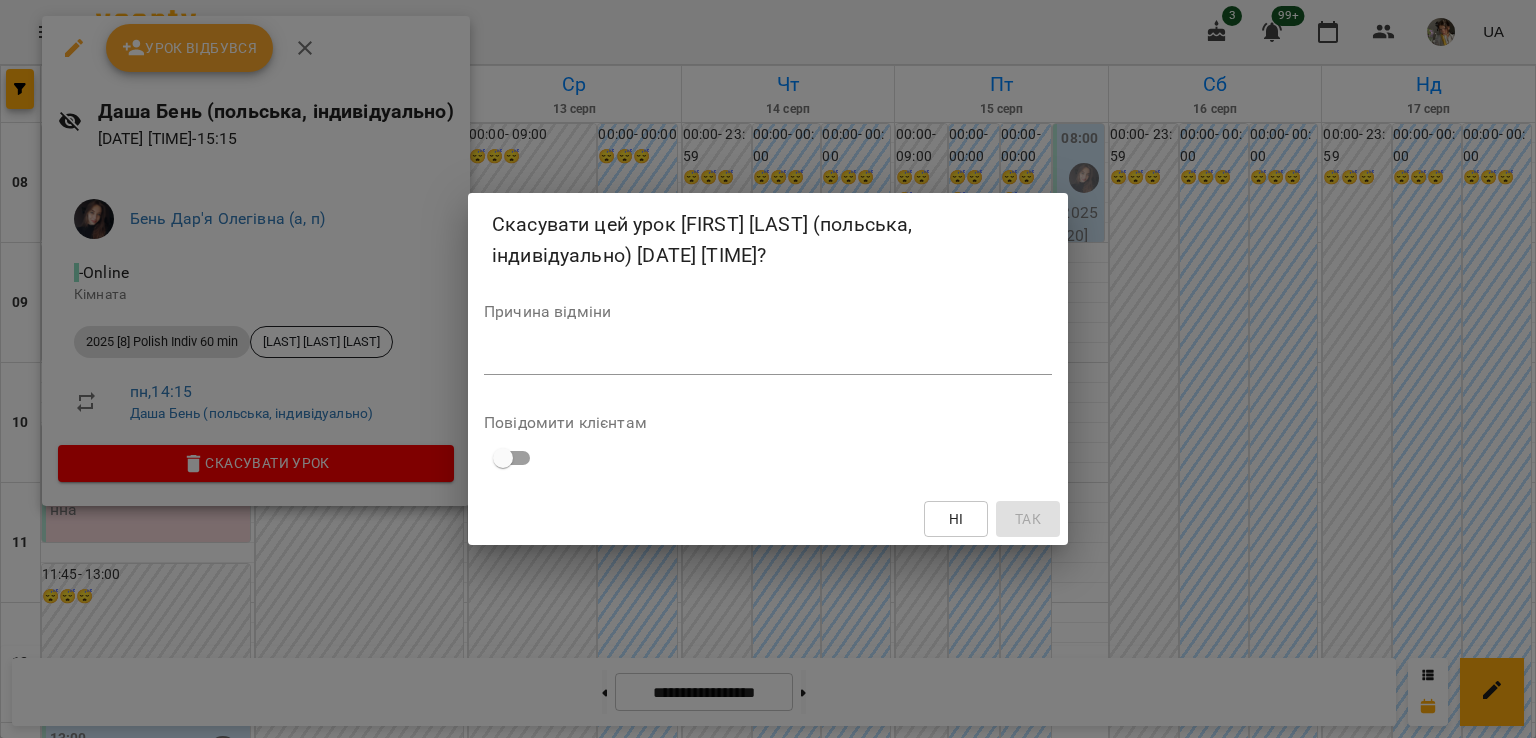 click at bounding box center (768, 358) 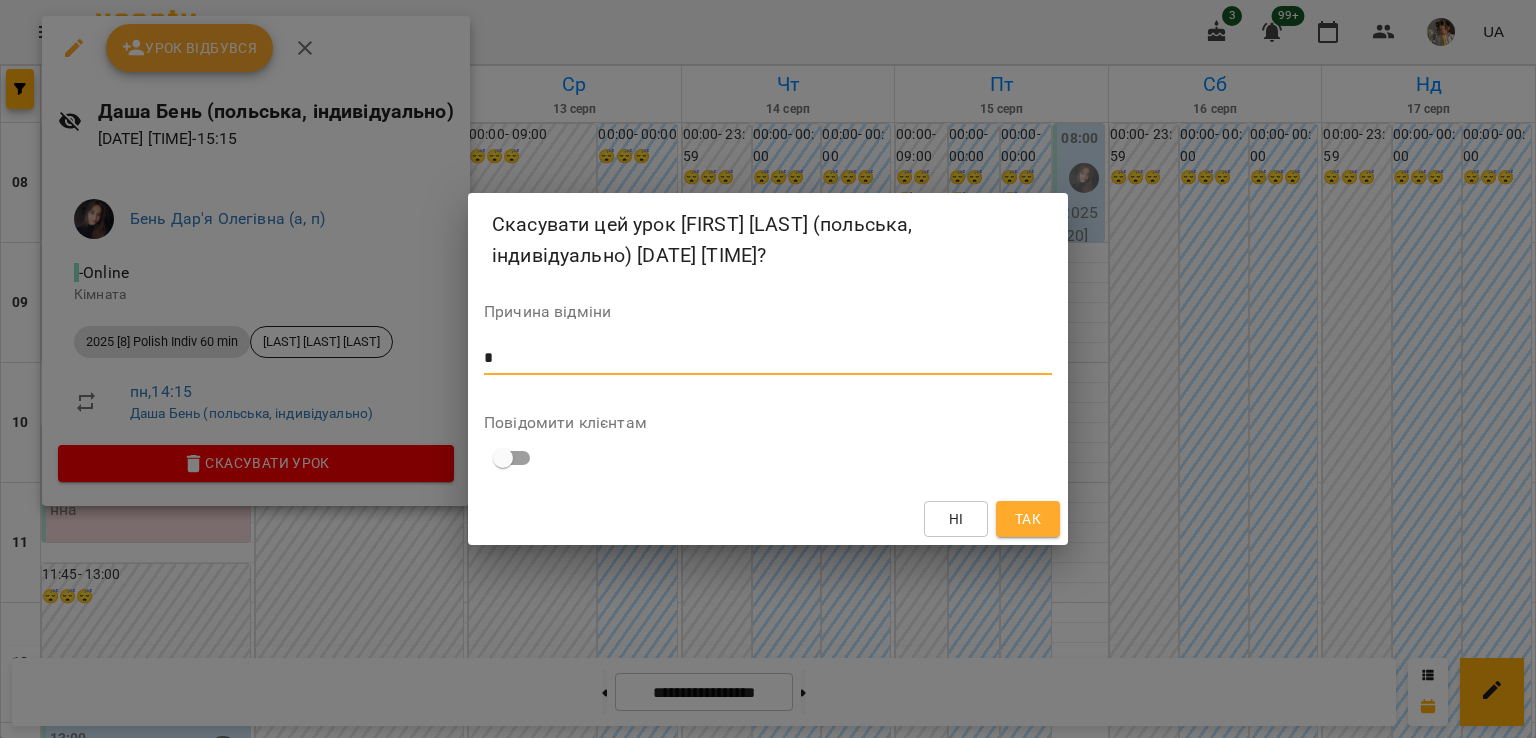 type on "*" 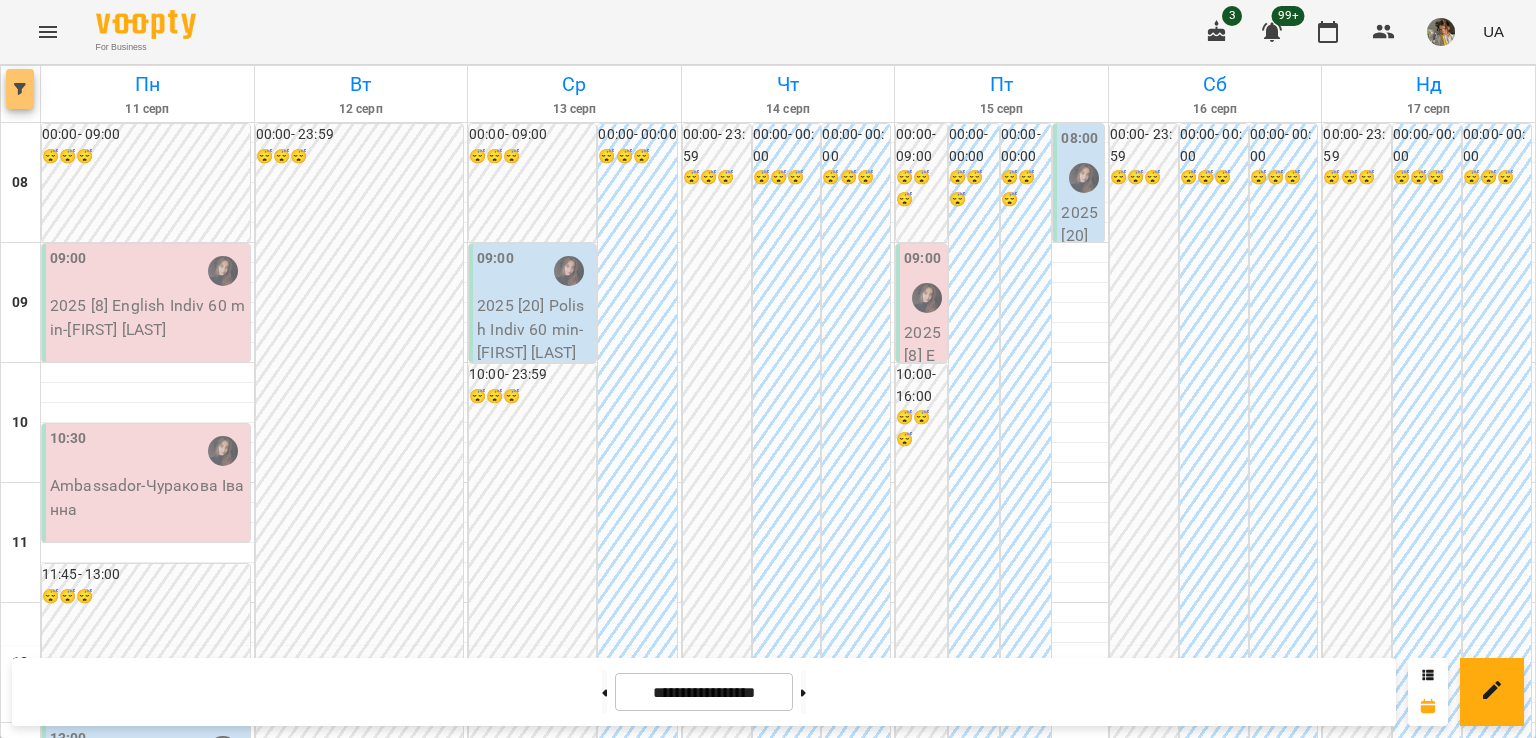 click at bounding box center (20, 89) 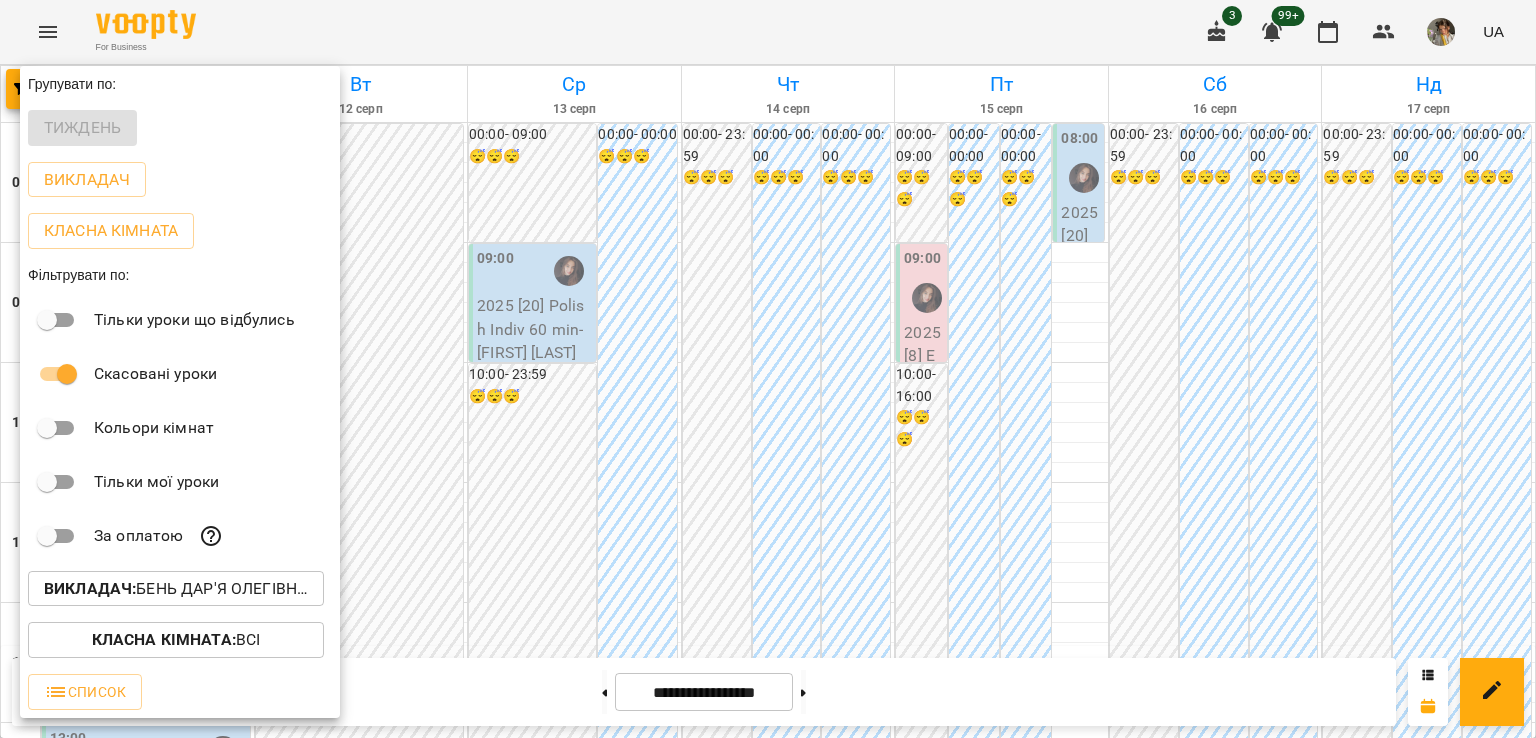 click on "Викладач :  Бень Дар'я Олегівна (а, п)" at bounding box center [176, 589] 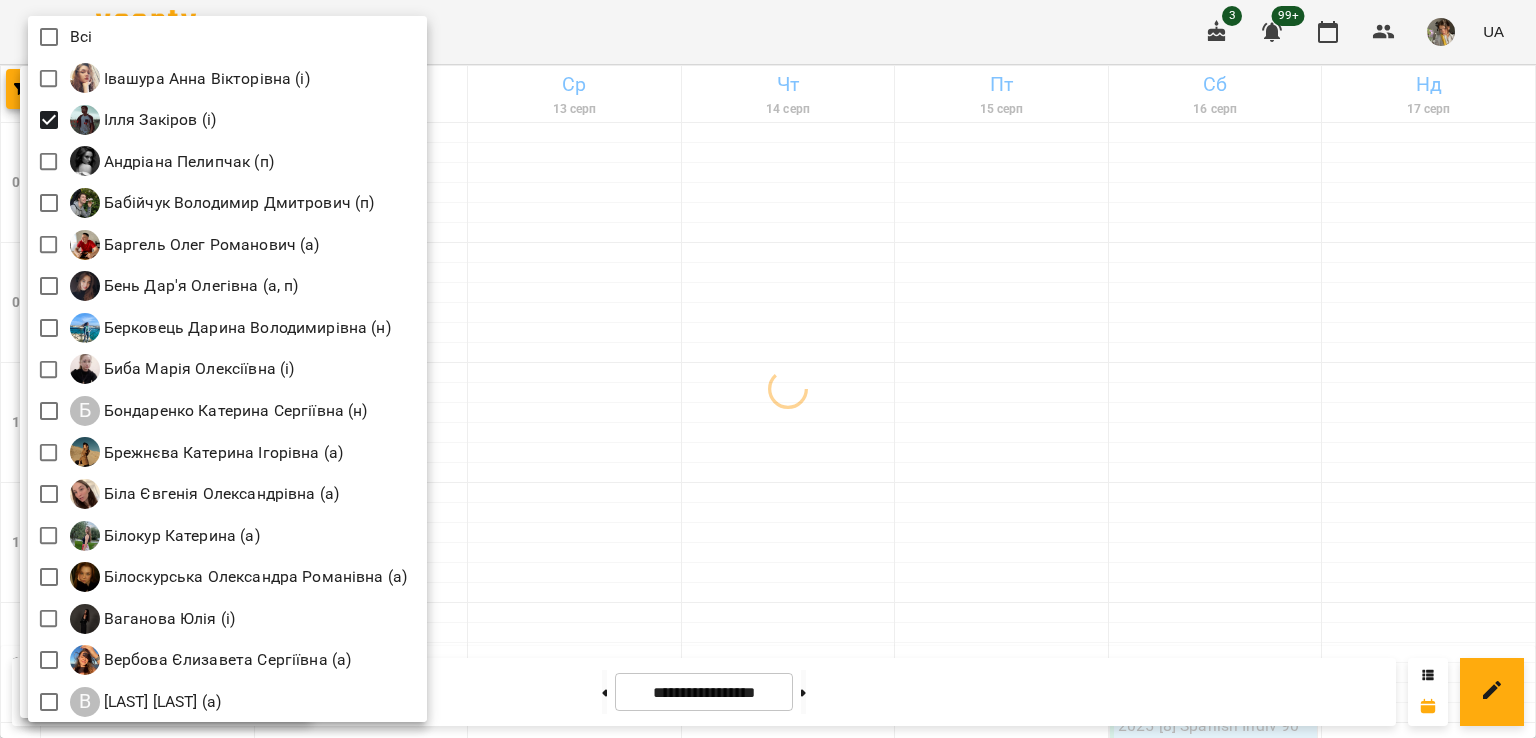 click at bounding box center [768, 369] 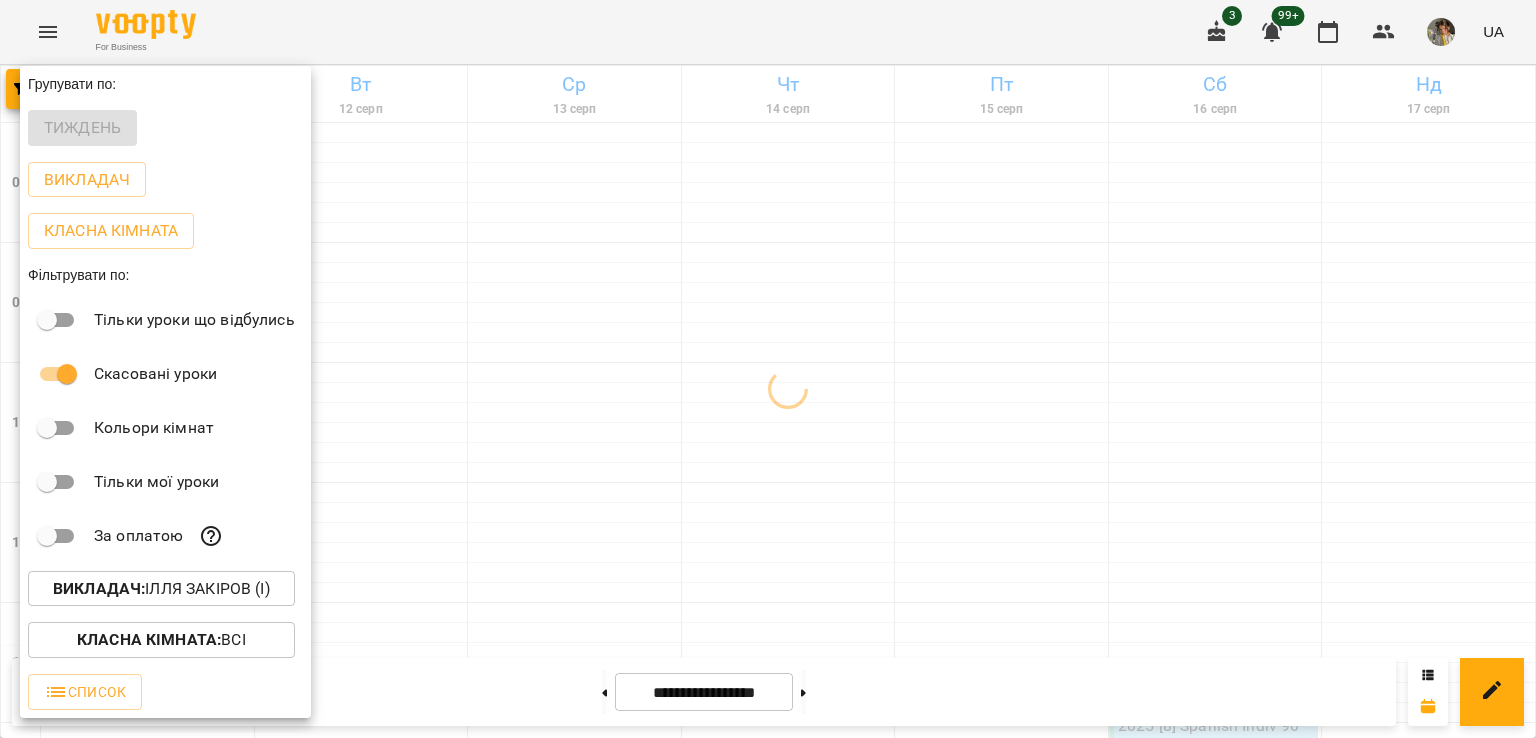 click at bounding box center [768, 369] 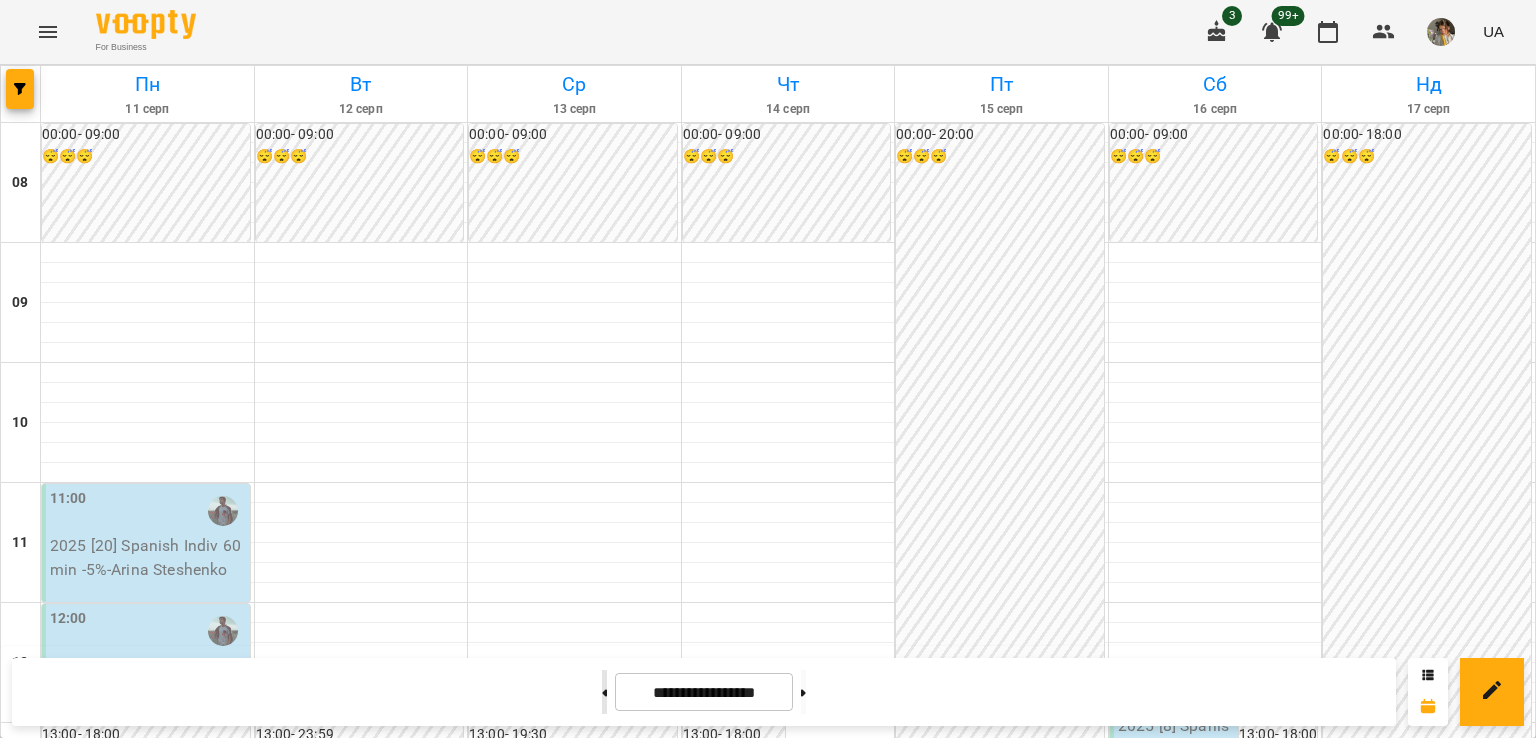 click 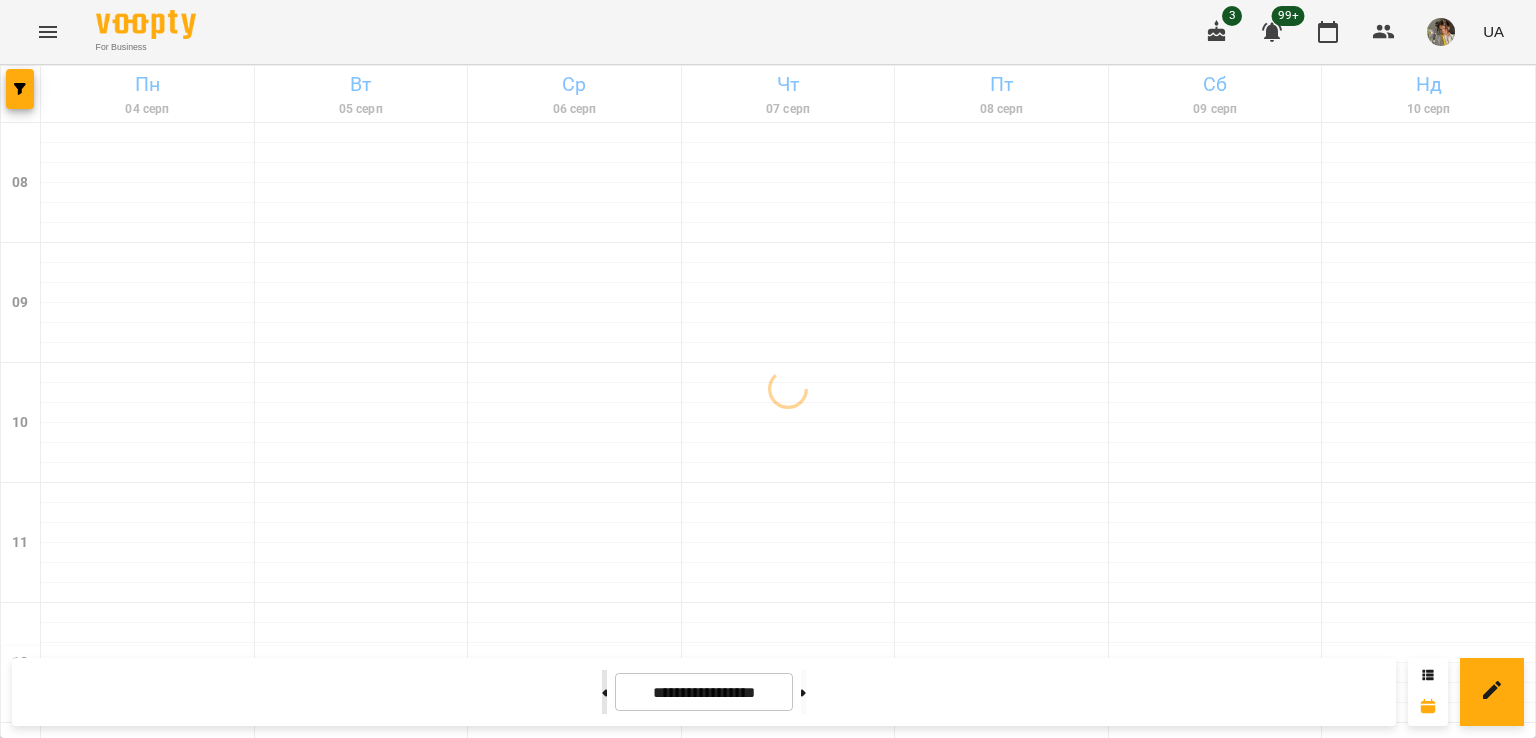 click 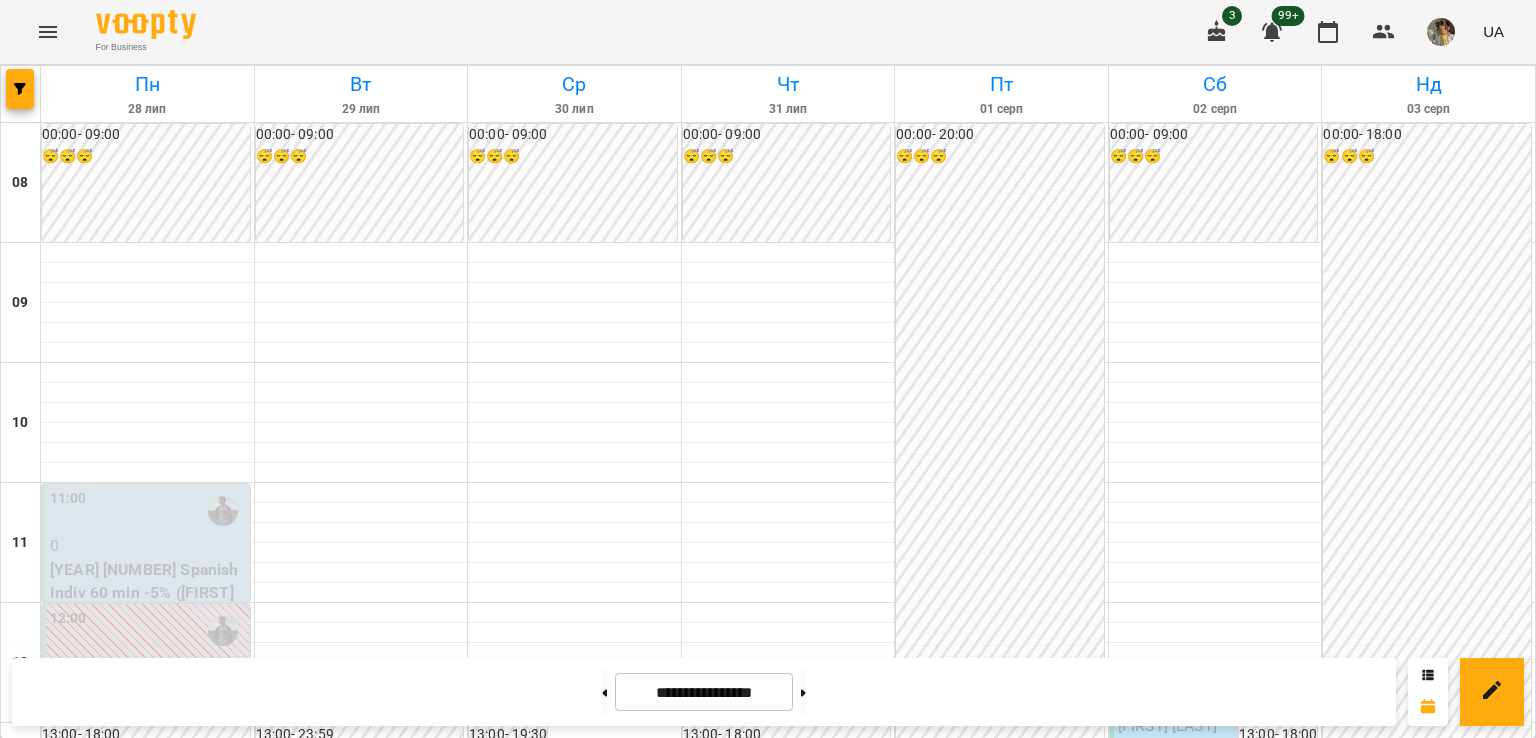 scroll, scrollTop: 458, scrollLeft: 0, axis: vertical 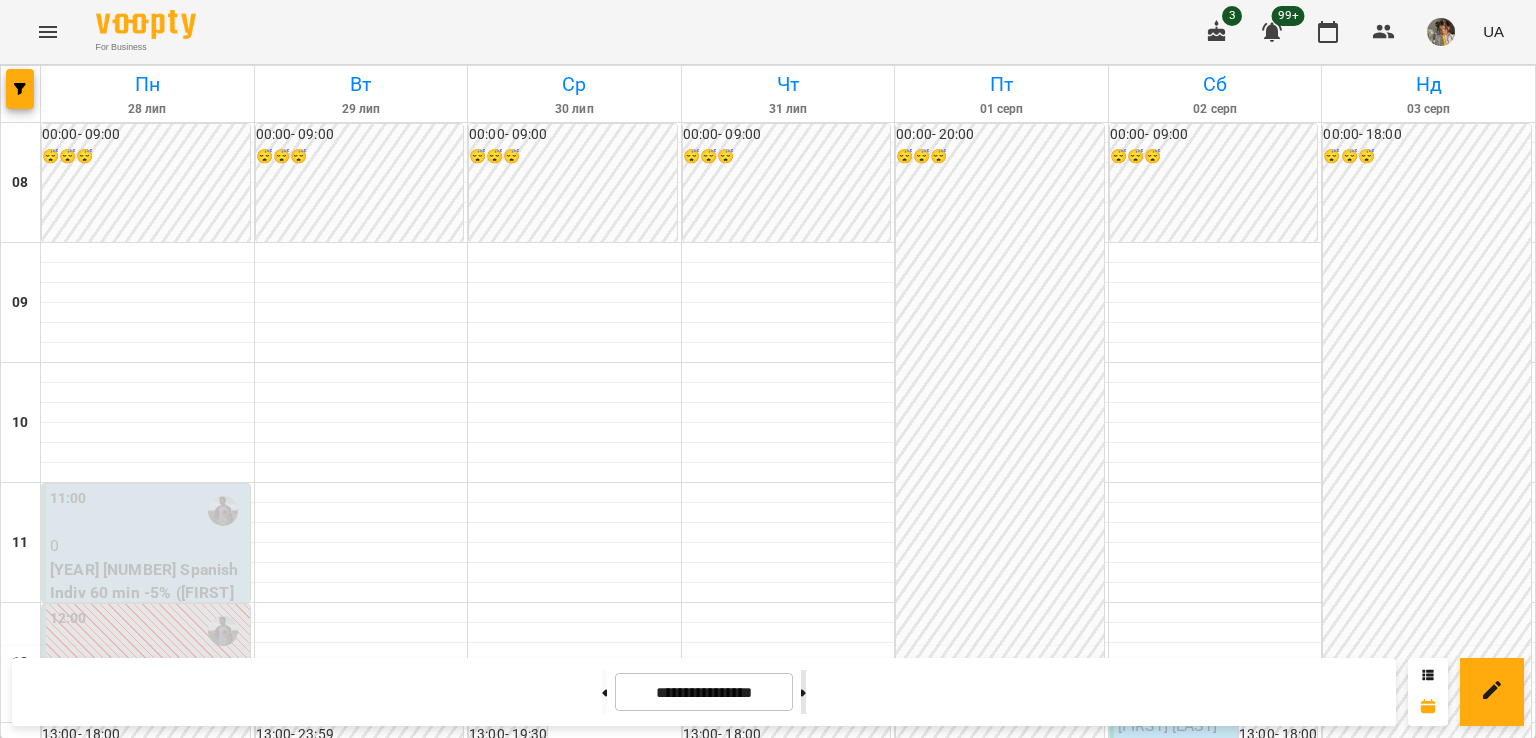 click at bounding box center (803, 692) 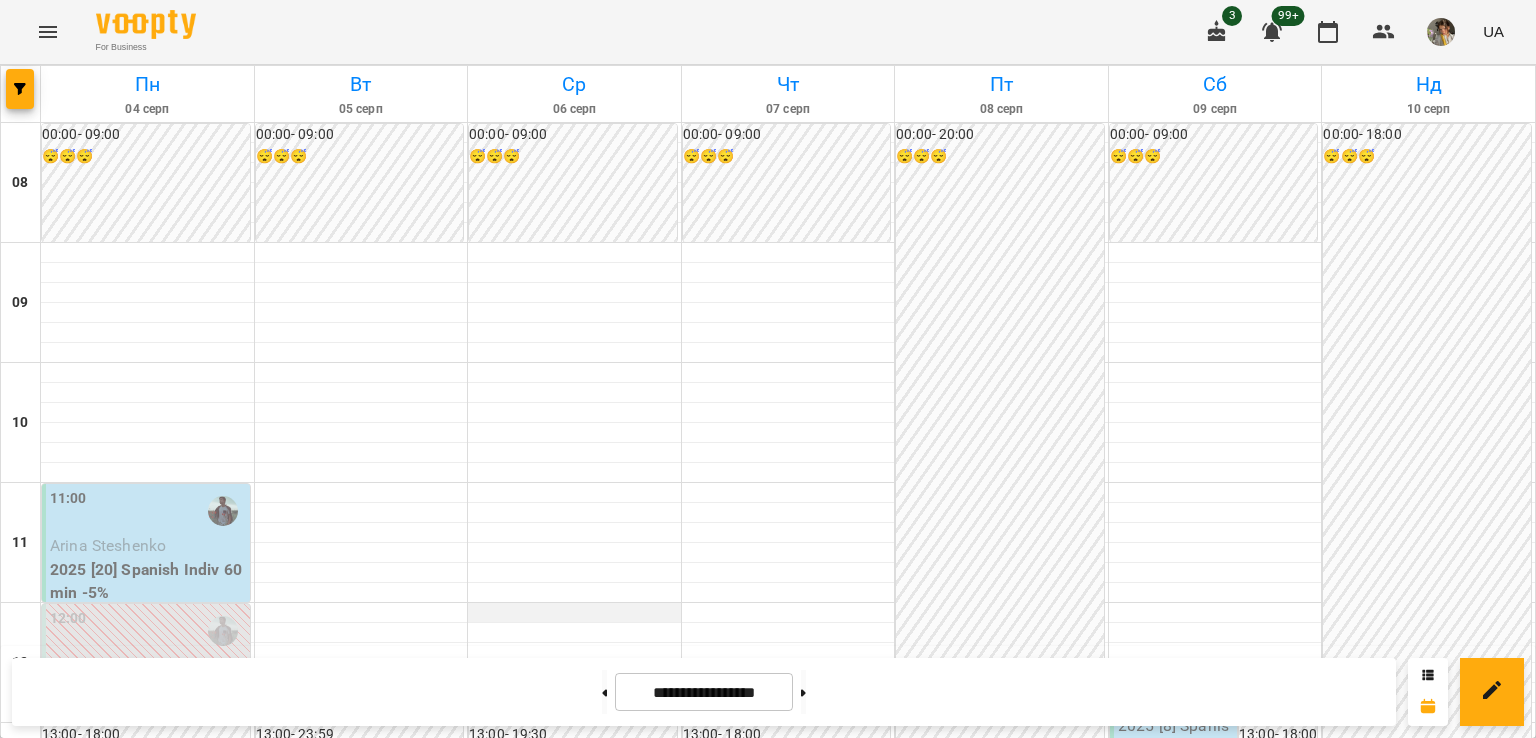 scroll, scrollTop: 195, scrollLeft: 0, axis: vertical 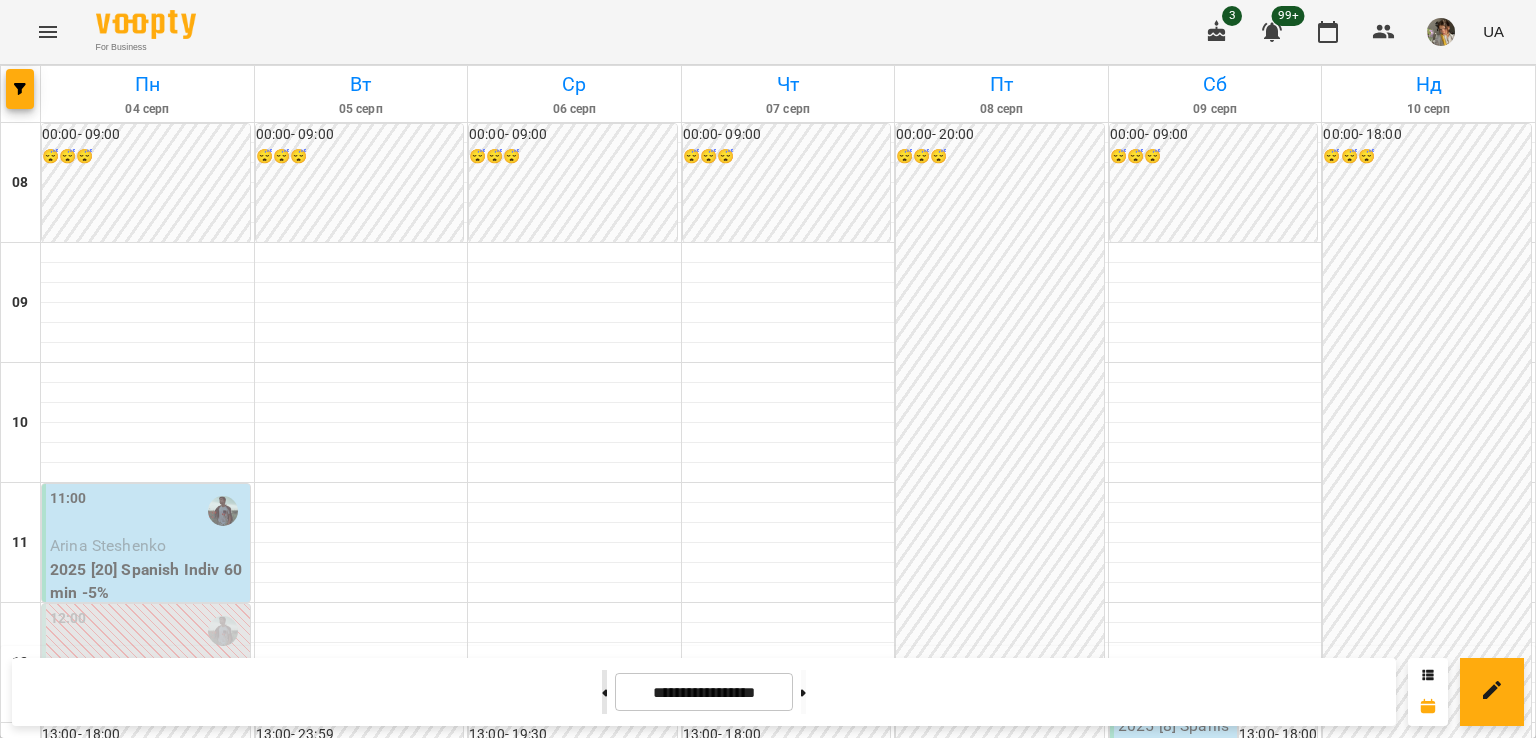 click at bounding box center [604, 692] 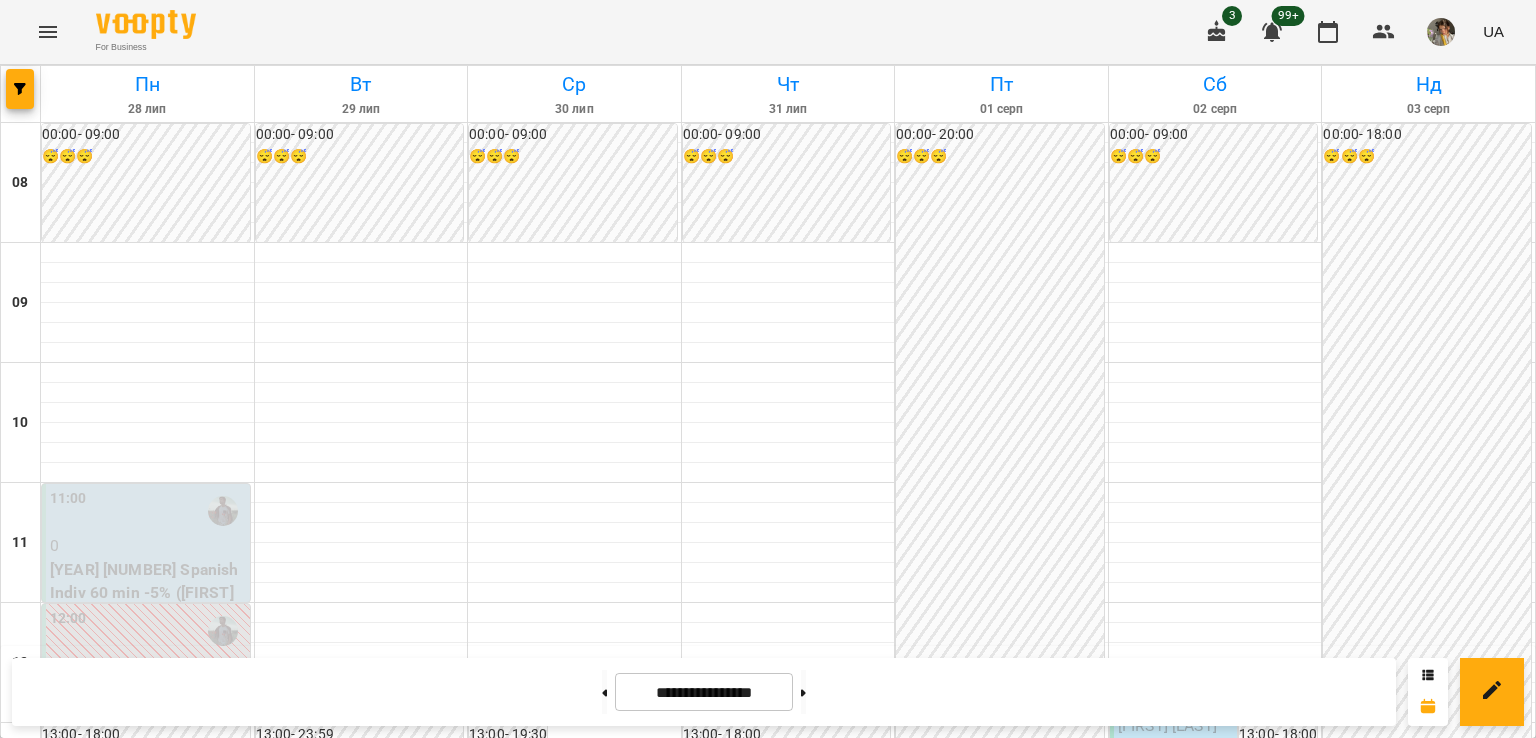 click on "12:30 Моспан Марія 2025 [8] Spanish Indiv 90 min" at bounding box center (1173, 753) 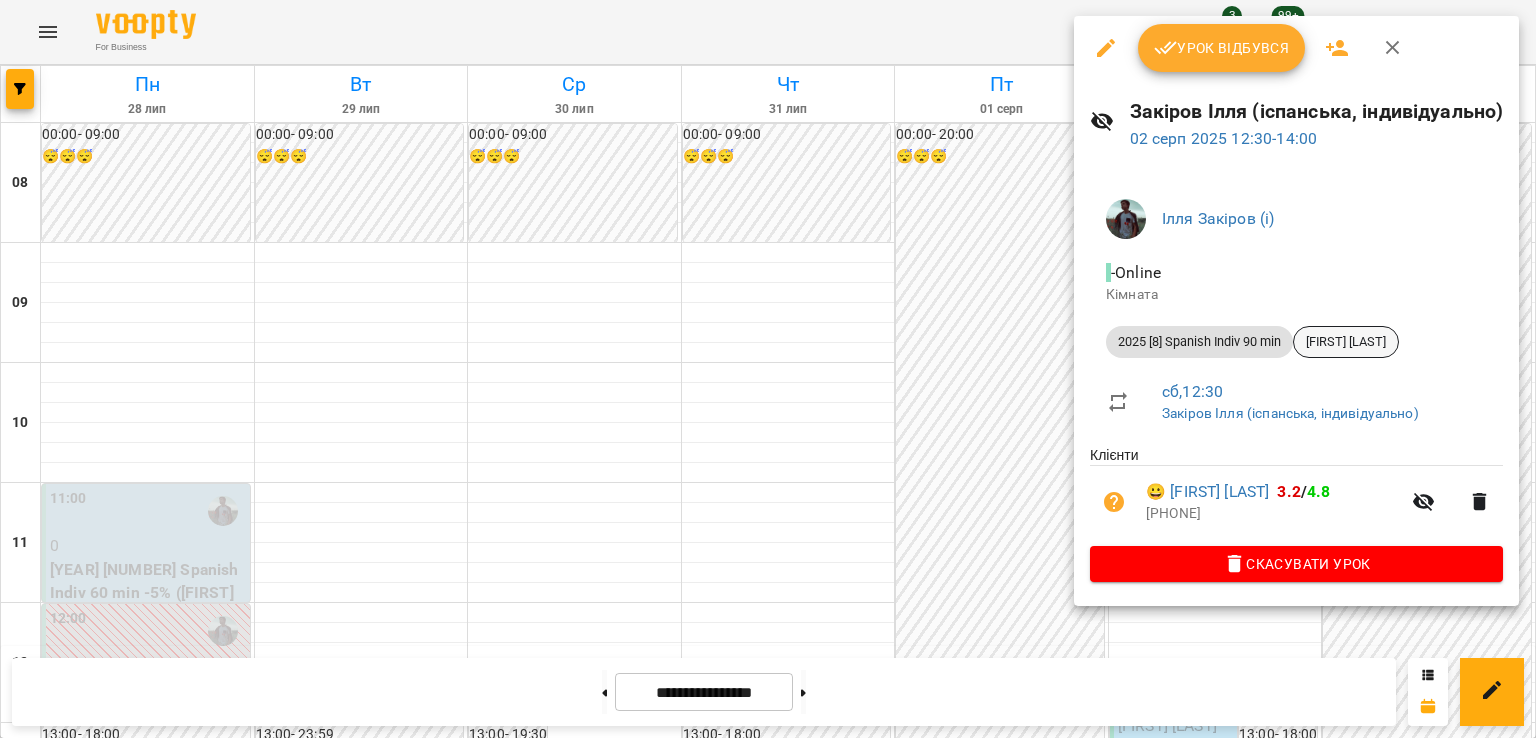 click on "Моспан Марія" at bounding box center (1346, 342) 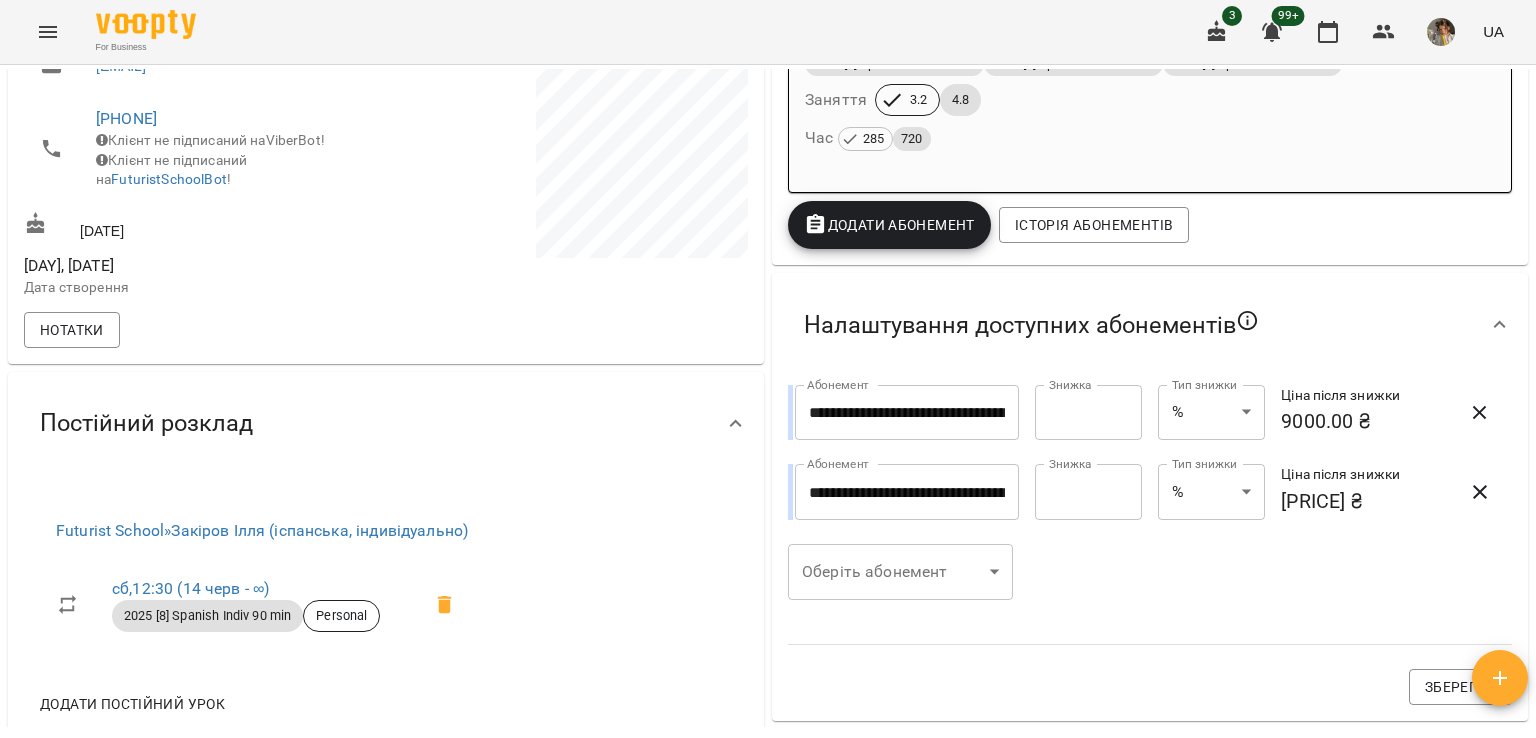 scroll, scrollTop: 556, scrollLeft: 0, axis: vertical 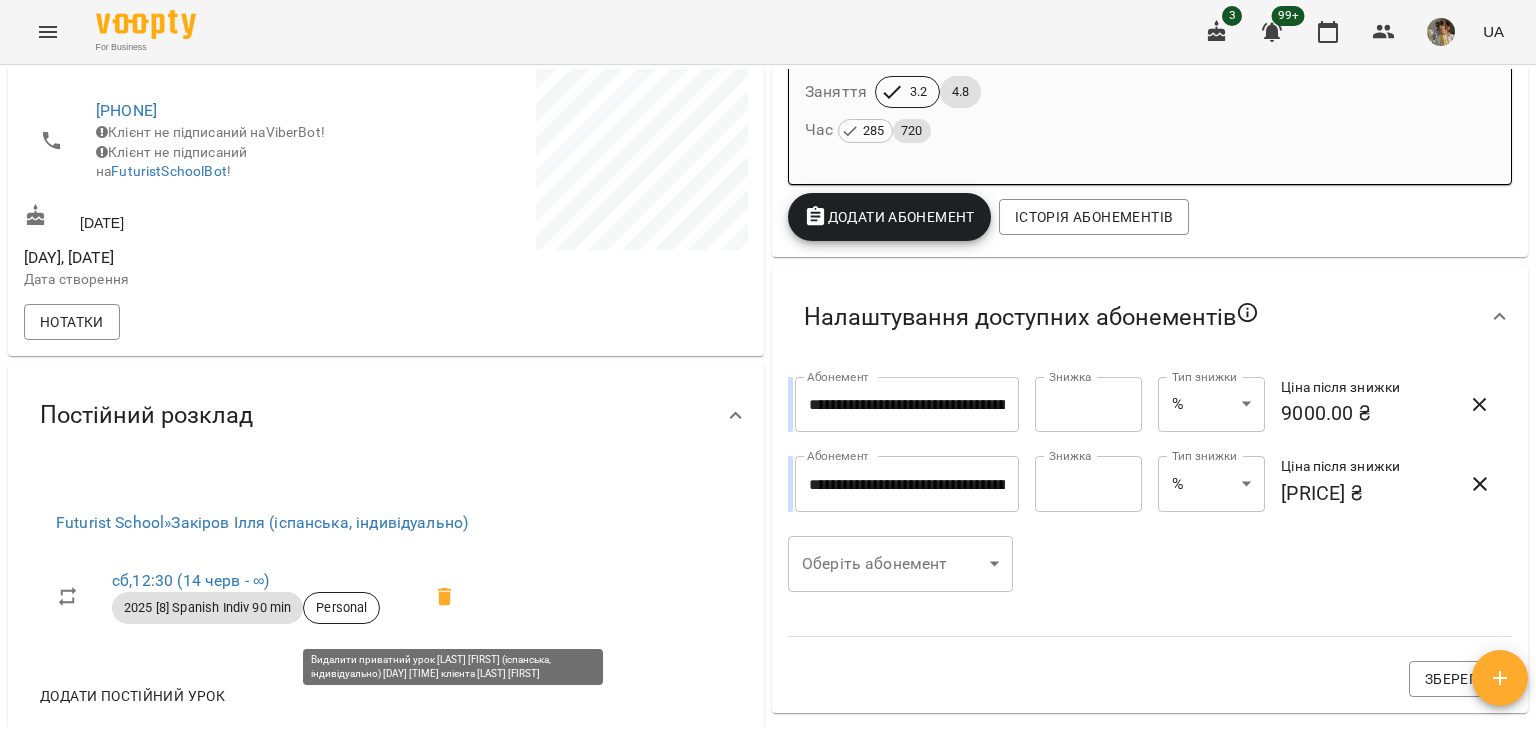 click at bounding box center (445, 597) 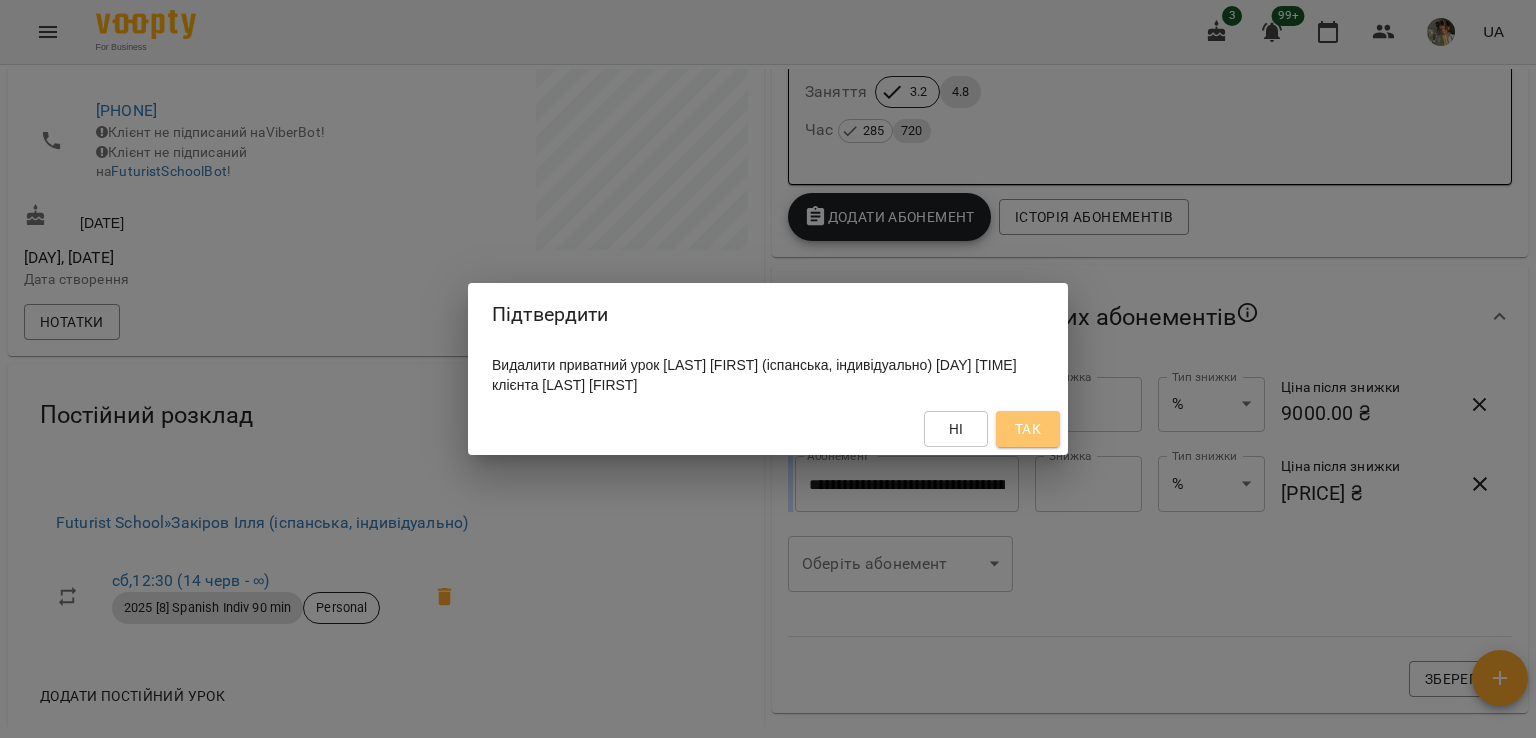 click on "Так" at bounding box center [1028, 429] 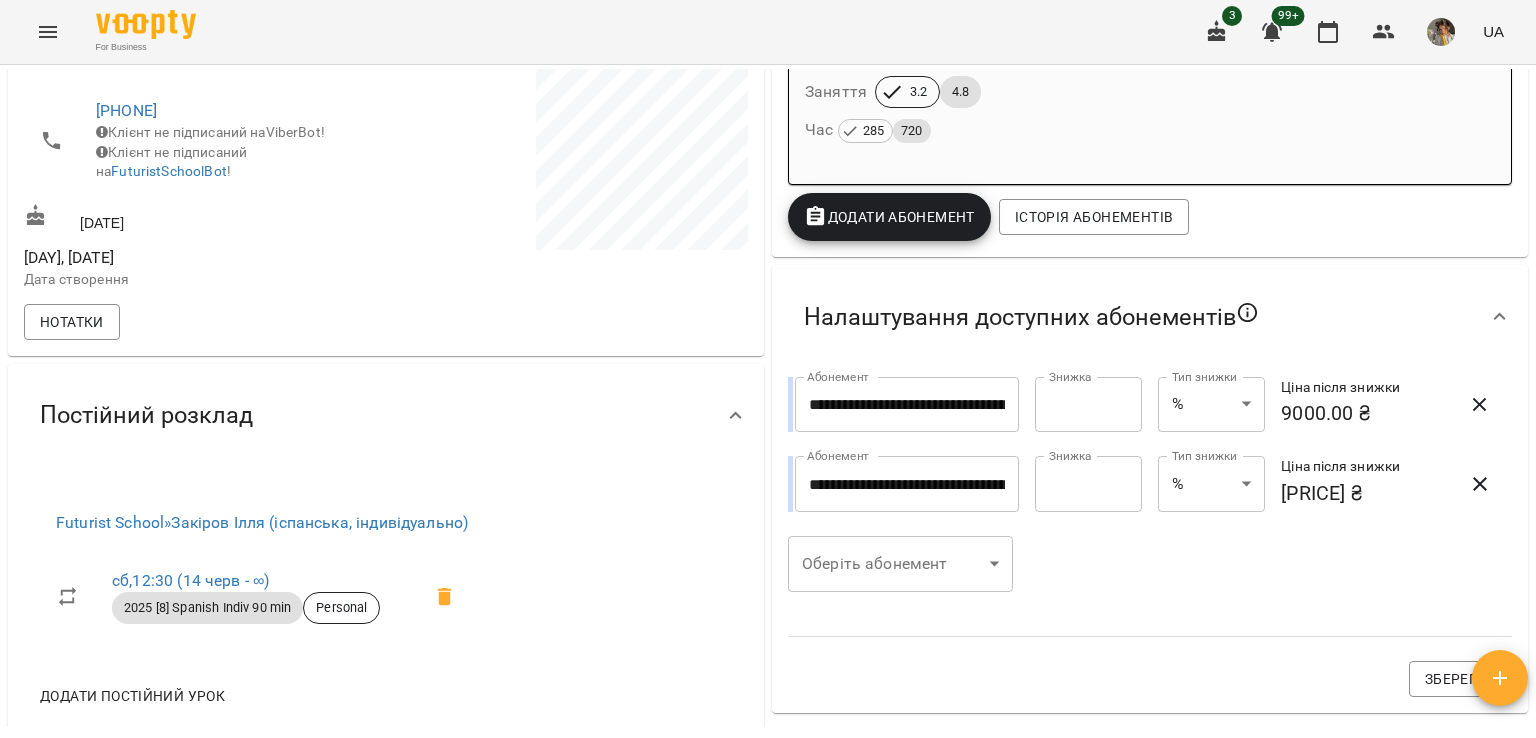 scroll, scrollTop: 556, scrollLeft: 0, axis: vertical 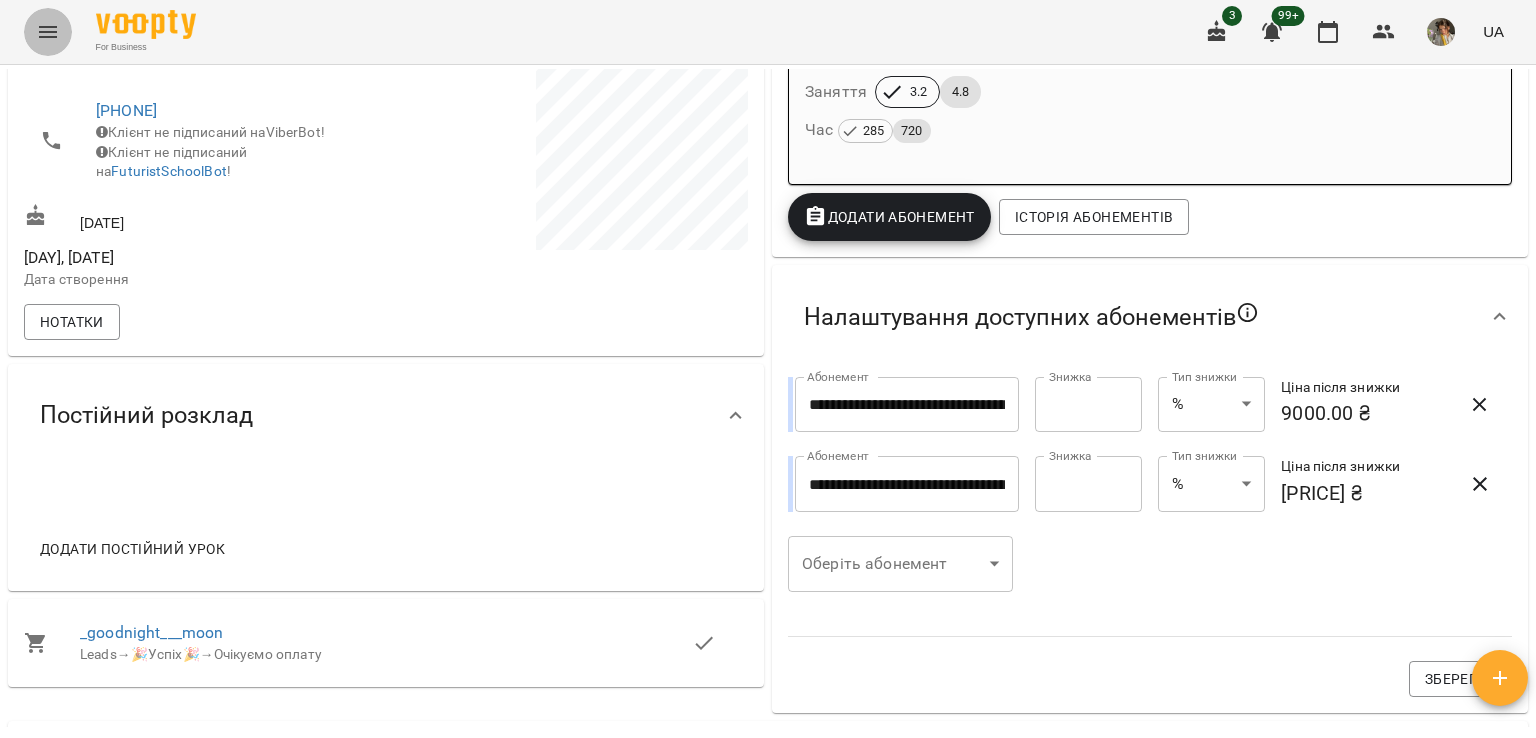 click at bounding box center [48, 32] 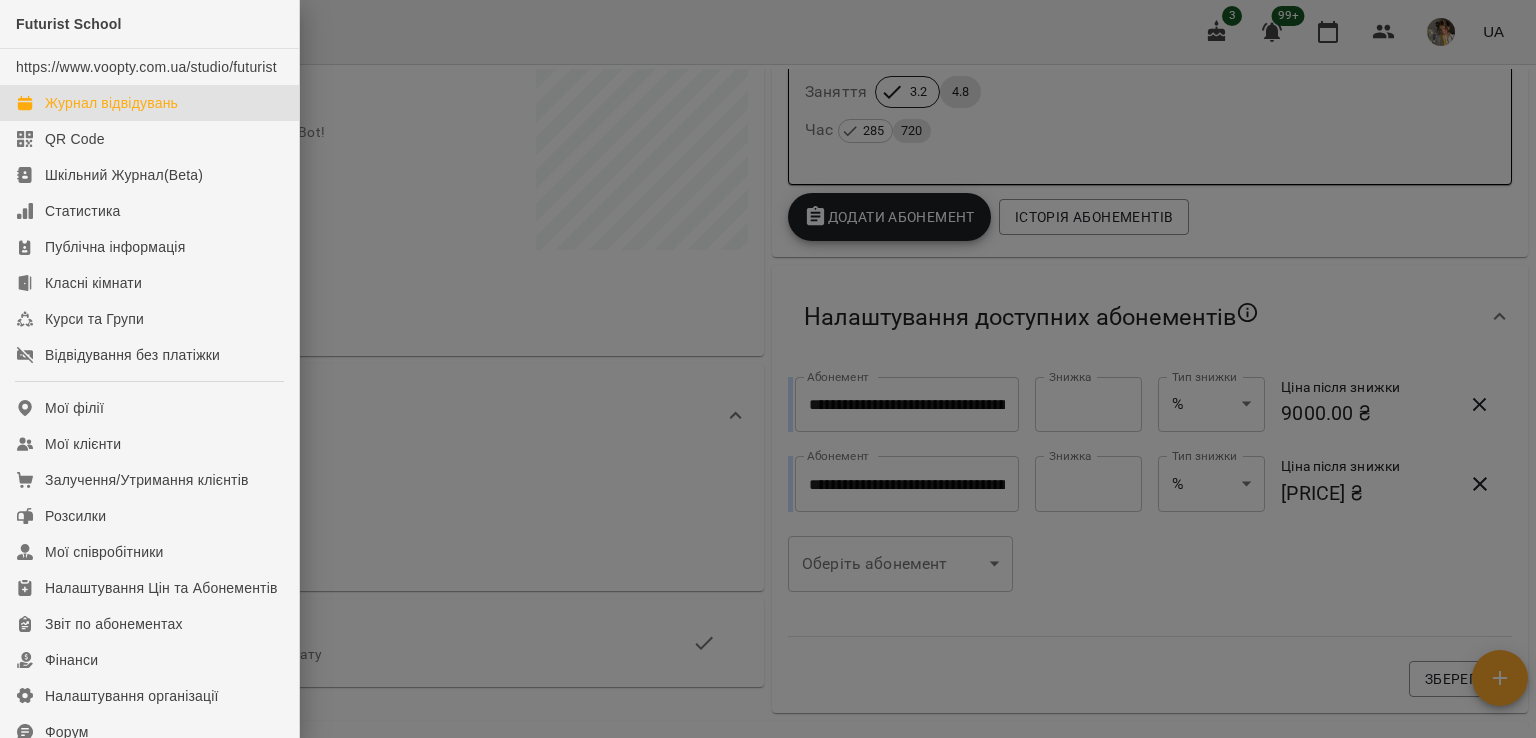 click on "Журнал відвідувань" at bounding box center (111, 103) 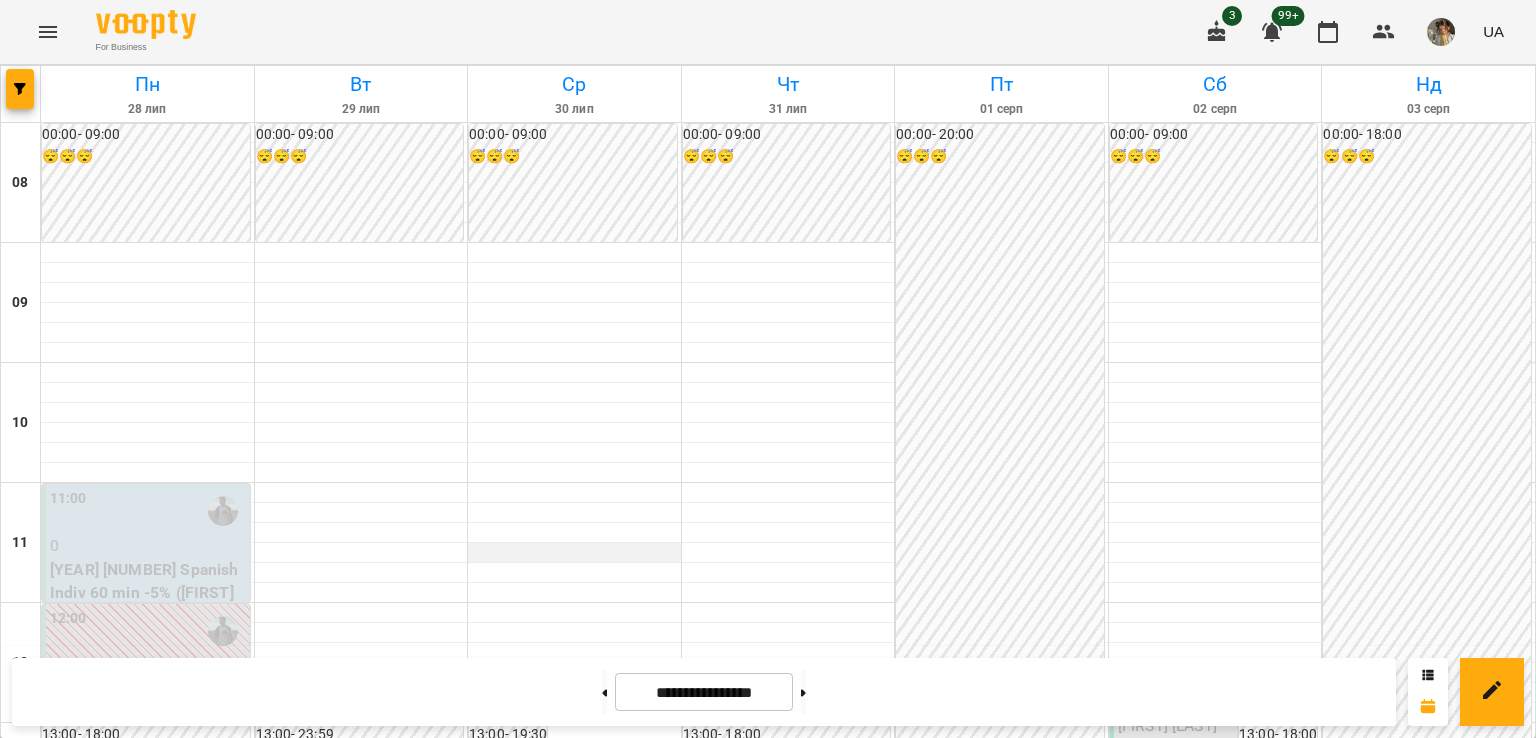 scroll, scrollTop: 382, scrollLeft: 0, axis: vertical 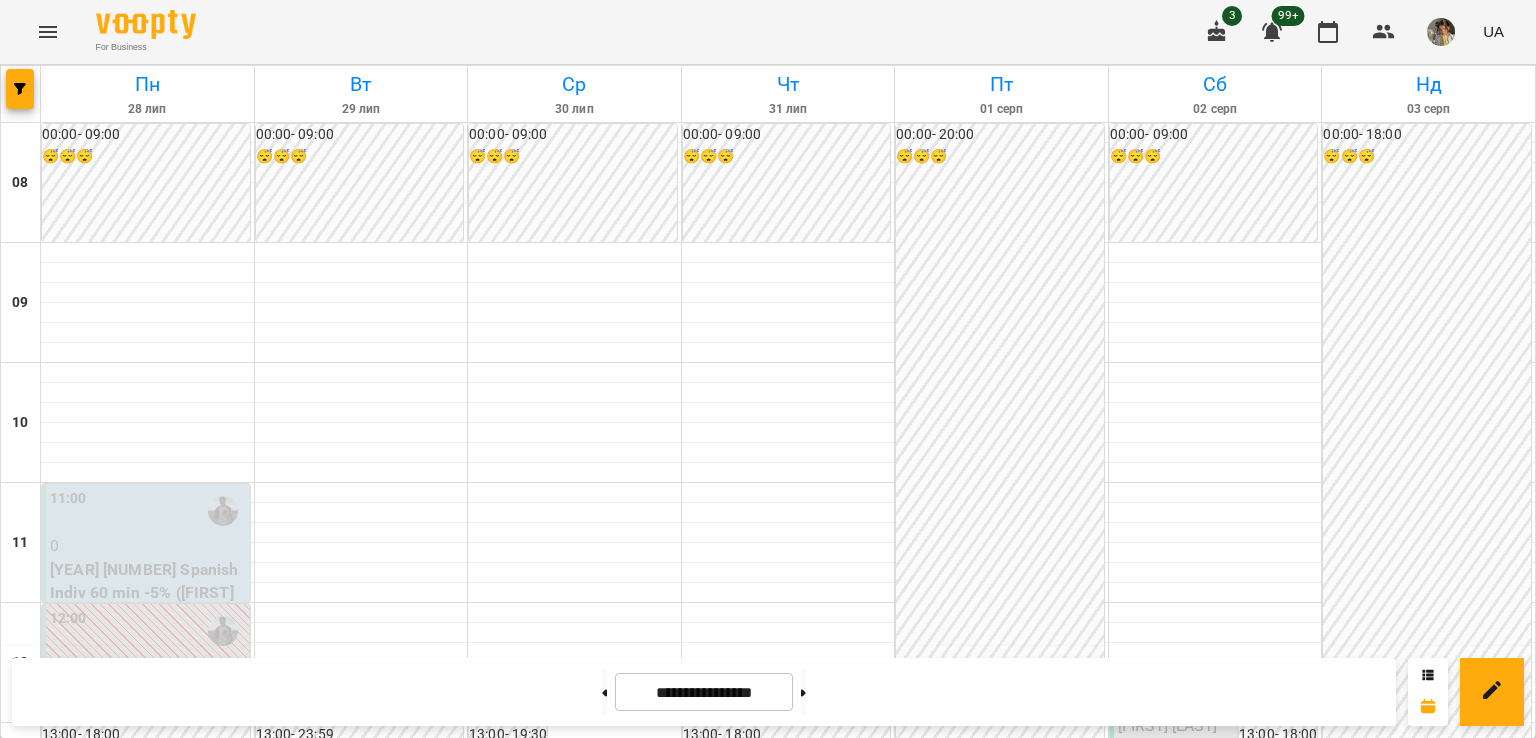 click on "12:30 Моспан Марія 2025 [8] Spanish Indiv 90 min" at bounding box center [1173, 753] 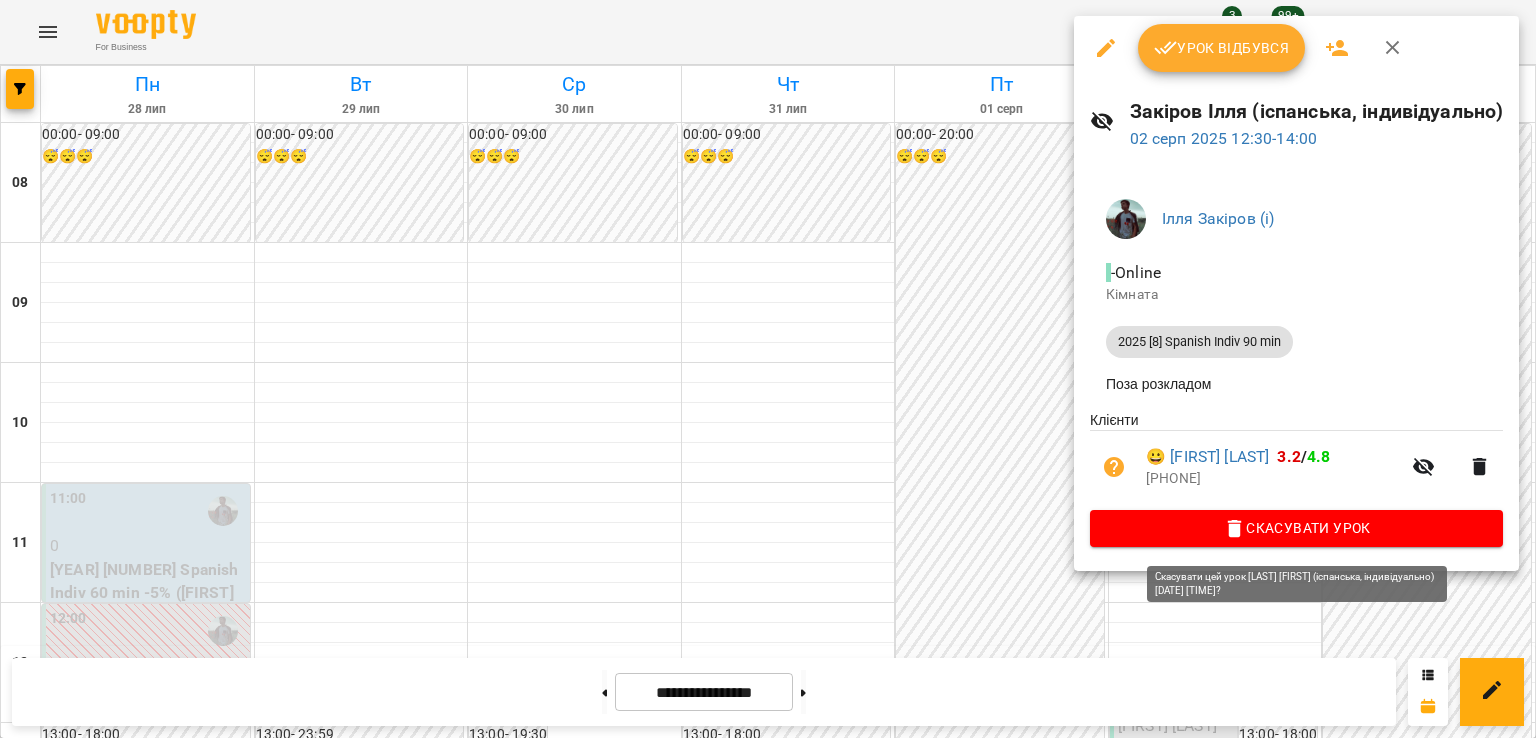click on "Скасувати Урок" at bounding box center (1296, 528) 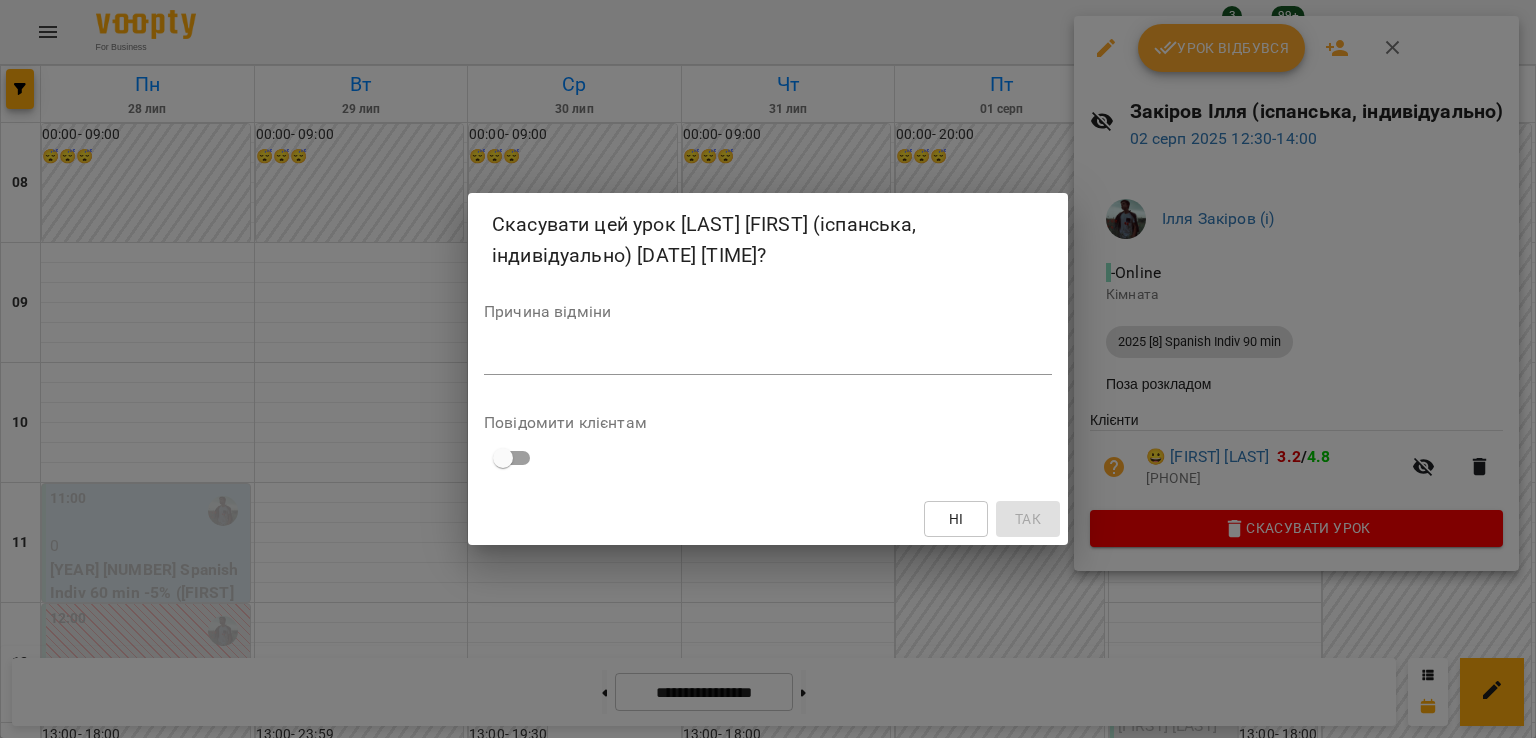 click at bounding box center (768, 358) 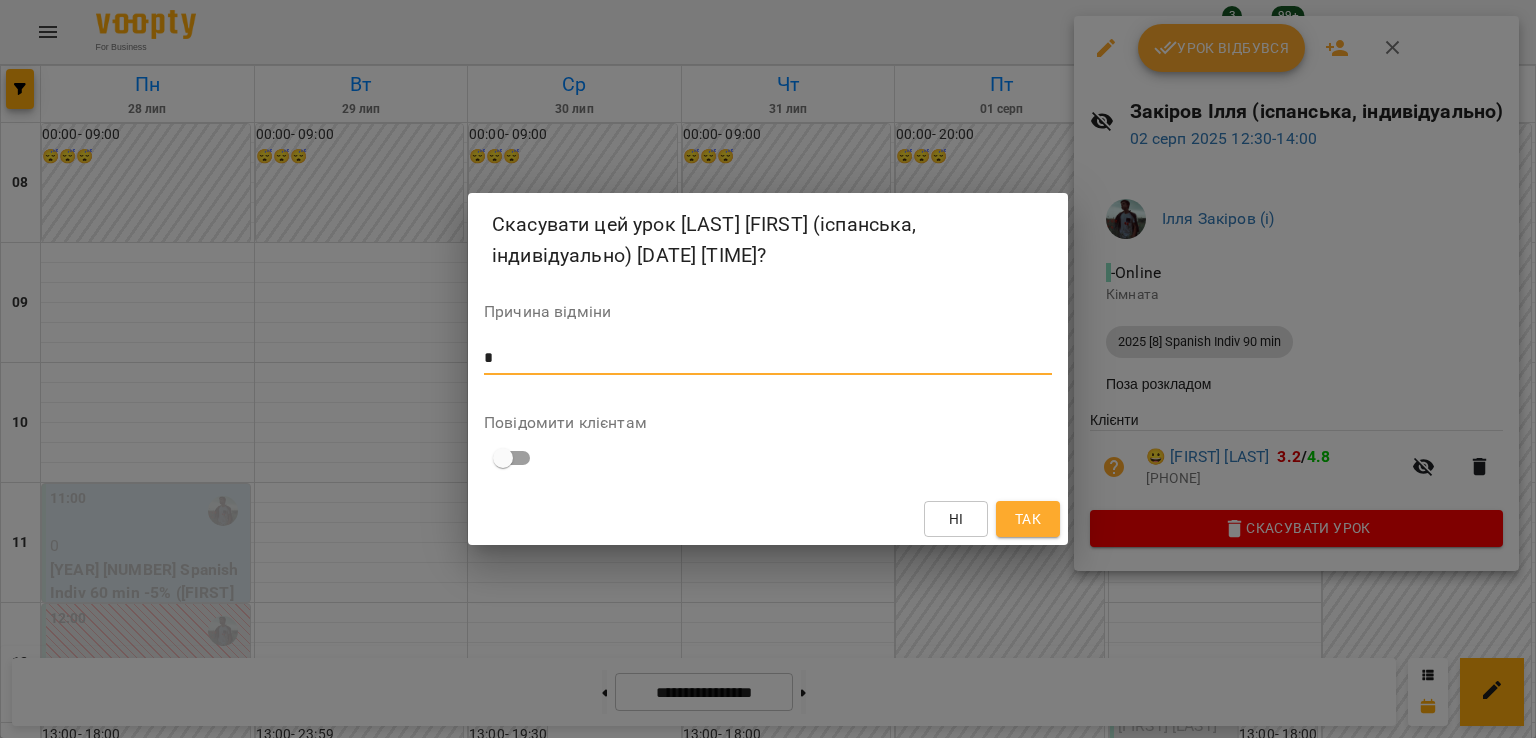 type on "*" 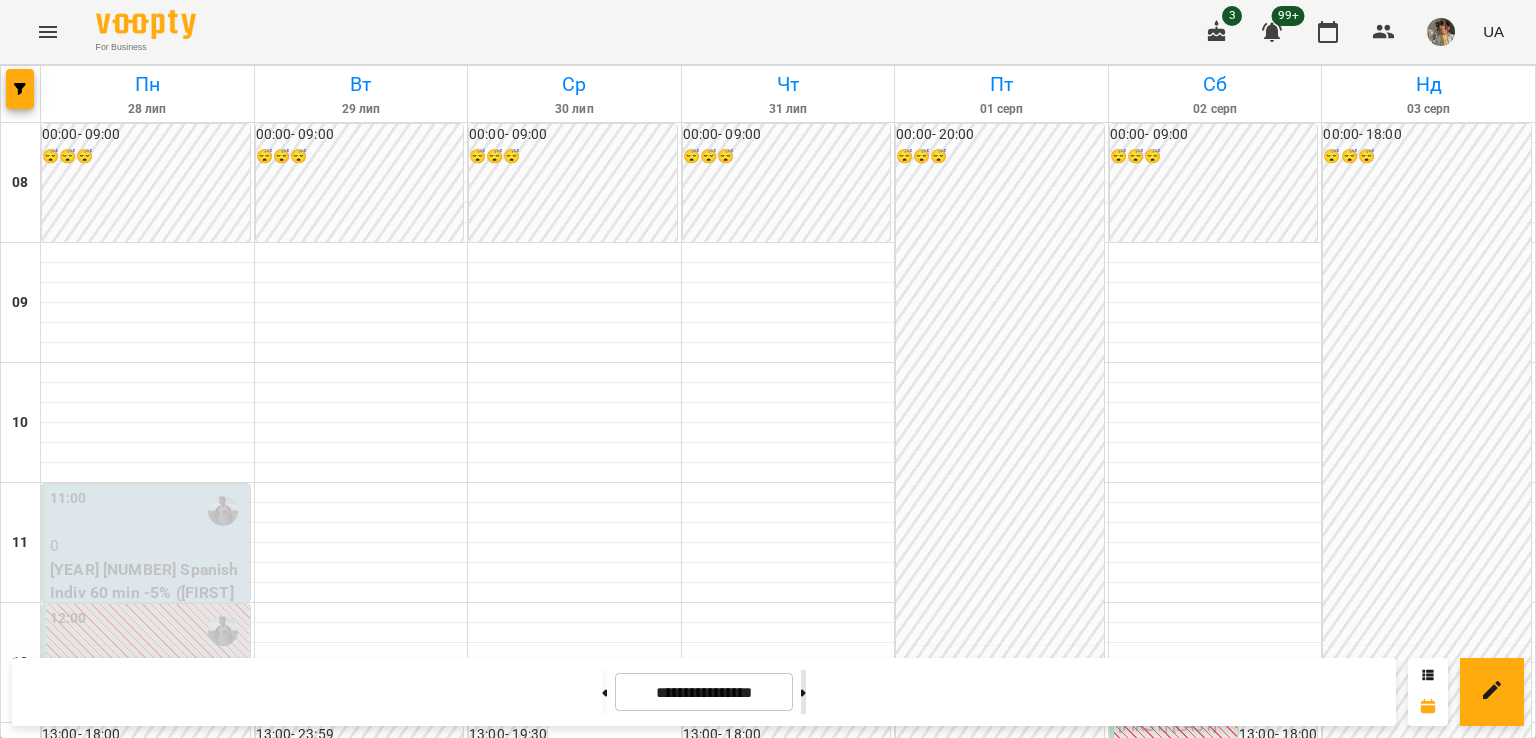 click at bounding box center [803, 692] 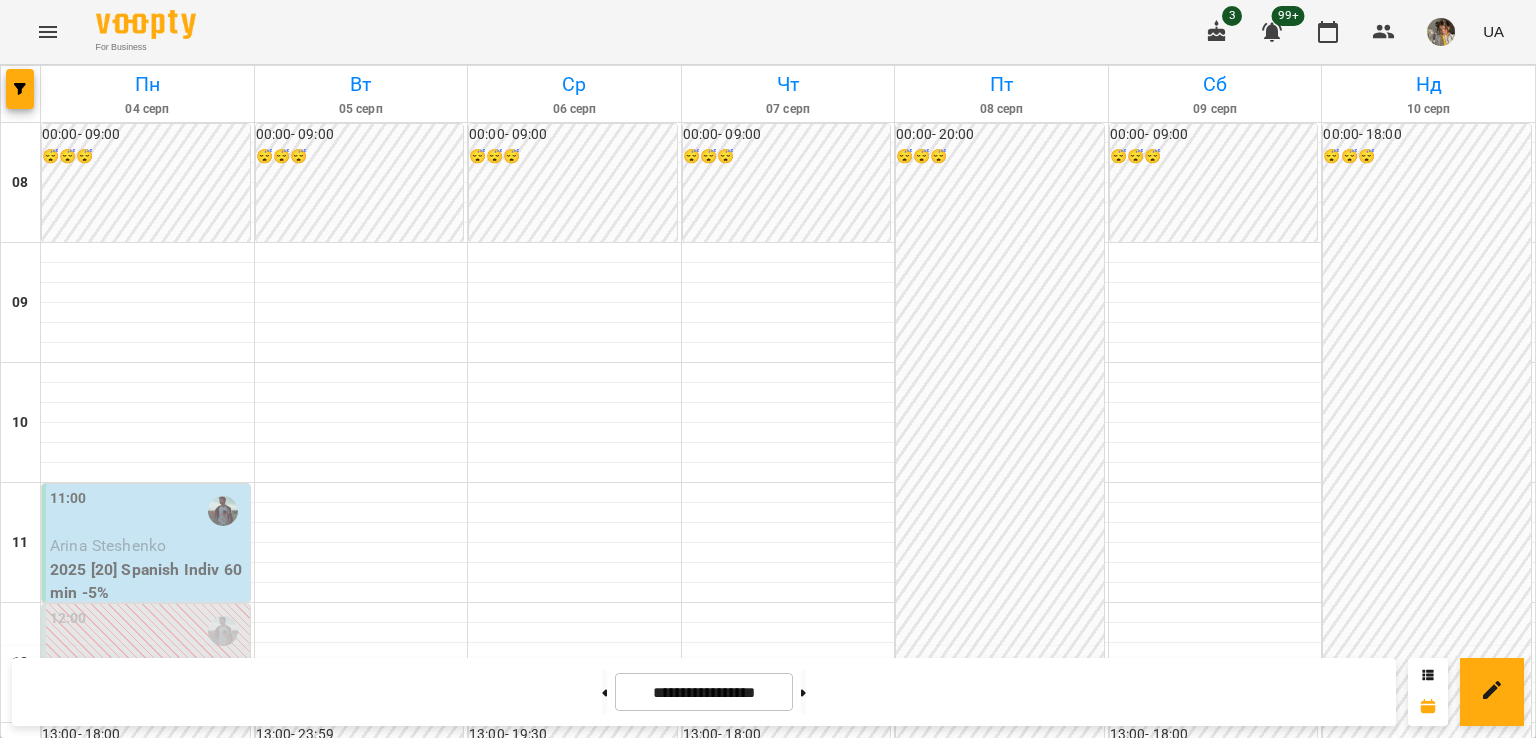 scroll, scrollTop: 1275, scrollLeft: 0, axis: vertical 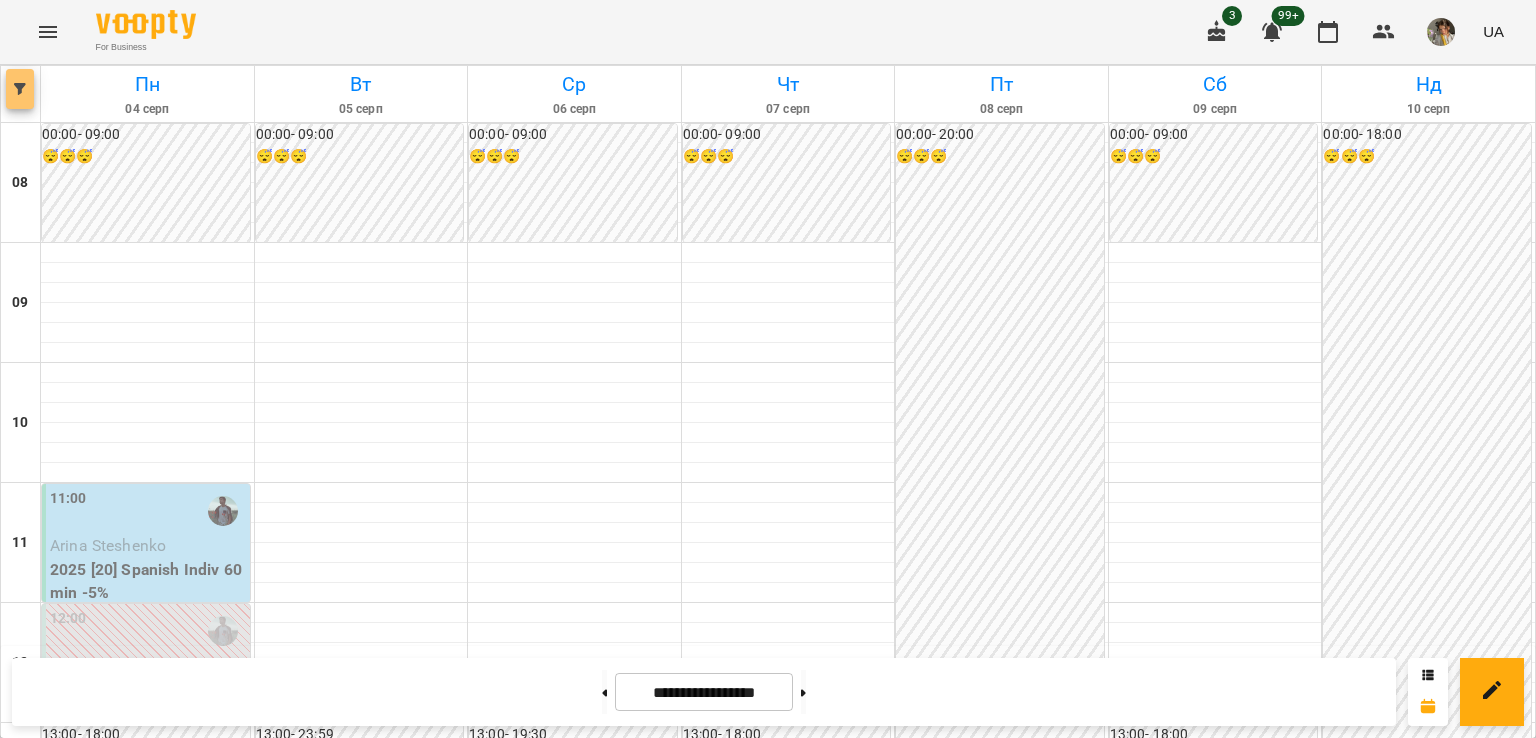 click 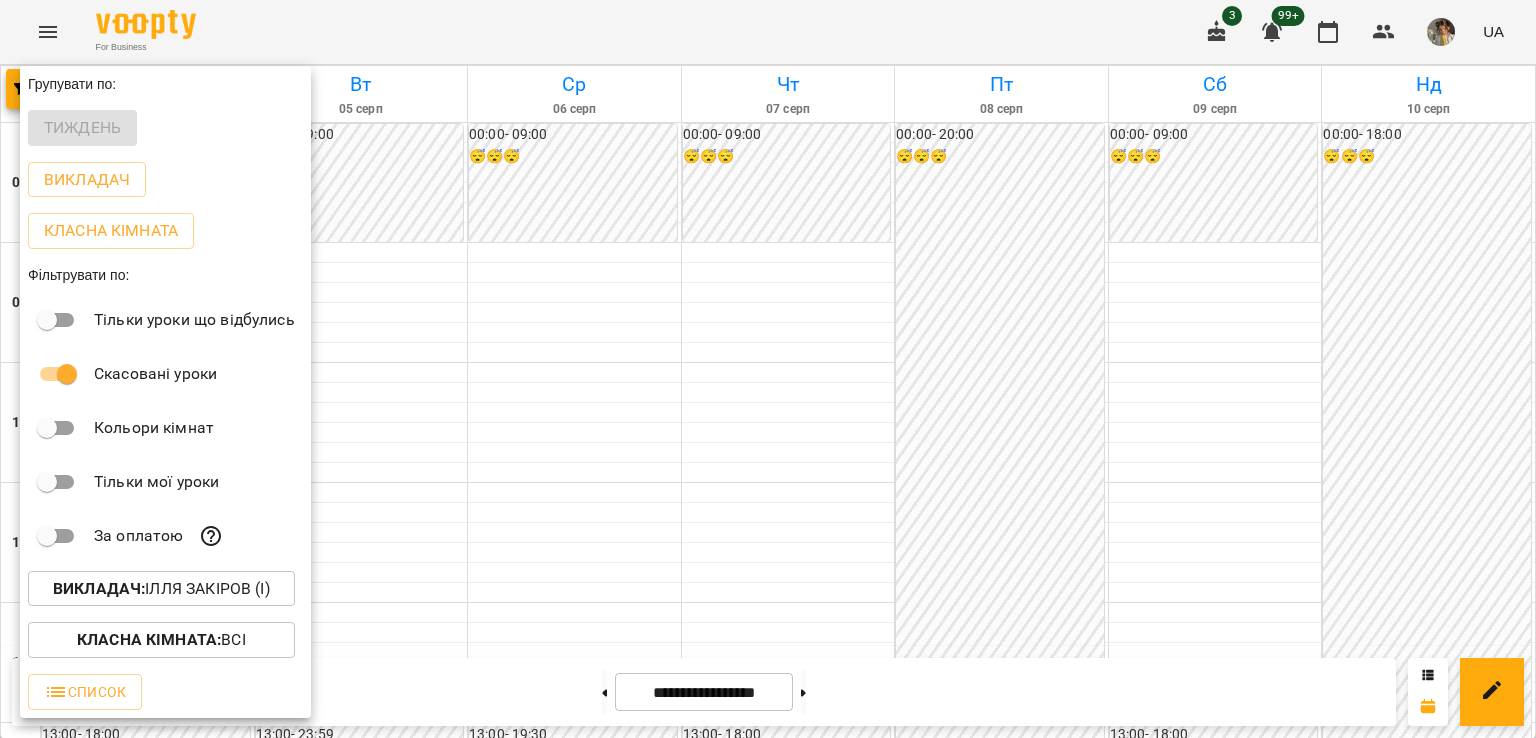 click on "Викладач :  Ілля Закіров (і)" at bounding box center [161, 589] 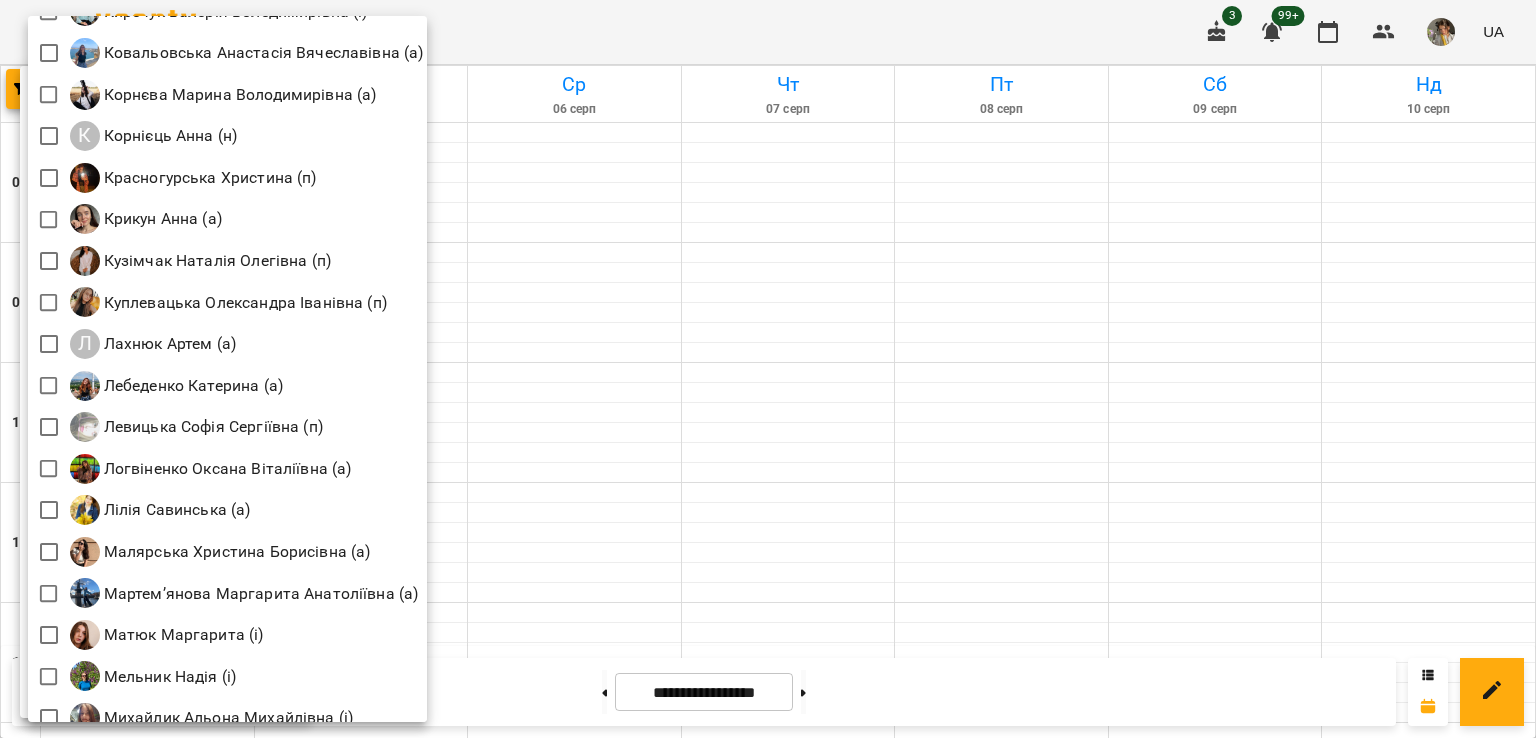 scroll, scrollTop: 1490, scrollLeft: 0, axis: vertical 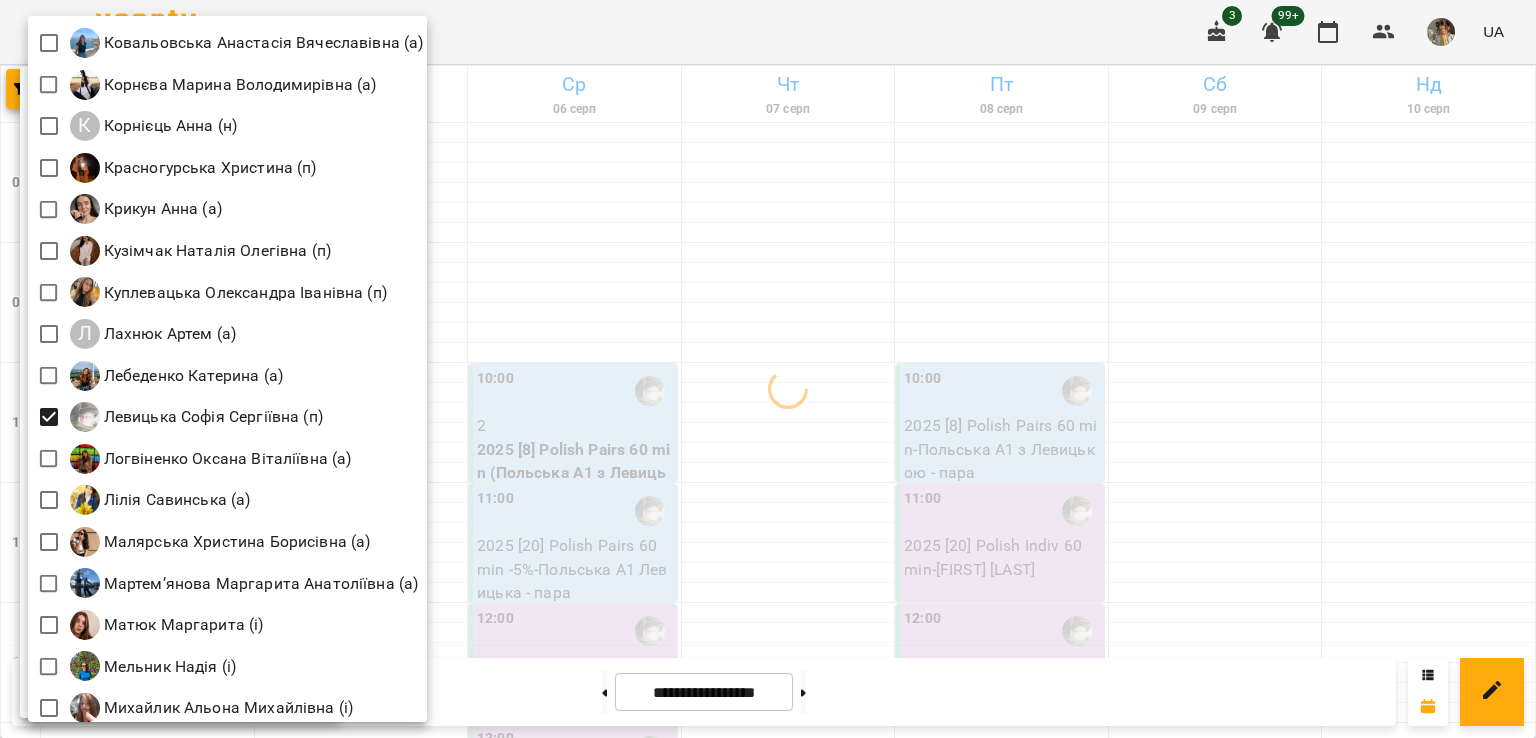 click at bounding box center [768, 369] 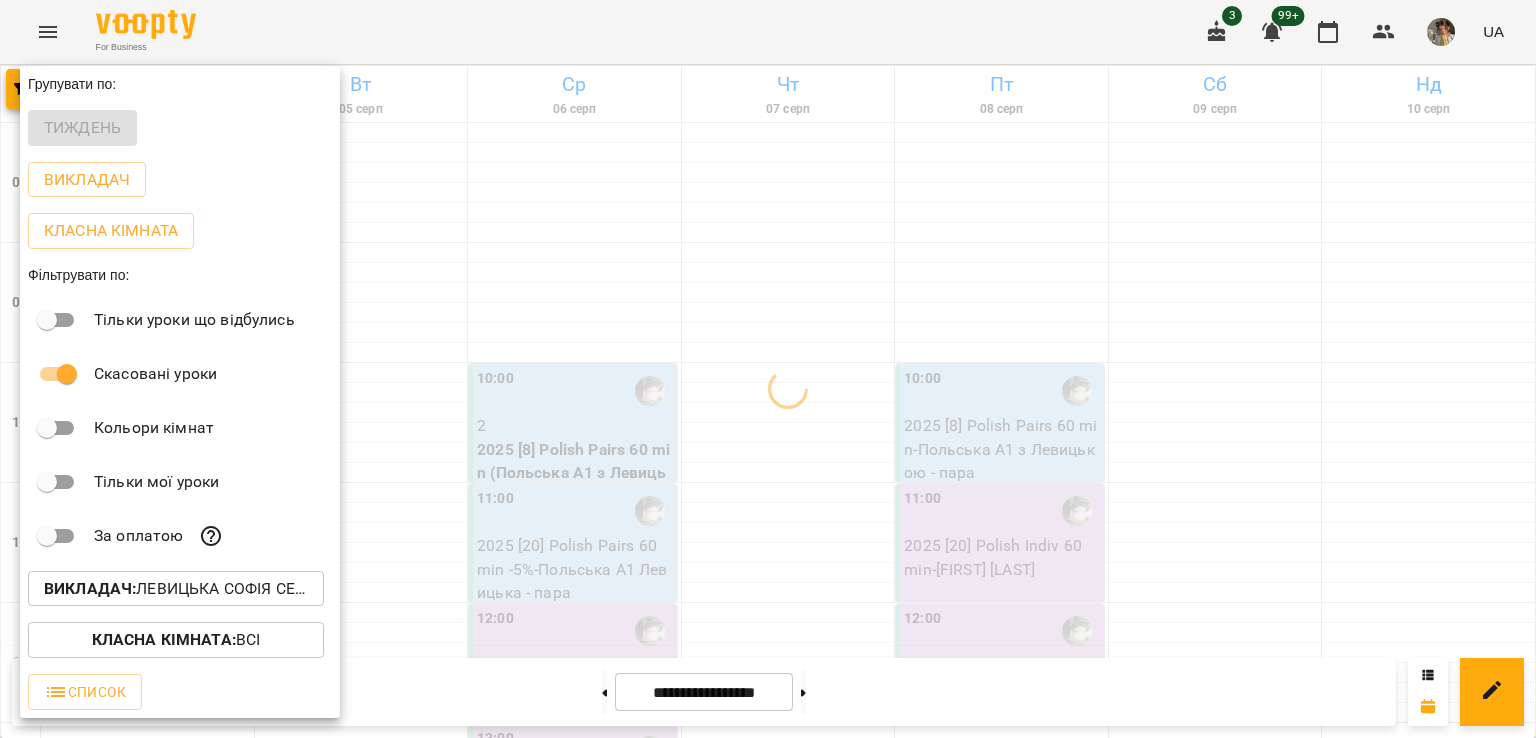 click at bounding box center [768, 369] 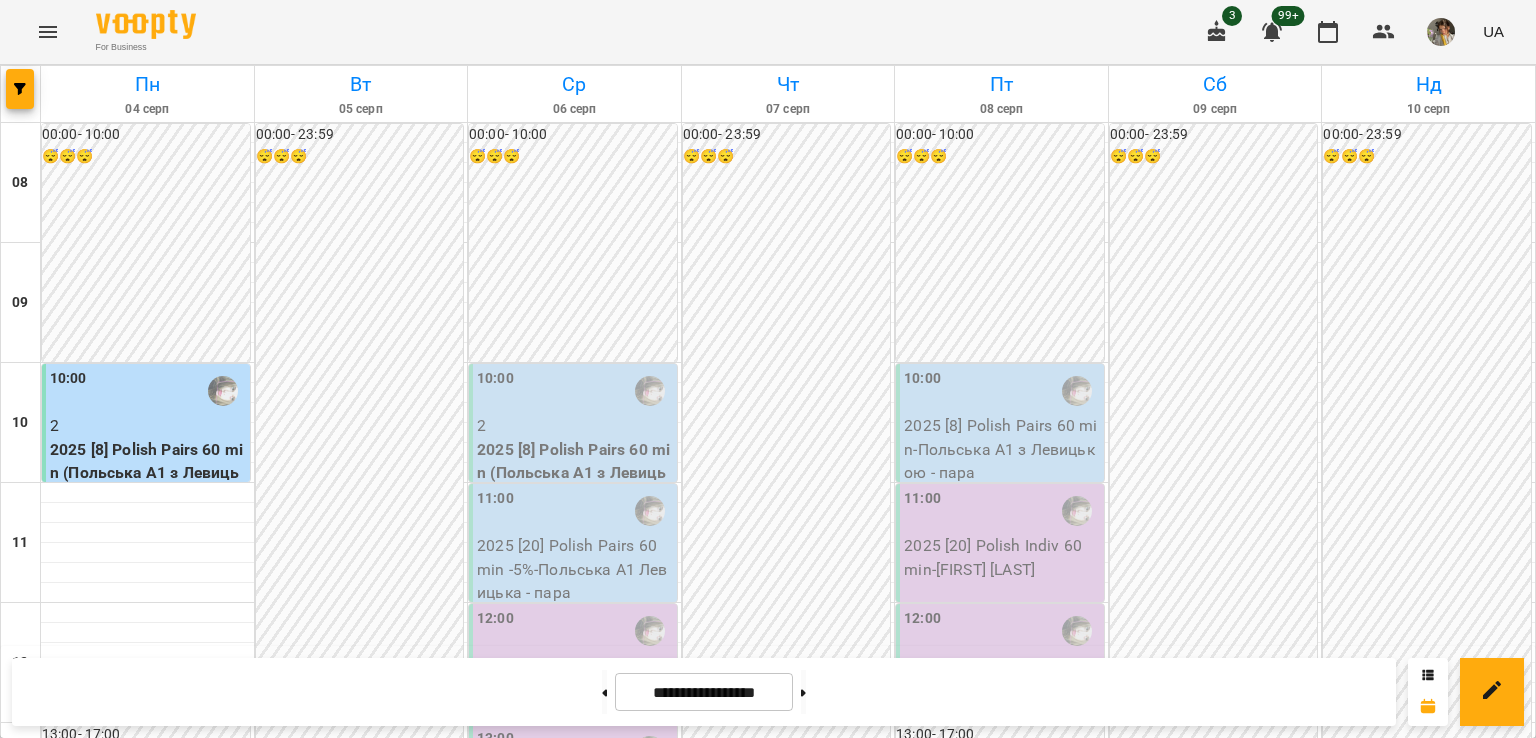 click on "2" at bounding box center (148, 1626) 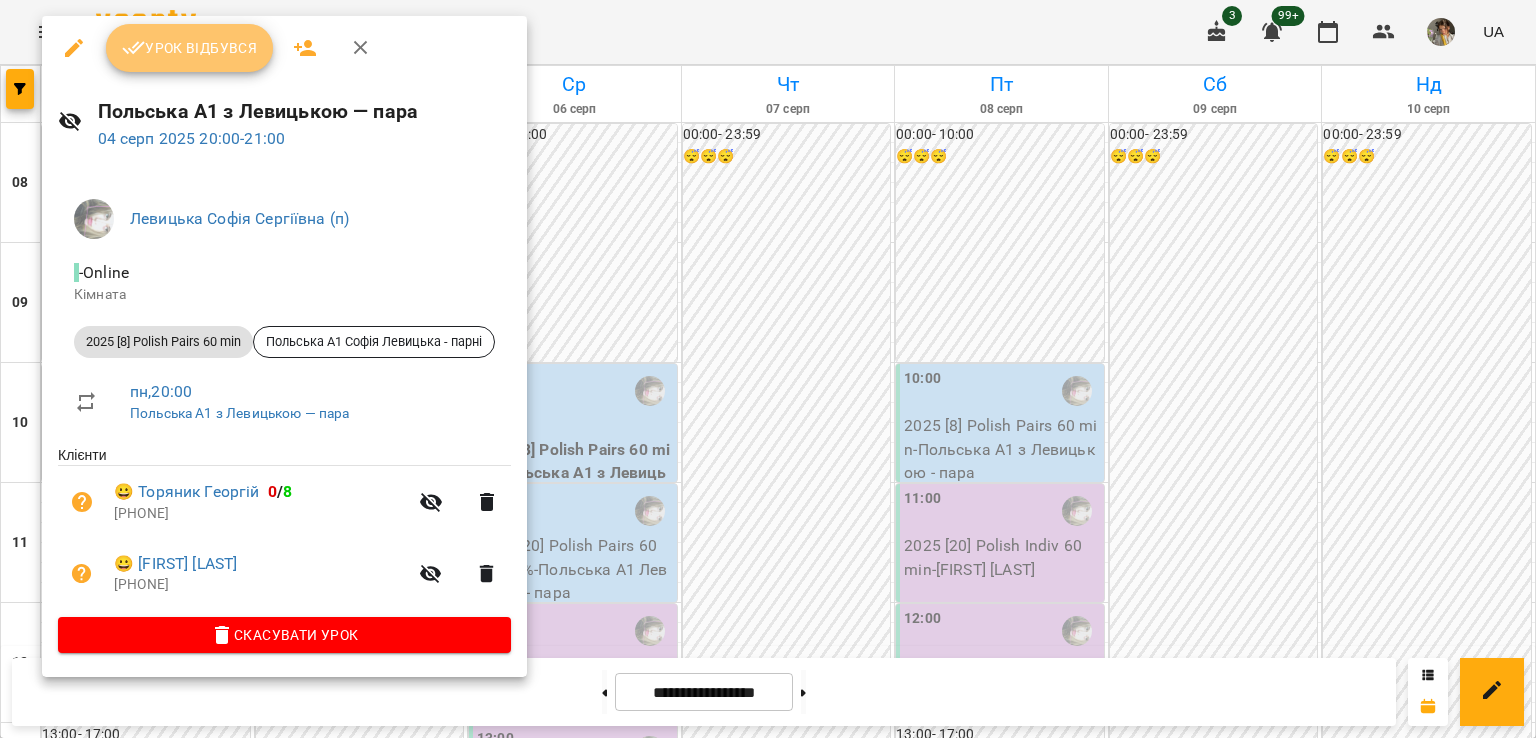 click on "Урок відбувся" at bounding box center (190, 48) 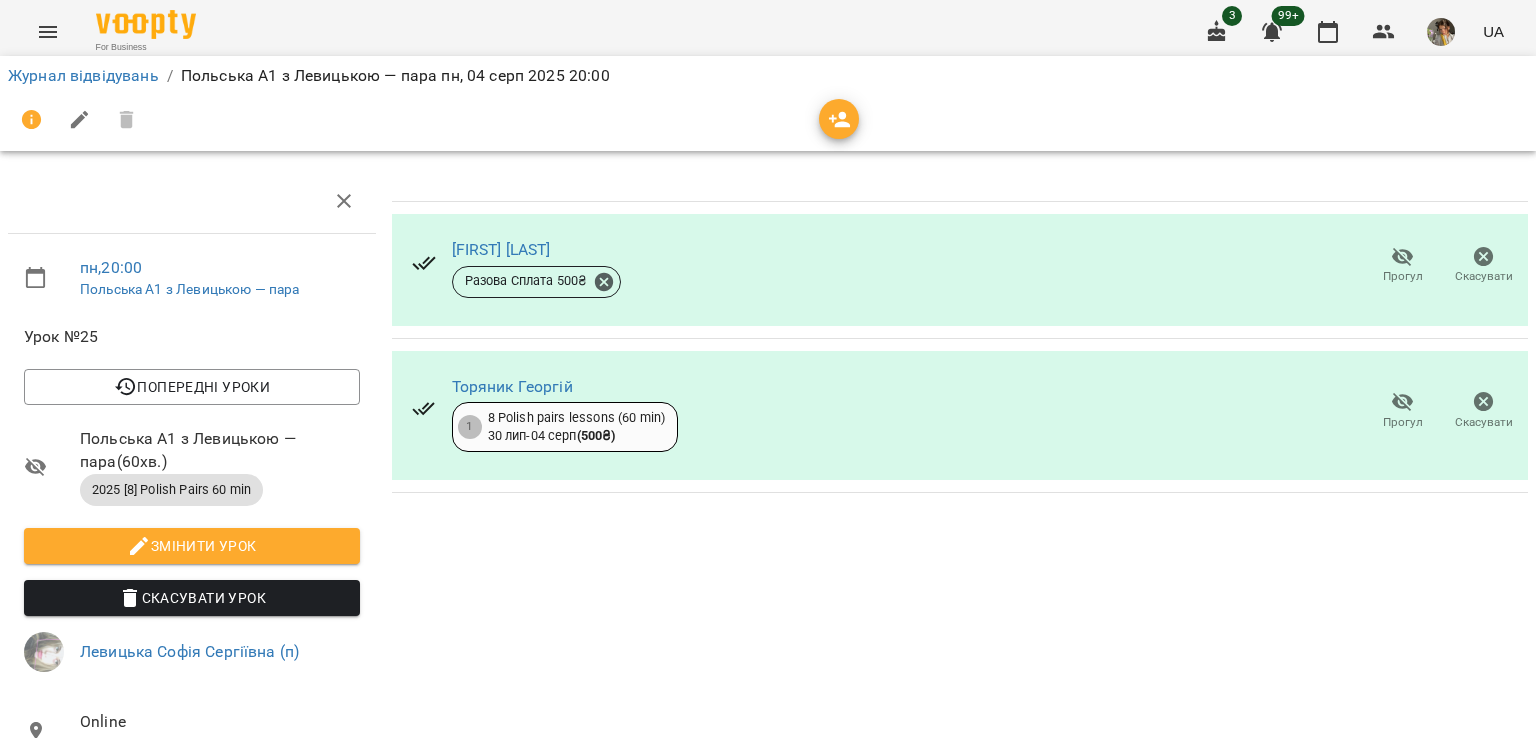 scroll, scrollTop: 271, scrollLeft: 0, axis: vertical 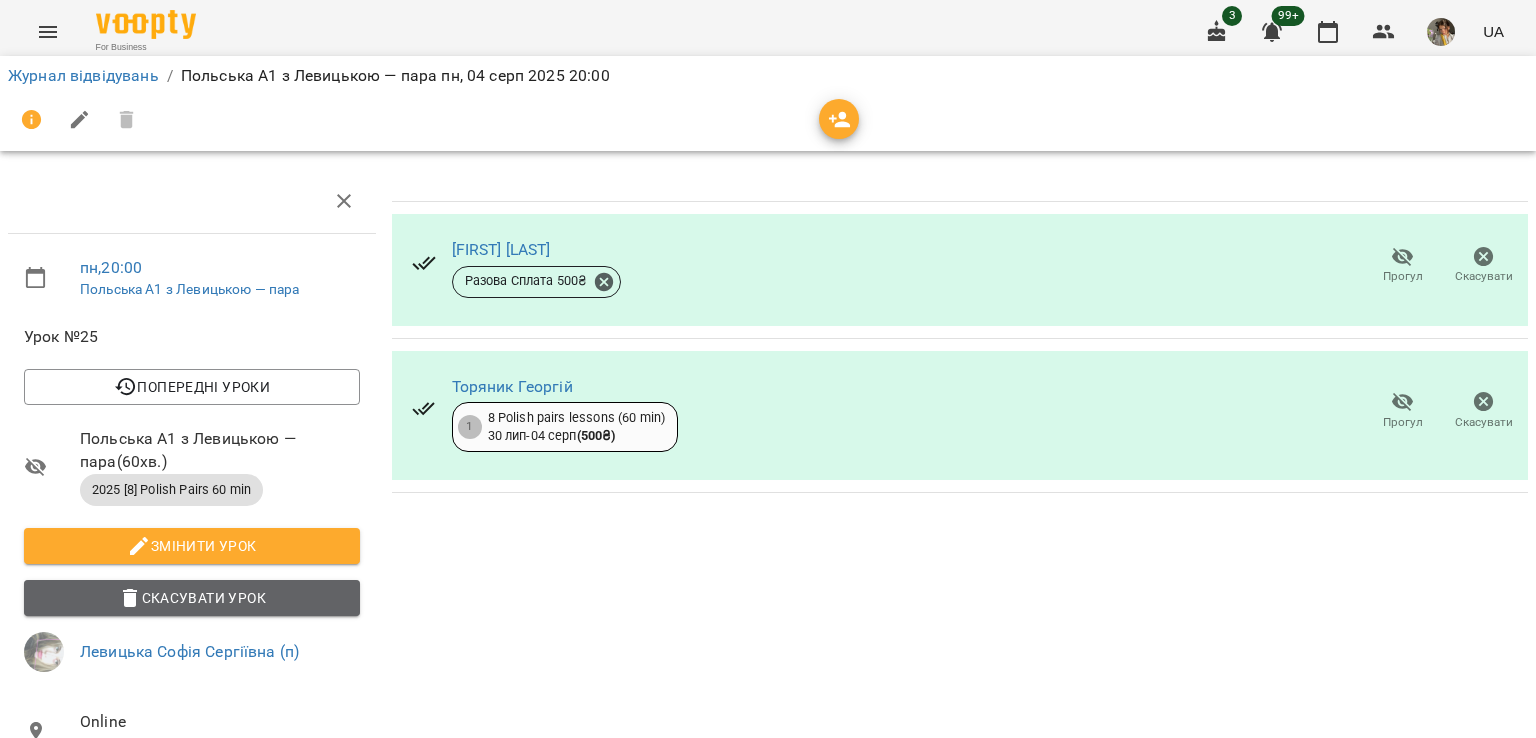 click on "Скасувати Урок" at bounding box center (192, 598) 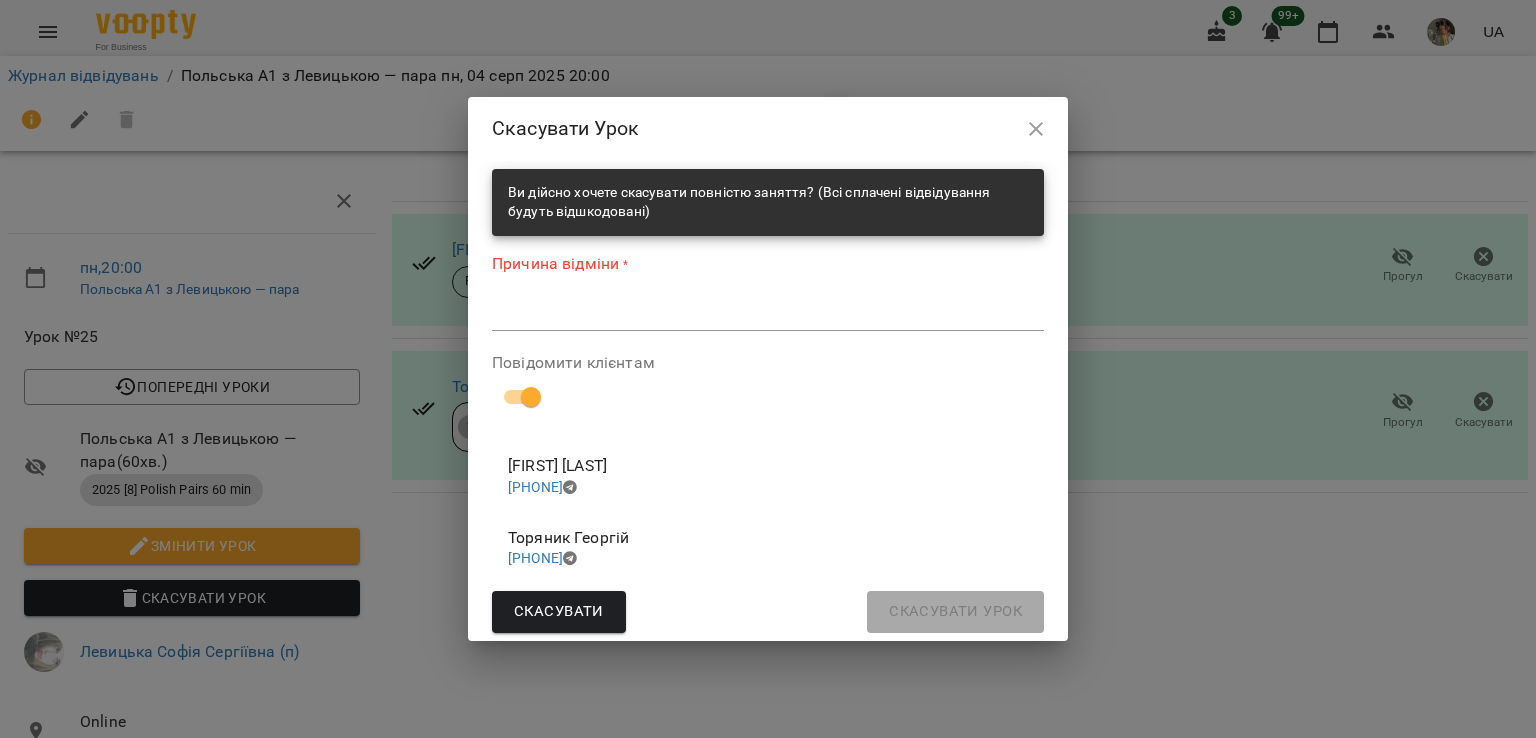 click at bounding box center (768, 314) 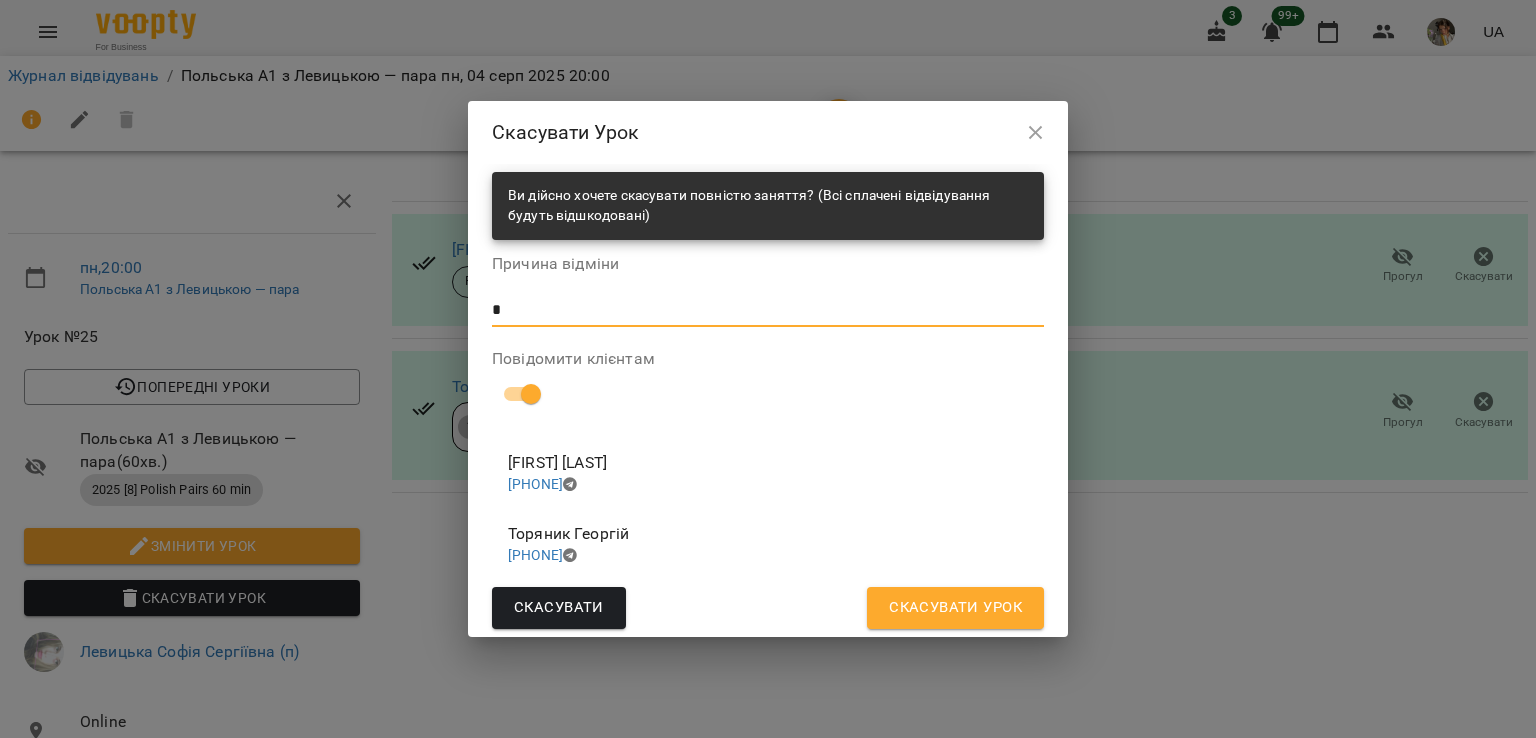 type on "*" 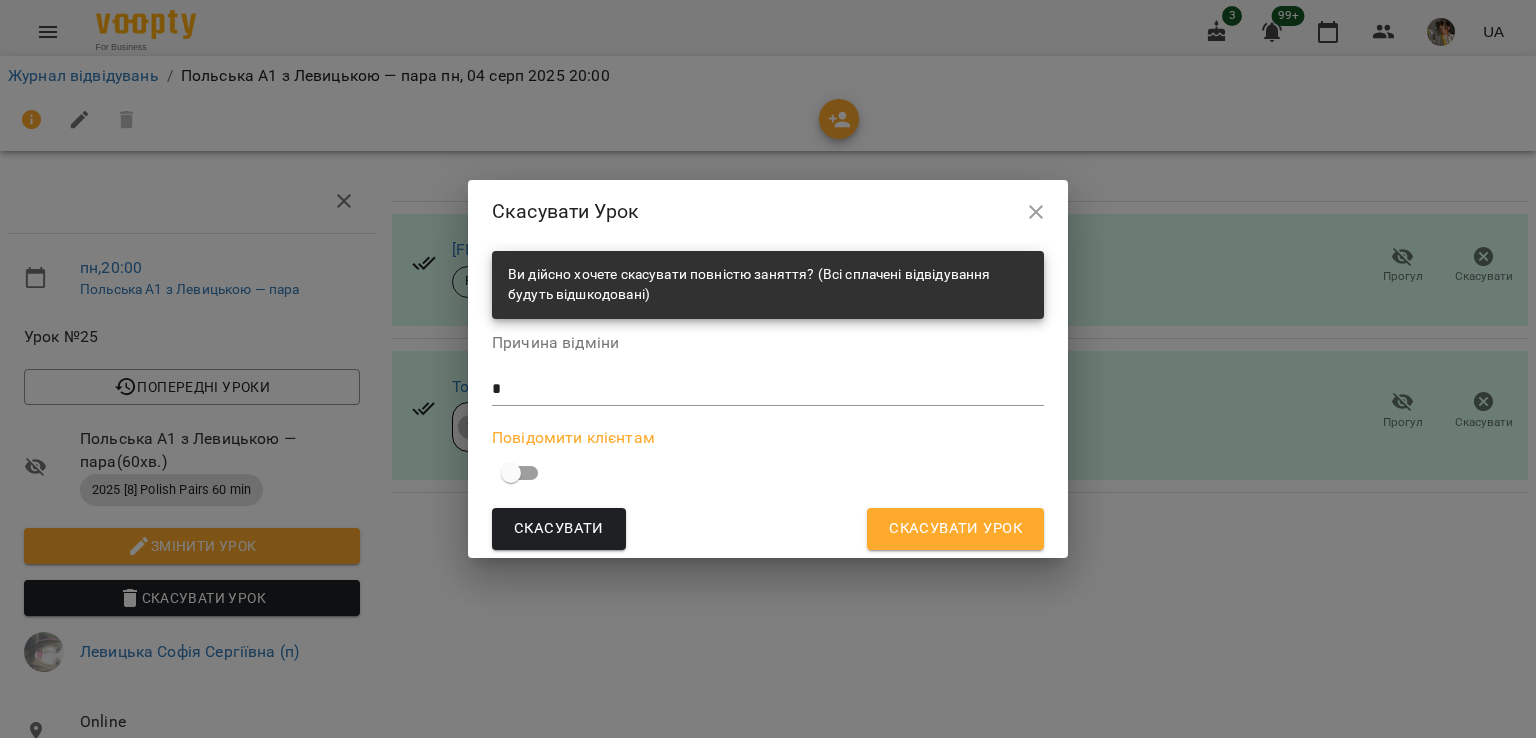 click on "Скасувати Урок" at bounding box center (955, 529) 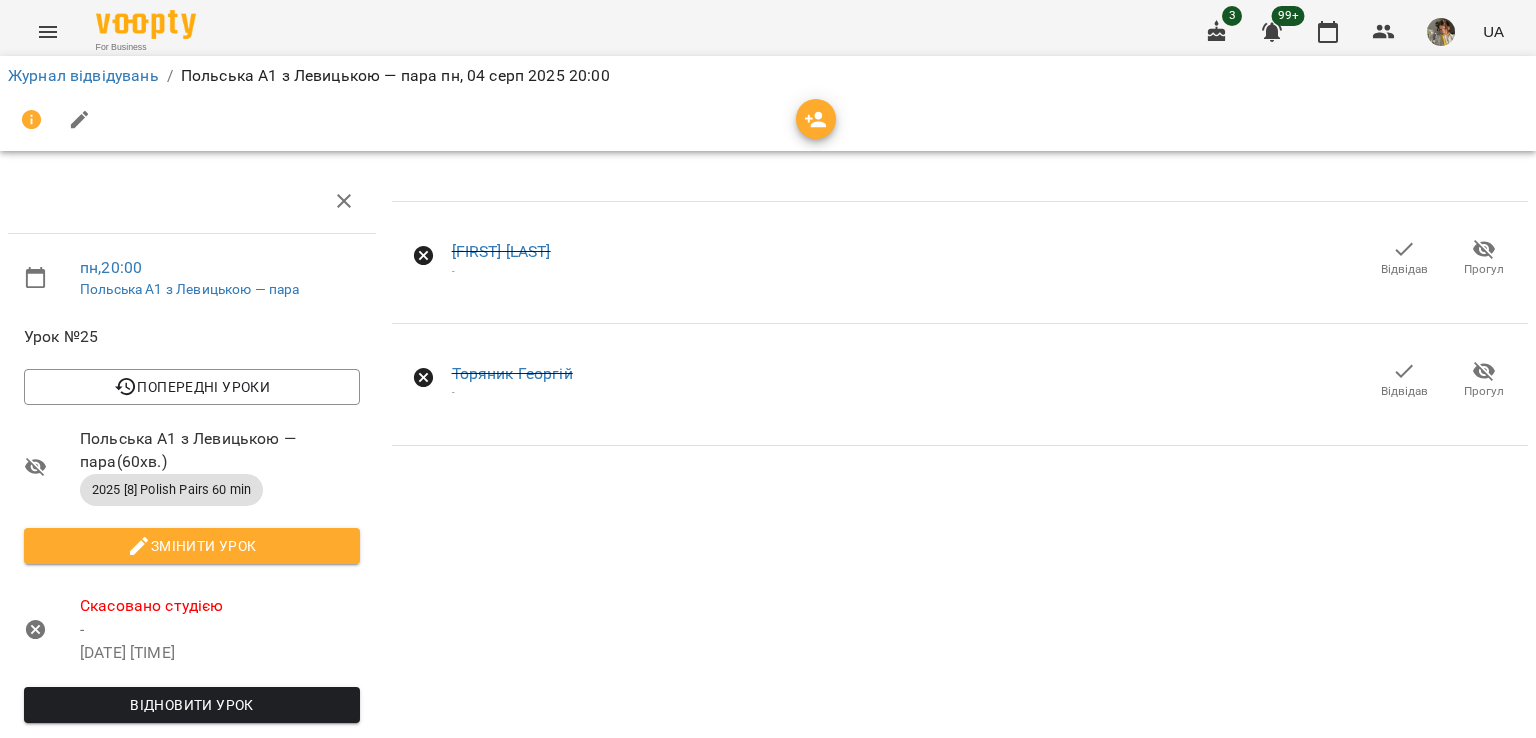 scroll, scrollTop: 0, scrollLeft: 0, axis: both 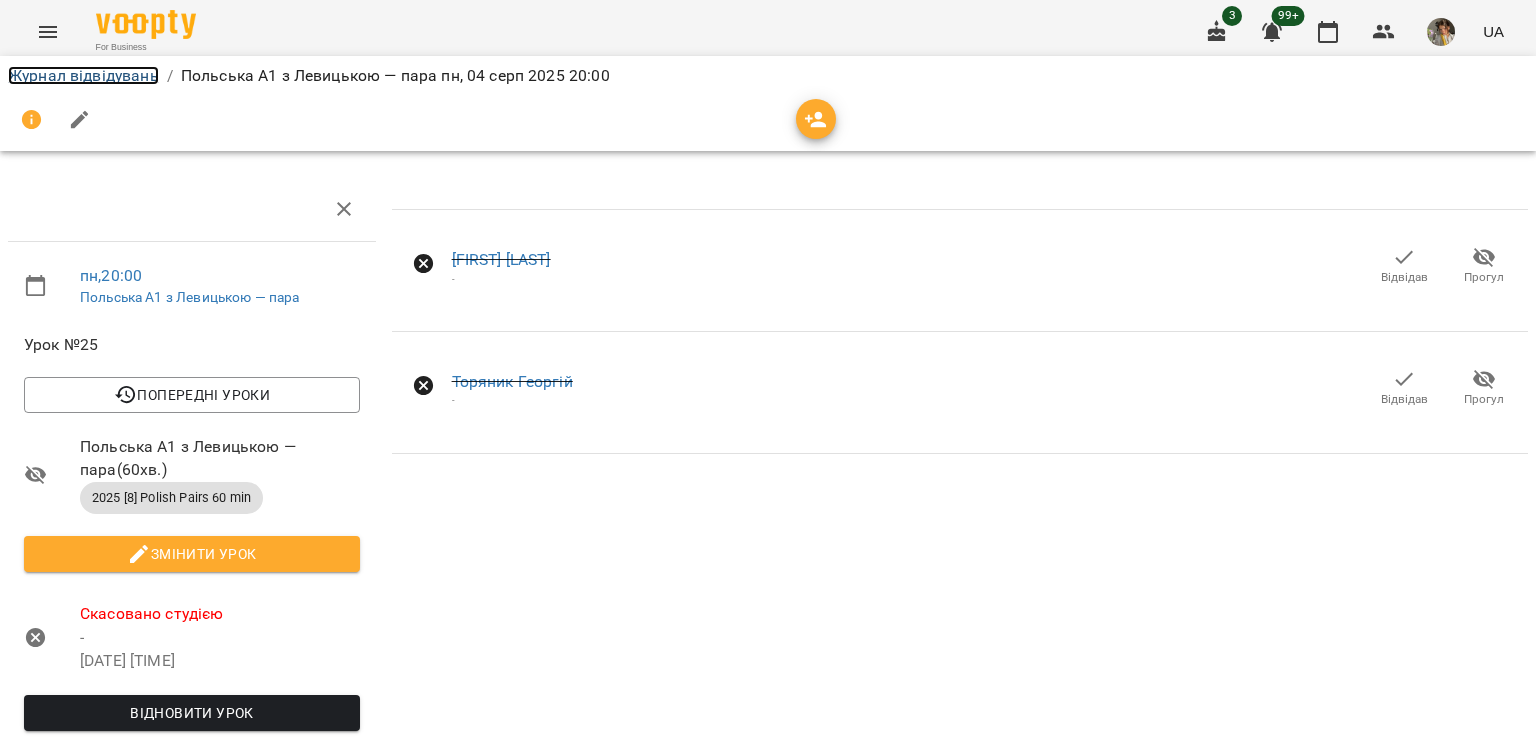 click on "Журнал відвідувань" at bounding box center [83, 75] 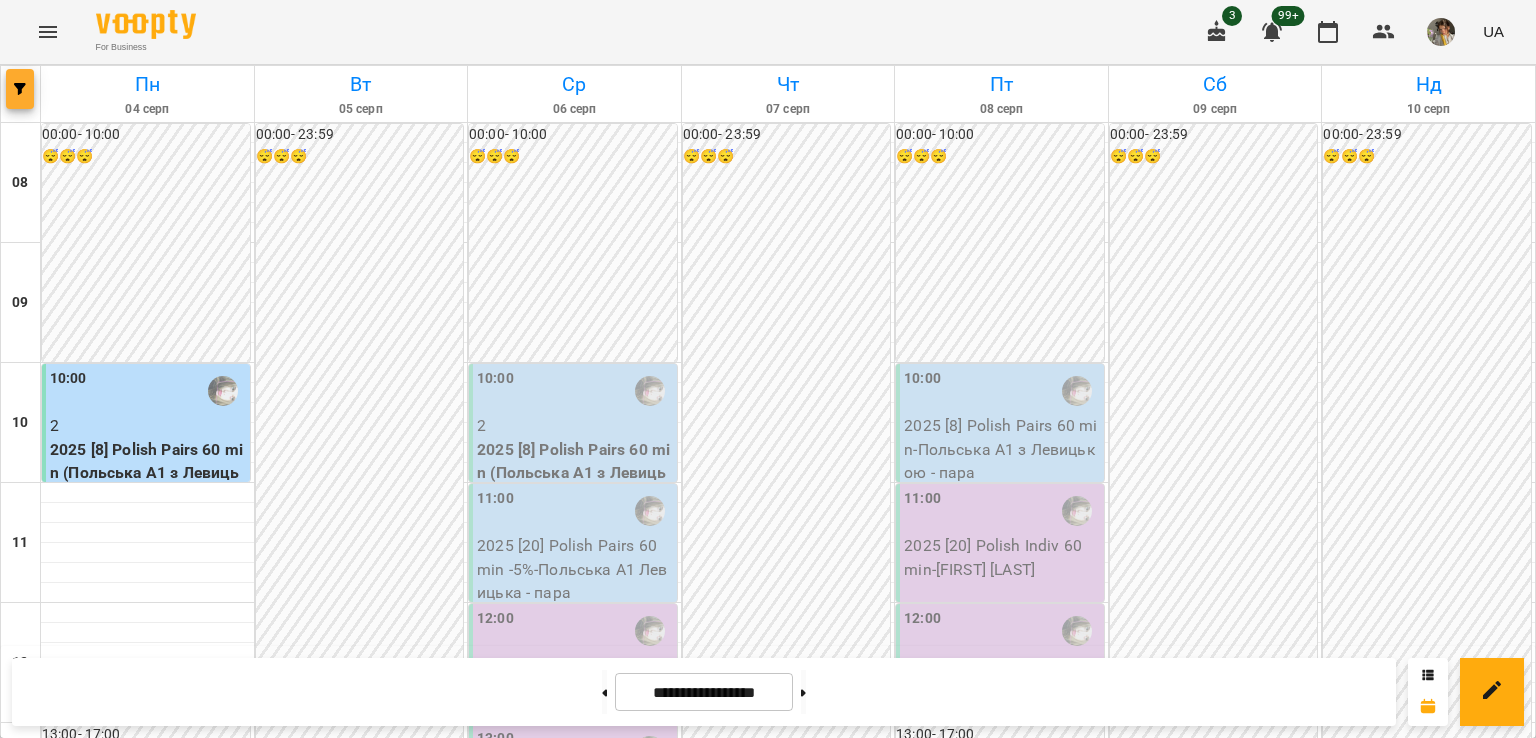 click 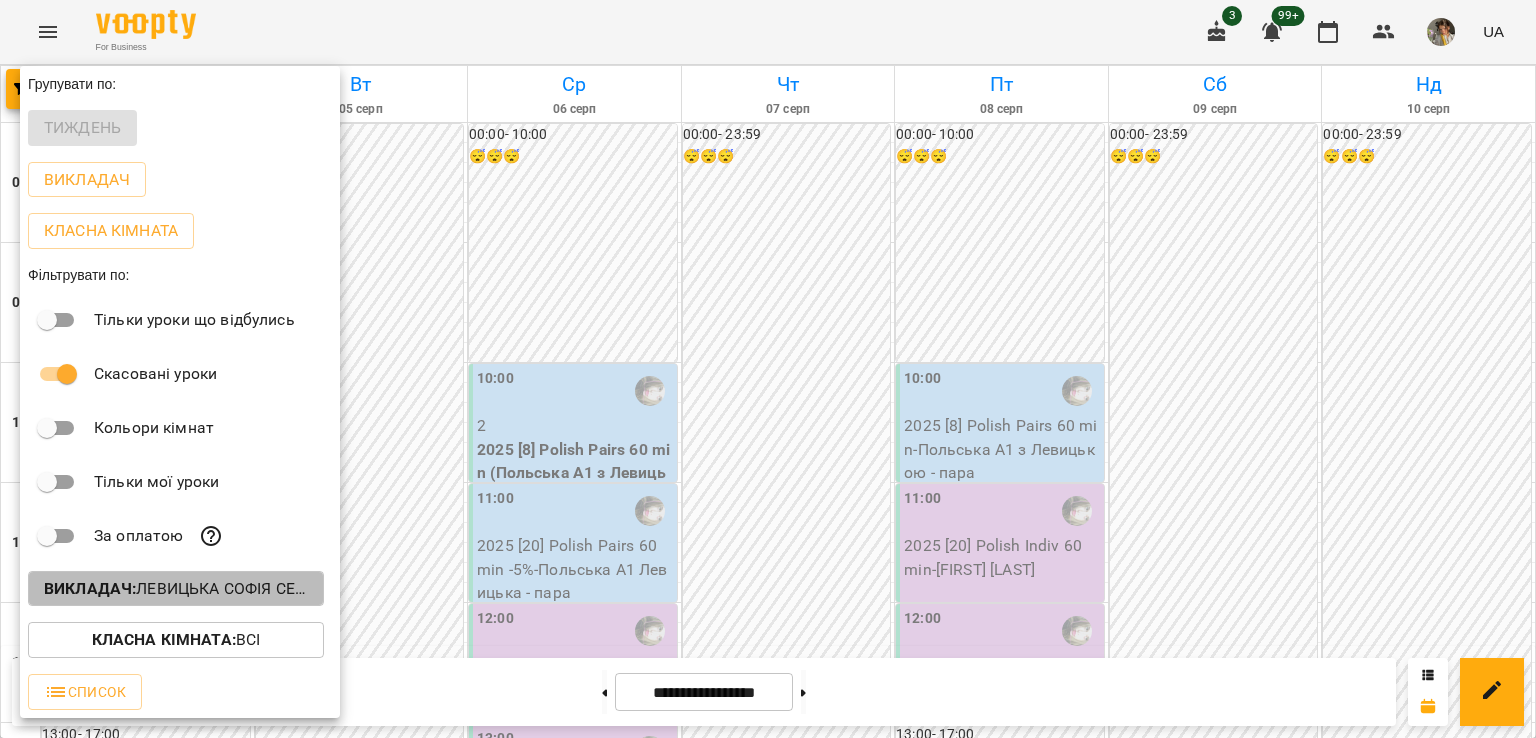 click on "Викладач :  Левицька Софія Сергіївна (п)" at bounding box center (176, 589) 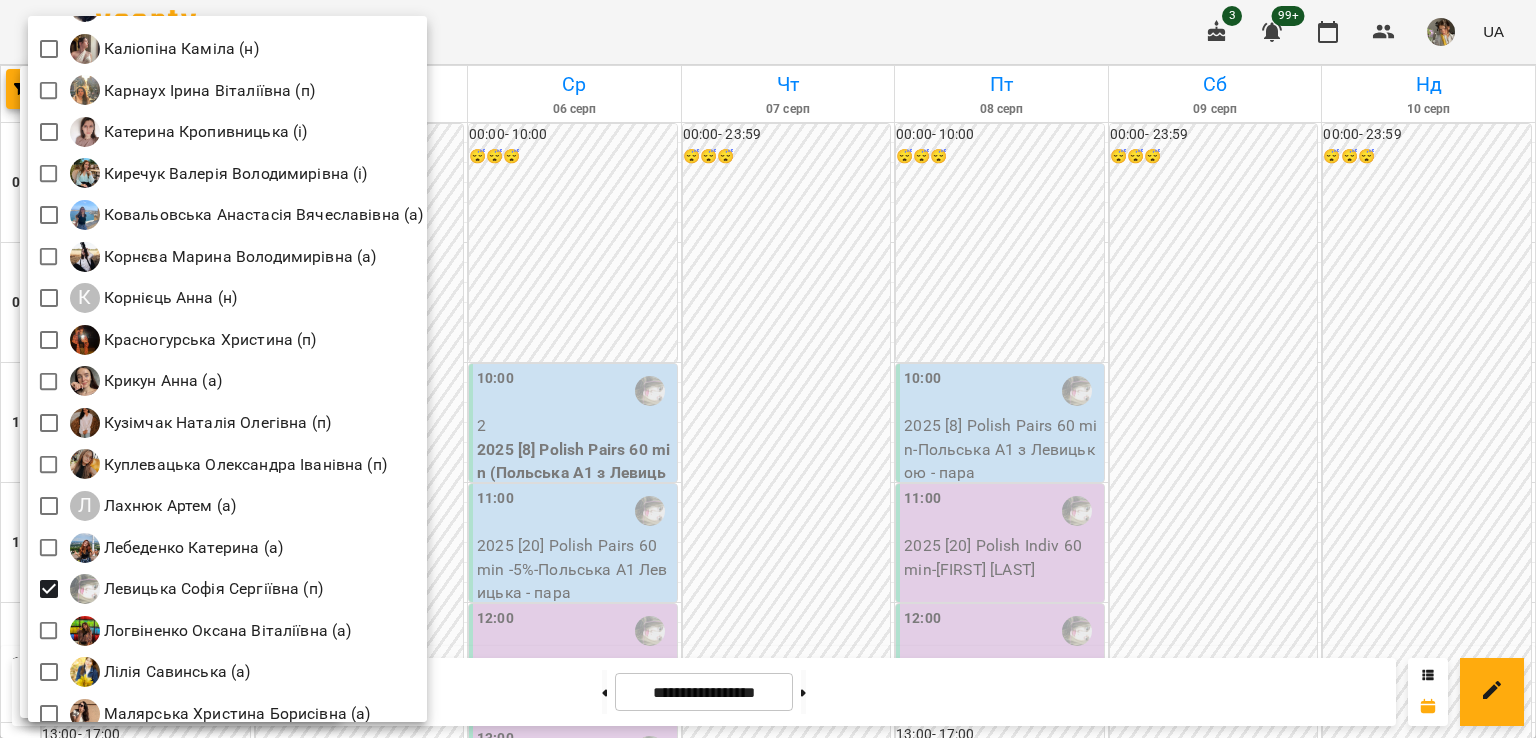 scroll, scrollTop: 1510, scrollLeft: 0, axis: vertical 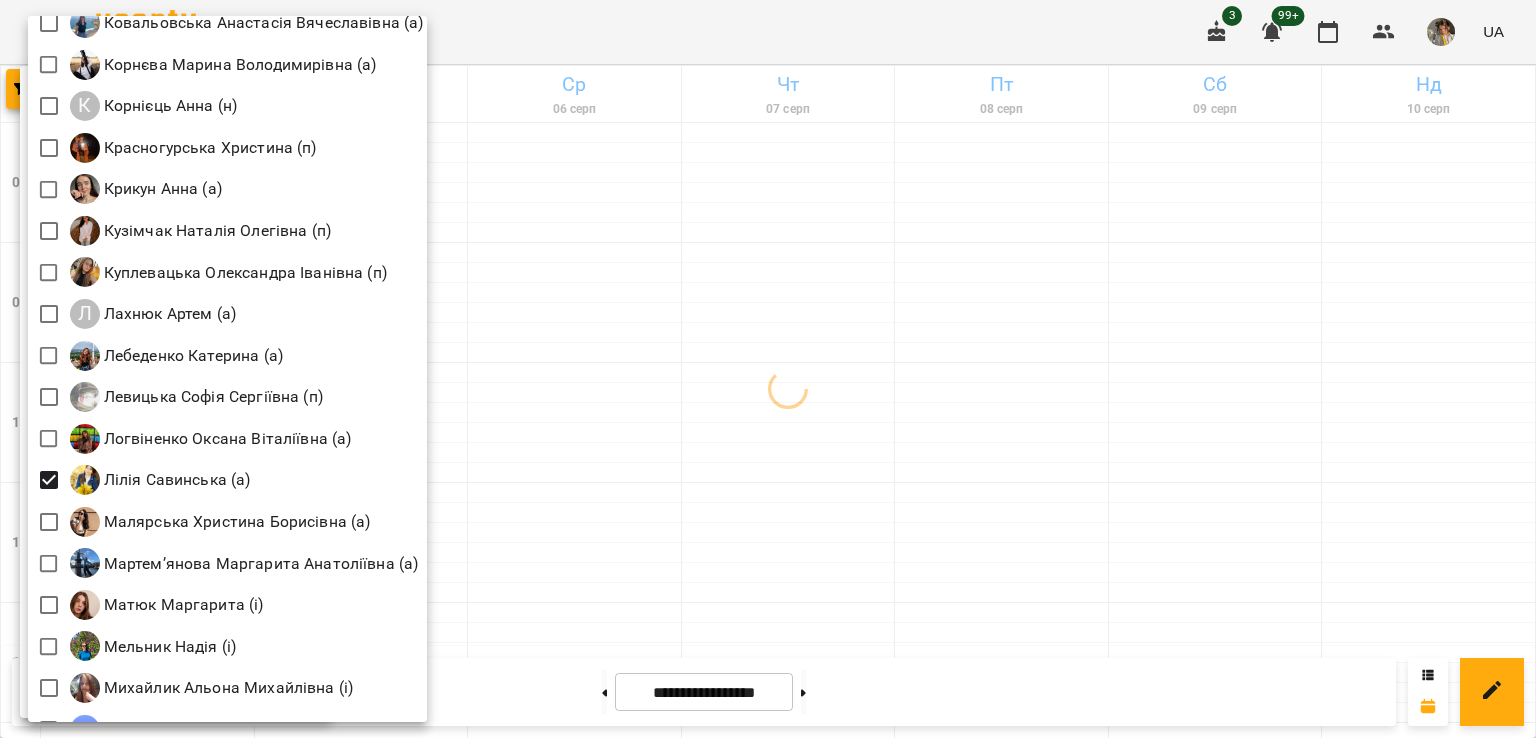 click at bounding box center (768, 369) 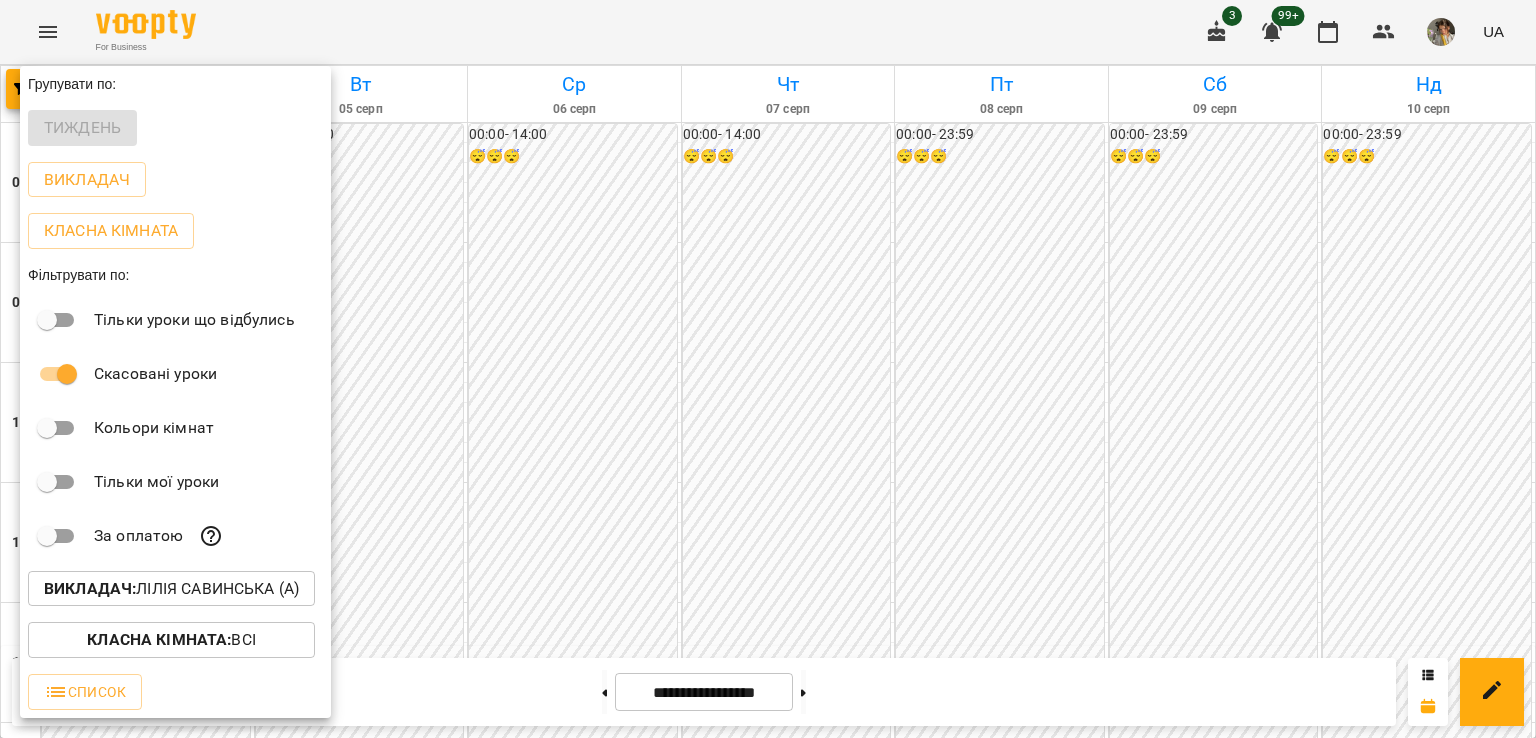 click at bounding box center [768, 369] 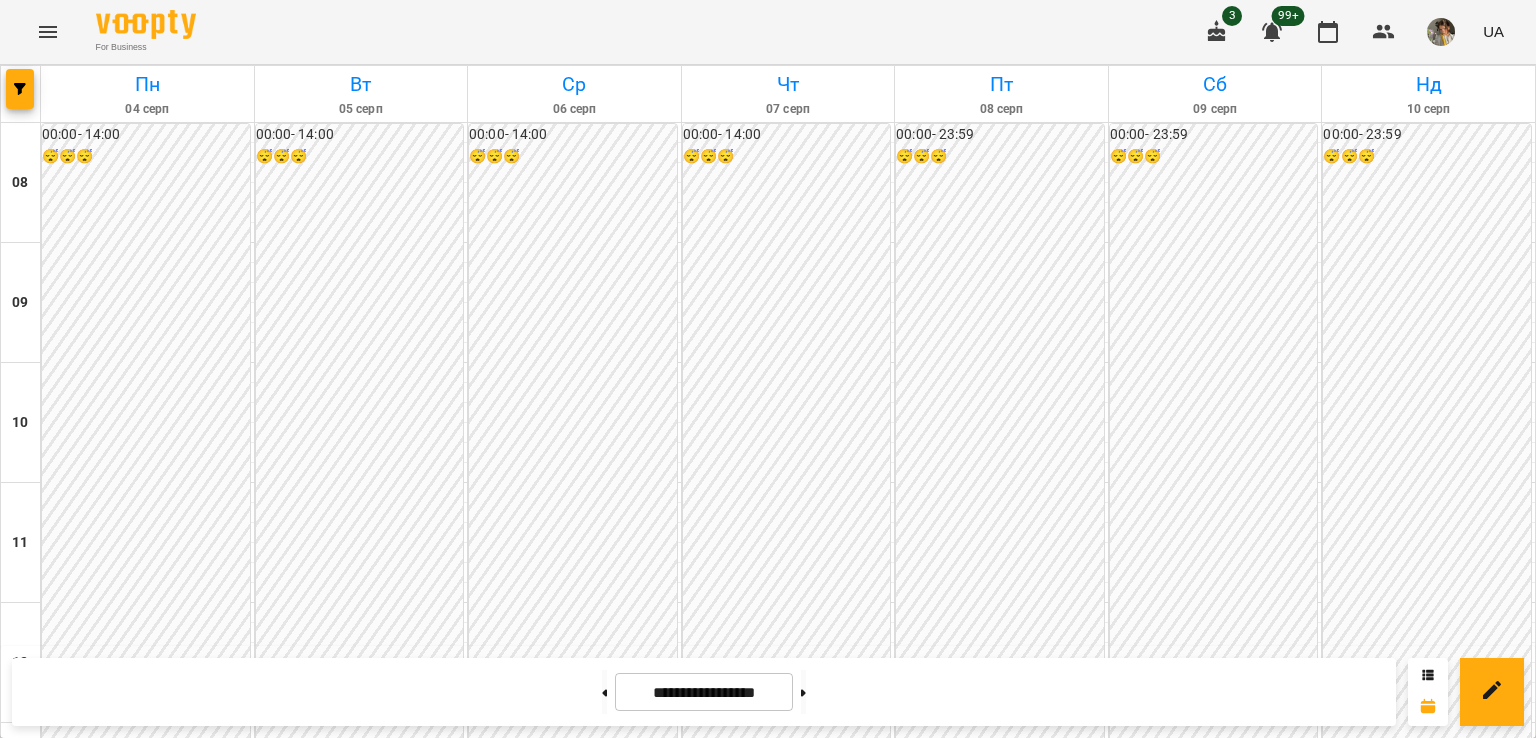 scroll, scrollTop: 1275, scrollLeft: 0, axis: vertical 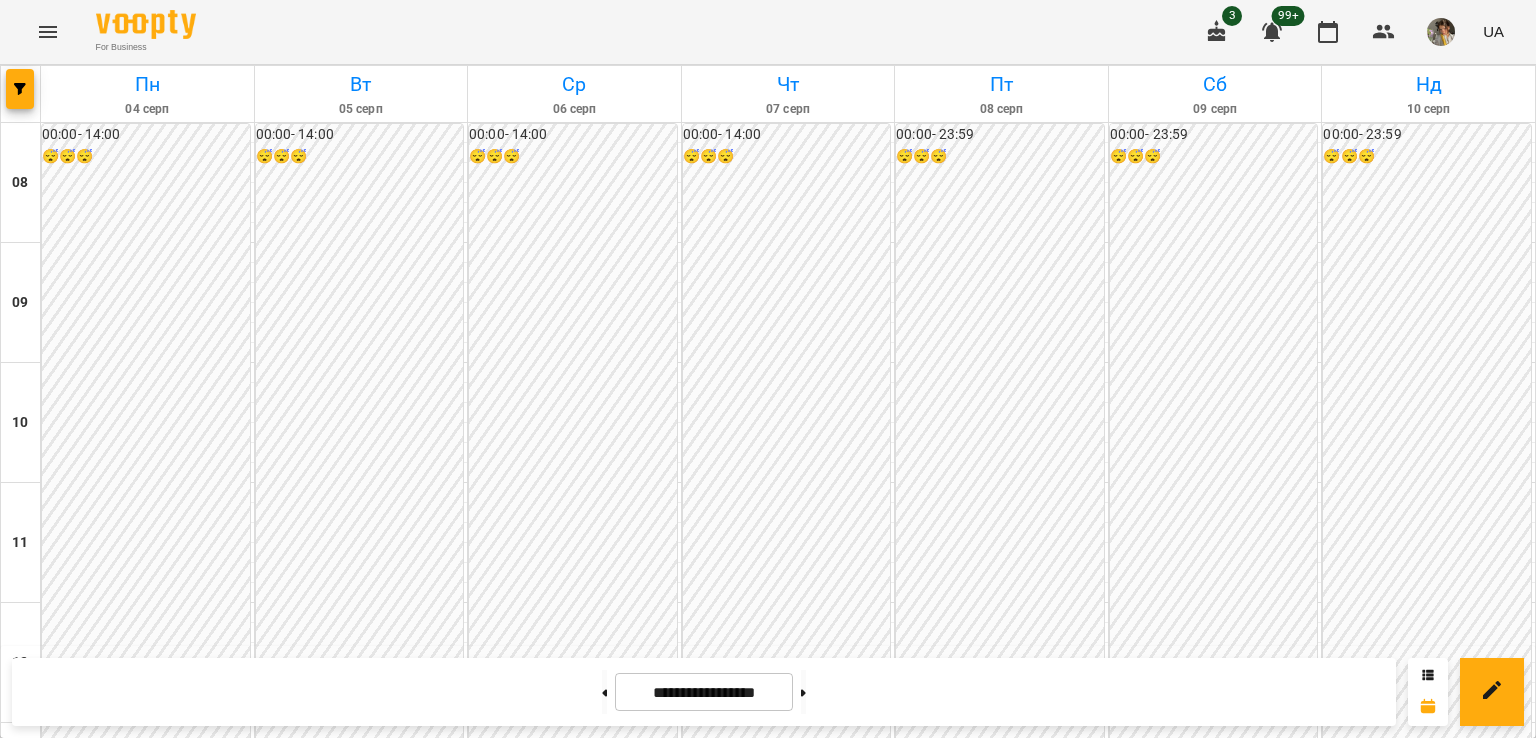 click on "2" at bounding box center (148, 1686) 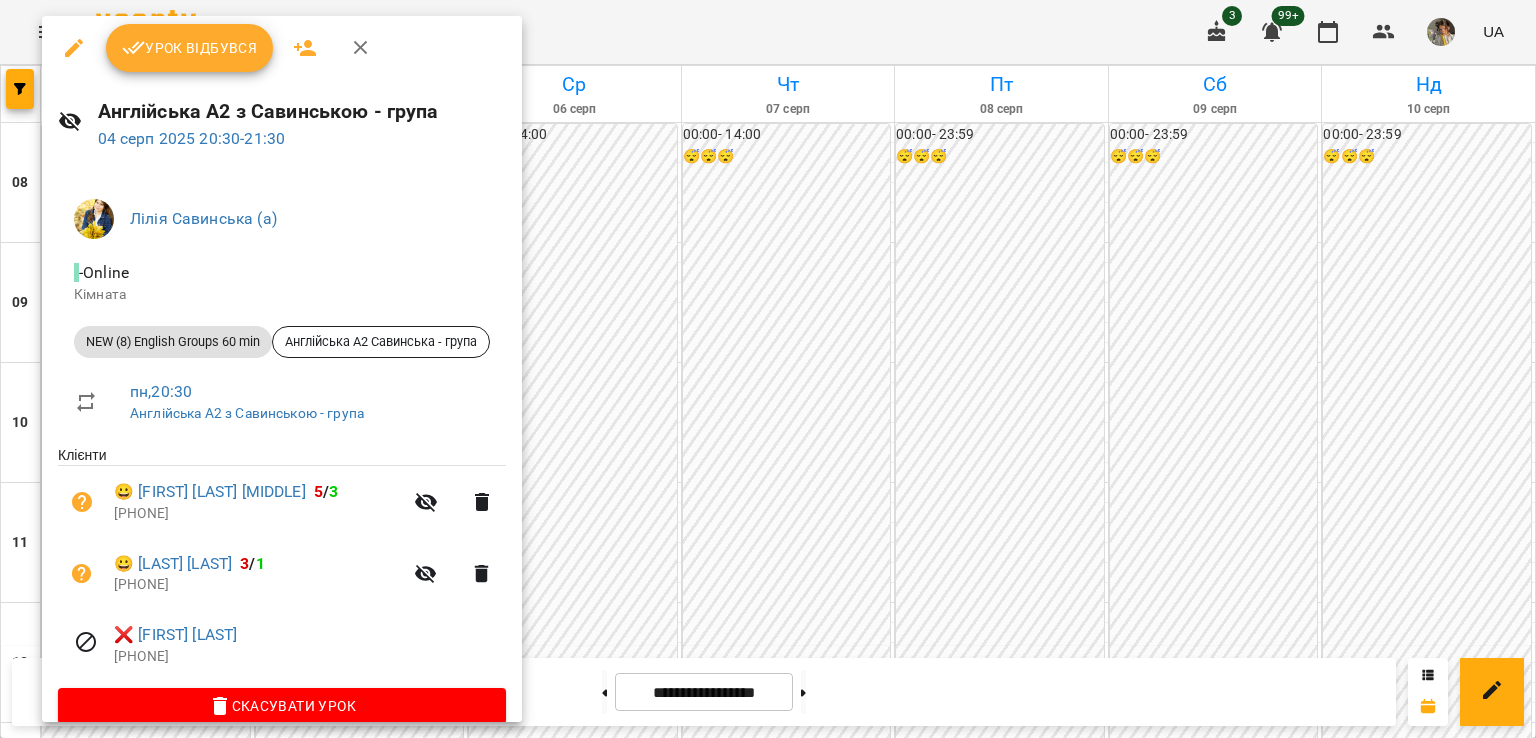 click at bounding box center [768, 369] 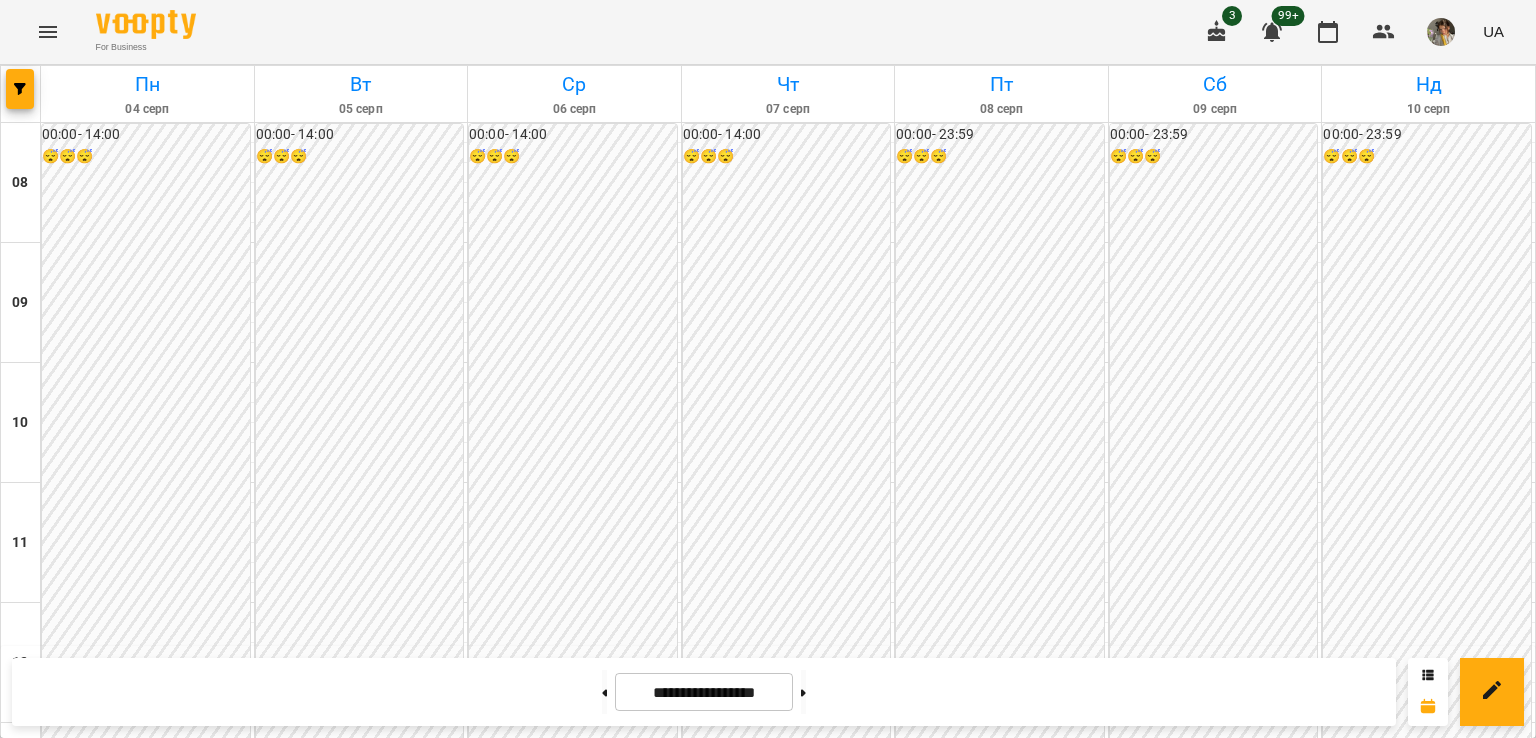 scroll, scrollTop: 1275, scrollLeft: 0, axis: vertical 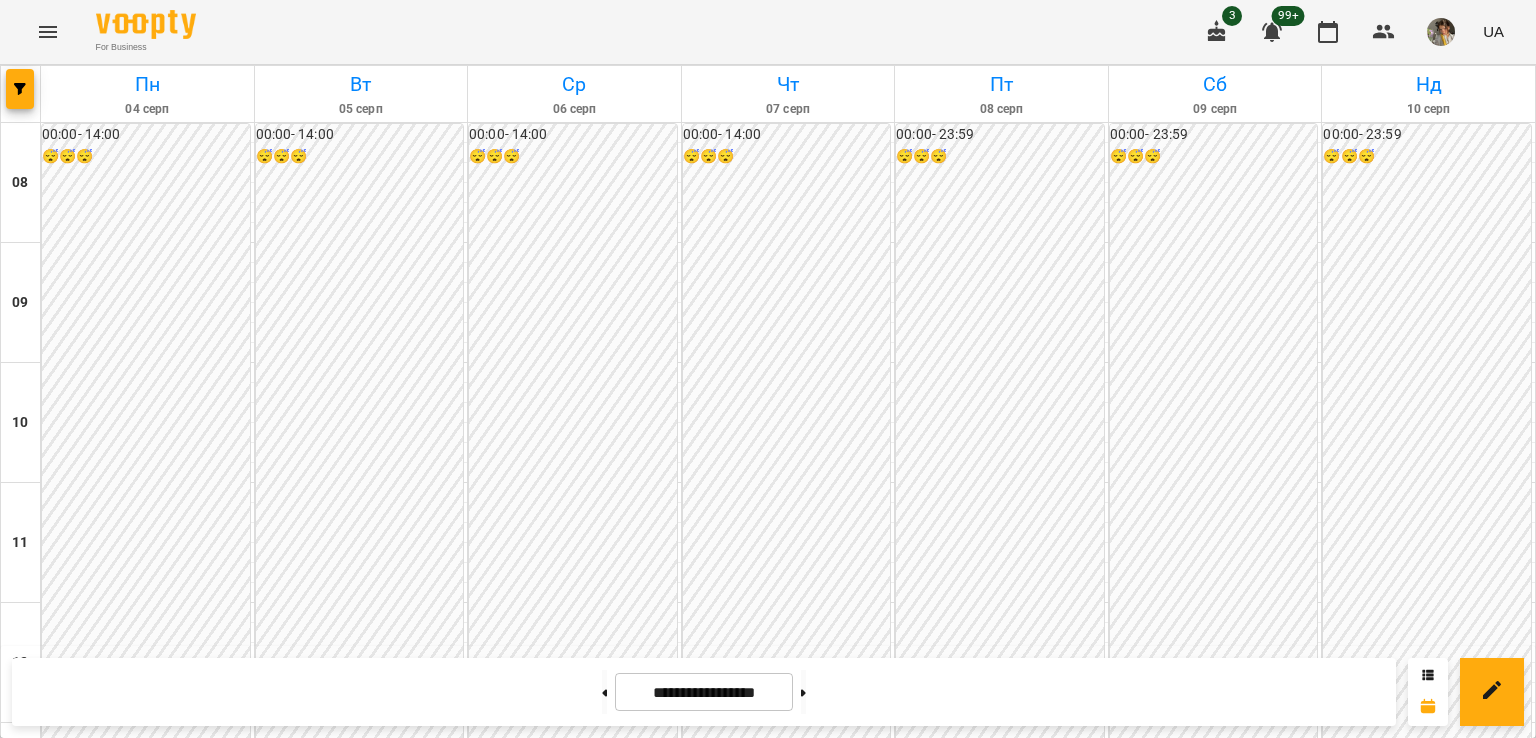 click on "NEW (8) English Groups 60 min (Англійська А2 Савинська - група)" at bounding box center [148, 1733] 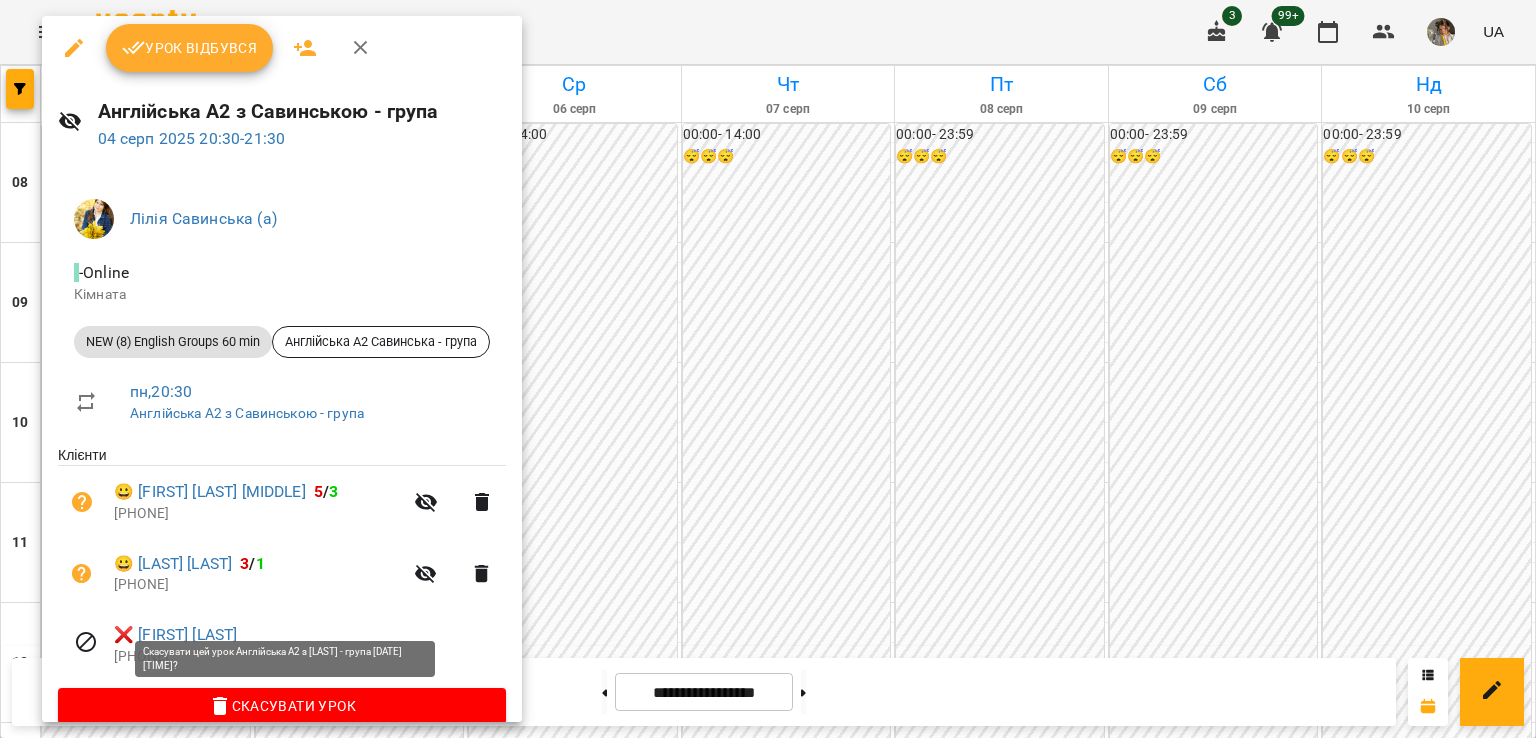 click on "Скасувати Урок" at bounding box center (282, 706) 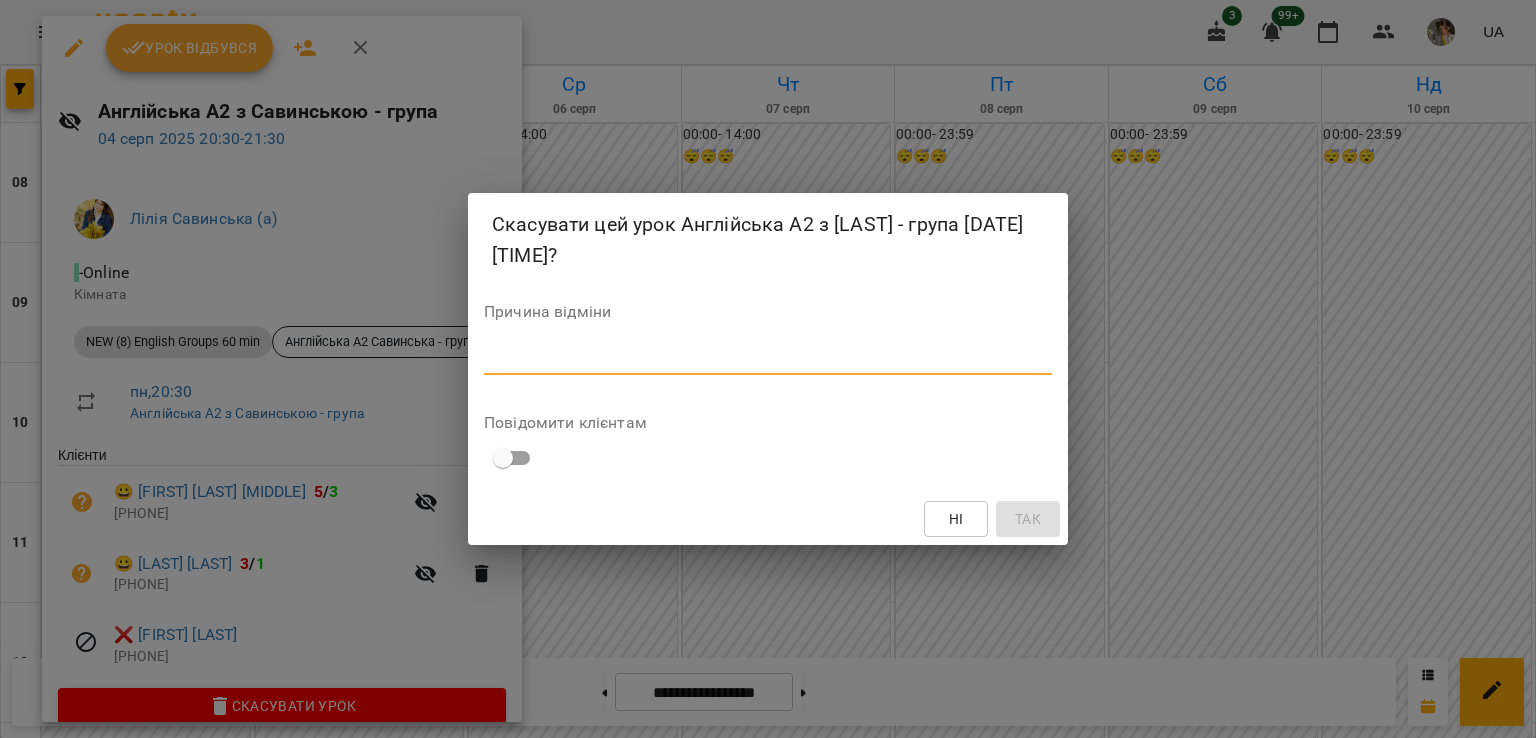 click at bounding box center (768, 358) 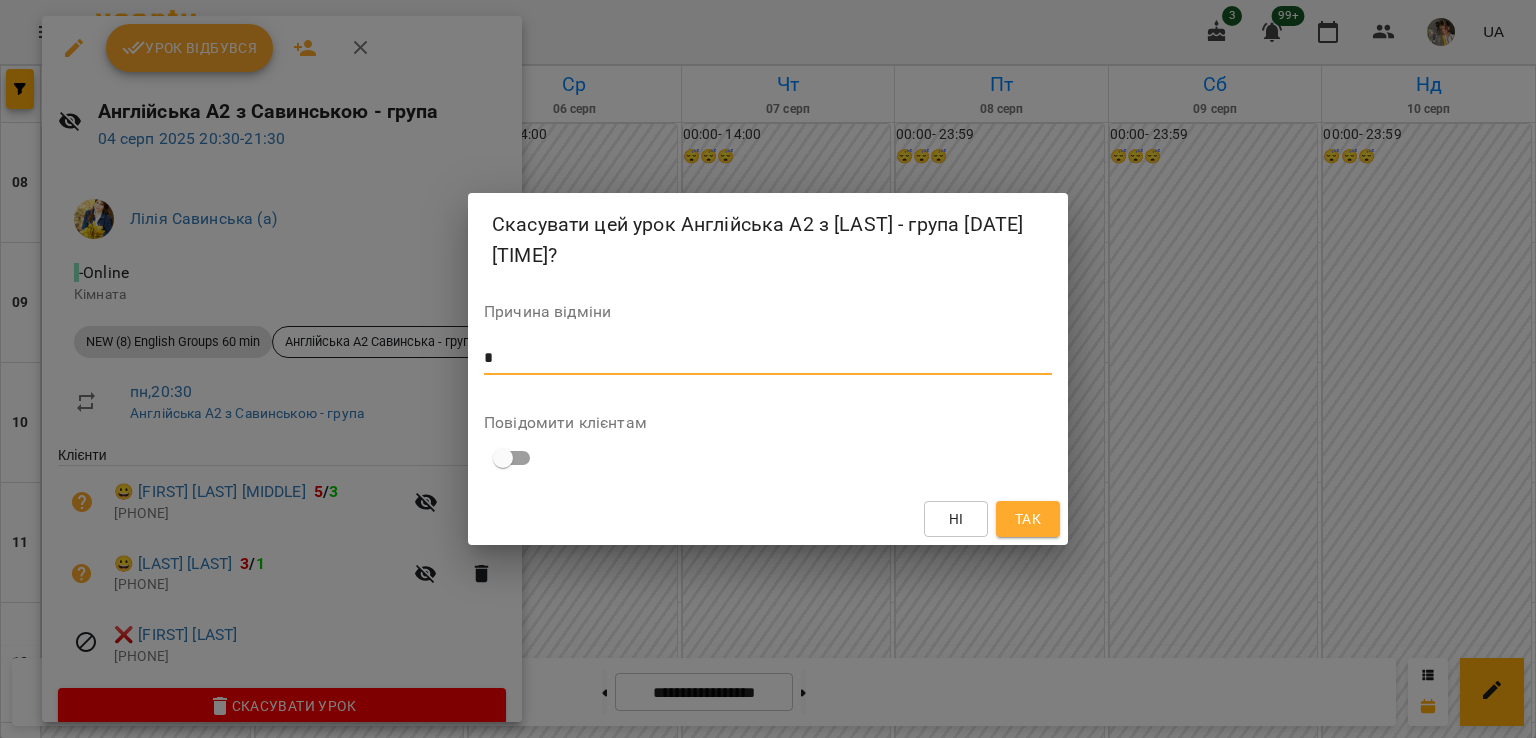 type on "*" 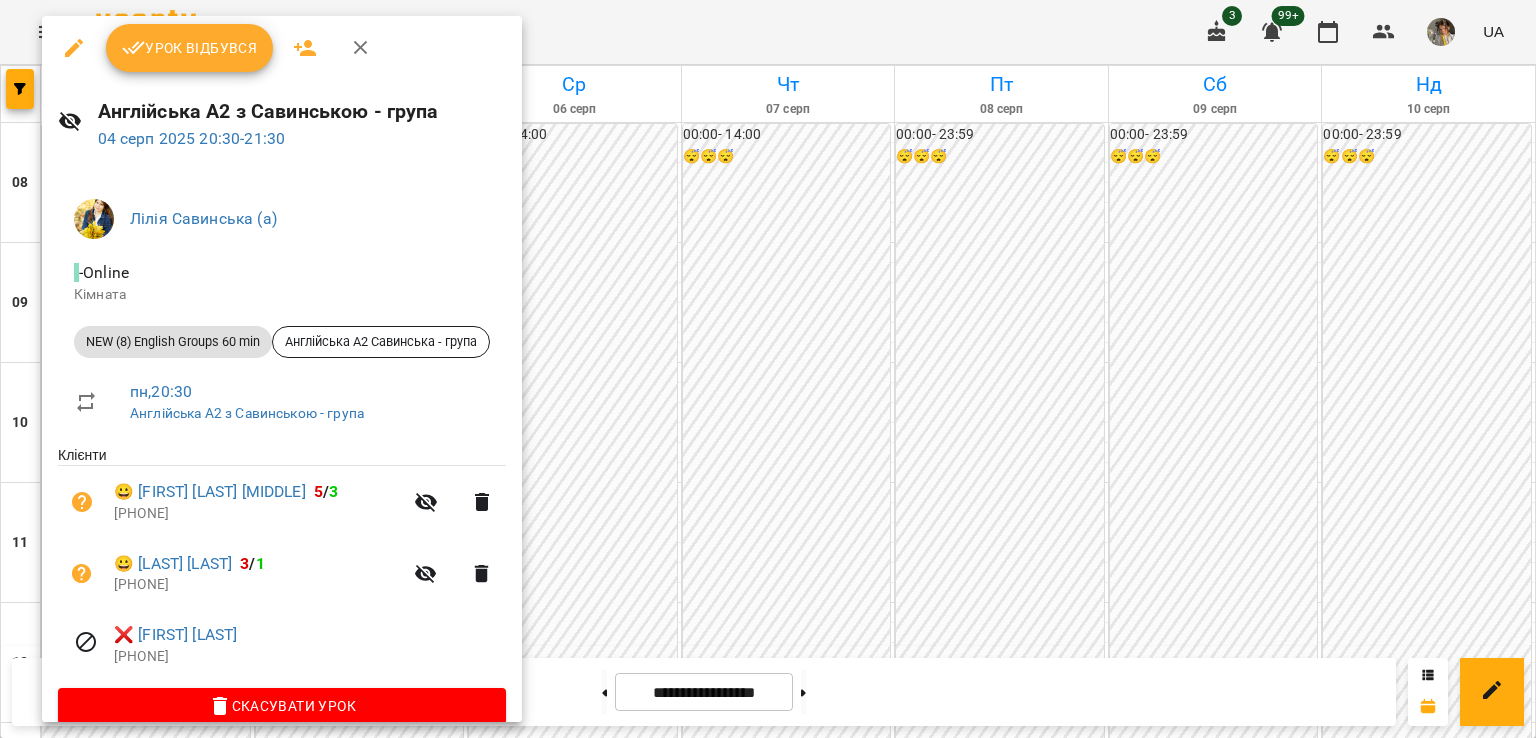scroll, scrollTop: 0, scrollLeft: 0, axis: both 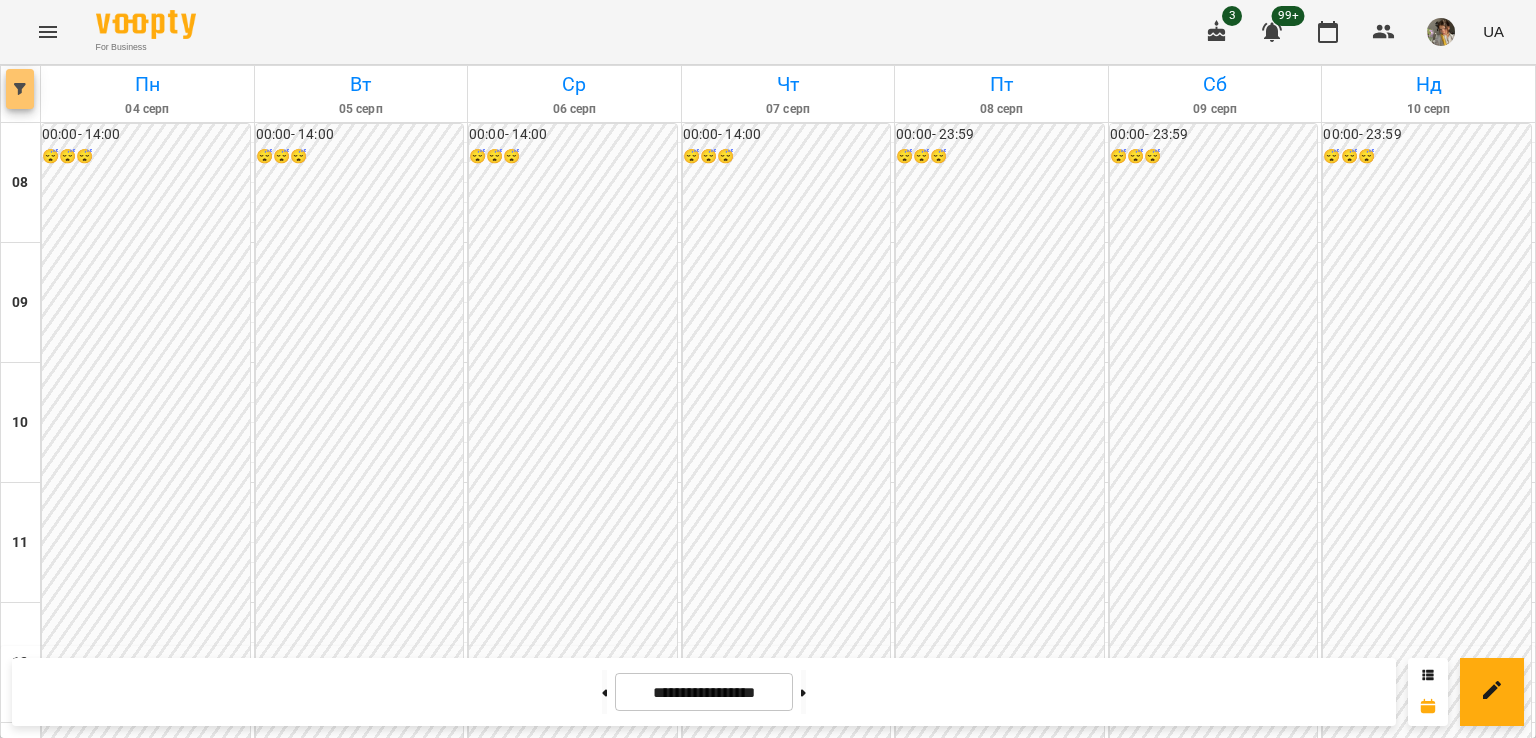 click 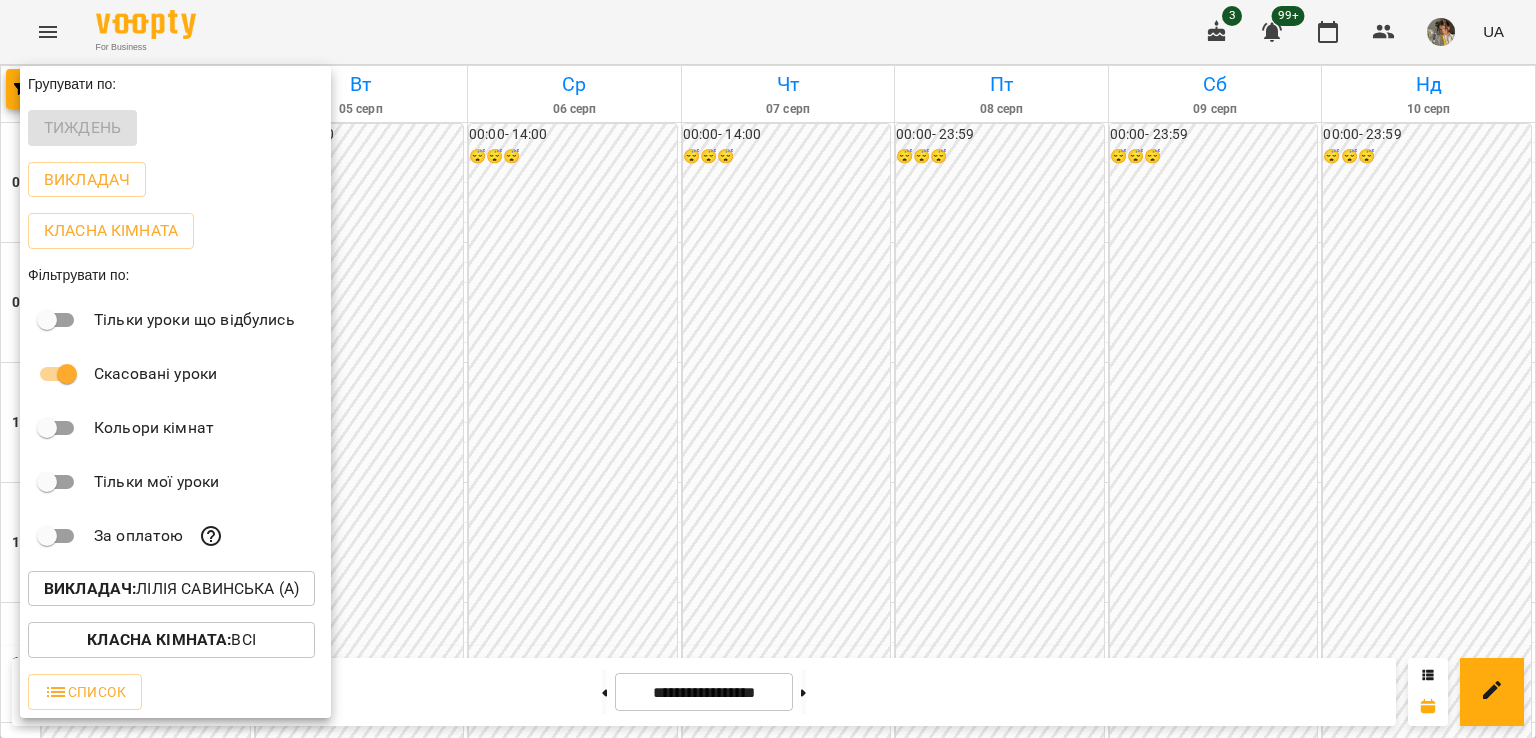 click on "Викладач :  Лілія Савинська (а)" at bounding box center [171, 589] 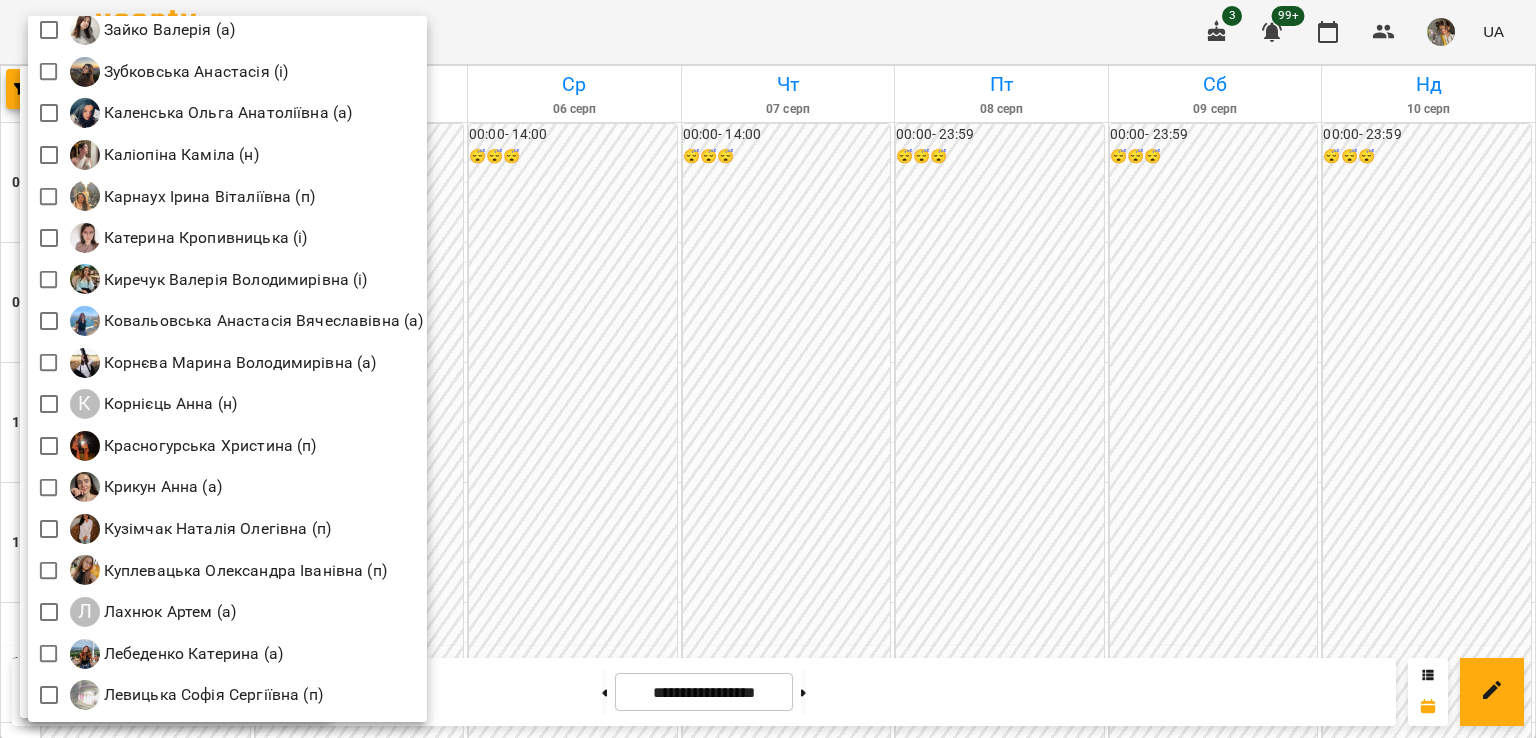 scroll, scrollTop: 1255, scrollLeft: 0, axis: vertical 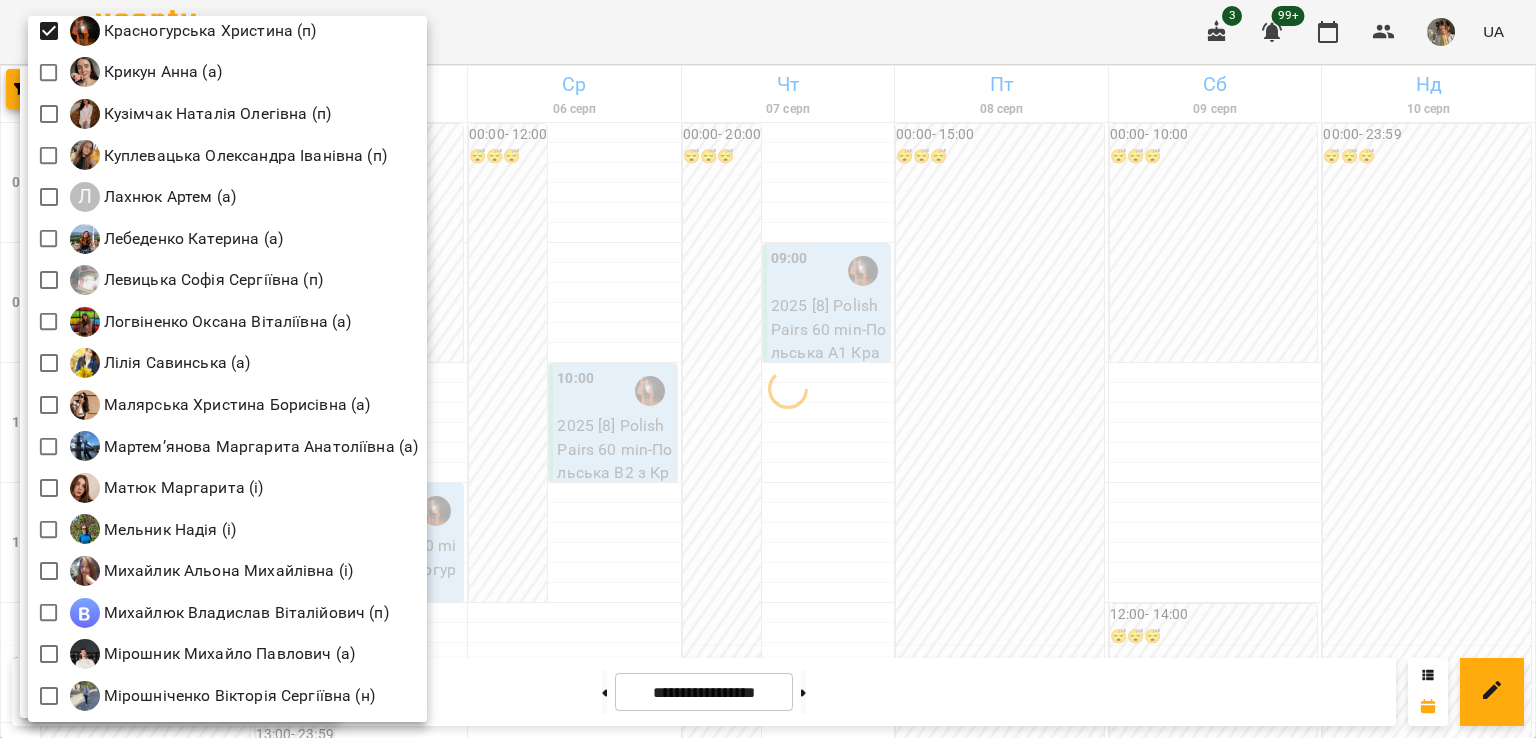 click at bounding box center (768, 369) 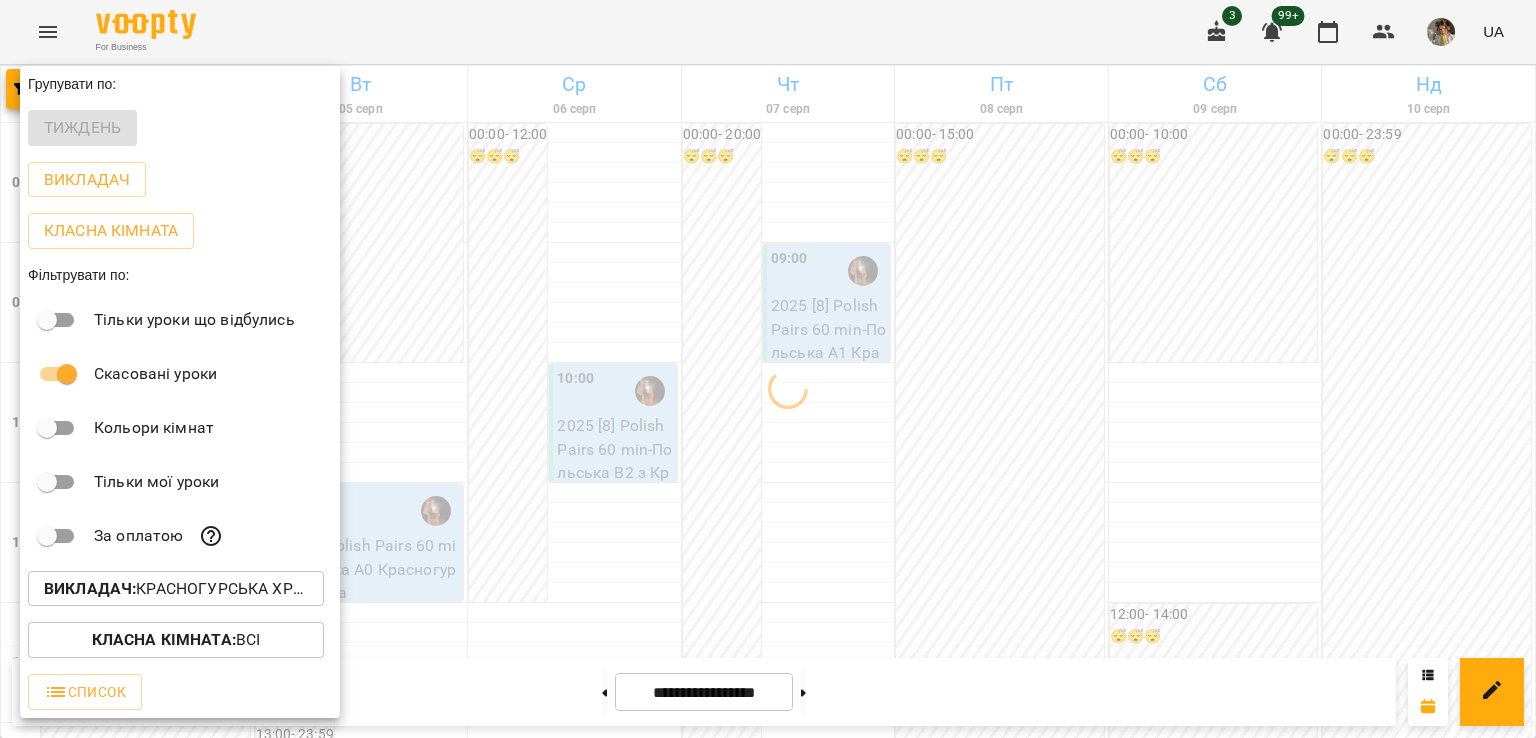 click at bounding box center [768, 369] 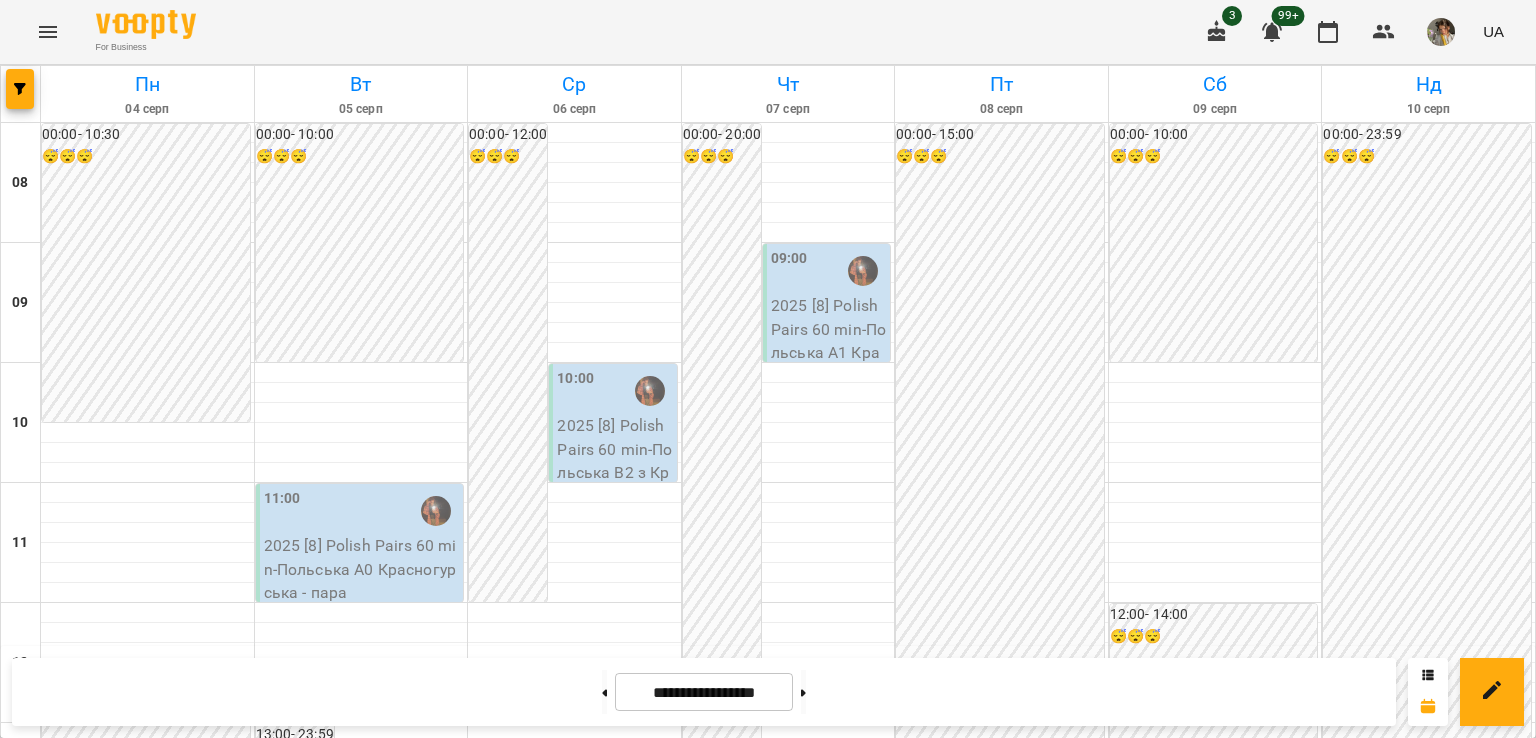 scroll, scrollTop: 953, scrollLeft: 0, axis: vertical 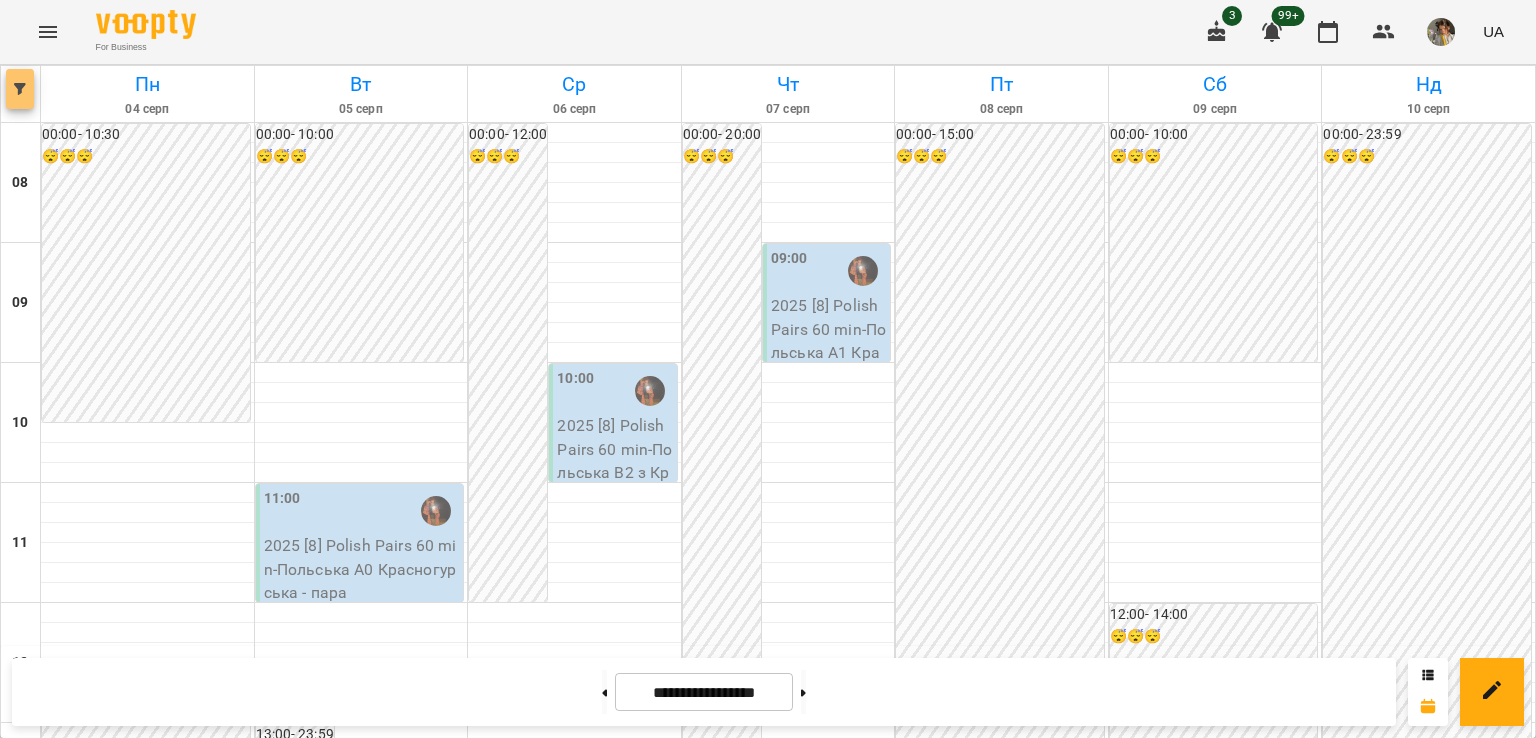 click at bounding box center (20, 89) 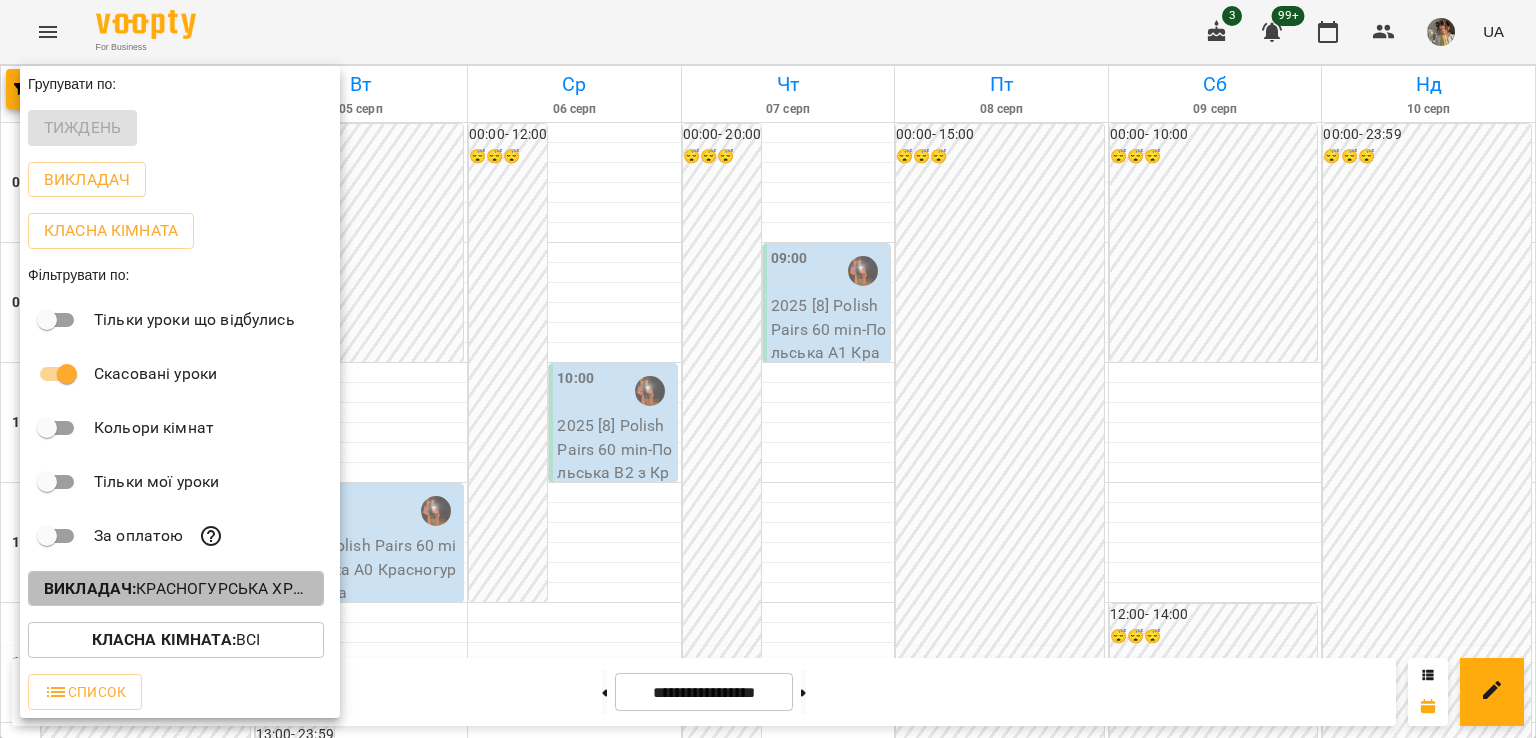 click on "Викладач :  Красногурська Христина (п)" at bounding box center (176, 589) 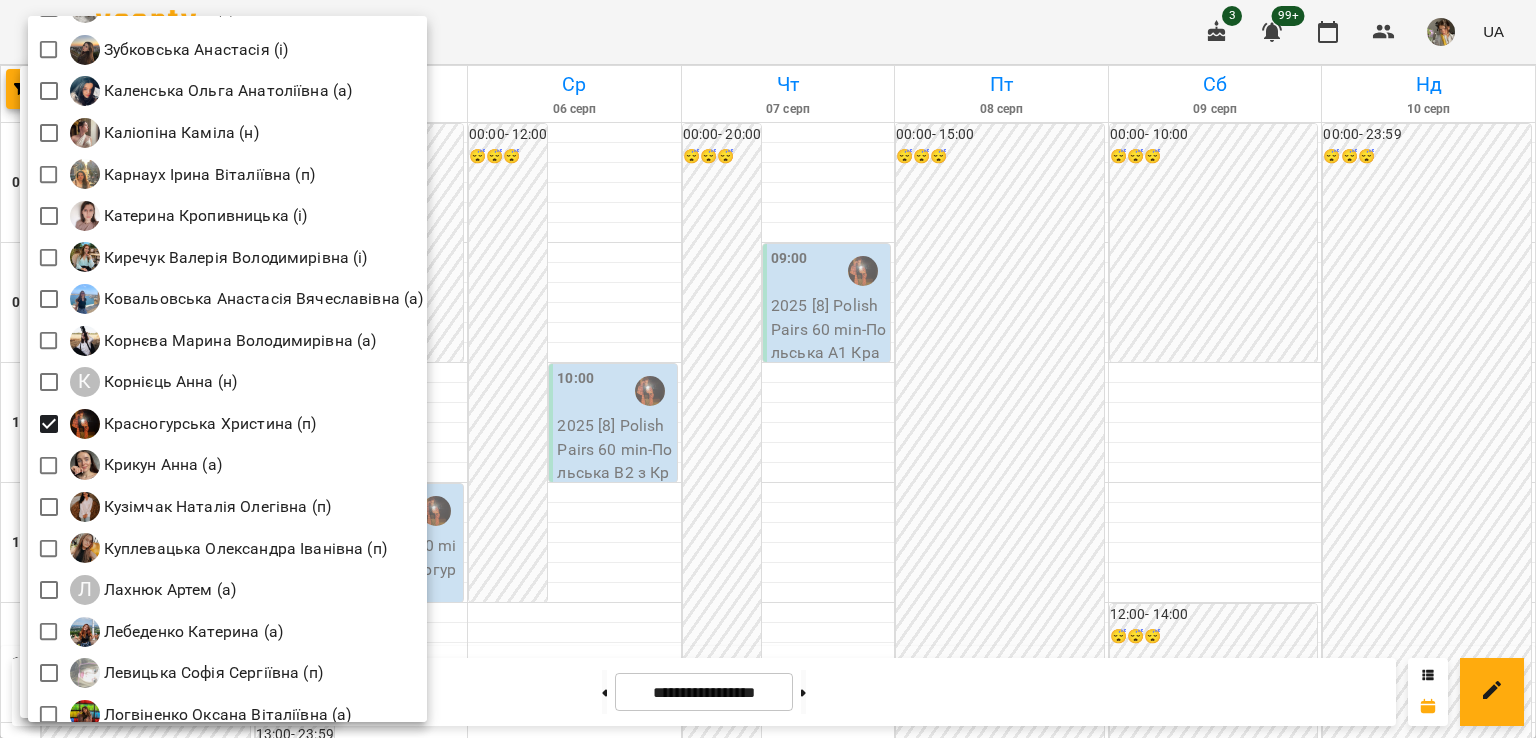 scroll, scrollTop: 1252, scrollLeft: 0, axis: vertical 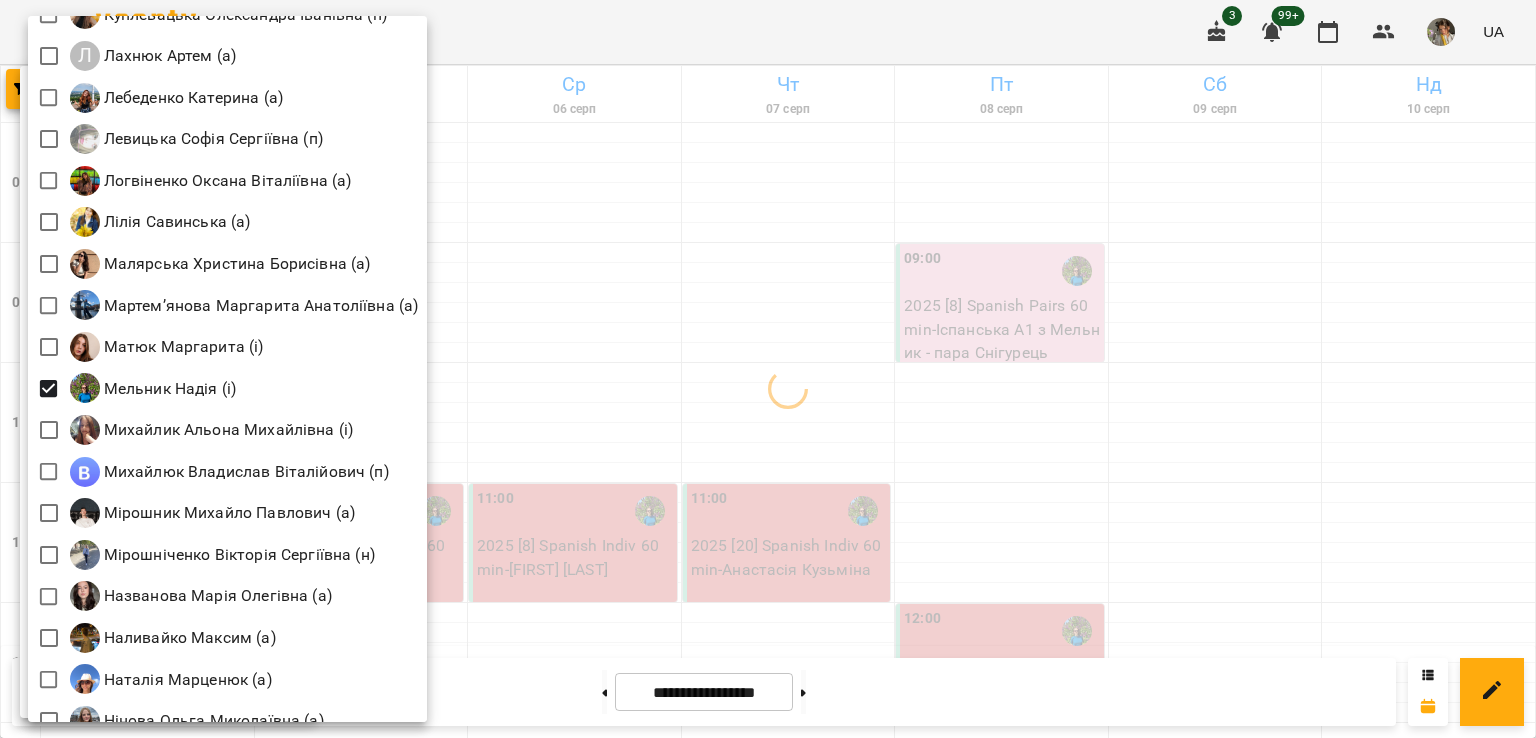 click at bounding box center (768, 369) 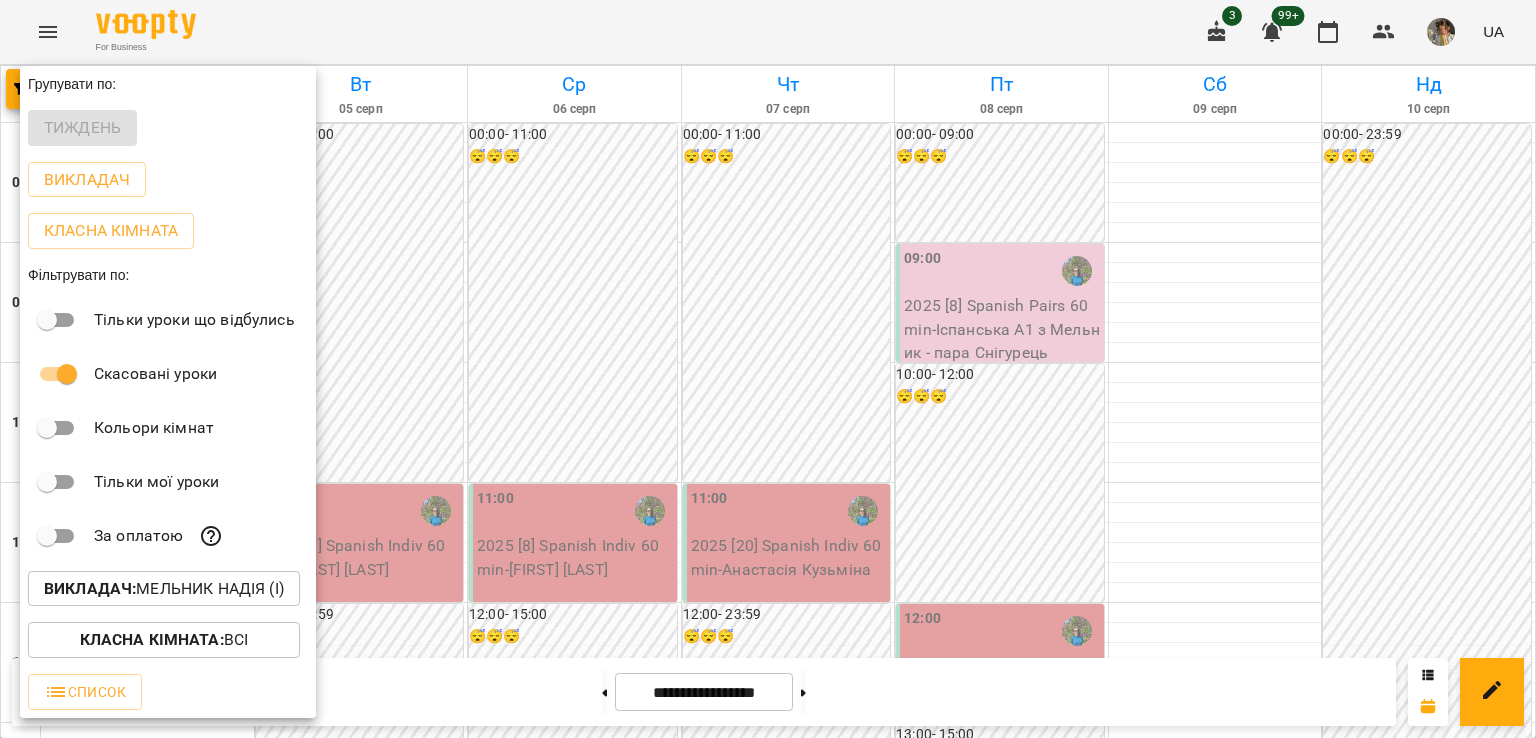 click at bounding box center (768, 369) 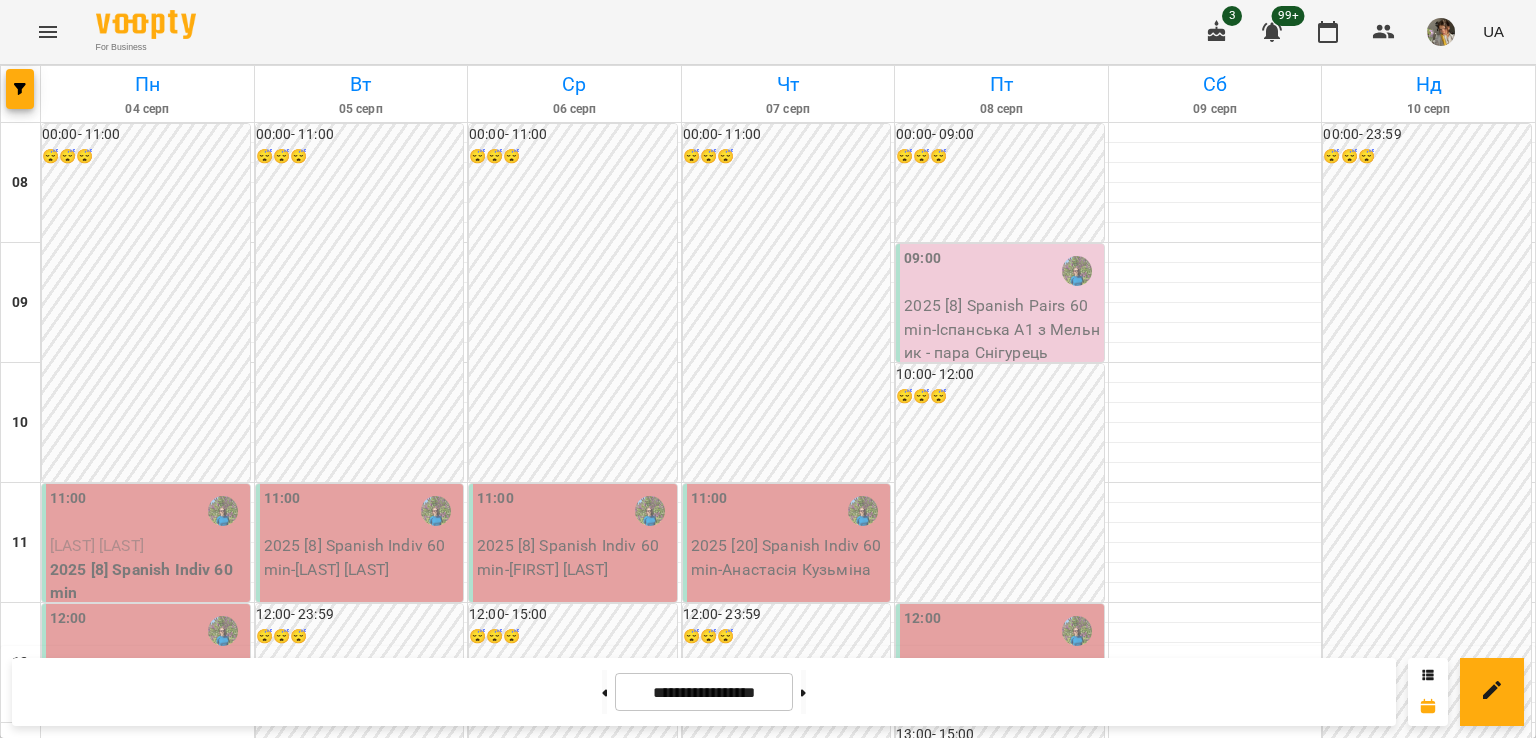 scroll, scrollTop: 648, scrollLeft: 0, axis: vertical 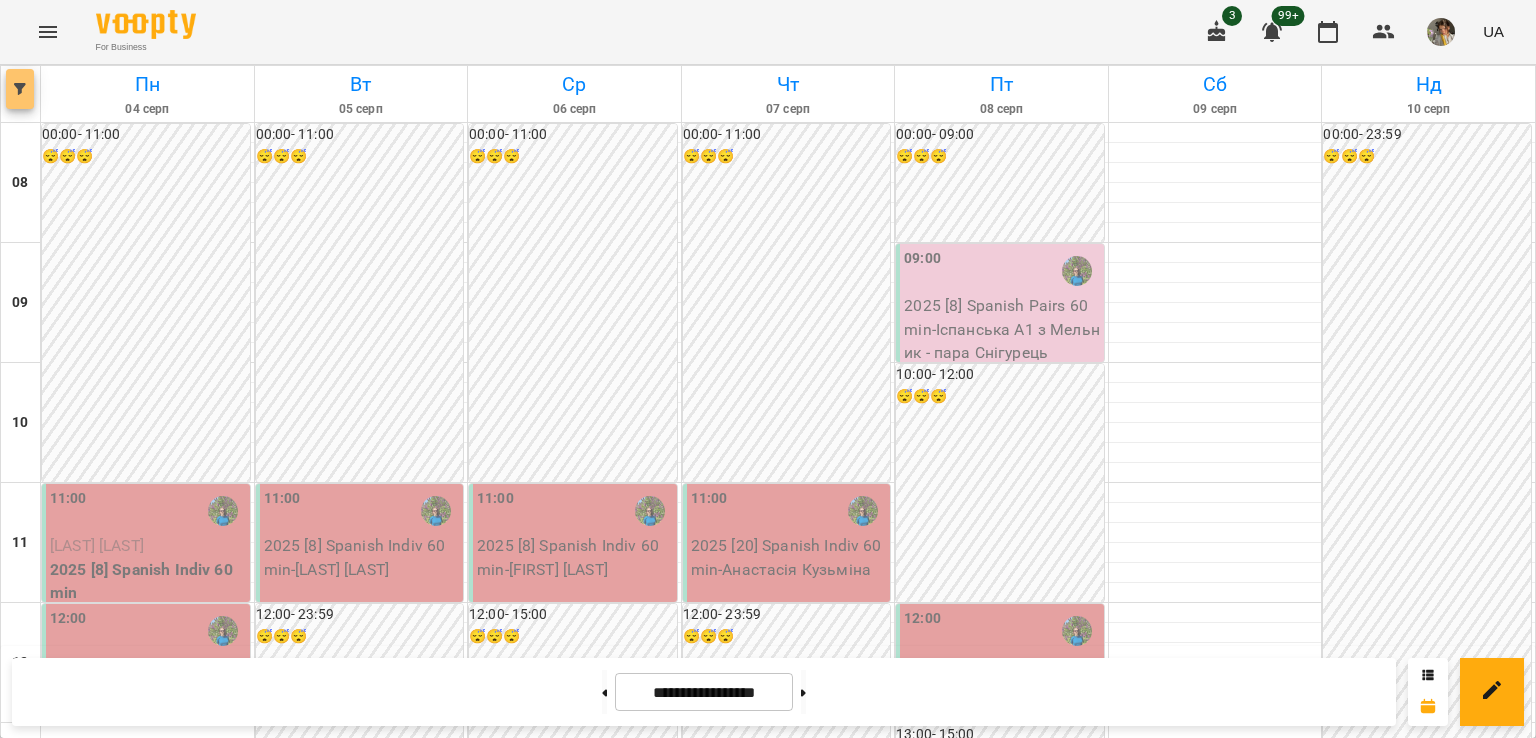 click 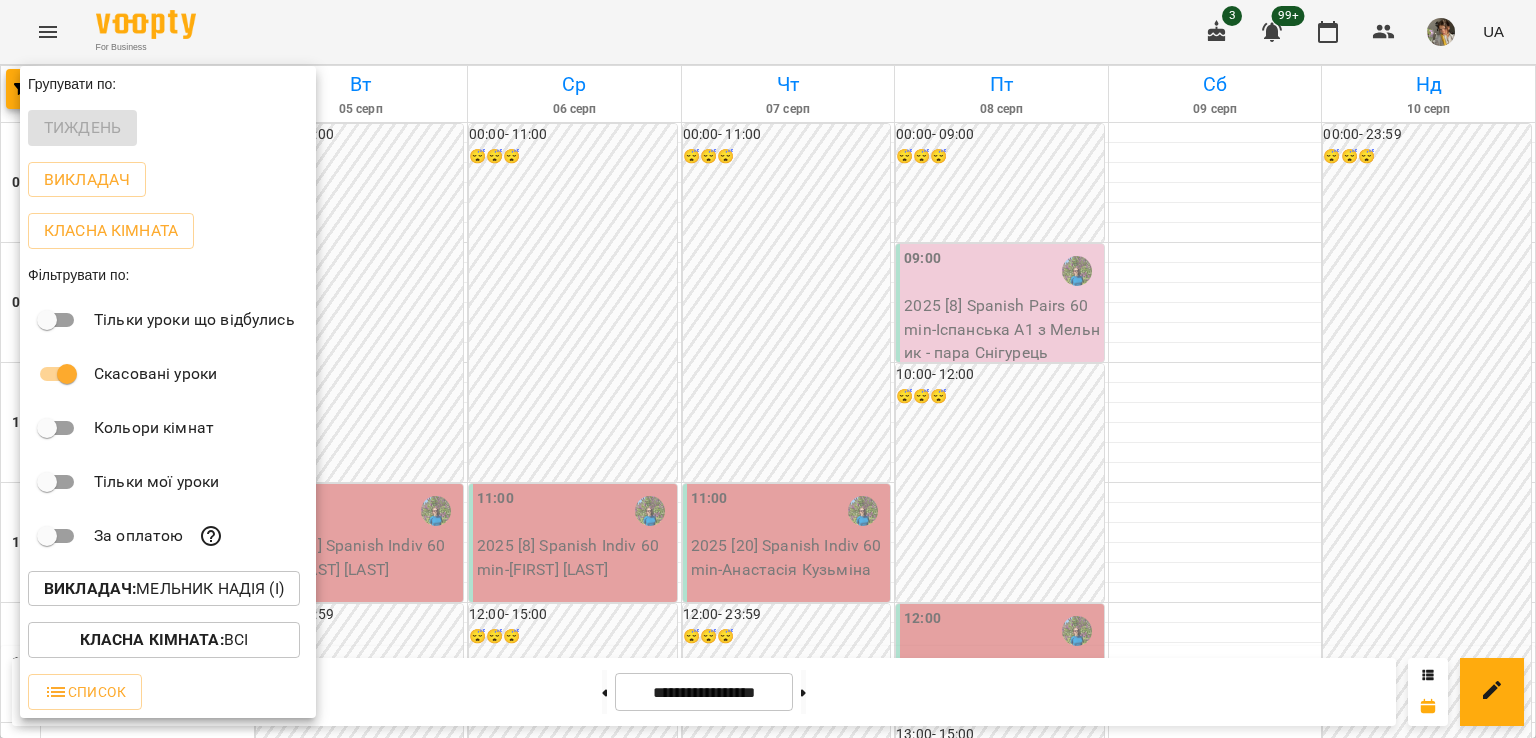 click on "Викладач :  Мельник Надія (і)" at bounding box center (164, 589) 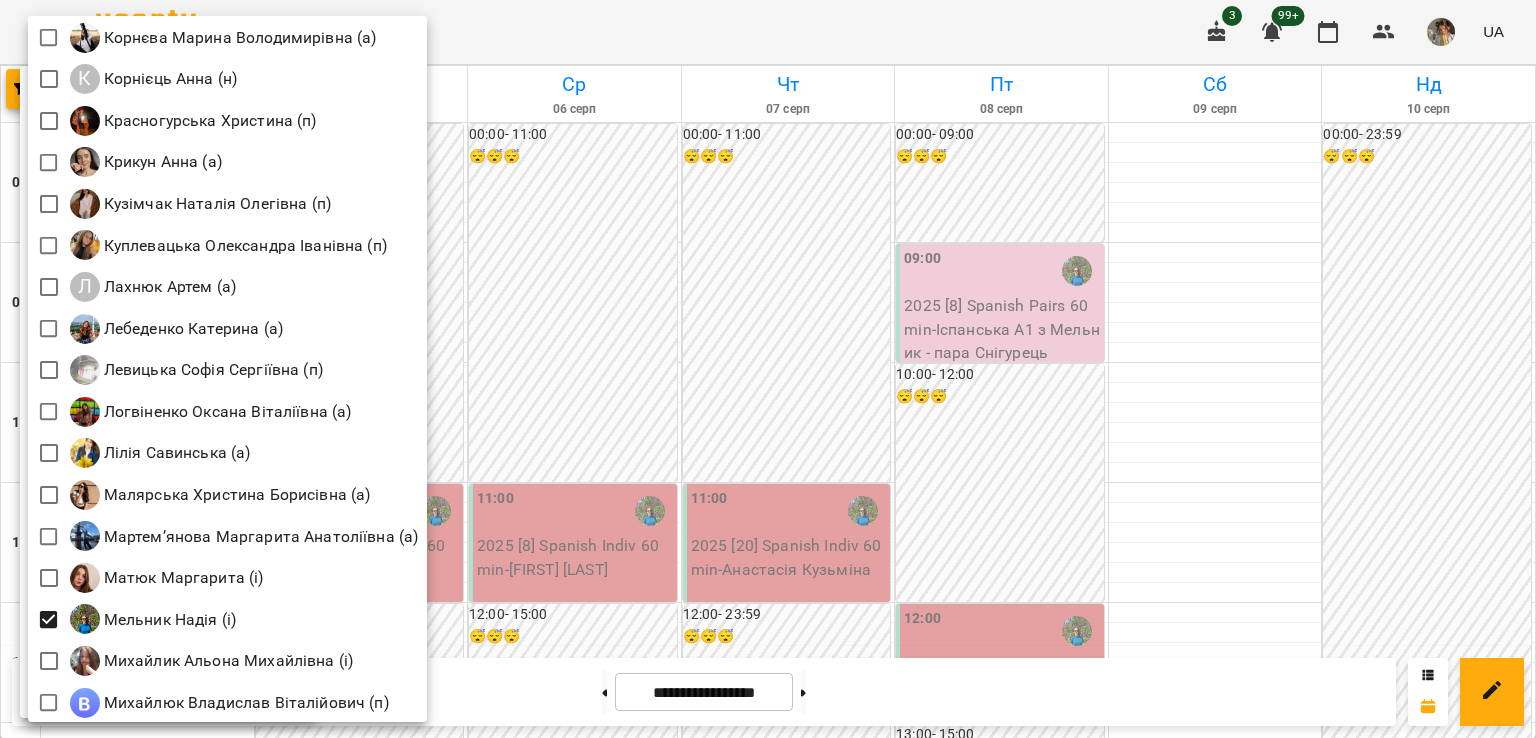 scroll, scrollTop: 1538, scrollLeft: 0, axis: vertical 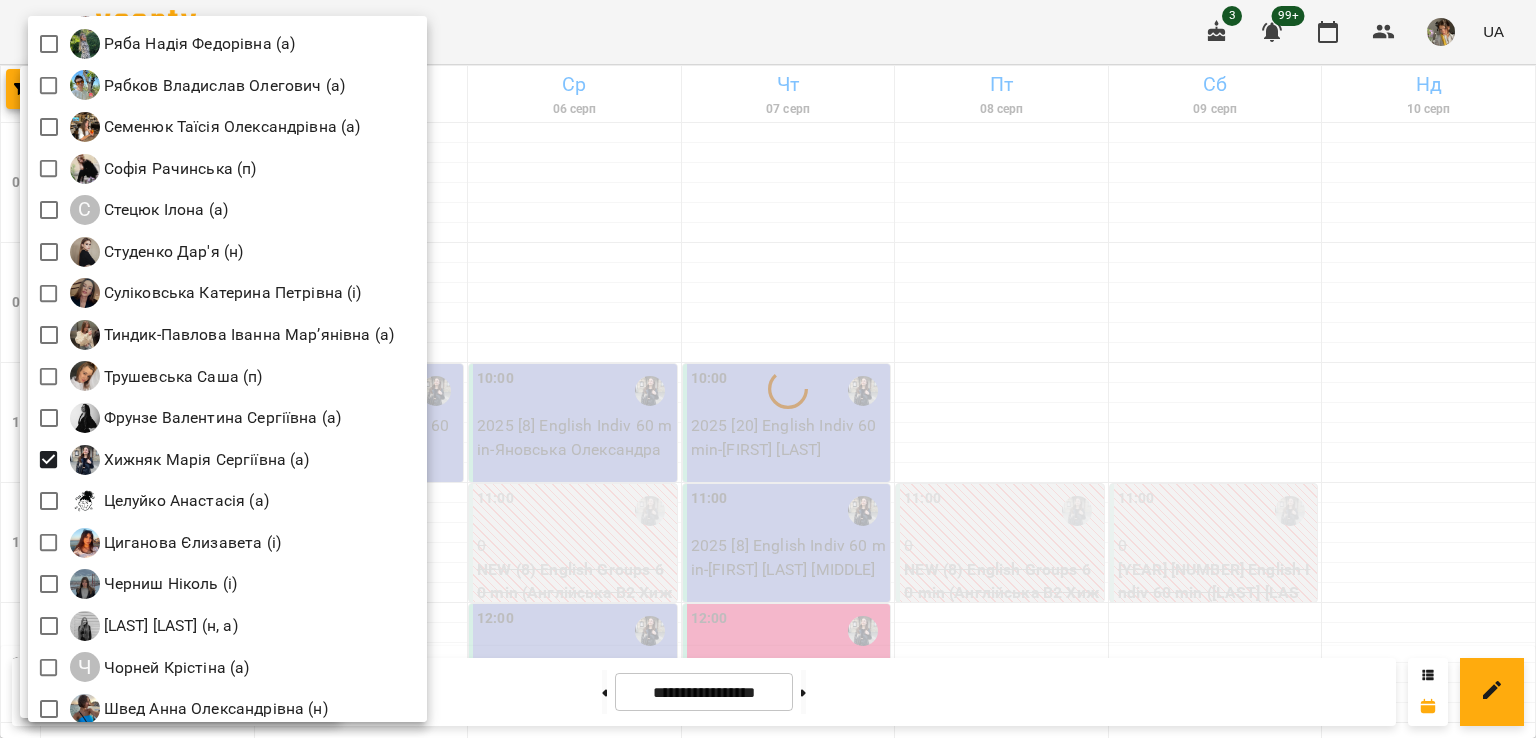 click at bounding box center (768, 369) 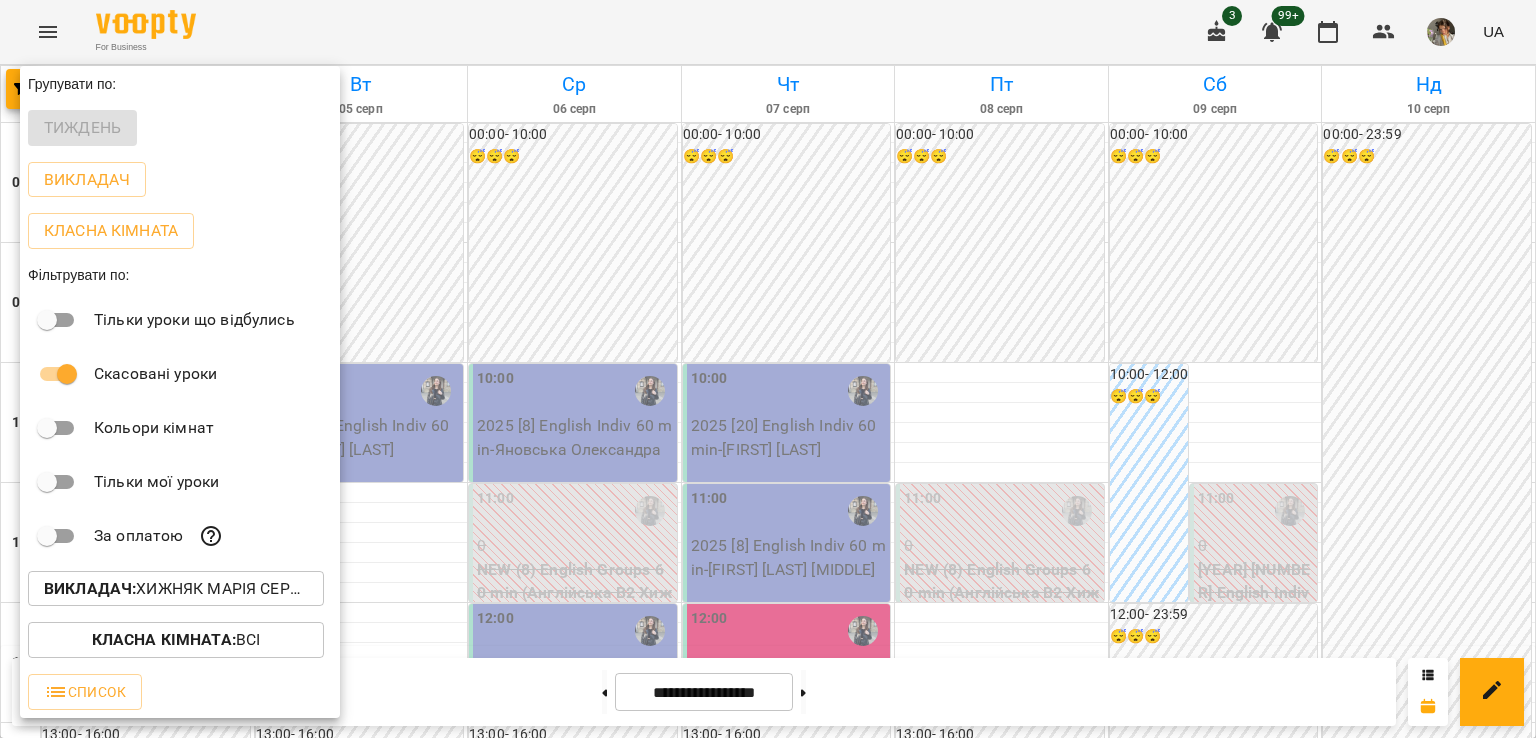 click at bounding box center [768, 369] 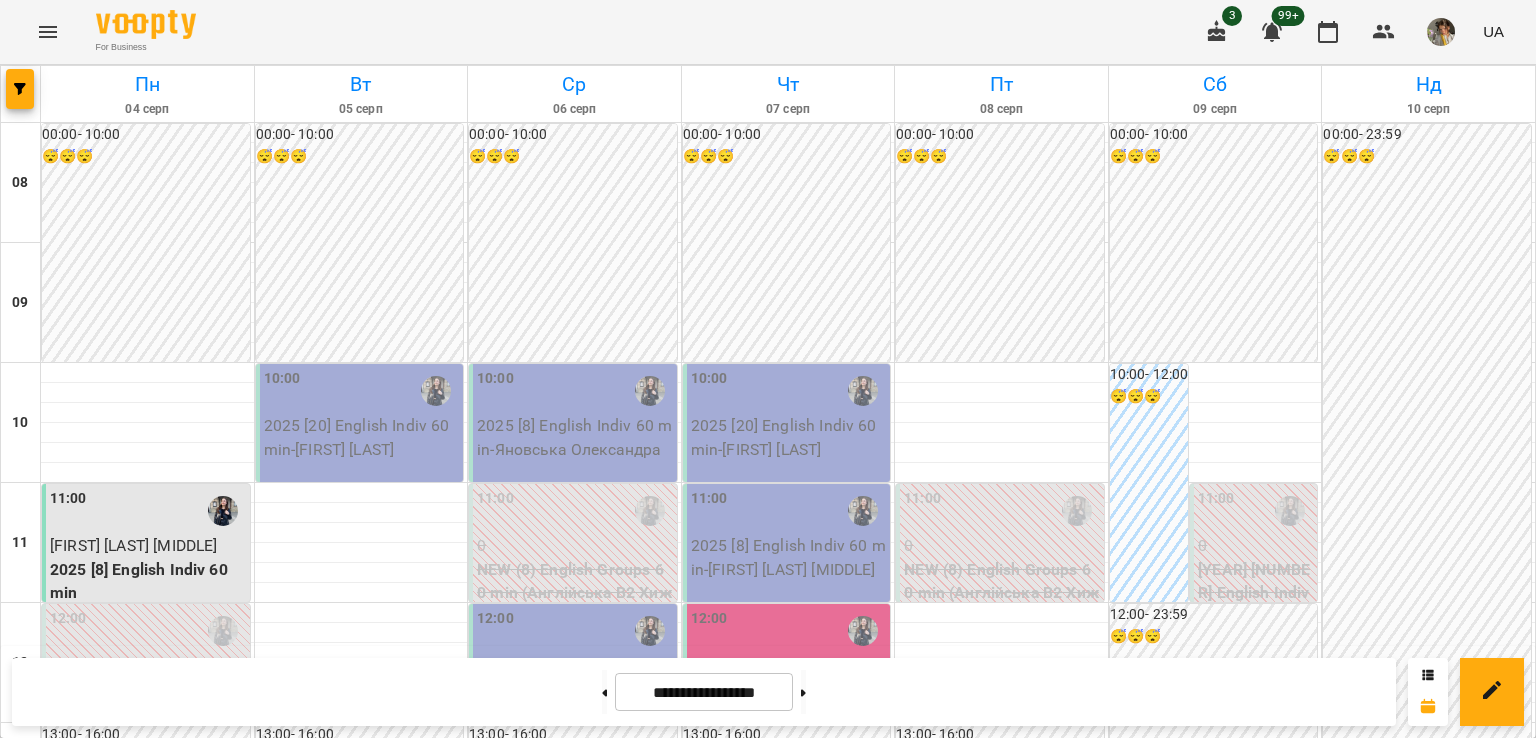 scroll, scrollTop: 0, scrollLeft: 0, axis: both 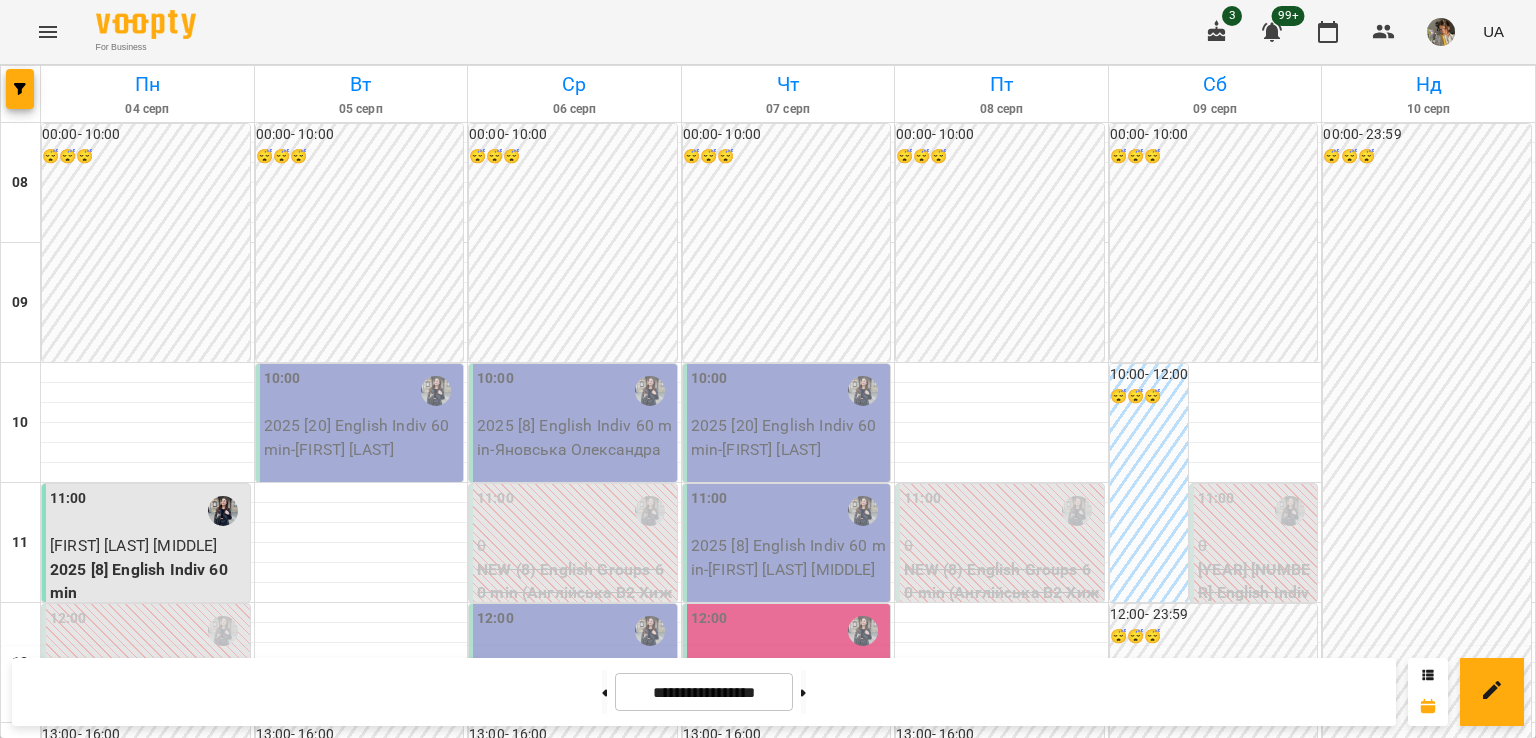 click on "2025 [20] English Indiv 60 min - Софія Джіоєва" at bounding box center [362, 437] 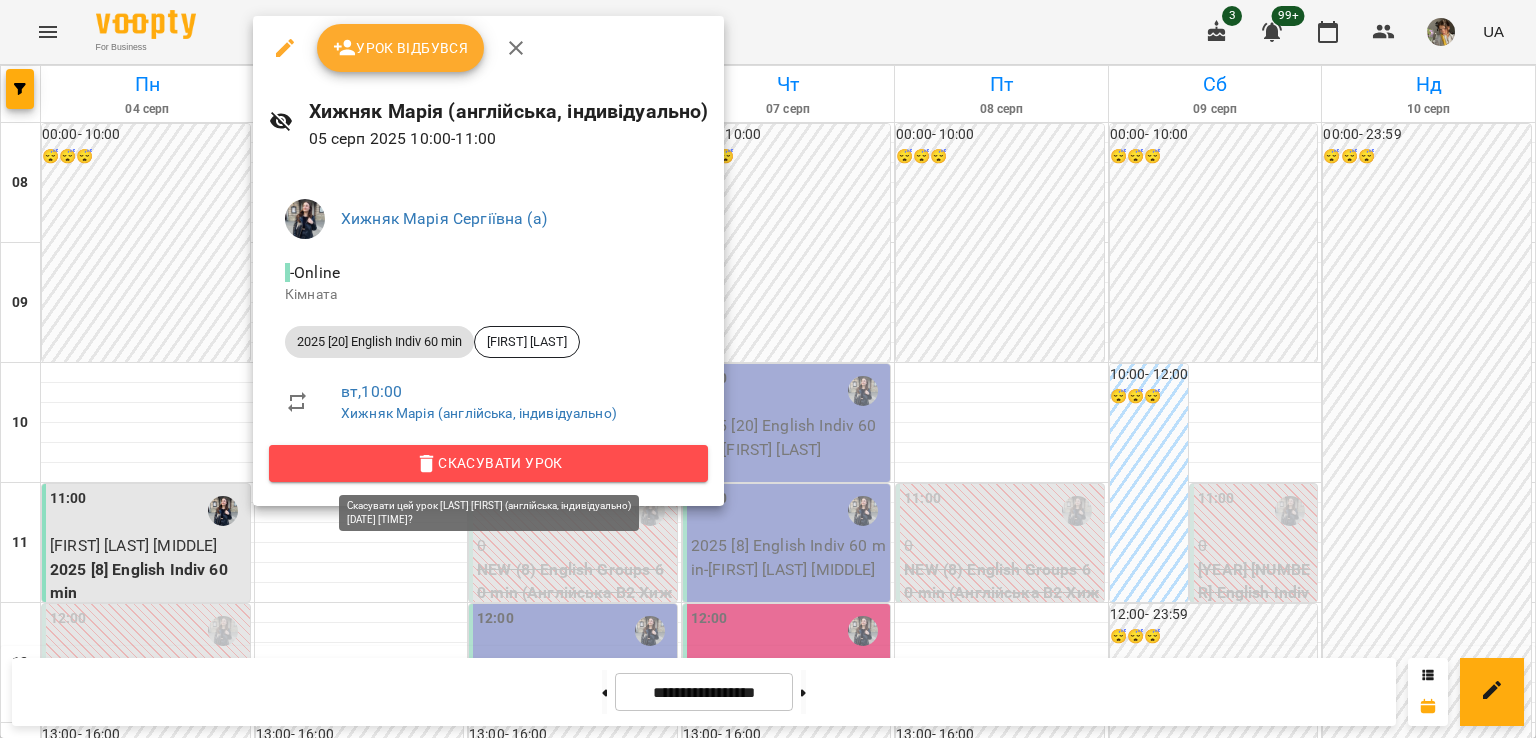 click on "Скасувати Урок" at bounding box center (488, 463) 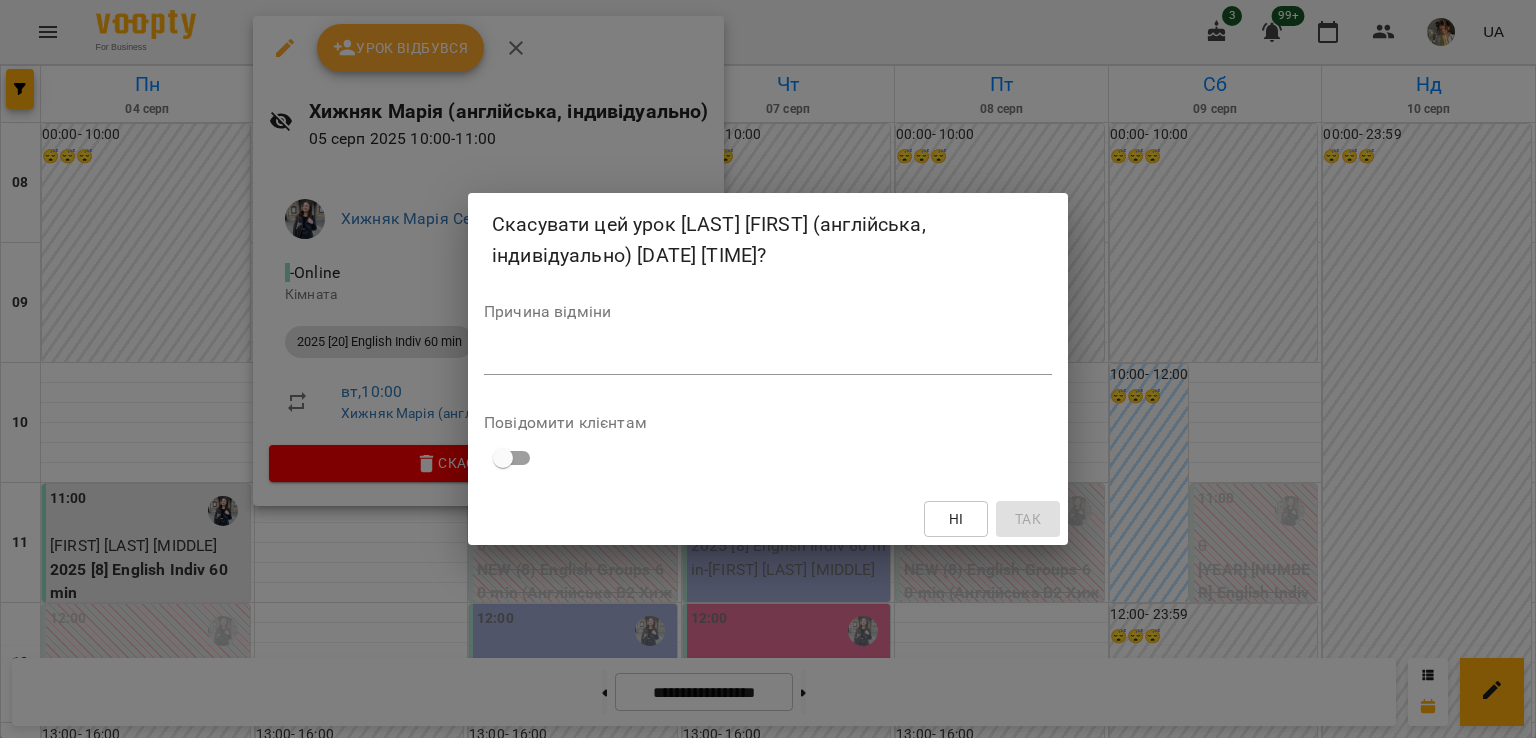 click on "*" at bounding box center (768, 359) 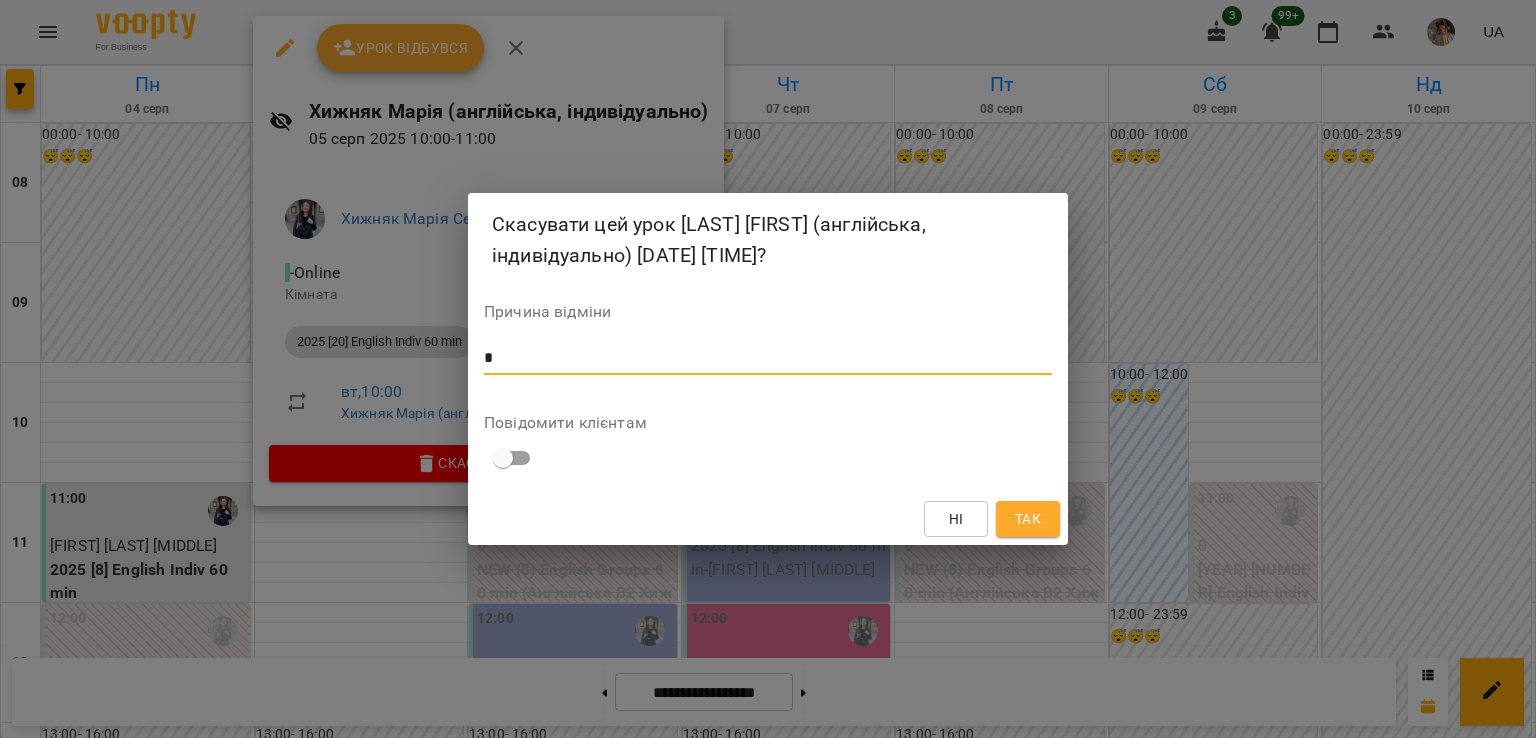 type on "*" 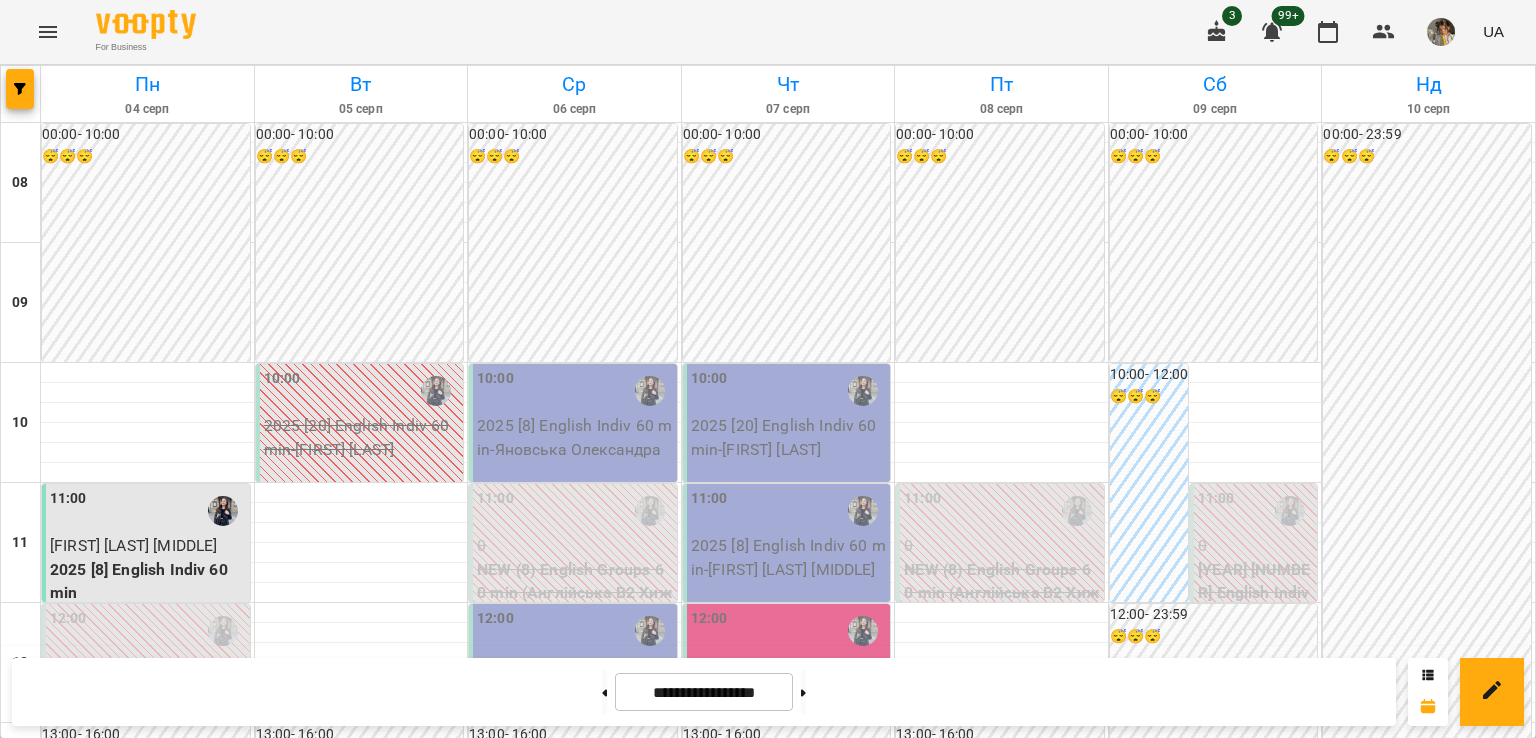 scroll, scrollTop: 272, scrollLeft: 0, axis: vertical 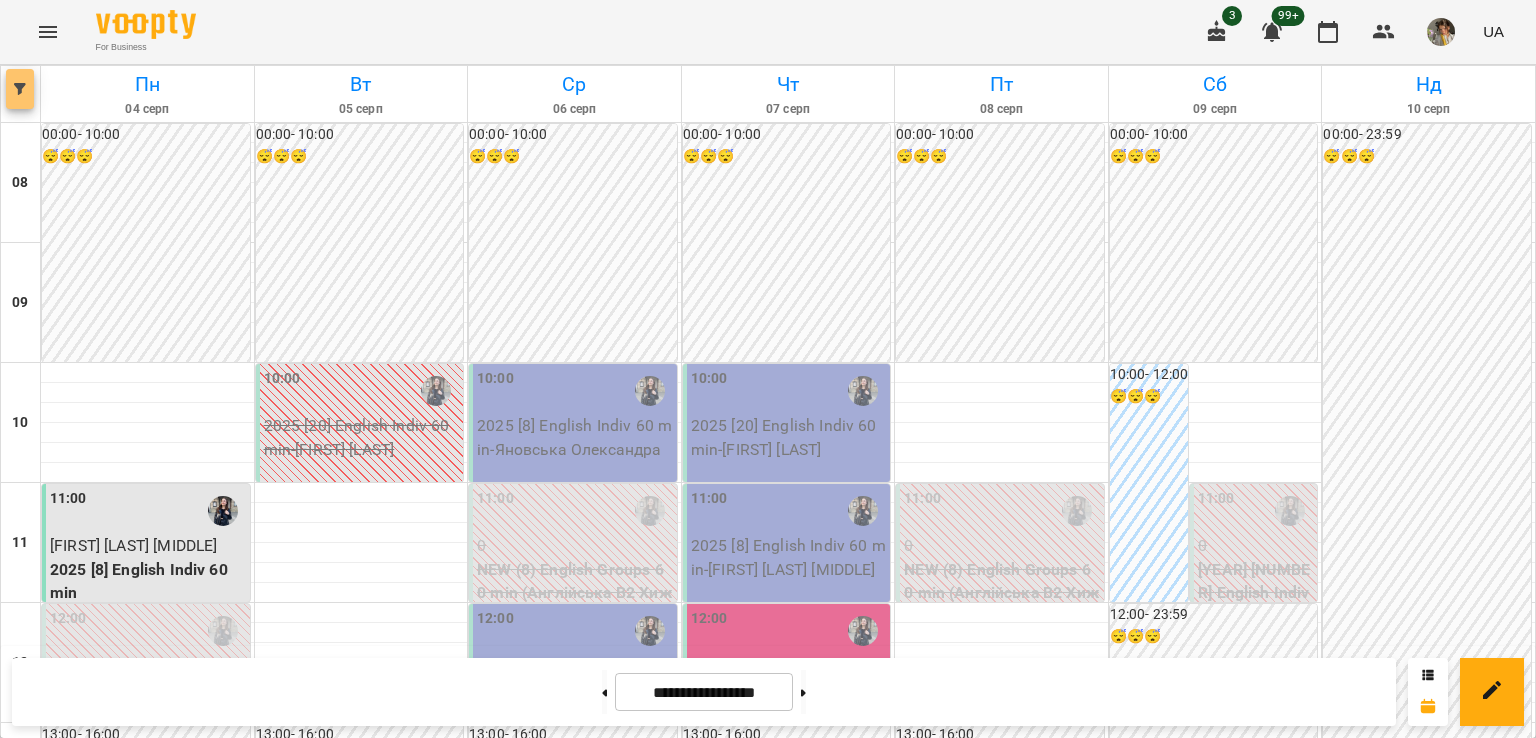 click at bounding box center (20, 89) 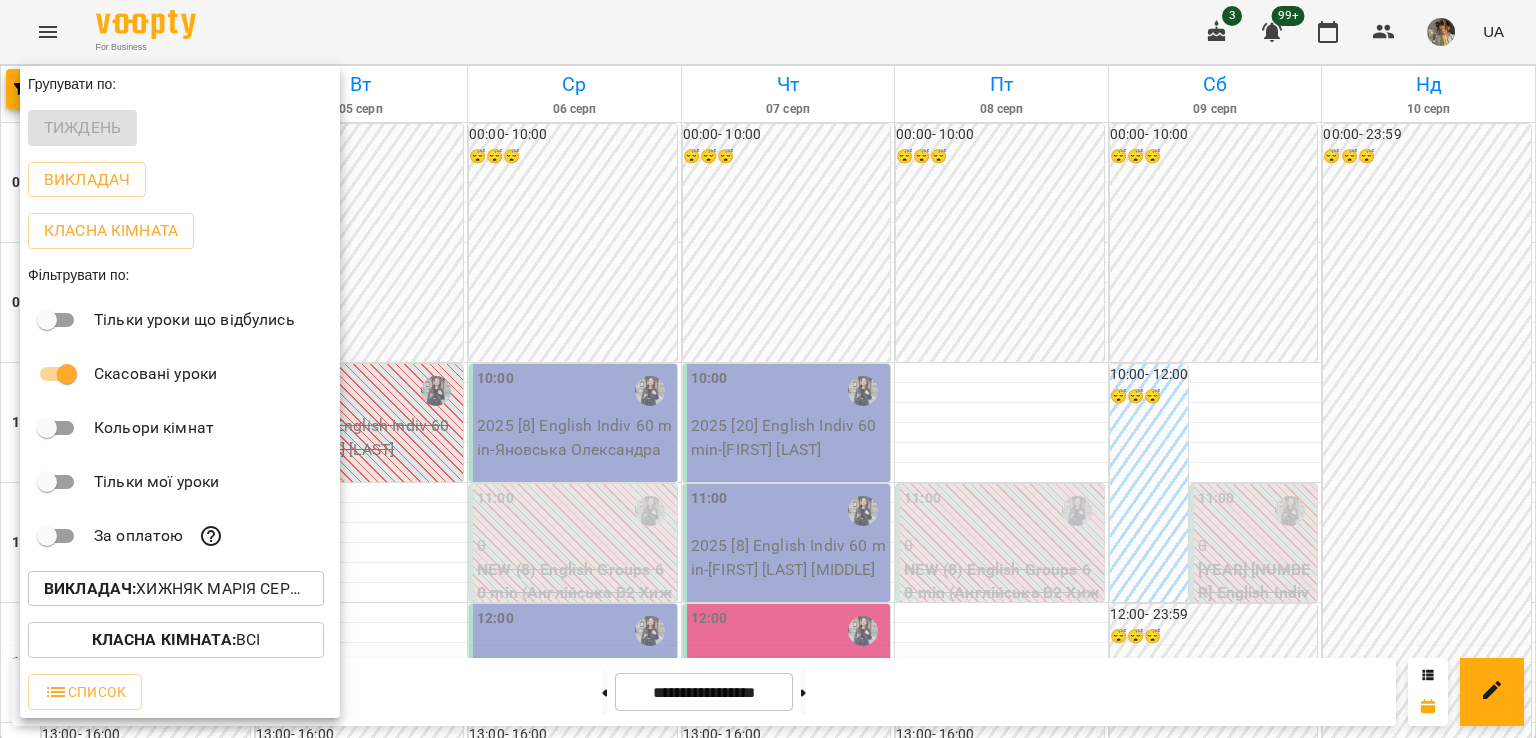 click on "Викладач :  Хижняк Марія Сергіївна (а)" at bounding box center (176, 589) 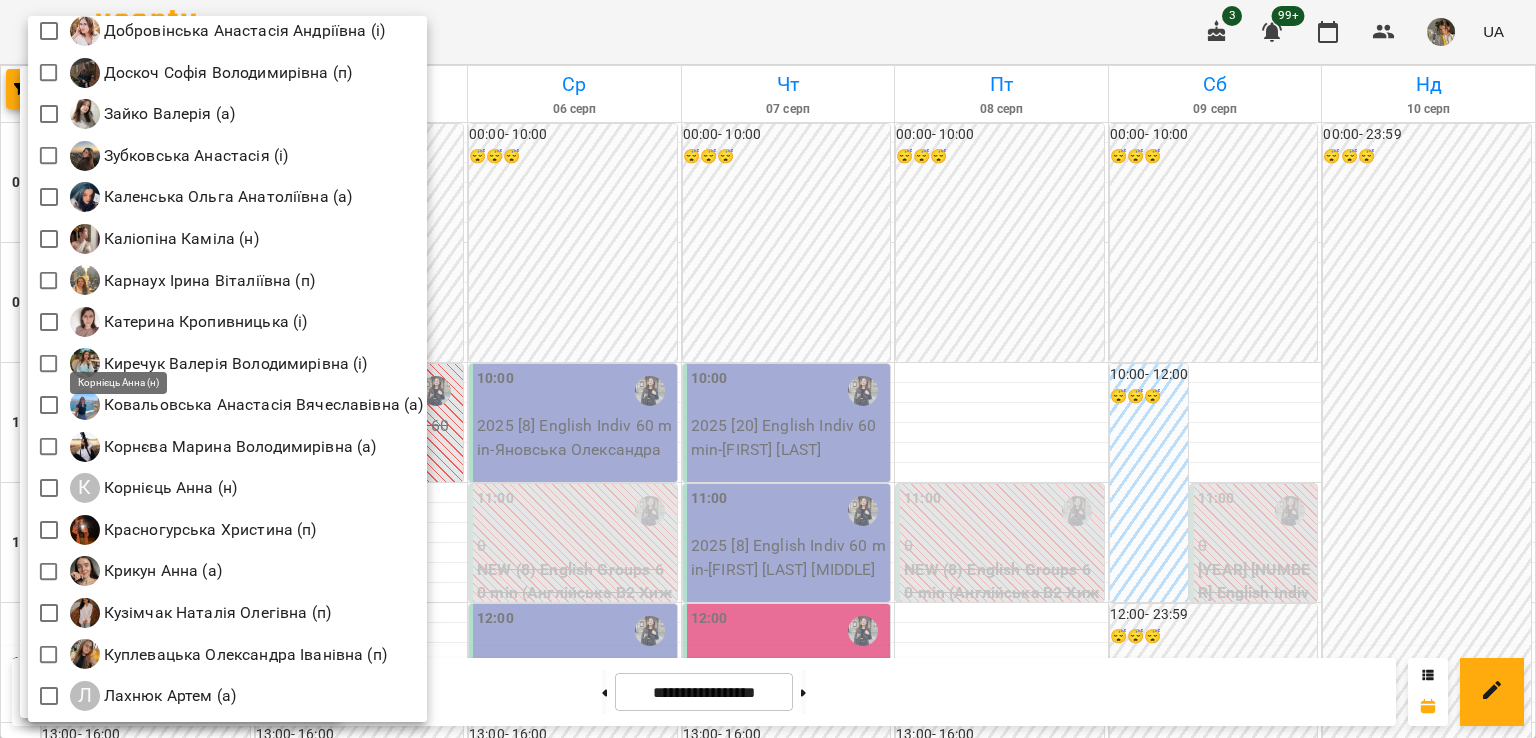 scroll, scrollTop: 1192, scrollLeft: 0, axis: vertical 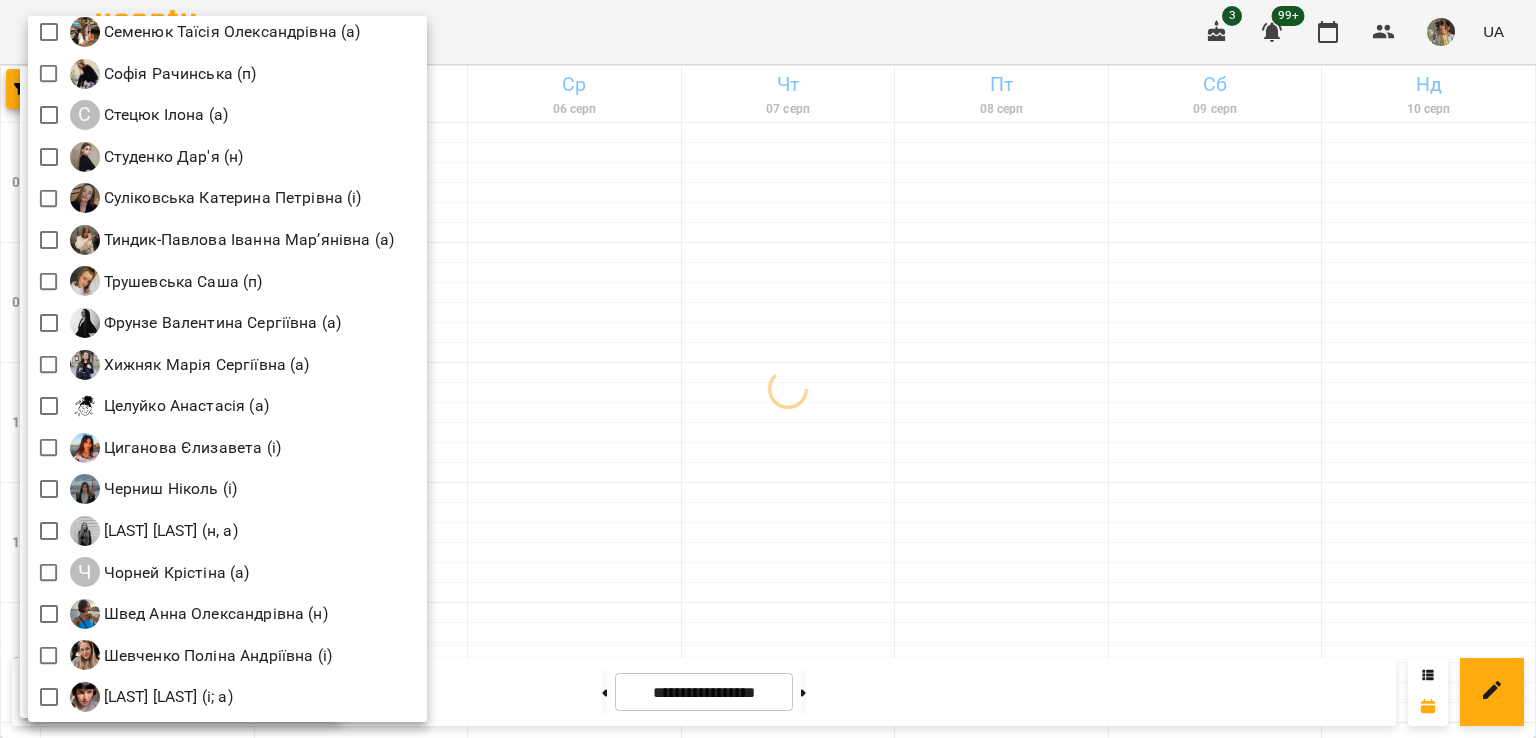 click at bounding box center [768, 369] 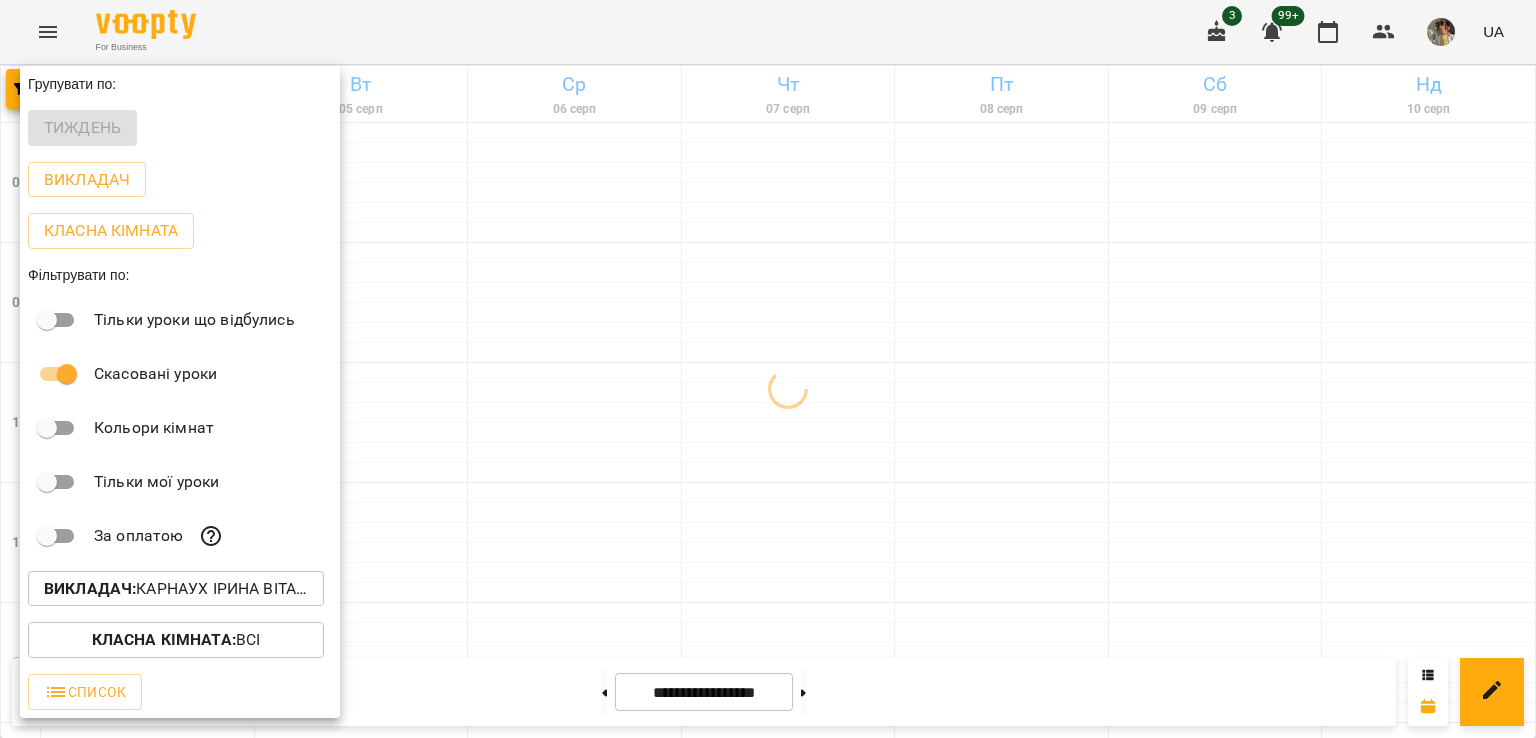 click at bounding box center [768, 369] 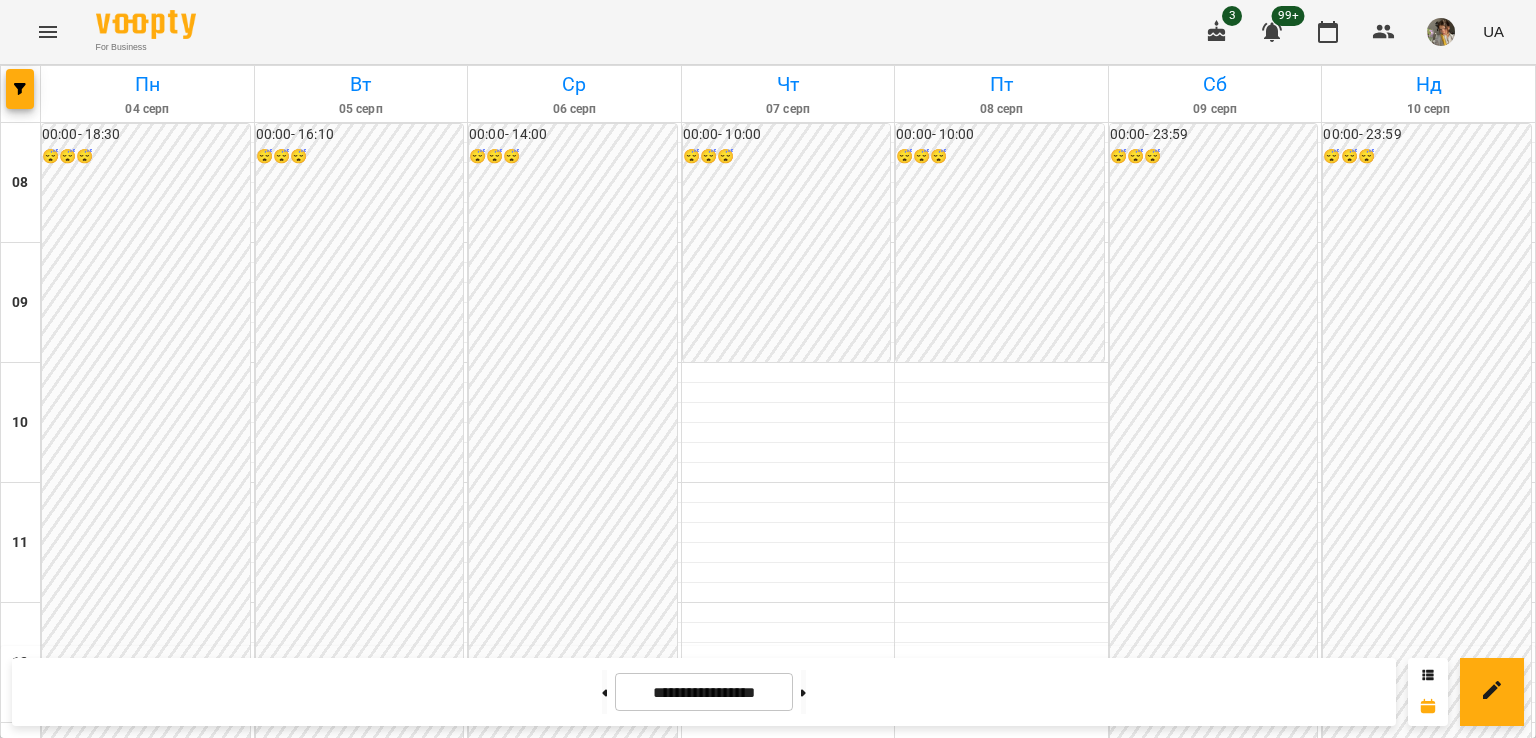 scroll, scrollTop: 1118, scrollLeft: 0, axis: vertical 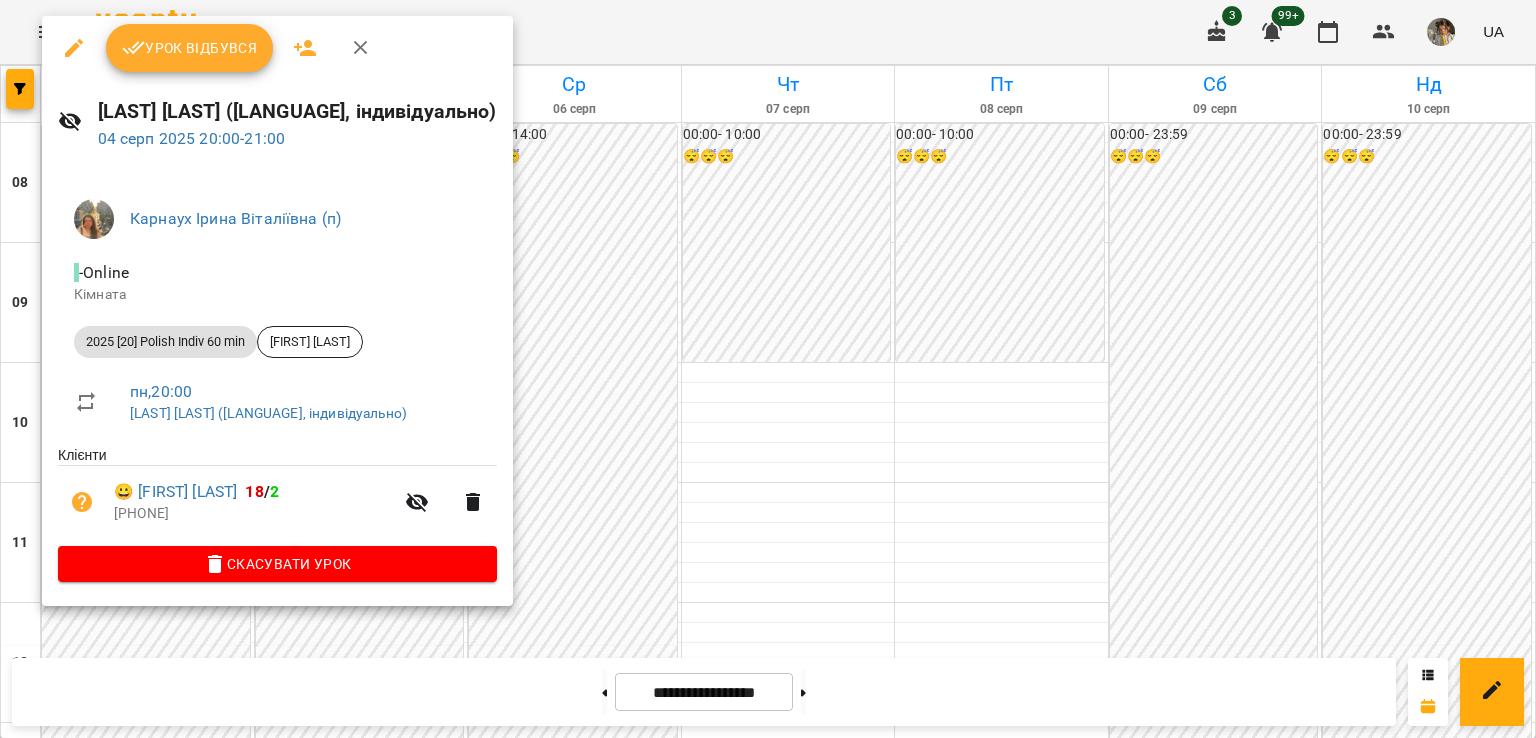click on "Урок відбувся" at bounding box center [190, 48] 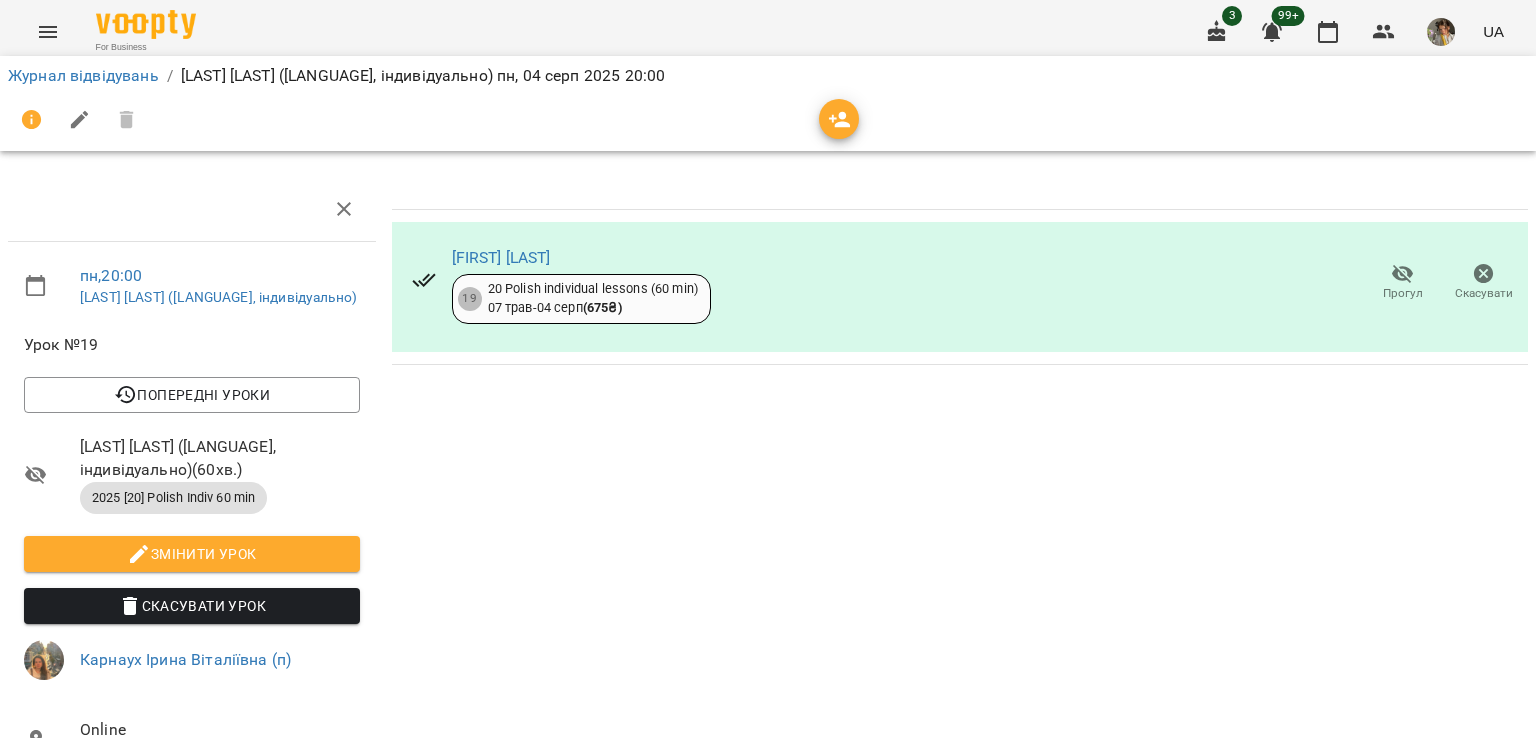 click 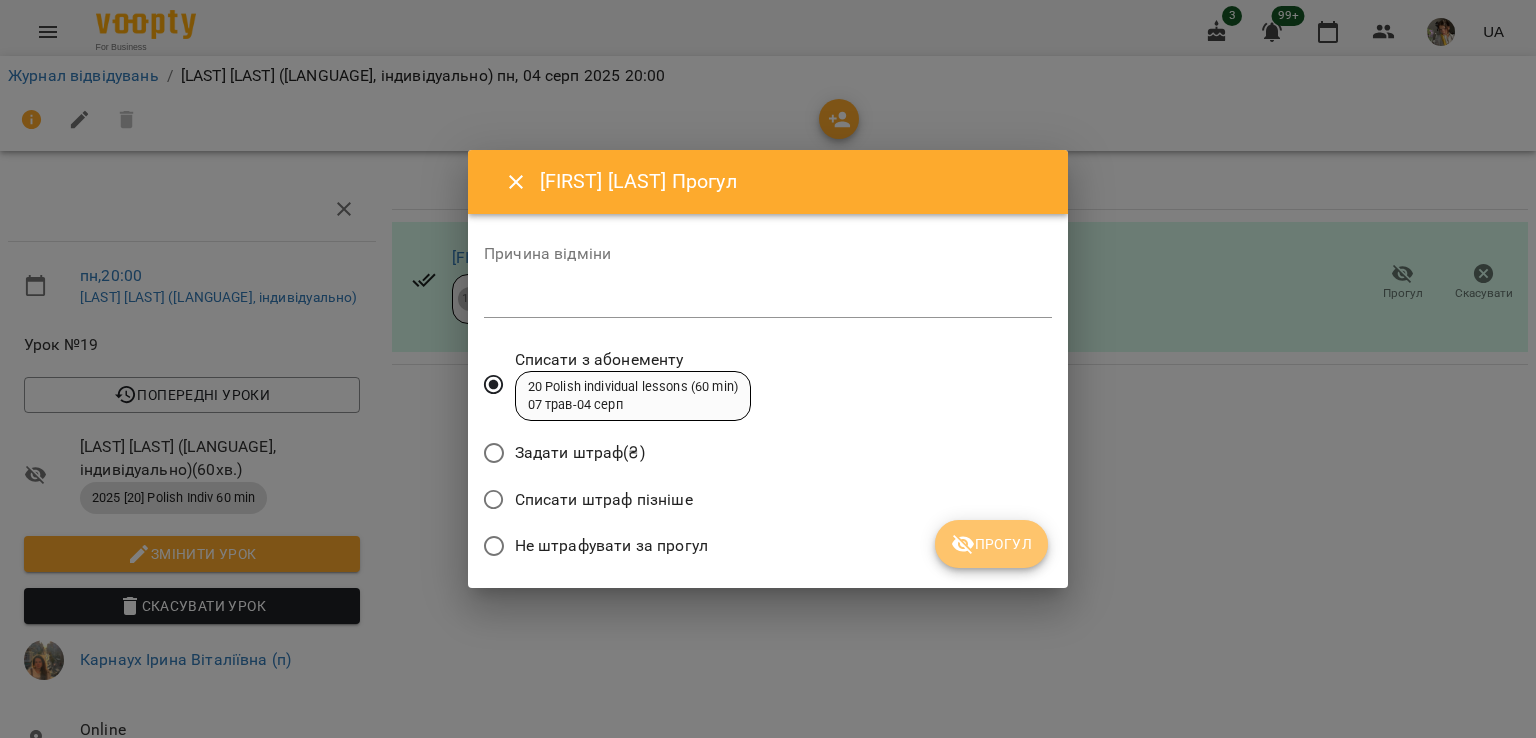 click on "Прогул" at bounding box center (991, 544) 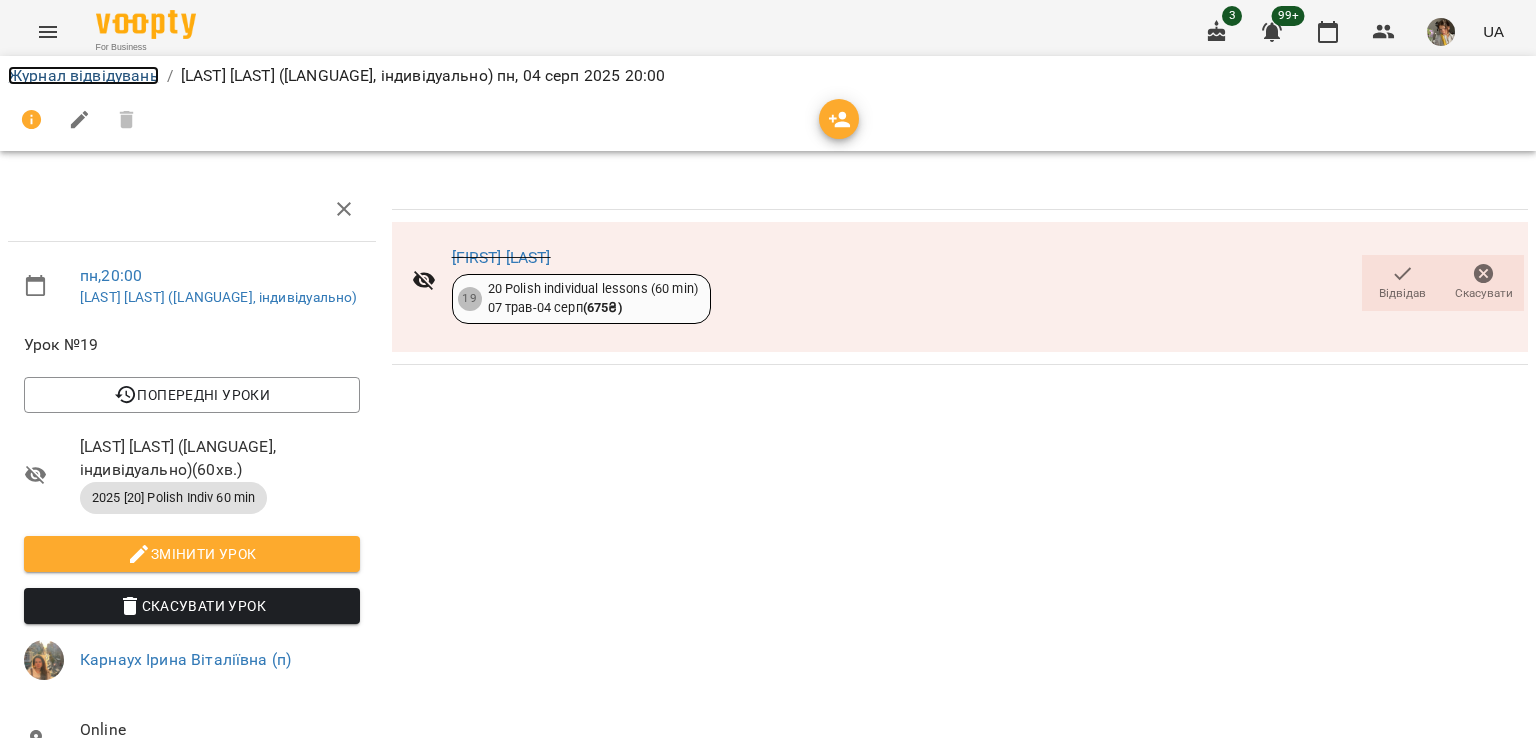 click on "Журнал відвідувань" at bounding box center (83, 75) 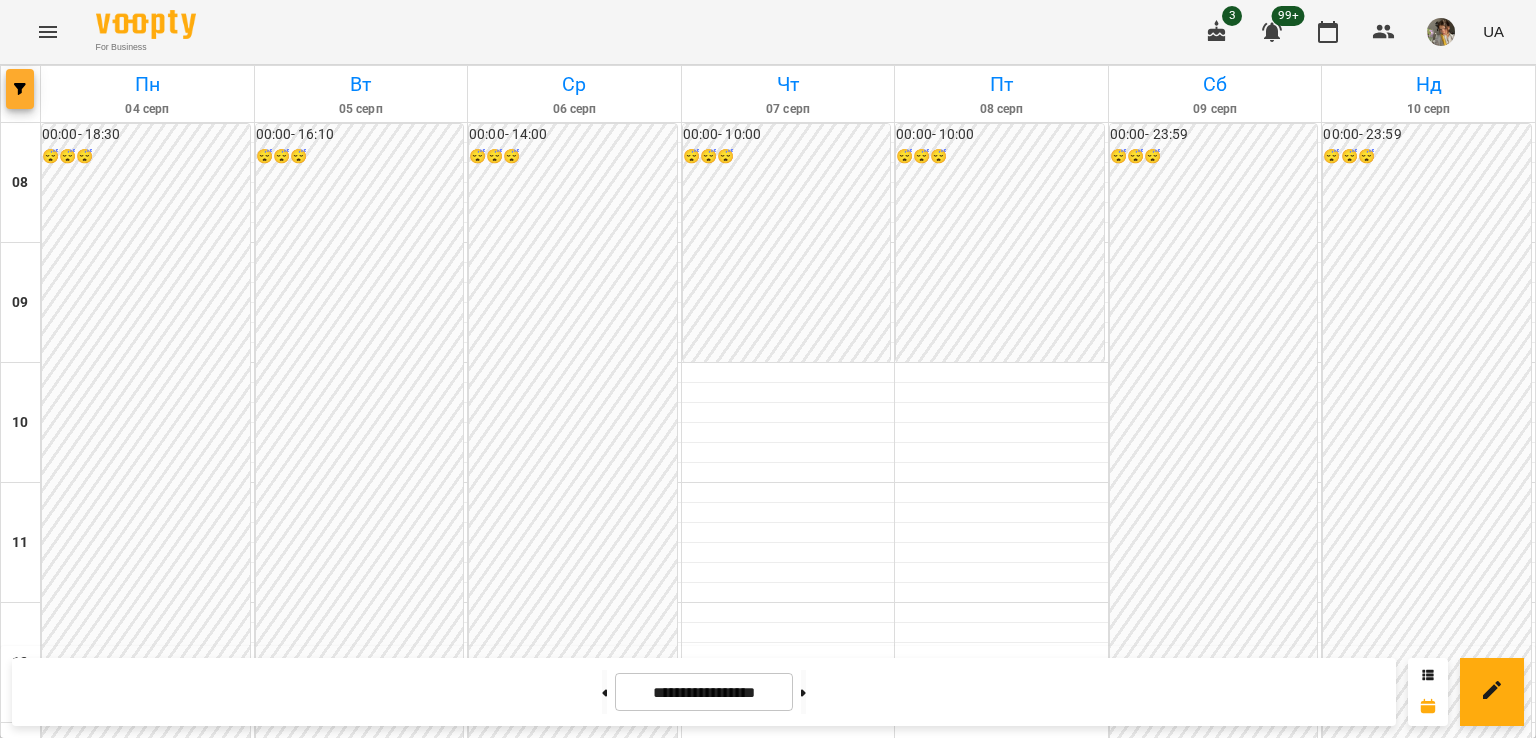 click at bounding box center (20, 89) 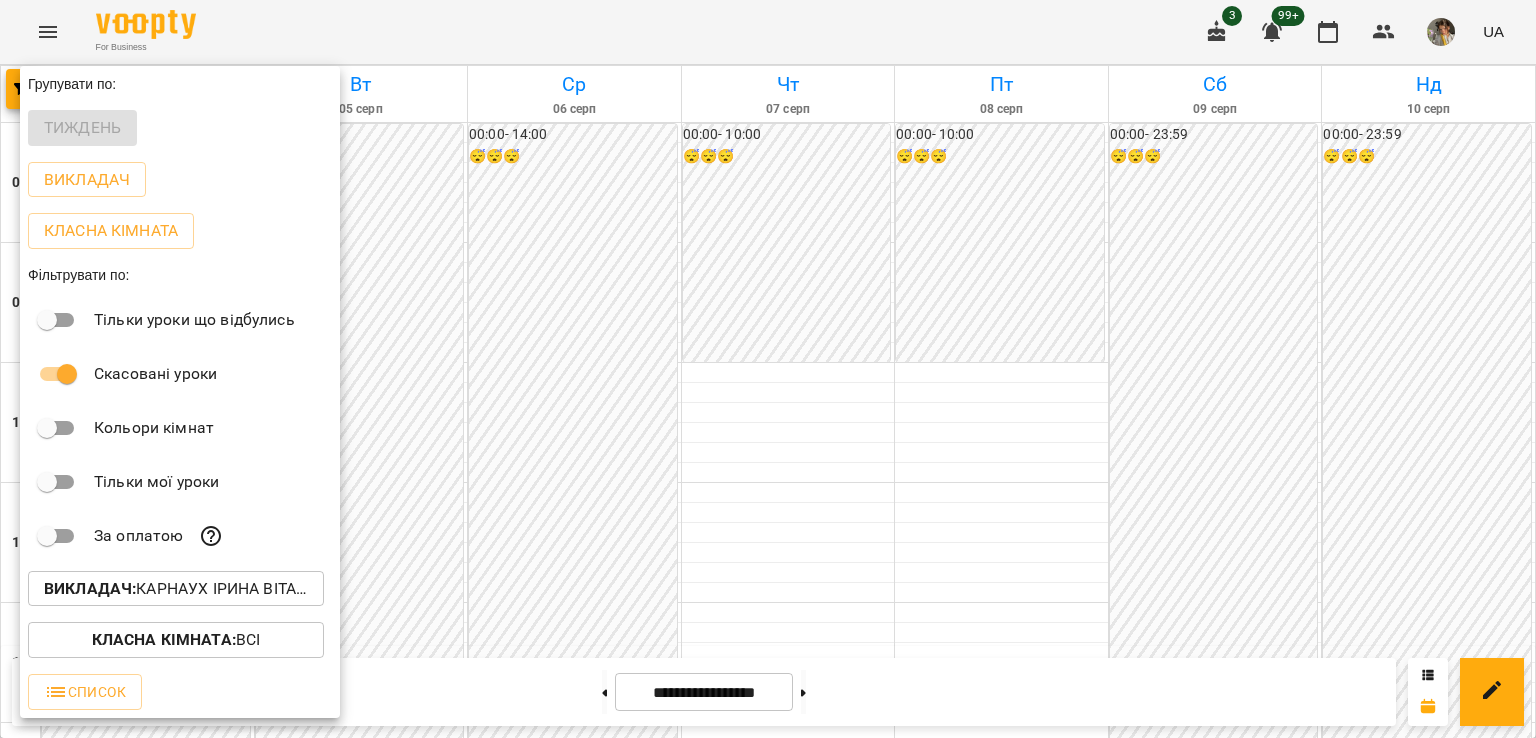 click on "Викладач :  Карнаух Ірина Віталіївна (п)" at bounding box center (176, 589) 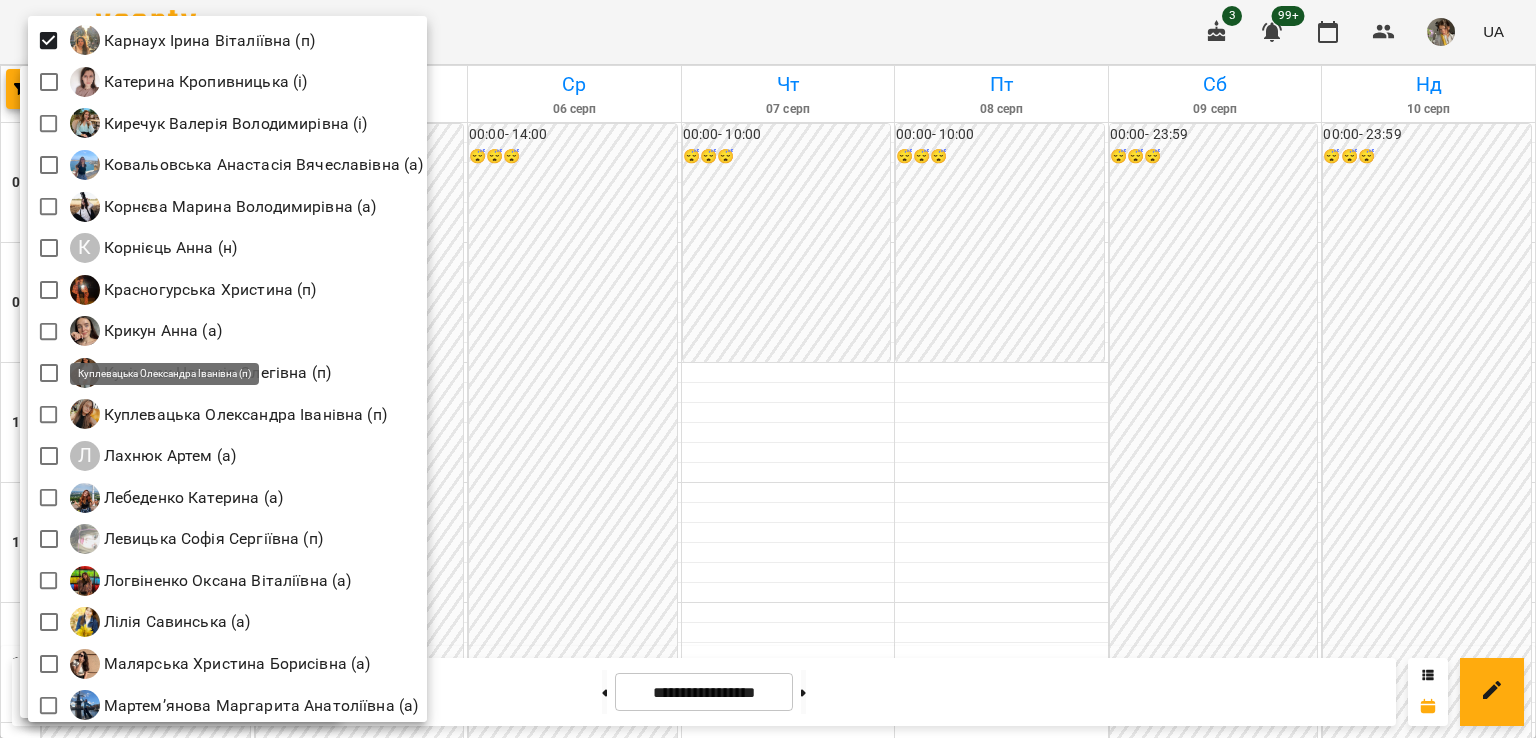 scroll, scrollTop: 1279, scrollLeft: 0, axis: vertical 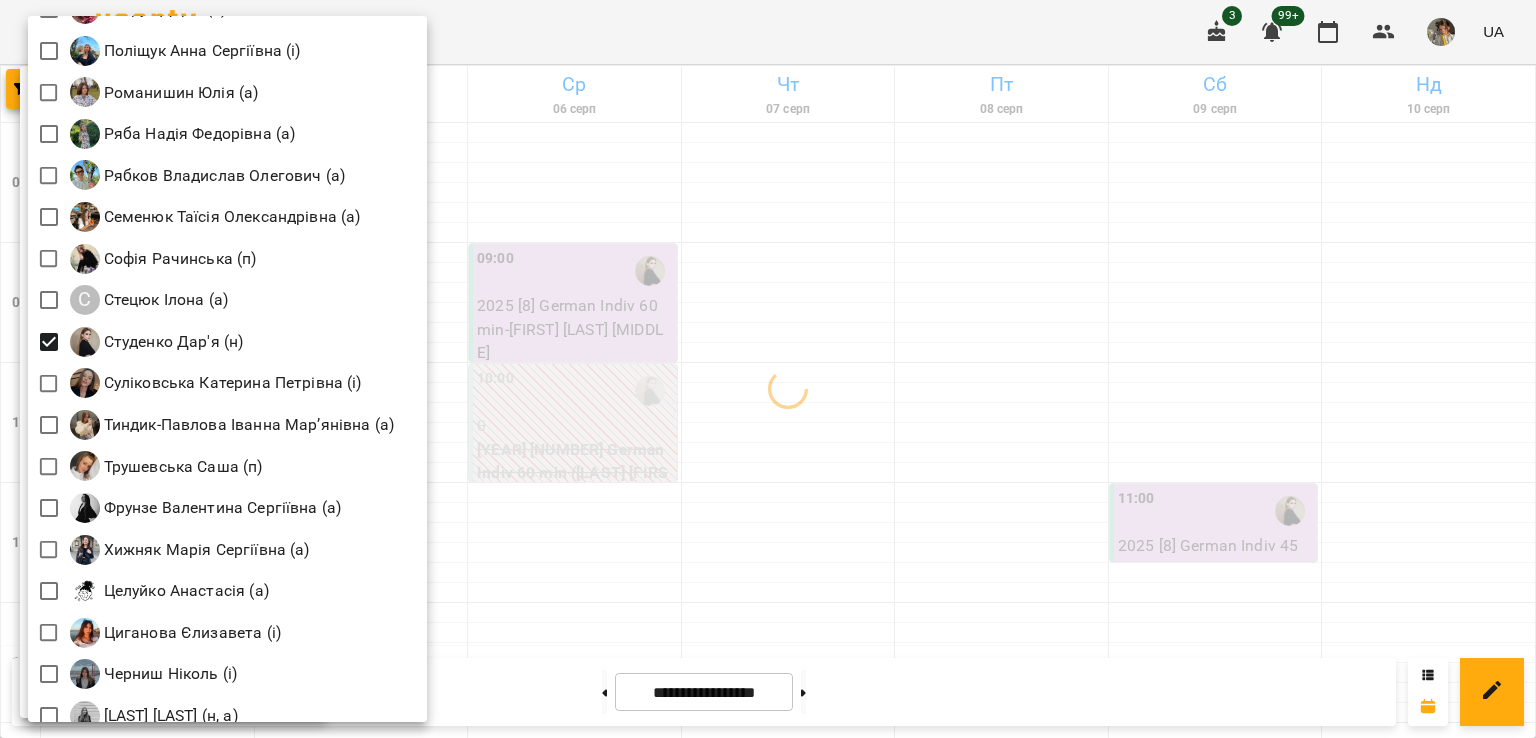 click at bounding box center [768, 369] 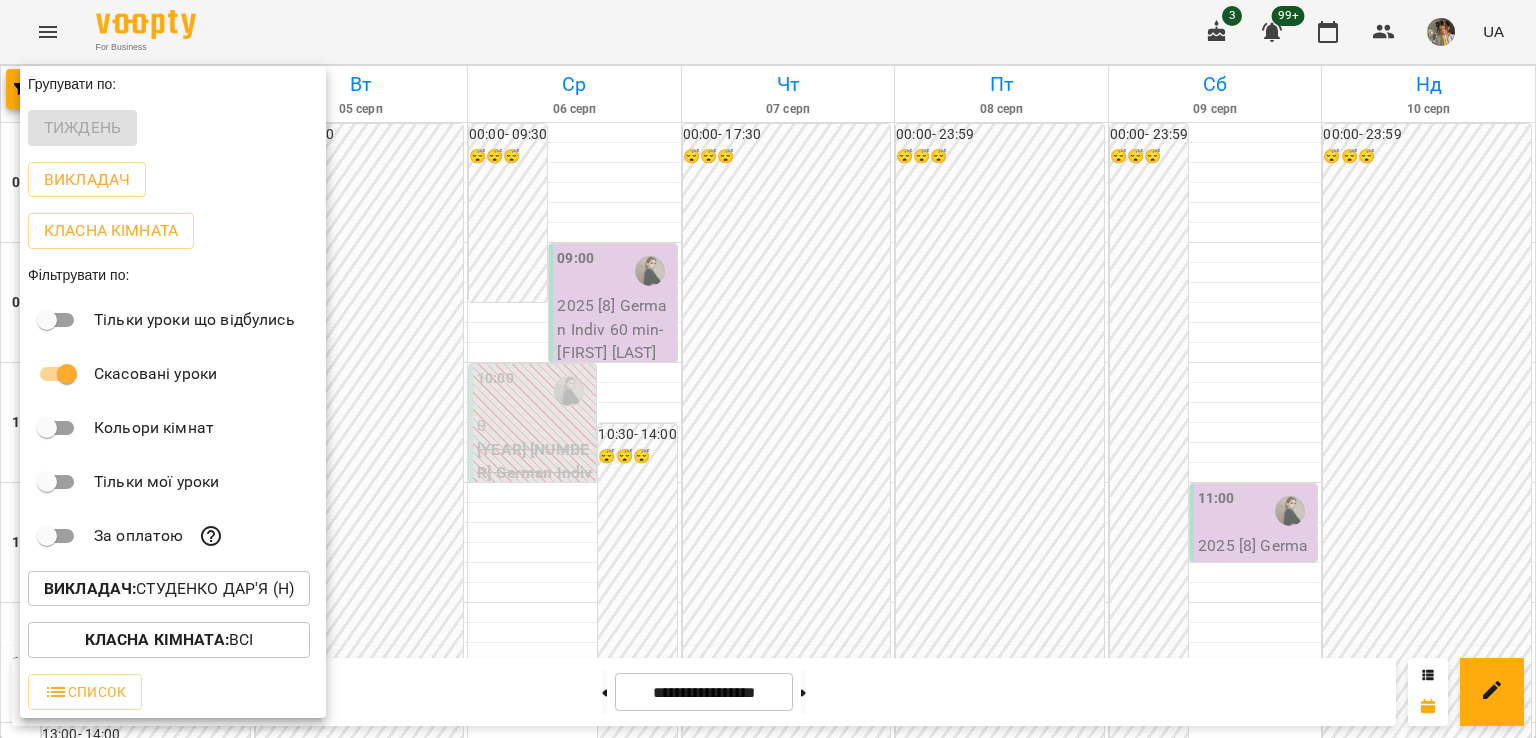 click at bounding box center (768, 369) 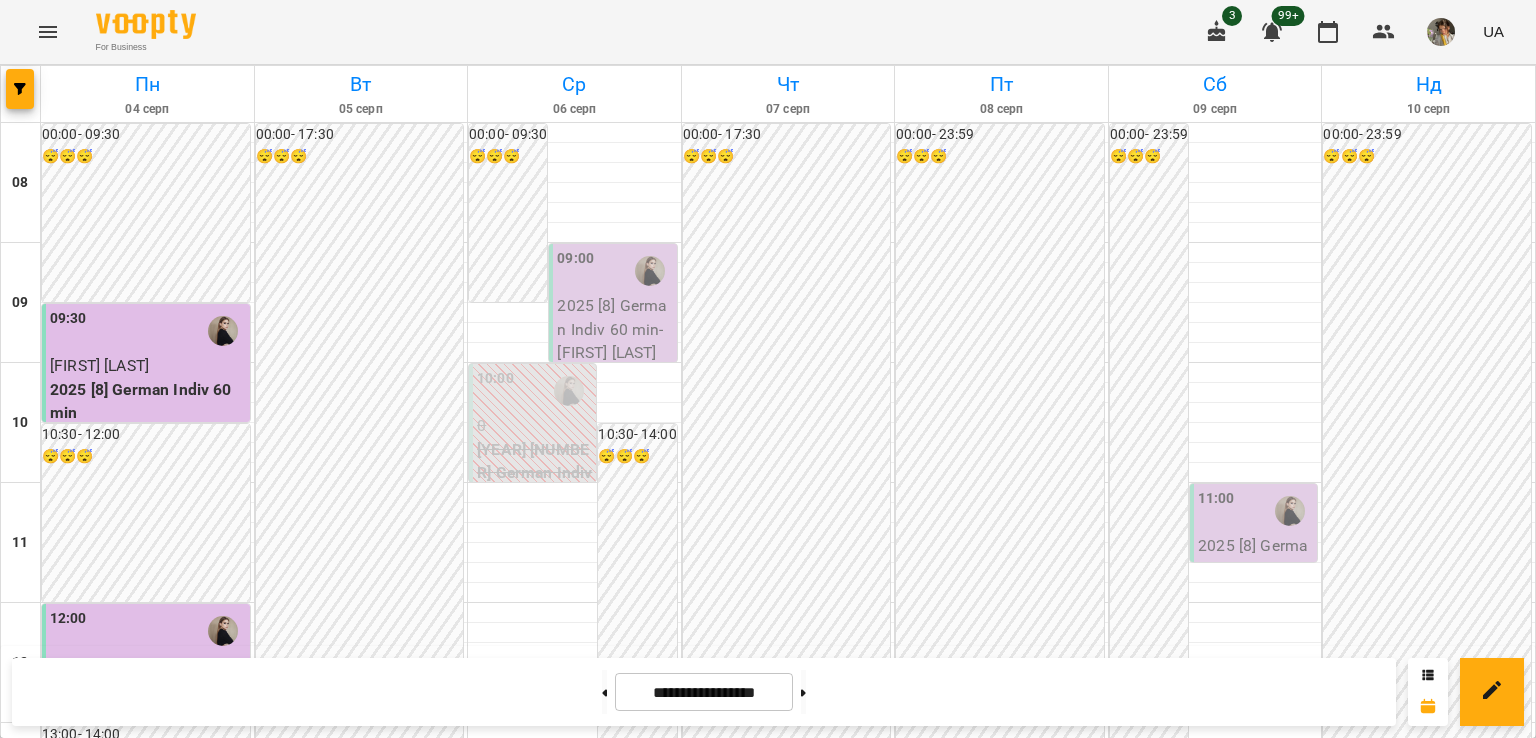 scroll, scrollTop: 1034, scrollLeft: 0, axis: vertical 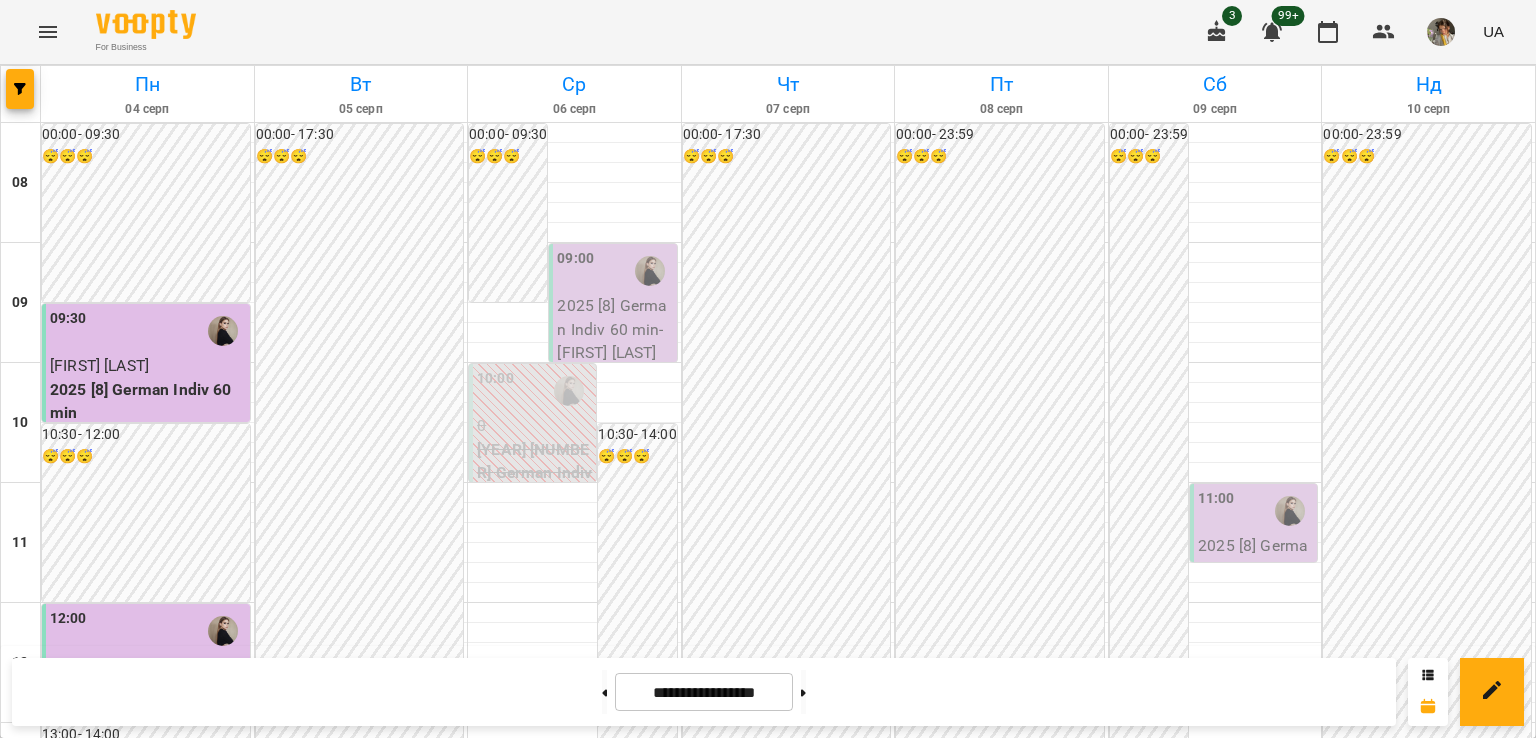 click on "Trial lesson mini-group 60 min" at bounding box center (148, 1301) 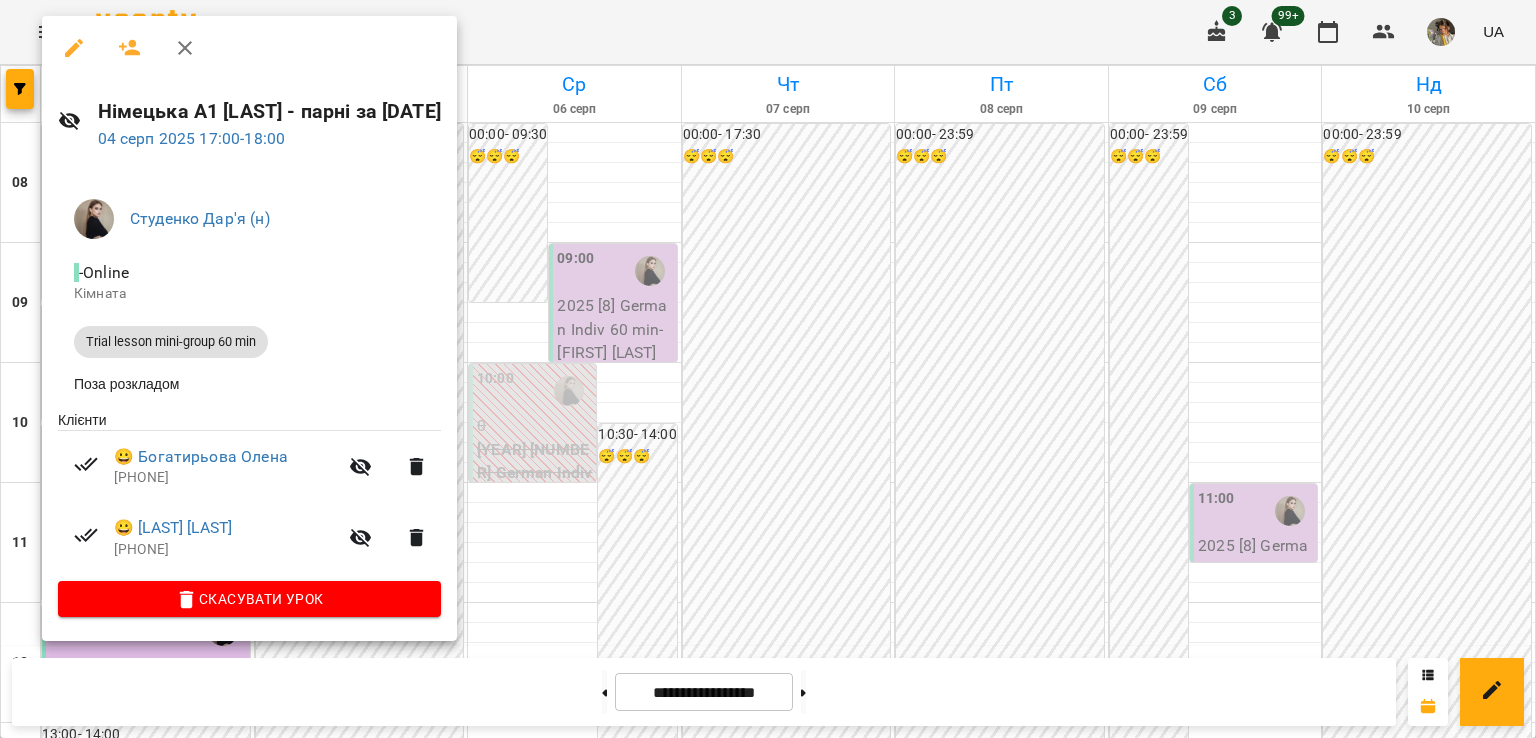 click at bounding box center [768, 369] 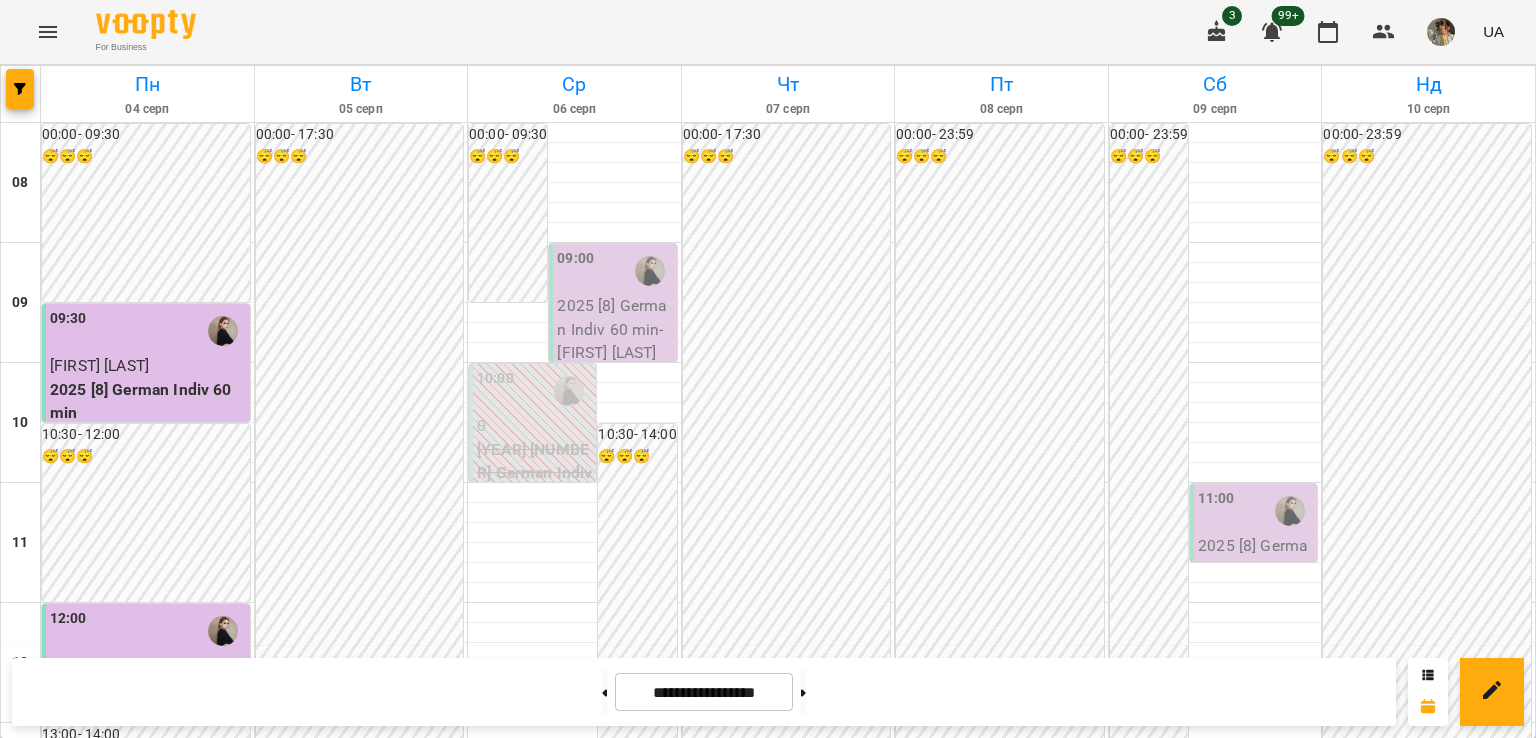 scroll, scrollTop: 959, scrollLeft: 0, axis: vertical 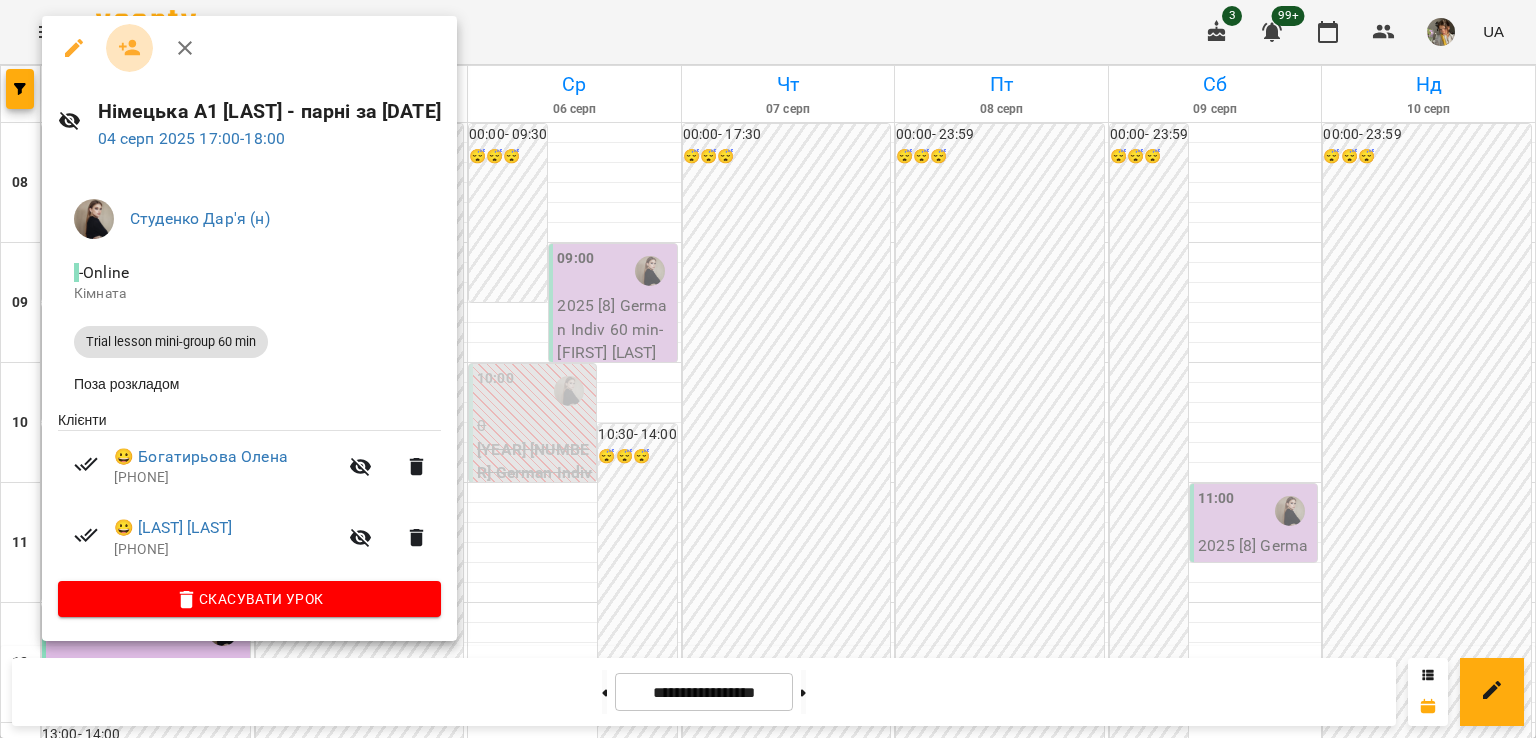 click 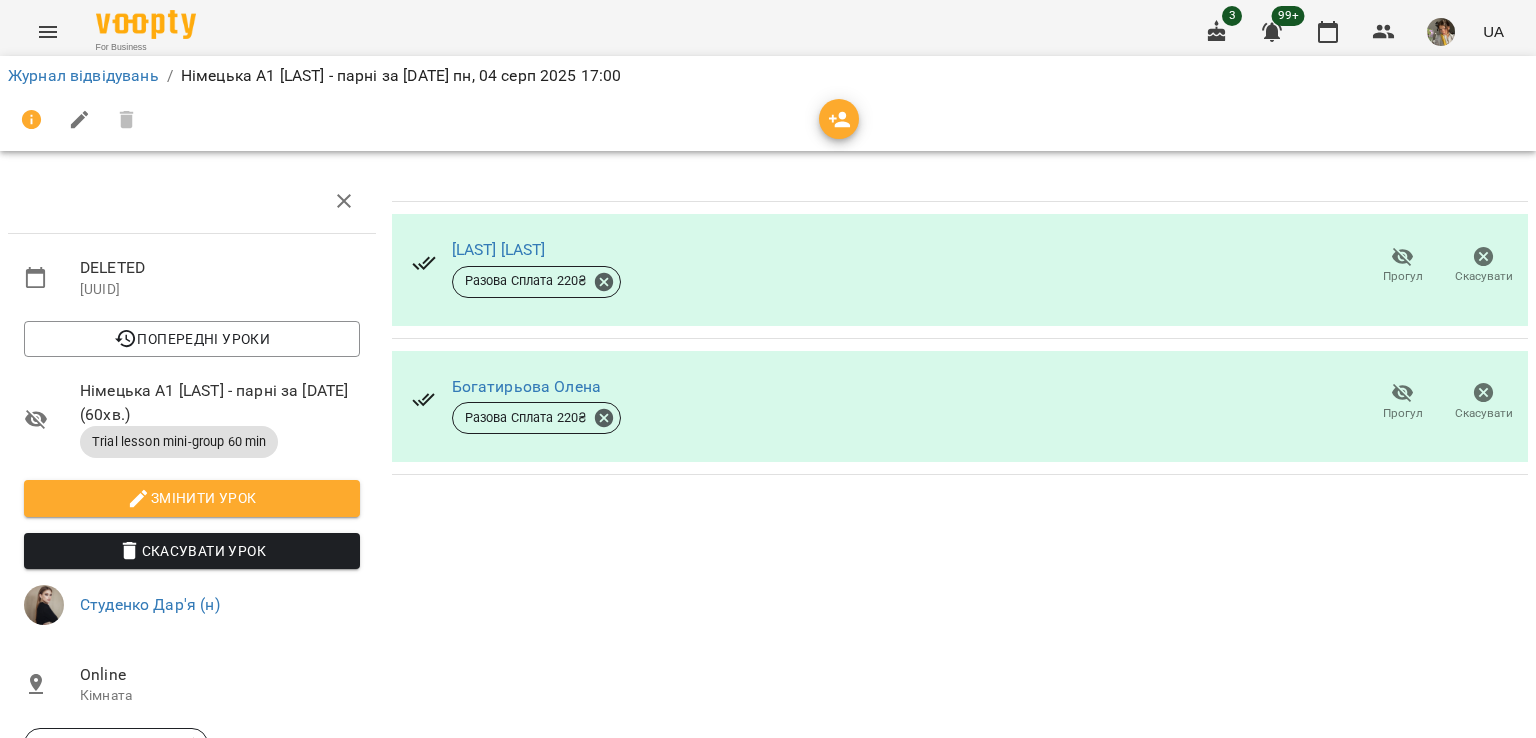 scroll, scrollTop: 0, scrollLeft: 0, axis: both 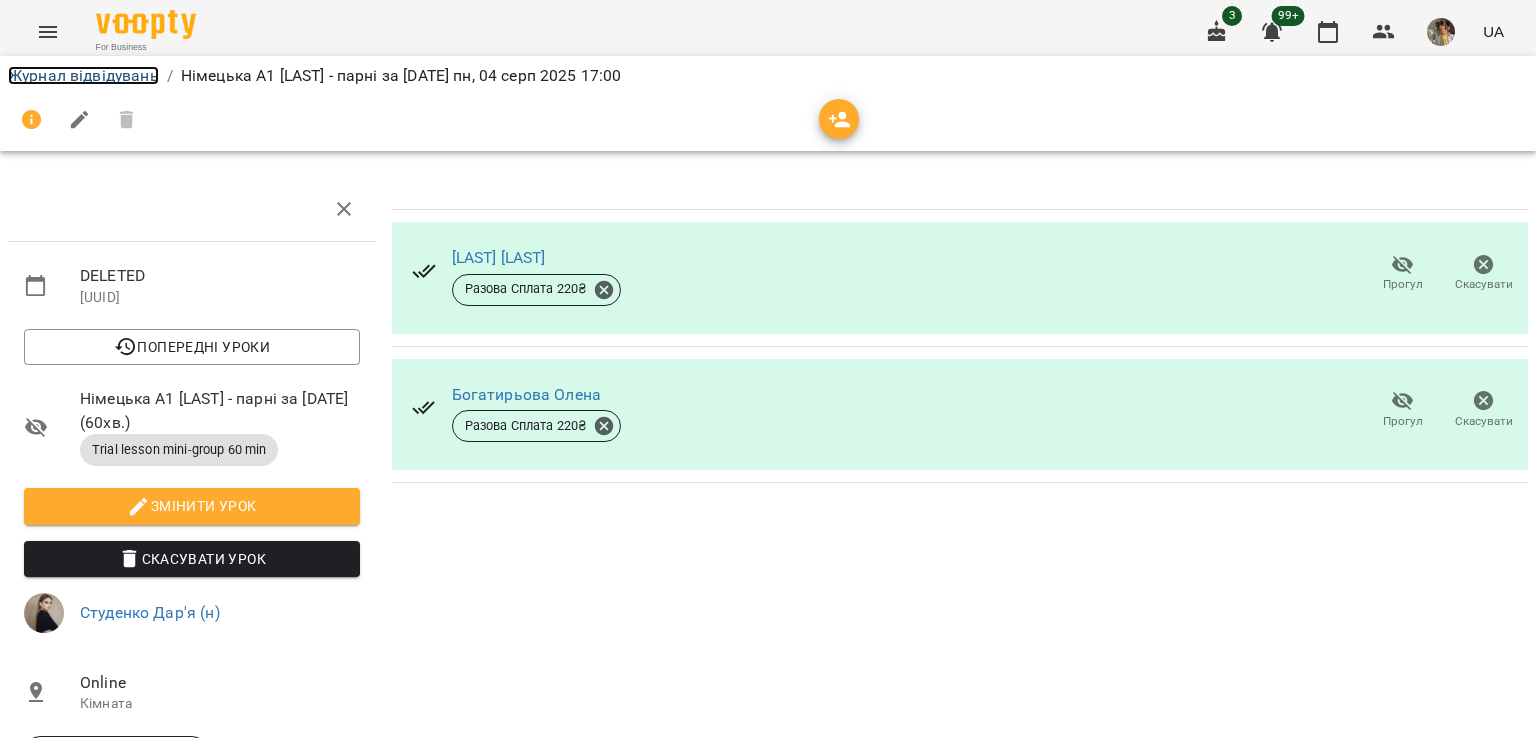 click on "Журнал відвідувань" at bounding box center [83, 75] 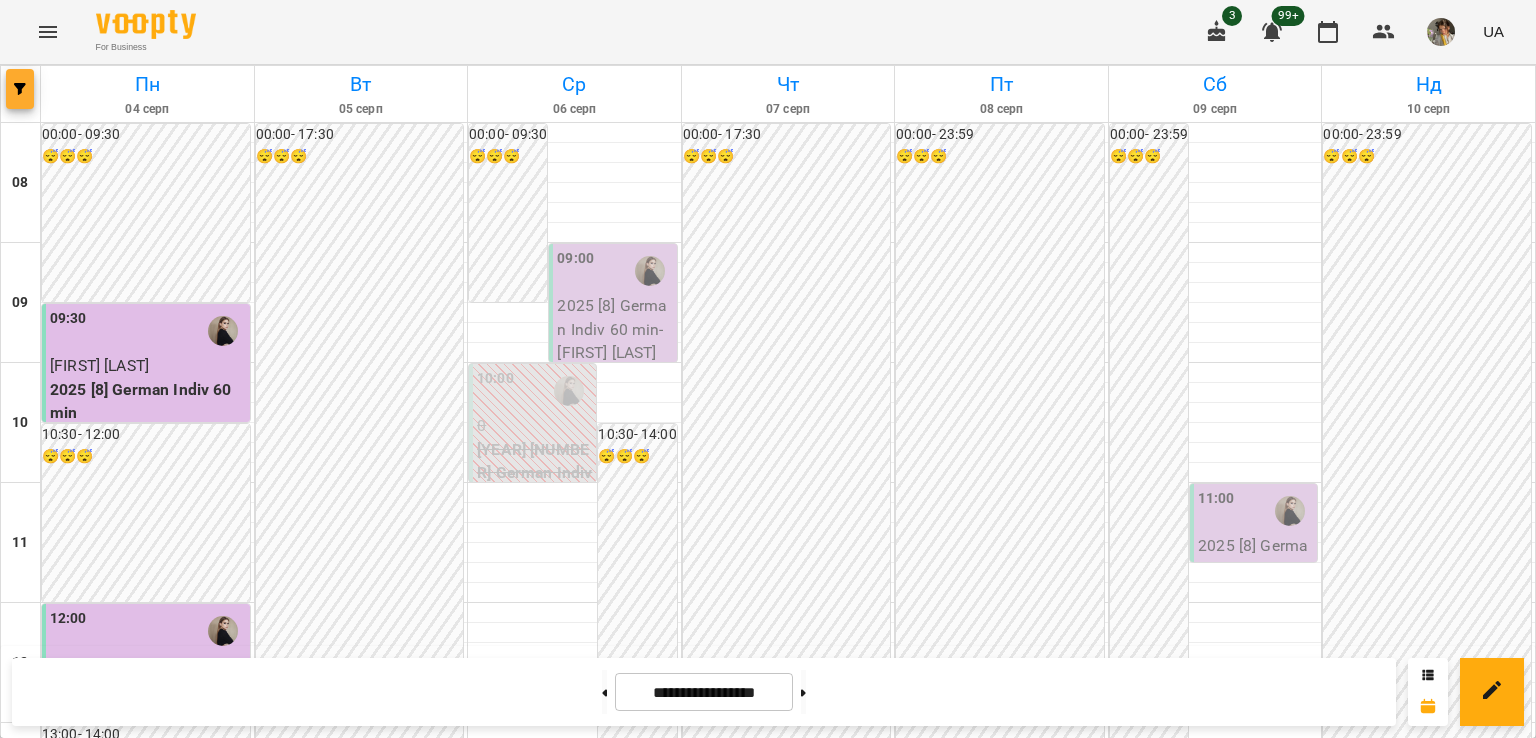 click 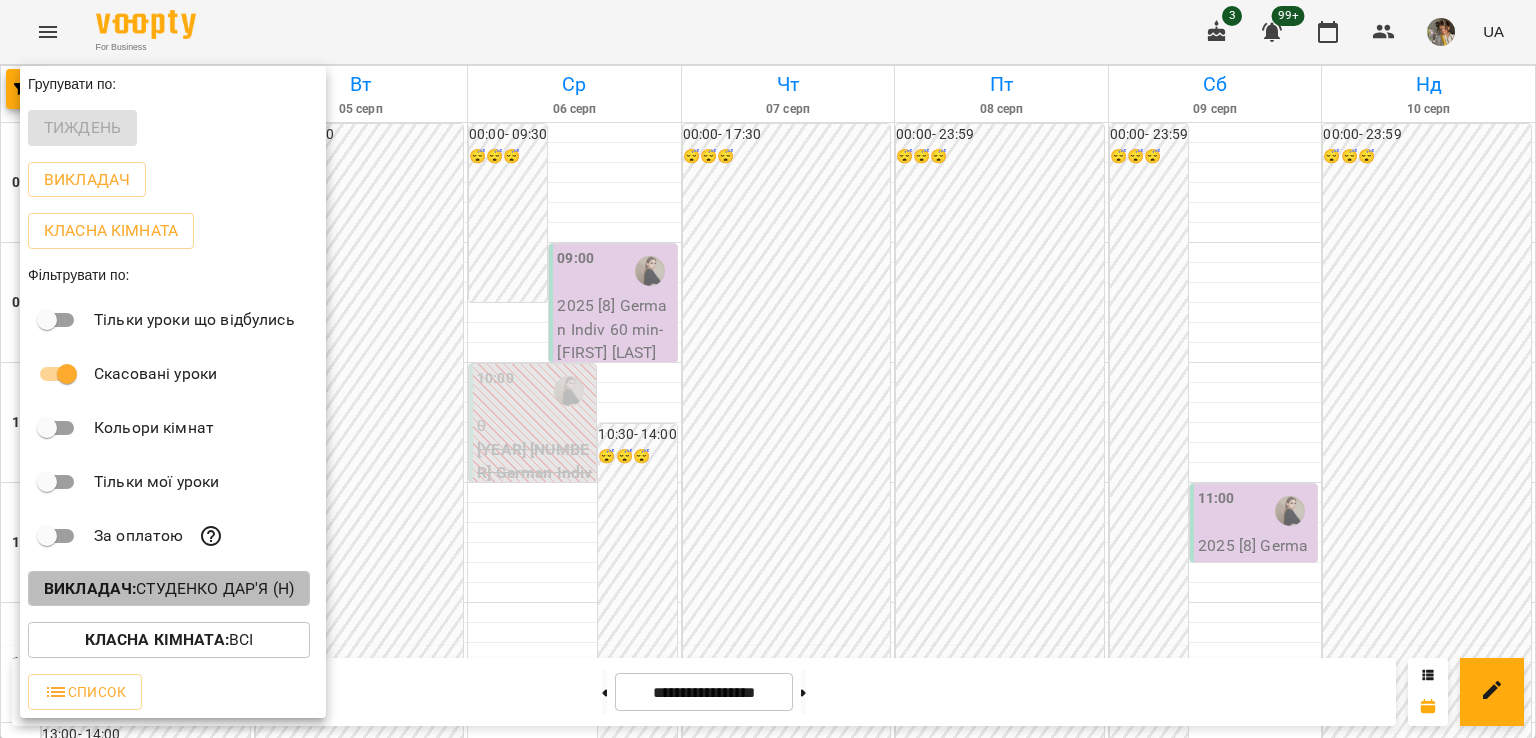 click on "Викладач :  Студенко Дар'я (н)" at bounding box center (169, 589) 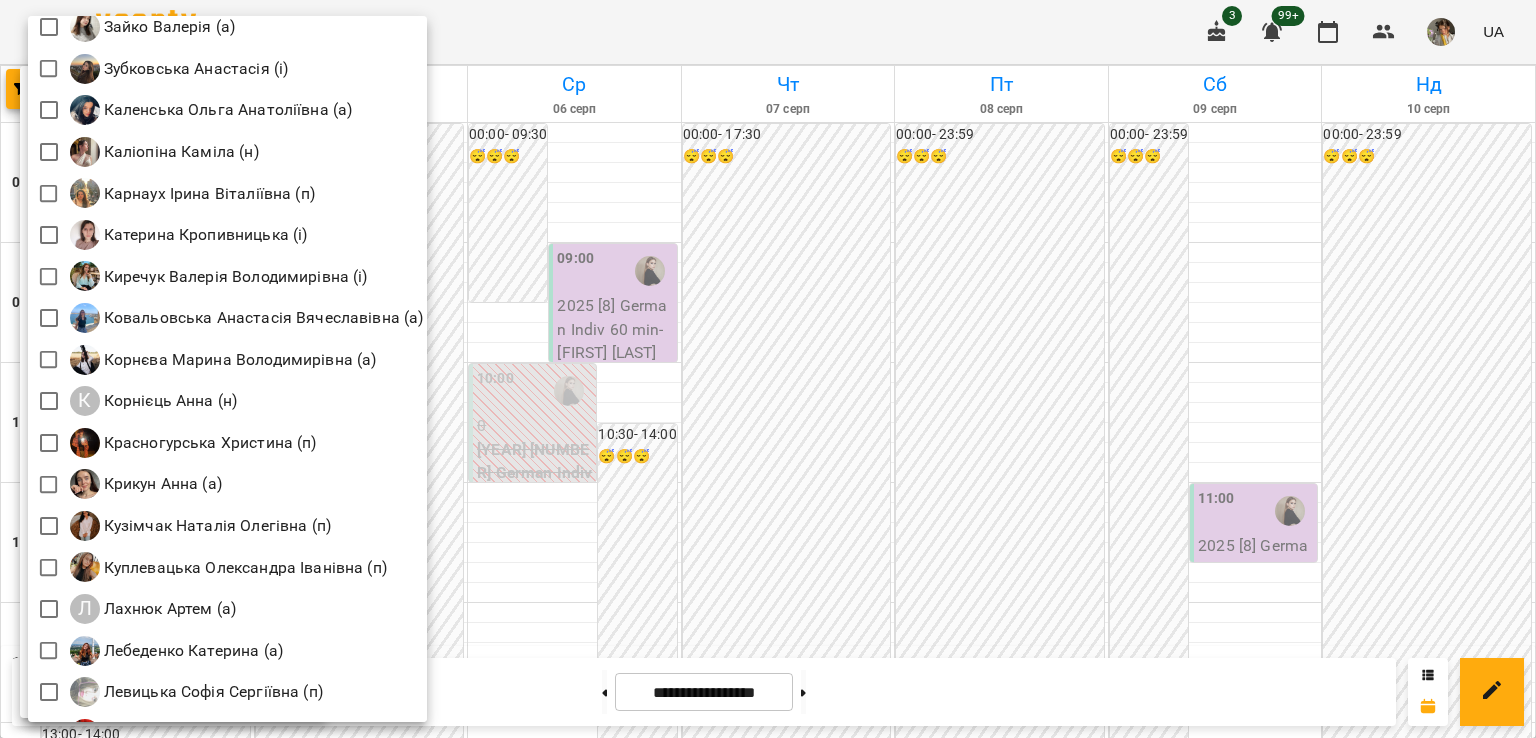 scroll, scrollTop: 1356, scrollLeft: 0, axis: vertical 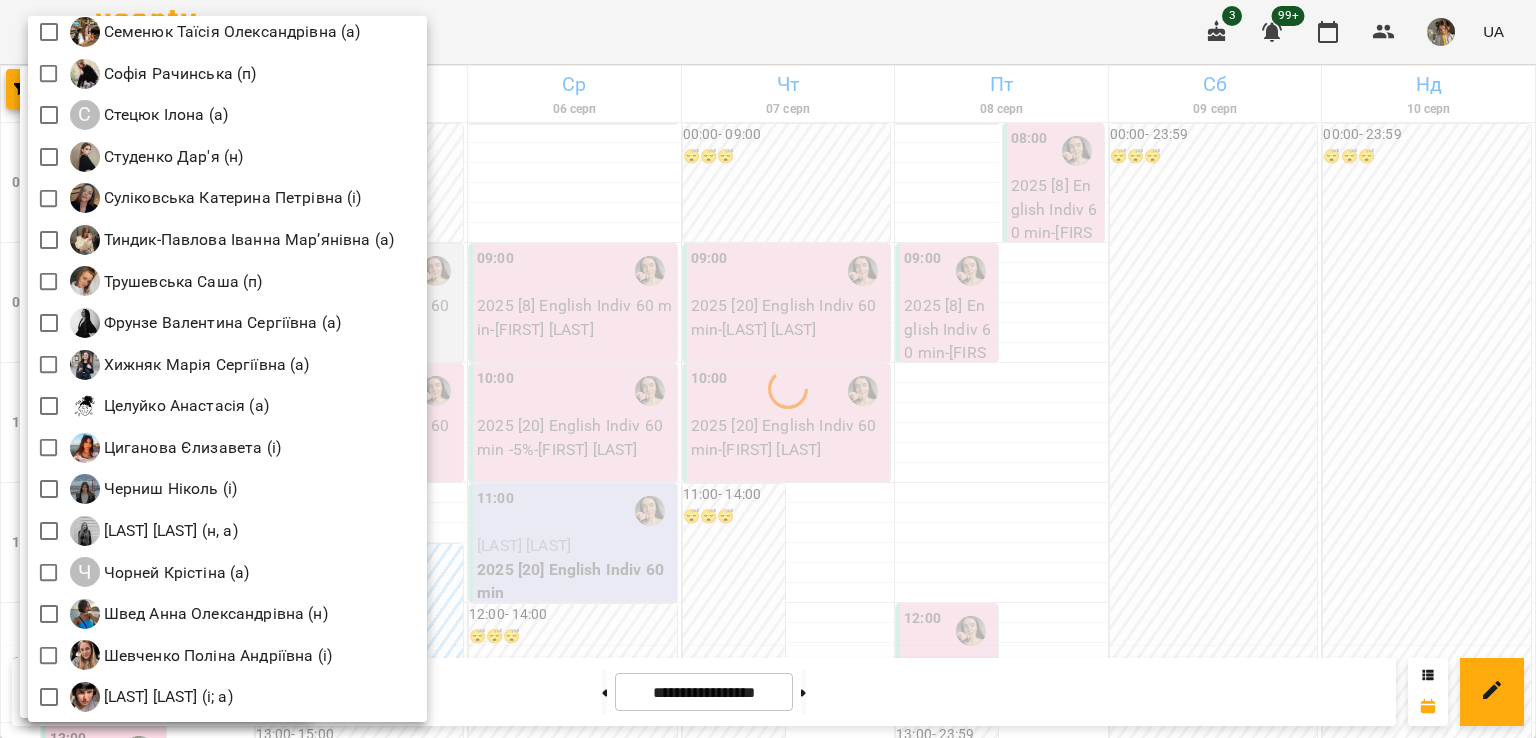 click at bounding box center [768, 369] 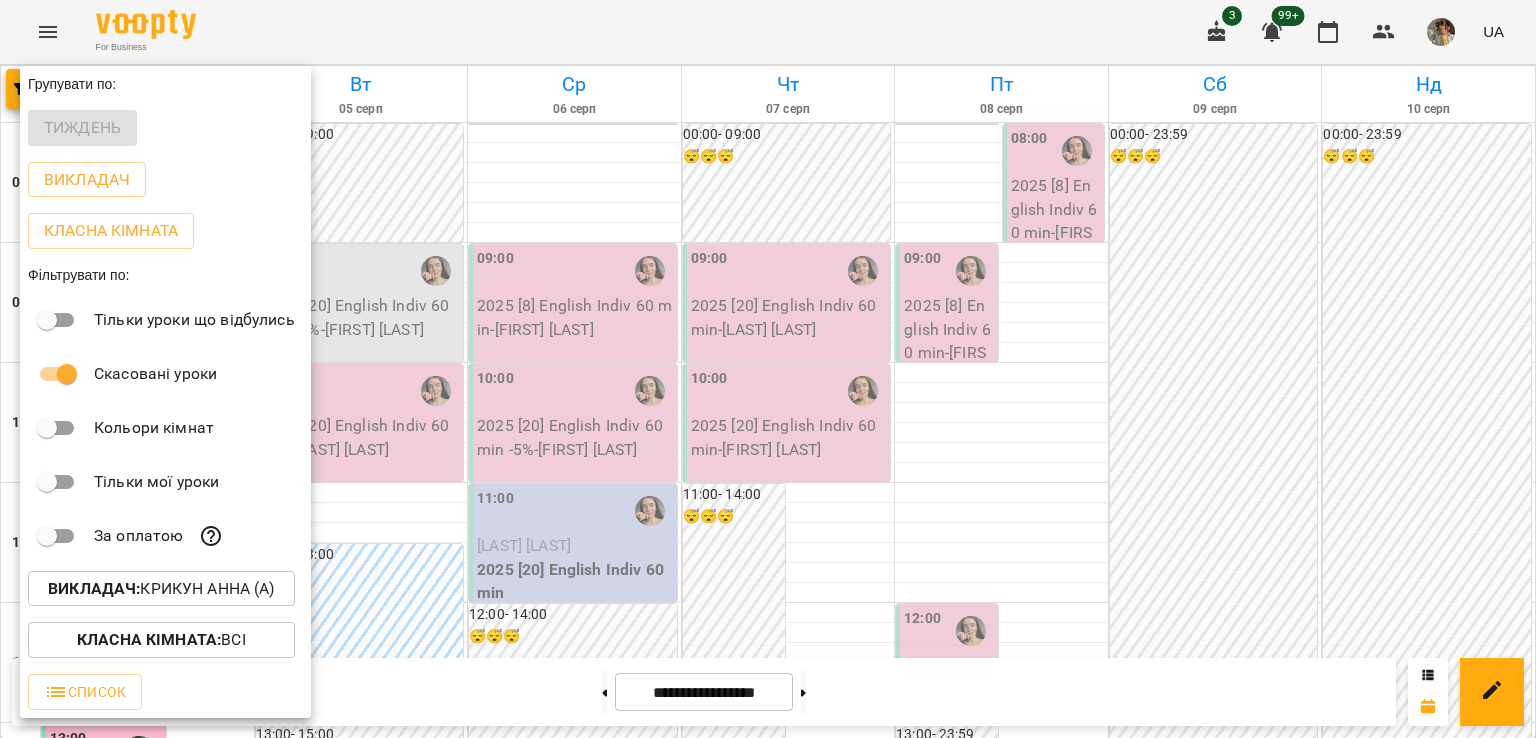 click at bounding box center (768, 369) 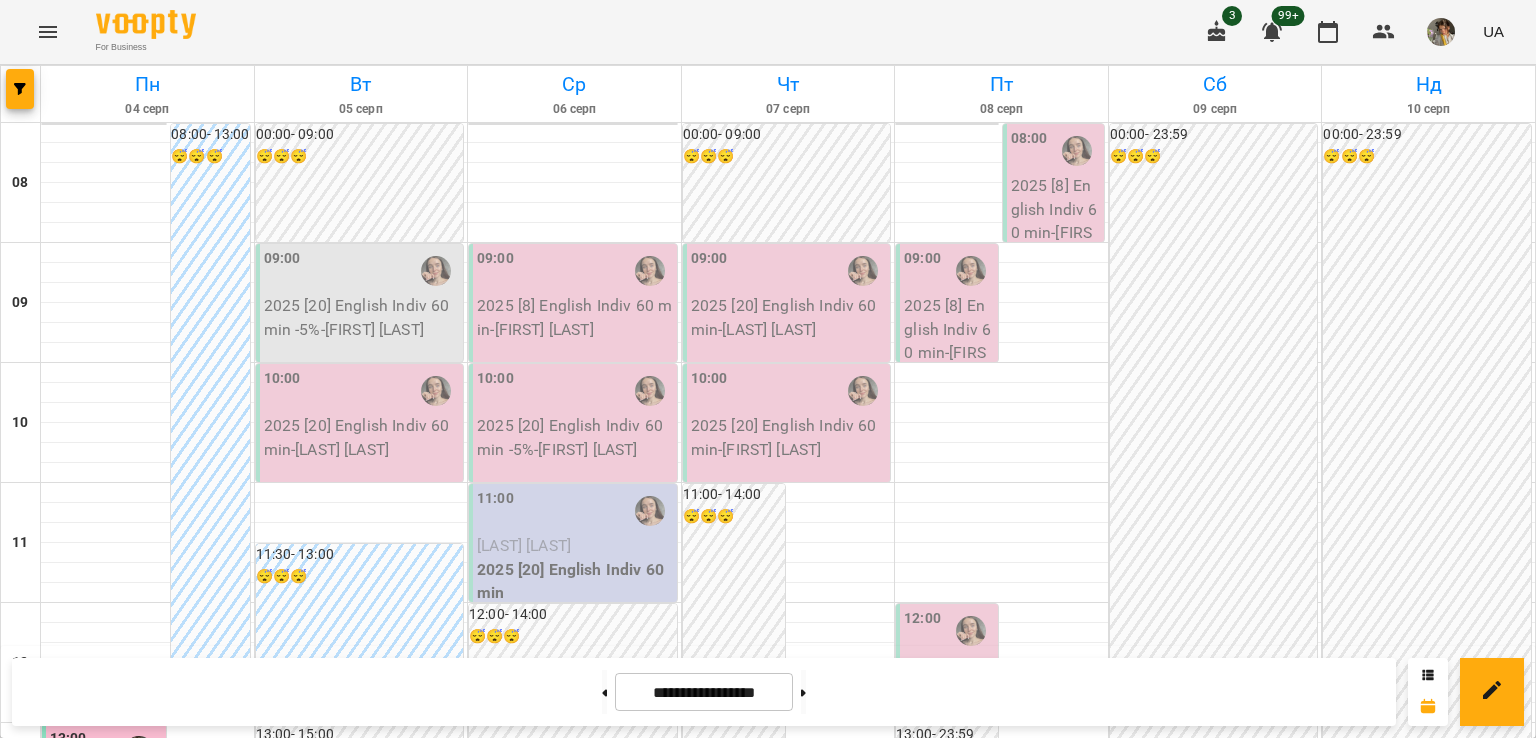 scroll, scrollTop: 501, scrollLeft: 0, axis: vertical 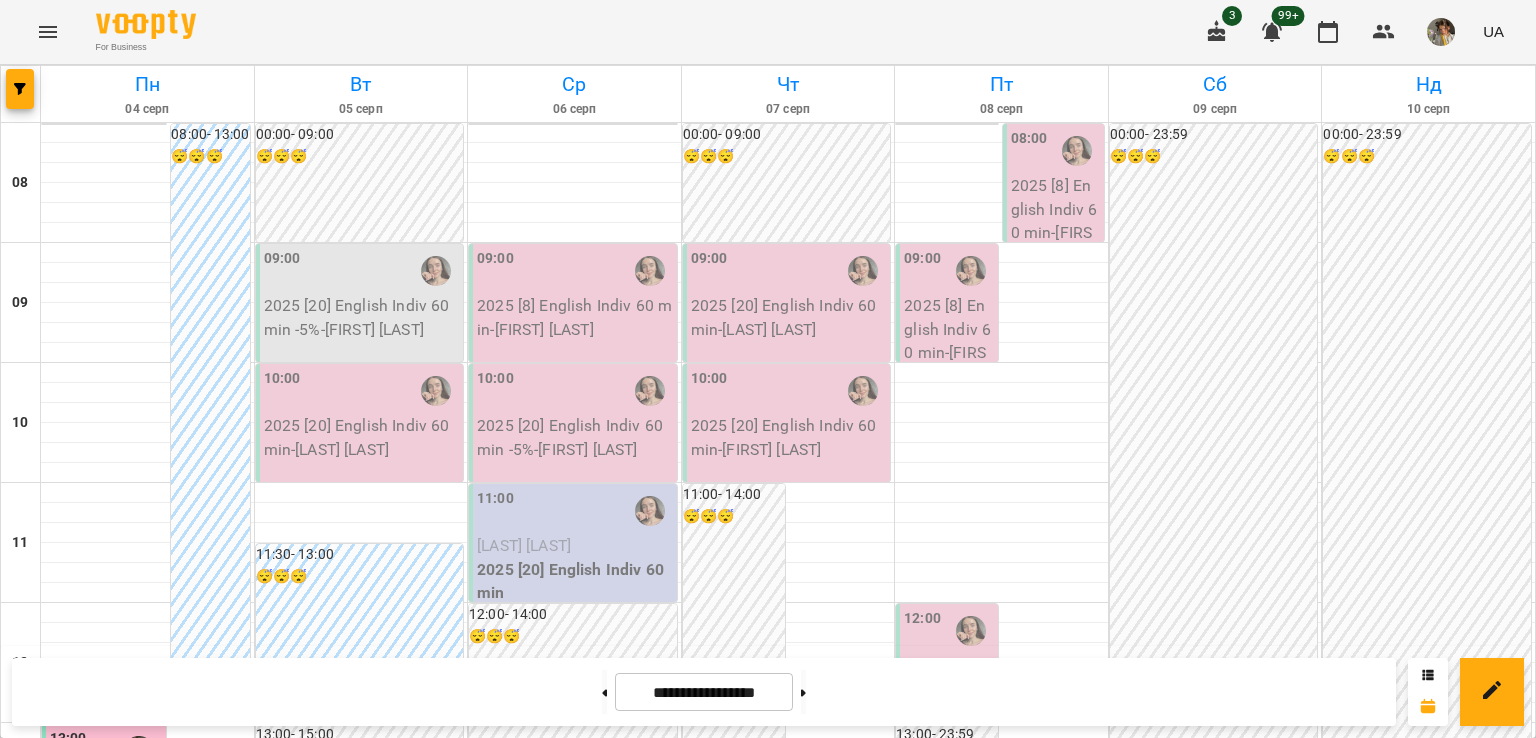 click on "[YEAR] [NUMBER] [LANGUAGE] [TYPE] [DURATION] - [FIRST] [LAST]" at bounding box center [736, 941] 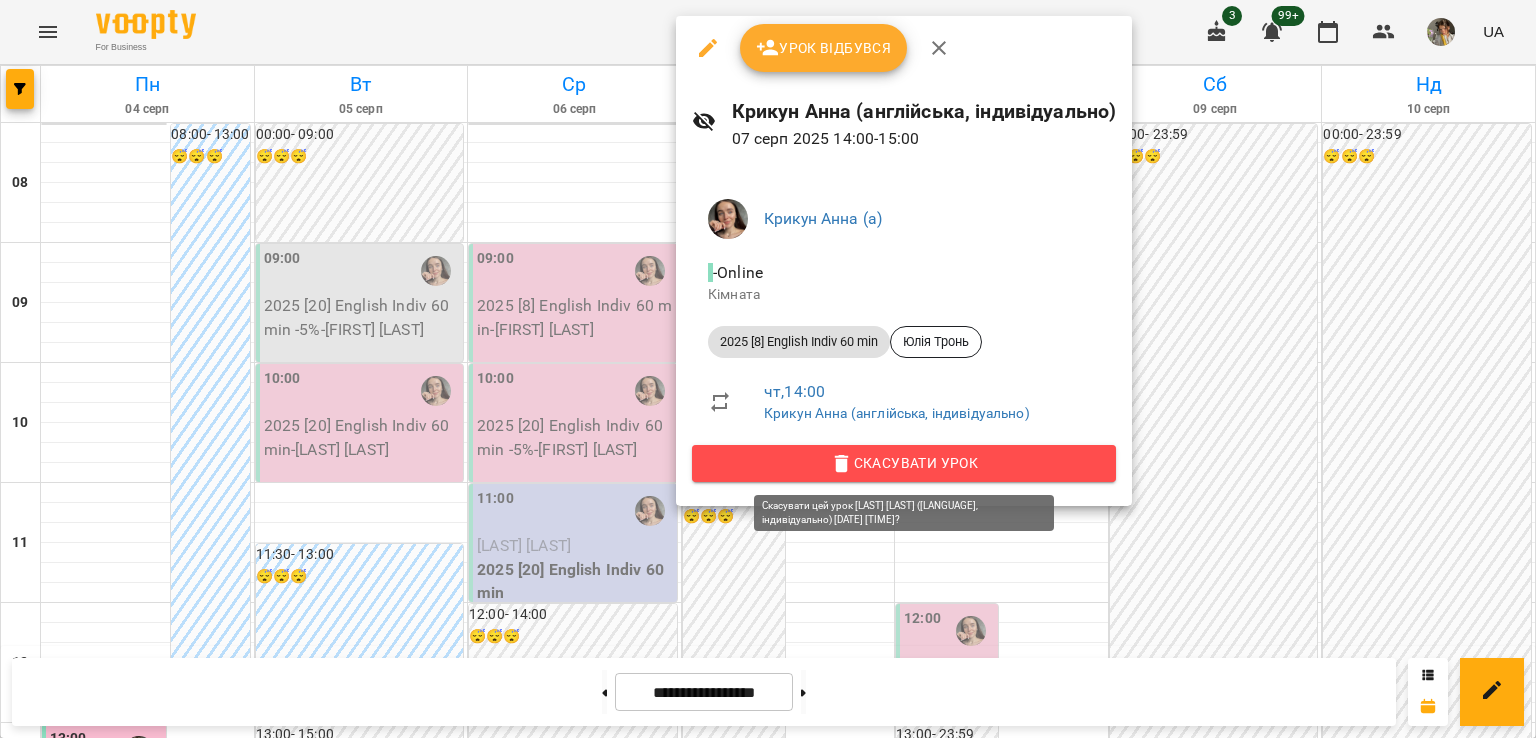click on "Скасувати Урок" at bounding box center [904, 463] 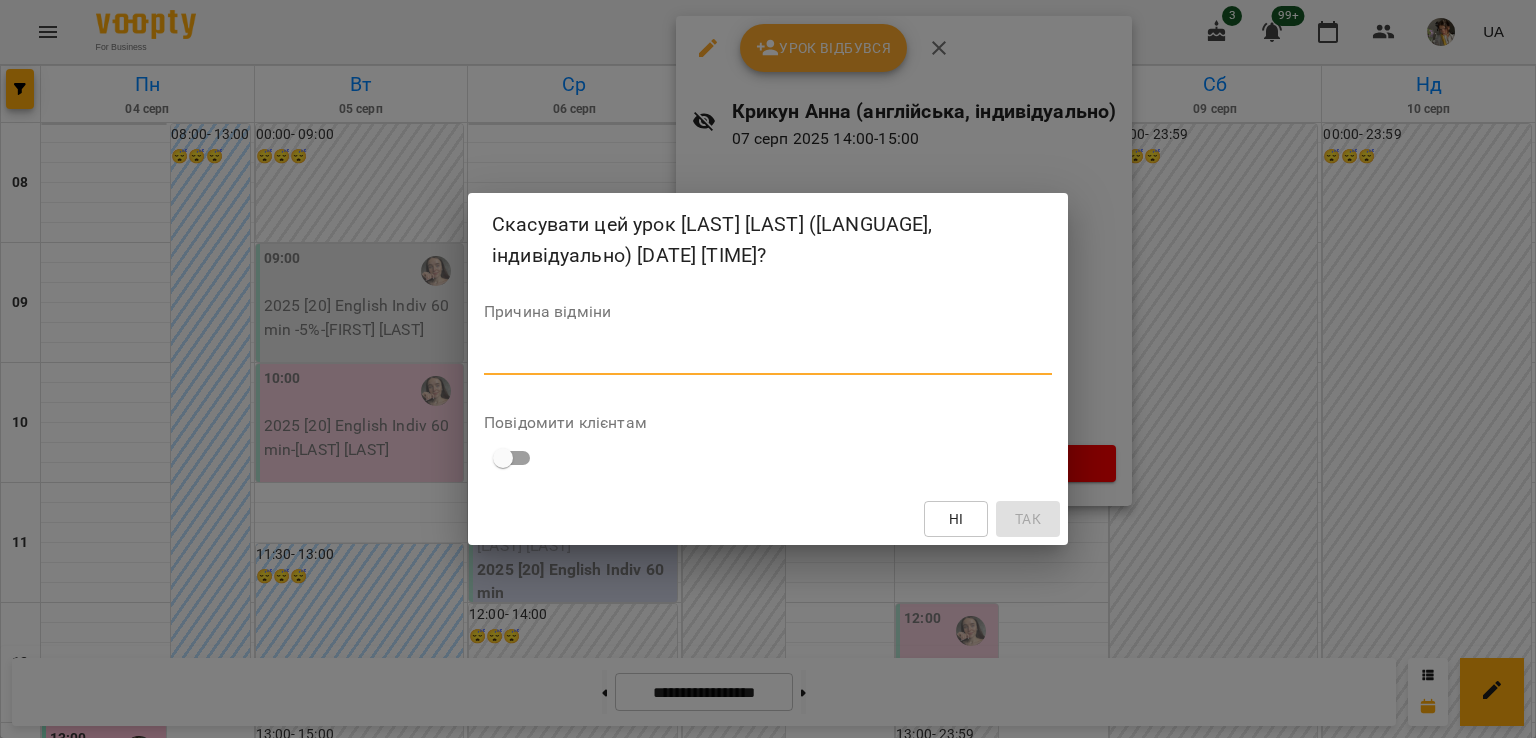 click at bounding box center (768, 358) 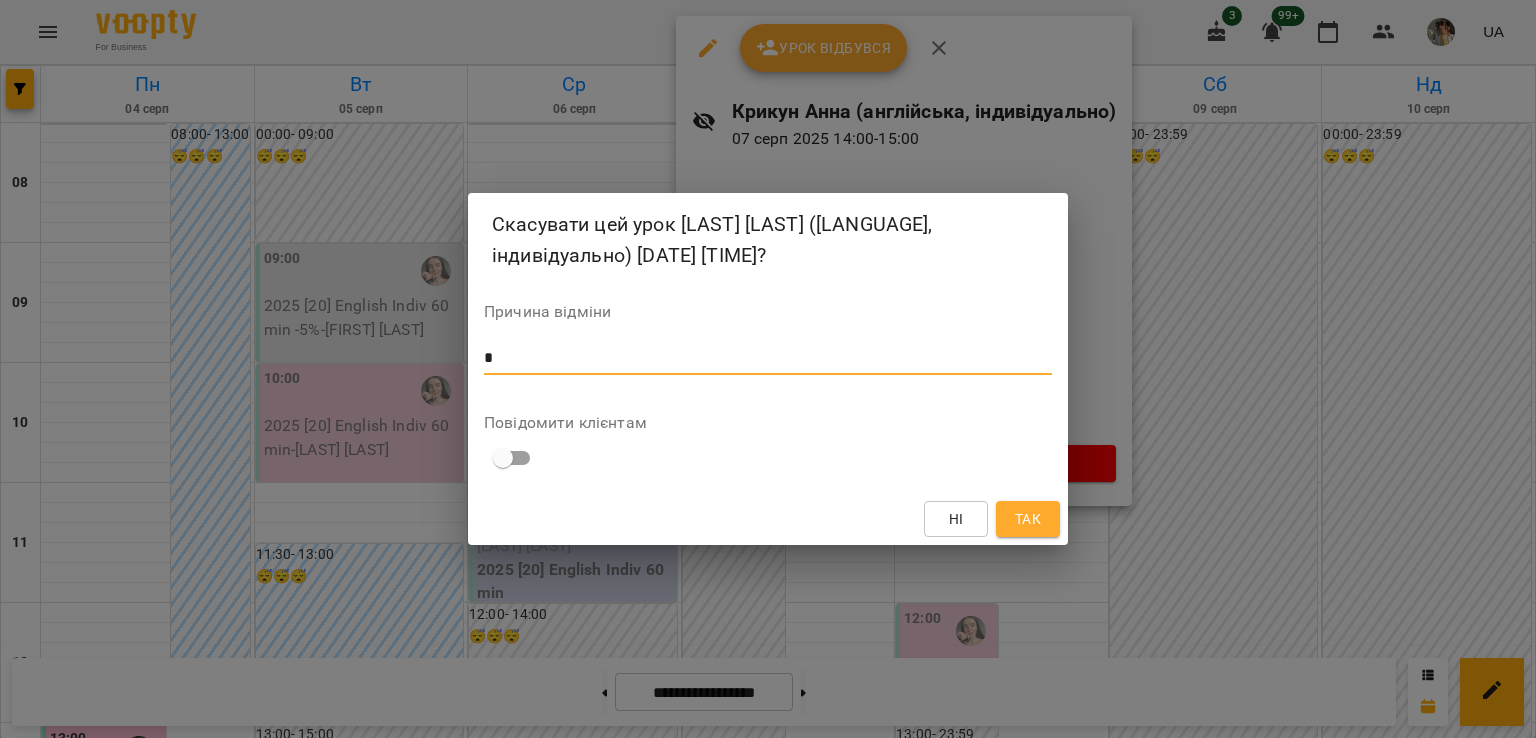 type on "*" 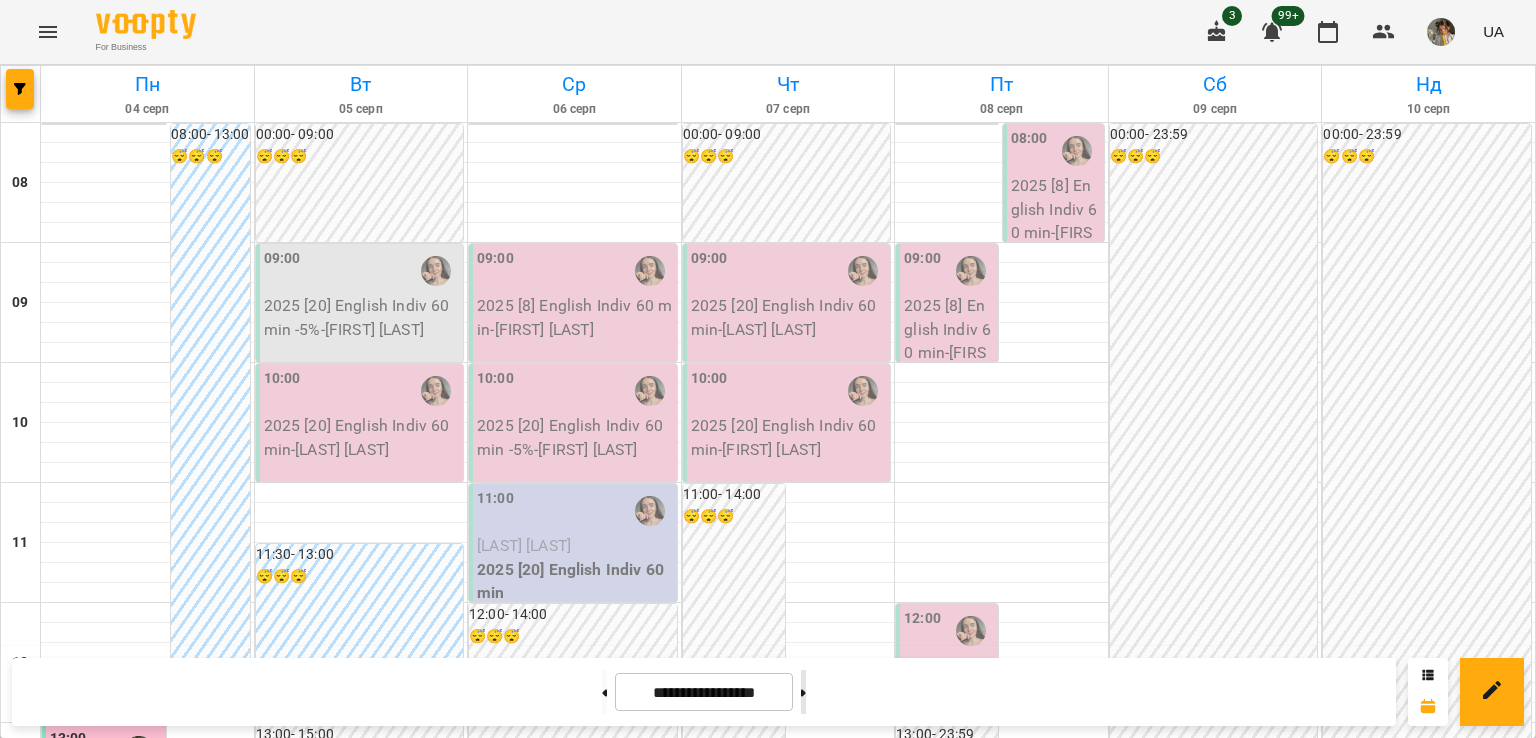 click at bounding box center [803, 692] 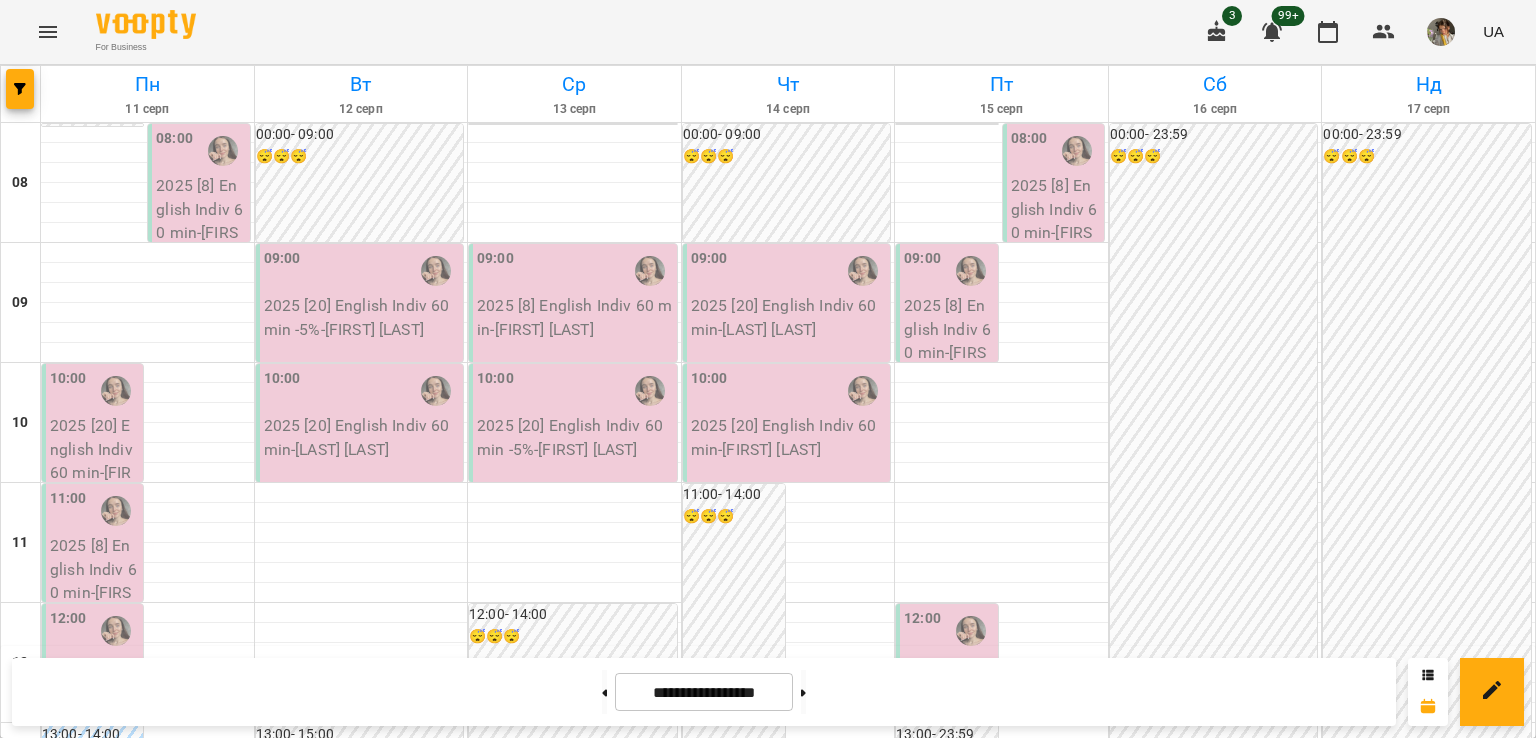 scroll, scrollTop: 195, scrollLeft: 0, axis: vertical 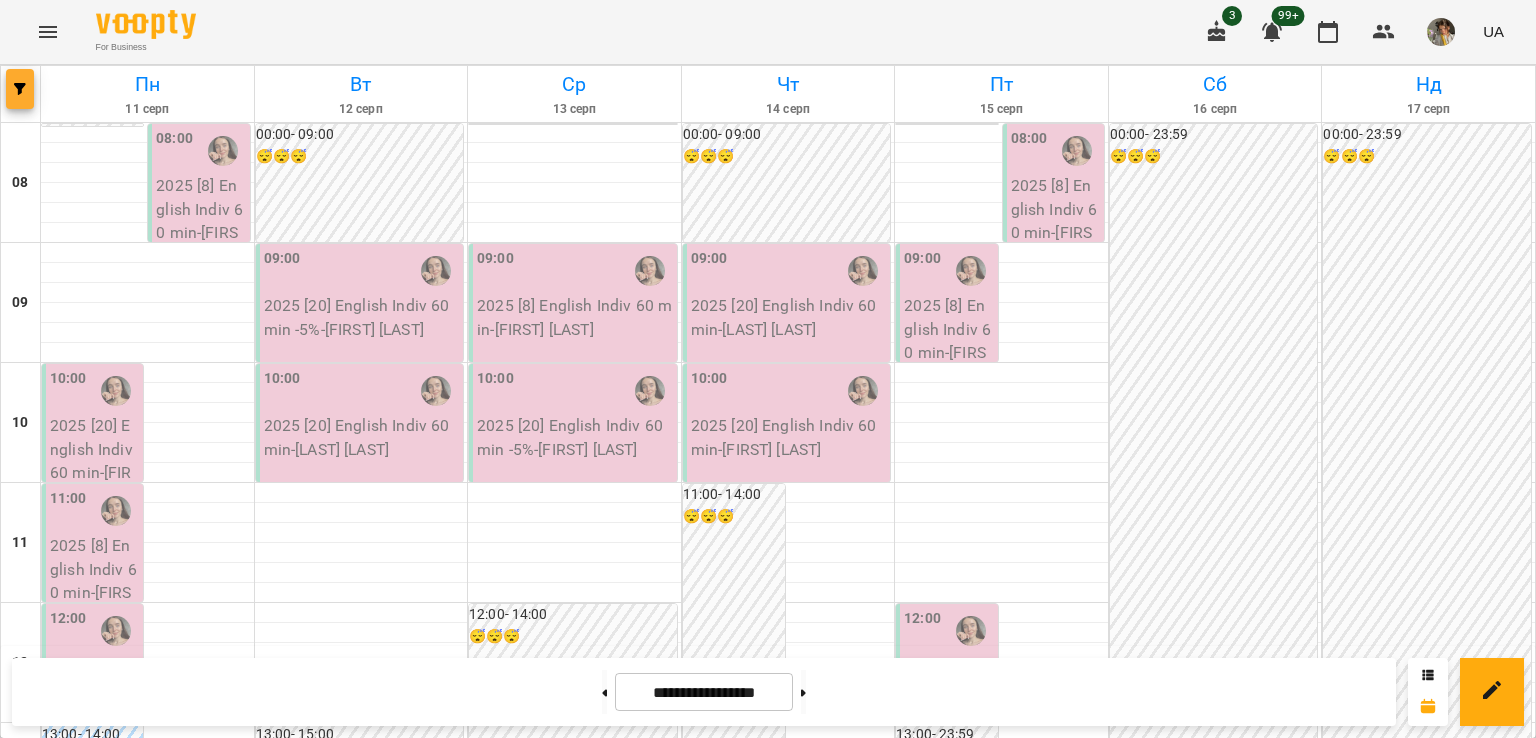 click at bounding box center (20, 89) 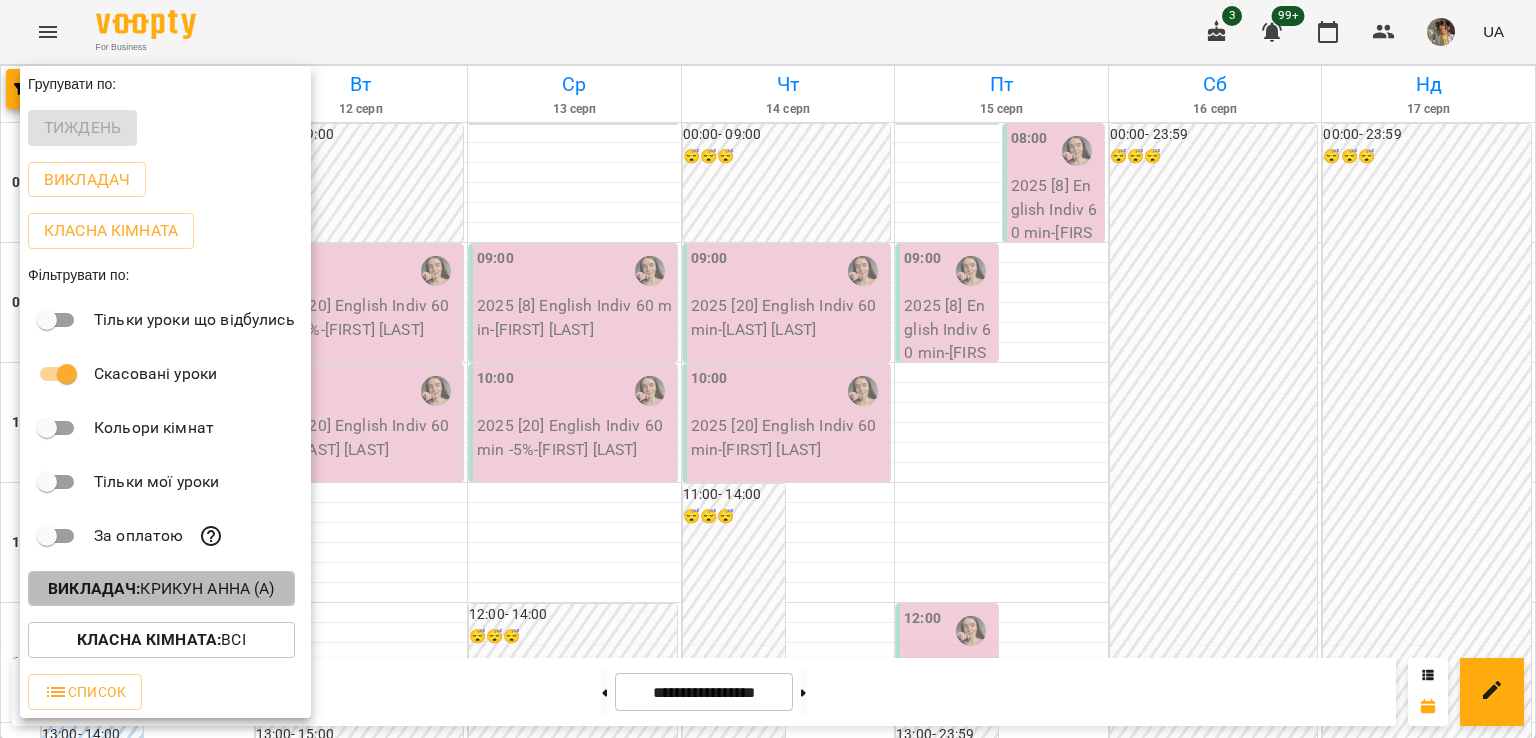 click on "Викладач :" at bounding box center [94, 588] 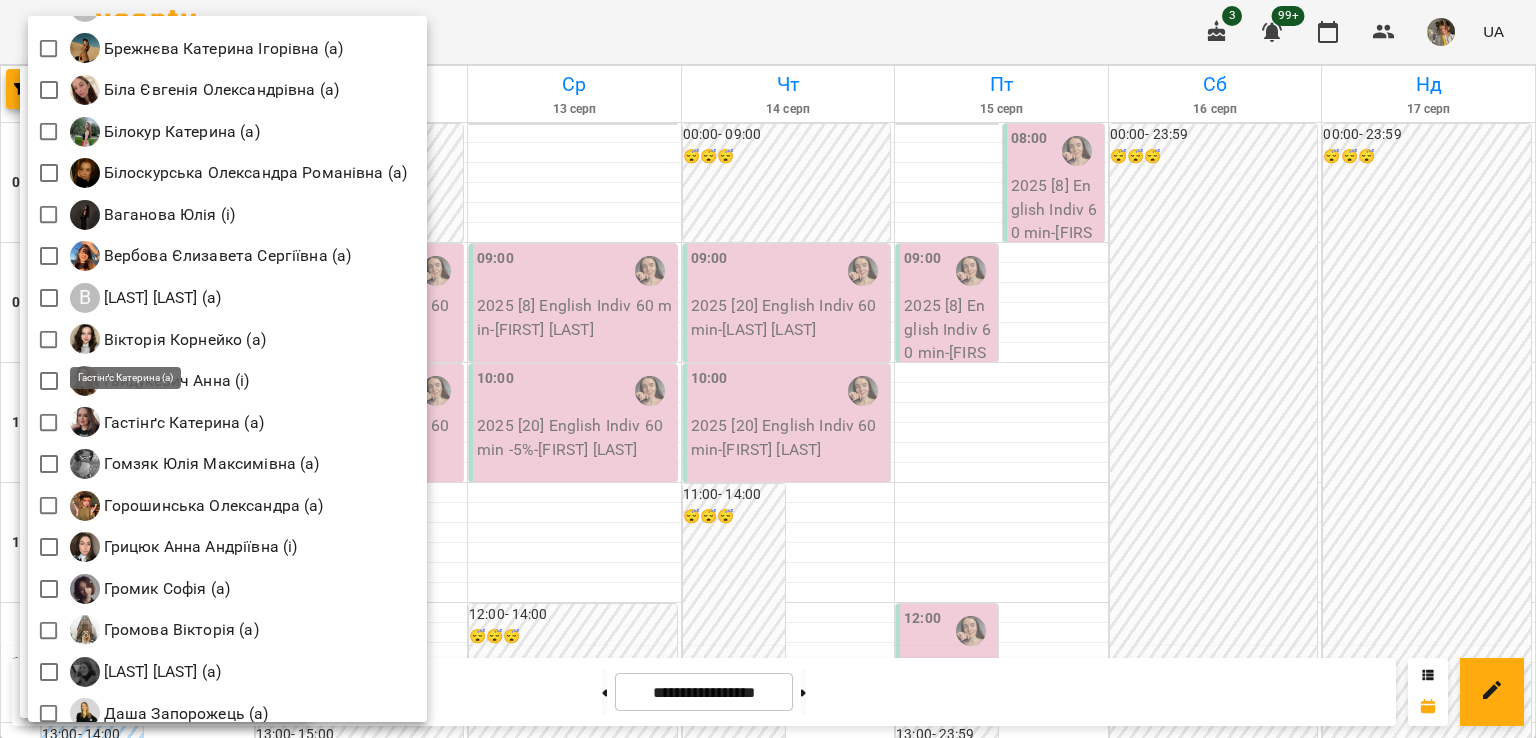 scroll, scrollTop: 408, scrollLeft: 0, axis: vertical 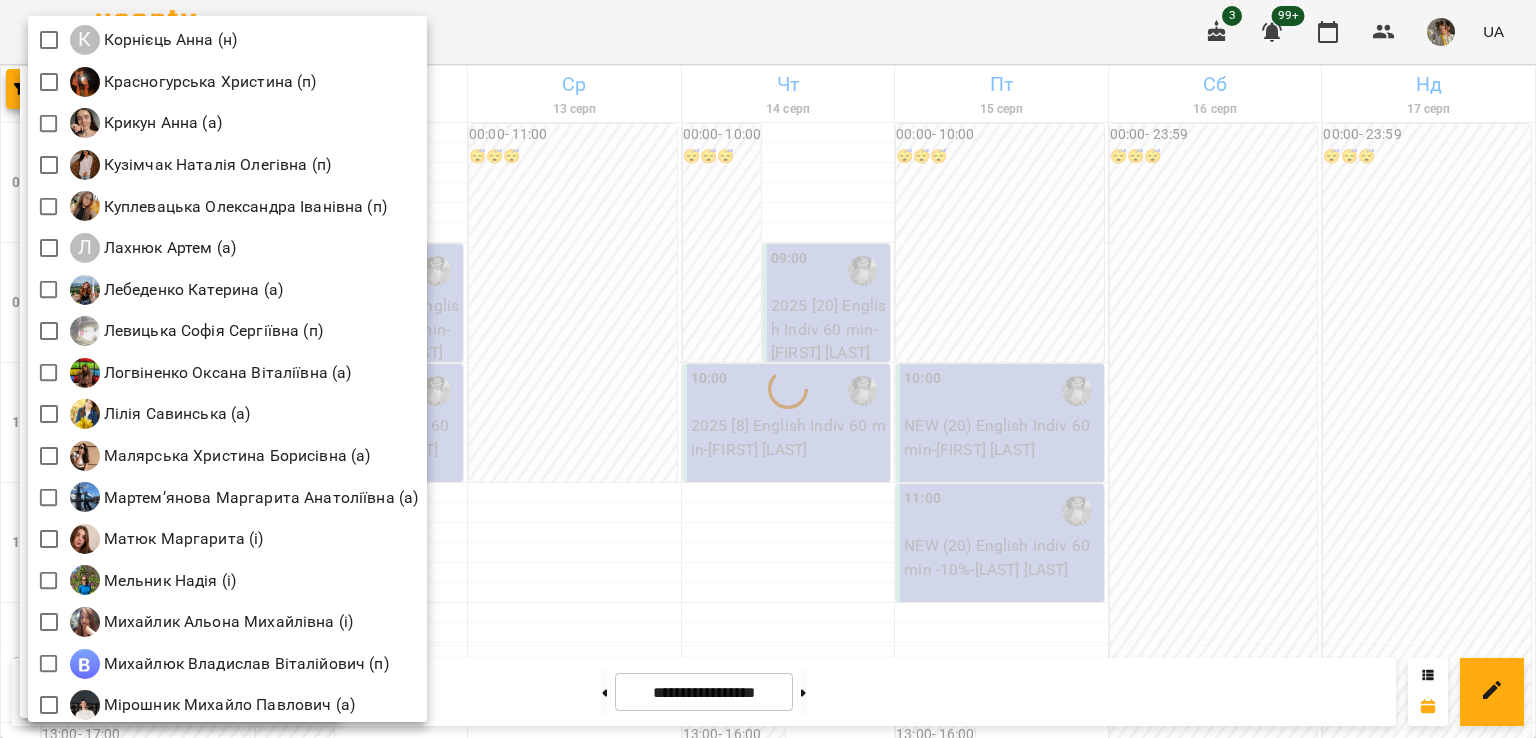 click at bounding box center [768, 369] 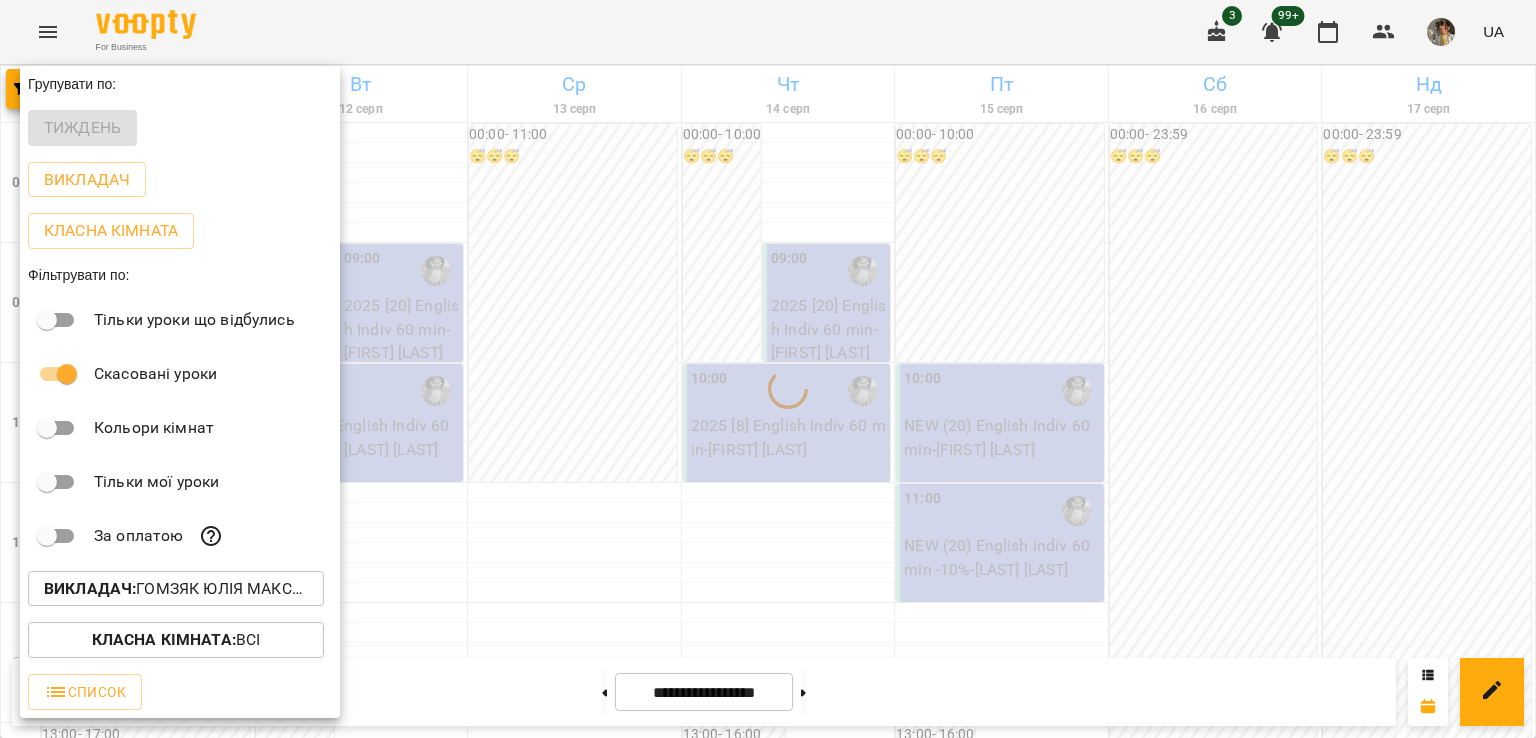 click on "Всі   Івашура Анна Вікторівна (і)     Ілля Закіров (і)     Андріана Пелипчак (п)     Бабійчук Володимир Дмитрович (п)     Баргель Олег Романович (а)     Бень Дар'я Олегівна (а, п)     Берковець Дарина Володимирівна (н)     Биба Марія Олексіївна (і)   Б   Бондаренко Катерина Сергіївна (н)     Брежнєва Катерина Ігорівна (а)     Біла Євгенія Олександрівна (а)     Білокур Катерина (а)     Білоскурська Олександра Романівна (а)     Ваганова Юлія (і)     Вербова Єлизавета Сергіївна (а)   В   Войтенко Богдан (а)     Вікторія Корнейко (а)     Гайдукевич Анна (і)     Гастінґс Катерина (а)" at bounding box center [768, 369] 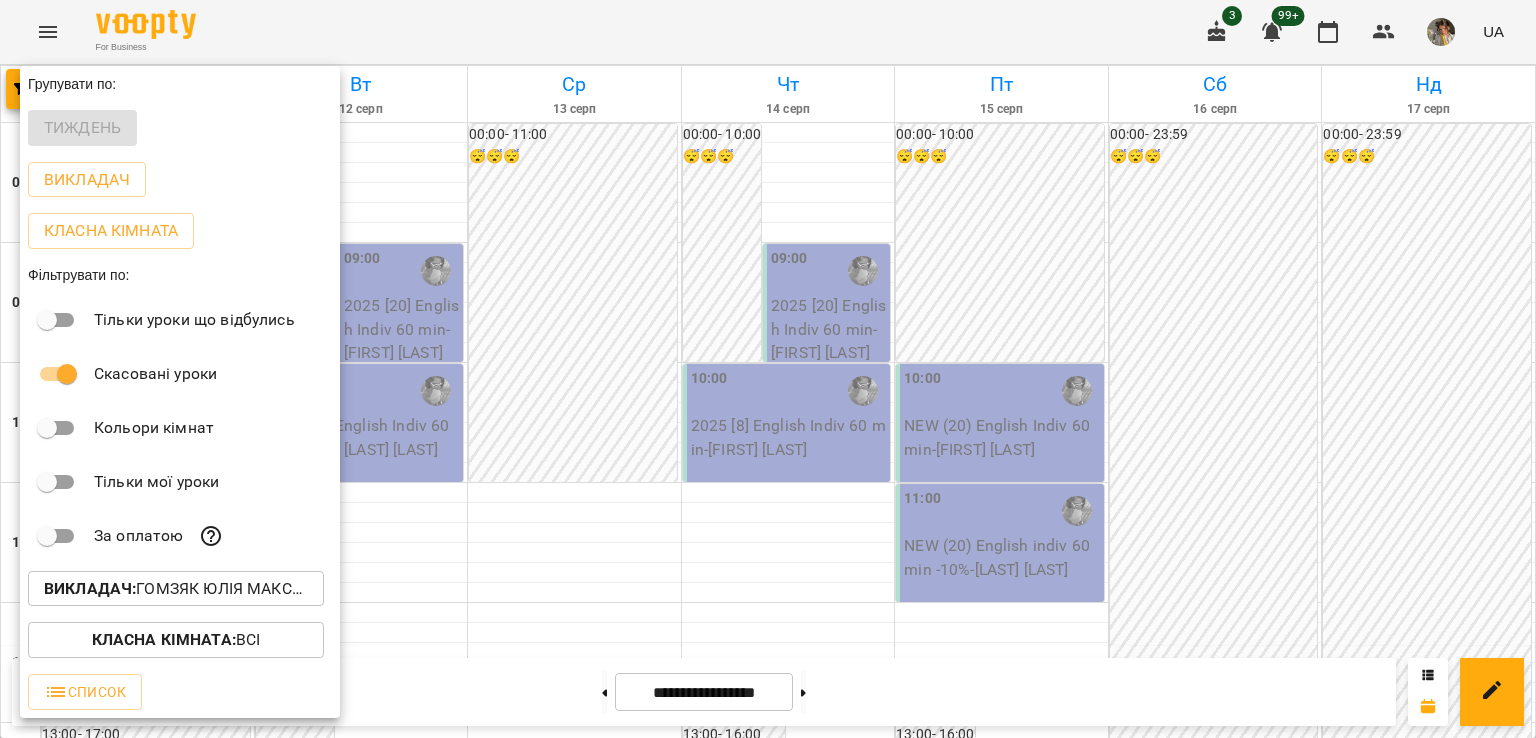 click at bounding box center [768, 369] 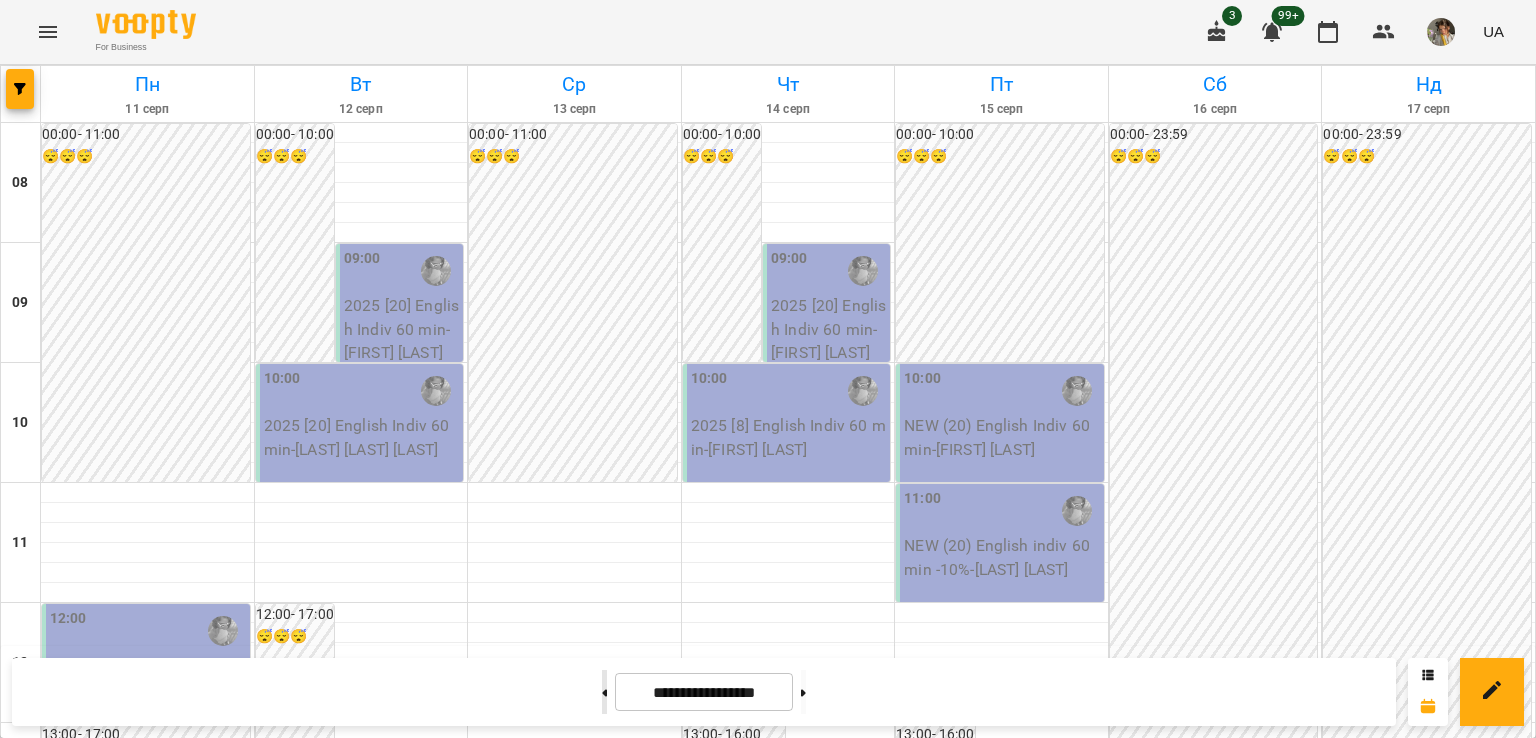 click at bounding box center (604, 692) 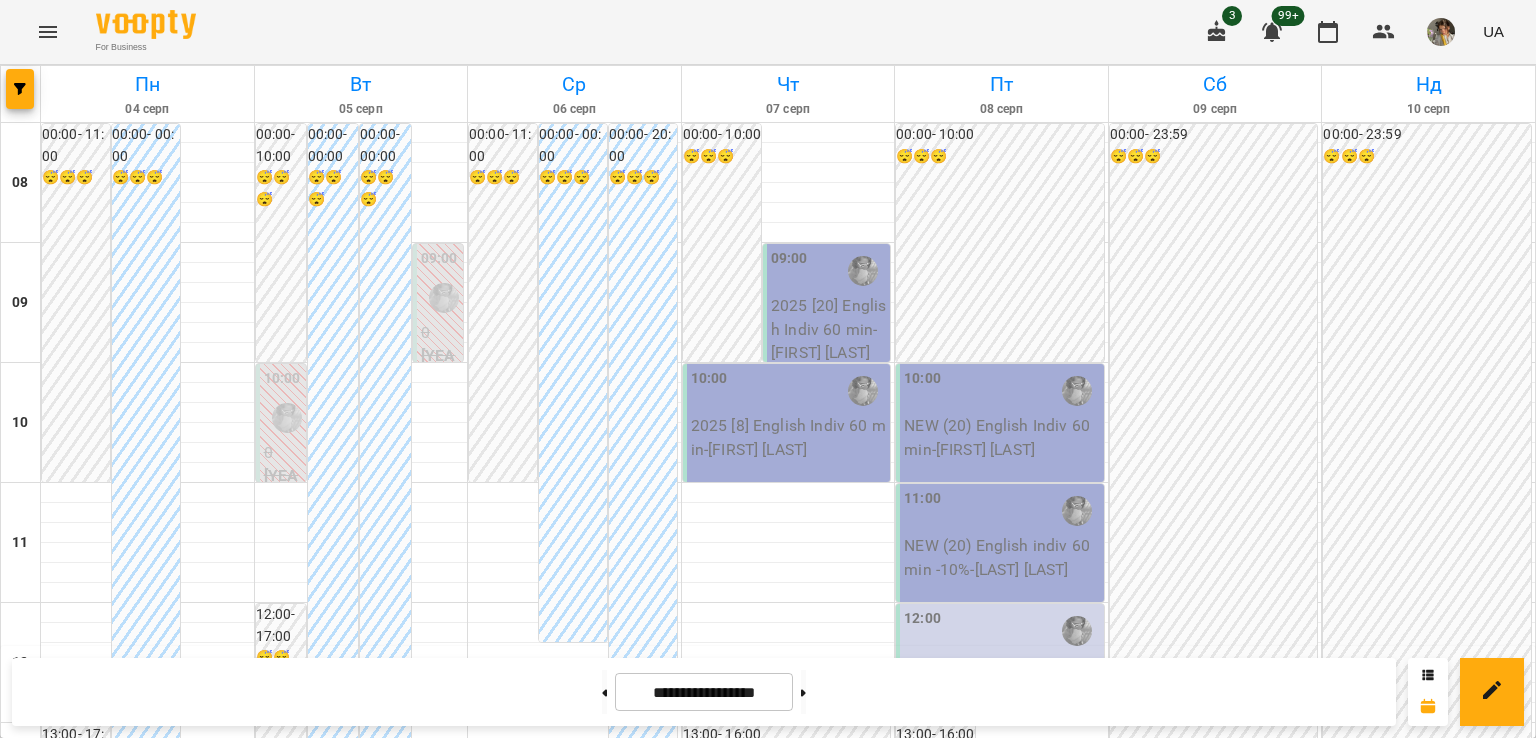 scroll, scrollTop: 1275, scrollLeft: 0, axis: vertical 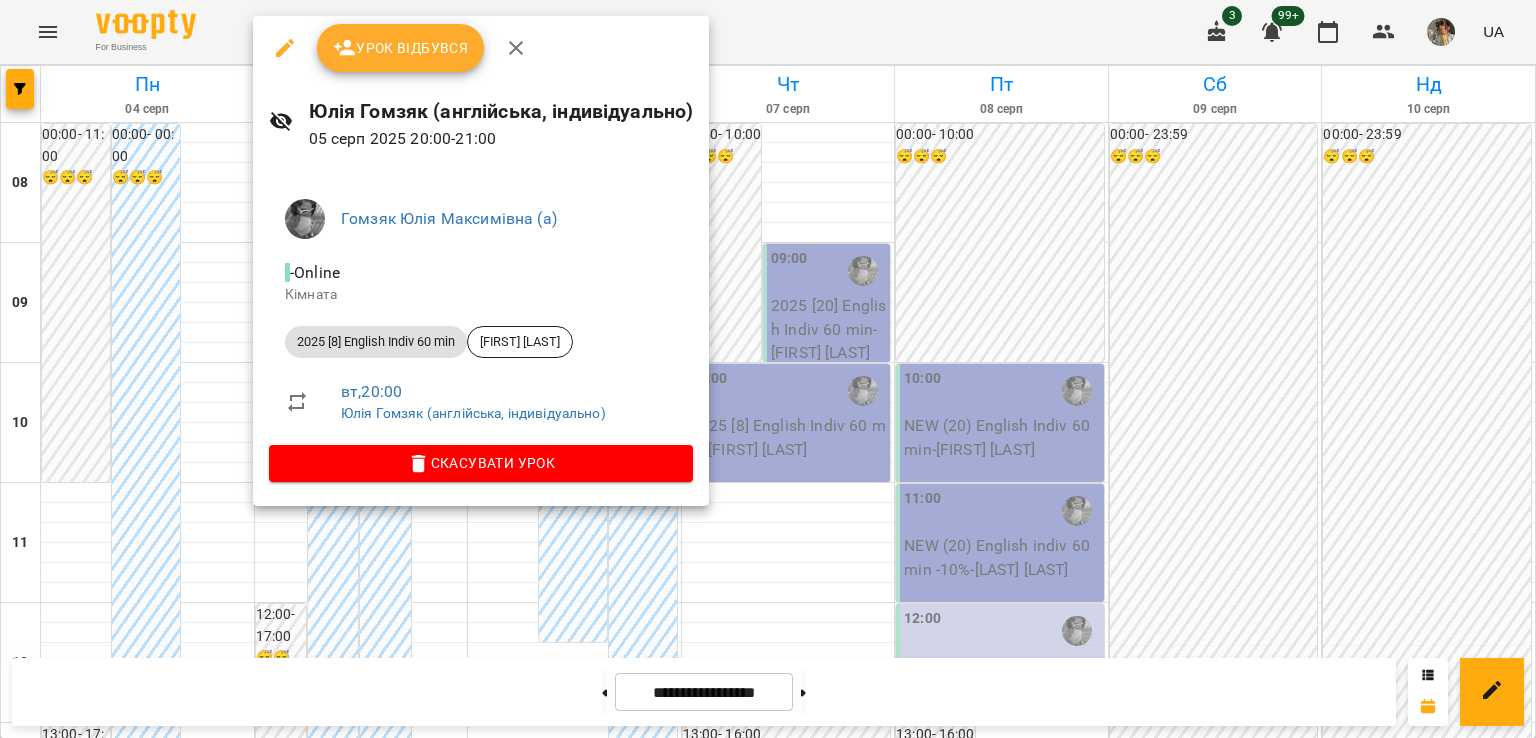click at bounding box center (768, 369) 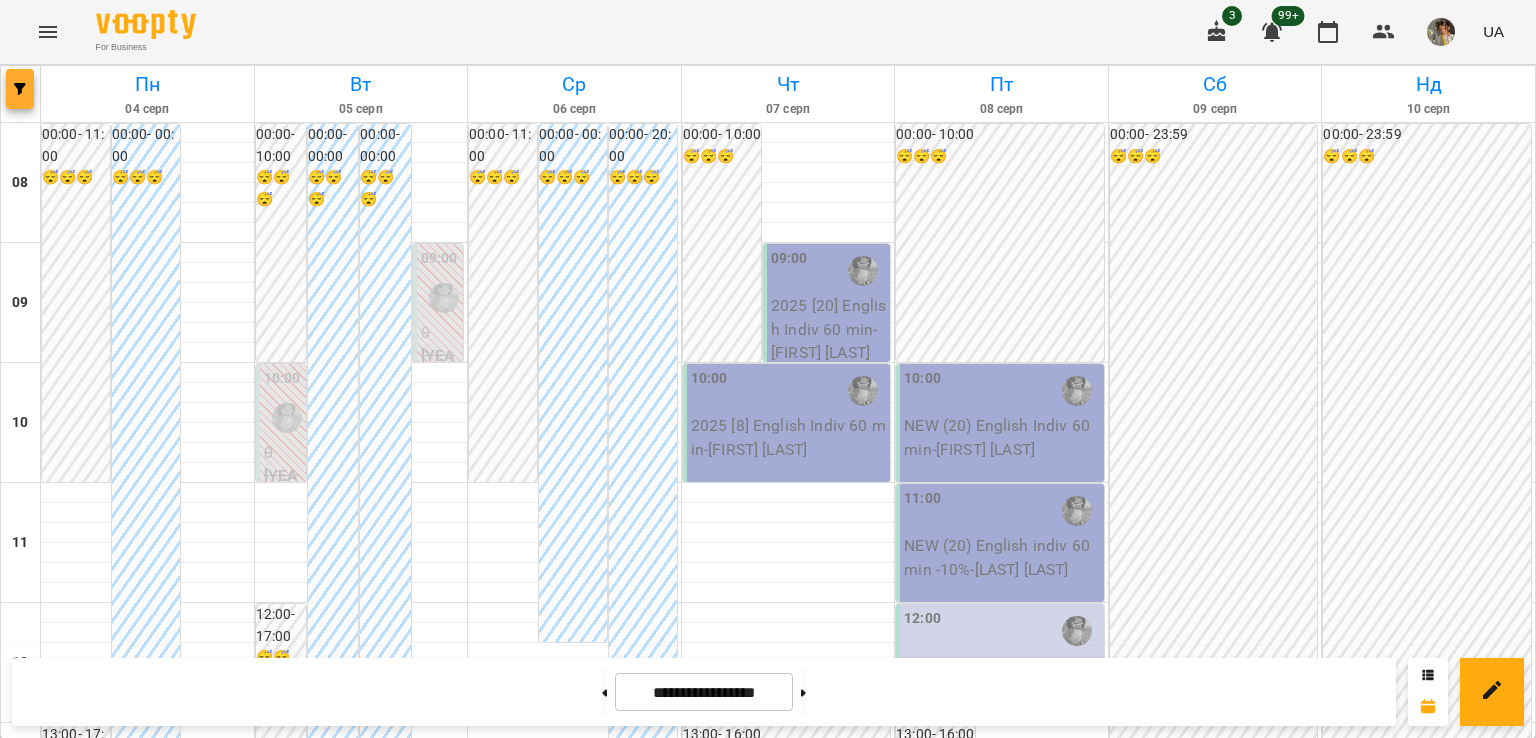 click 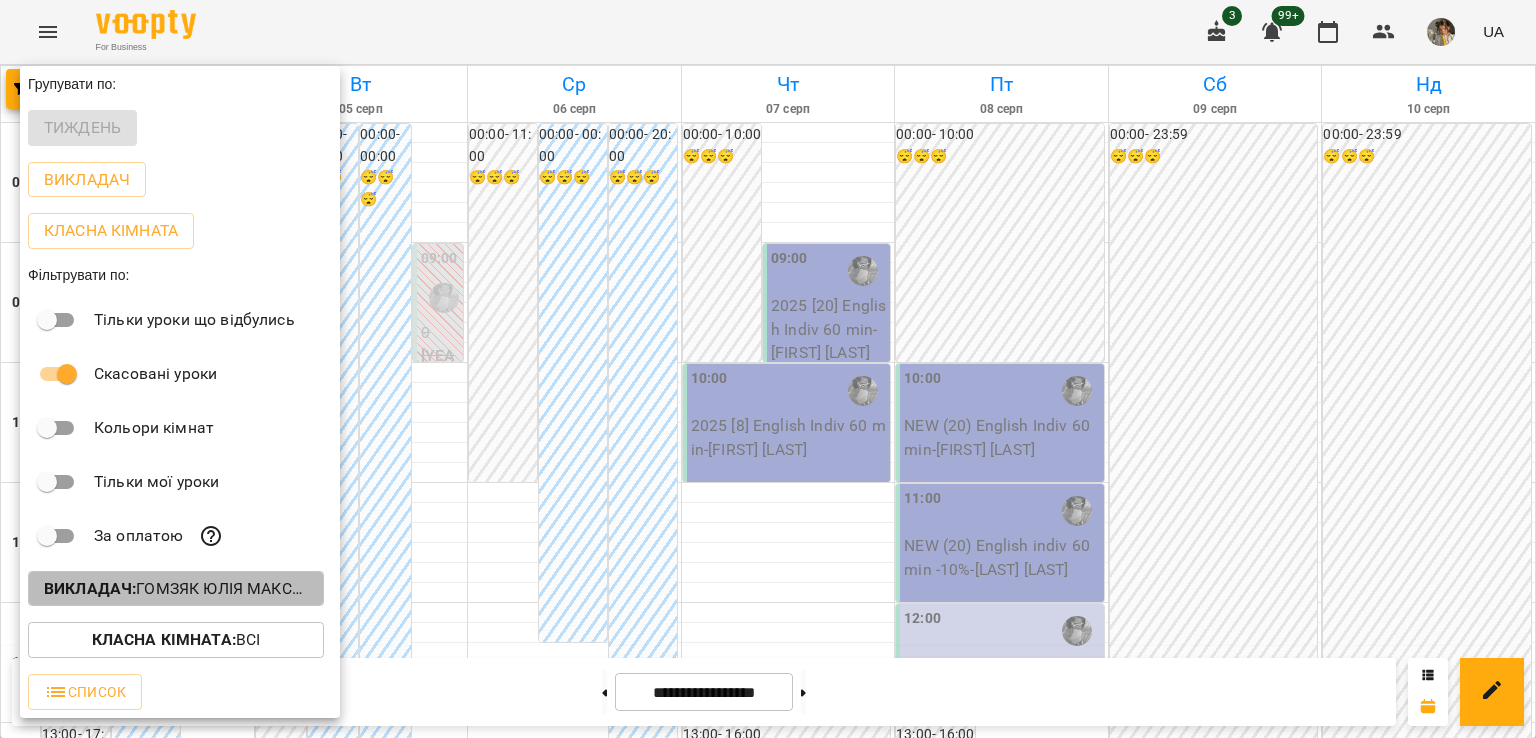 click on "Викладач :  Гомзяк Юлія Максимівна (а)" at bounding box center [176, 589] 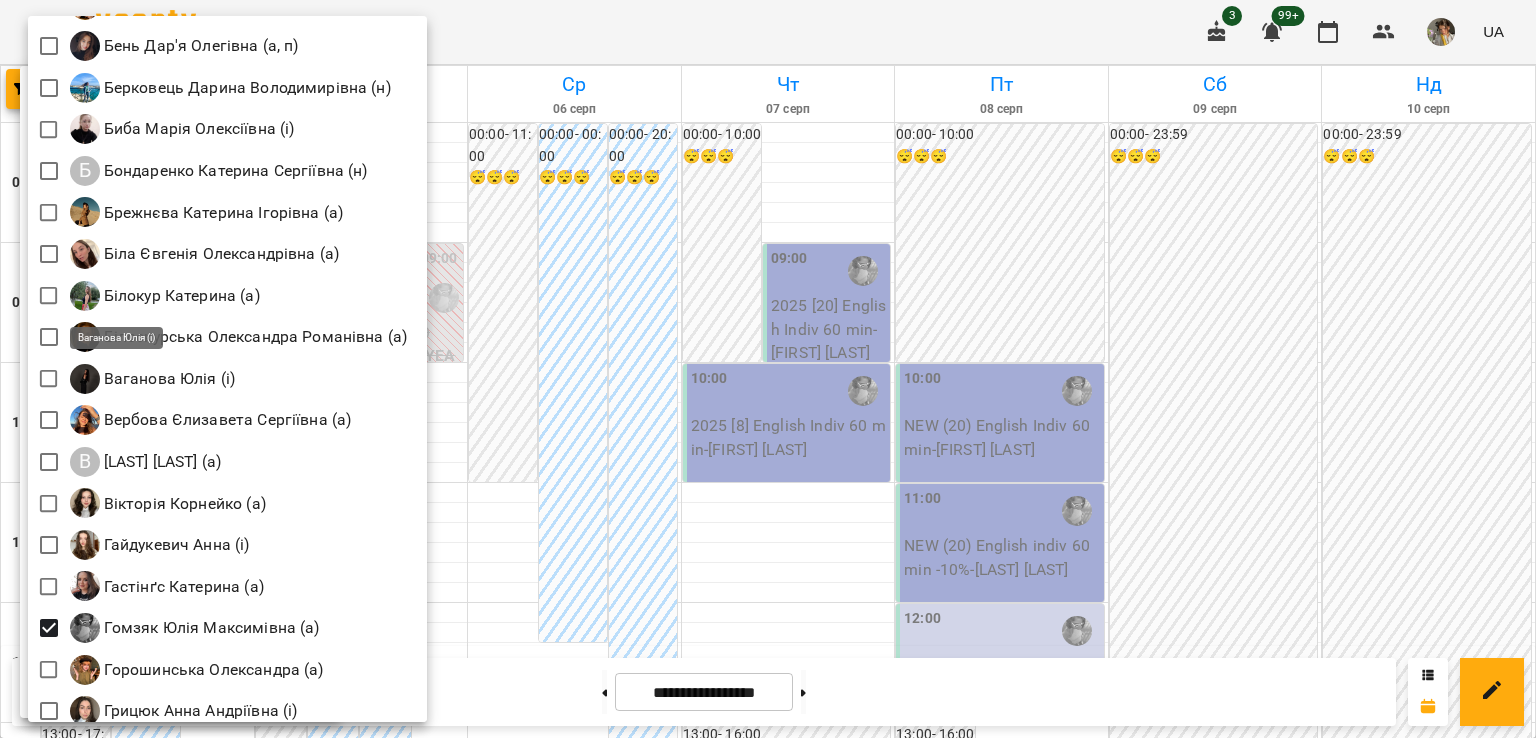 scroll, scrollTop: 368, scrollLeft: 0, axis: vertical 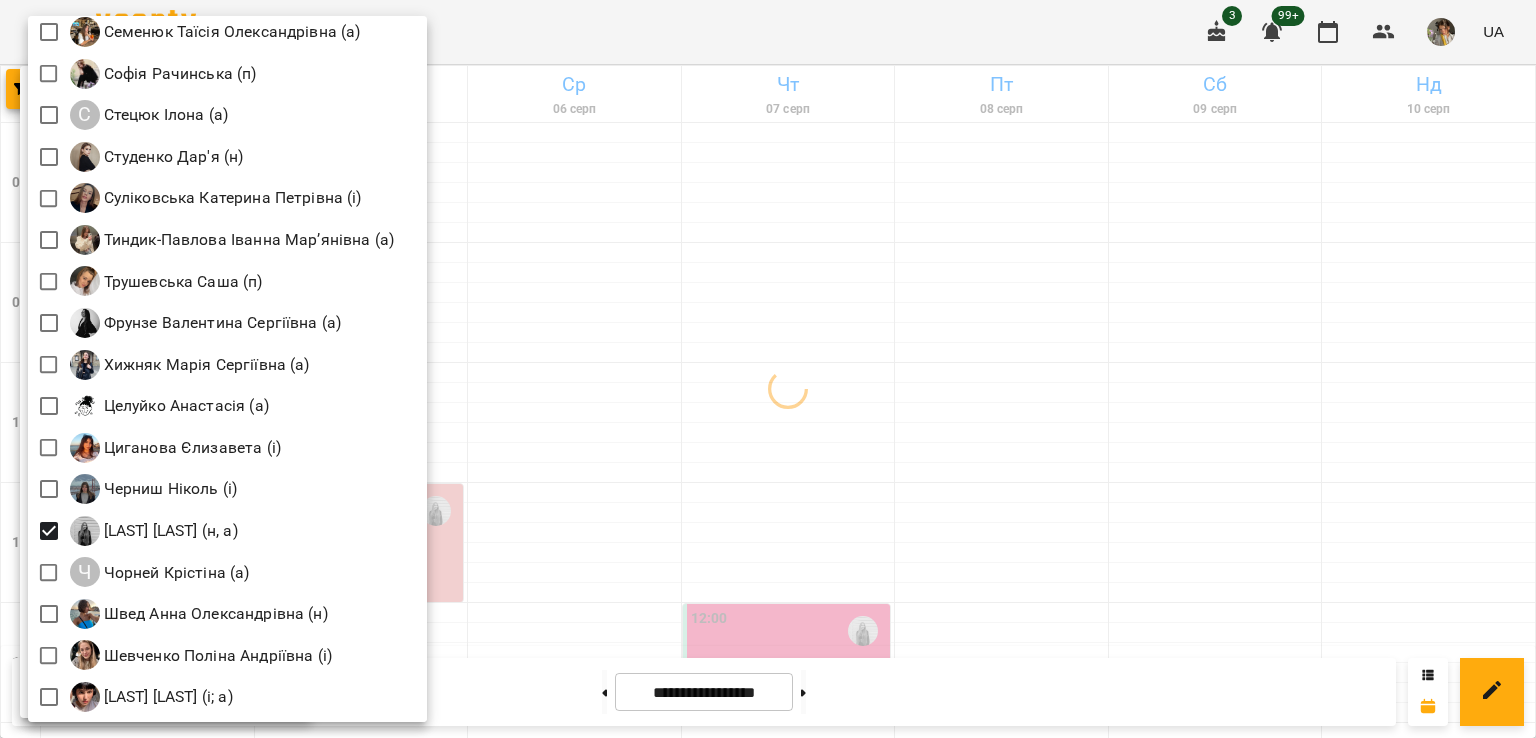 click at bounding box center [768, 369] 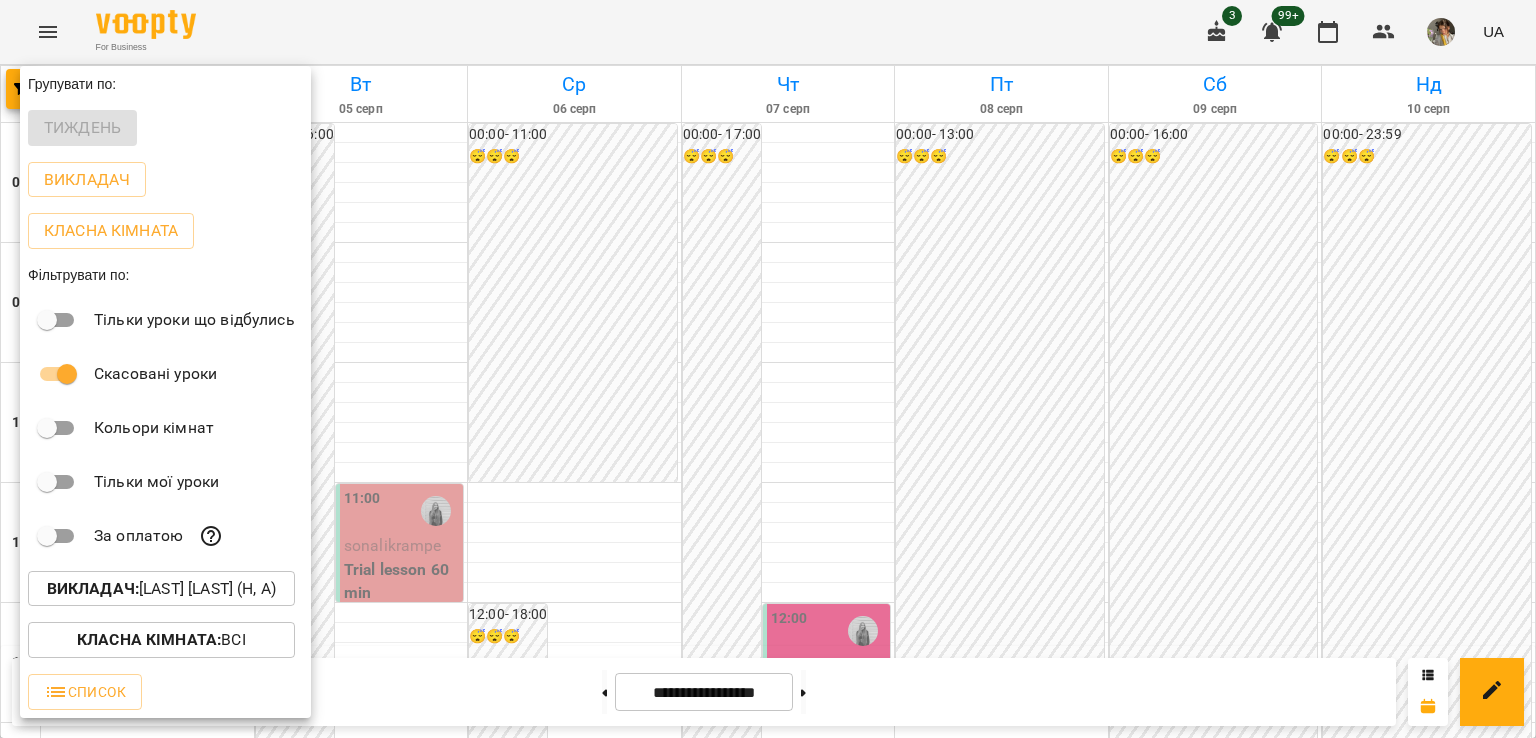 click at bounding box center (768, 369) 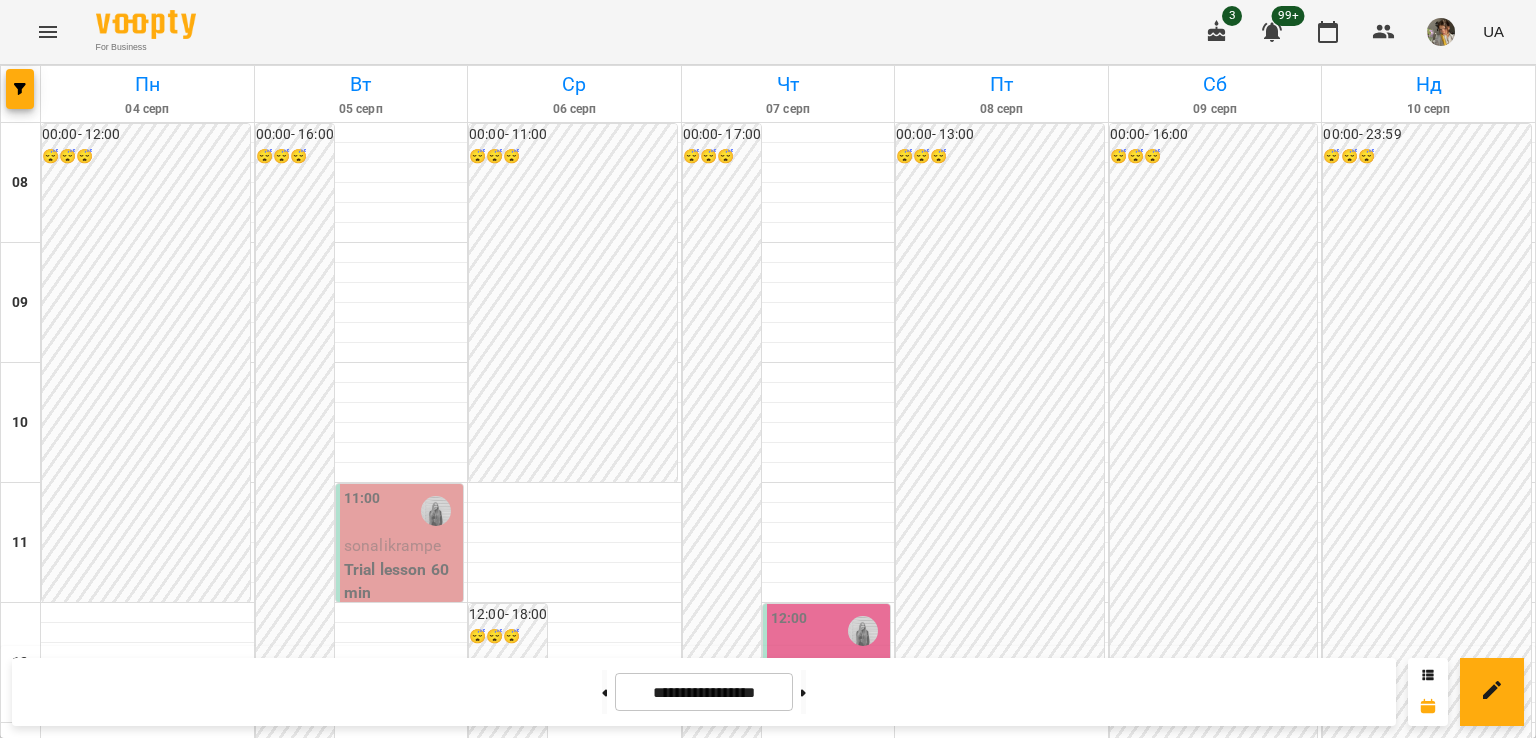 scroll, scrollTop: 674, scrollLeft: 0, axis: vertical 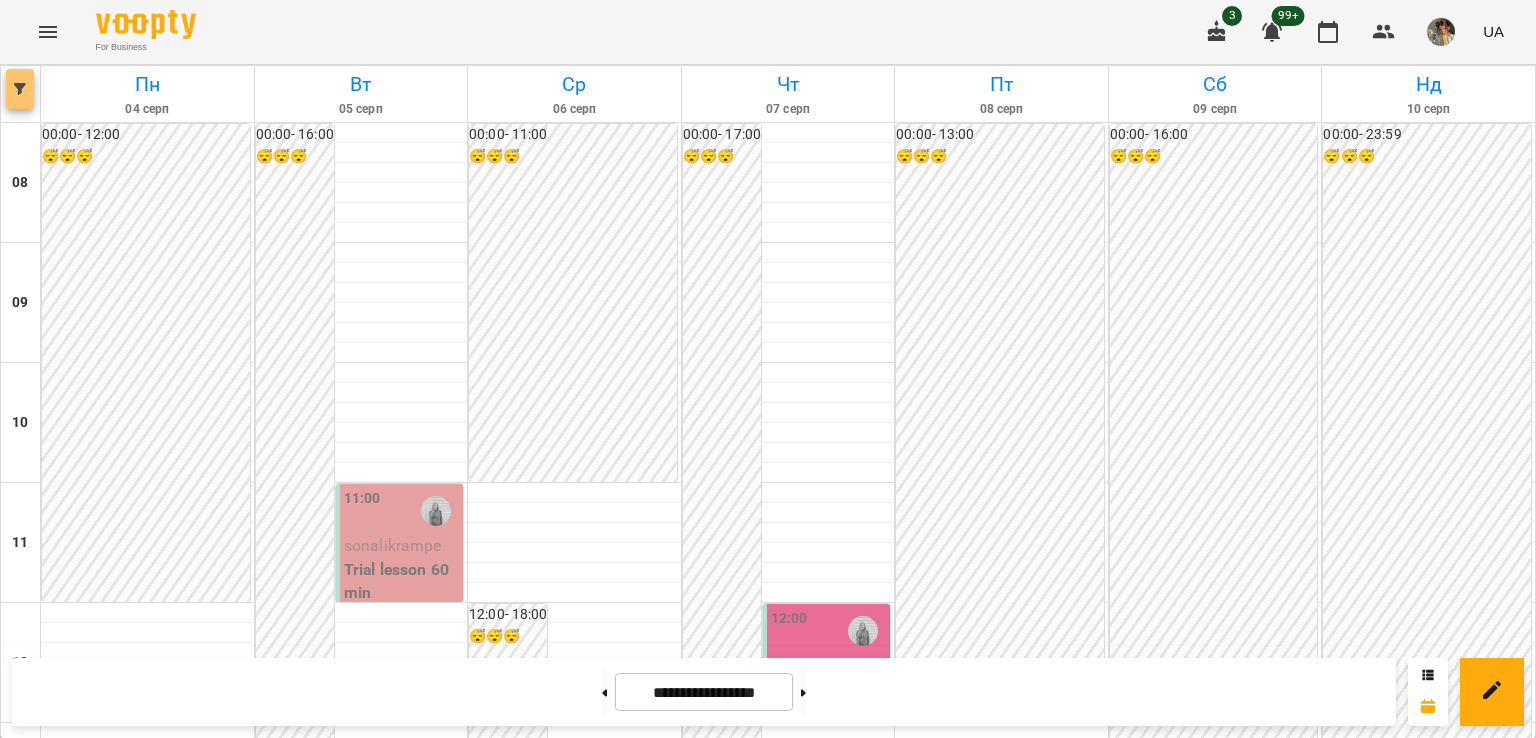 click 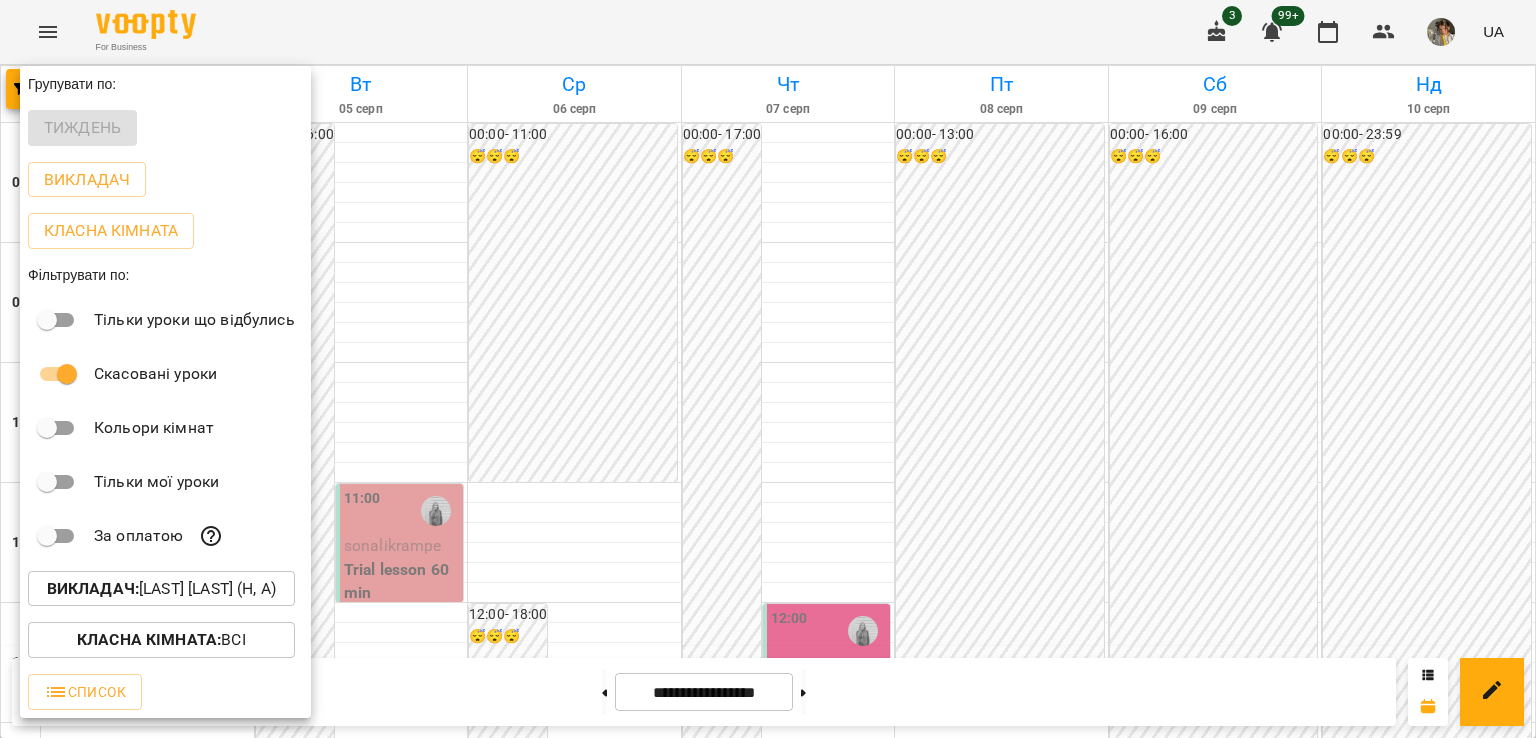 click on "Викладач :  Чоповська Сніжана (н, а)" at bounding box center (165, 589) 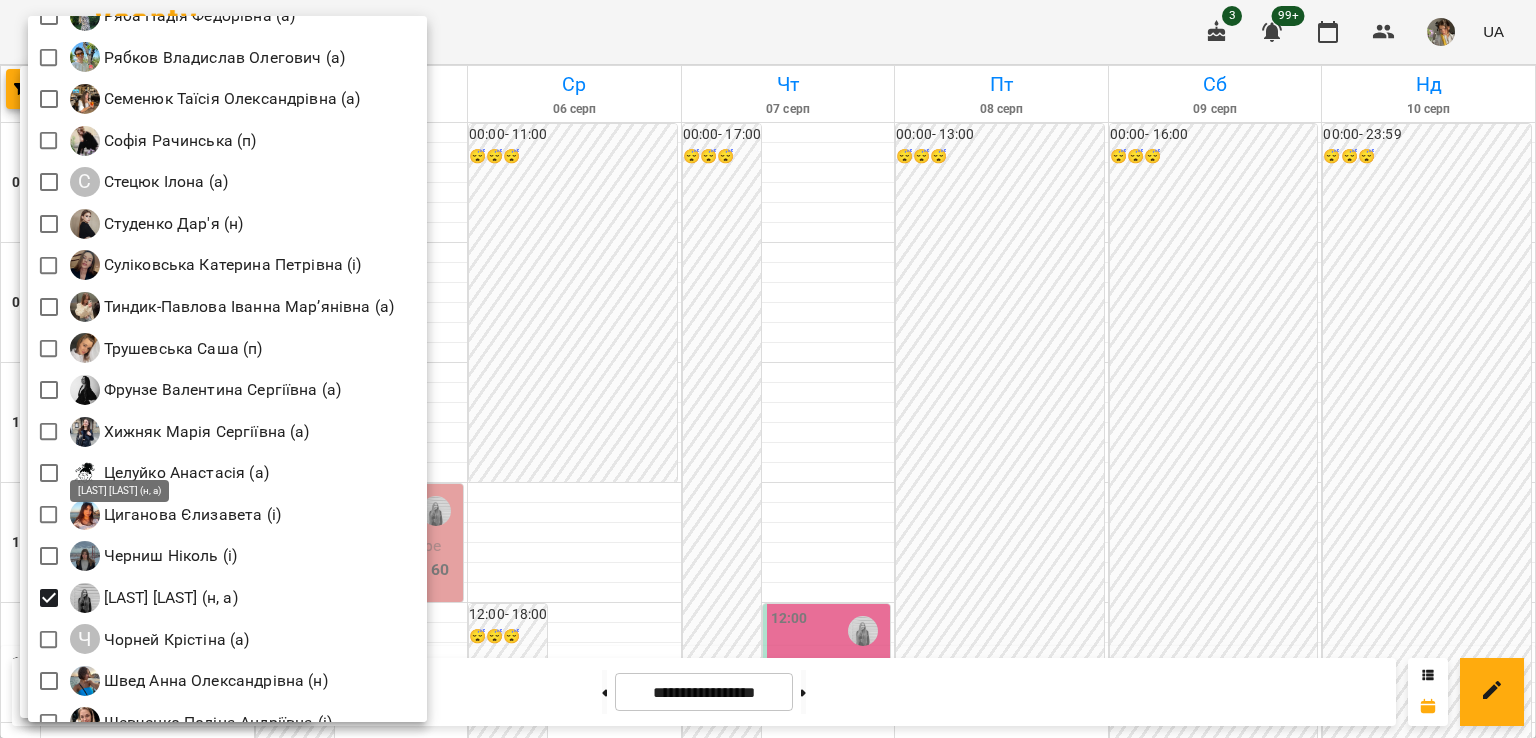 scroll, scrollTop: 2831, scrollLeft: 0, axis: vertical 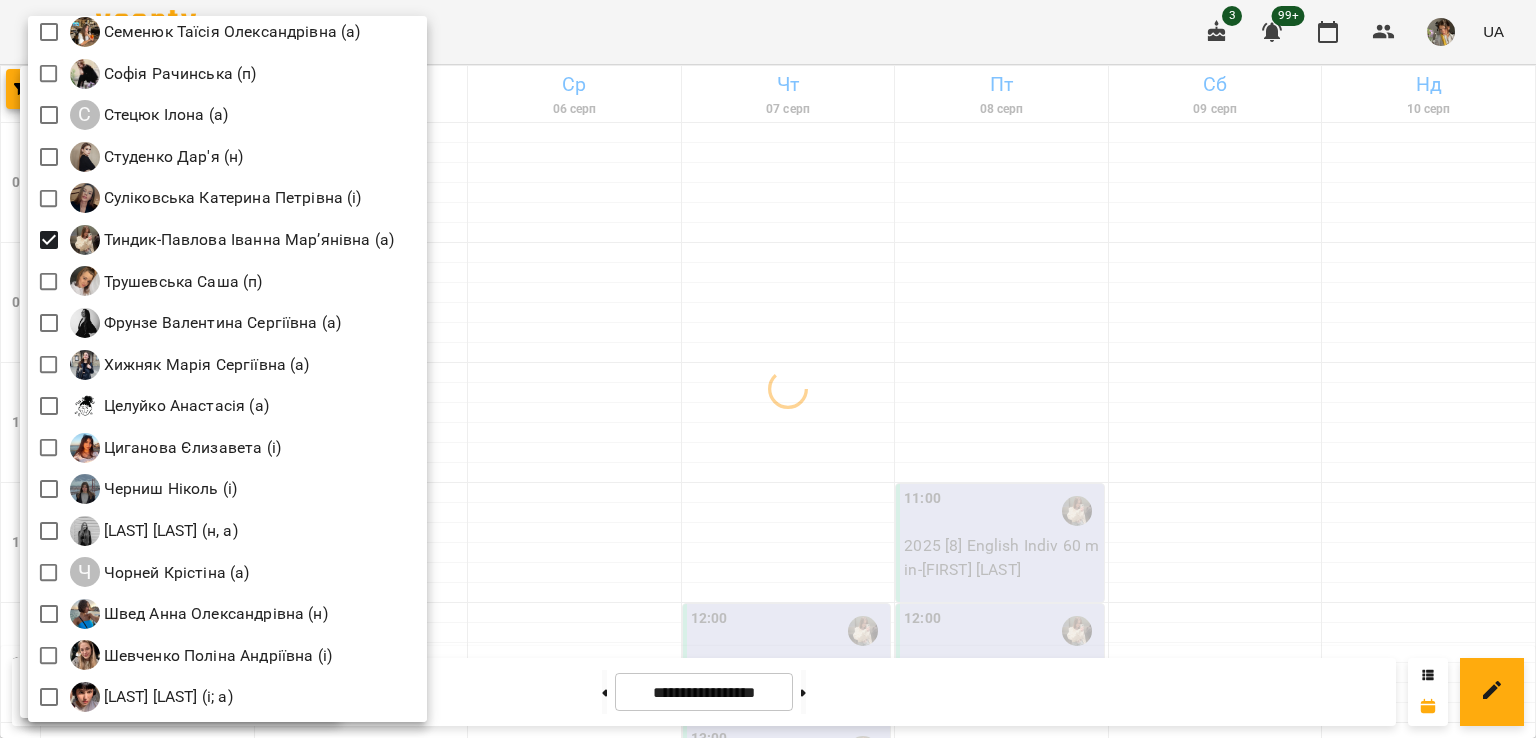click at bounding box center (768, 369) 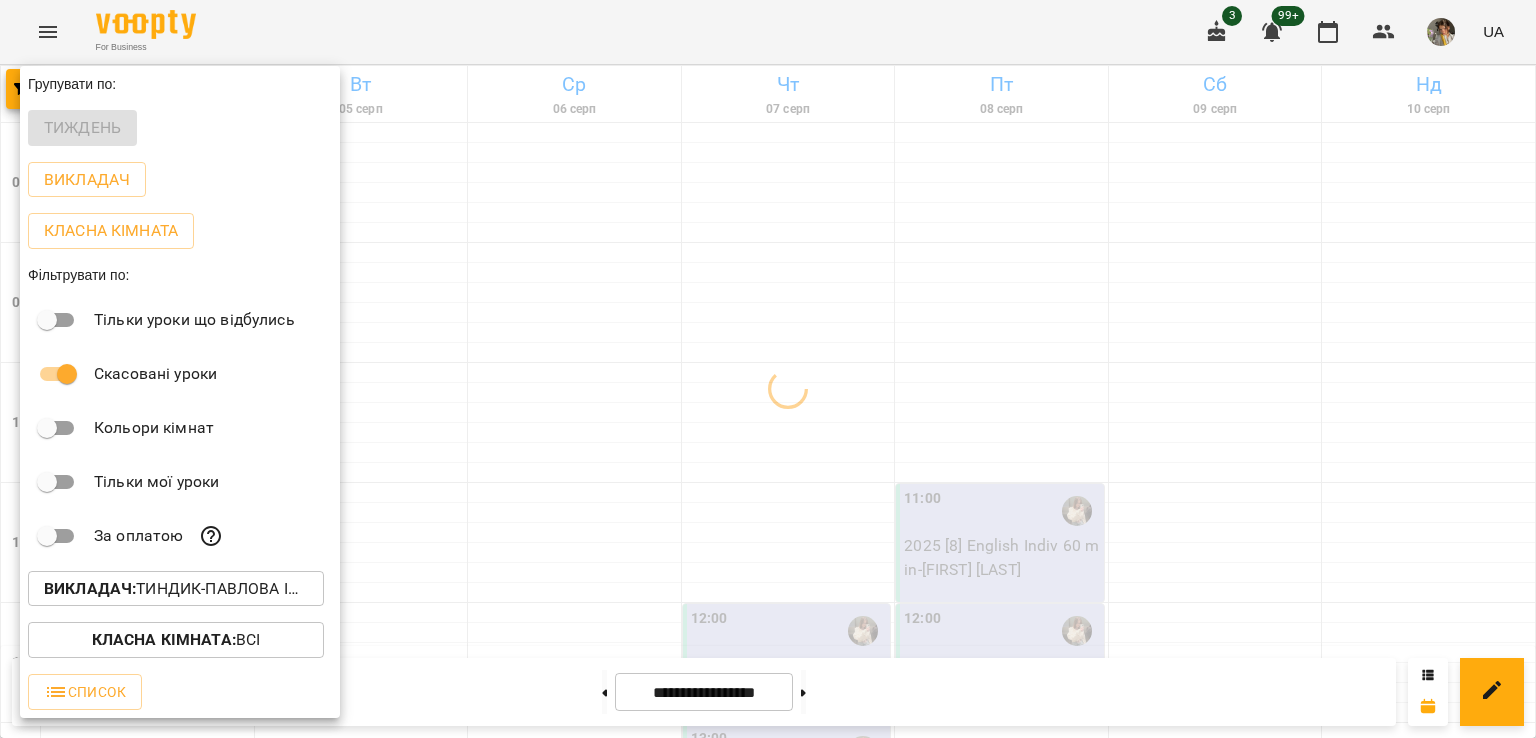 click at bounding box center (768, 369) 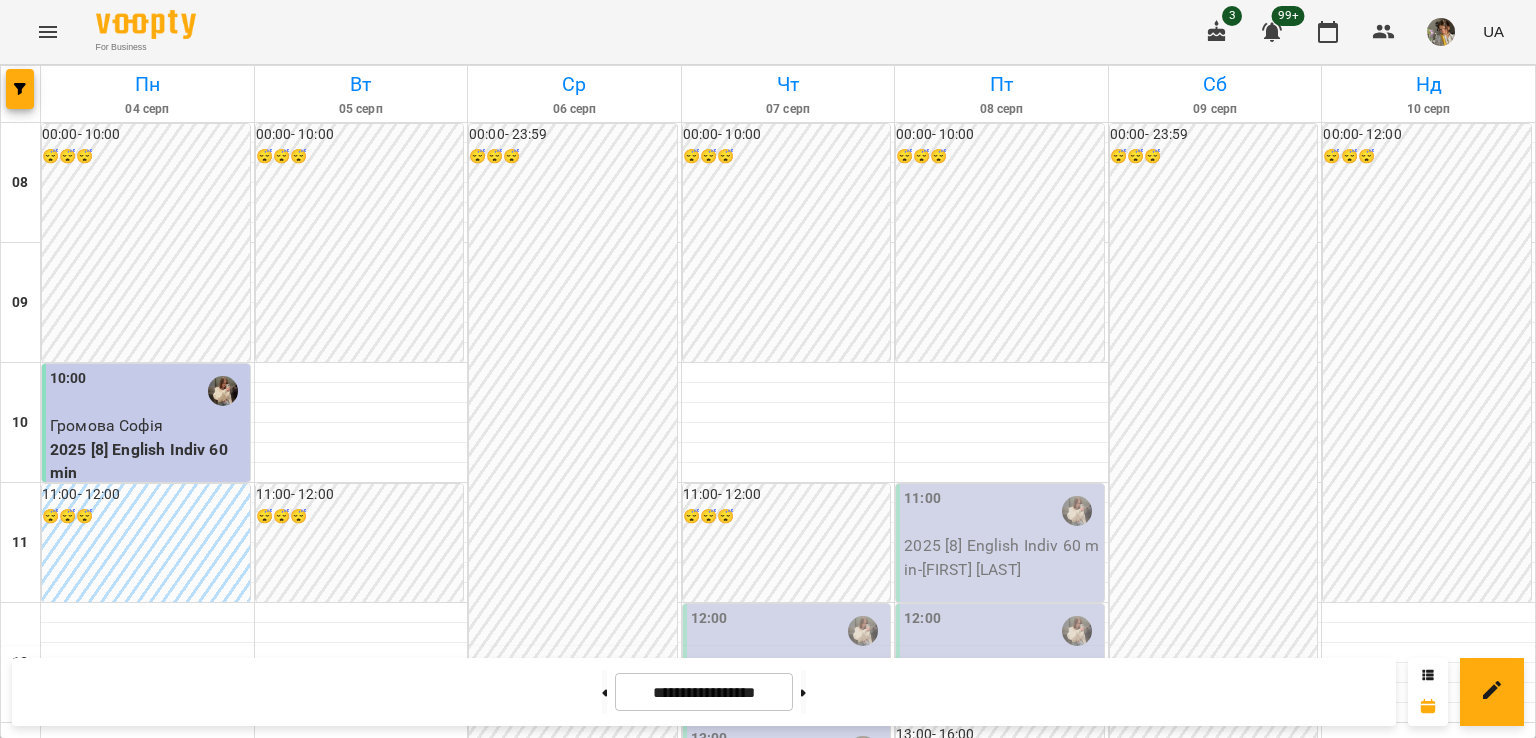 scroll, scrollTop: 296, scrollLeft: 0, axis: vertical 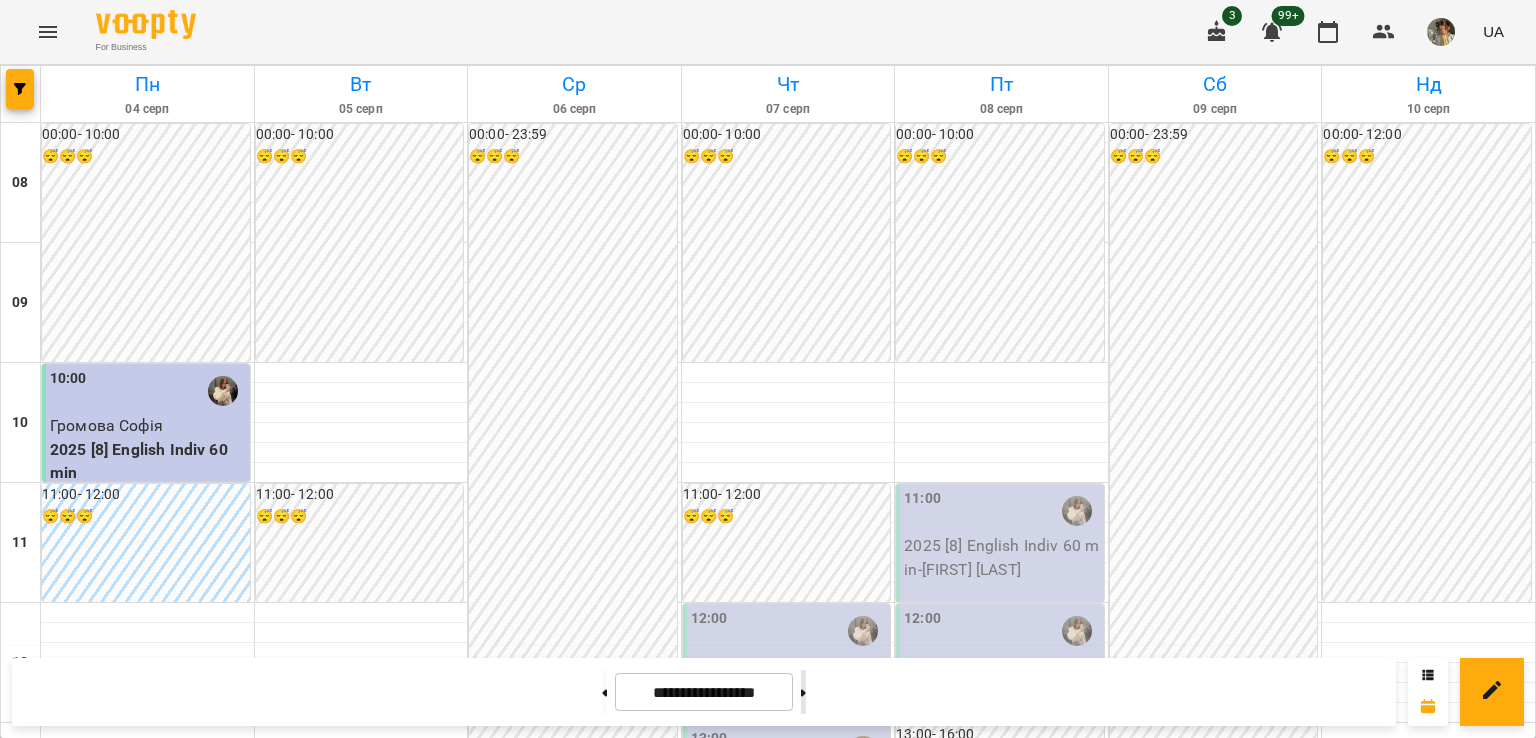 click at bounding box center (803, 692) 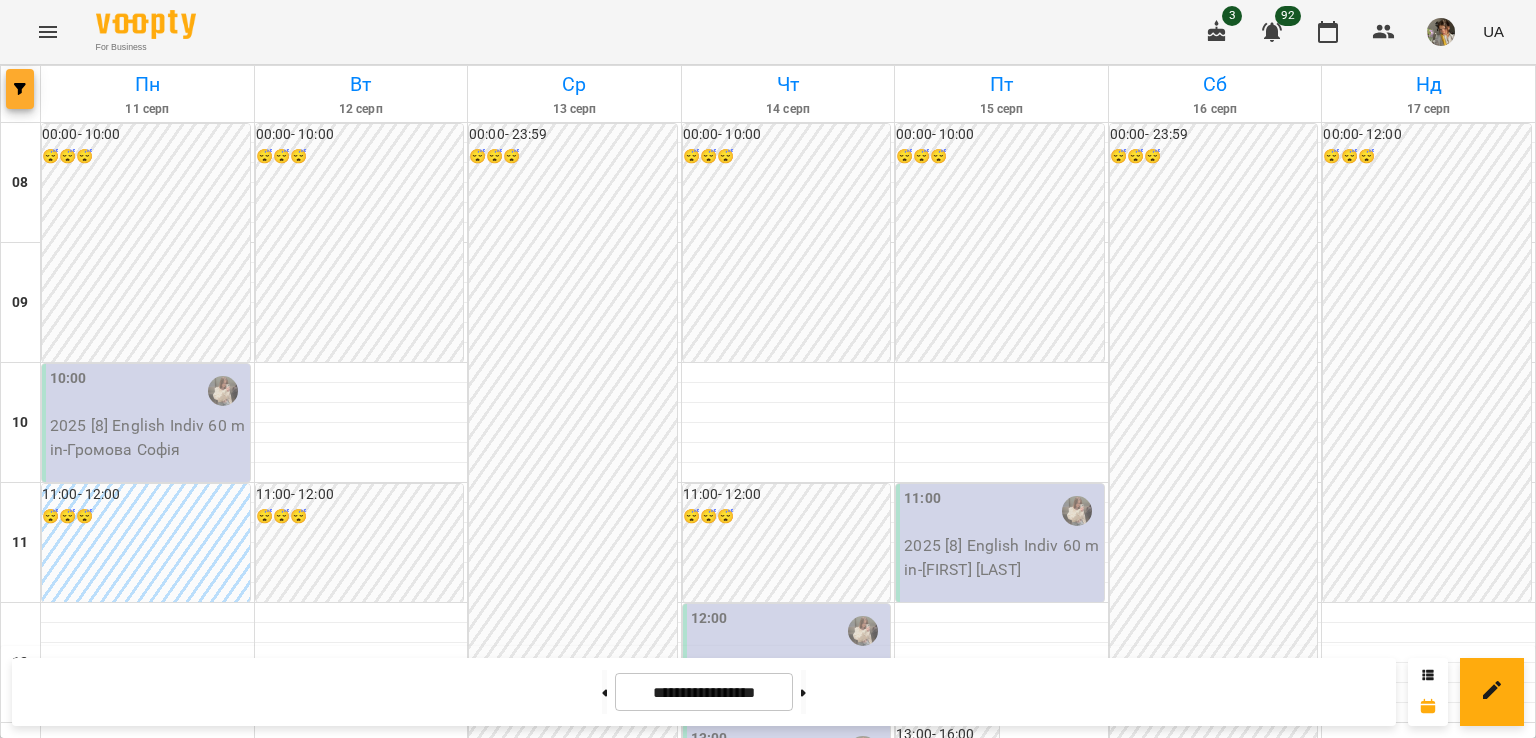 click at bounding box center [20, 89] 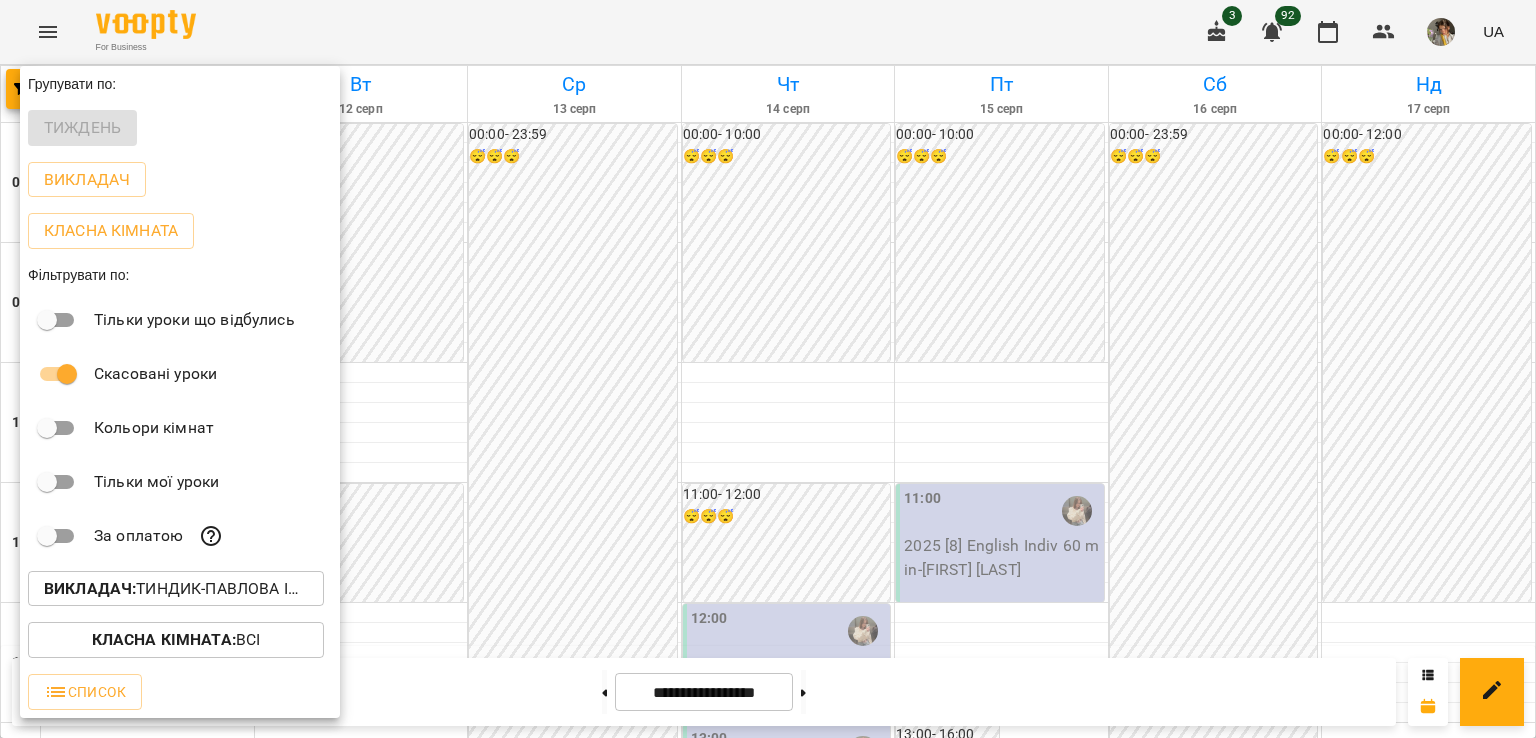 click on "Викладач :  Тиндик-Павлова Іванна Марʼянівна (а)" at bounding box center [176, 589] 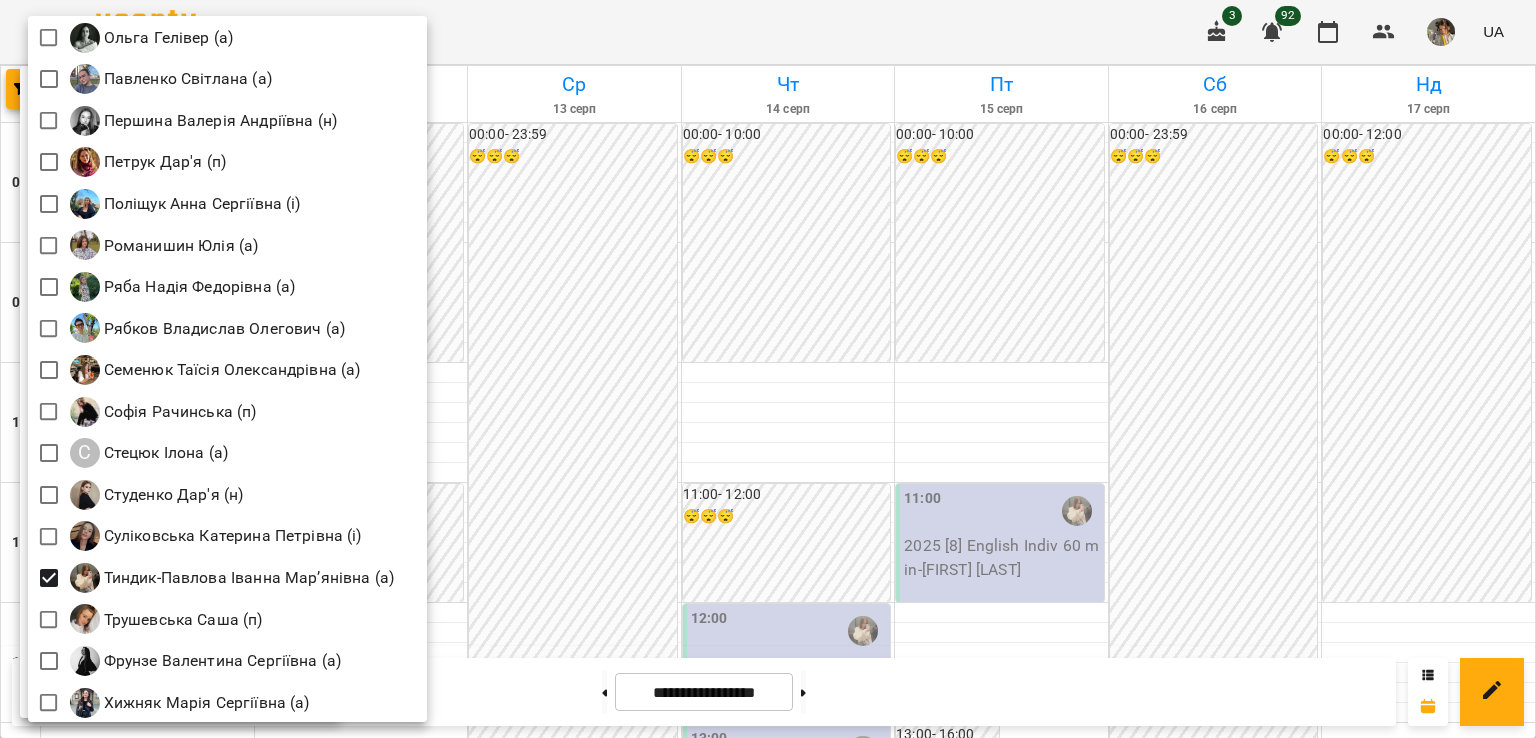 scroll, scrollTop: 2540, scrollLeft: 0, axis: vertical 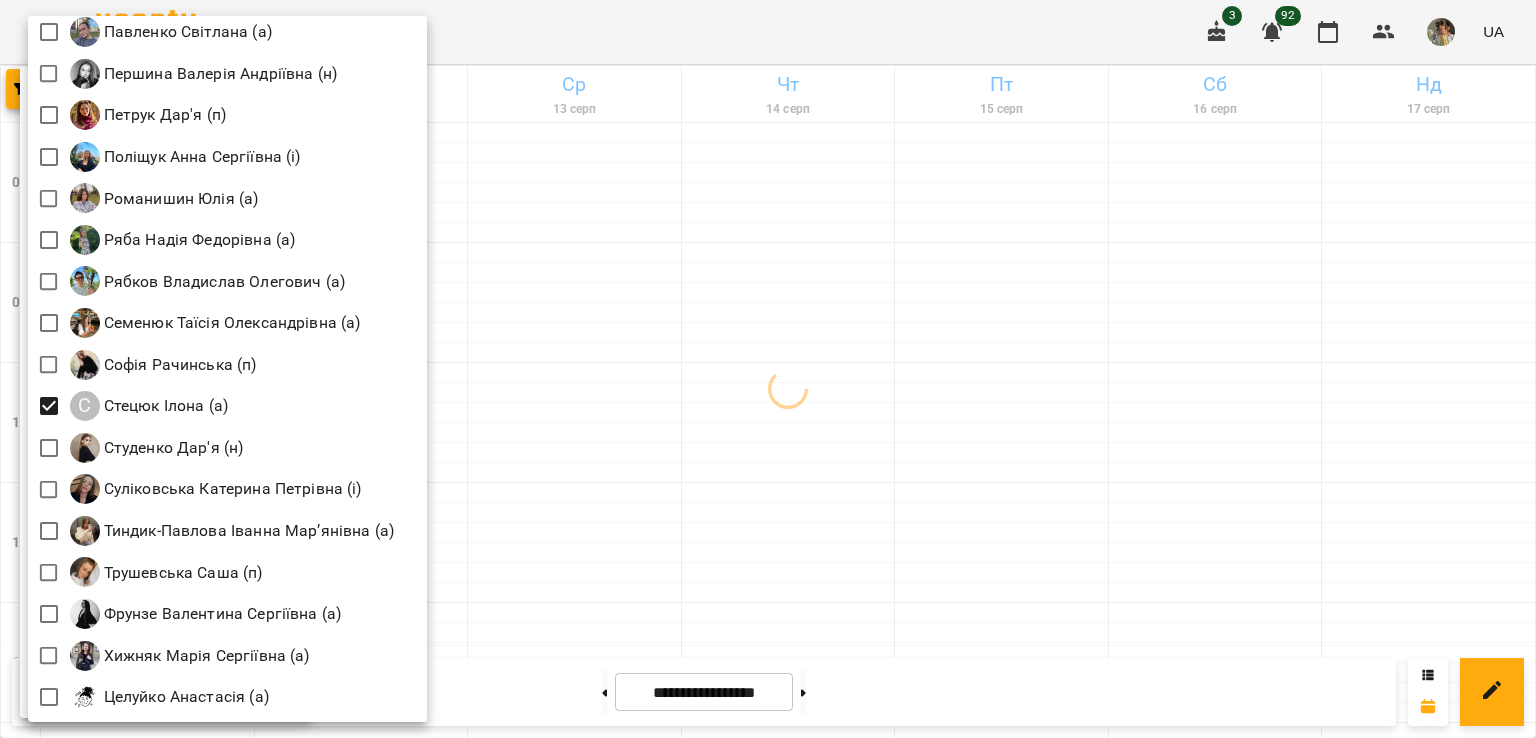 click at bounding box center [768, 369] 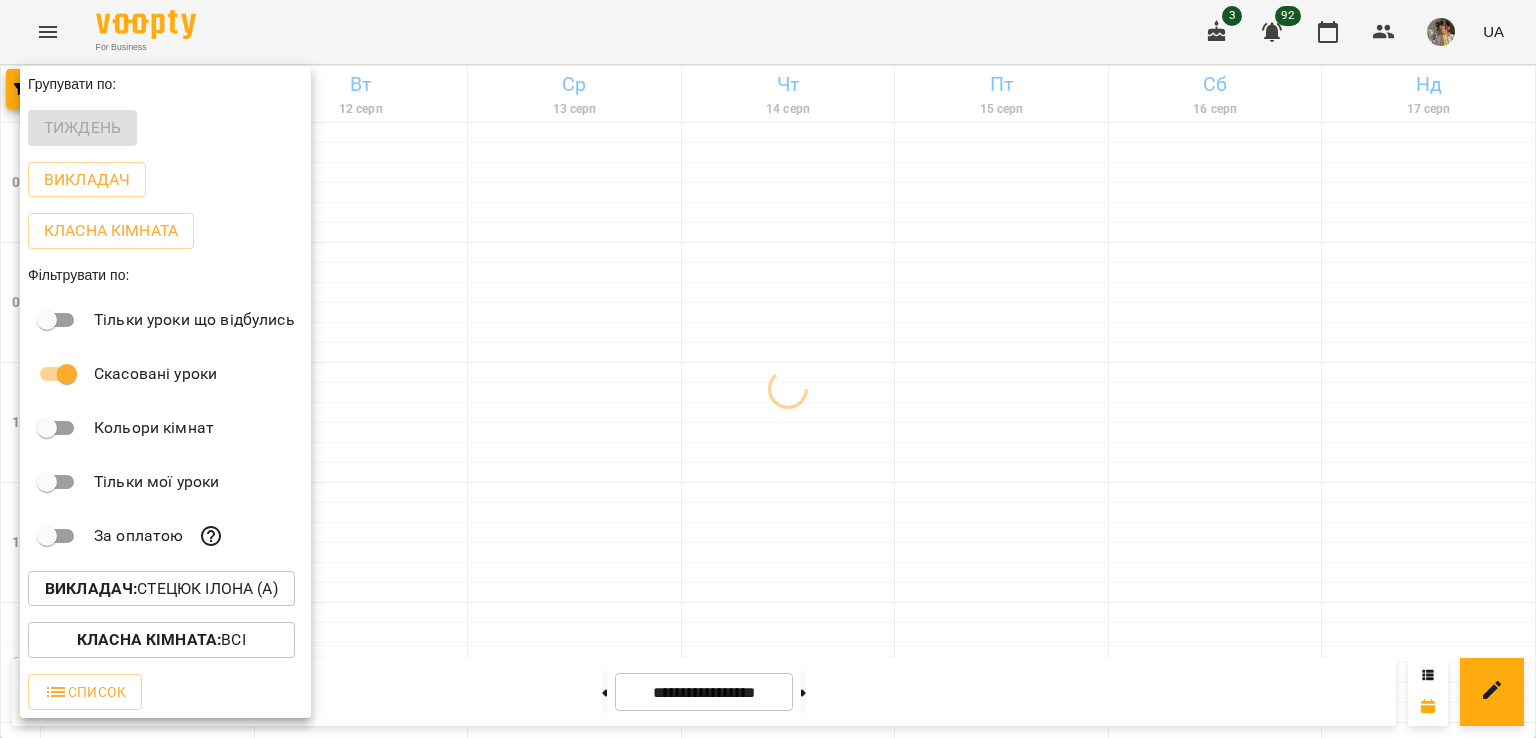 click at bounding box center (768, 369) 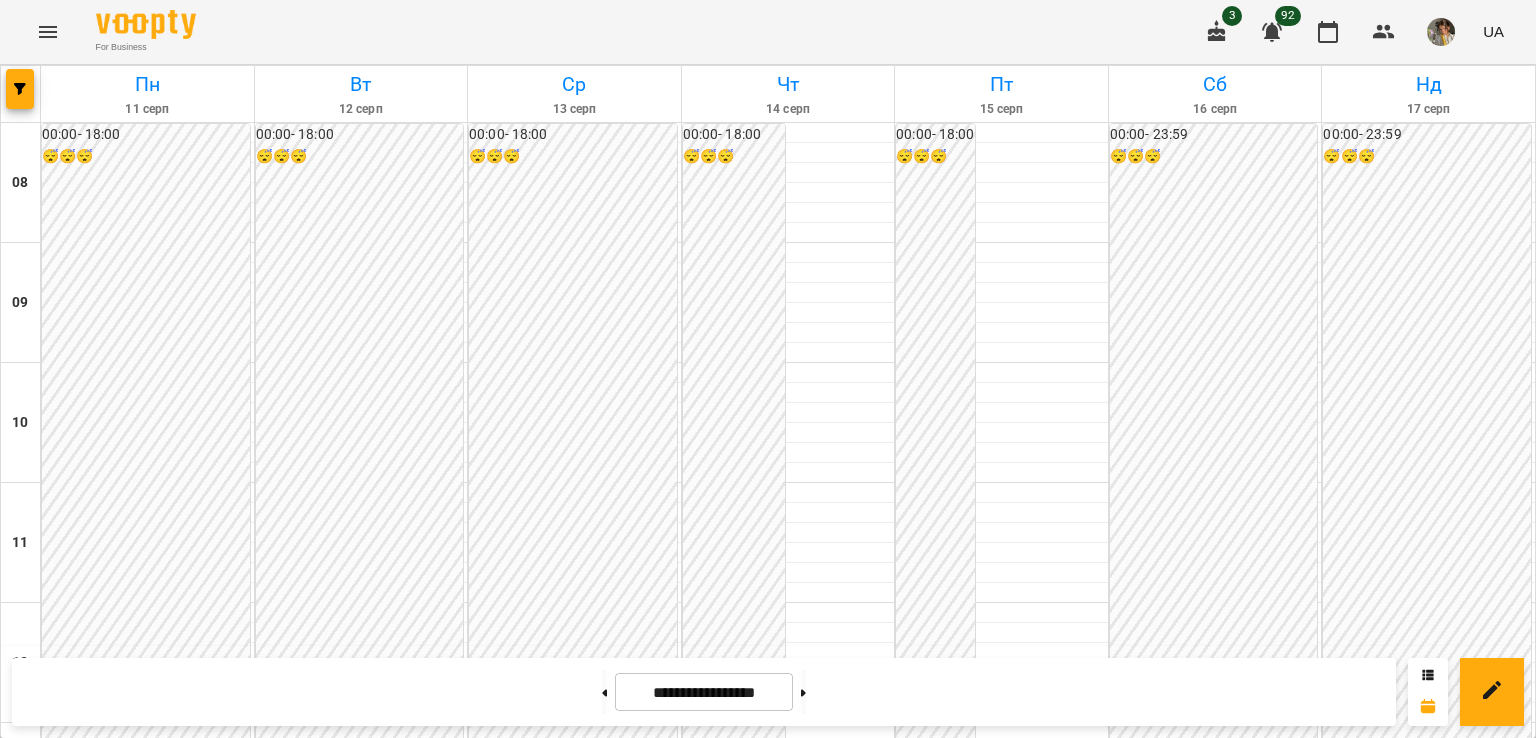 scroll, scrollTop: 1193, scrollLeft: 0, axis: vertical 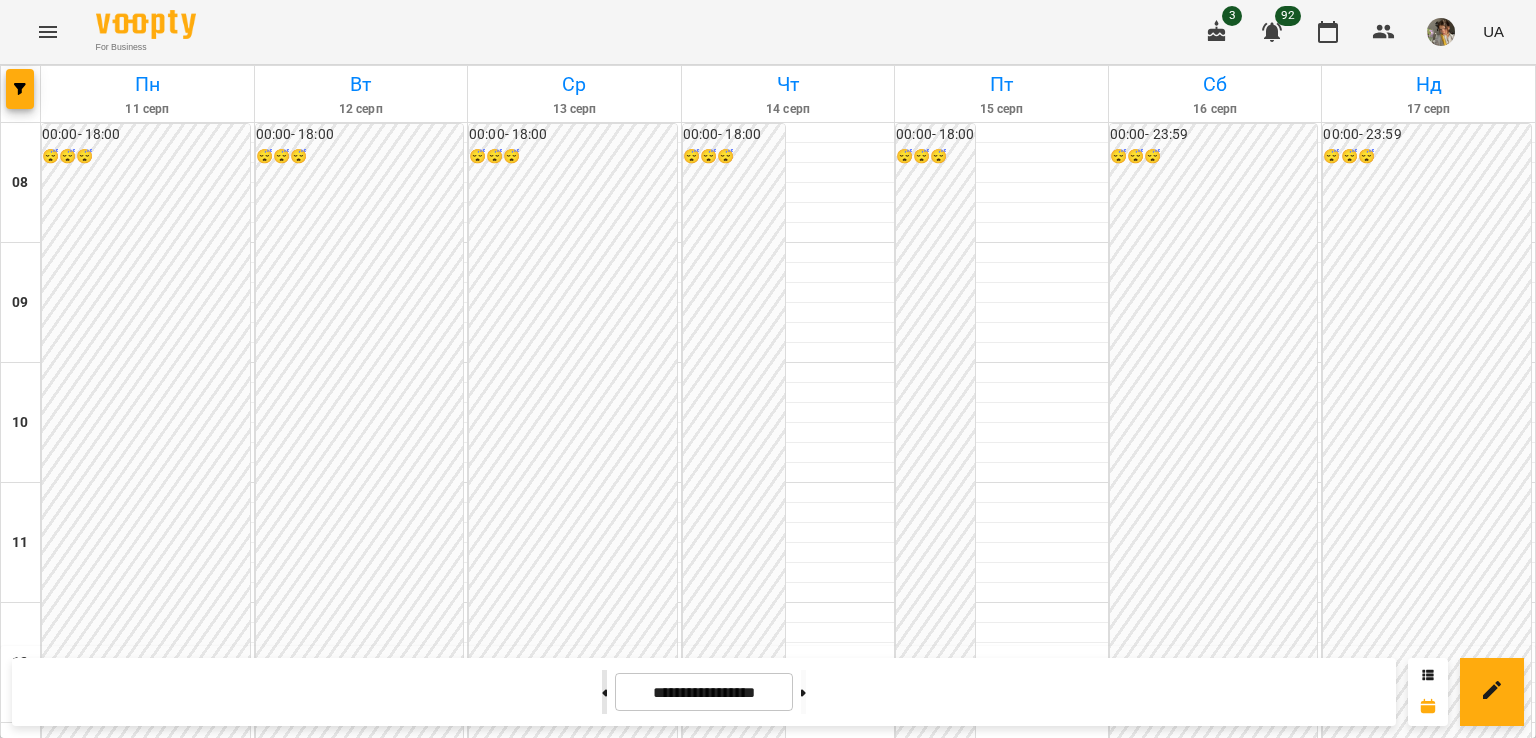click at bounding box center (604, 692) 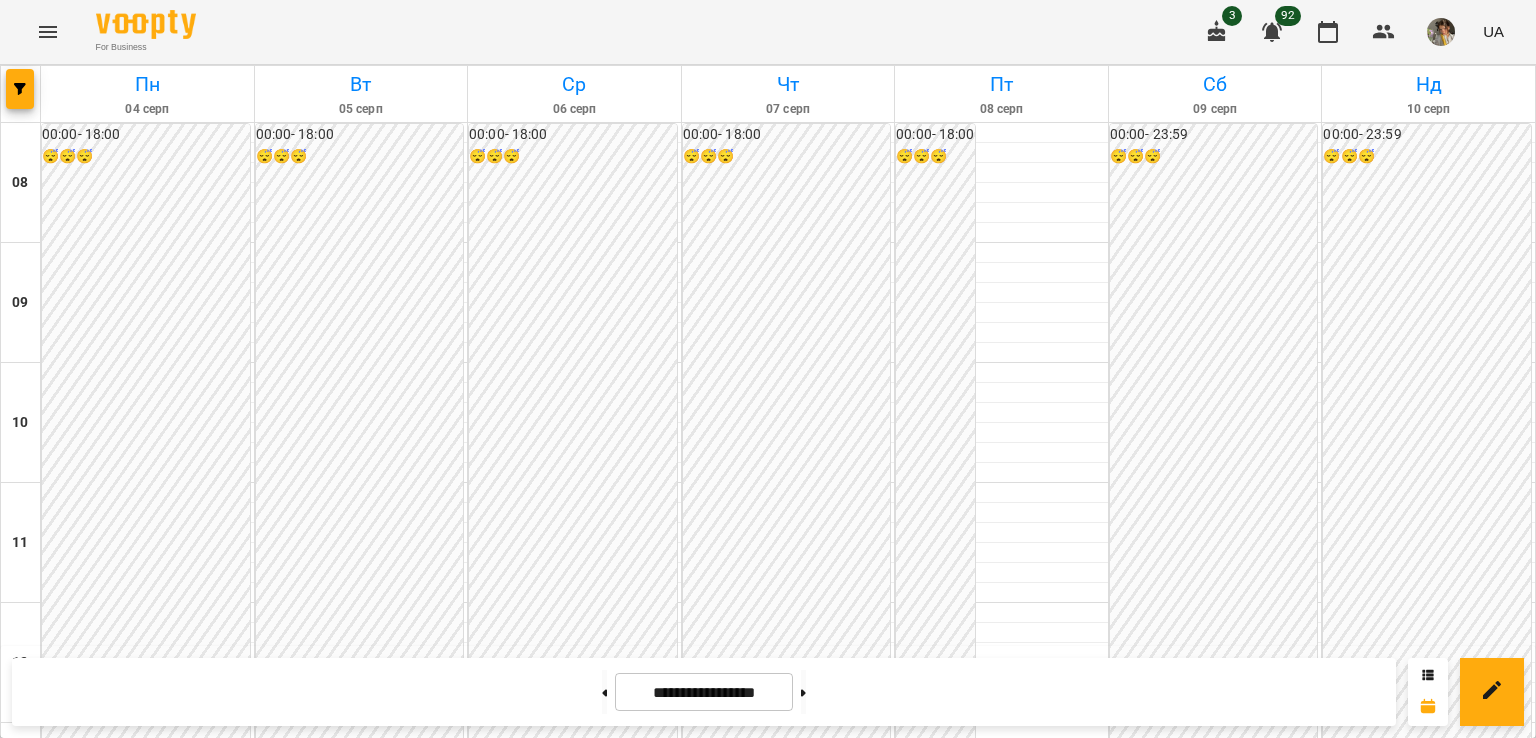 click on "Мамчур Аліна" at bounding box center [148, 1506] 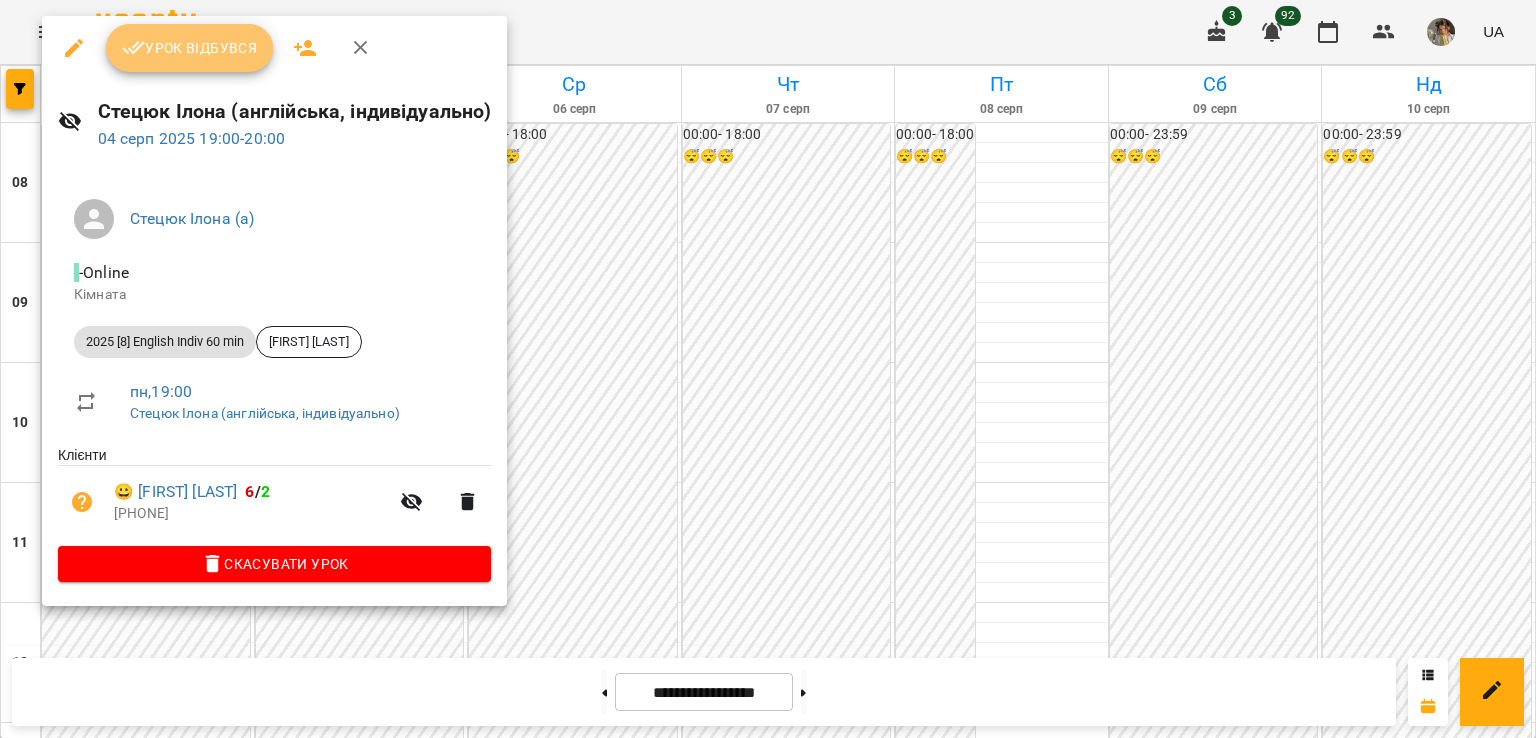 click on "Урок відбувся" at bounding box center (190, 48) 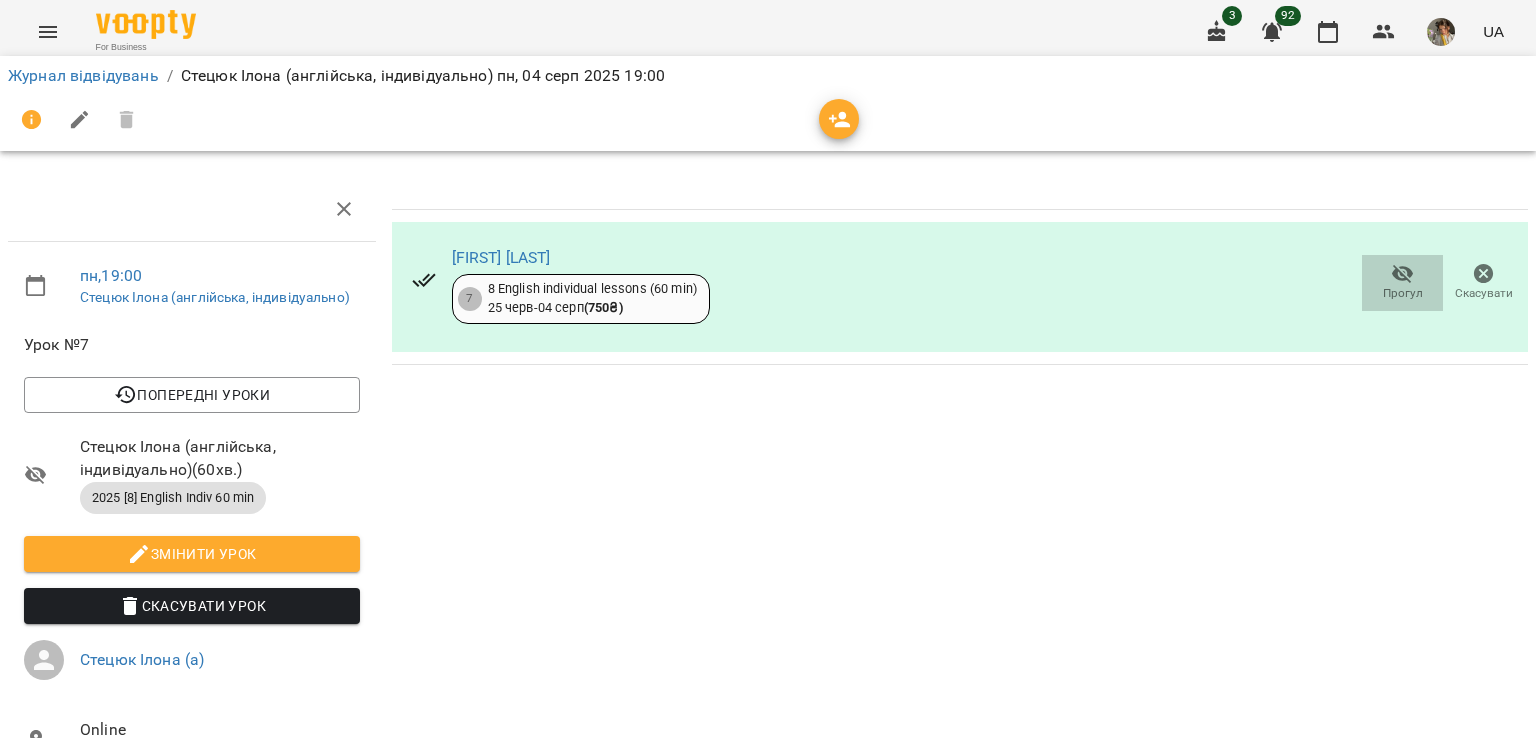 click on "Прогул" at bounding box center (1403, 293) 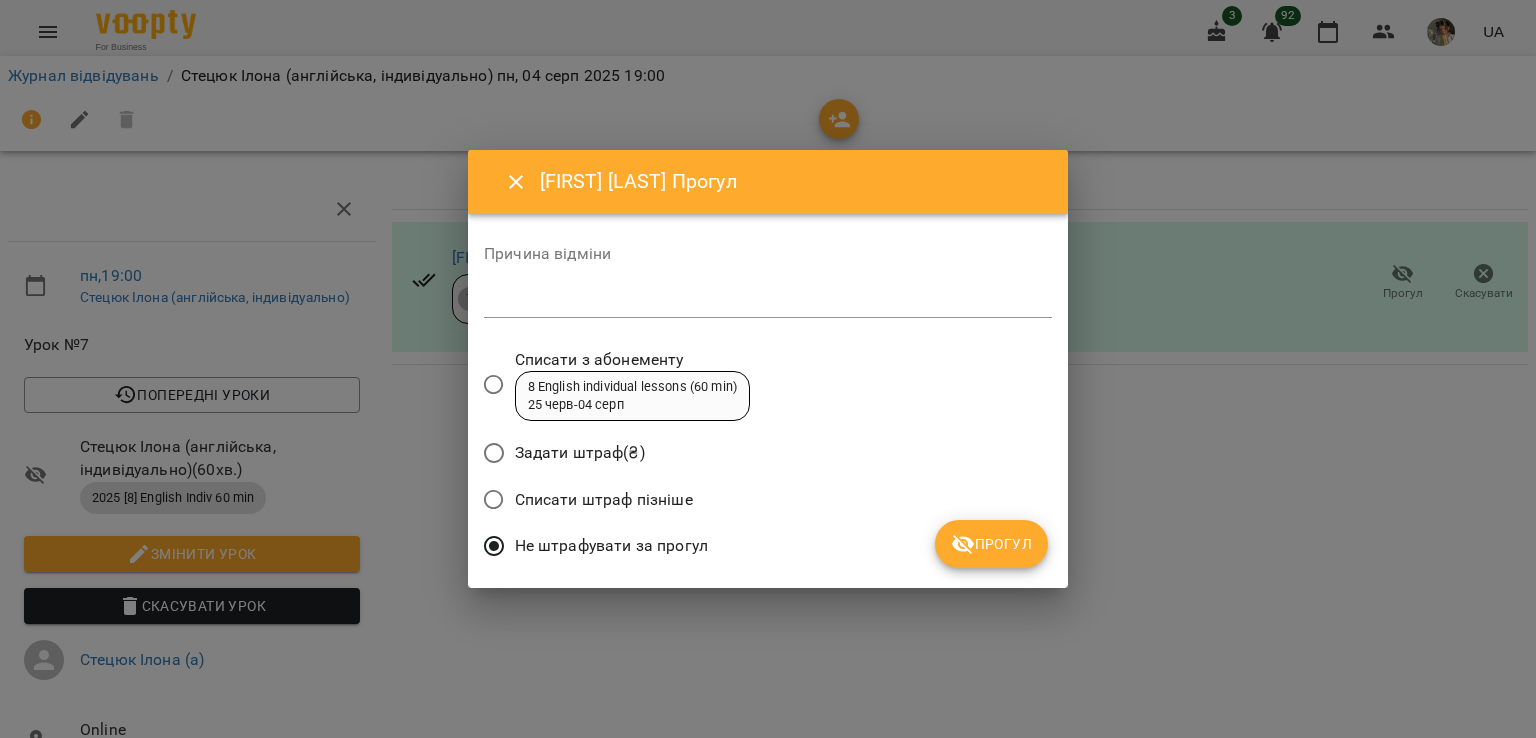 click 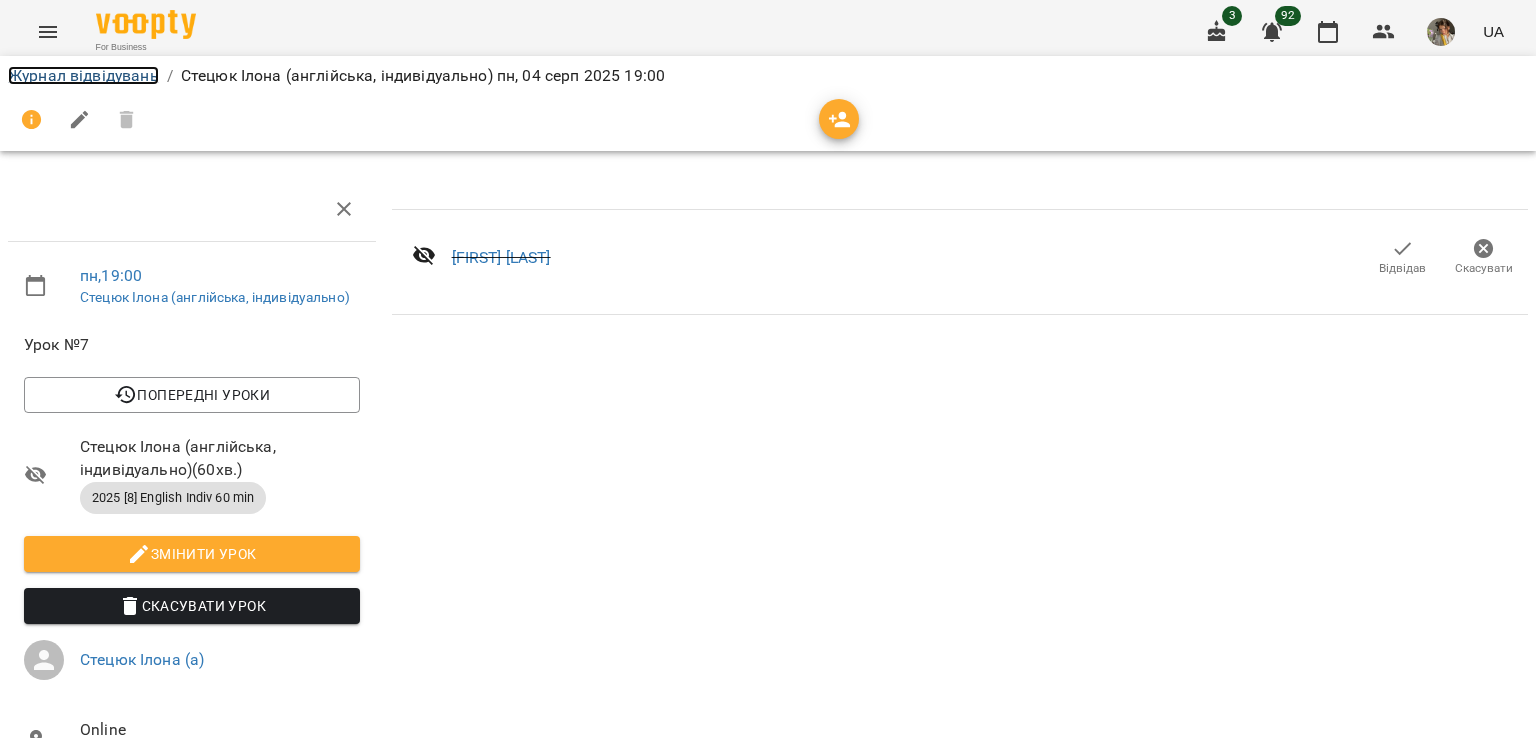 click on "Журнал відвідувань" at bounding box center [83, 75] 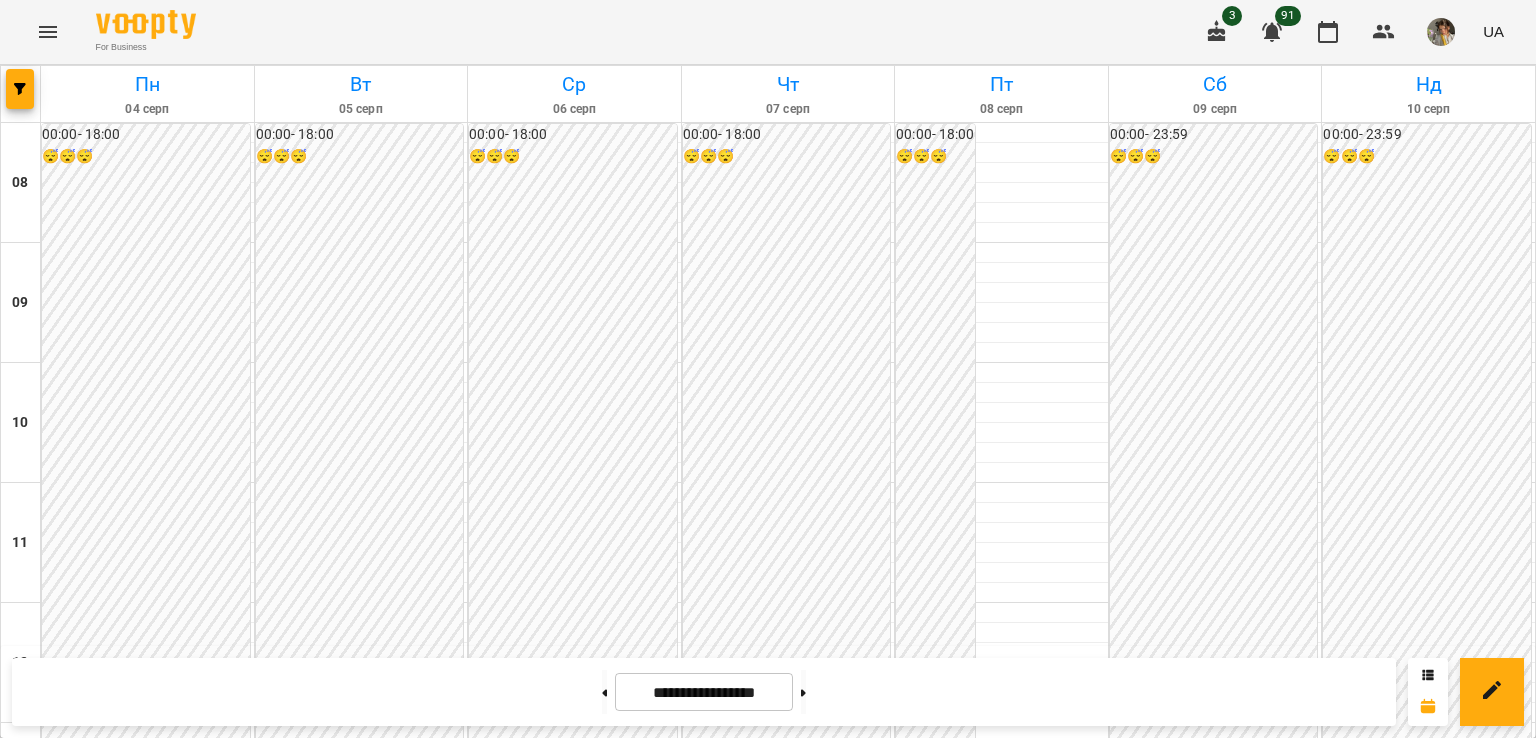 scroll, scrollTop: 1141, scrollLeft: 0, axis: vertical 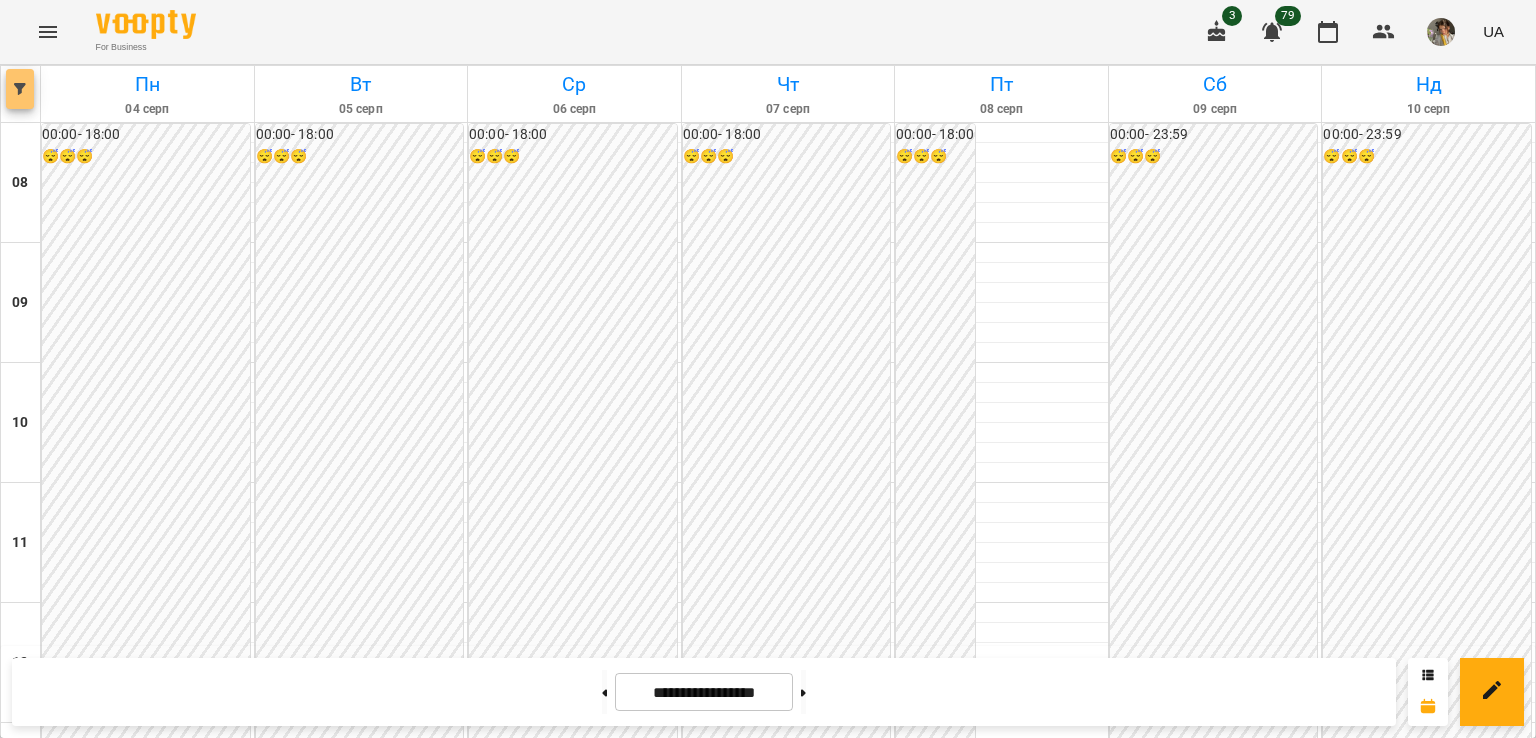 click at bounding box center [20, 89] 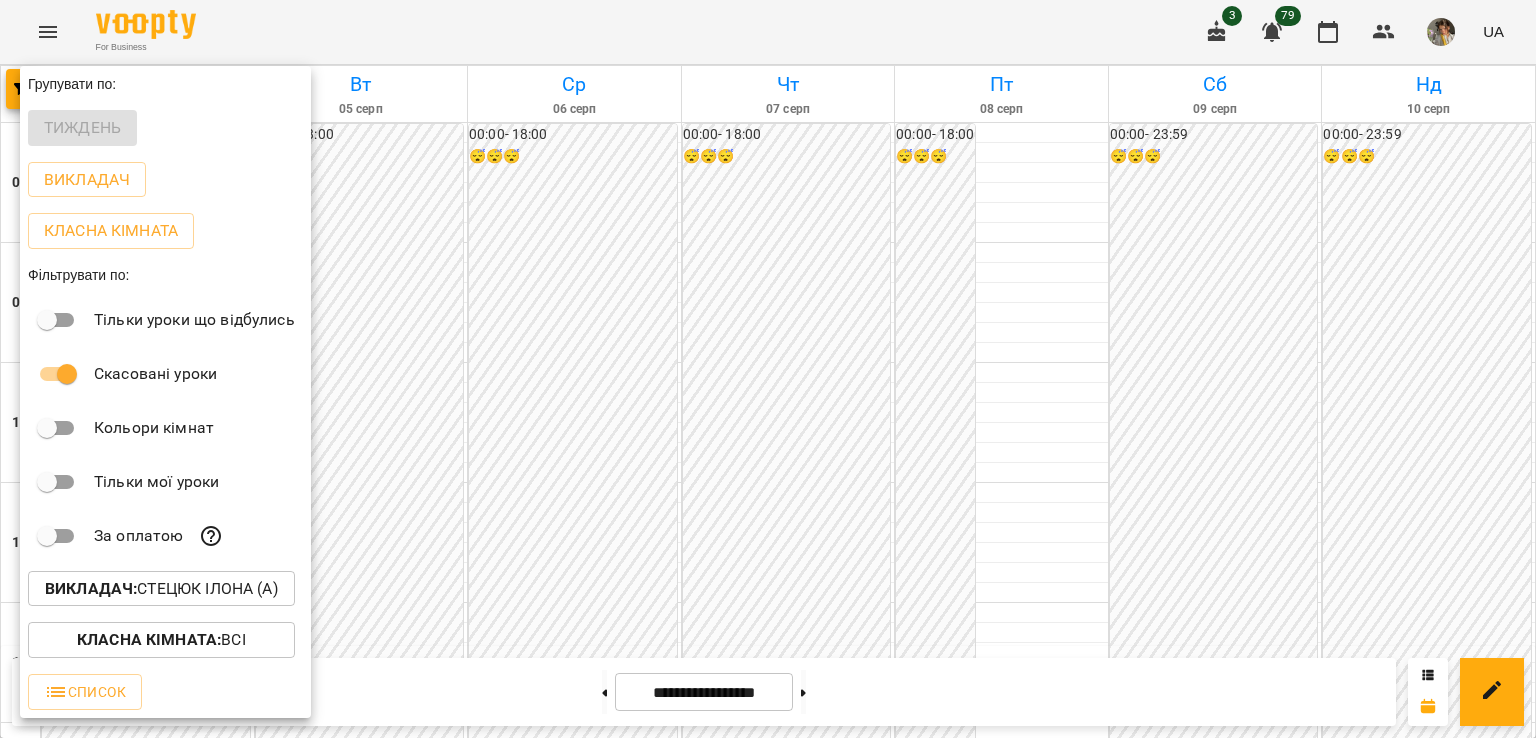 click on "Викладач :  Стецюк Ілона (а)" at bounding box center (161, 589) 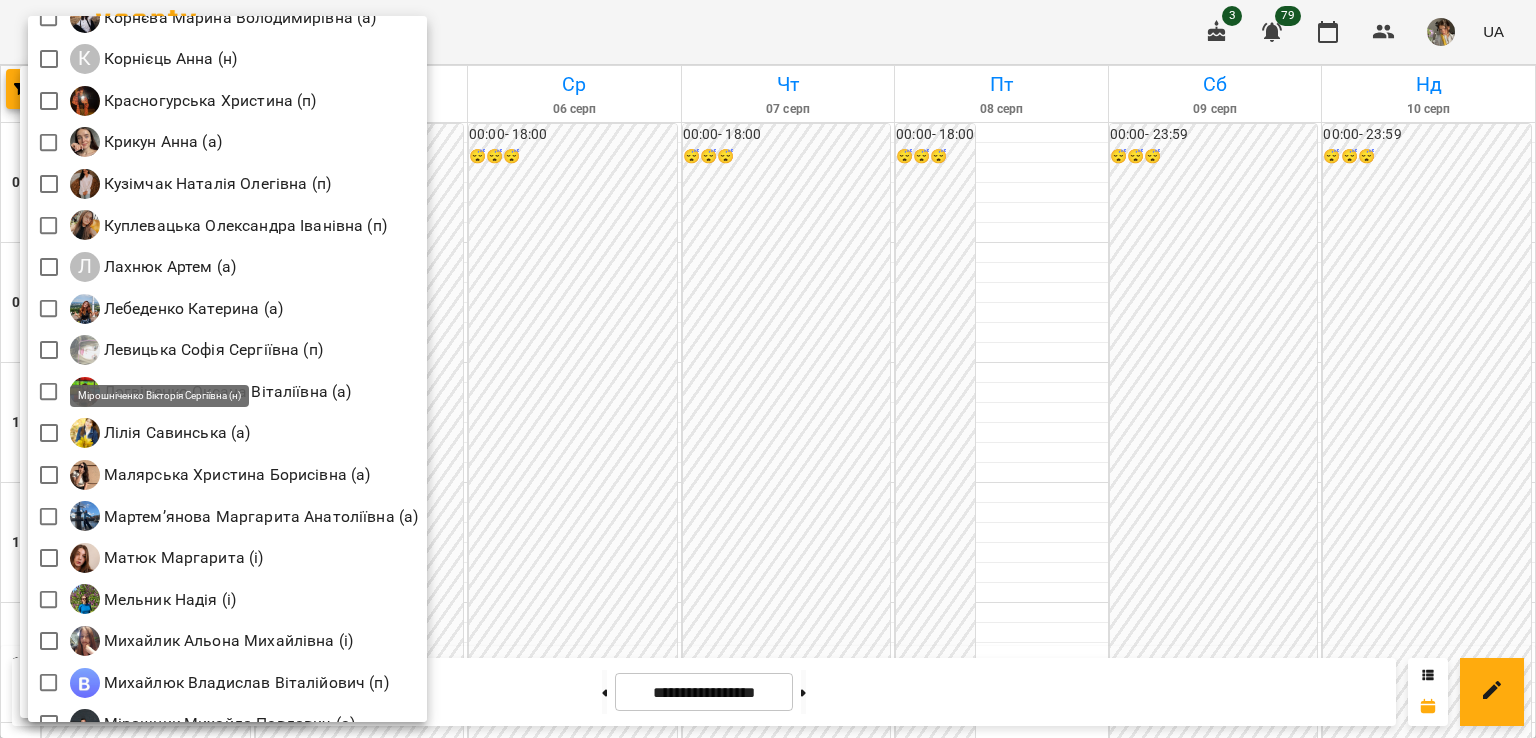 scroll, scrollTop: 2040, scrollLeft: 0, axis: vertical 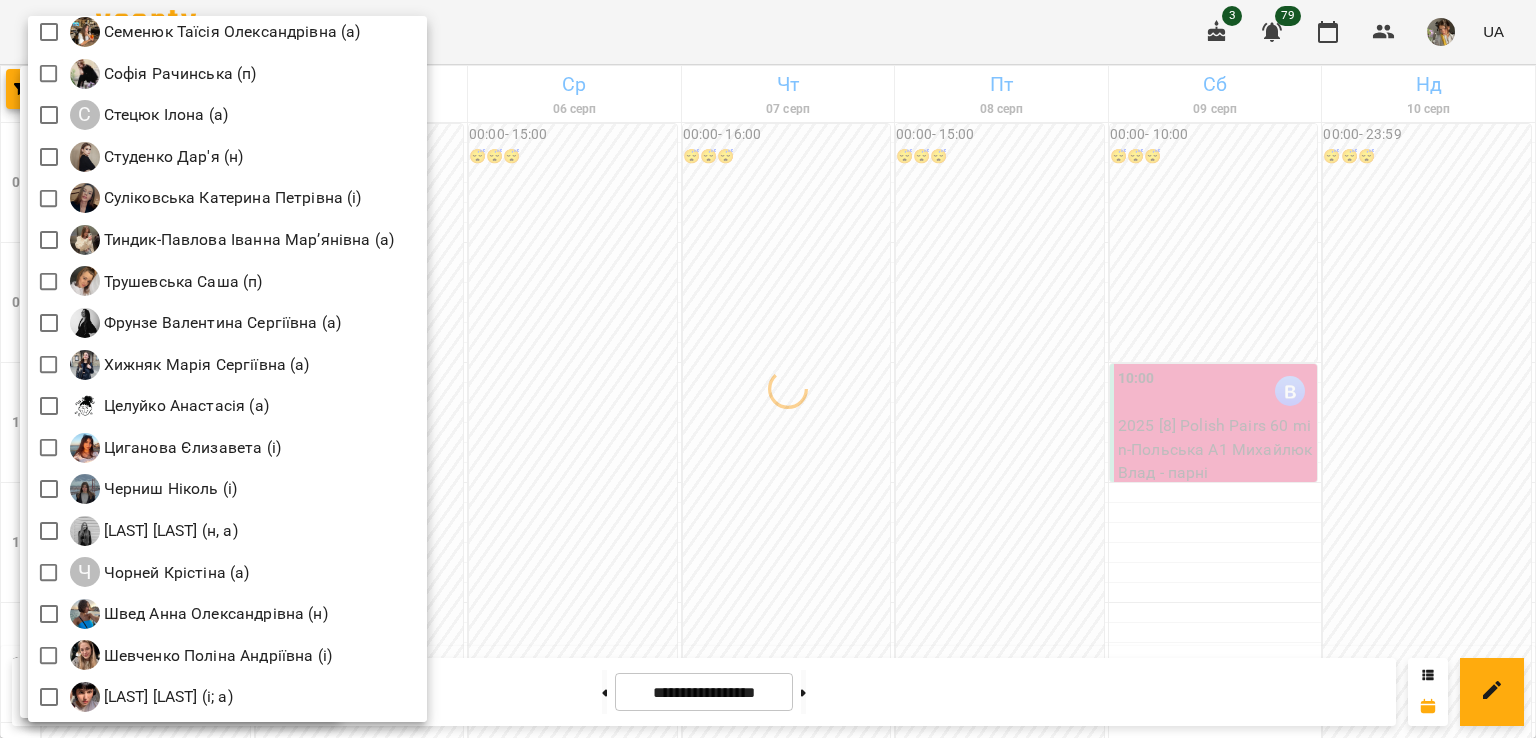 click at bounding box center [768, 369] 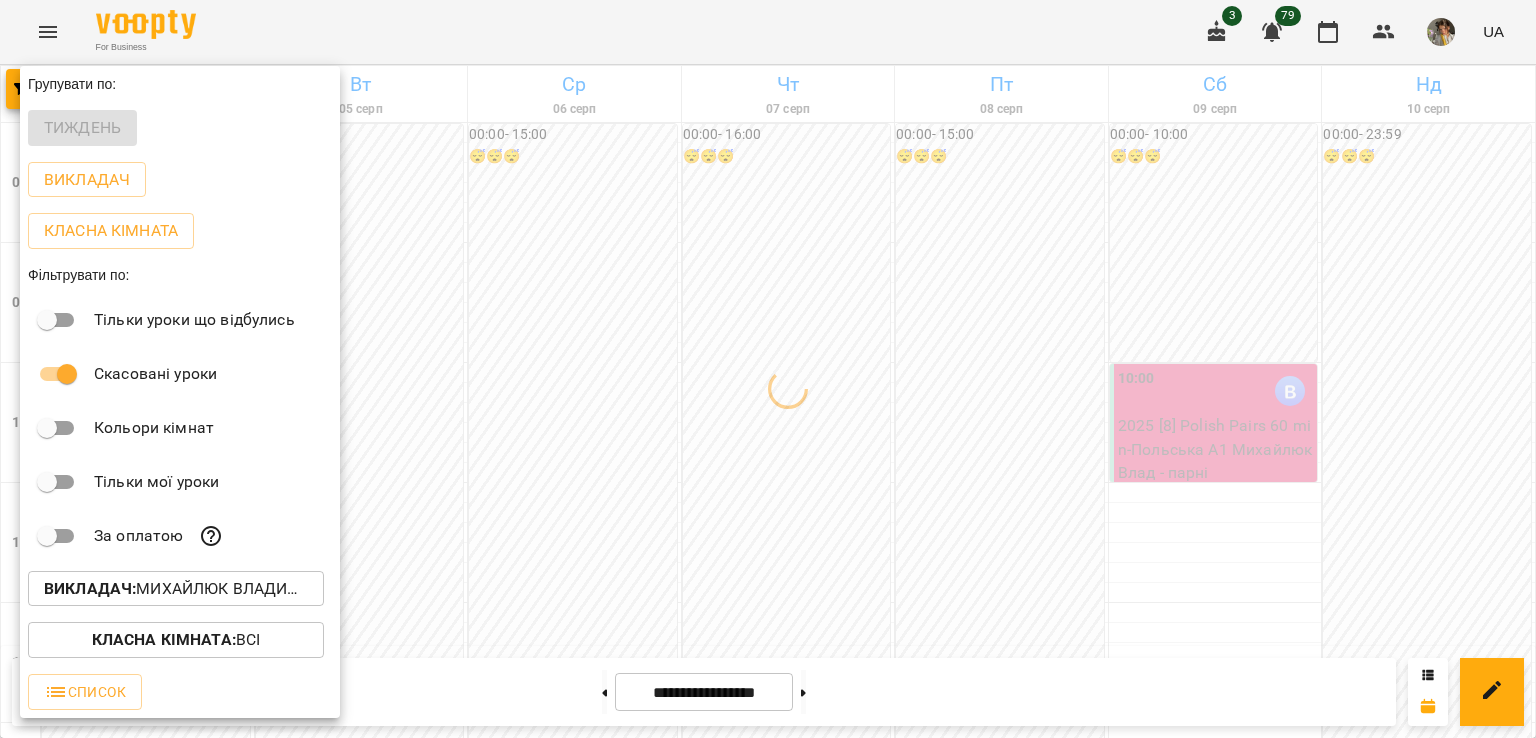 click at bounding box center [768, 369] 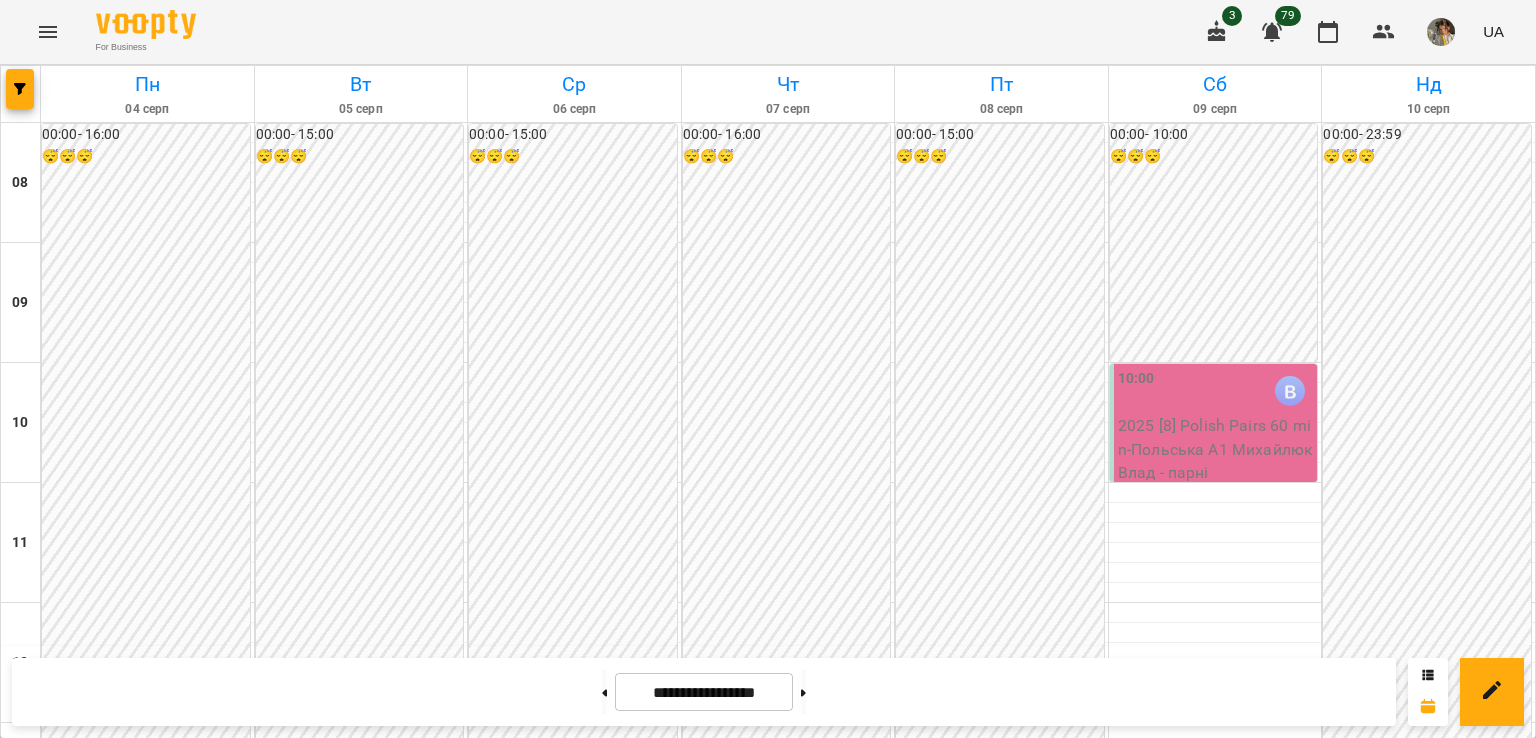 scroll, scrollTop: 1275, scrollLeft: 0, axis: vertical 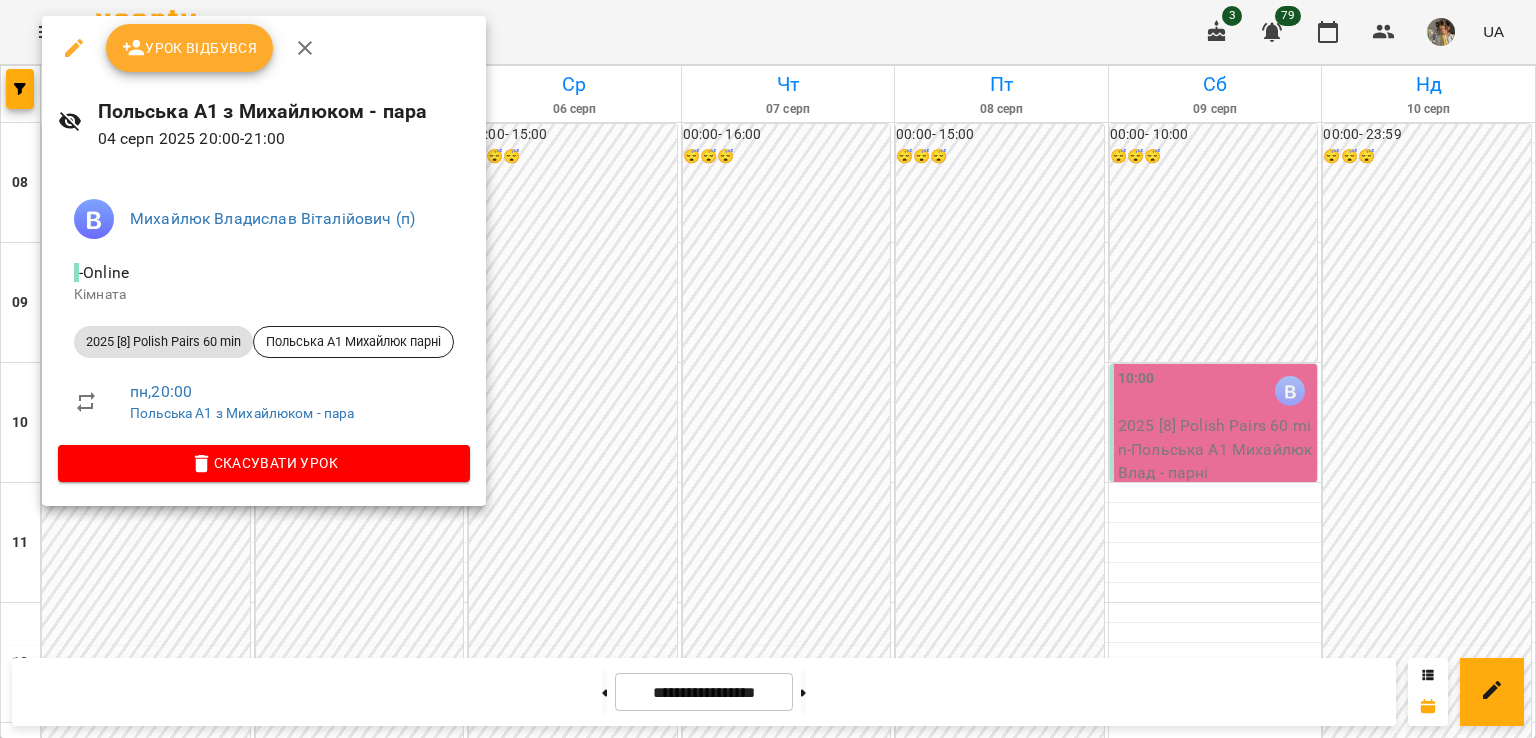 click at bounding box center (768, 369) 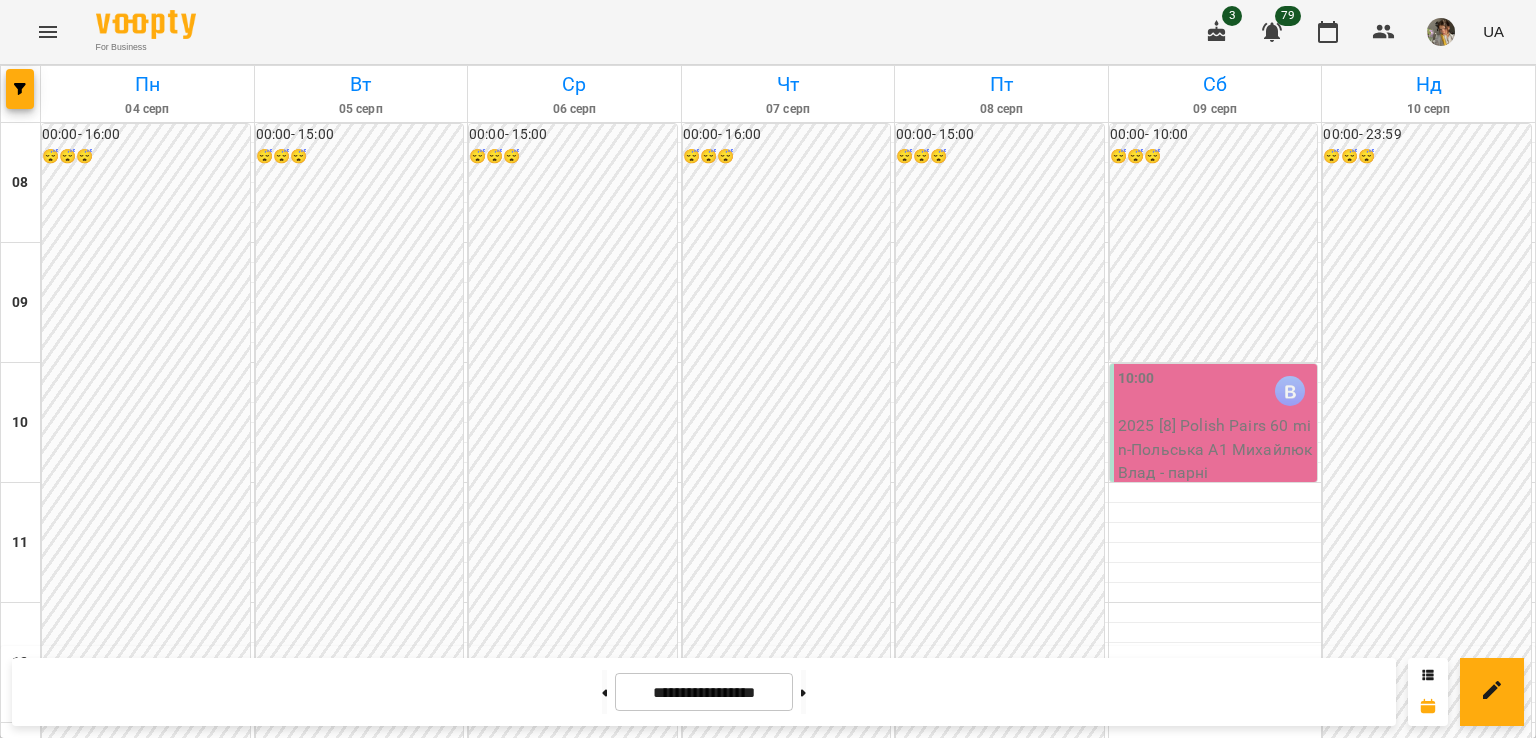 scroll, scrollTop: 1113, scrollLeft: 0, axis: vertical 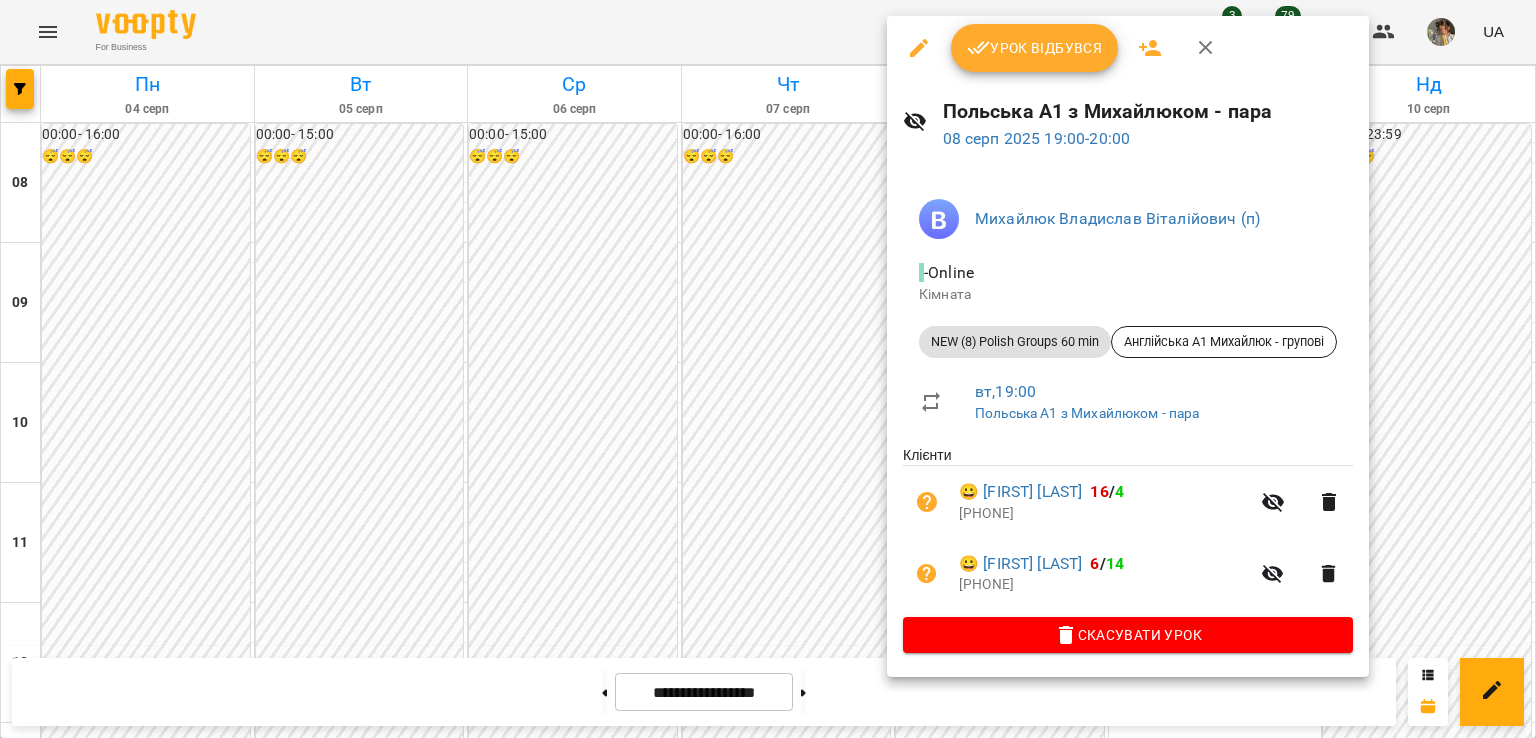 click at bounding box center (768, 369) 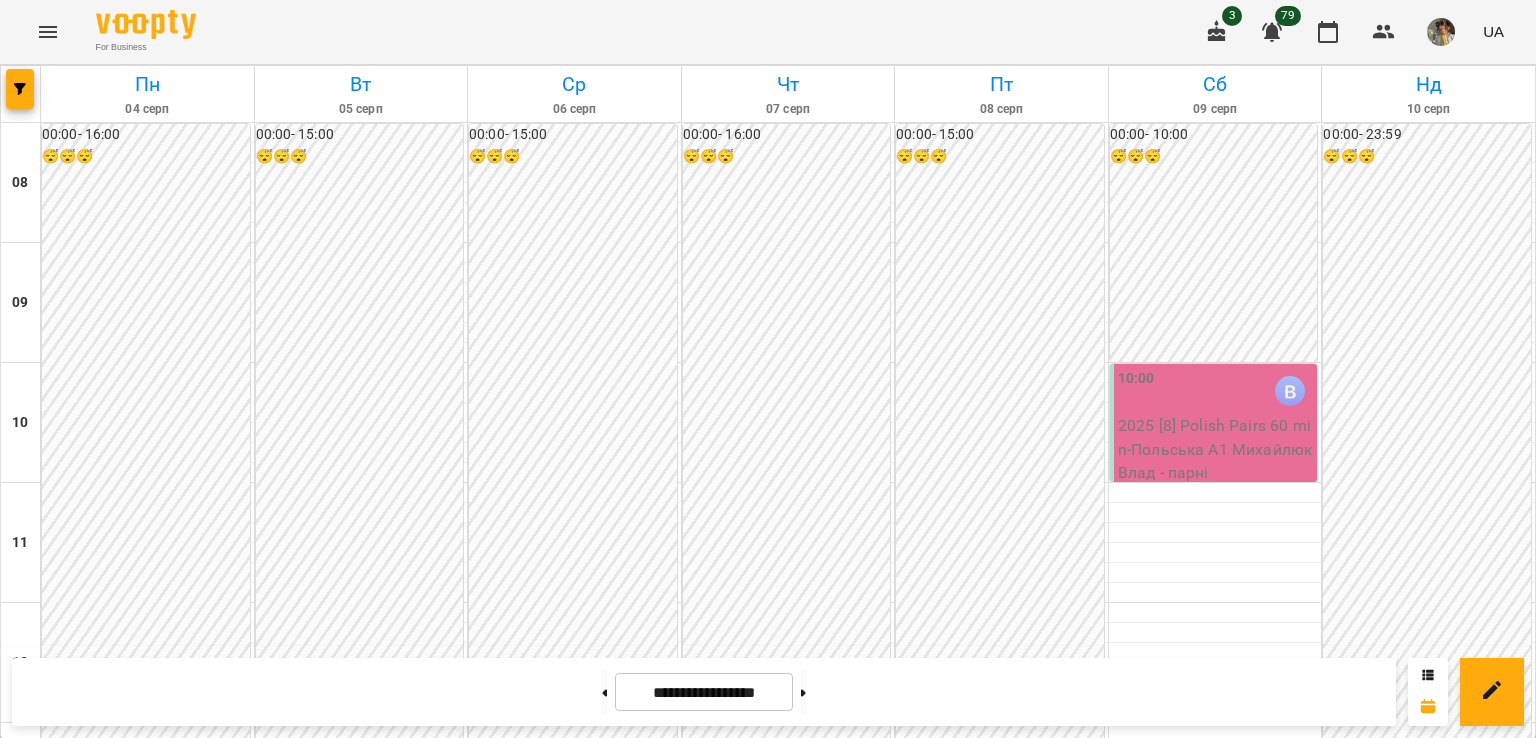 scroll, scrollTop: 1240, scrollLeft: 0, axis: vertical 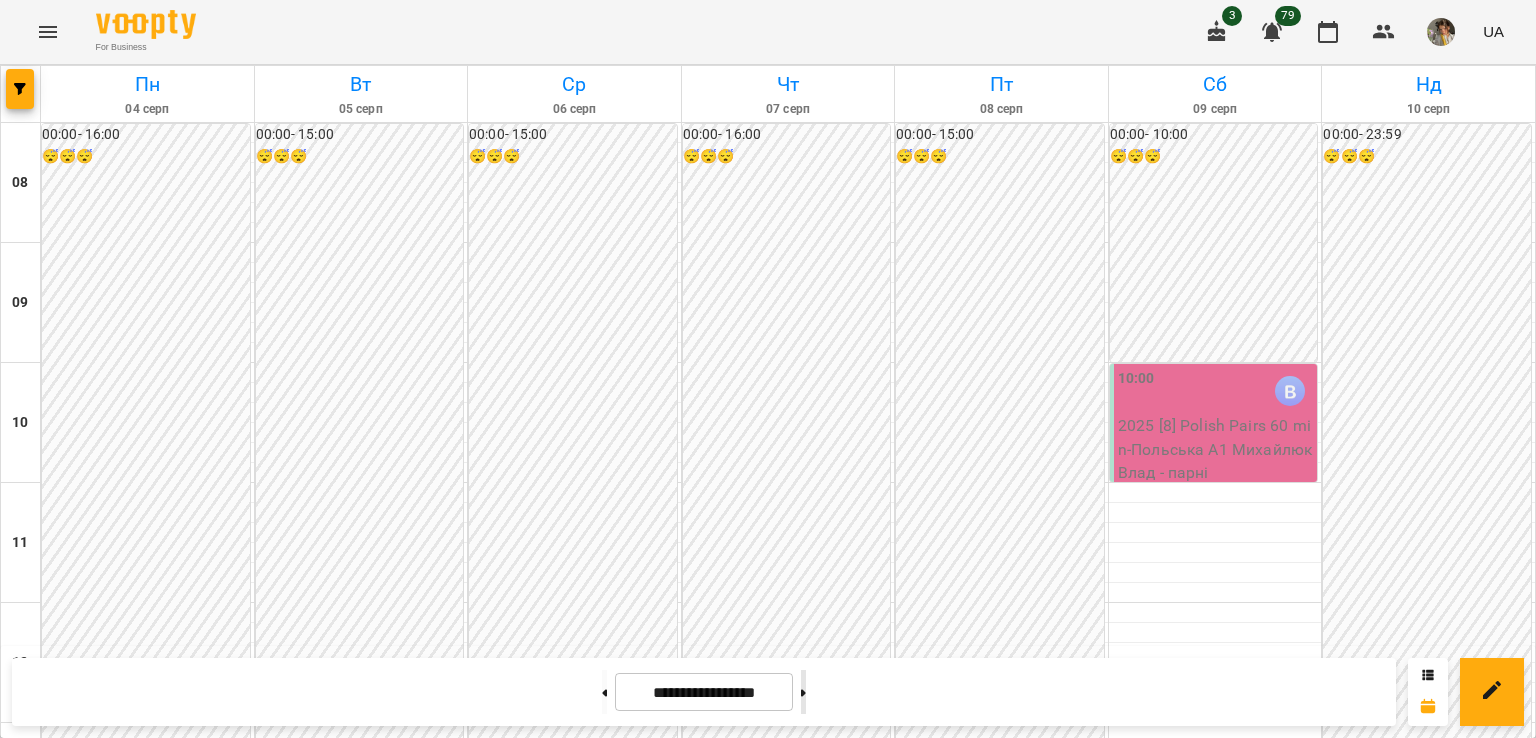 click at bounding box center [803, 692] 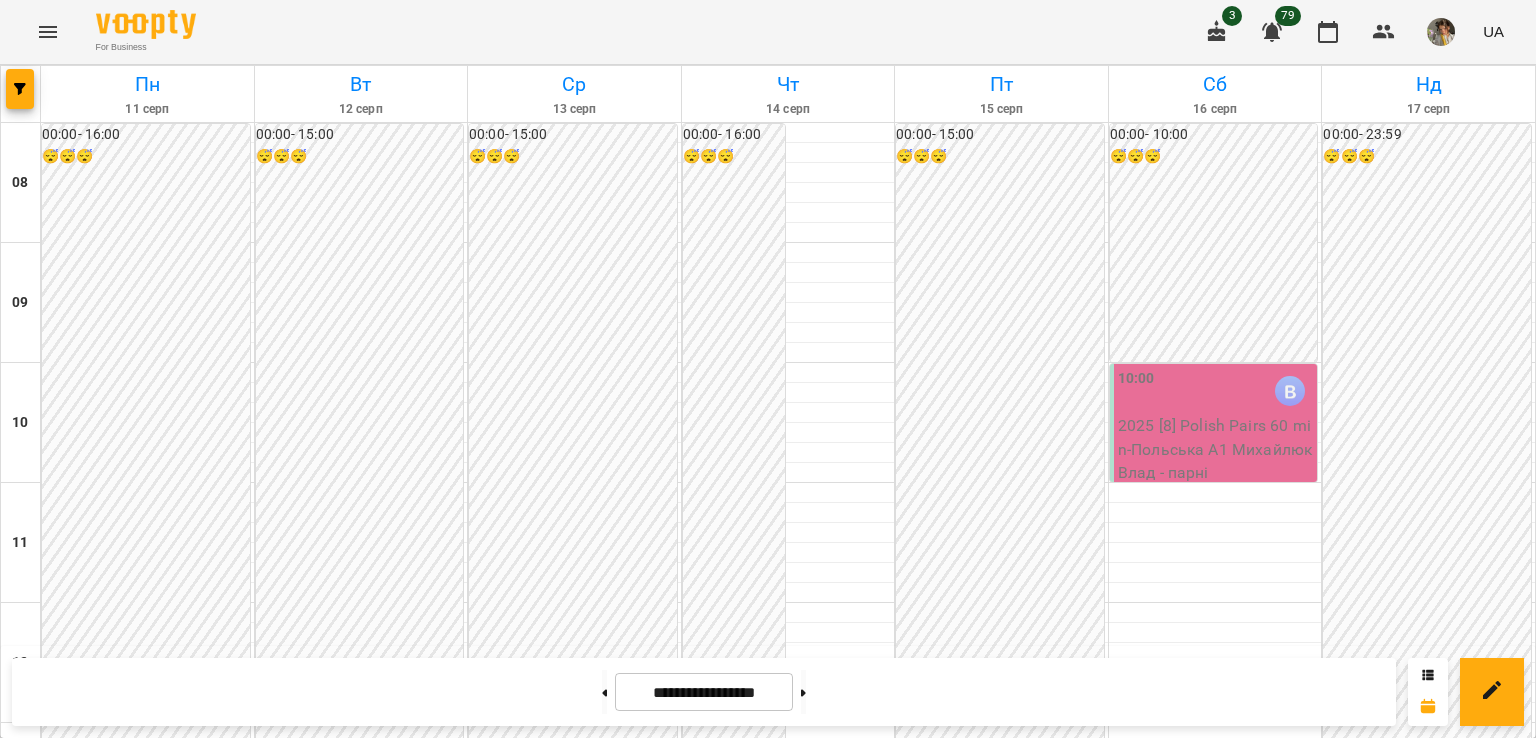 click on "NEW (8) Polish Groups 60 min - Англійська А1 Михайлюк - групові" at bounding box center (362, 1529) 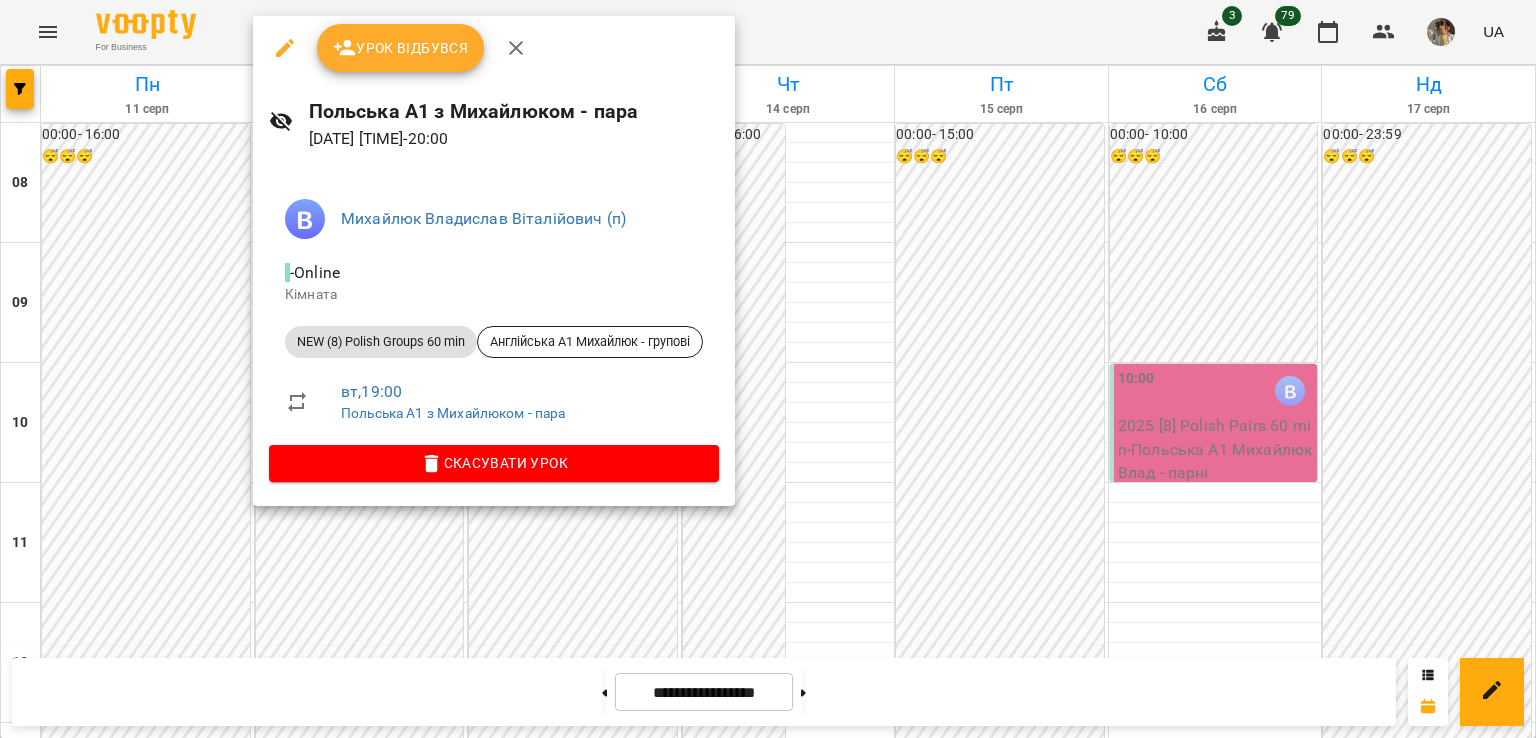 click at bounding box center (768, 369) 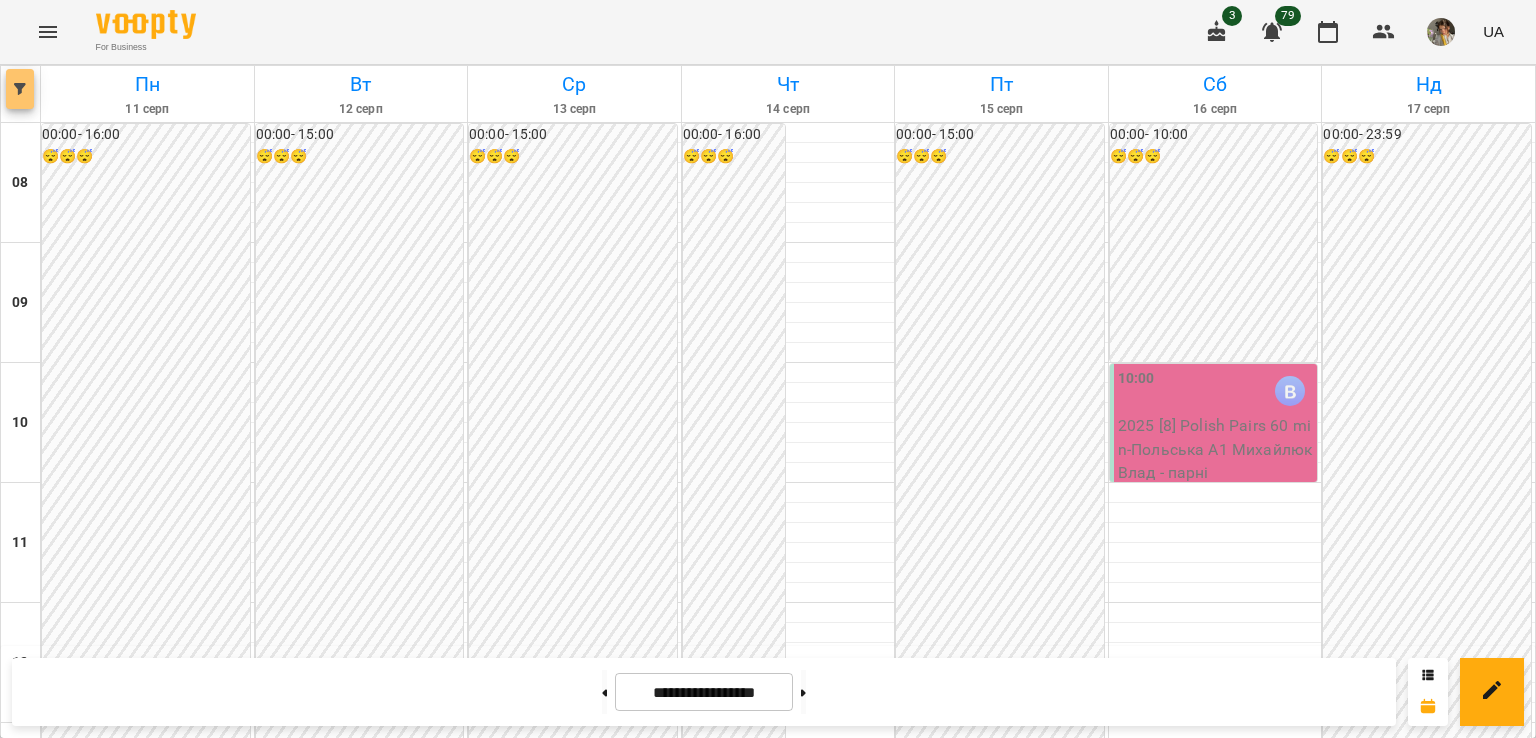 click at bounding box center [20, 89] 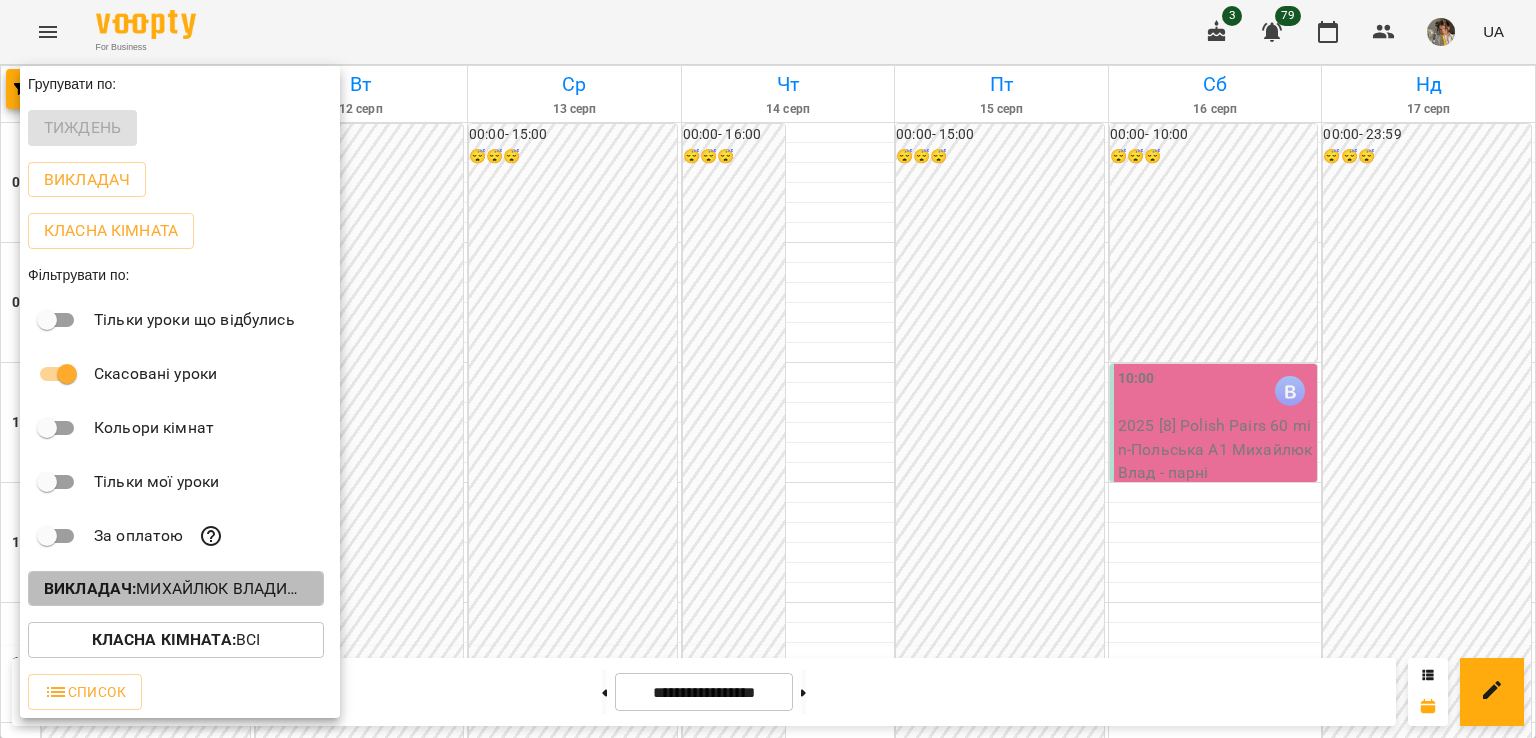 click on "Викладач :  Михайлюк Владислав Віталійович (п)" at bounding box center [176, 589] 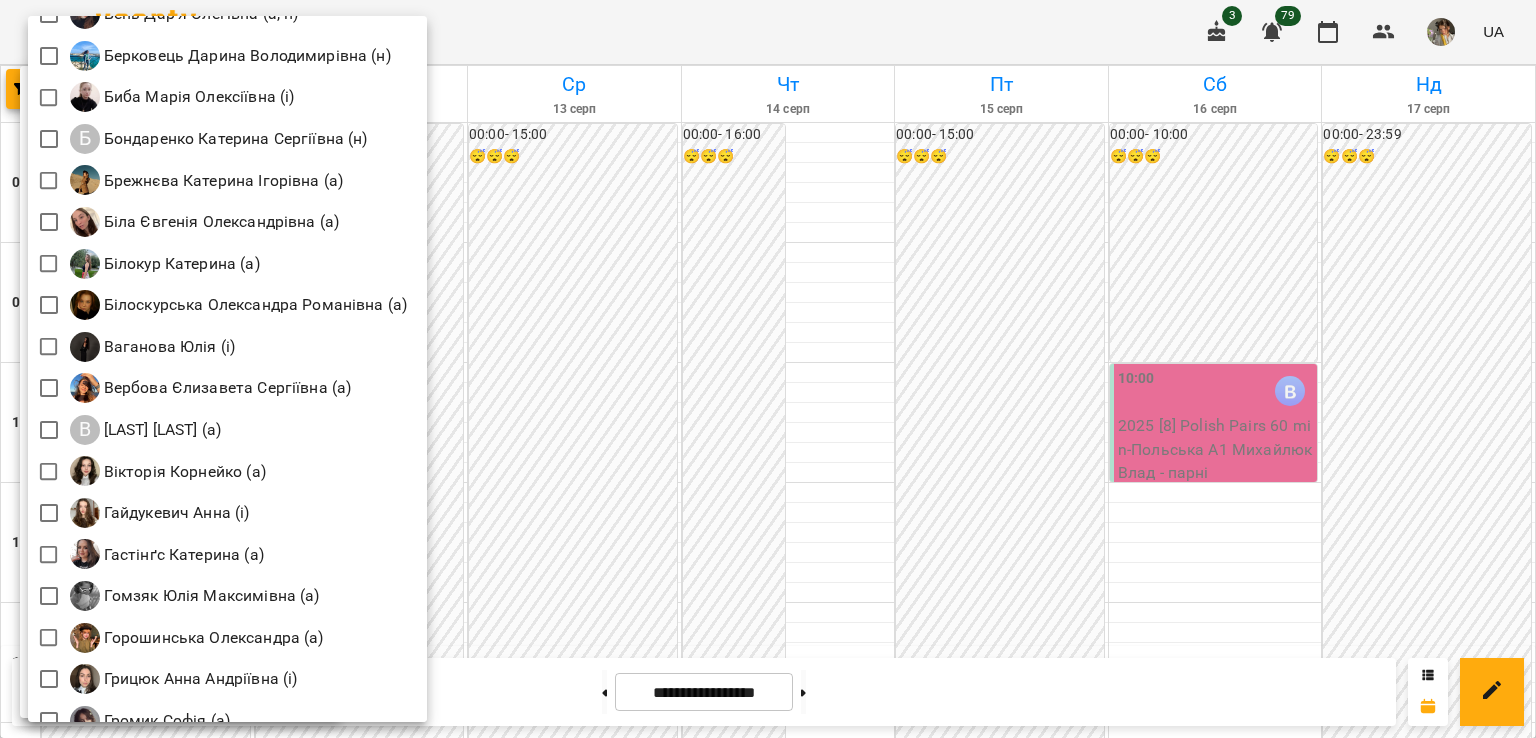 scroll, scrollTop: 272, scrollLeft: 0, axis: vertical 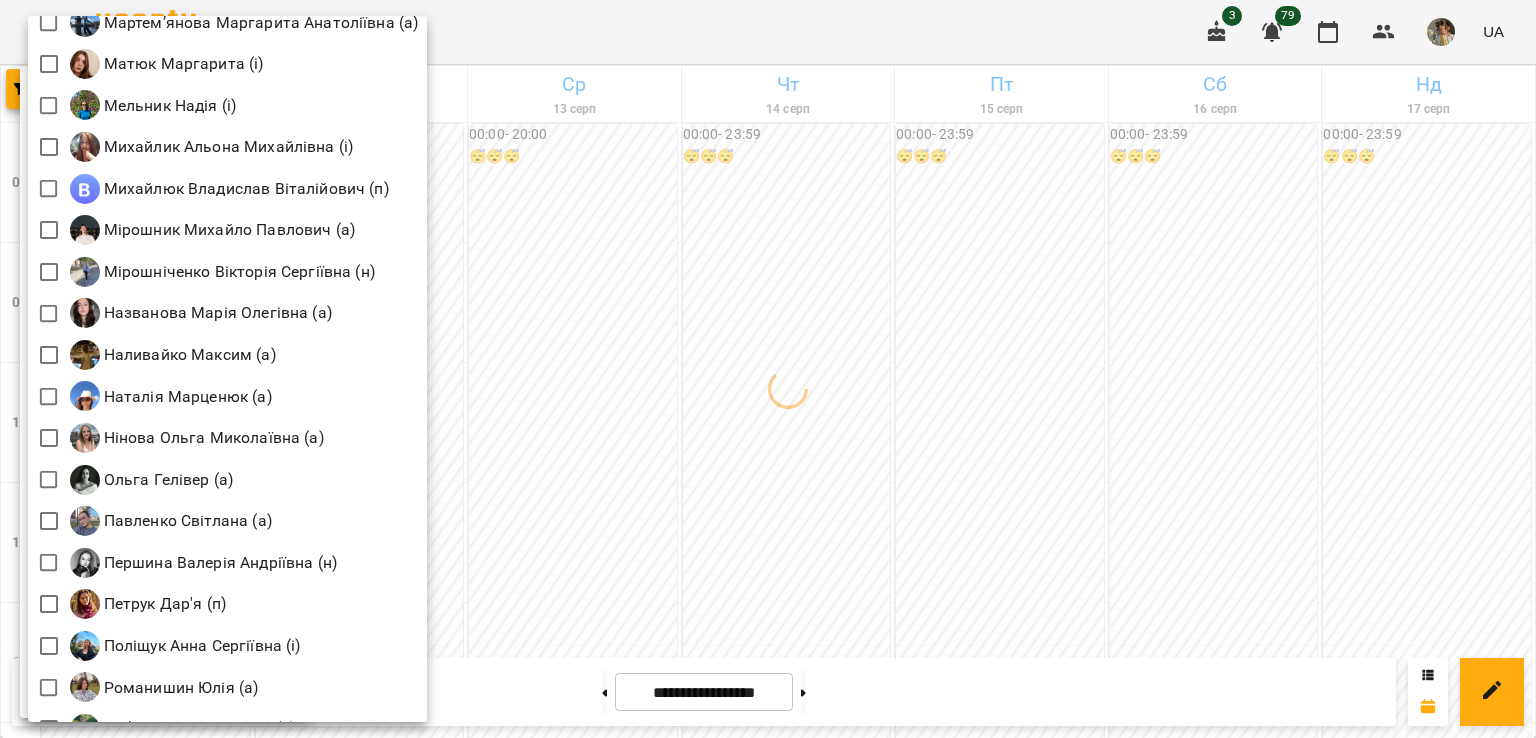 click at bounding box center (768, 369) 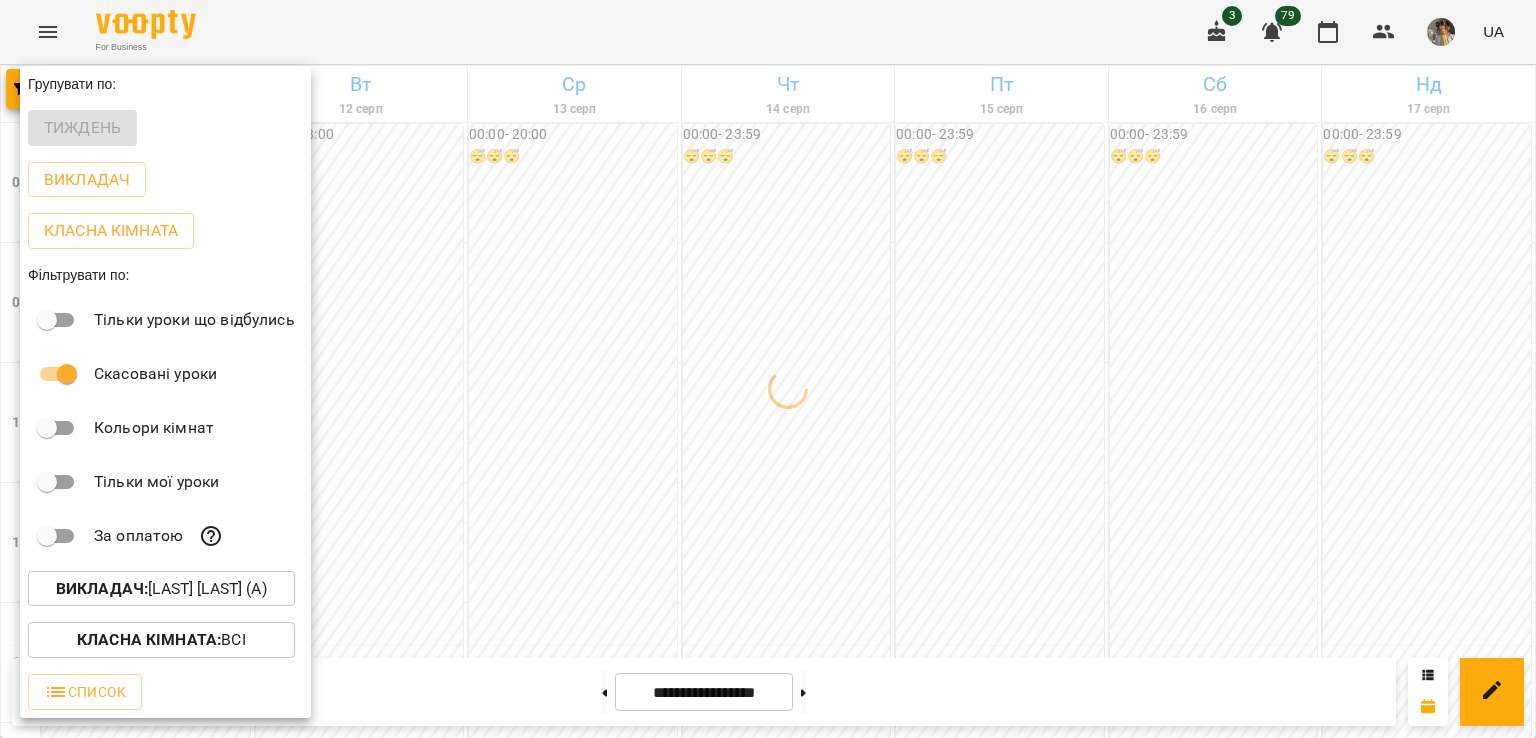 click at bounding box center (768, 369) 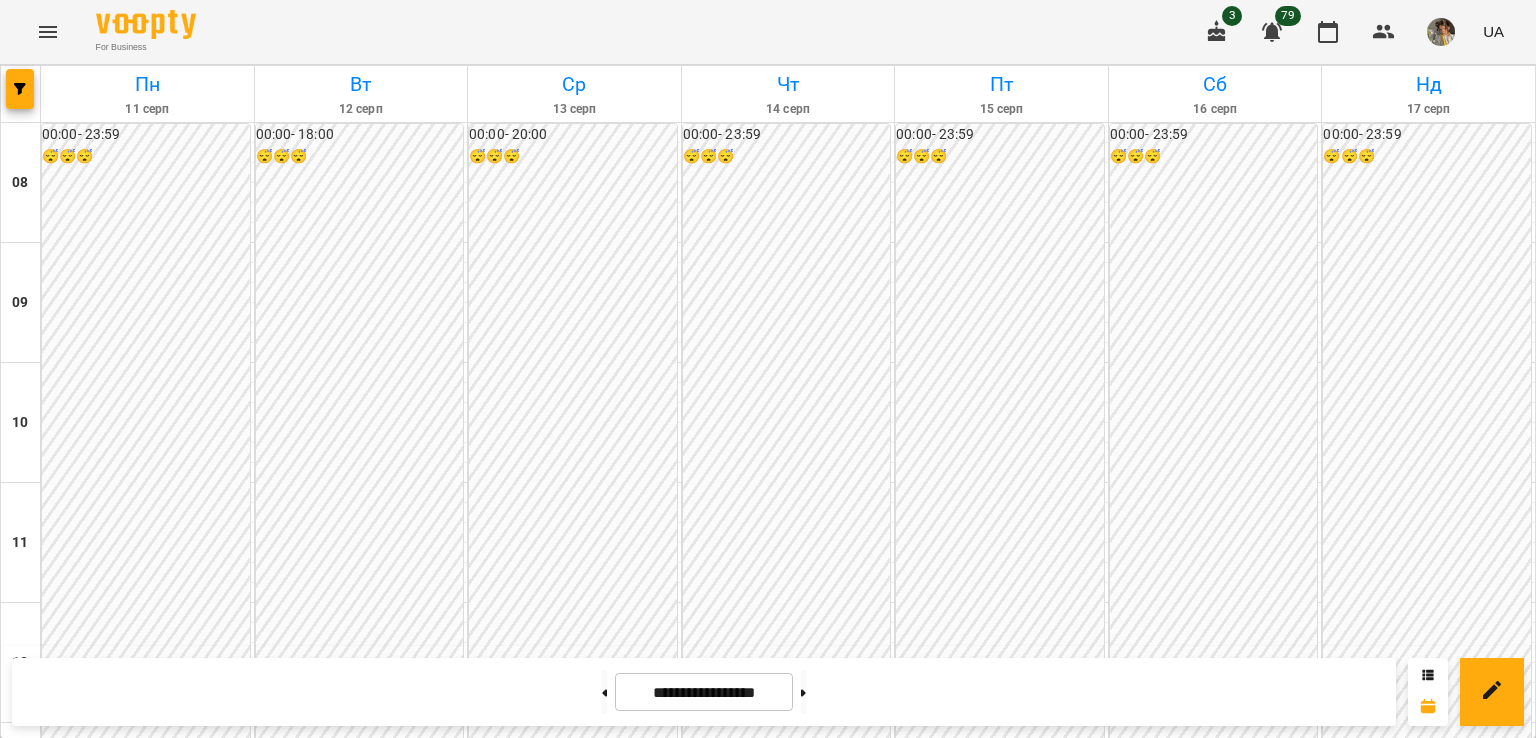 scroll, scrollTop: 1275, scrollLeft: 0, axis: vertical 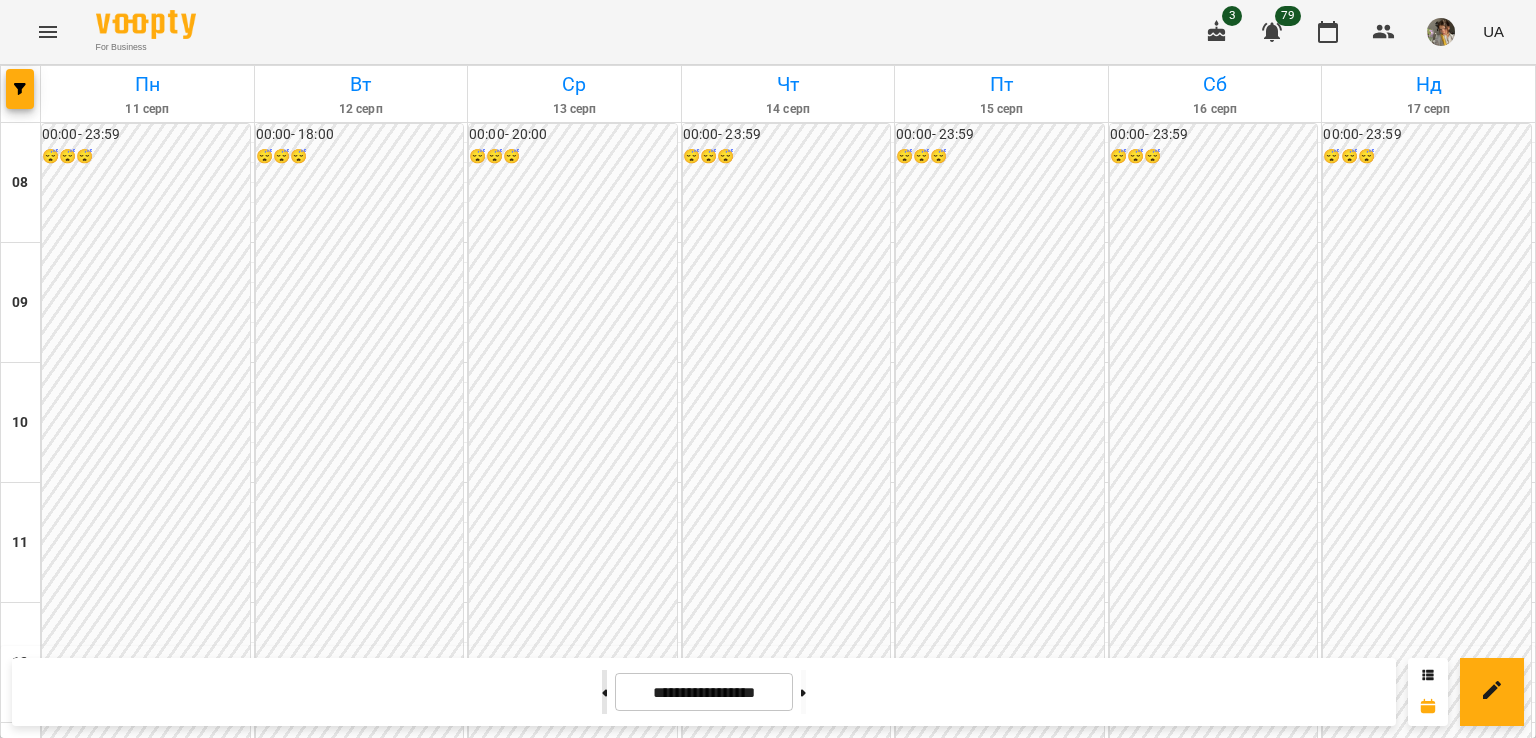 click at bounding box center (604, 692) 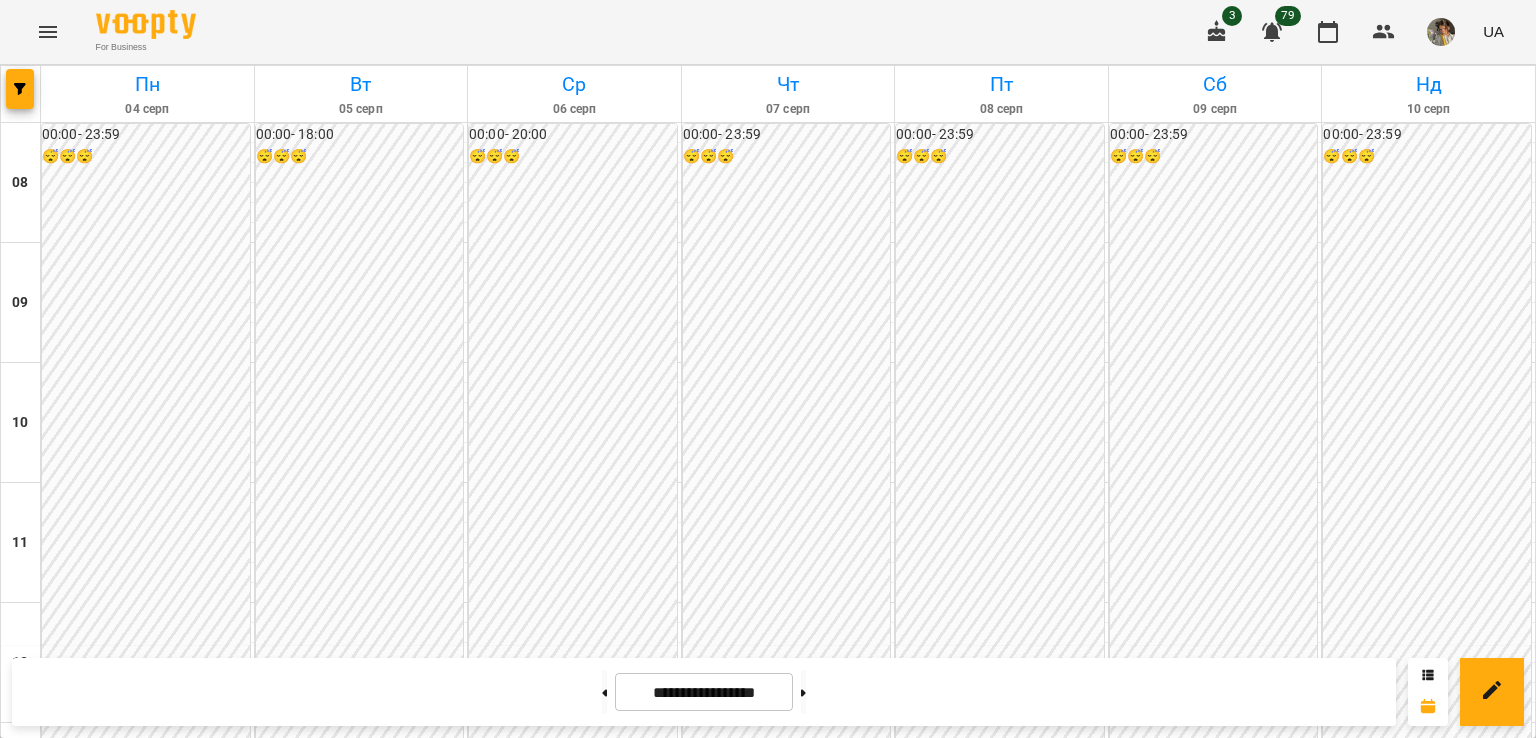 scroll, scrollTop: 1275, scrollLeft: 0, axis: vertical 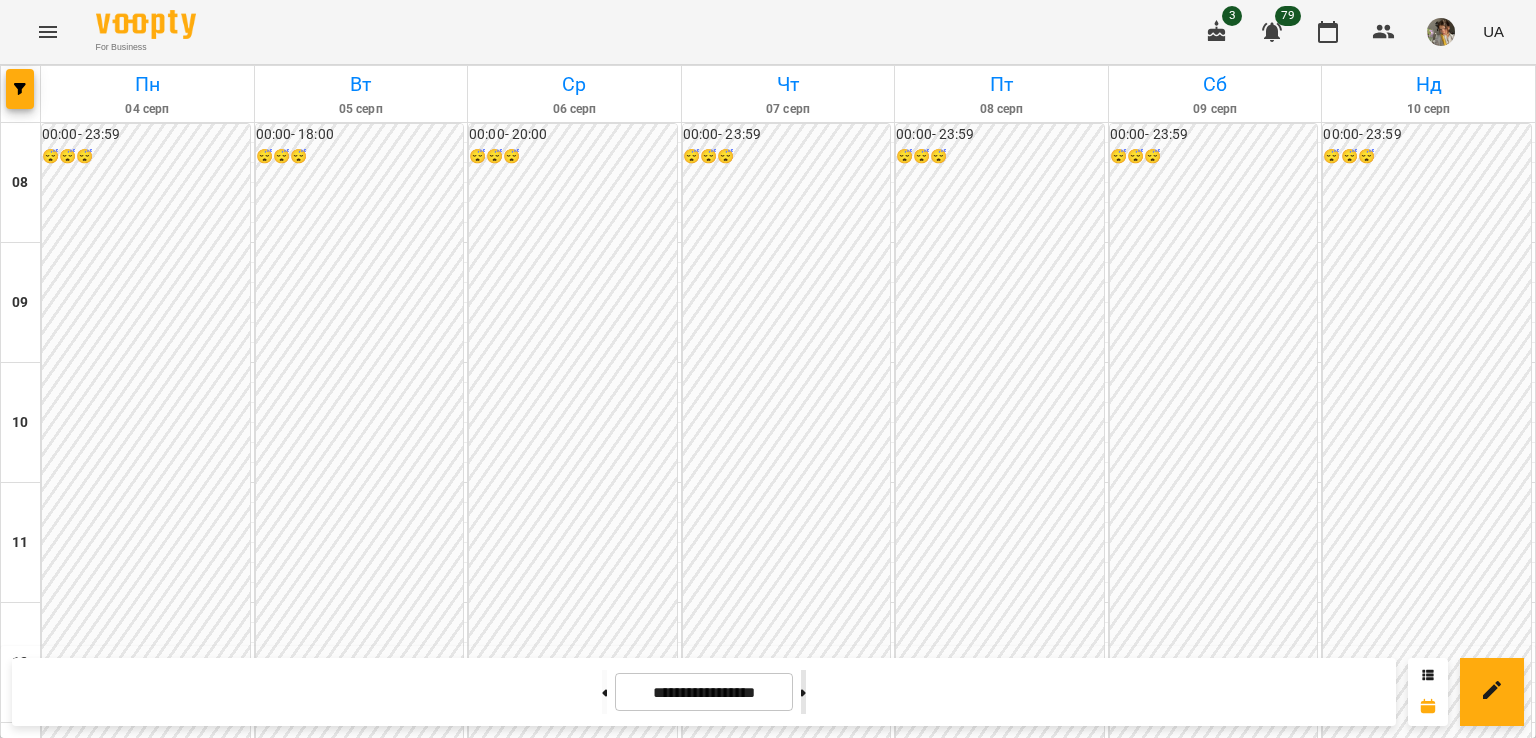 click at bounding box center [803, 692] 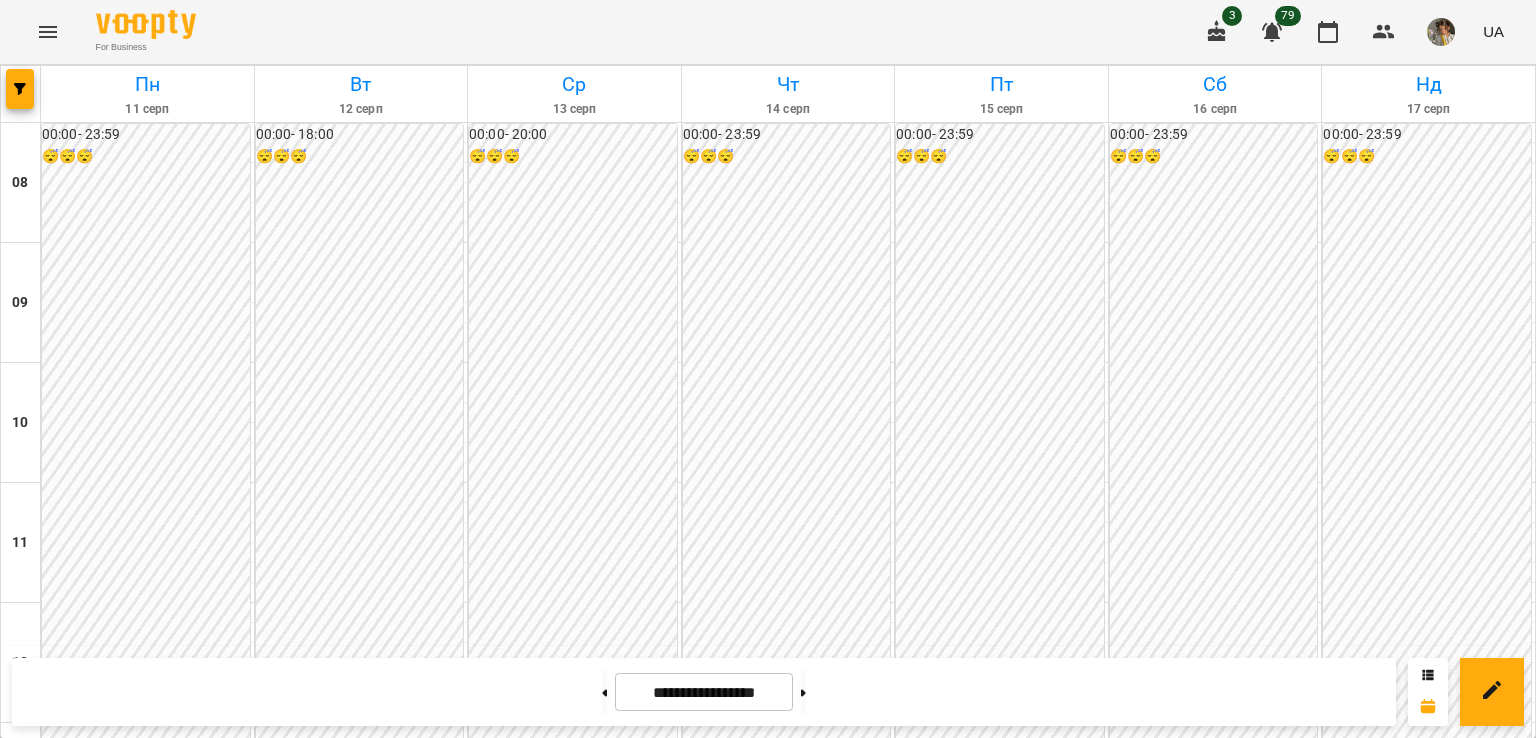 scroll, scrollTop: 0, scrollLeft: 0, axis: both 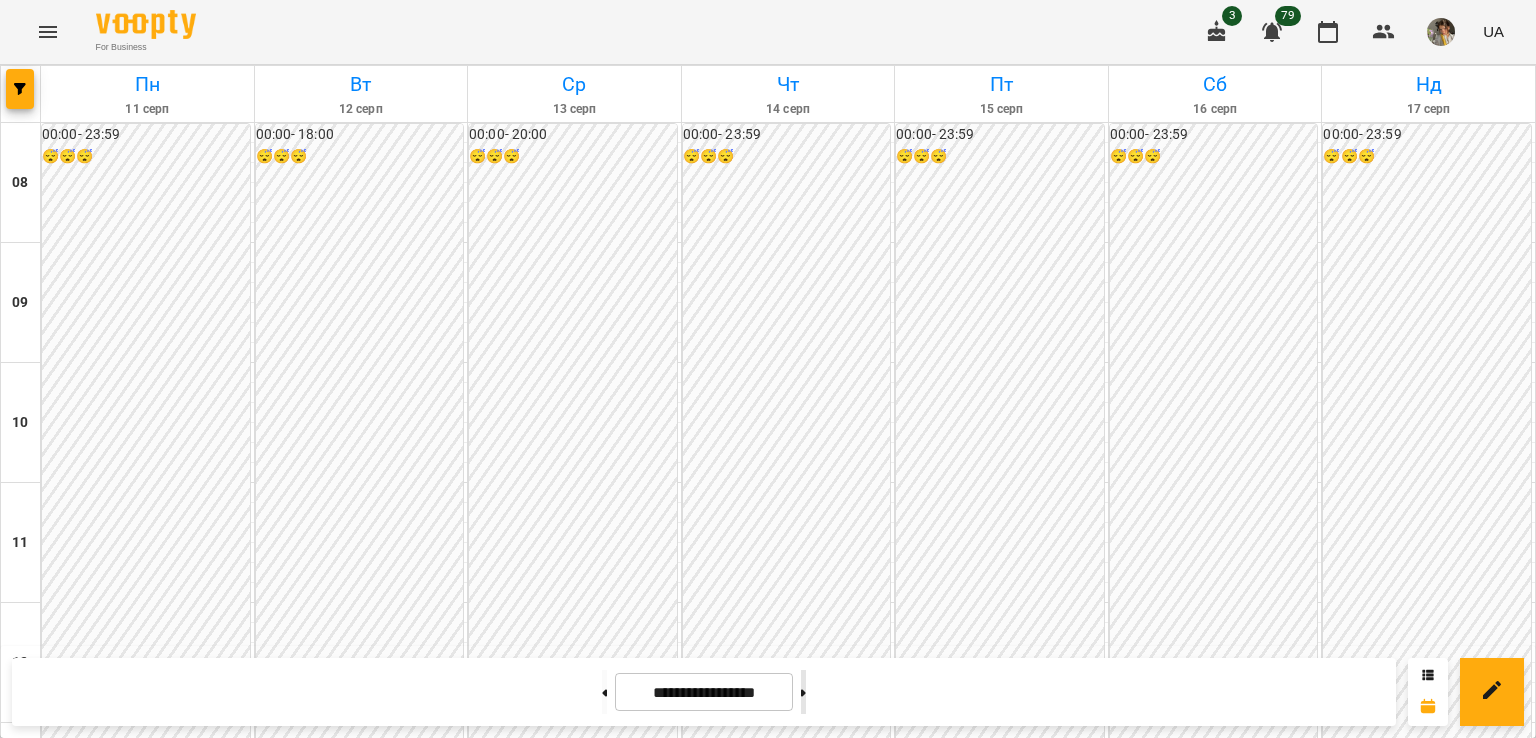 click at bounding box center (803, 692) 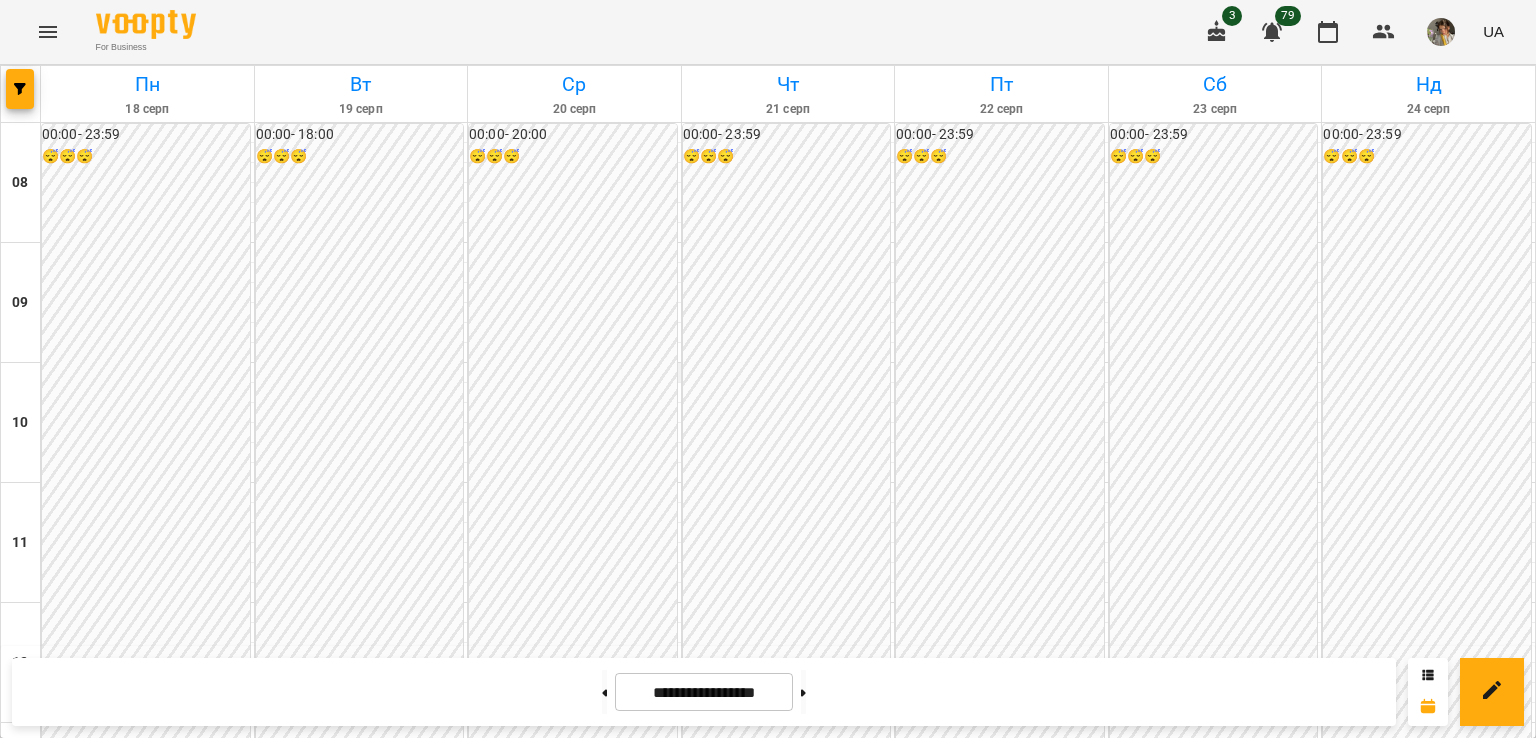 scroll, scrollTop: 0, scrollLeft: 0, axis: both 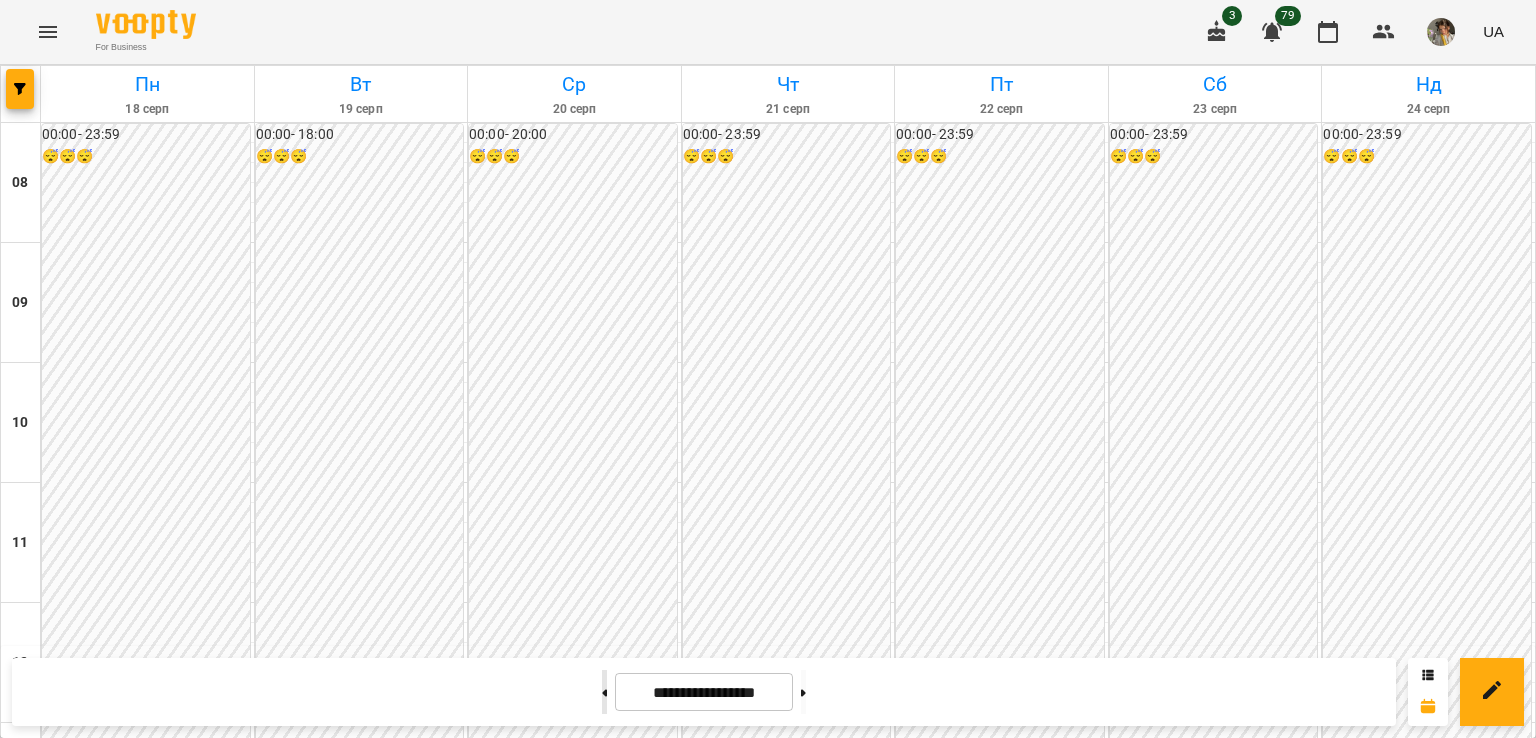 click 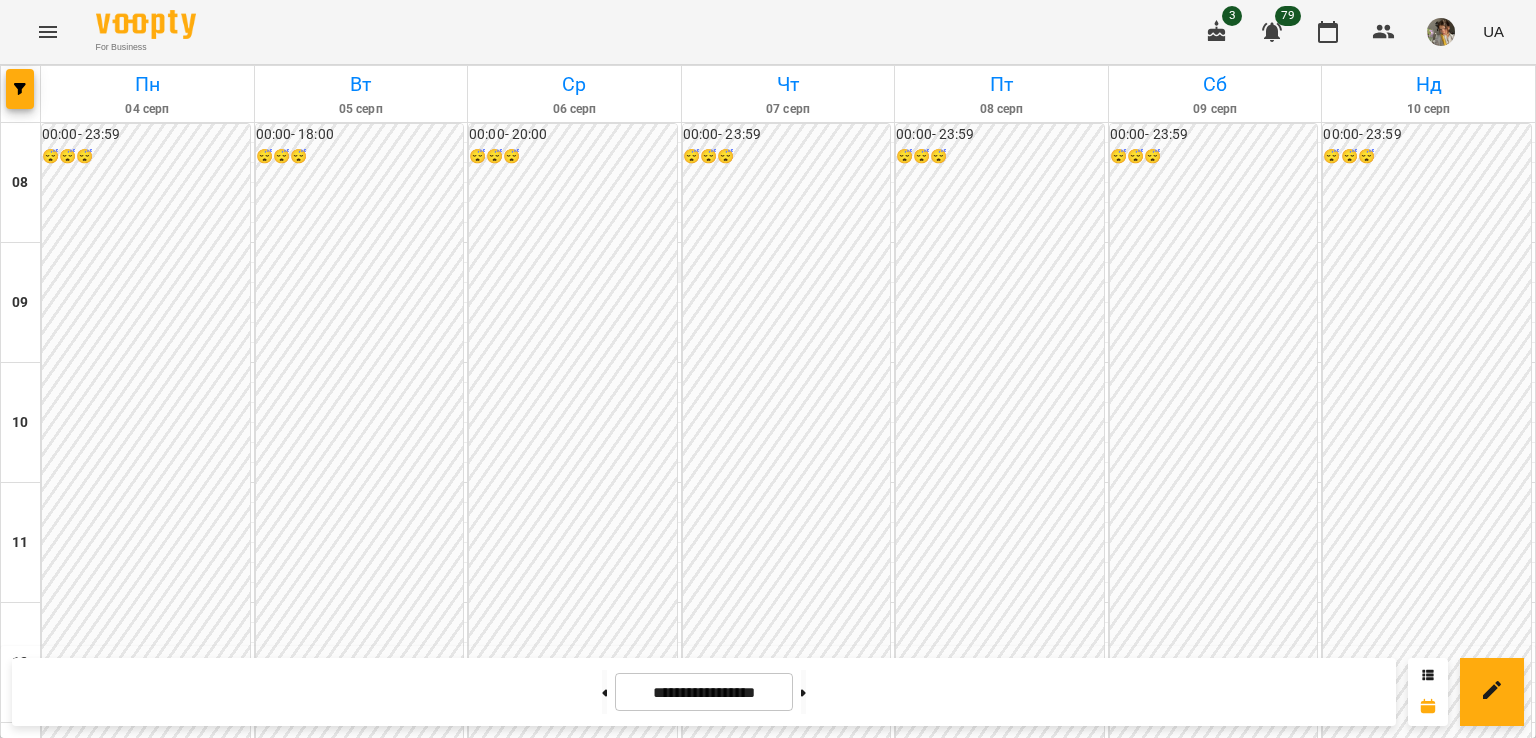 scroll, scrollTop: 1275, scrollLeft: 0, axis: vertical 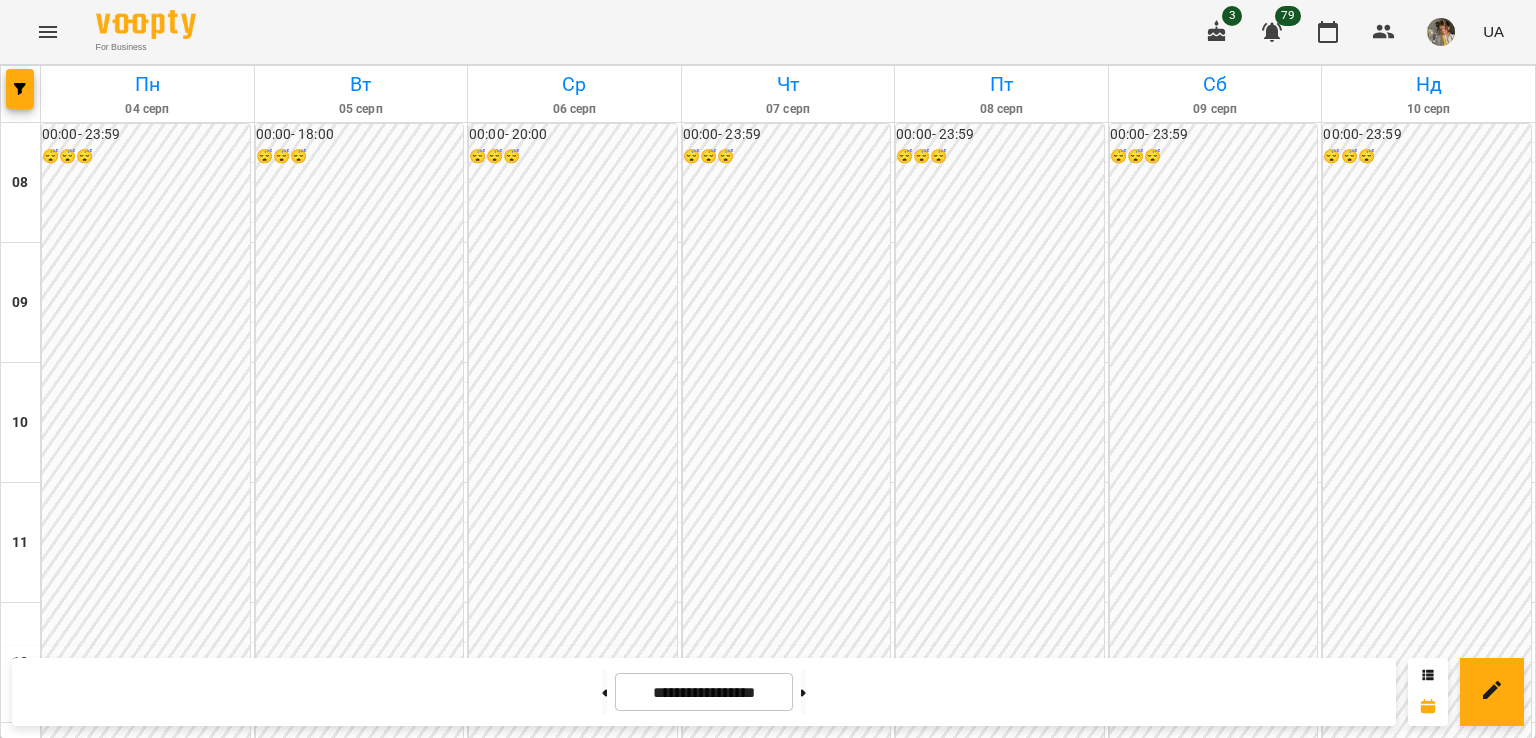 click on "2" at bounding box center (362, 1506) 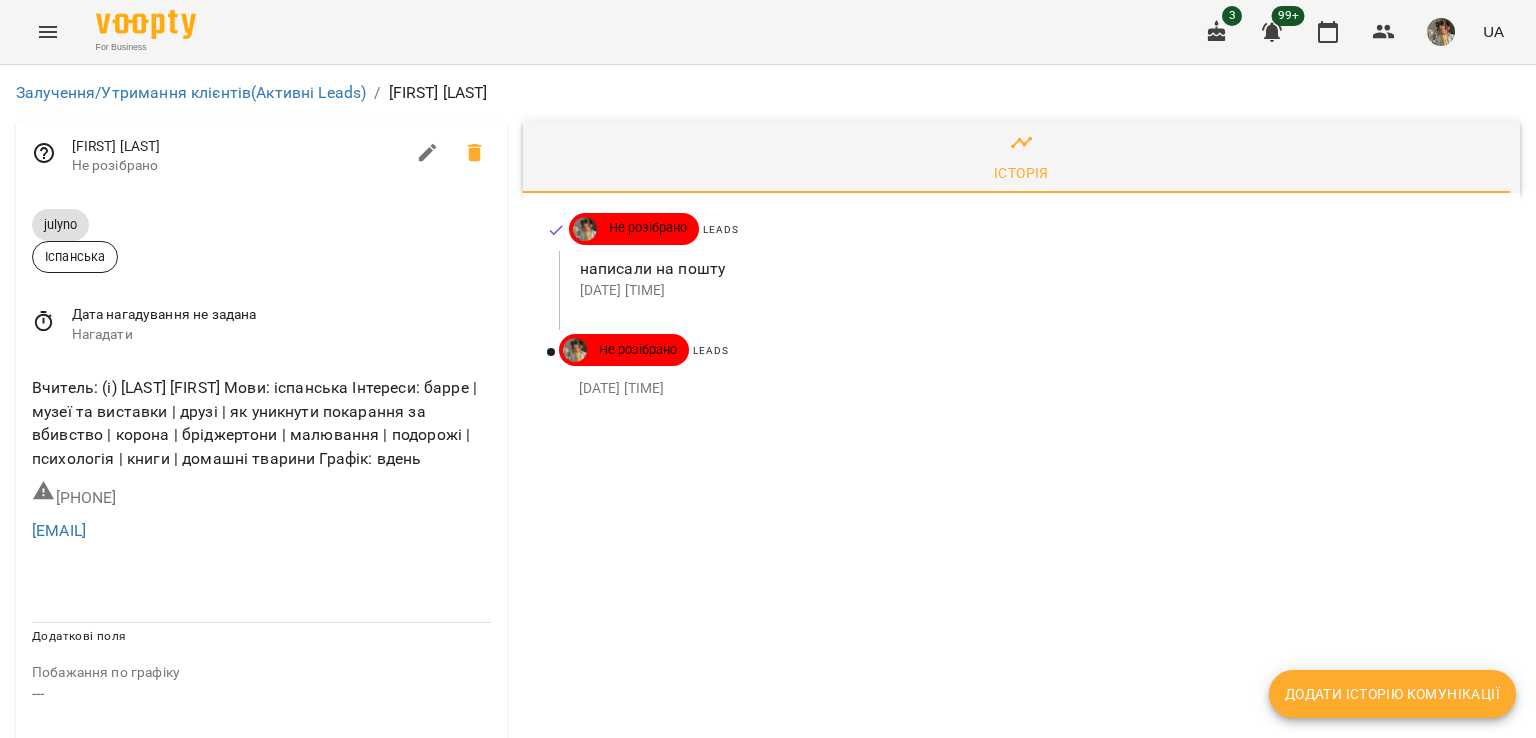 scroll, scrollTop: 0, scrollLeft: 0, axis: both 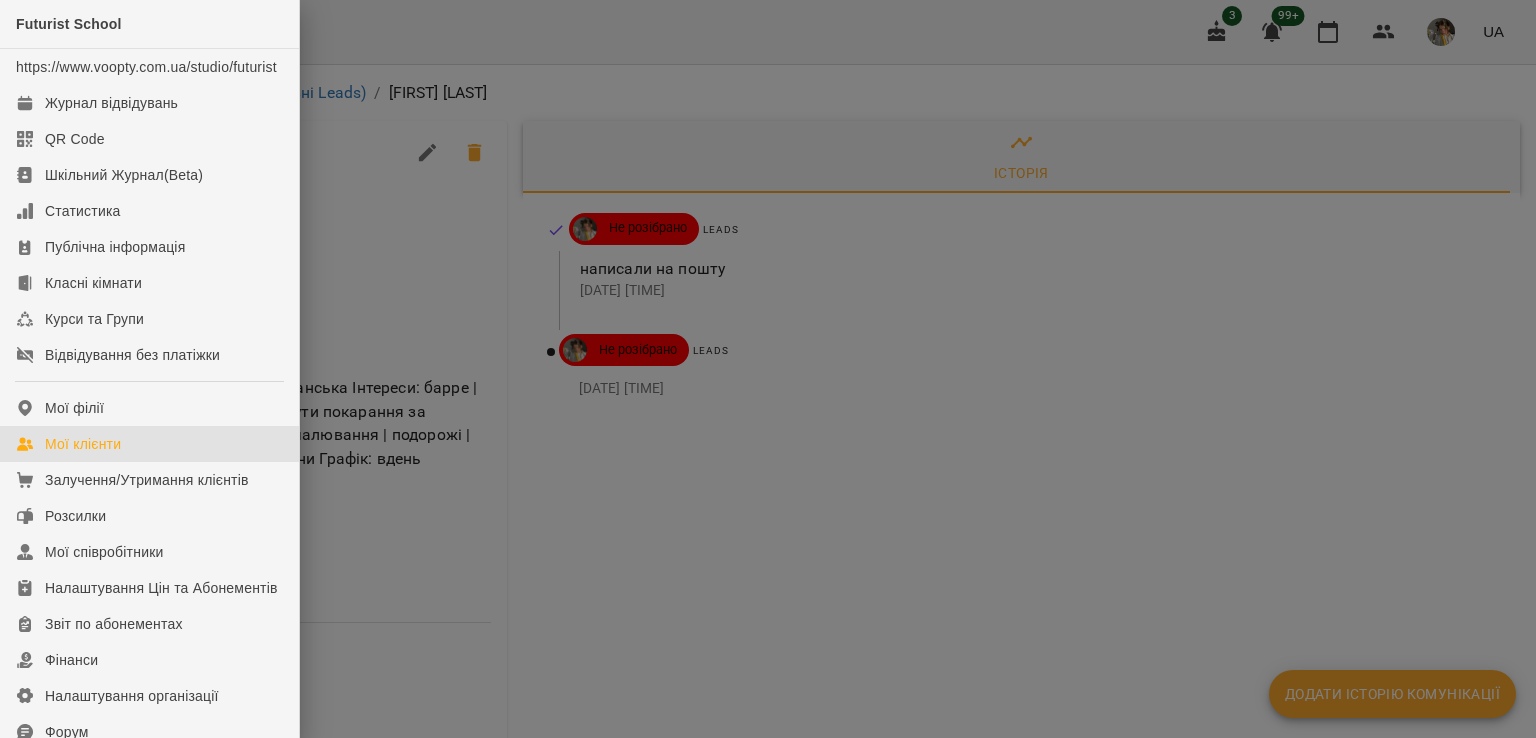 click on "Мої клієнти" at bounding box center [149, 444] 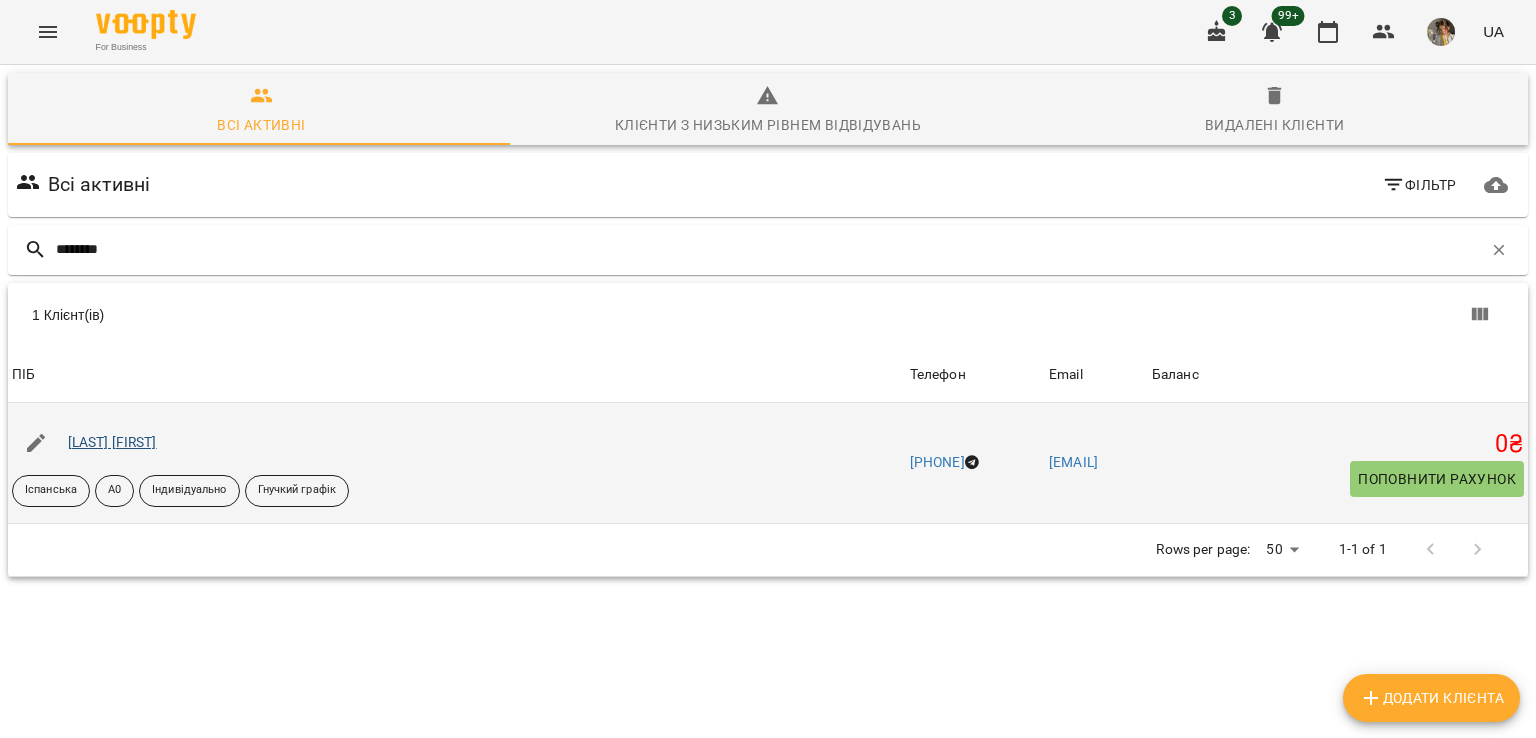 type on "********" 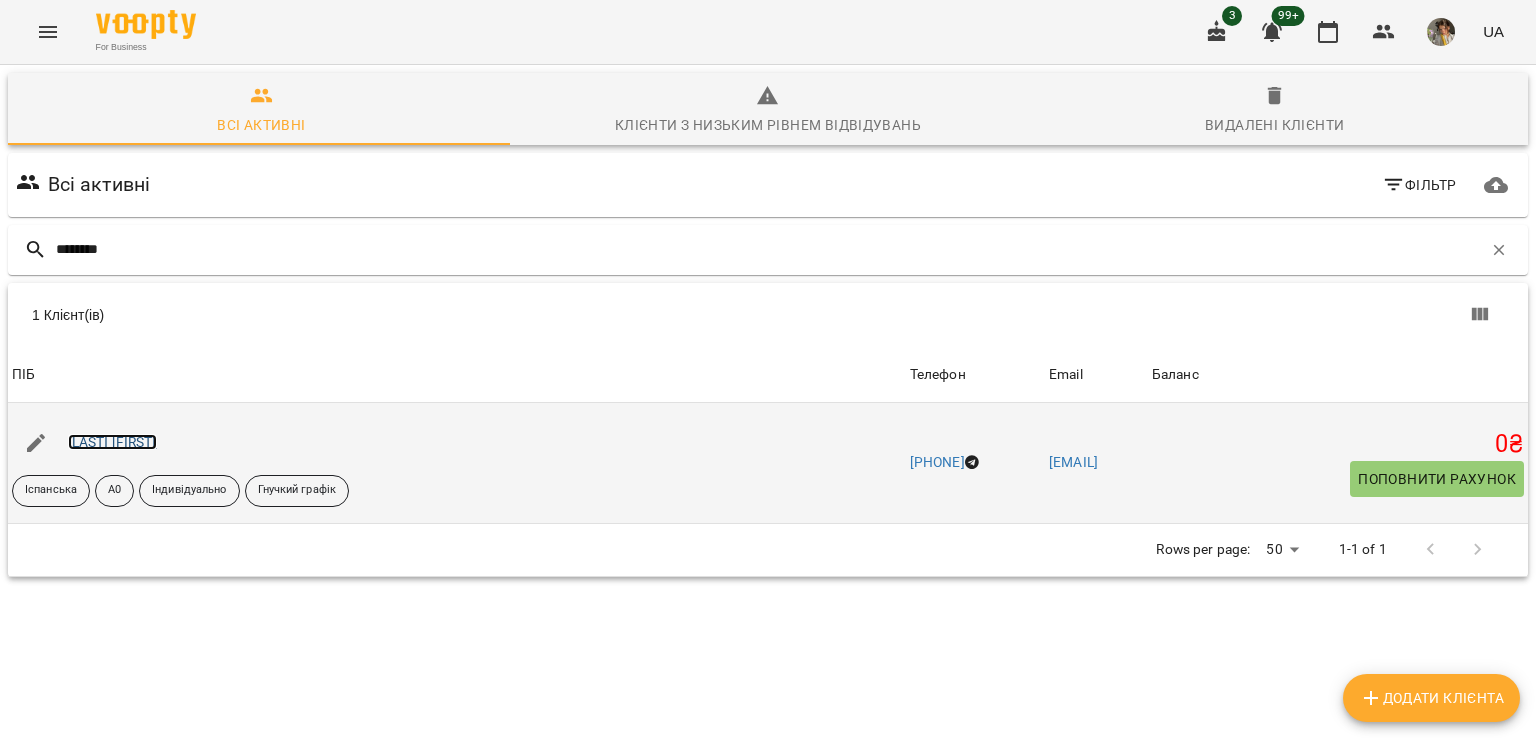 click on "[FIRST] [LAST]" at bounding box center [112, 442] 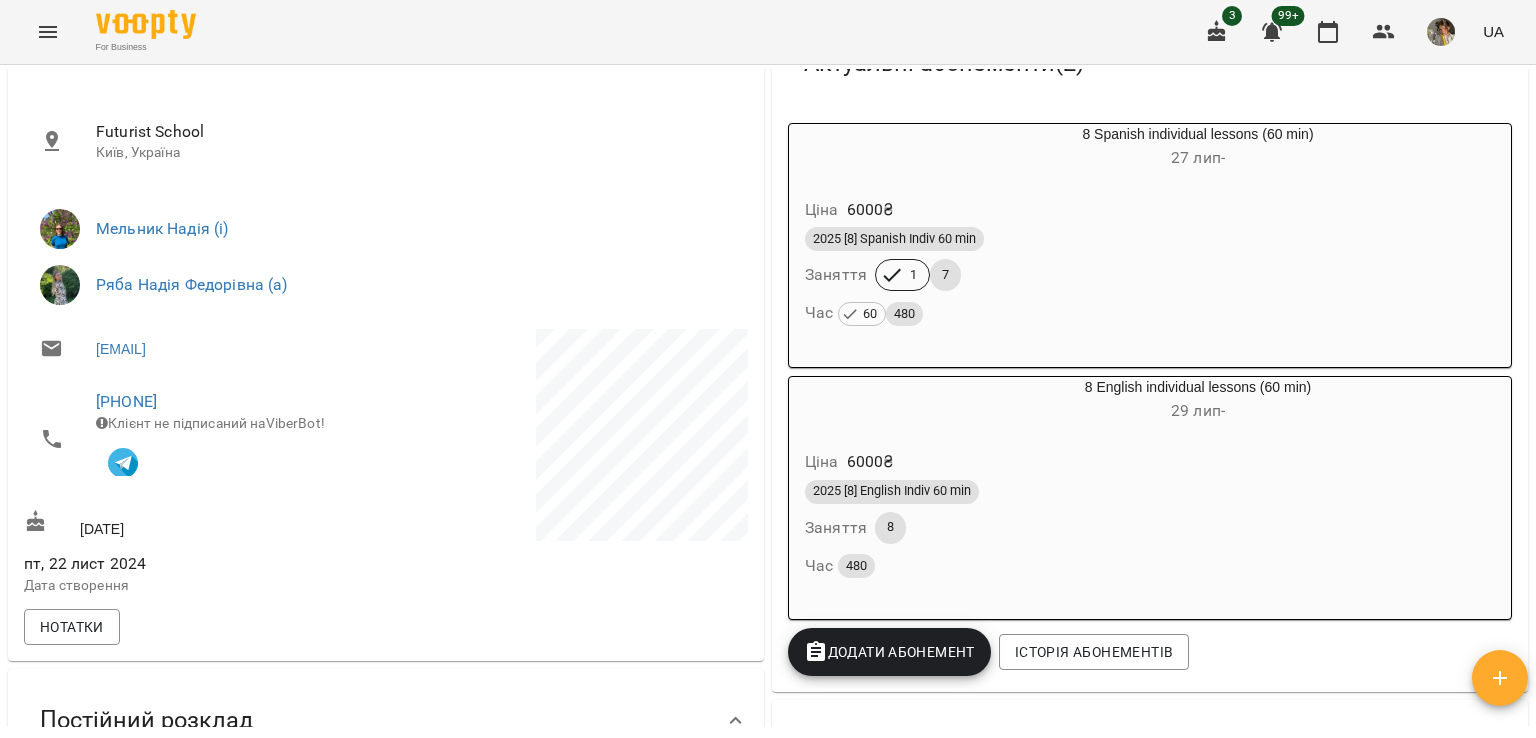 scroll, scrollTop: 0, scrollLeft: 0, axis: both 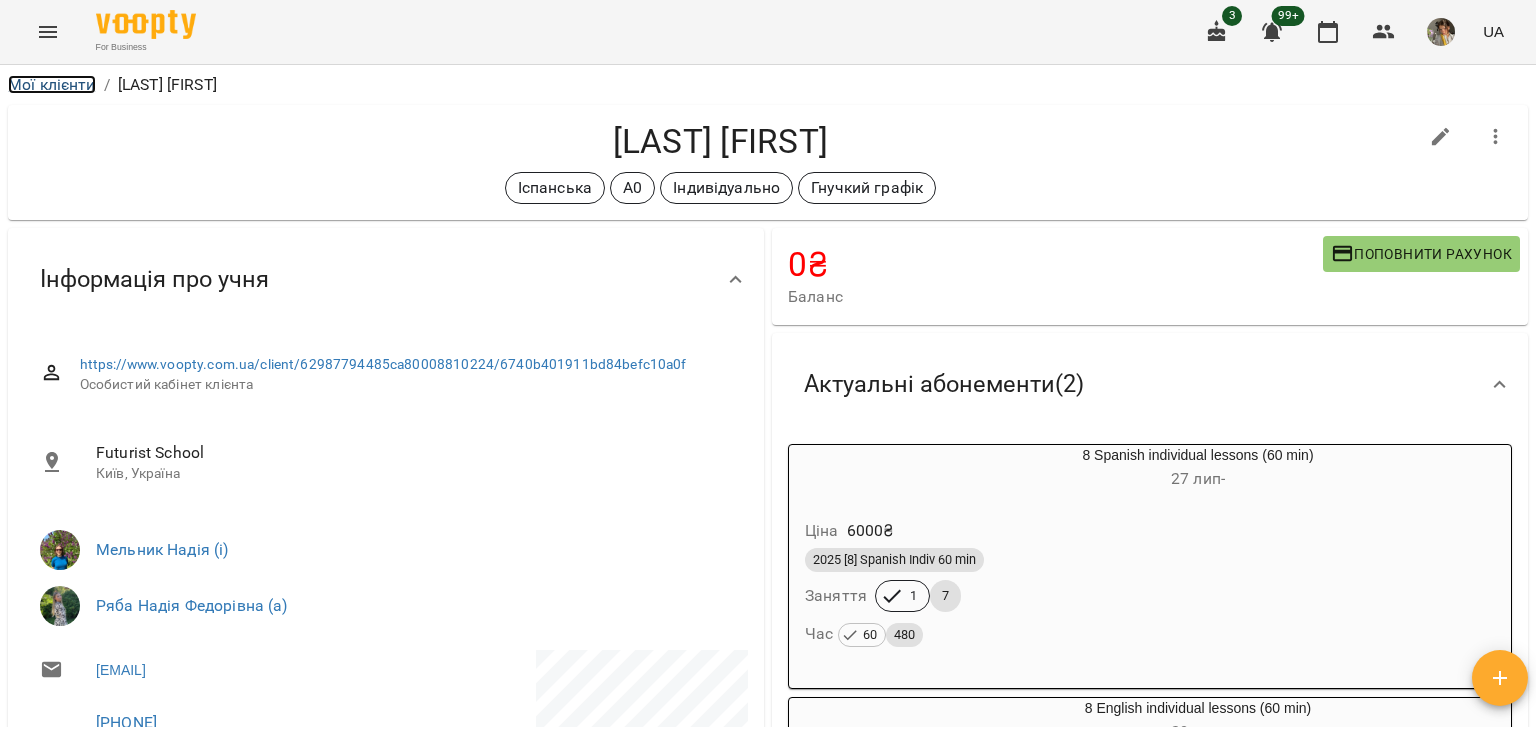 click on "Мої клієнти" at bounding box center (52, 84) 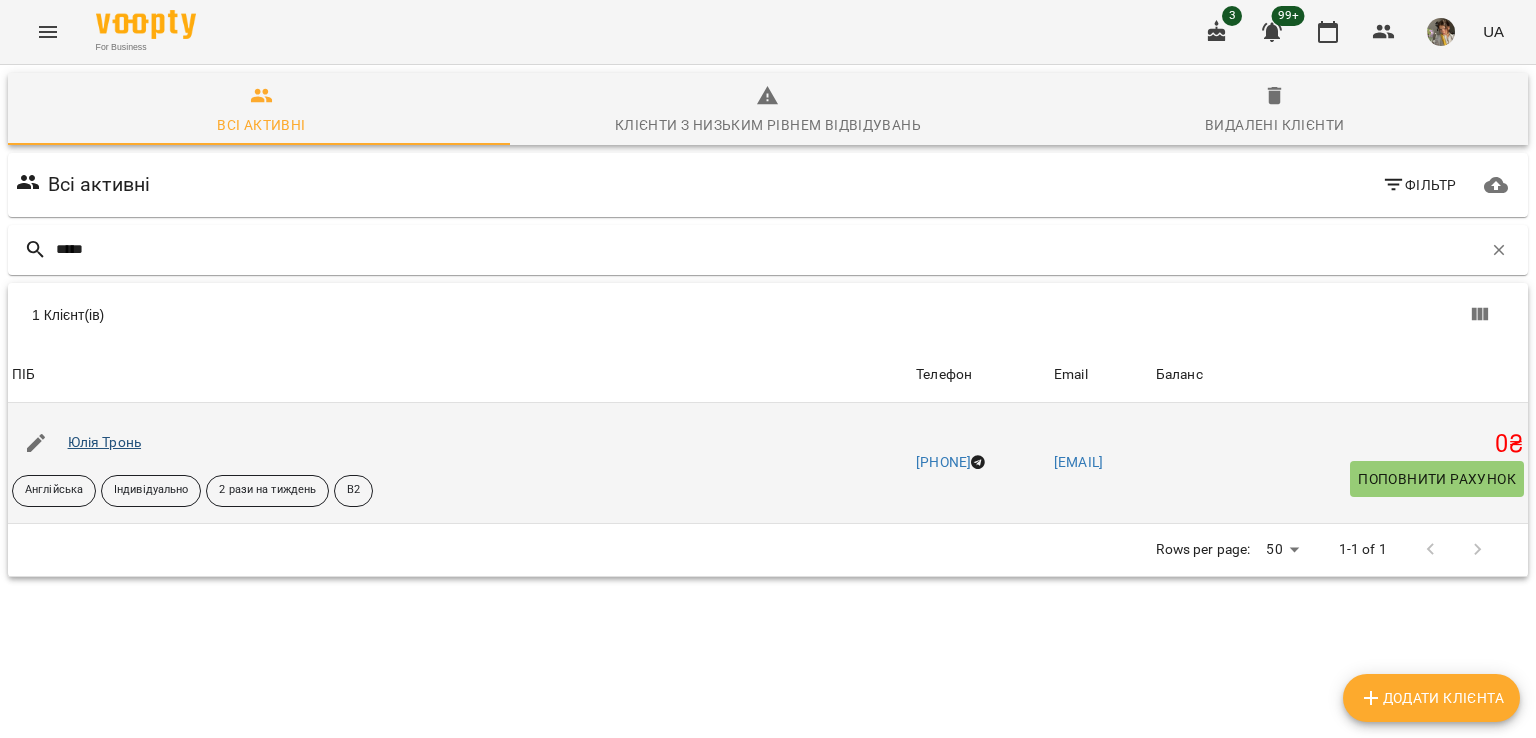 type on "*****" 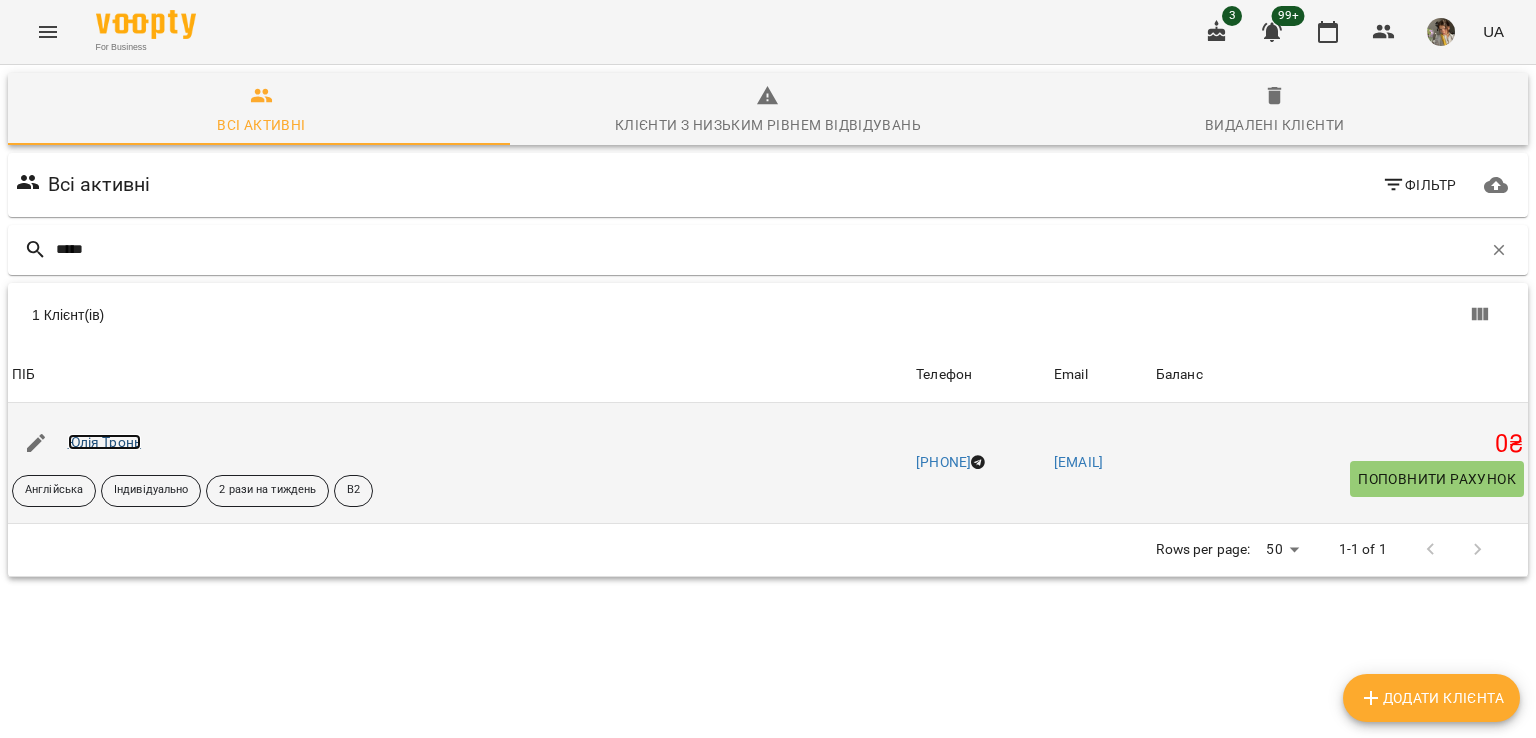 click on "Юлія Тронь" at bounding box center (104, 442) 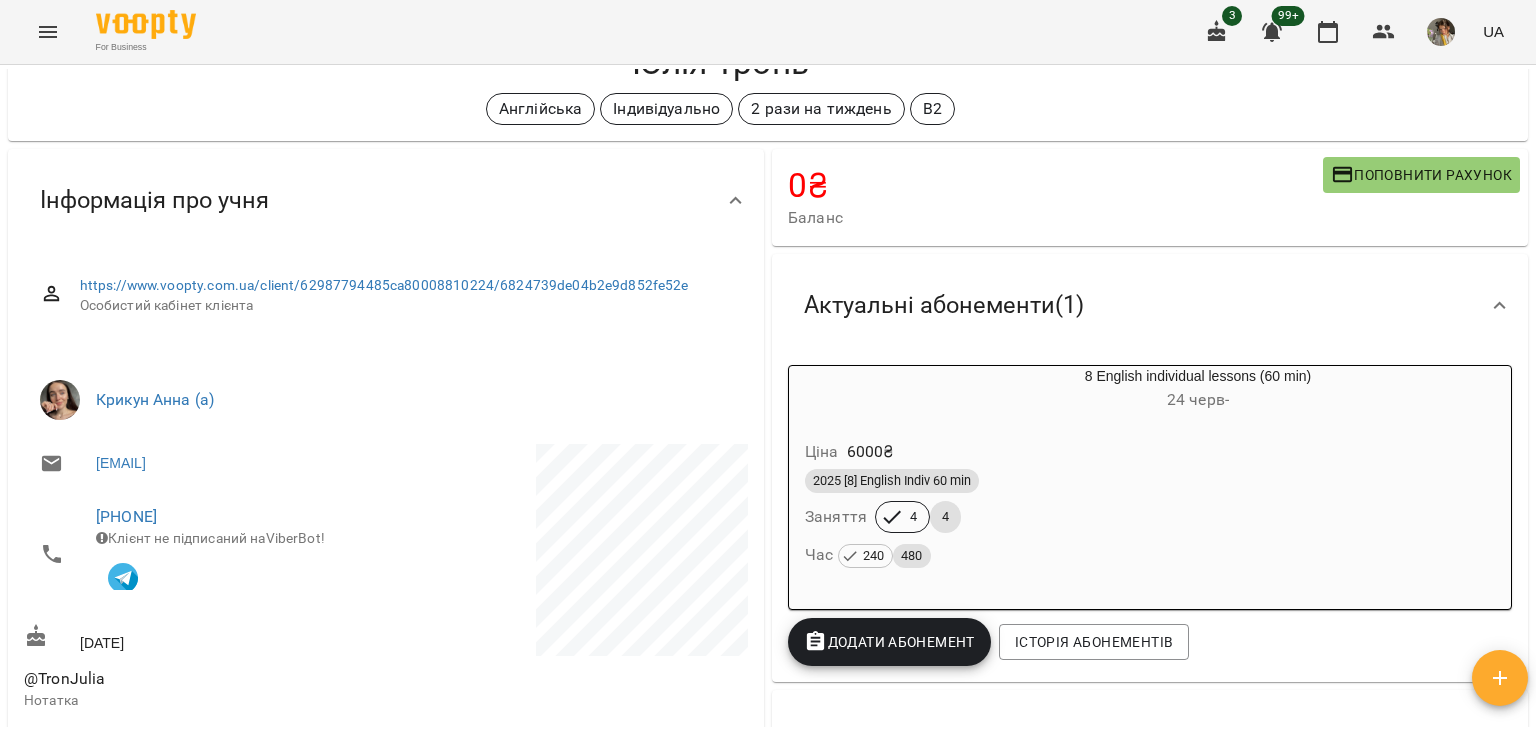 scroll, scrollTop: 0, scrollLeft: 0, axis: both 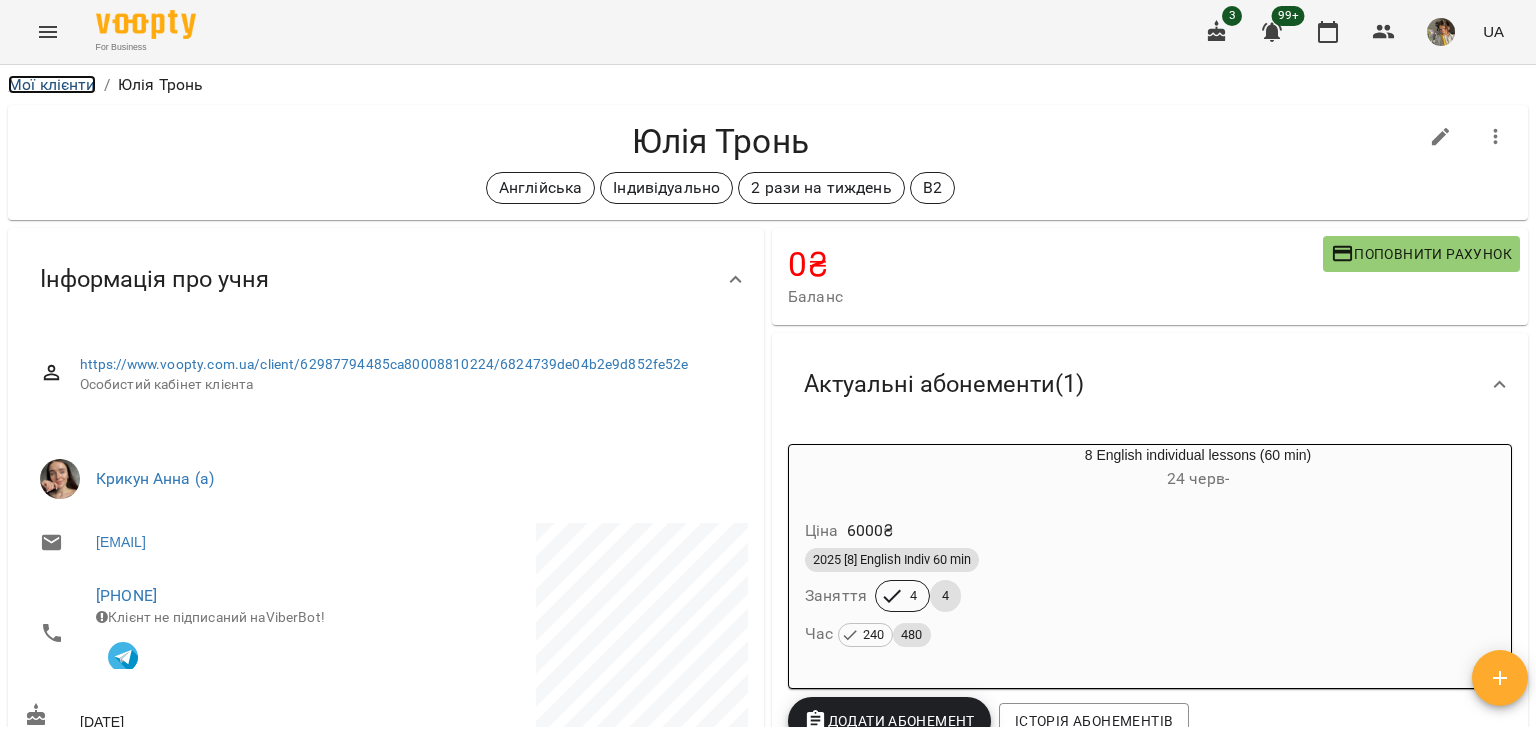click on "Мої клієнти" at bounding box center (52, 84) 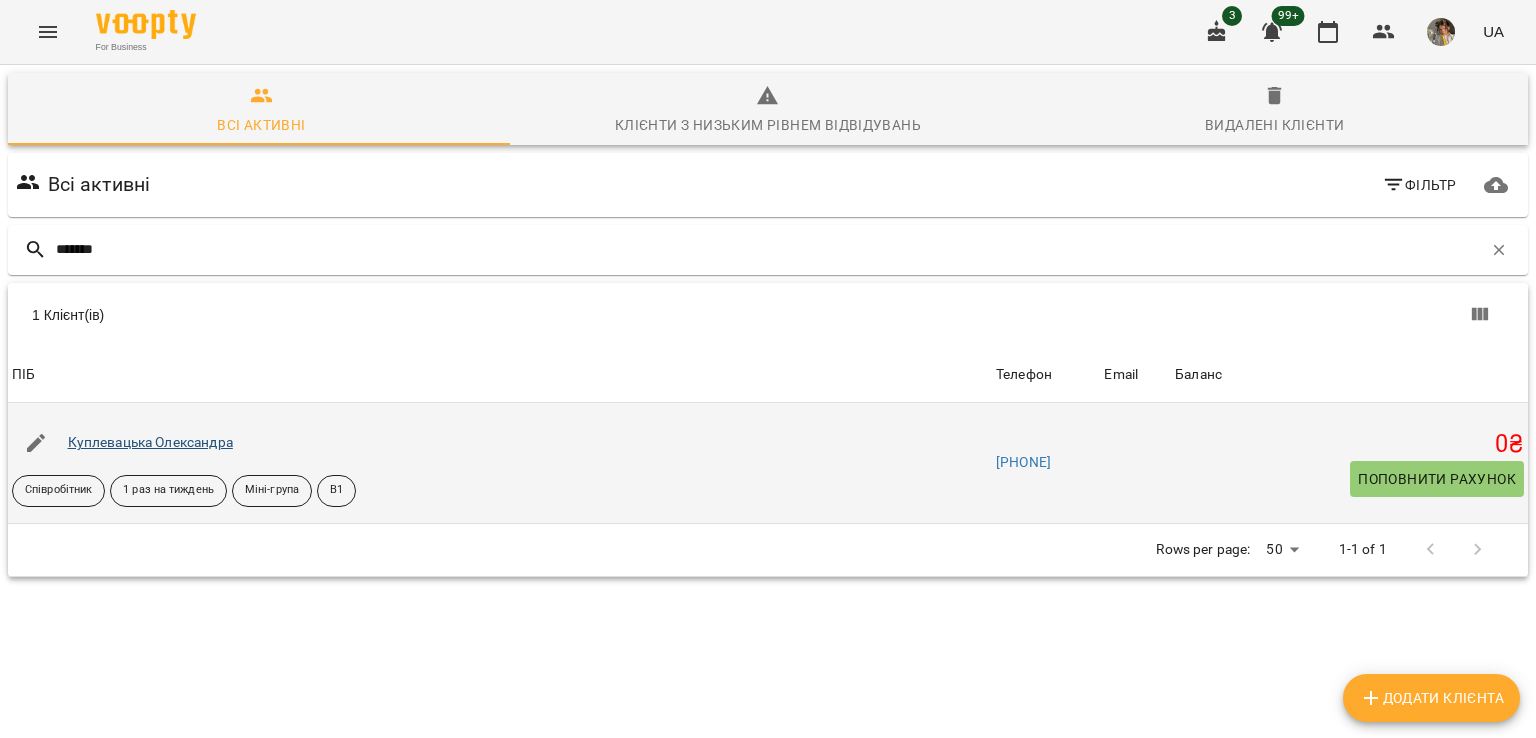 type on "*******" 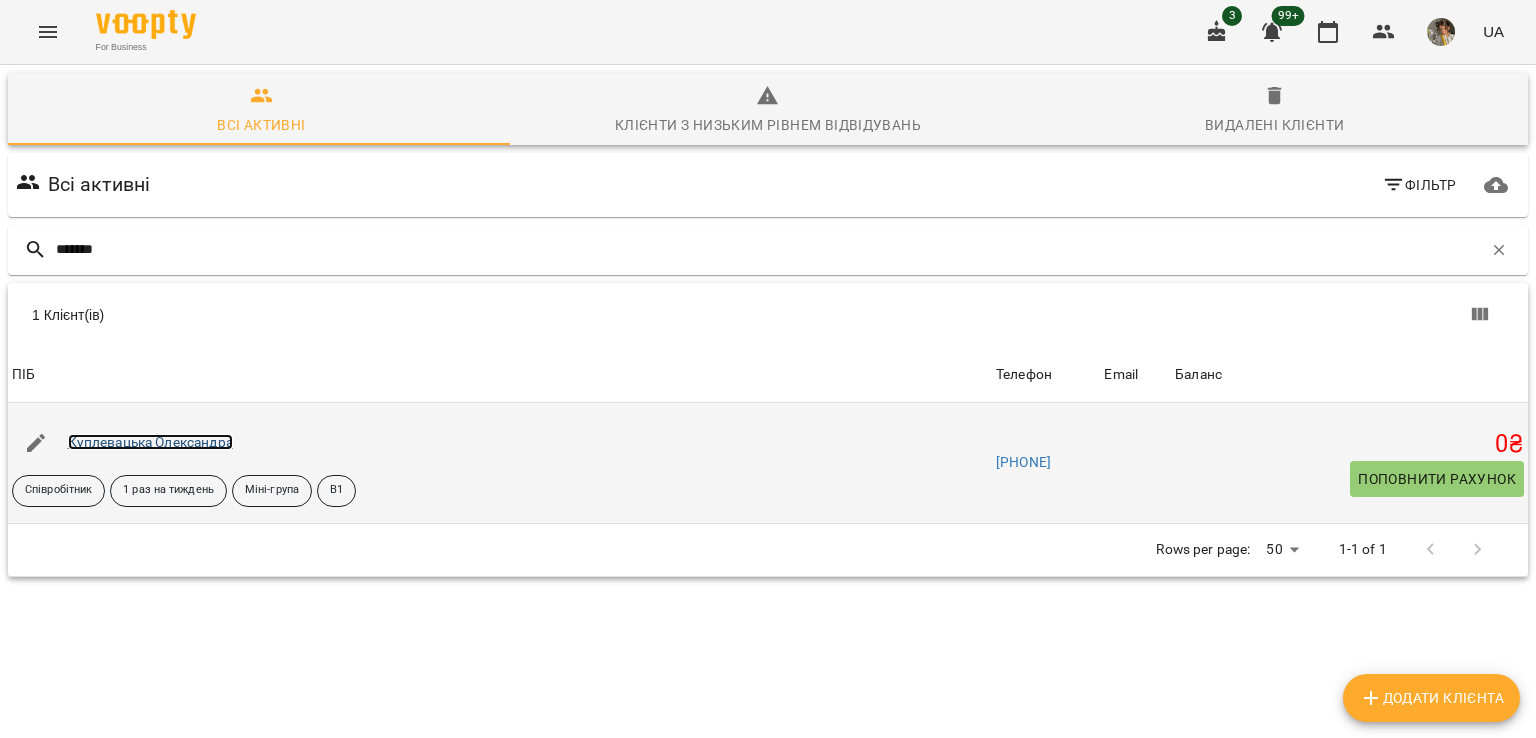 click on "Куплевацька Олександра" at bounding box center [150, 442] 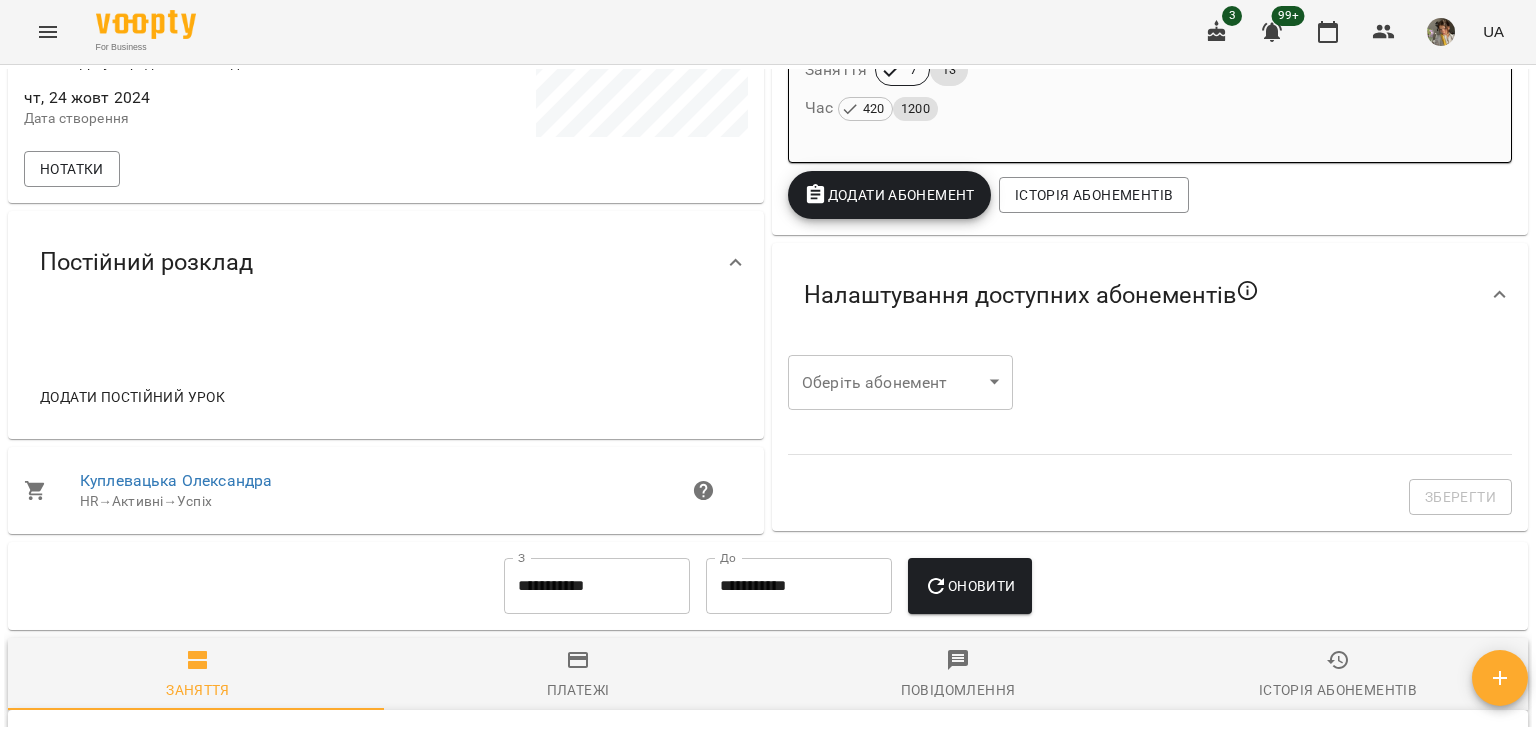 scroll, scrollTop: 577, scrollLeft: 0, axis: vertical 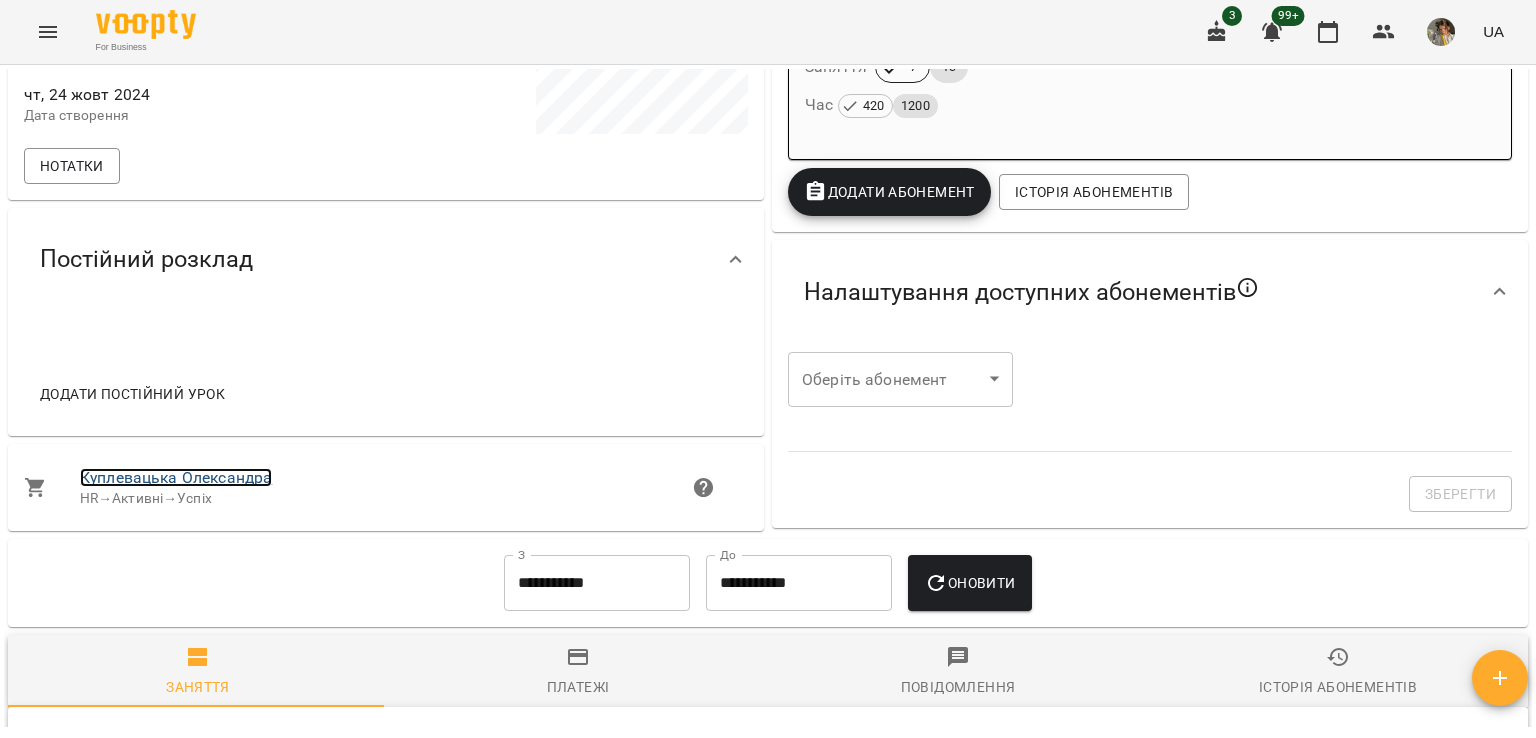 click on "Куплевацька Олександра" at bounding box center [176, 477] 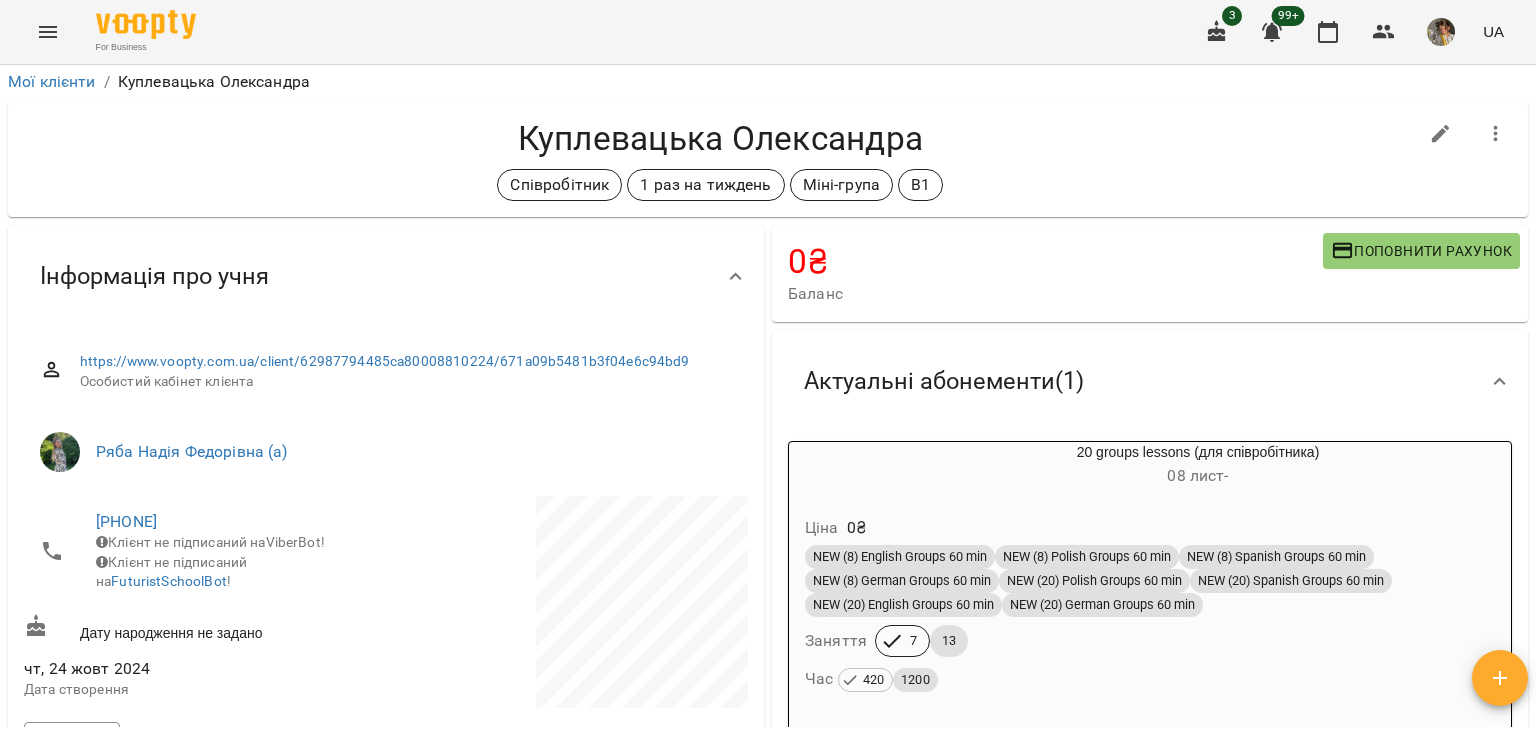 scroll, scrollTop: 0, scrollLeft: 0, axis: both 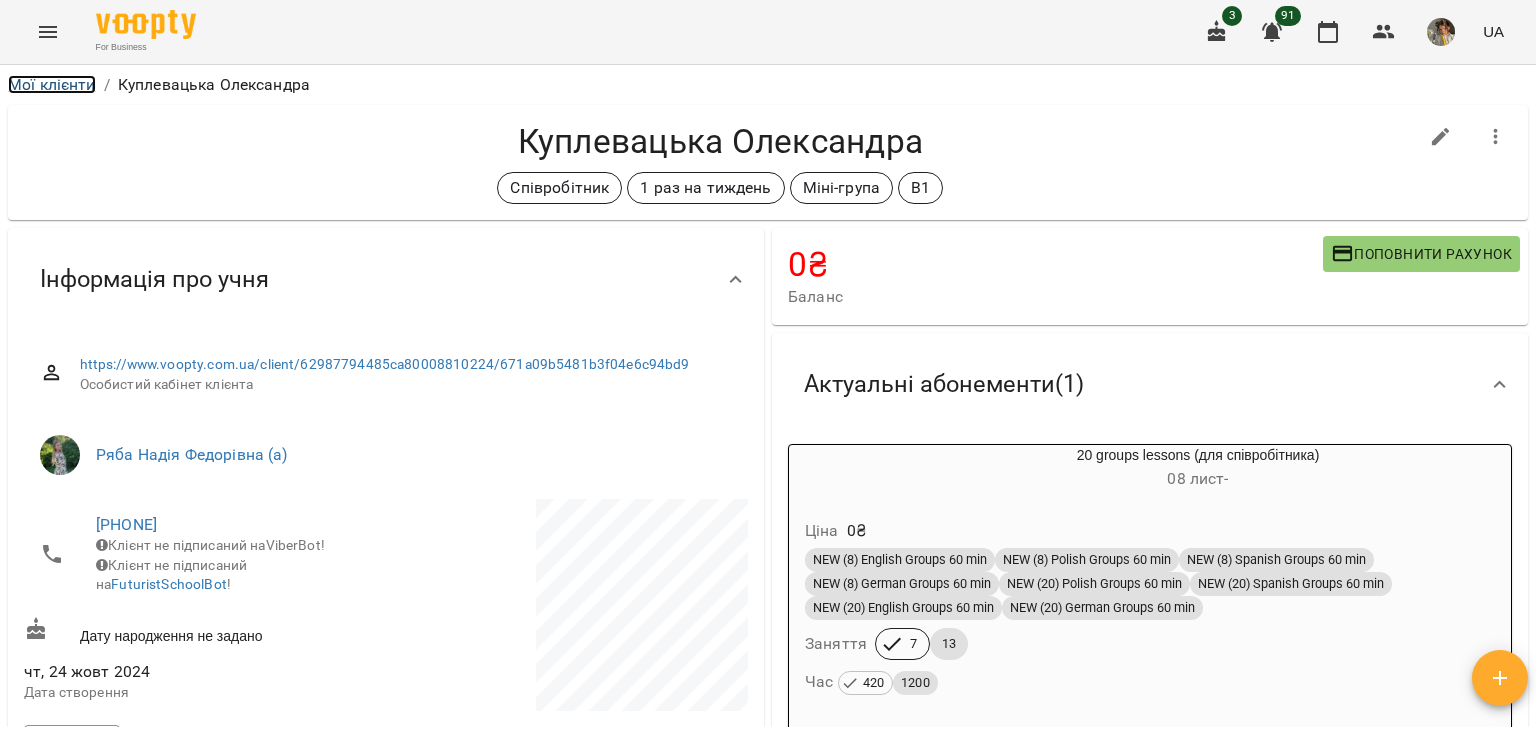 click on "Мої клієнти" at bounding box center (52, 84) 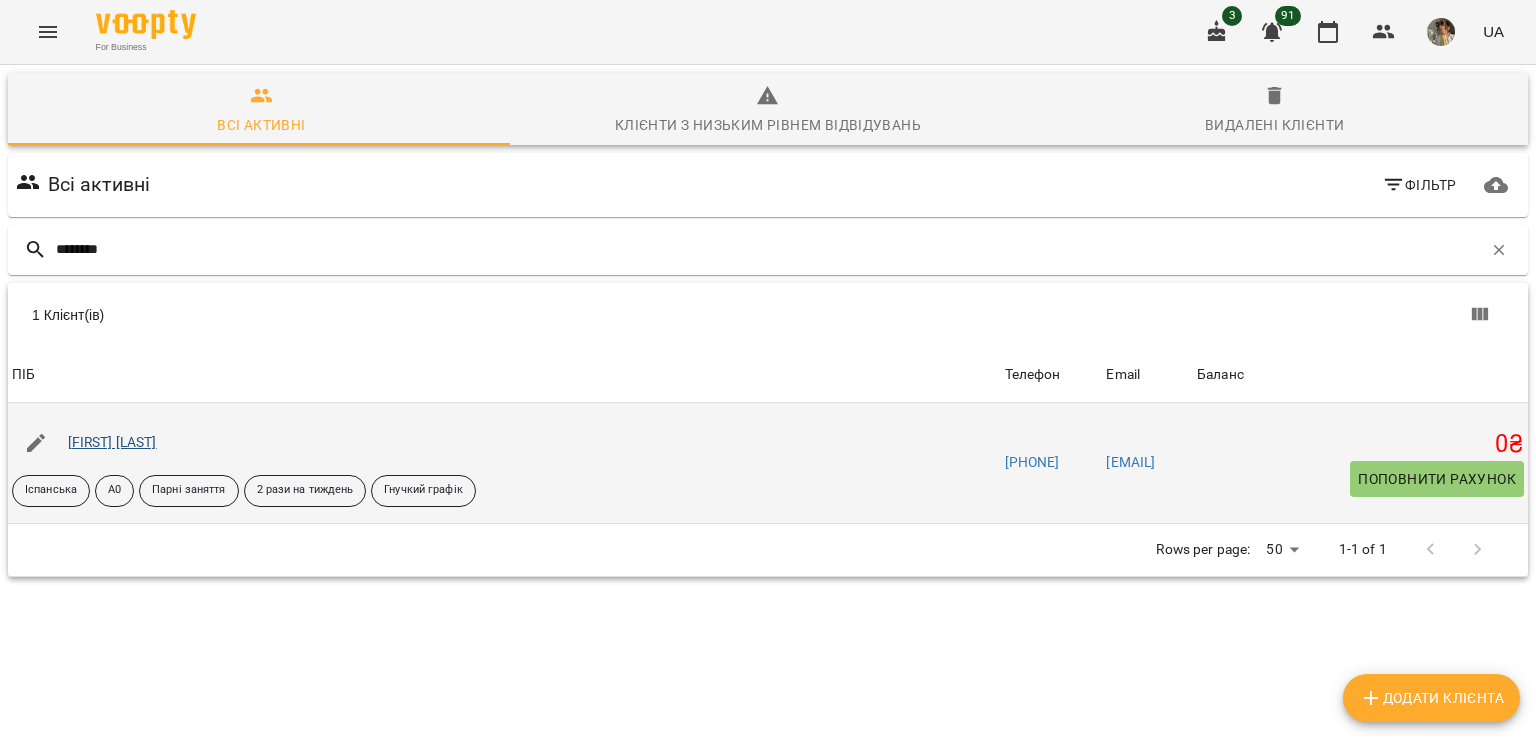 type on "********" 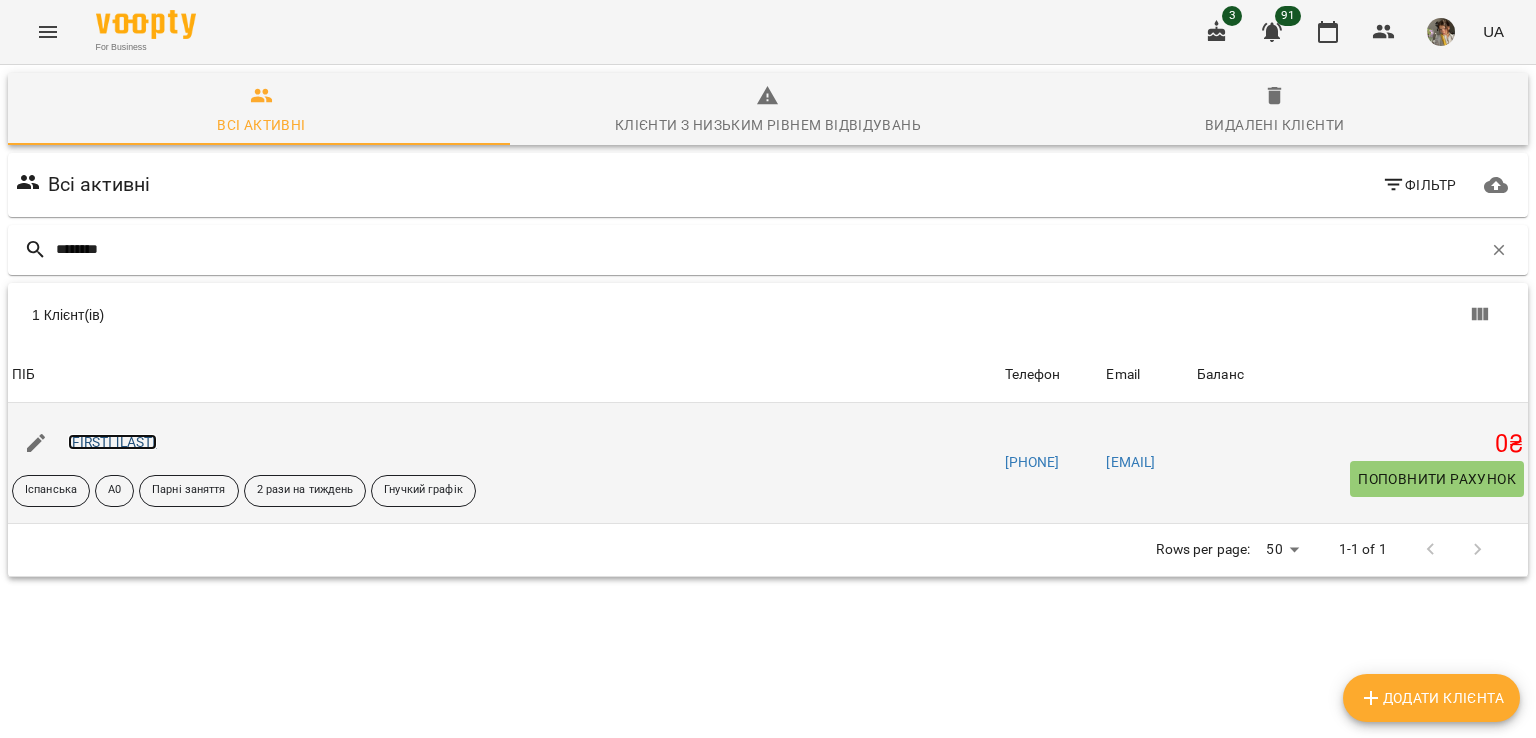click on "[FIRST] [LAST]" at bounding box center [112, 442] 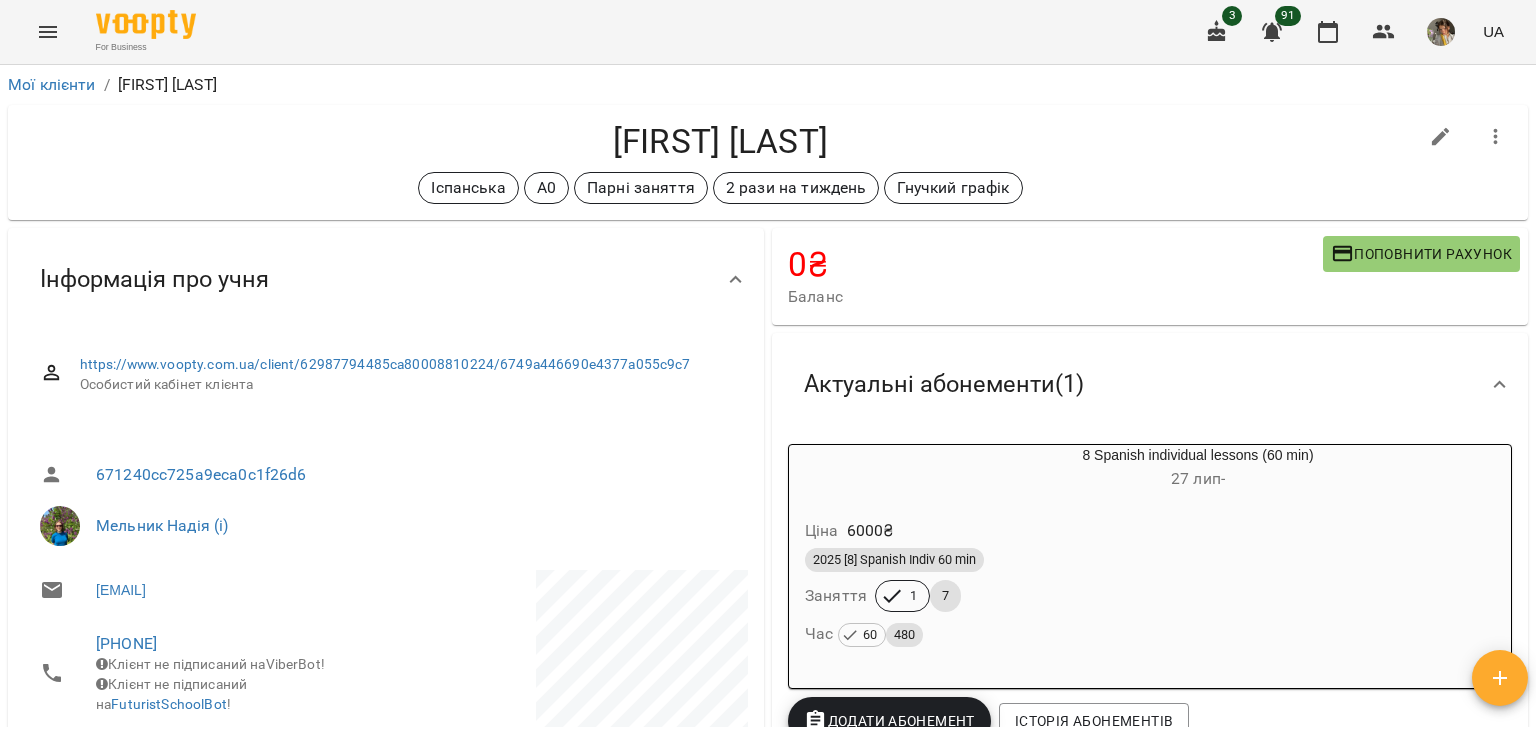 click 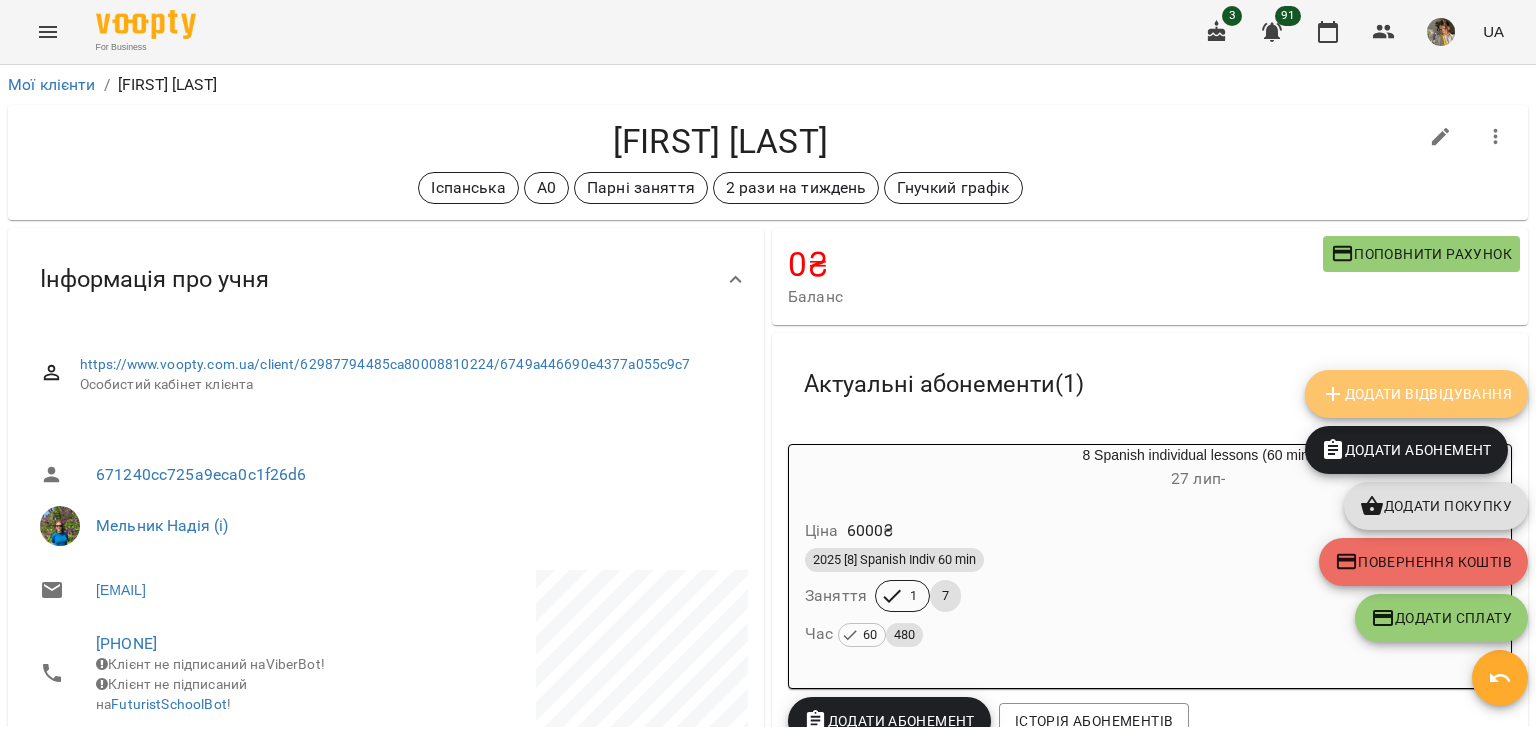 click on "Додати Відвідування" at bounding box center (1416, 394) 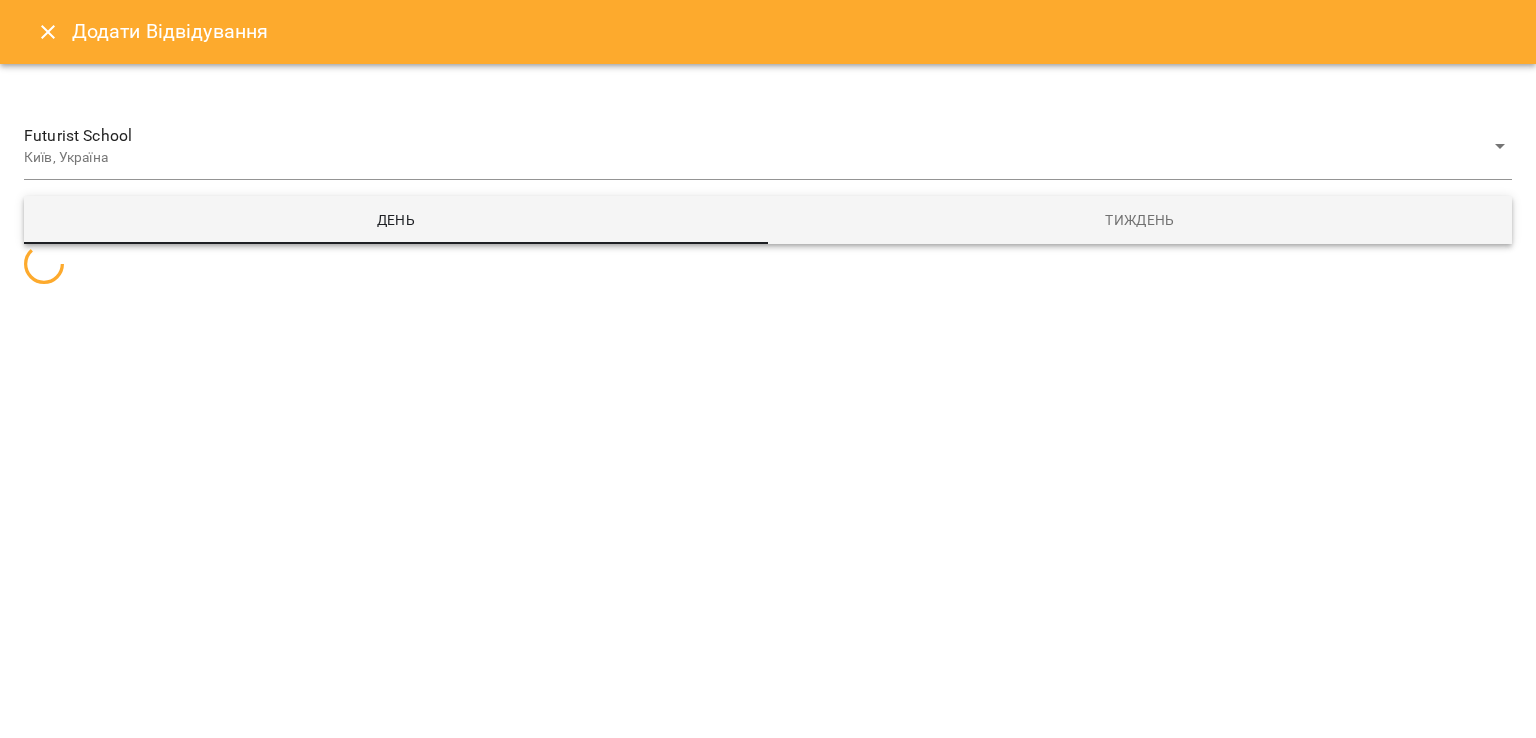 select 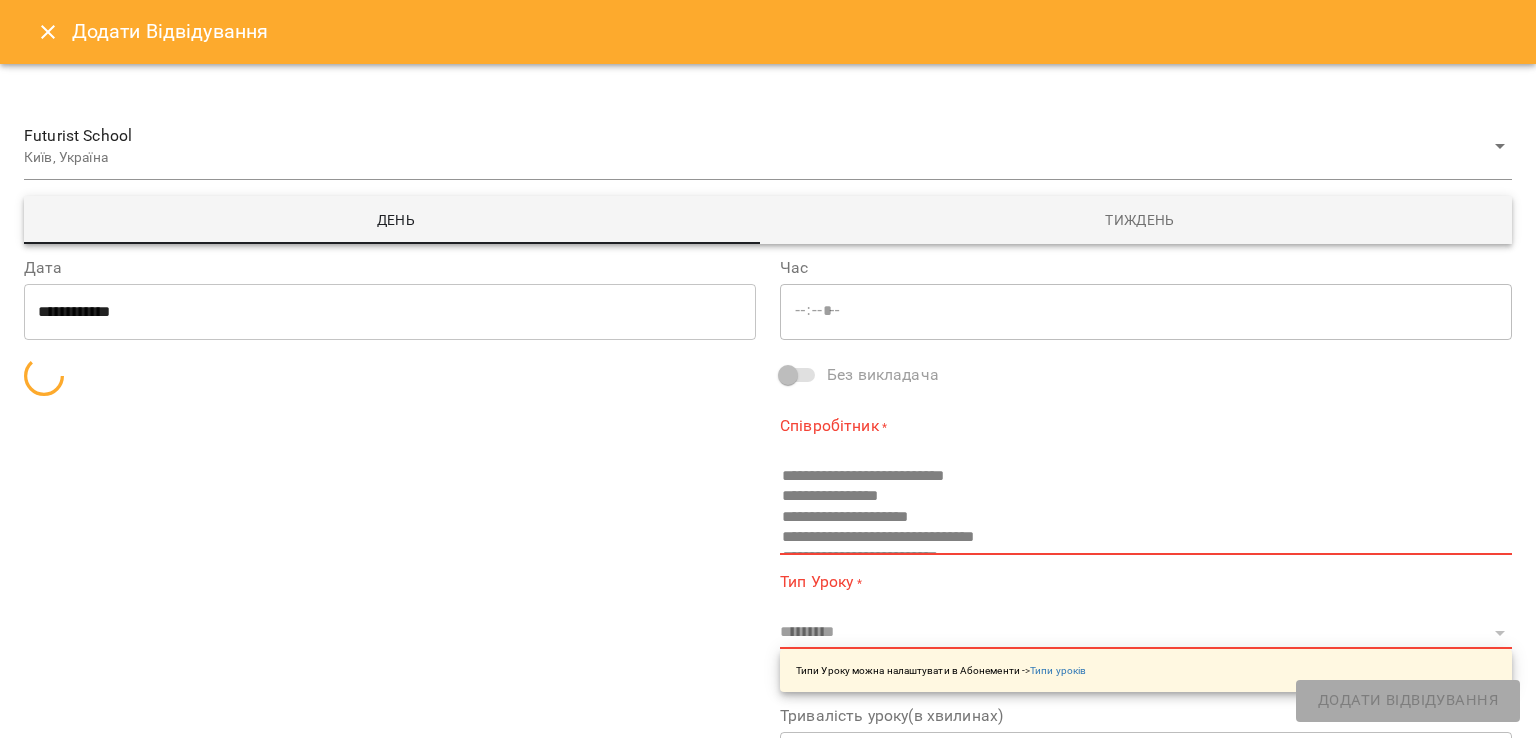 type on "*****" 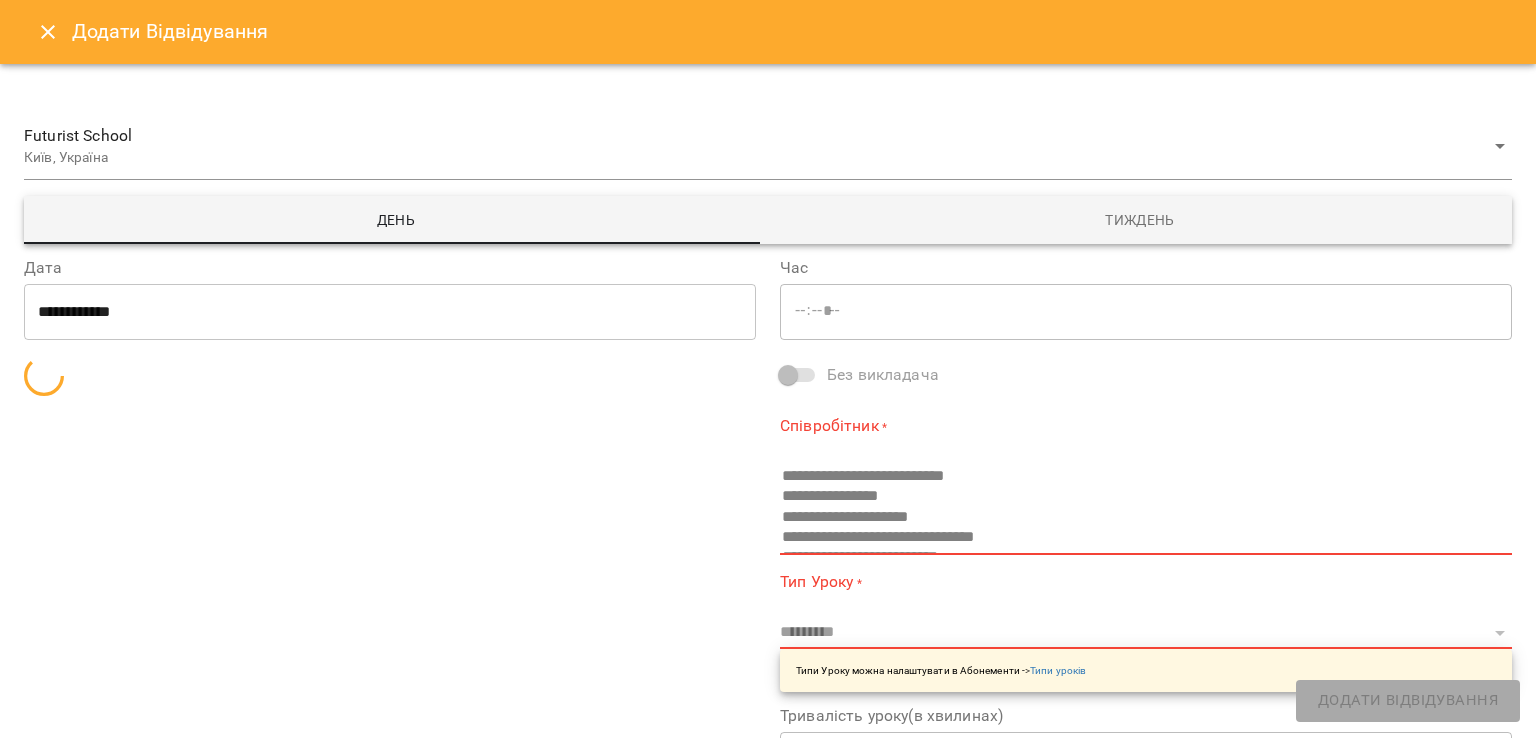 type on "**********" 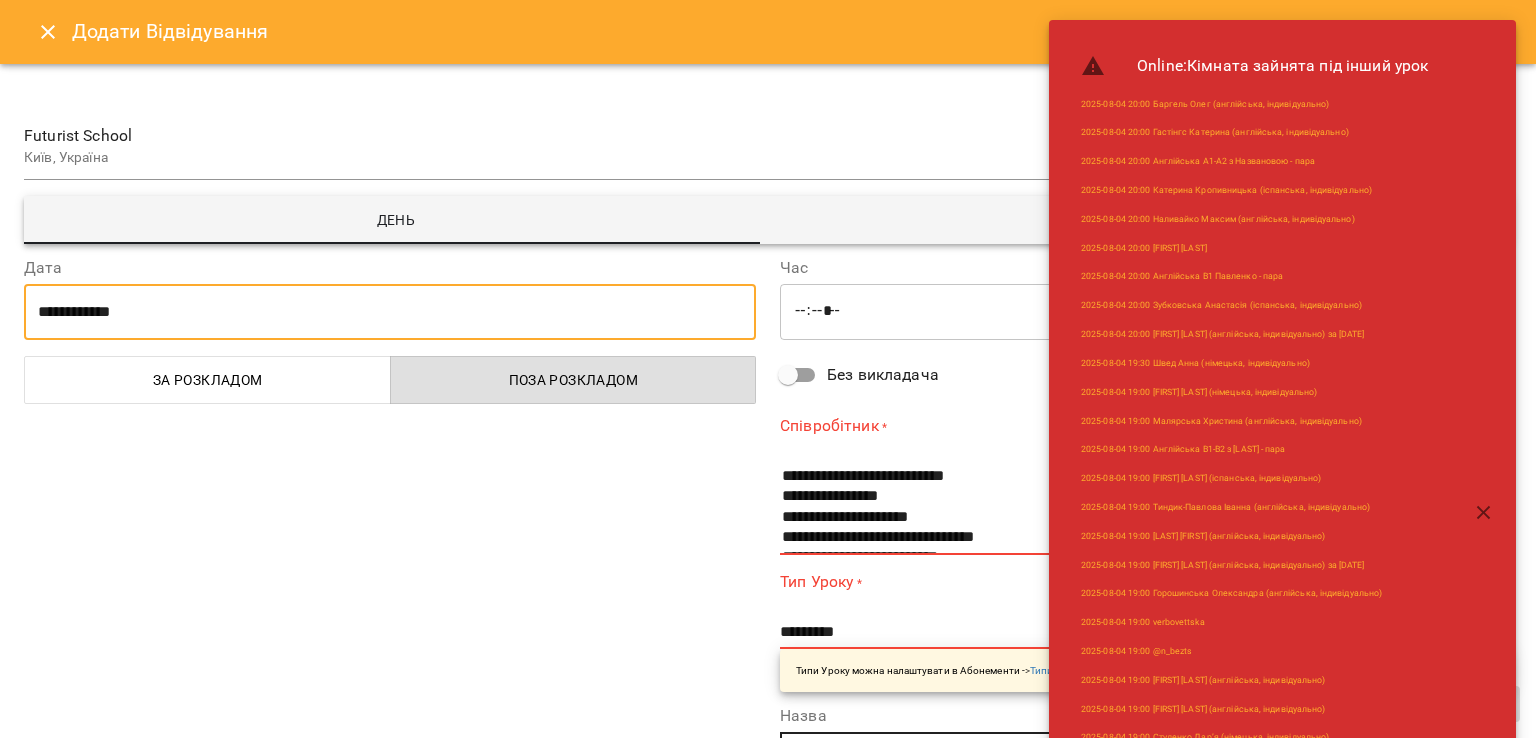 click on "**********" at bounding box center (390, 312) 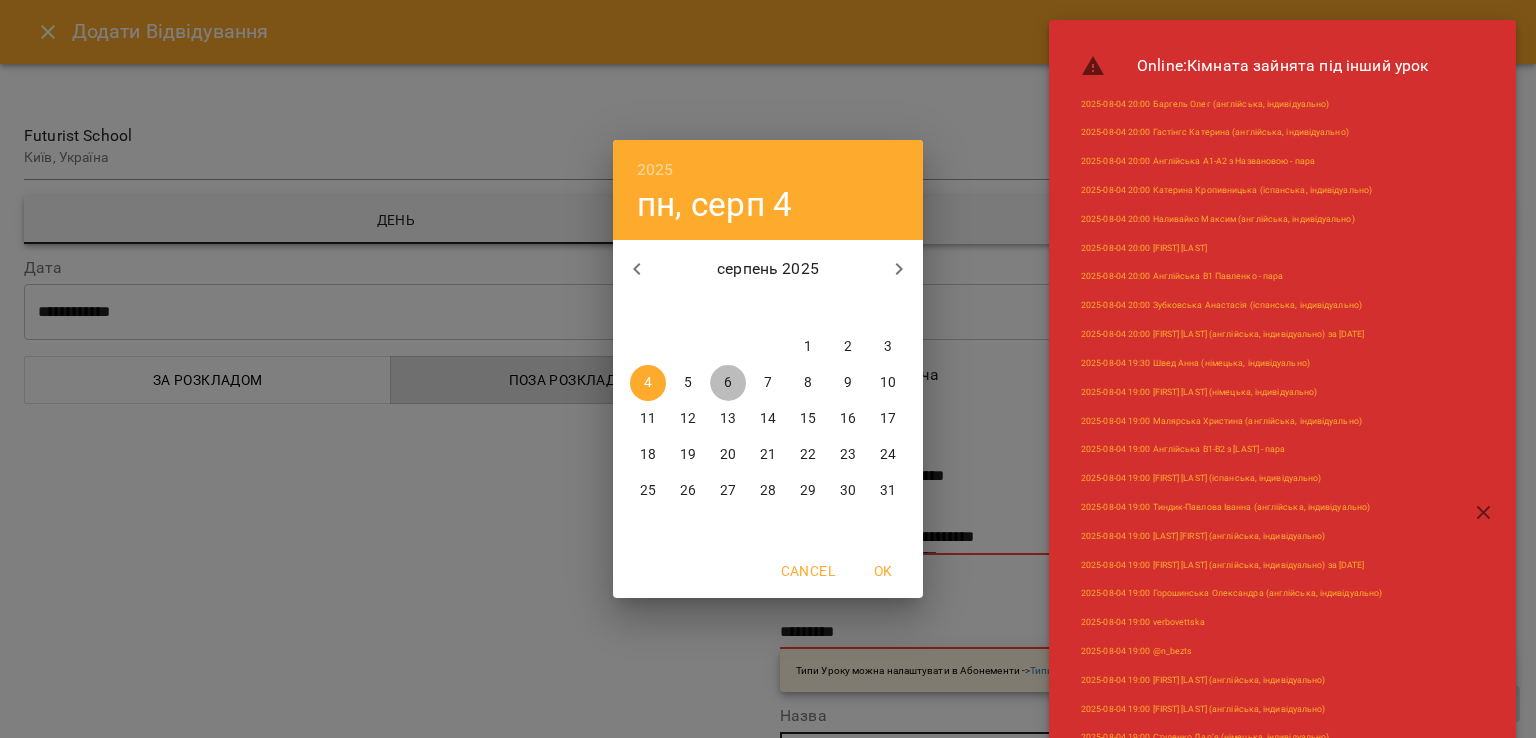 click on "6" at bounding box center [728, 383] 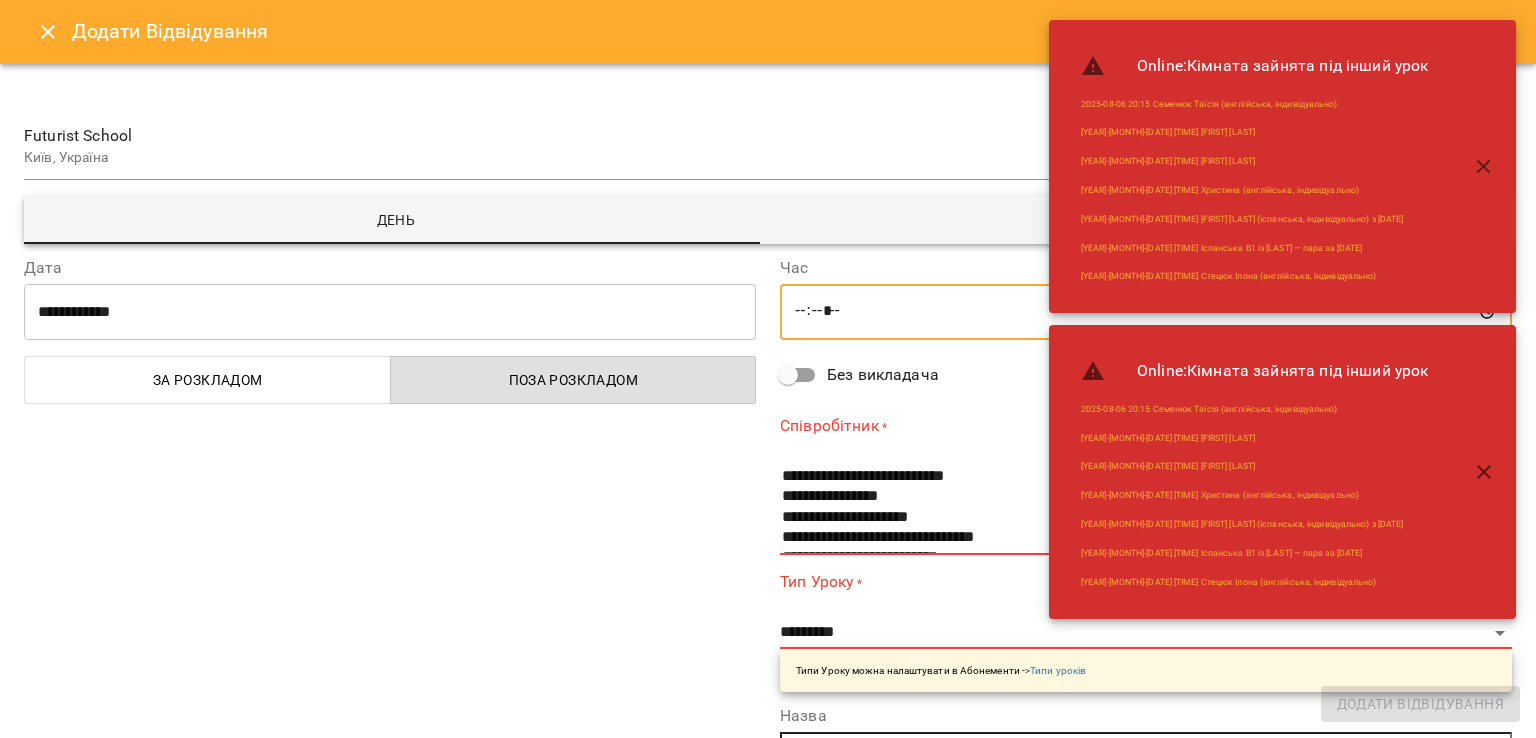 click on "*****" at bounding box center (1146, 312) 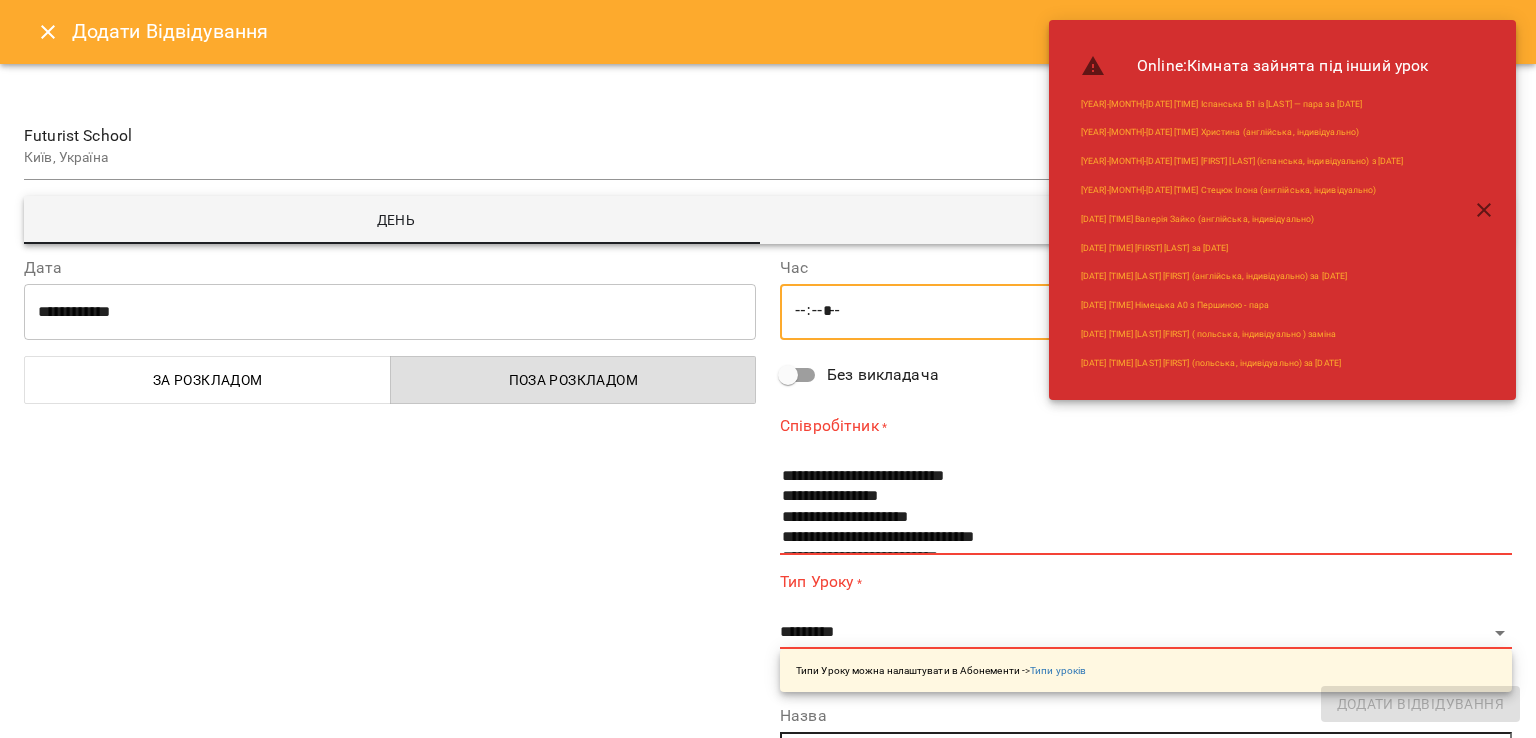 type on "*****" 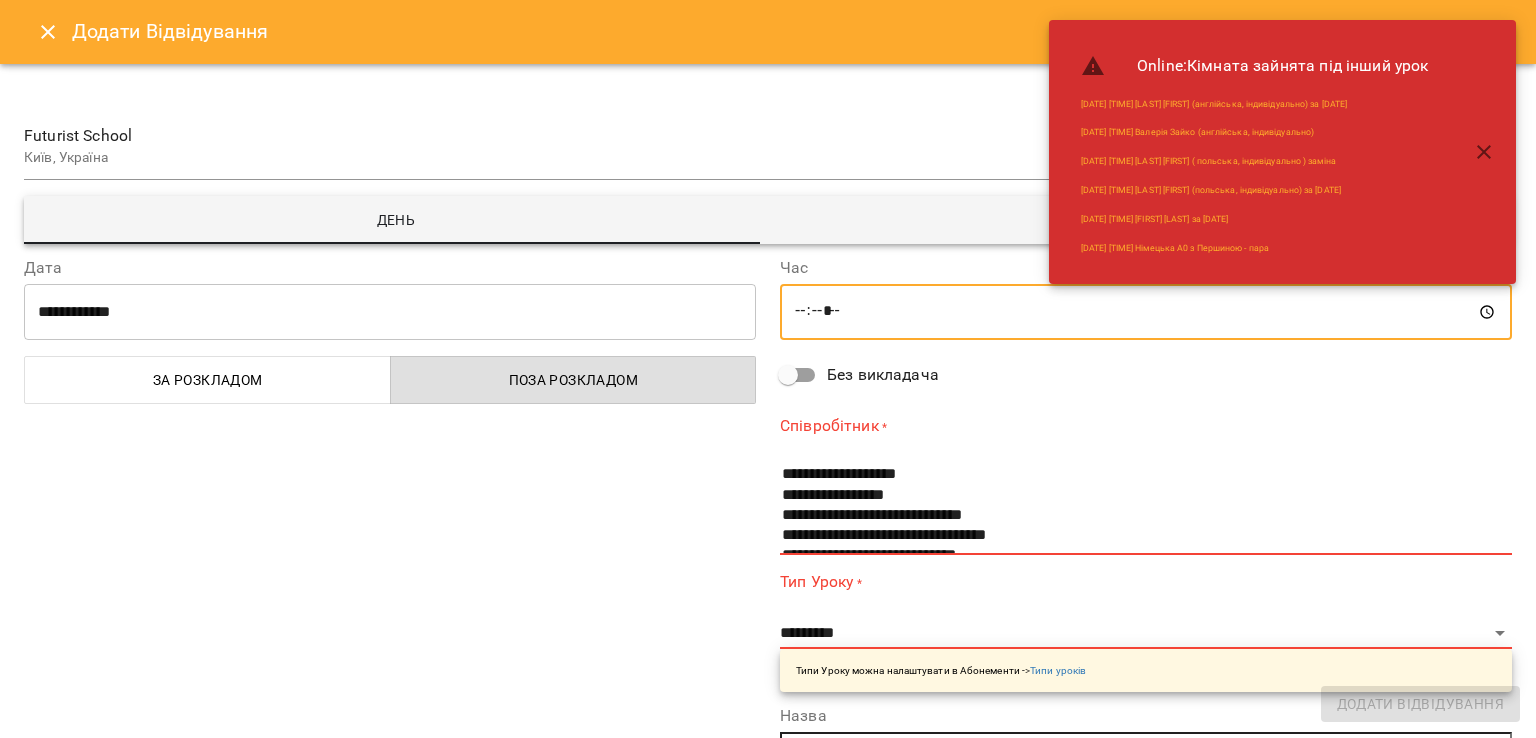 scroll, scrollTop: 992, scrollLeft: 0, axis: vertical 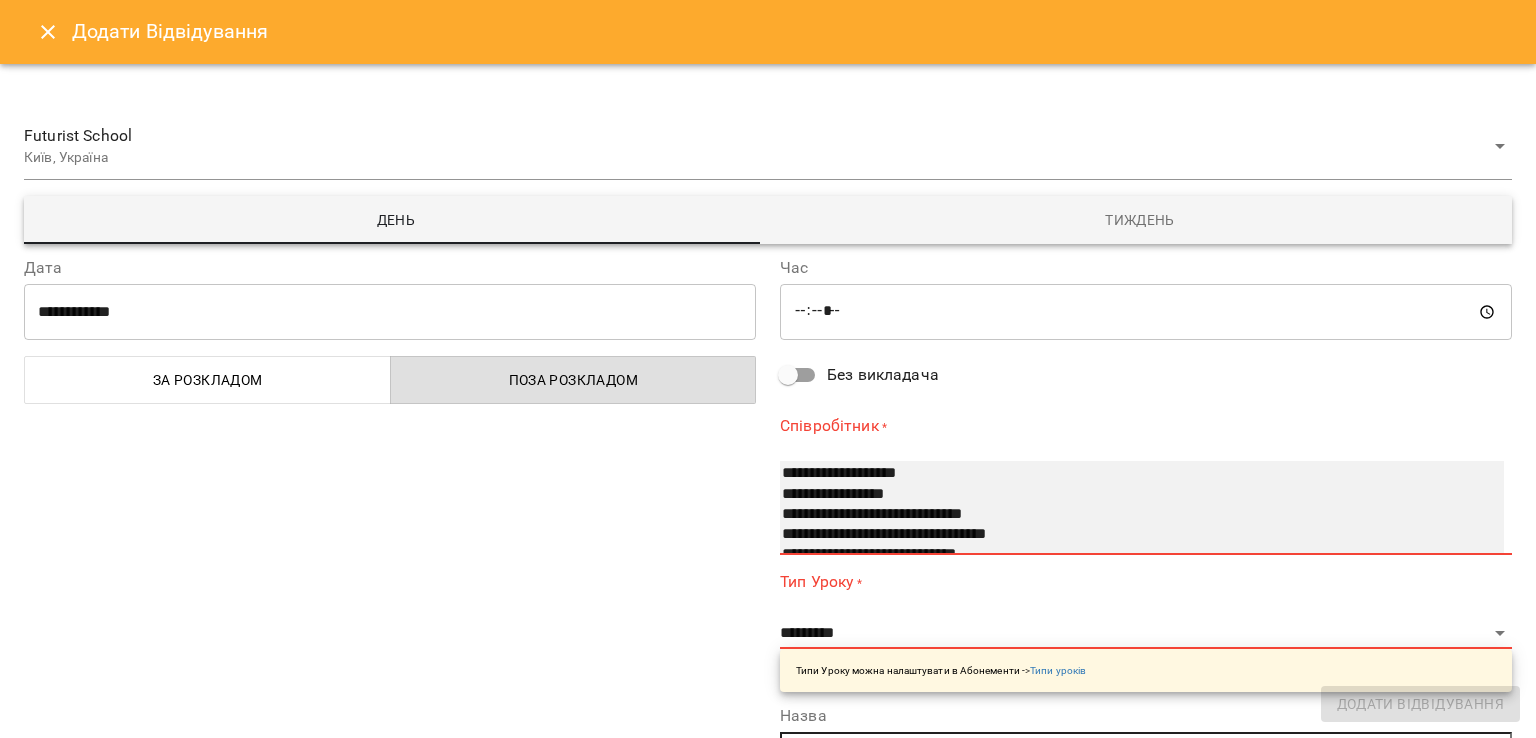 select on "**********" 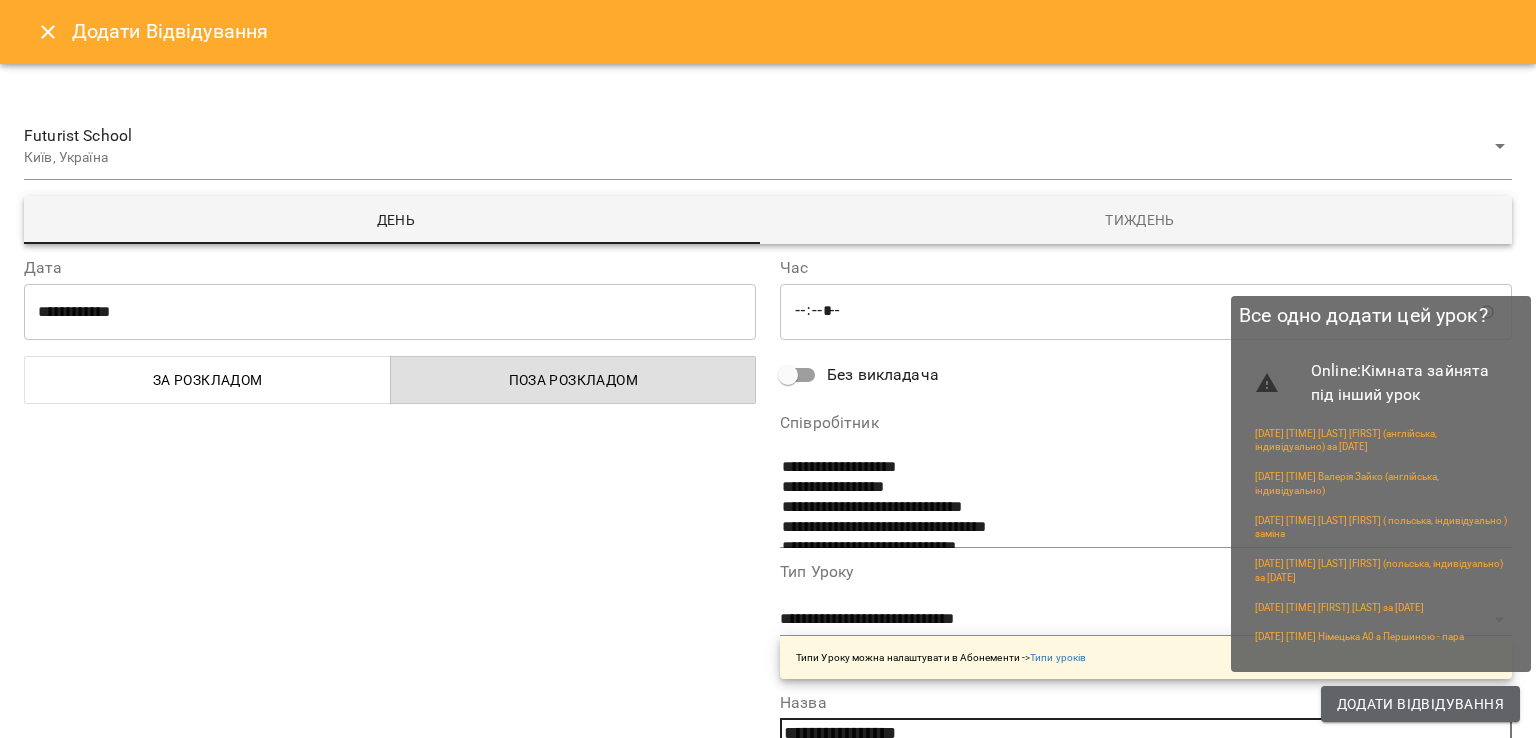 click on "Додати Відвідування" at bounding box center (1420, 704) 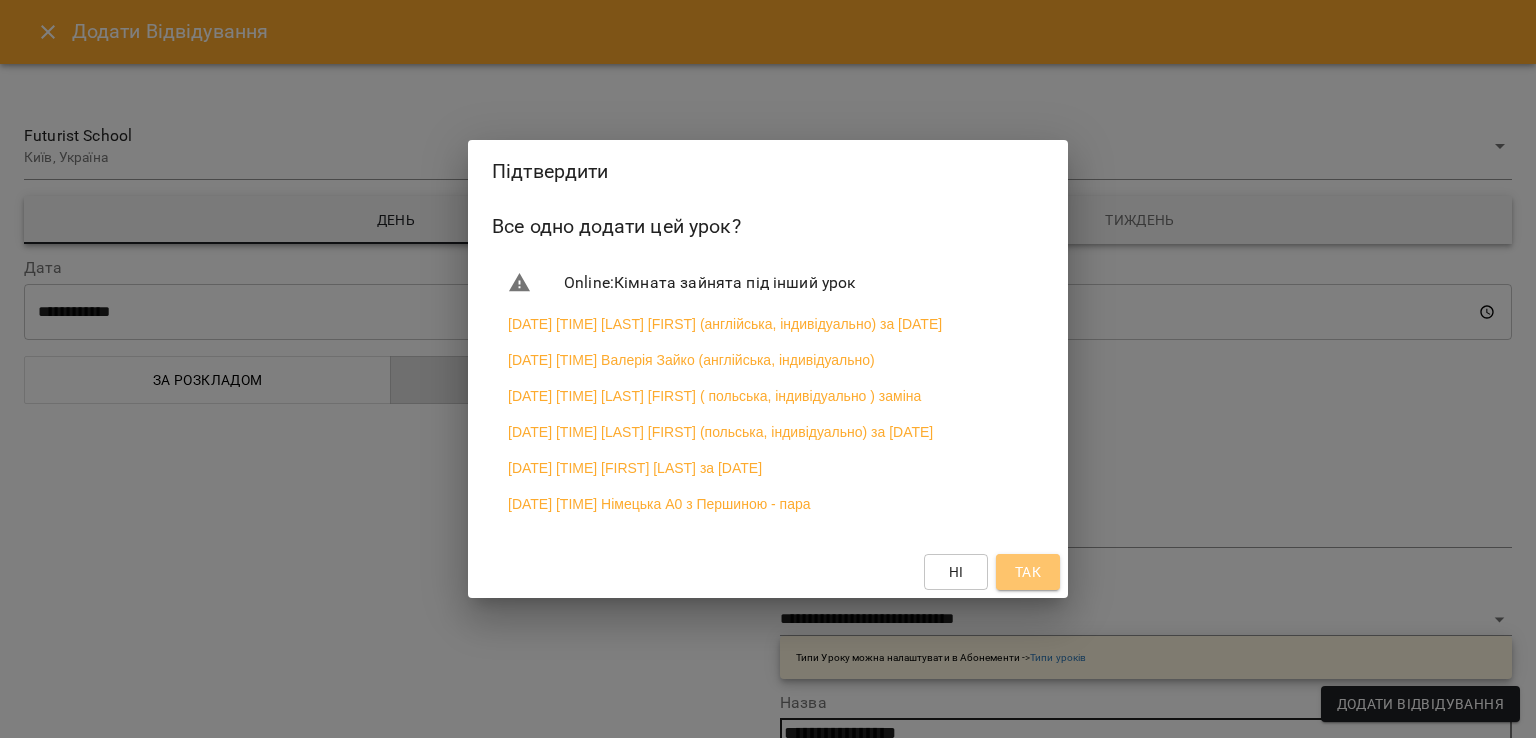 click on "Так" at bounding box center (1028, 572) 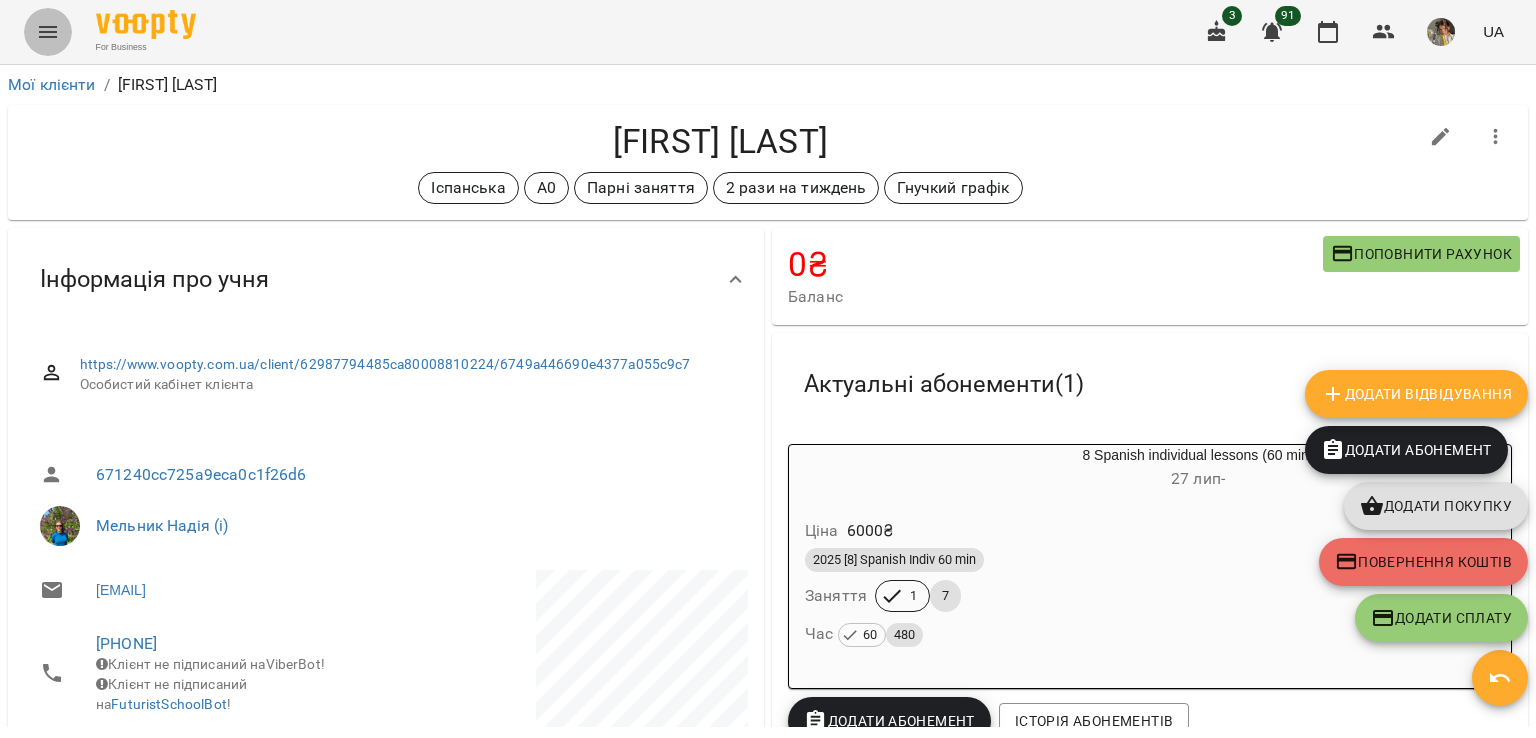click 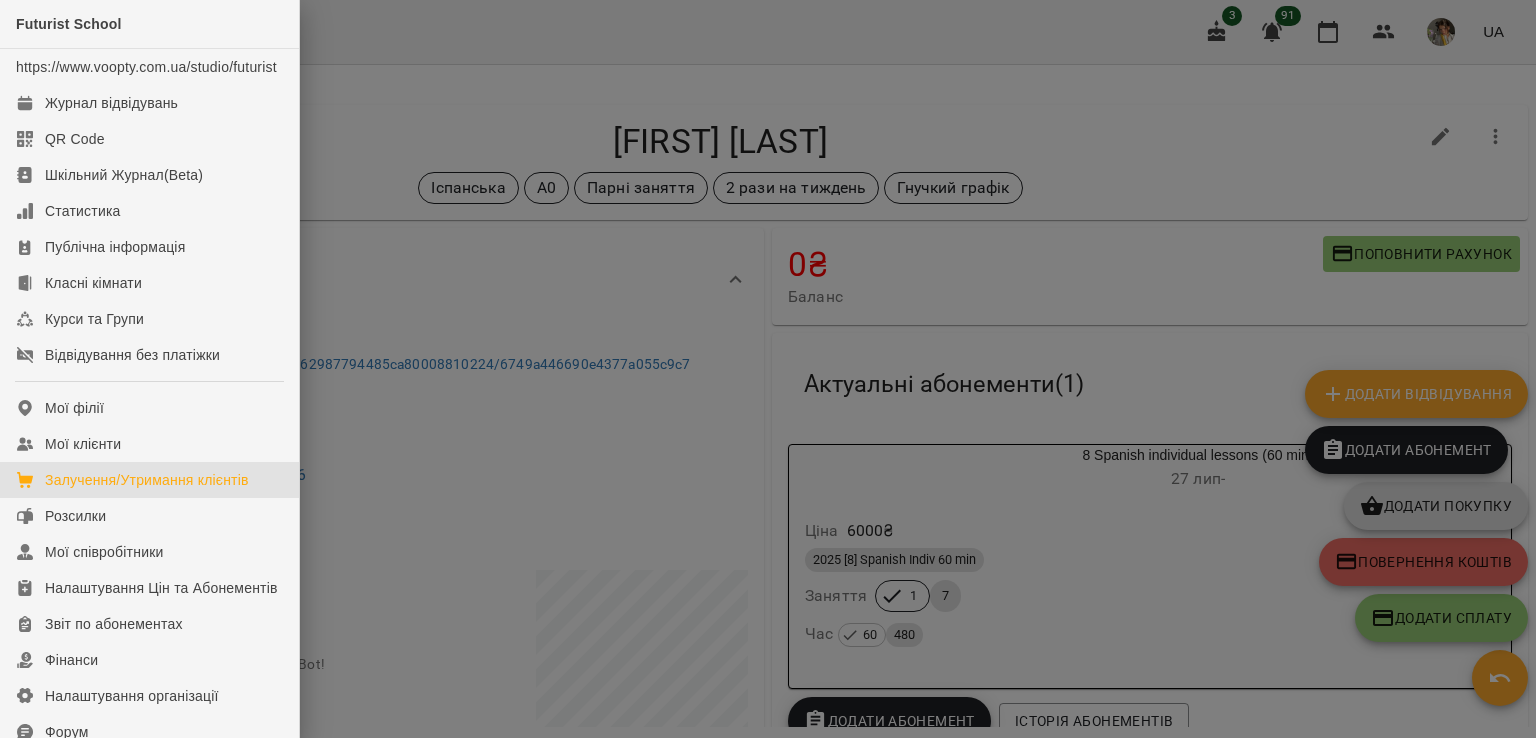 click on "Залучення/Утримання клієнтів" at bounding box center (147, 480) 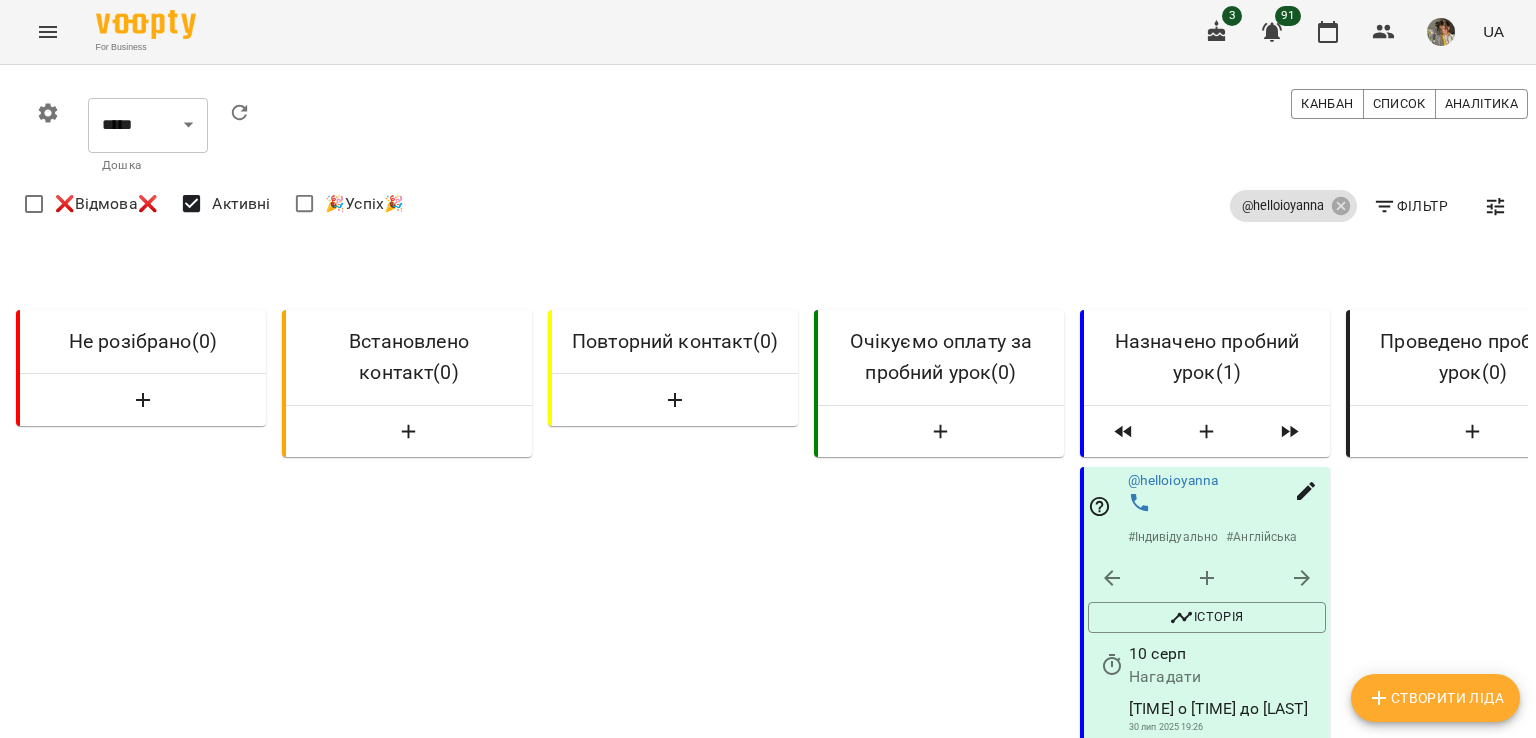 click on "Створити Ліда" at bounding box center (1435, 698) 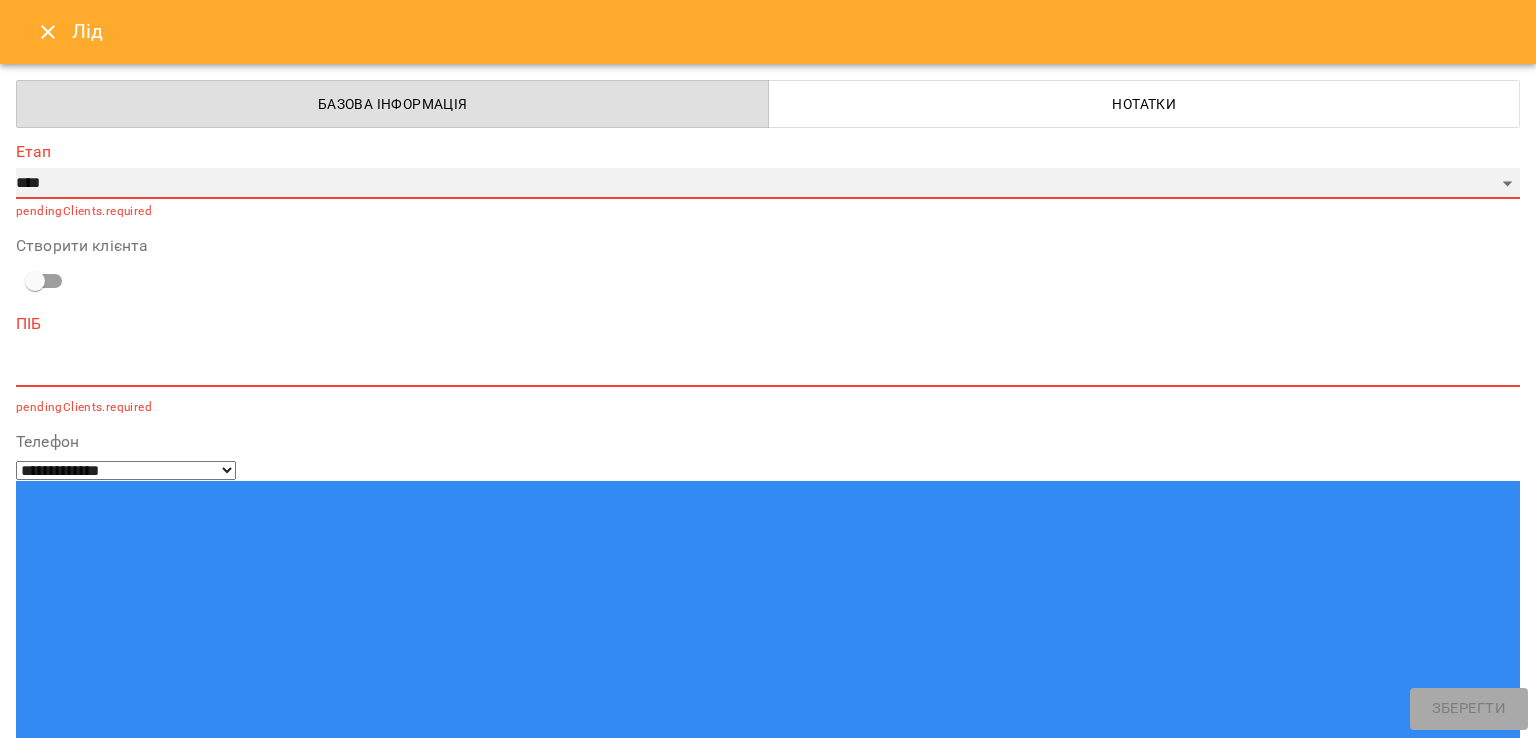 click on "**********" at bounding box center (768, 184) 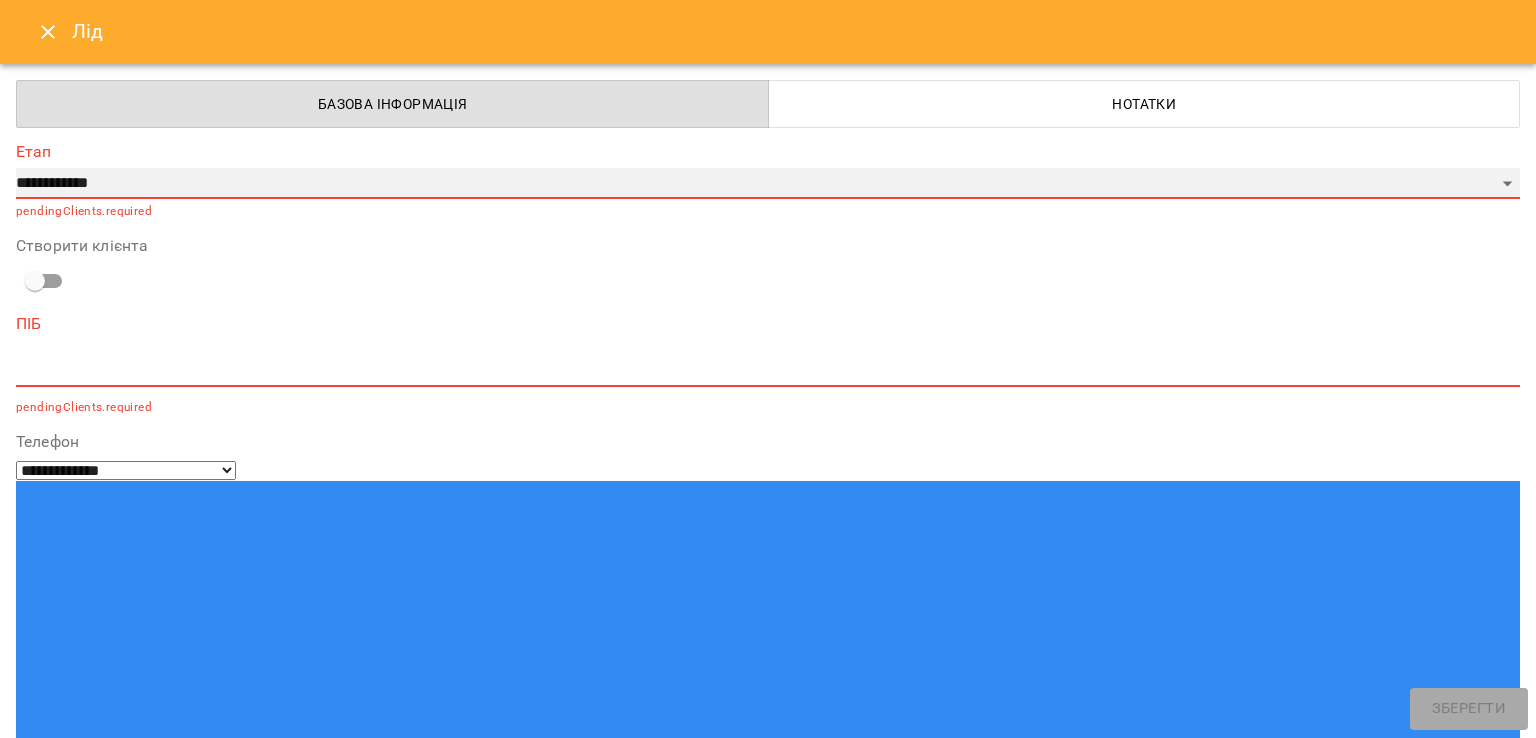 click on "**********" at bounding box center [768, 184] 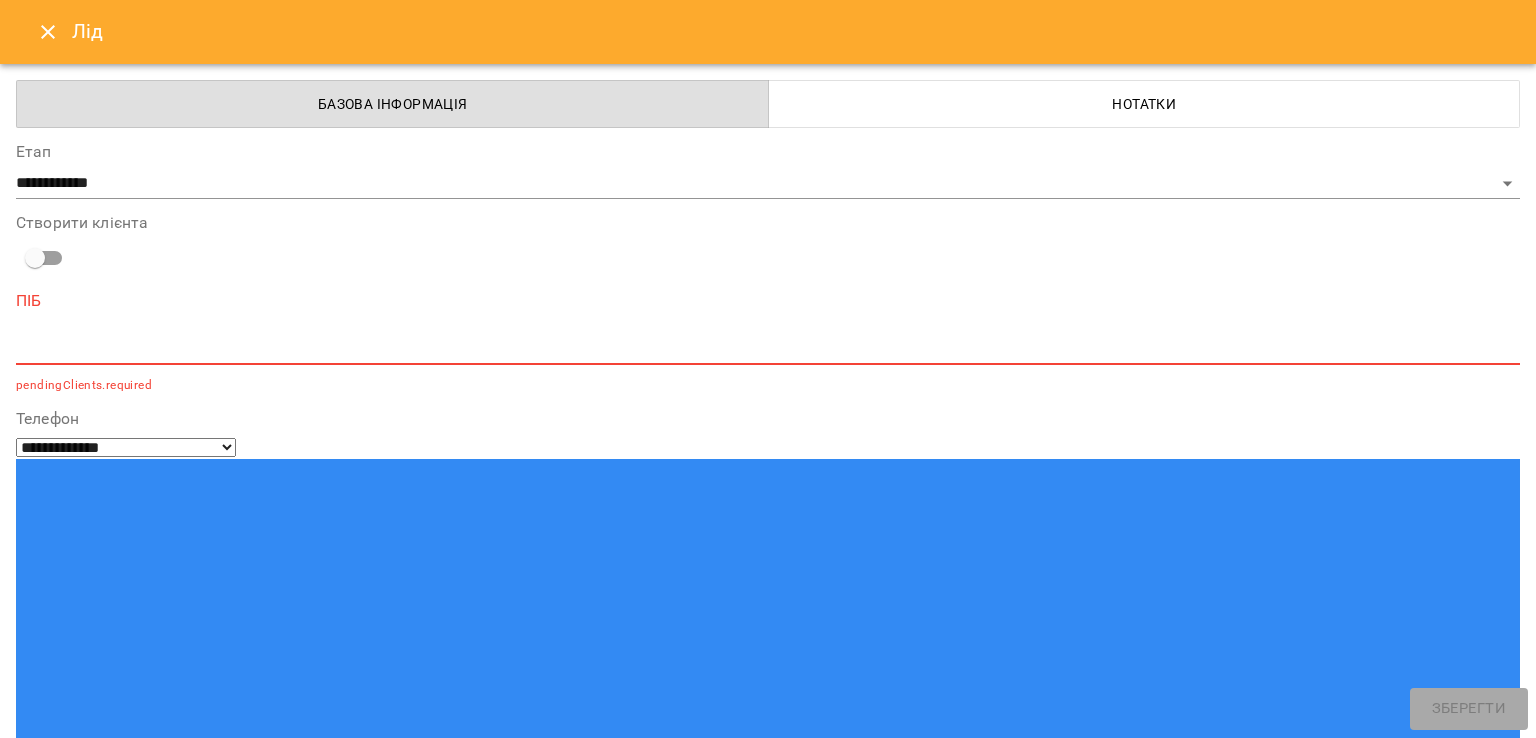 click at bounding box center (768, 348) 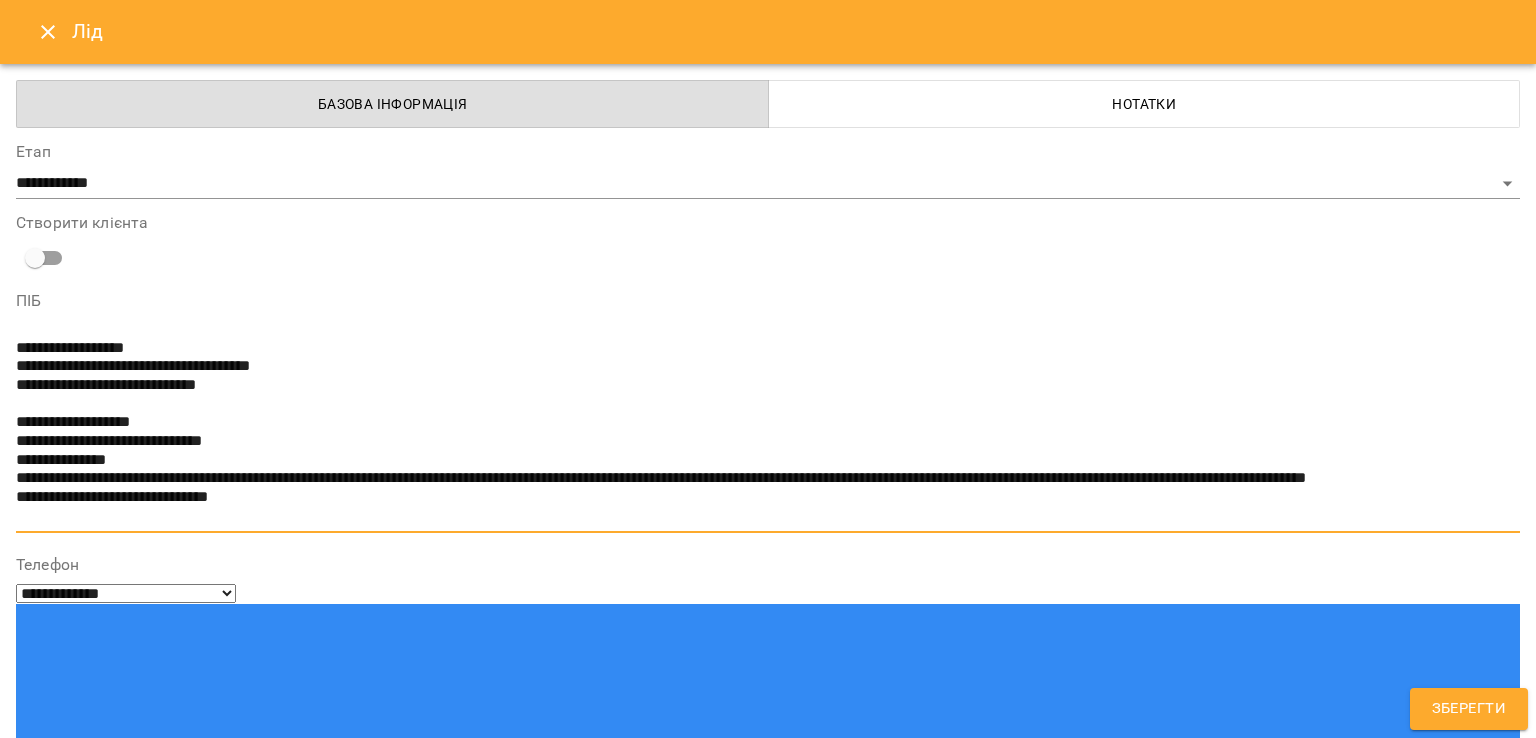 click on "**********" at bounding box center [760, 432] 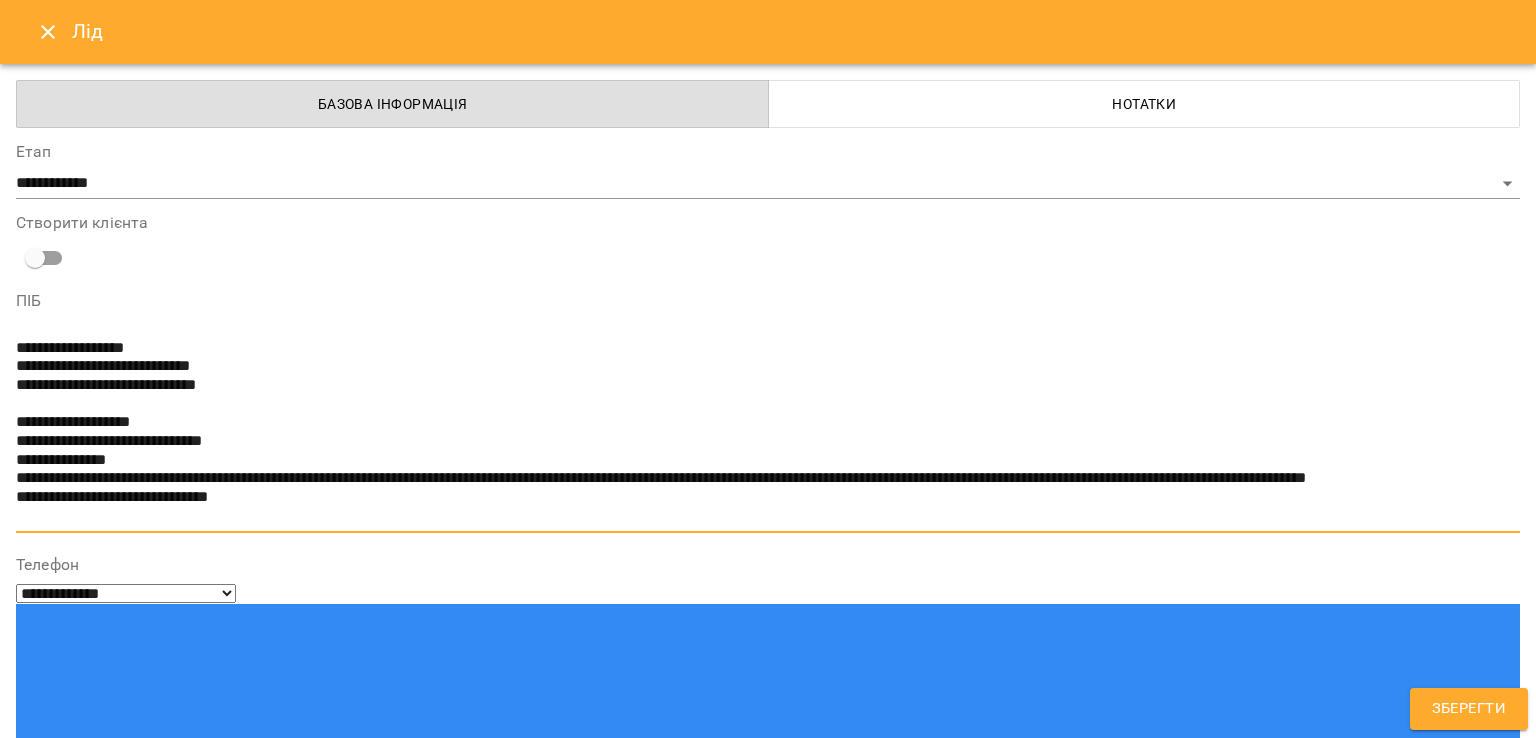 type on "**********" 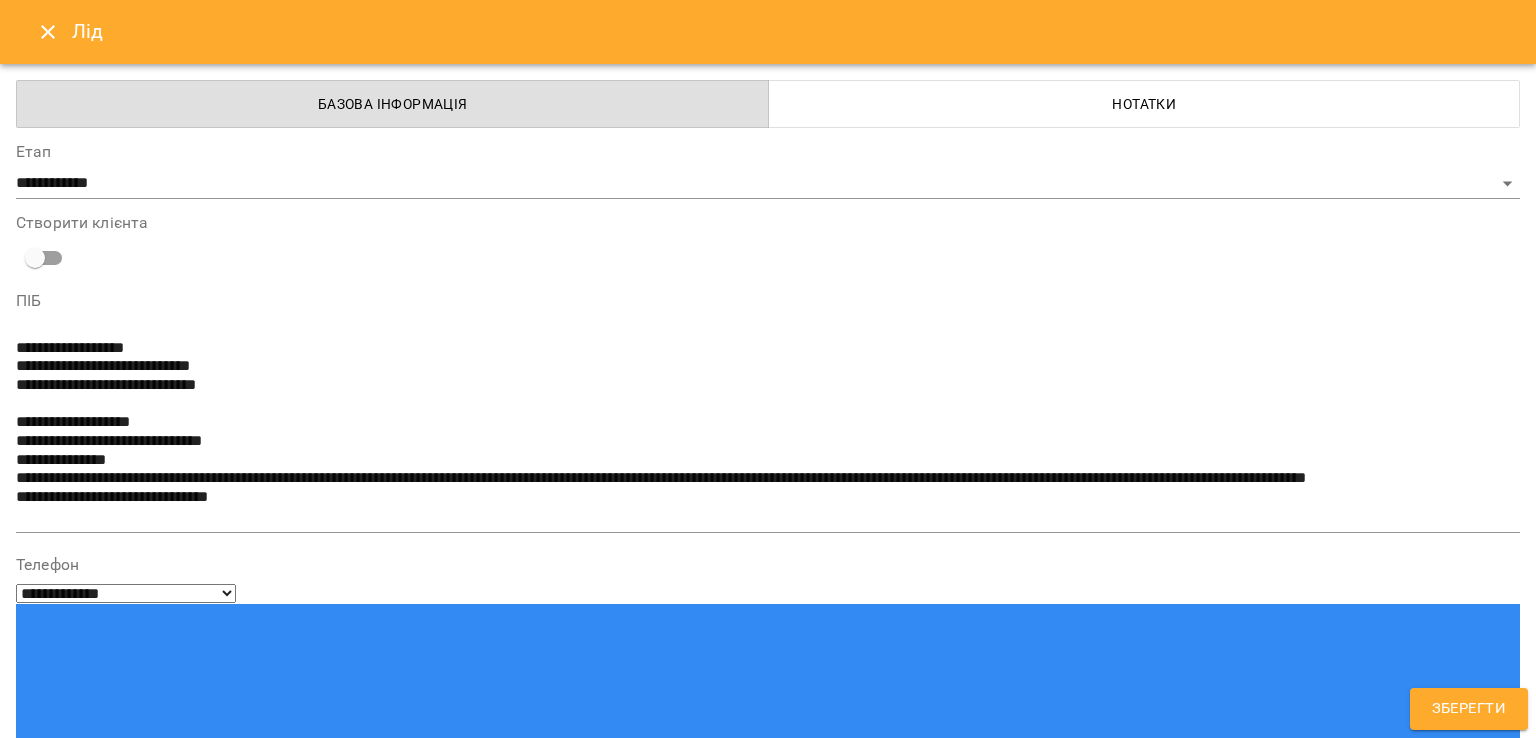 click at bounding box center [99, 1622] 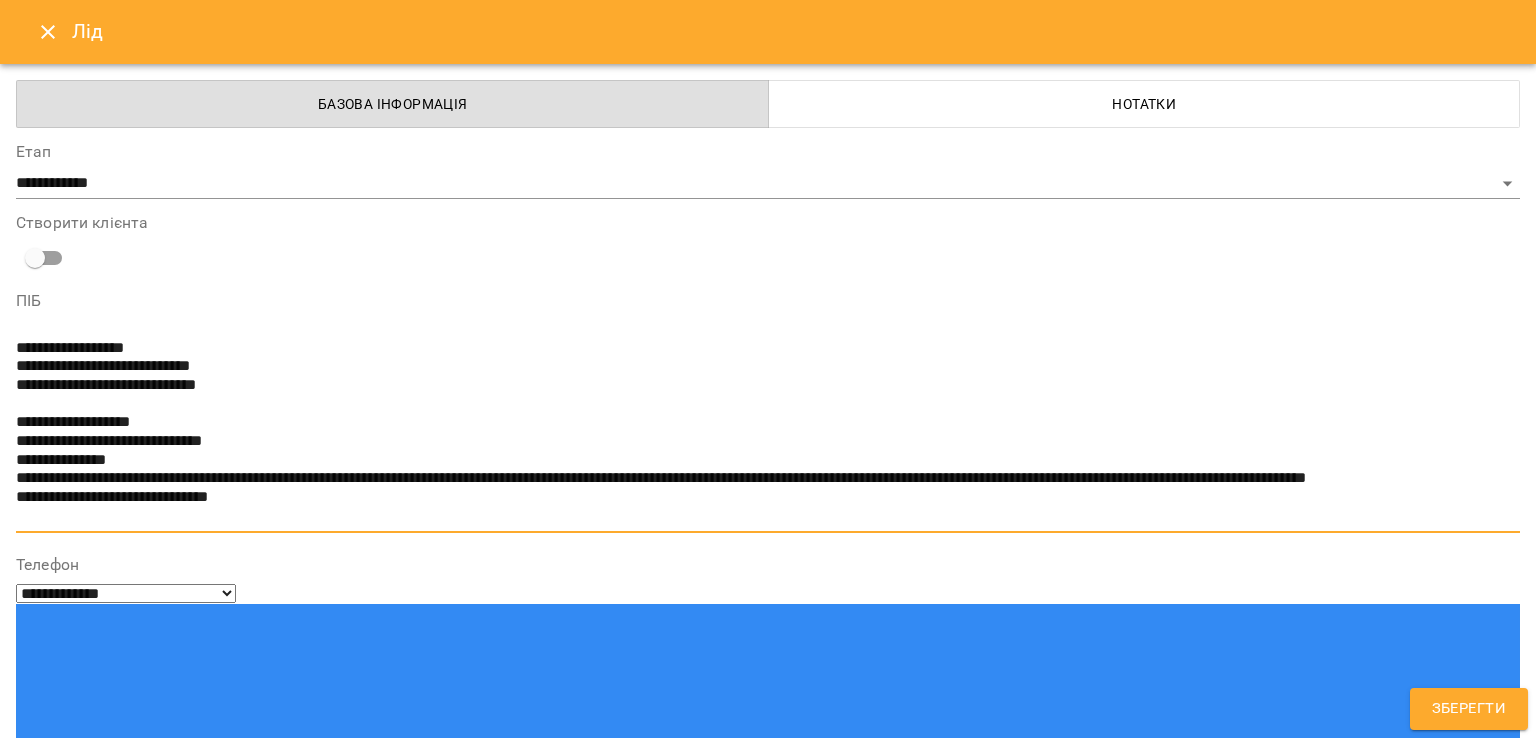 drag, startPoint x: 276, startPoint y: 389, endPoint x: 72, endPoint y: 393, distance: 204.03922 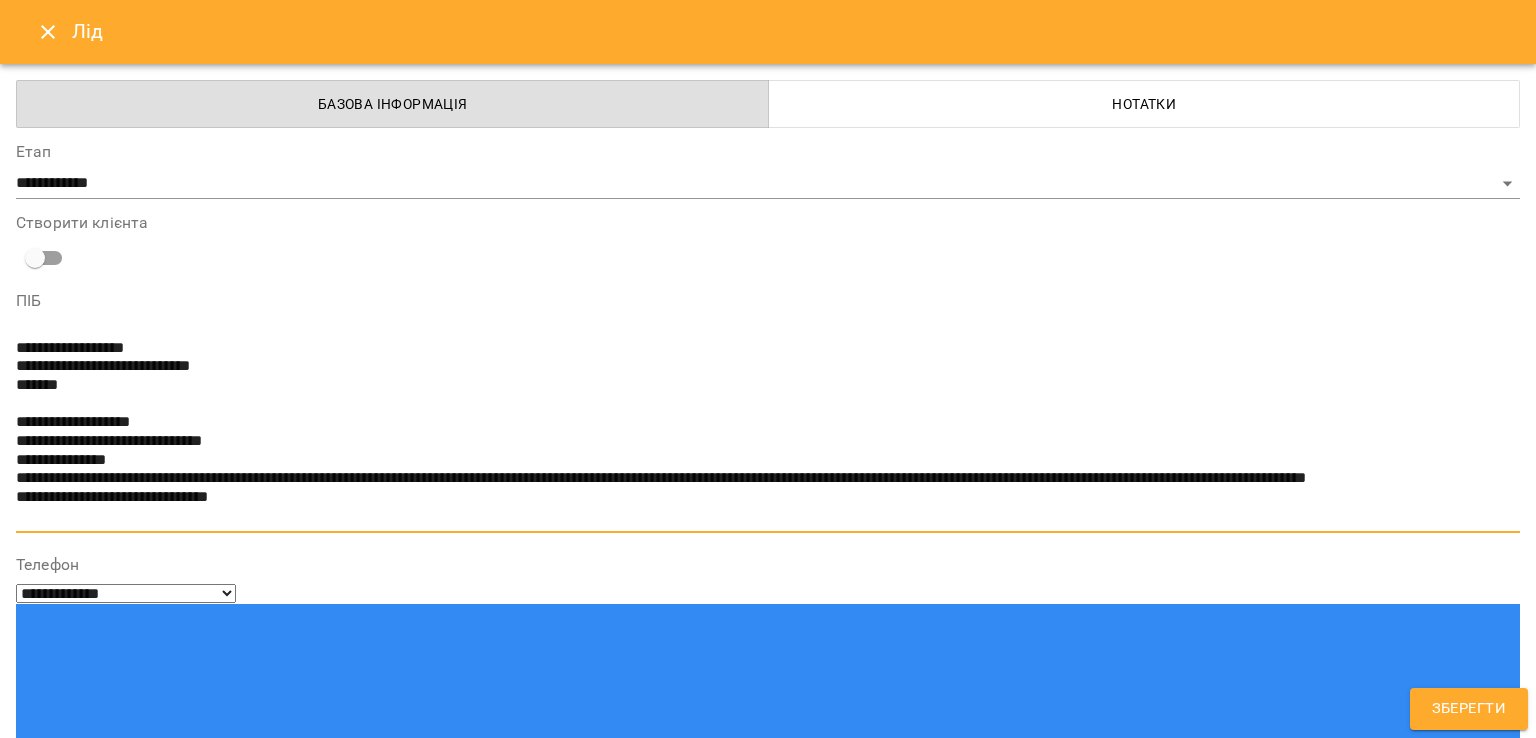 type on "**********" 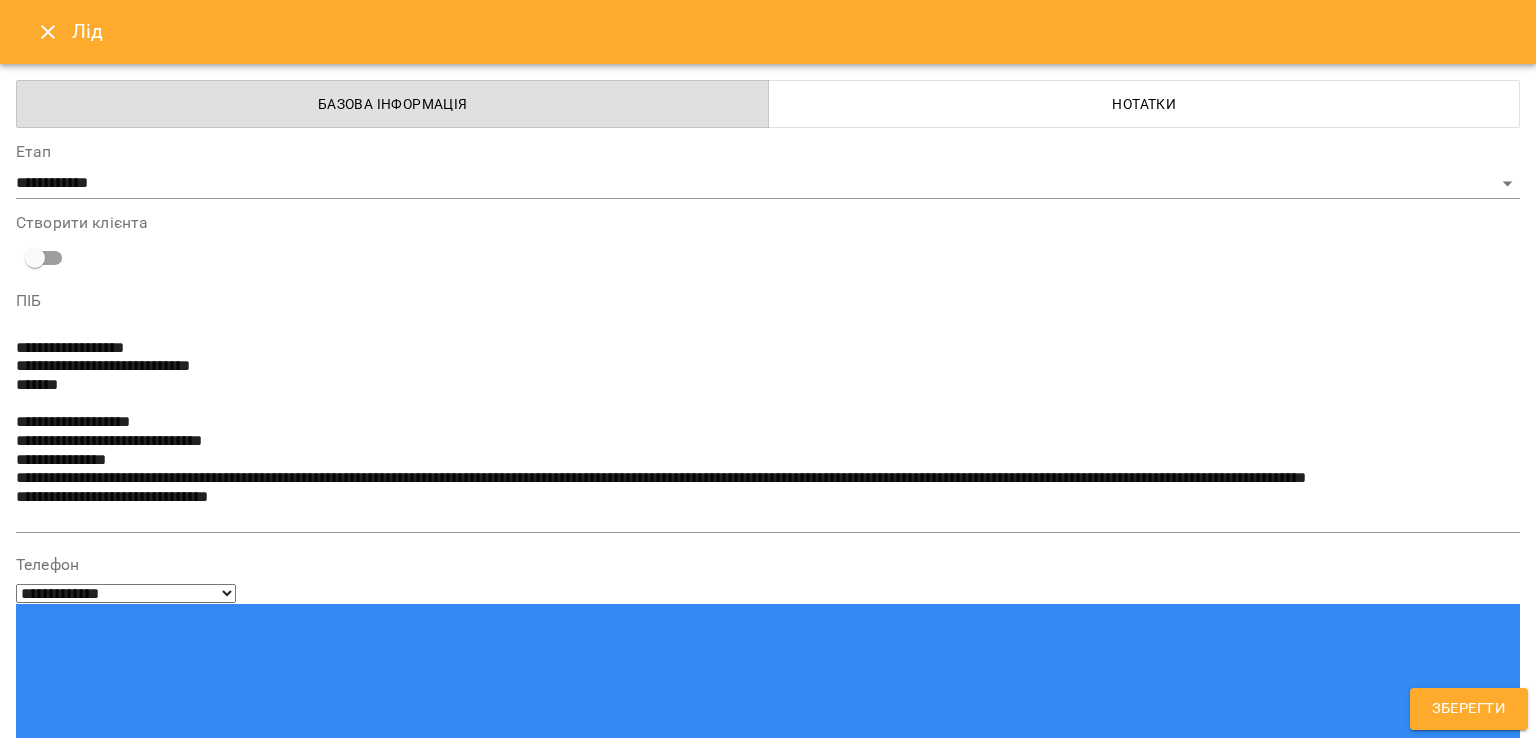 click at bounding box center (768, 1692) 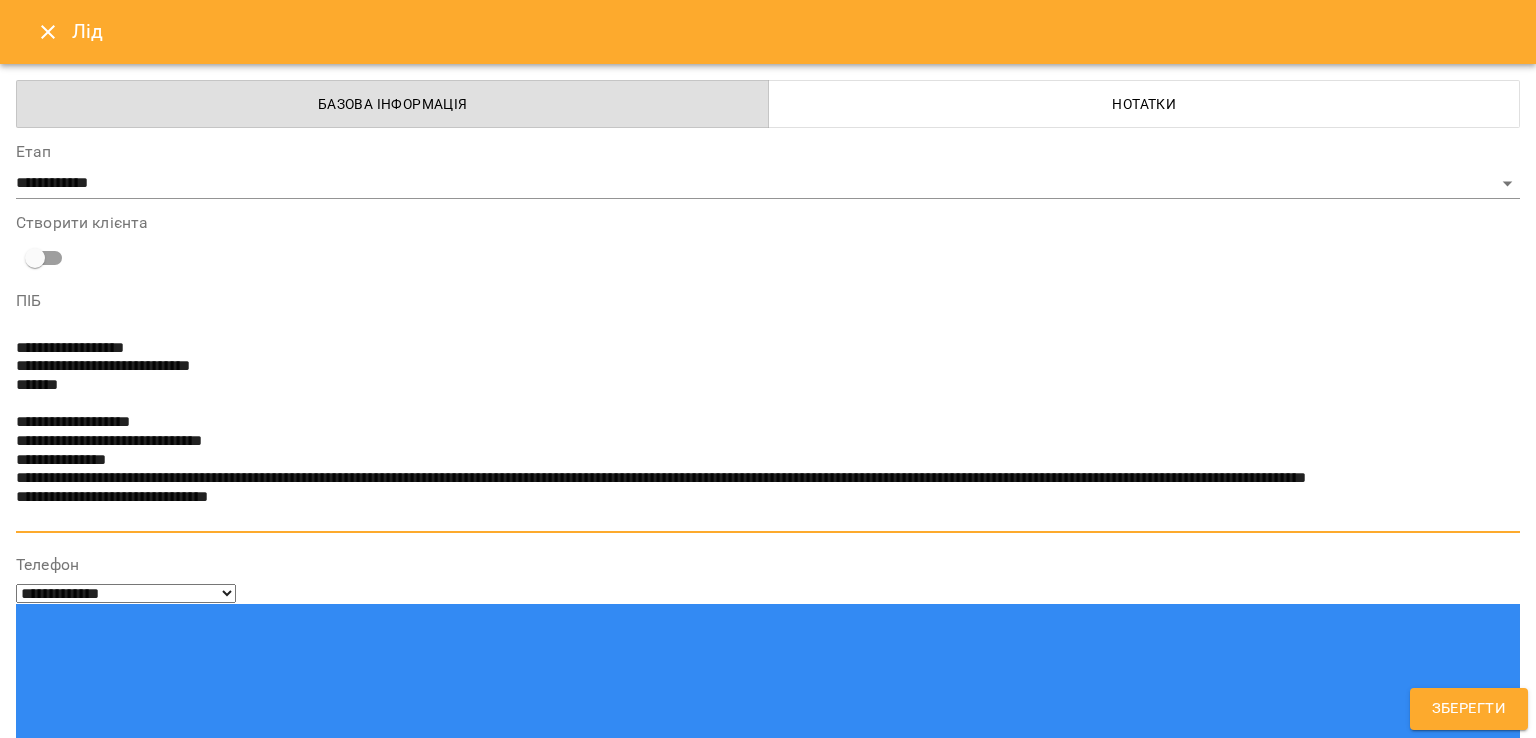 drag, startPoint x: 257, startPoint y: 520, endPoint x: 0, endPoint y: 447, distance: 267.16663 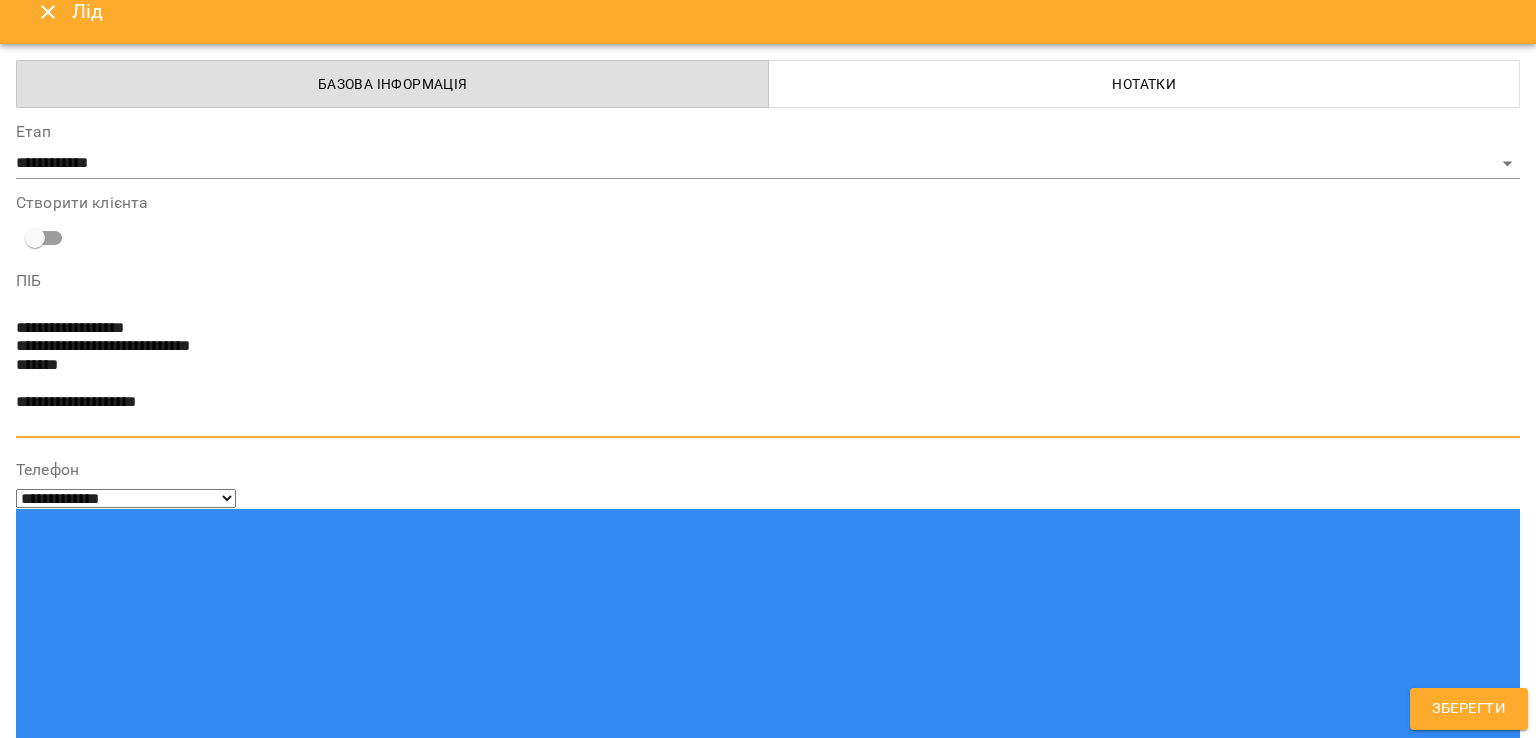 scroll, scrollTop: 24, scrollLeft: 0, axis: vertical 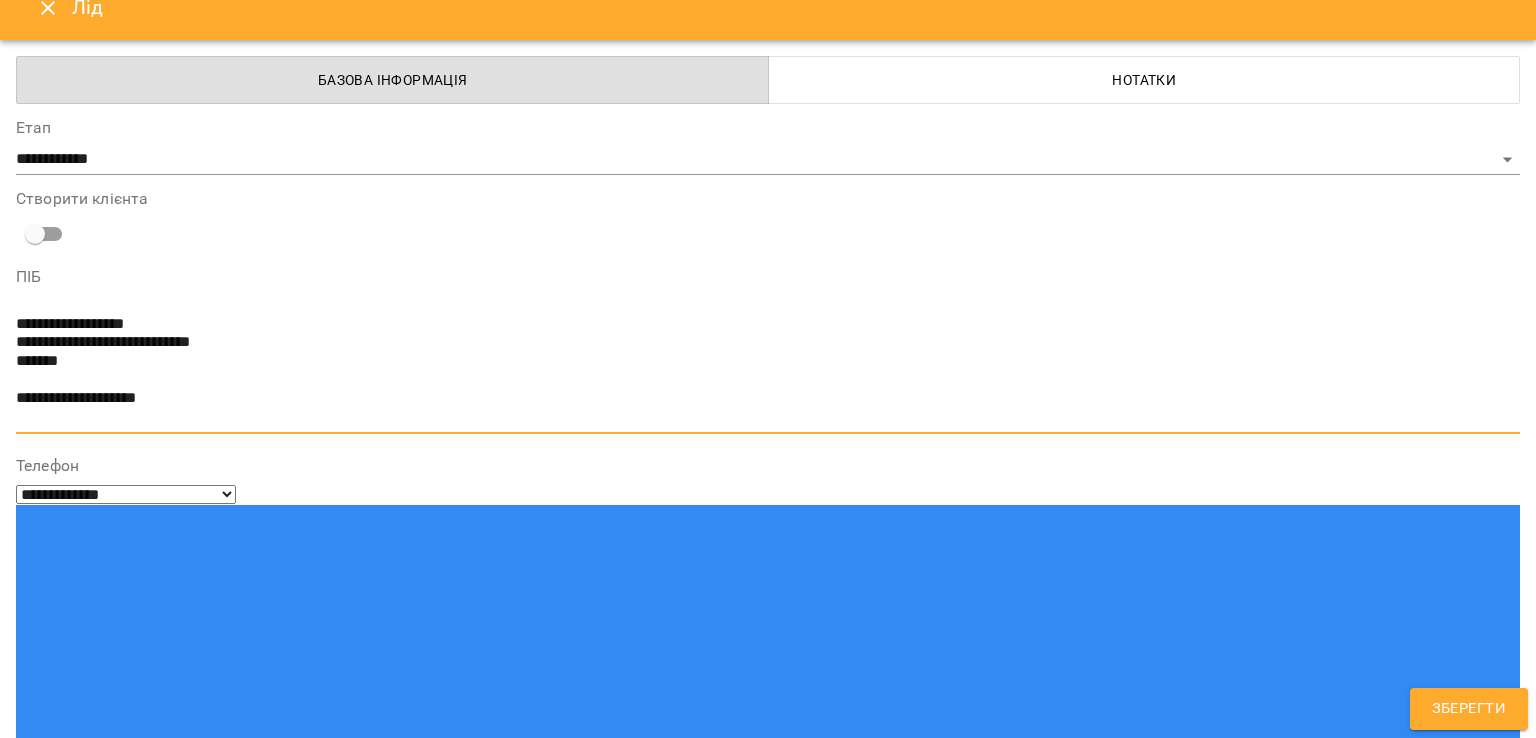 drag, startPoint x: 28, startPoint y: 425, endPoint x: 0, endPoint y: 342, distance: 87.595665 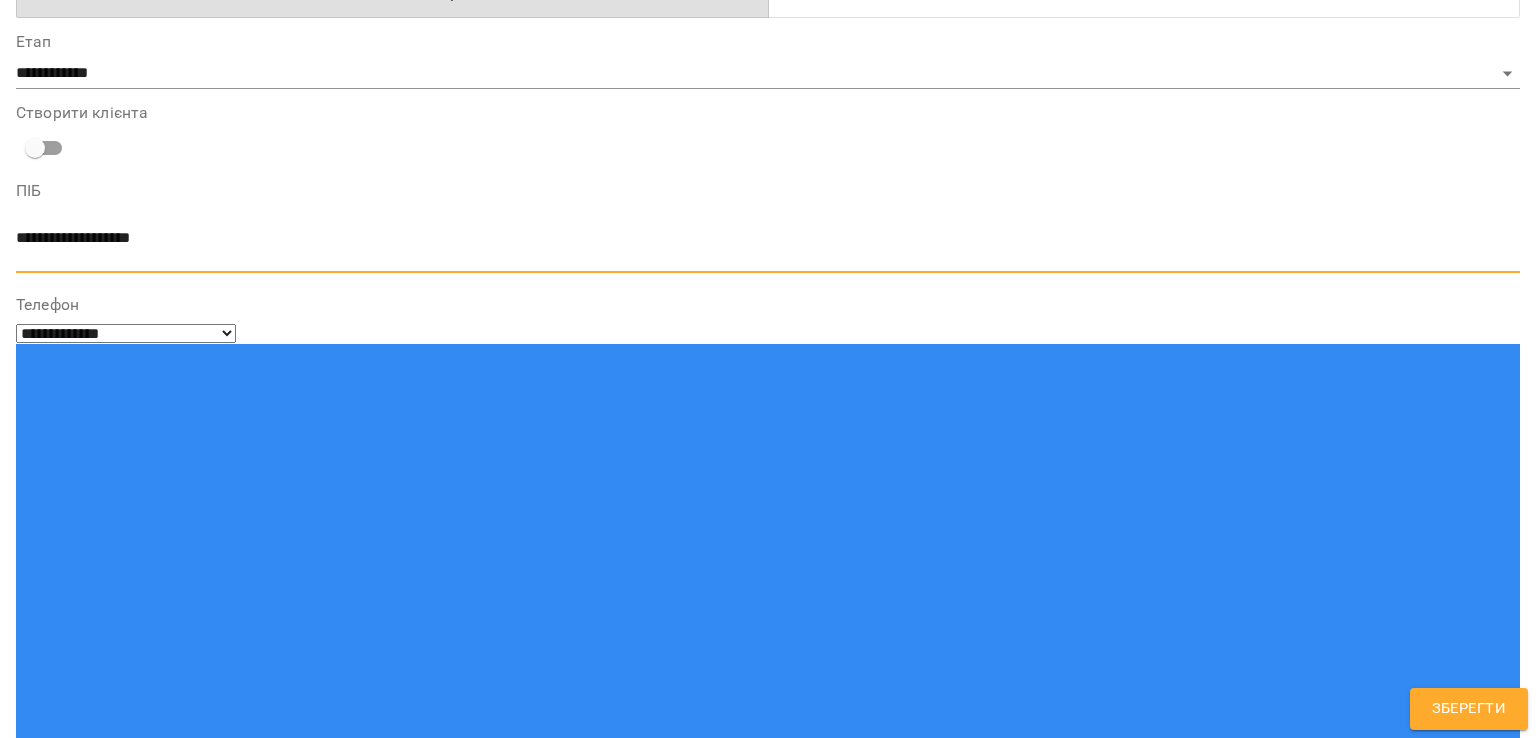scroll, scrollTop: 203, scrollLeft: 0, axis: vertical 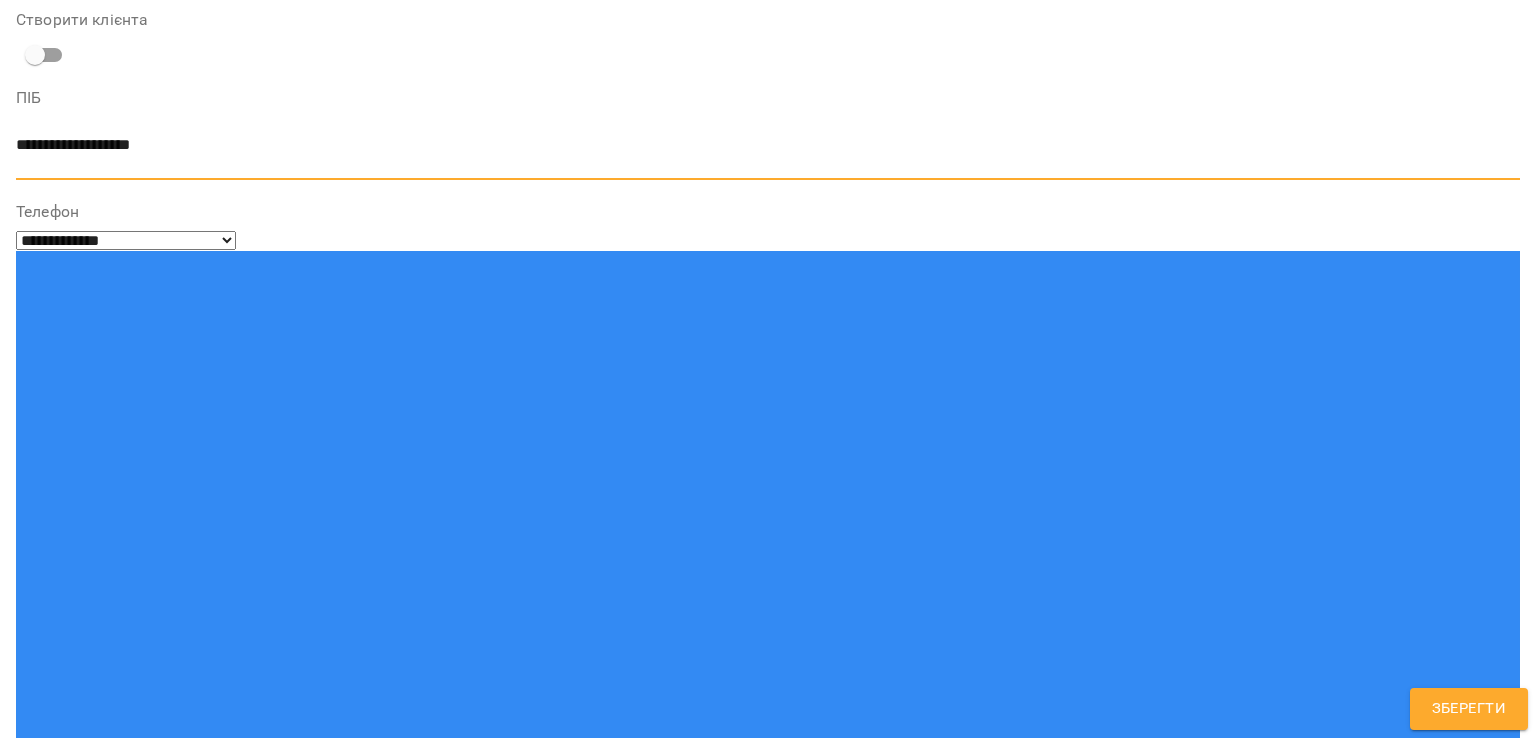 type on "**********" 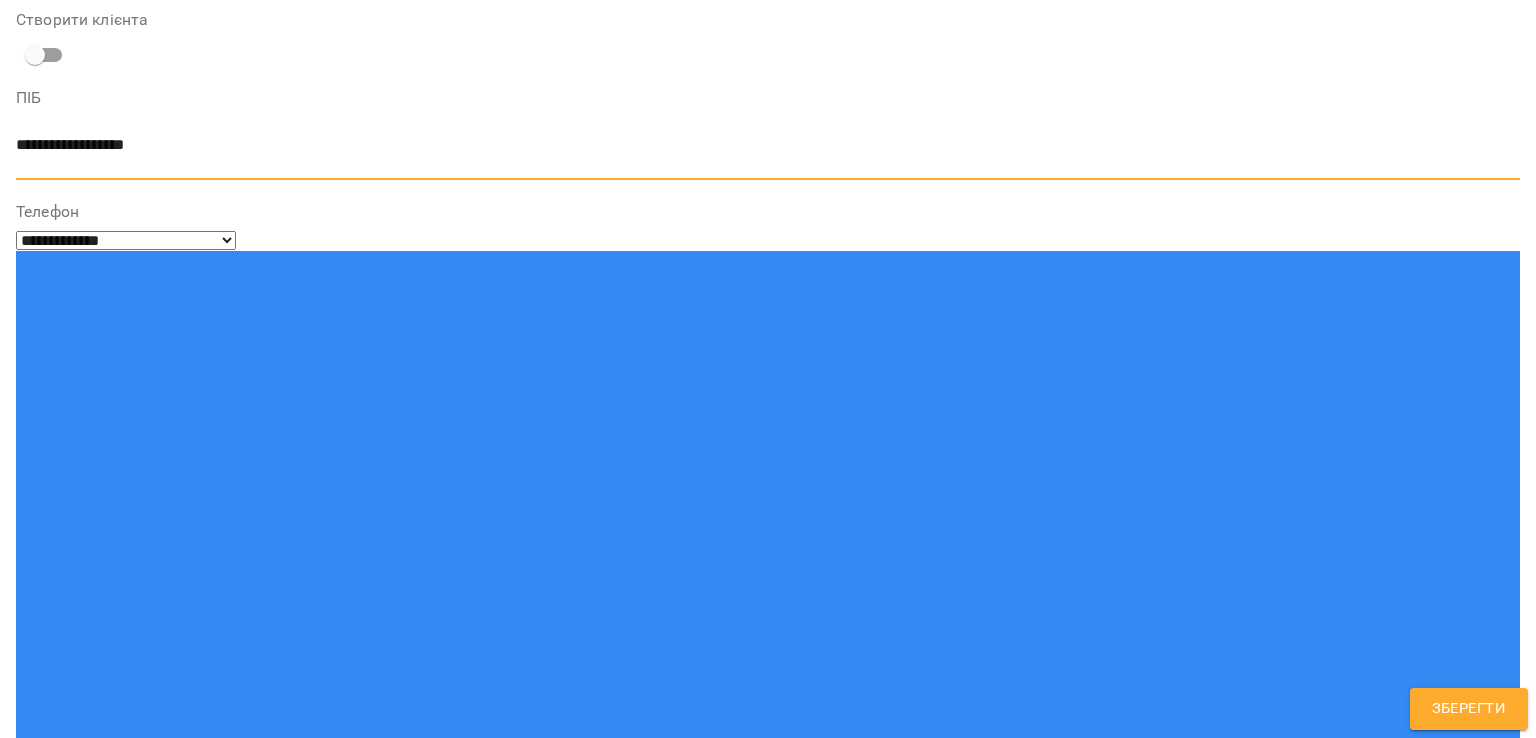 click on "**********" at bounding box center [768, 849] 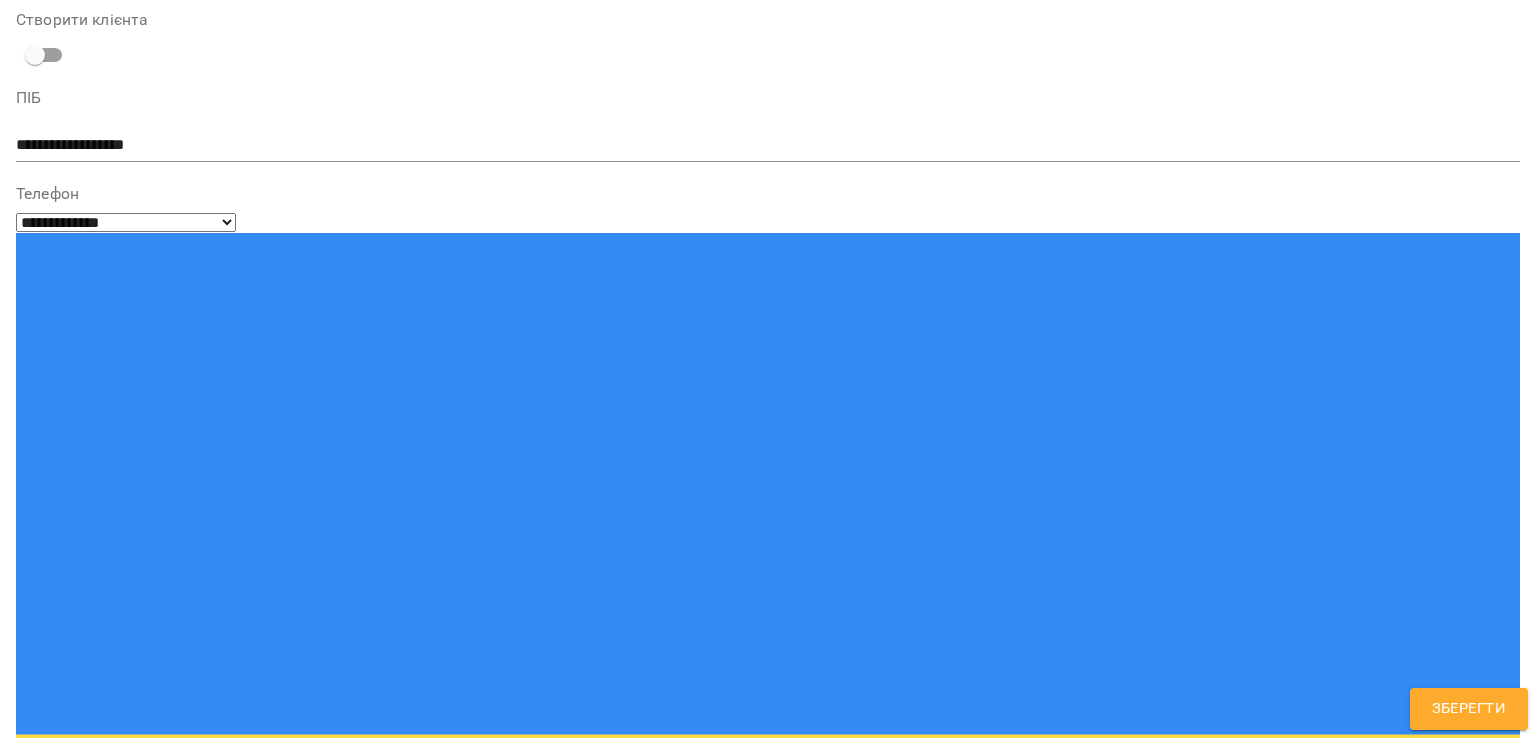 type on "***" 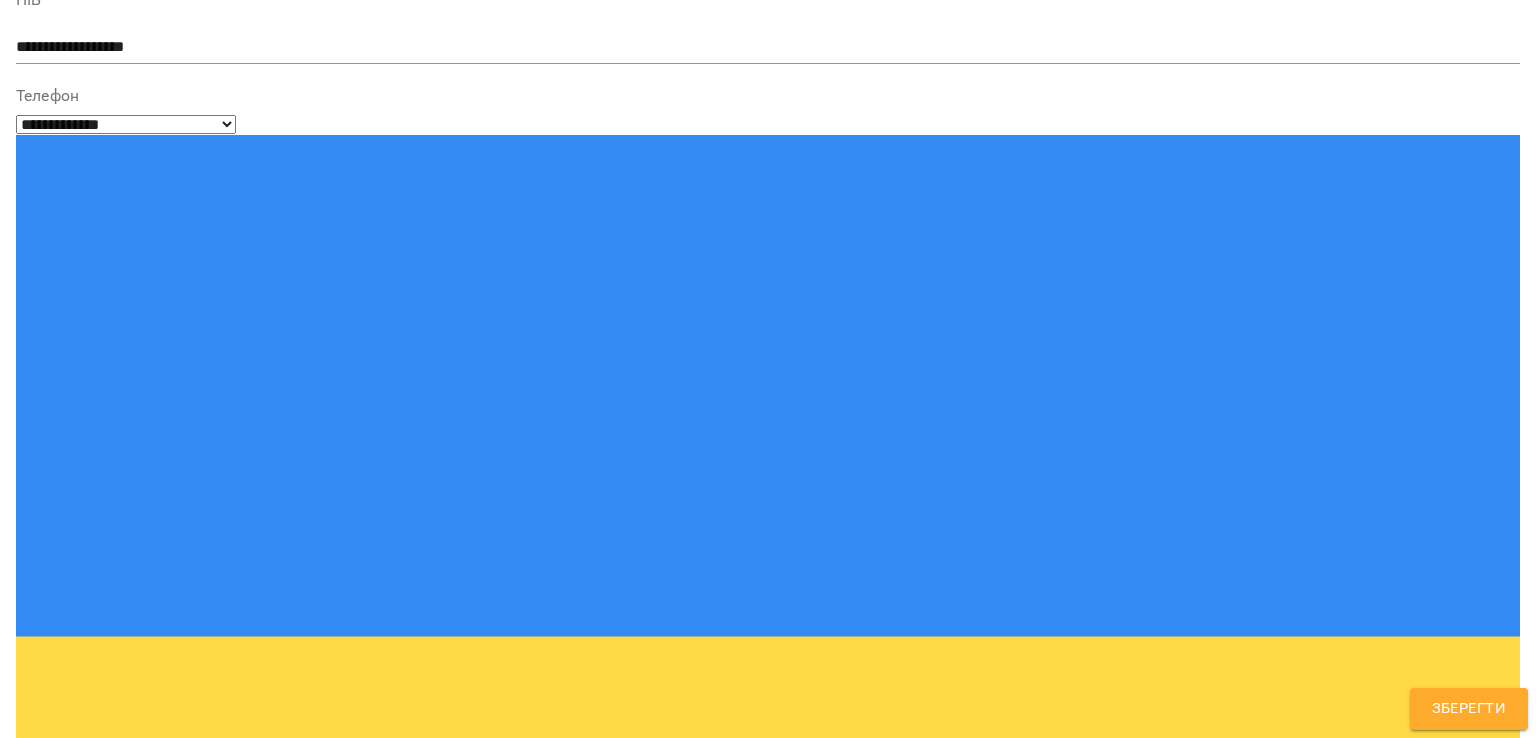 click on "*" at bounding box center (768, 1638) 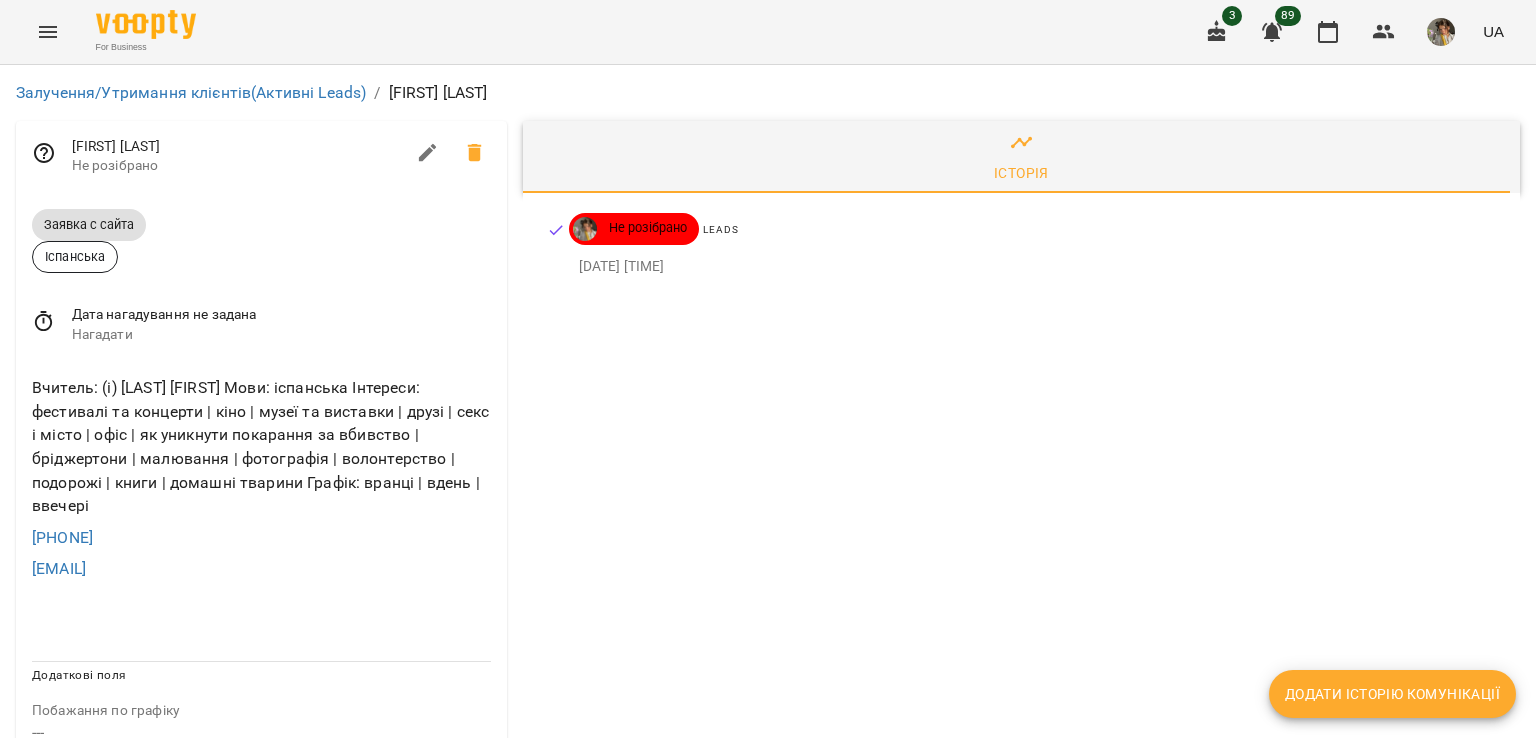 scroll, scrollTop: 0, scrollLeft: 0, axis: both 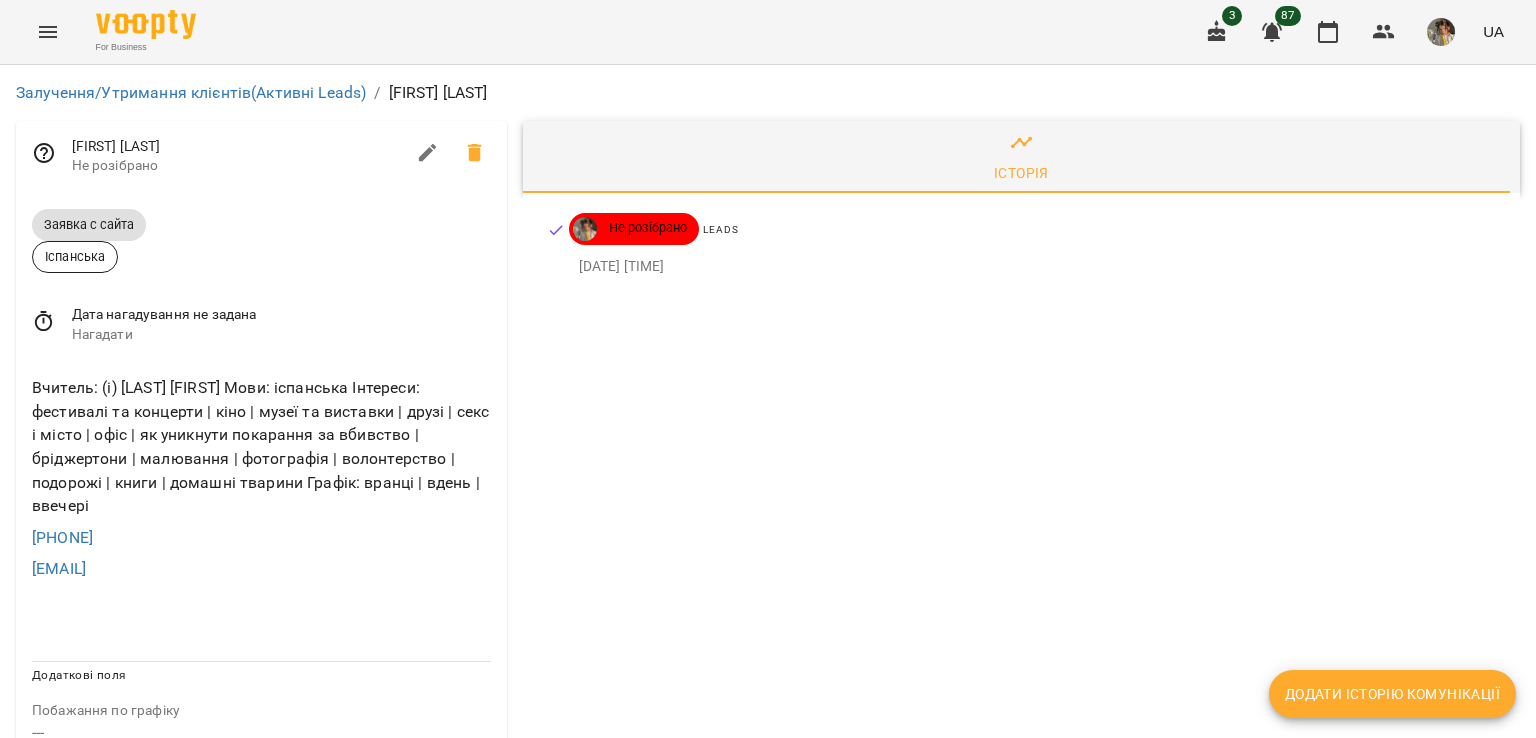 click at bounding box center (48, 32) 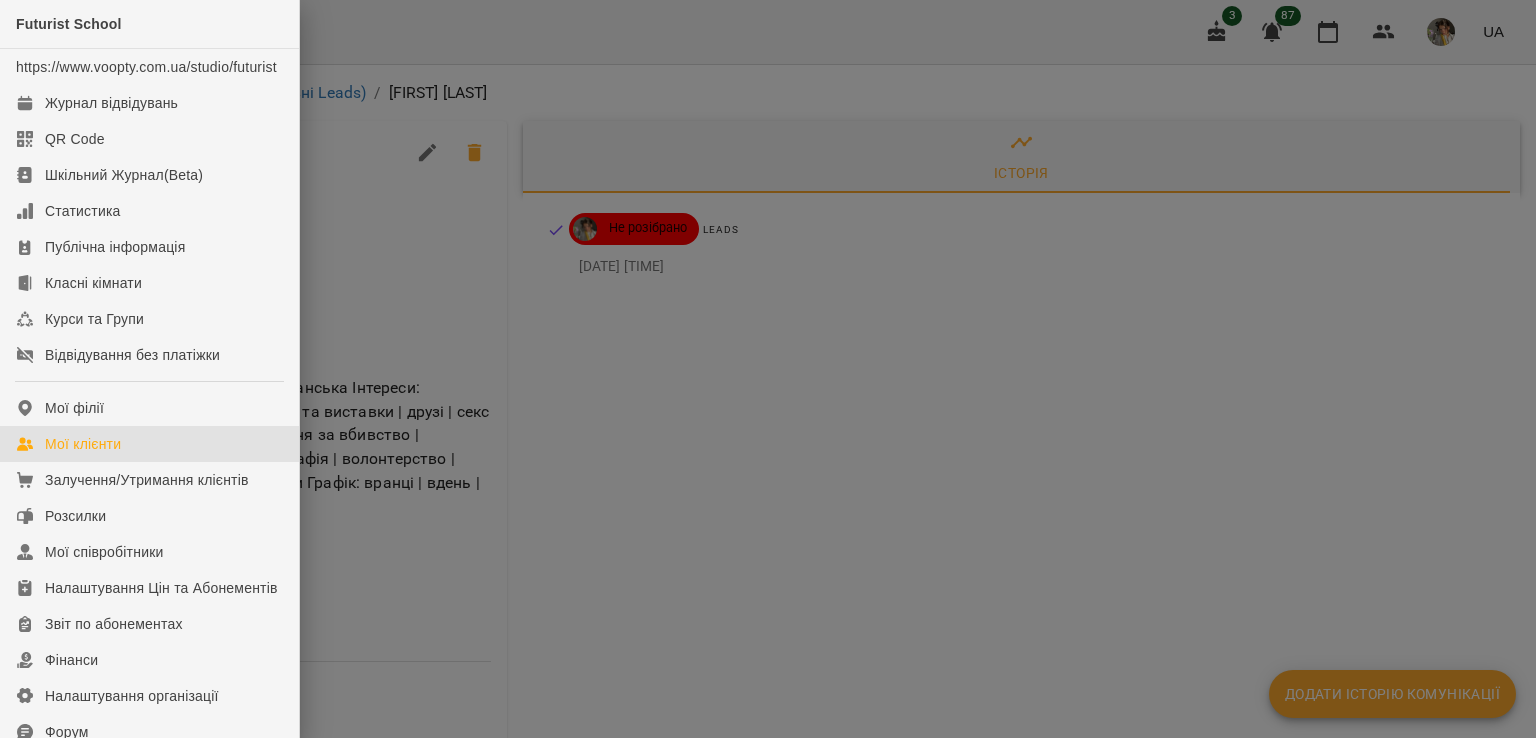 click on "Мої клієнти" at bounding box center (149, 444) 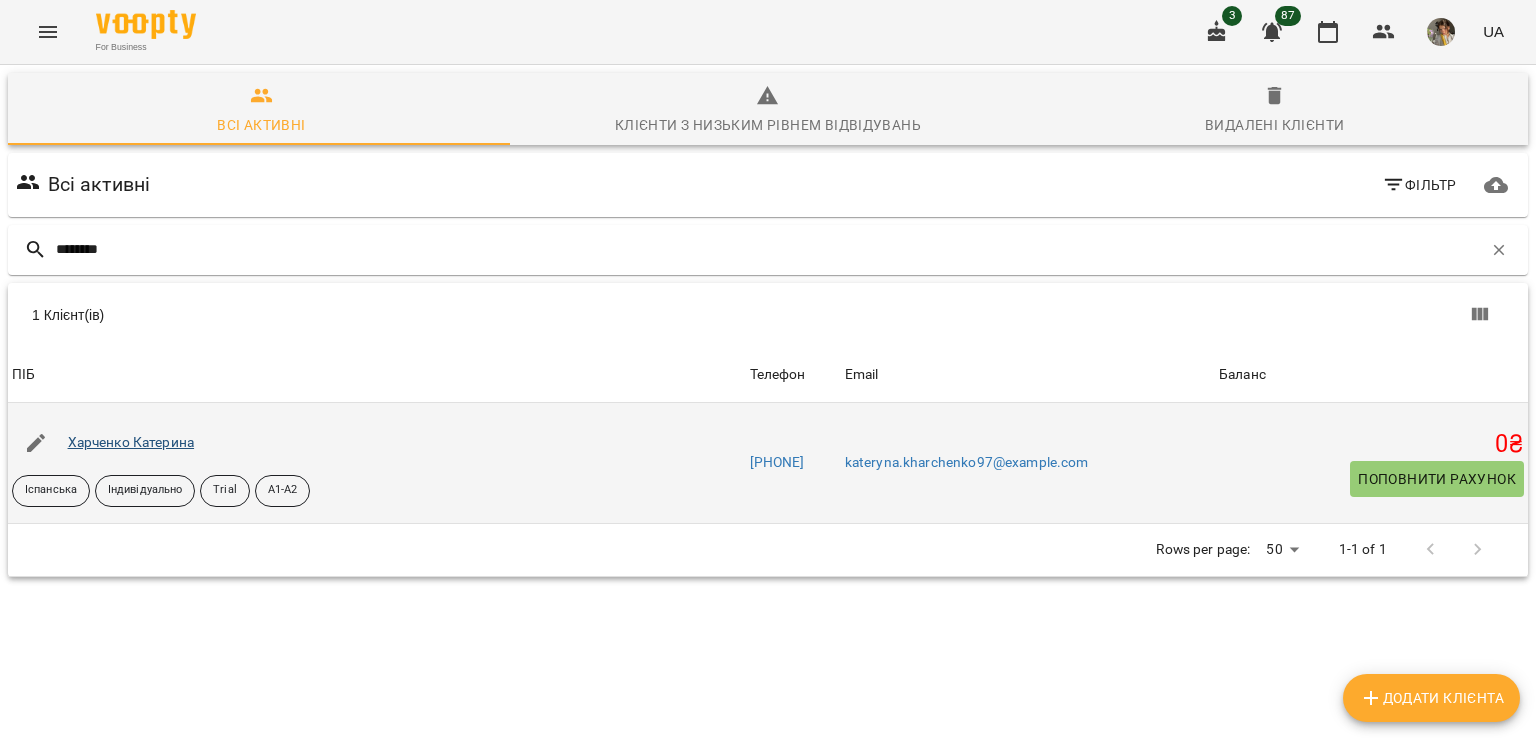 type on "********" 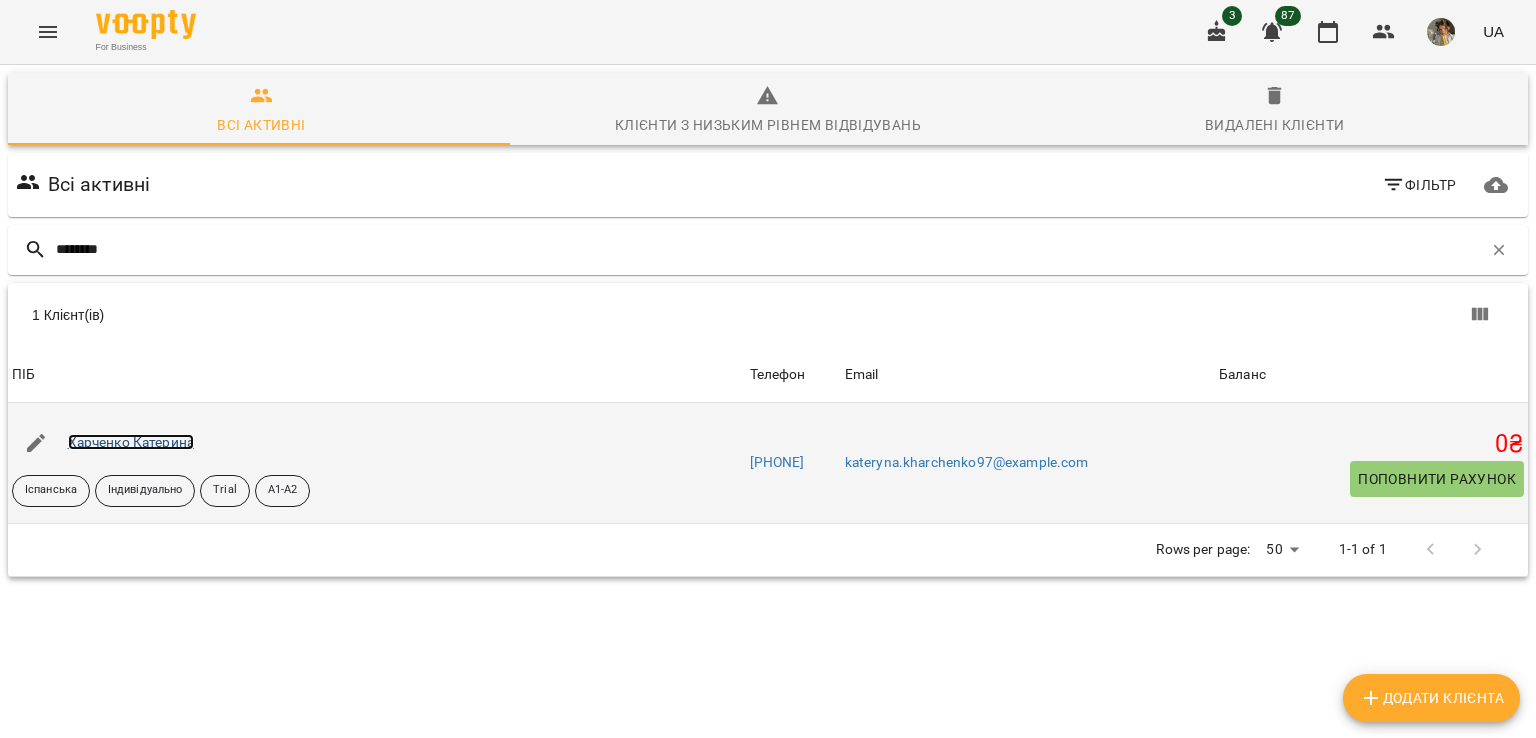 click on "Харченко Катерина" at bounding box center (131, 442) 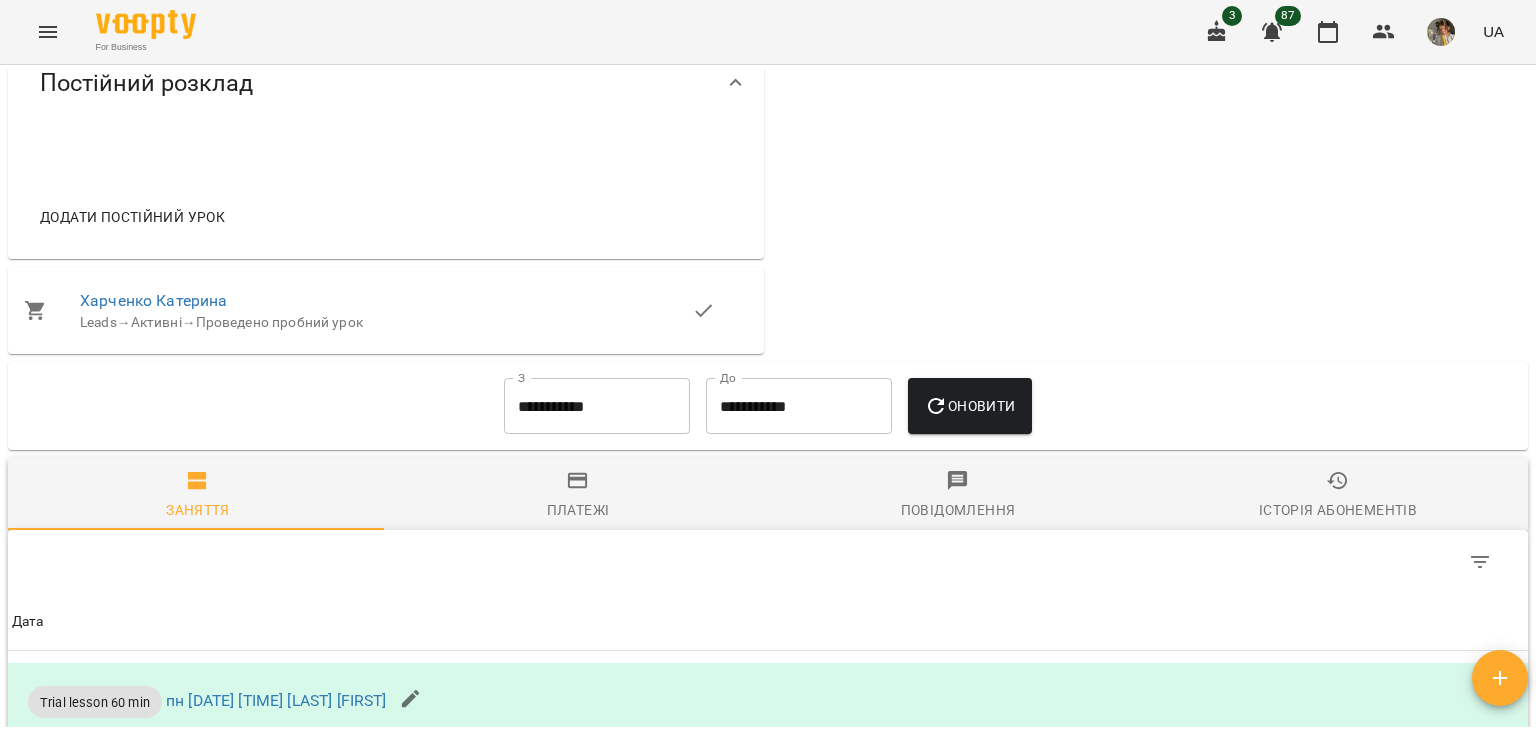 scroll, scrollTop: 728, scrollLeft: 0, axis: vertical 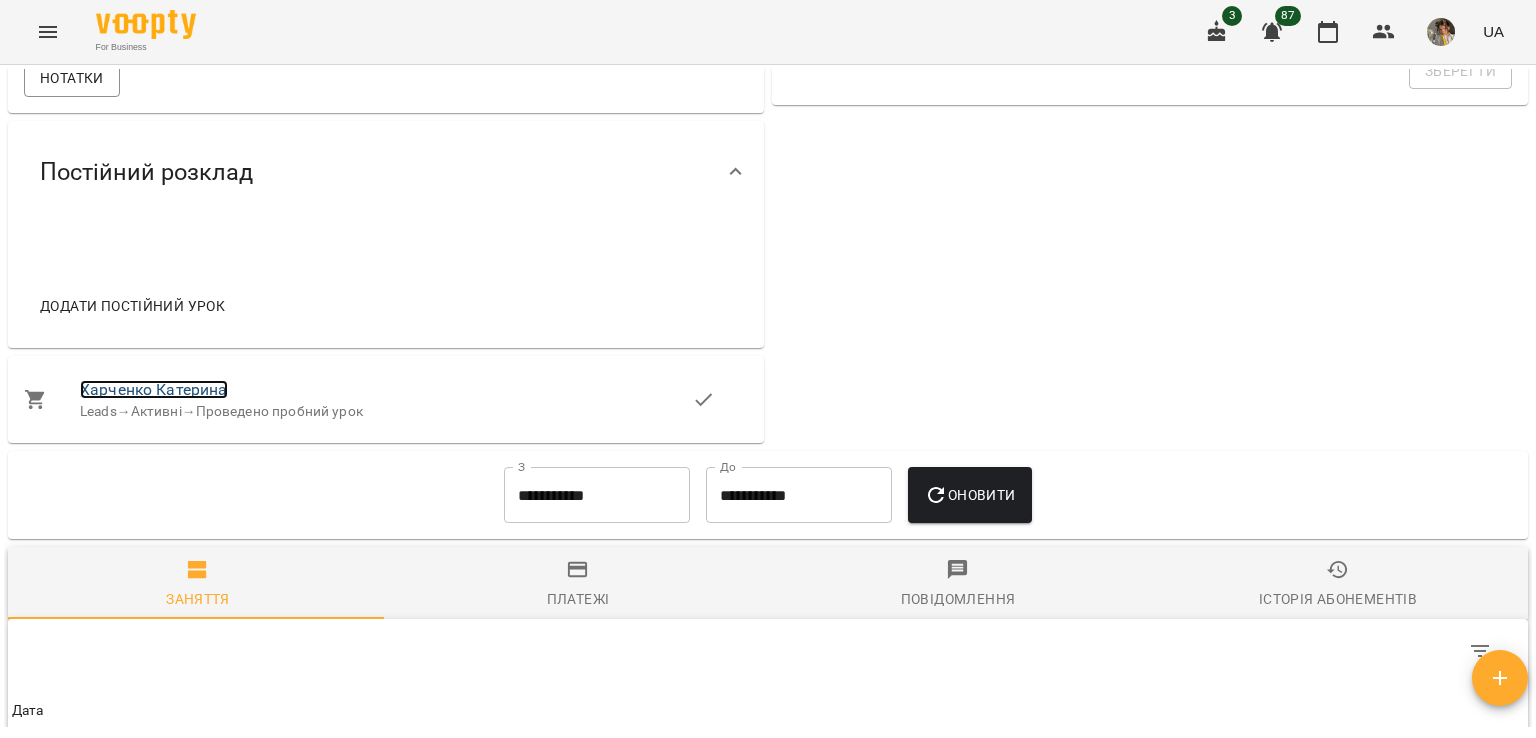 click on "Харченко Катерина" at bounding box center (154, 389) 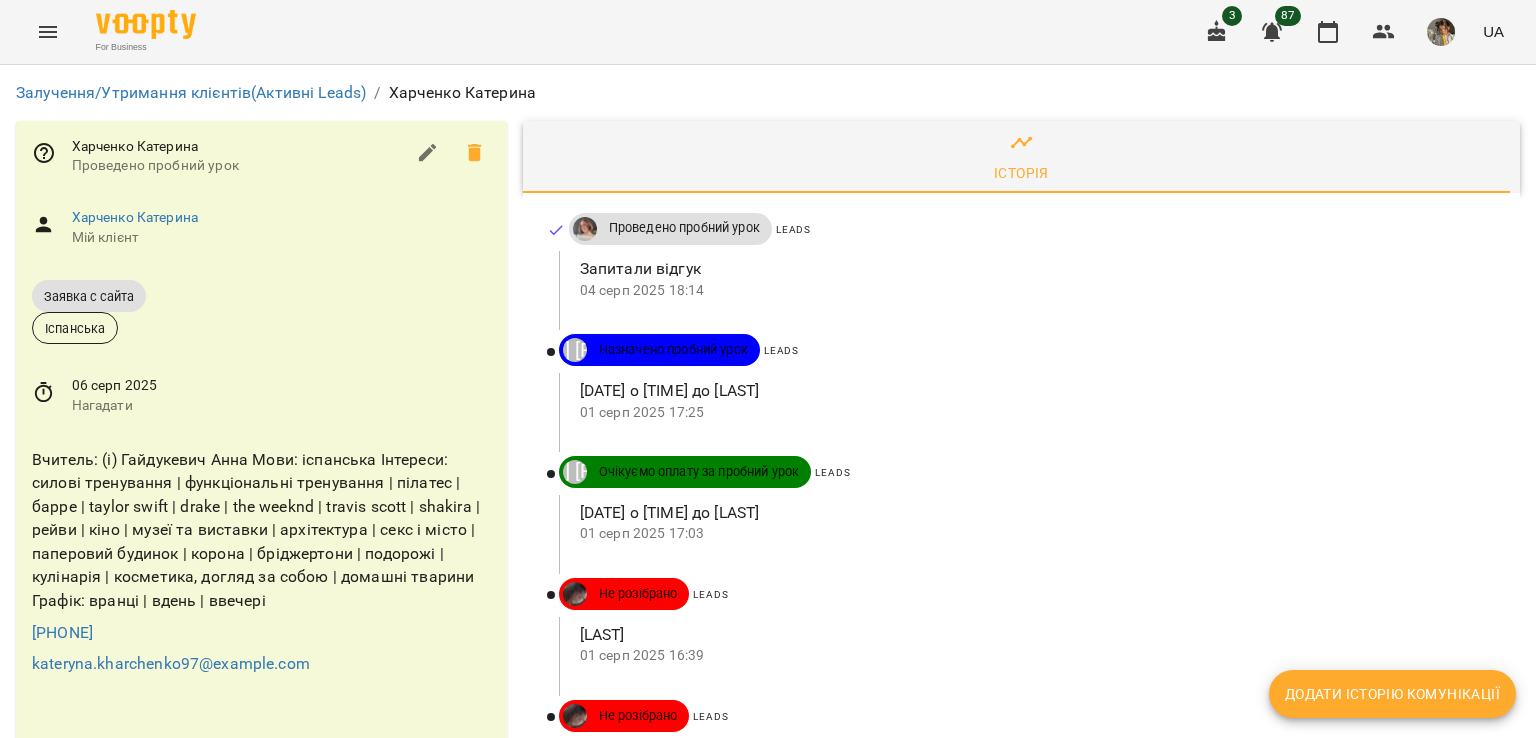 click on "Додати історію комунікації" at bounding box center (1392, 694) 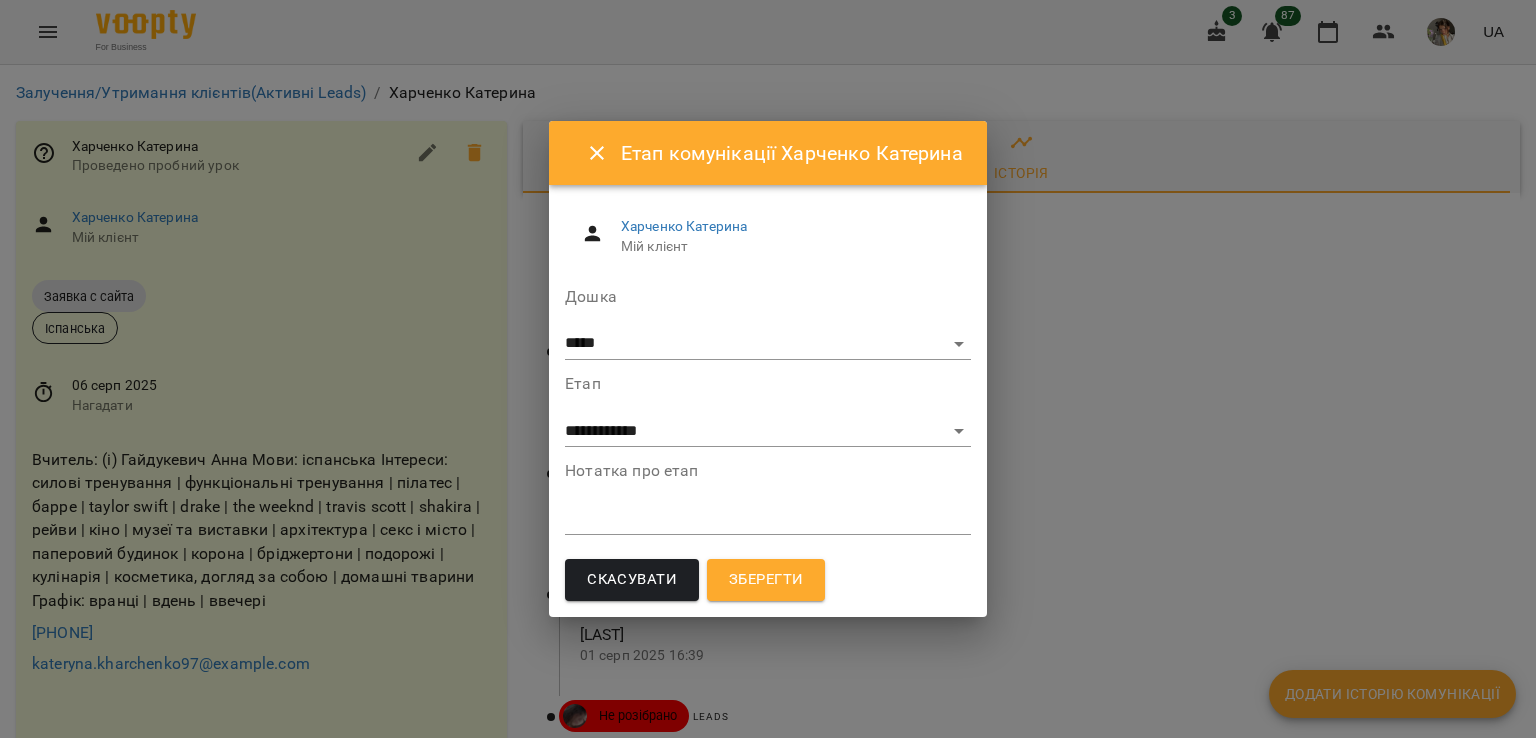 click on "*" at bounding box center (768, 519) 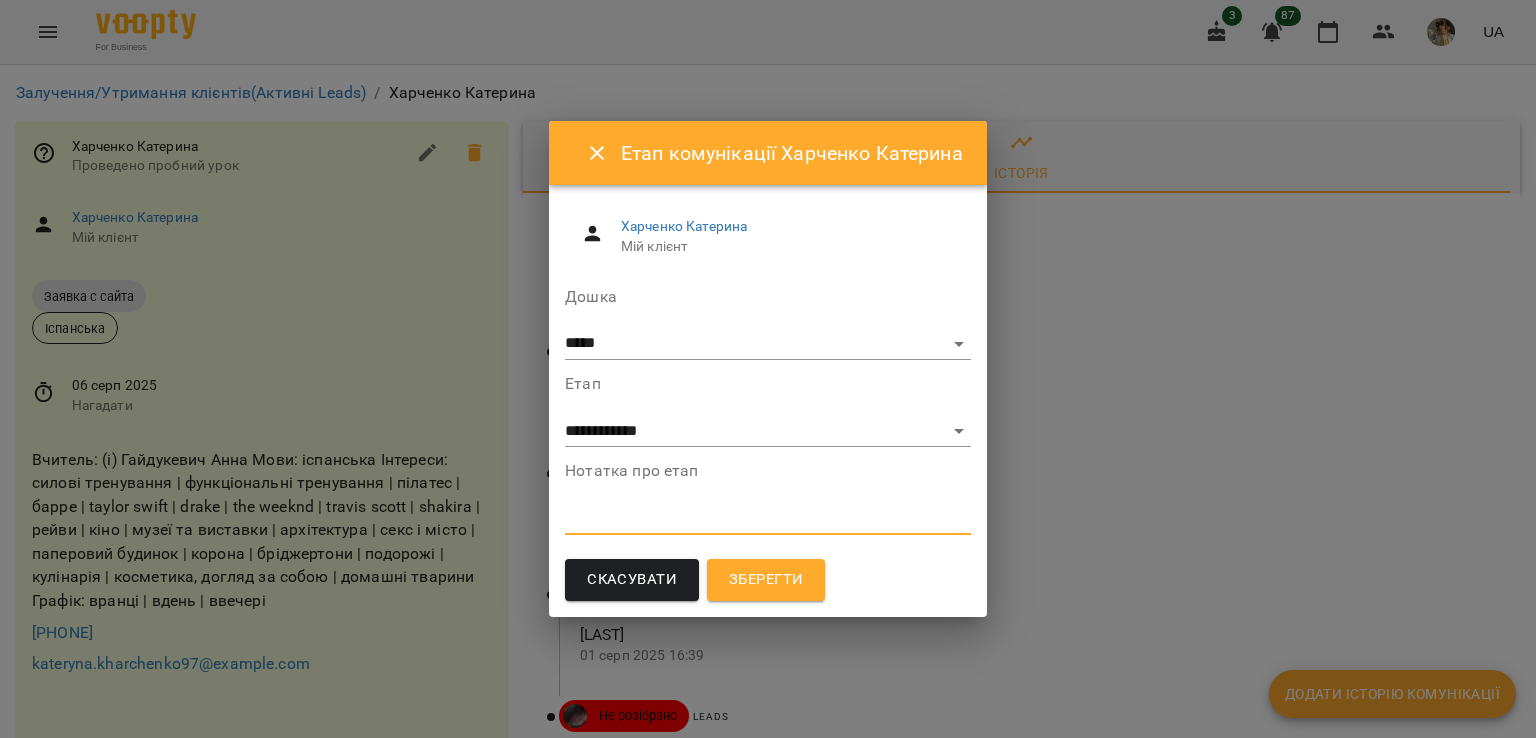 paste on "**********" 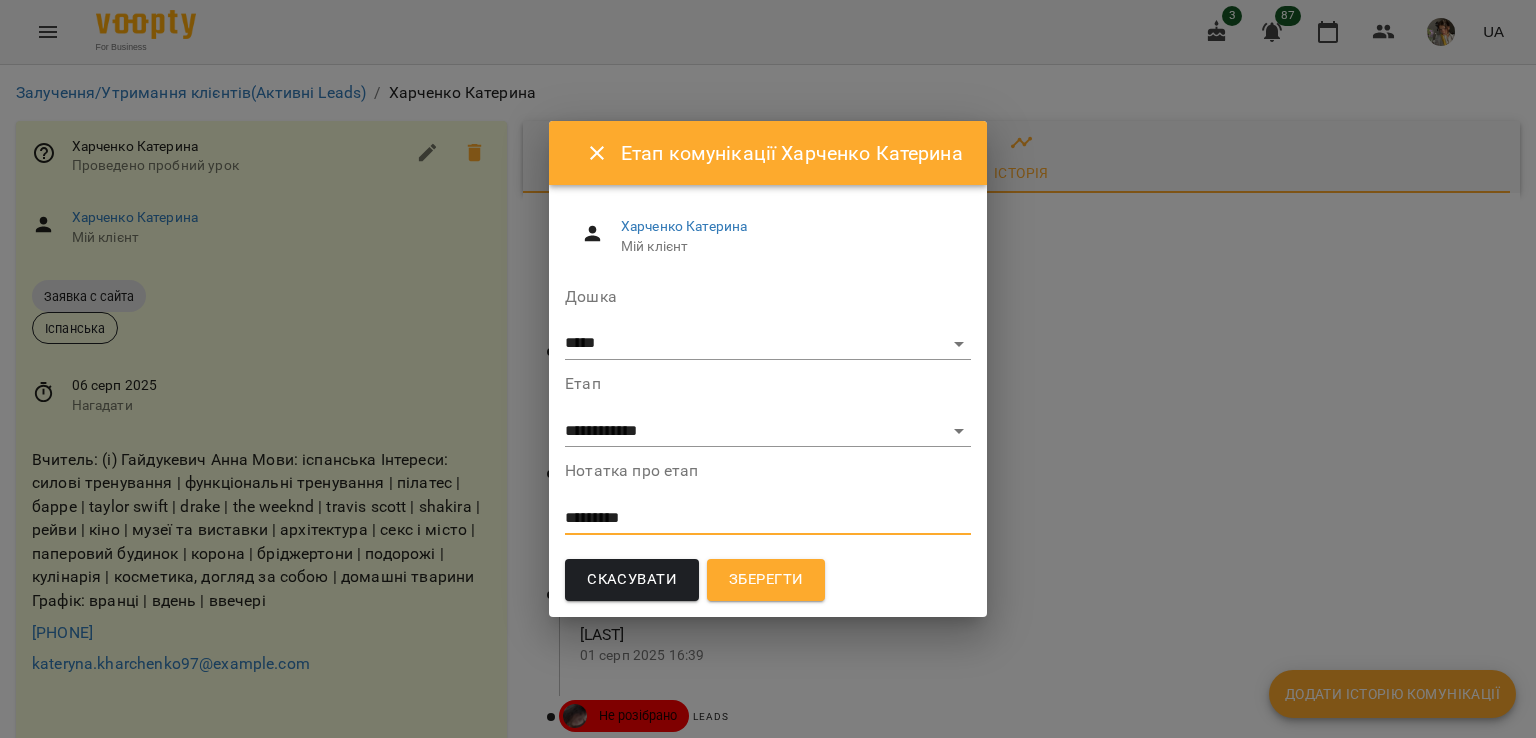 scroll, scrollTop: 0, scrollLeft: 0, axis: both 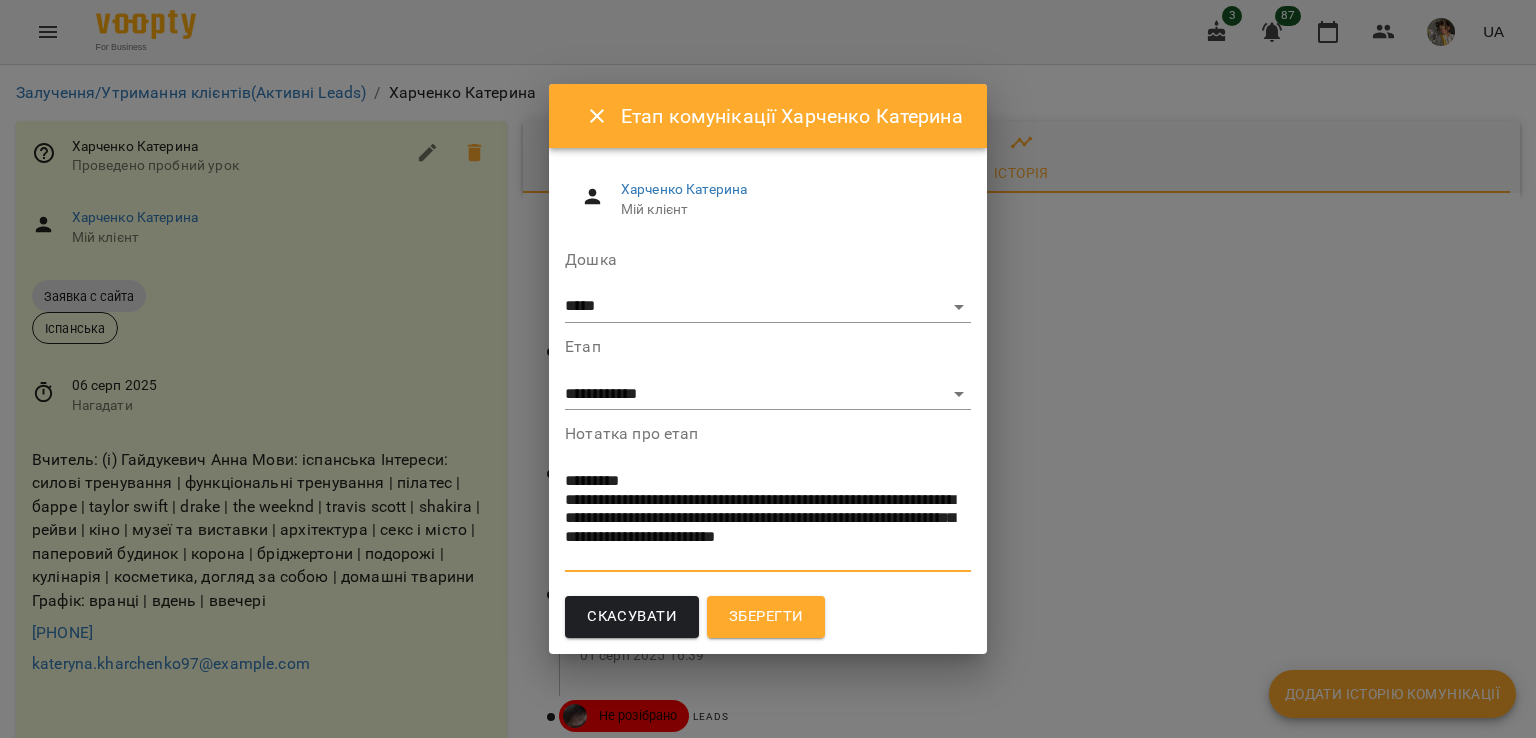 type on "**********" 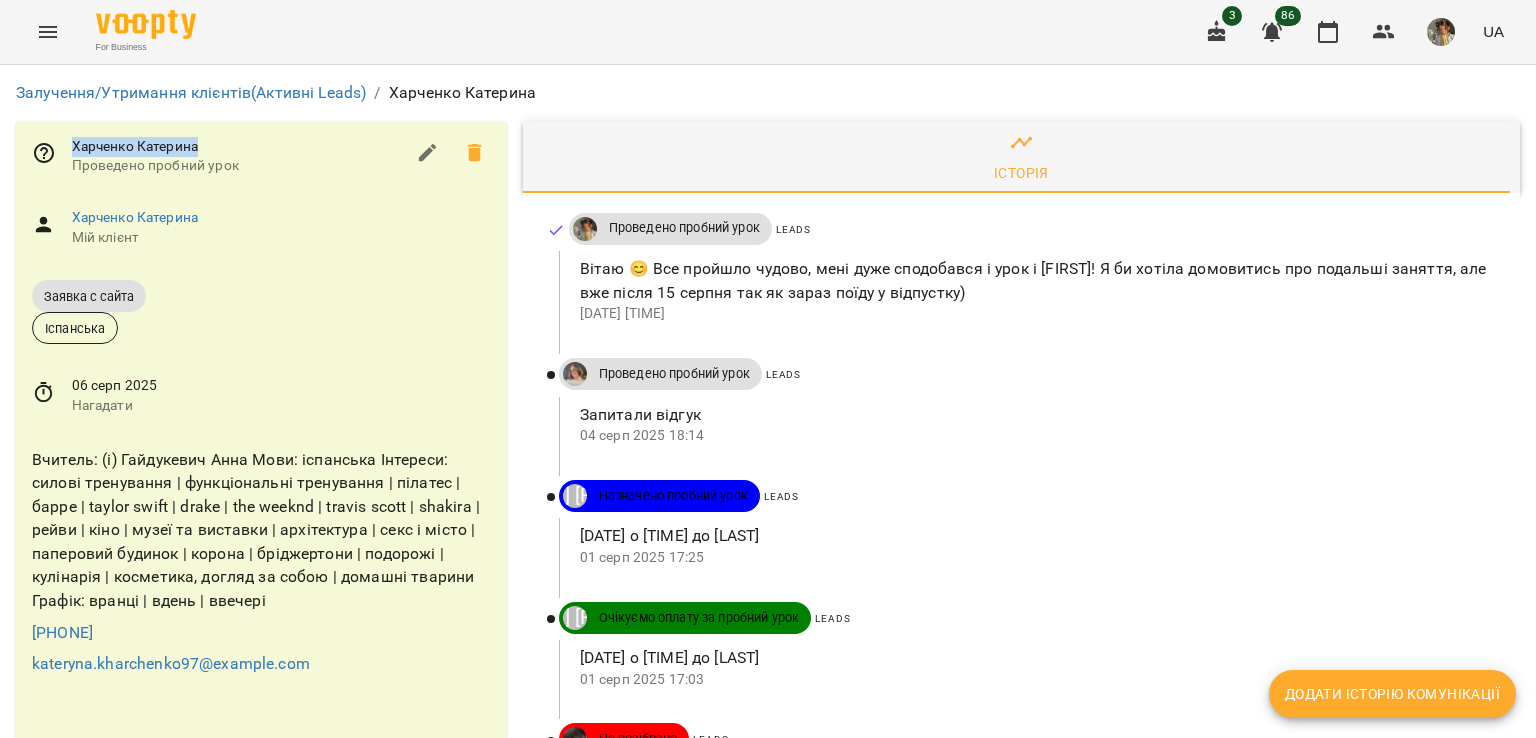 drag, startPoint x: 205, startPoint y: 148, endPoint x: 72, endPoint y: 149, distance: 133.00375 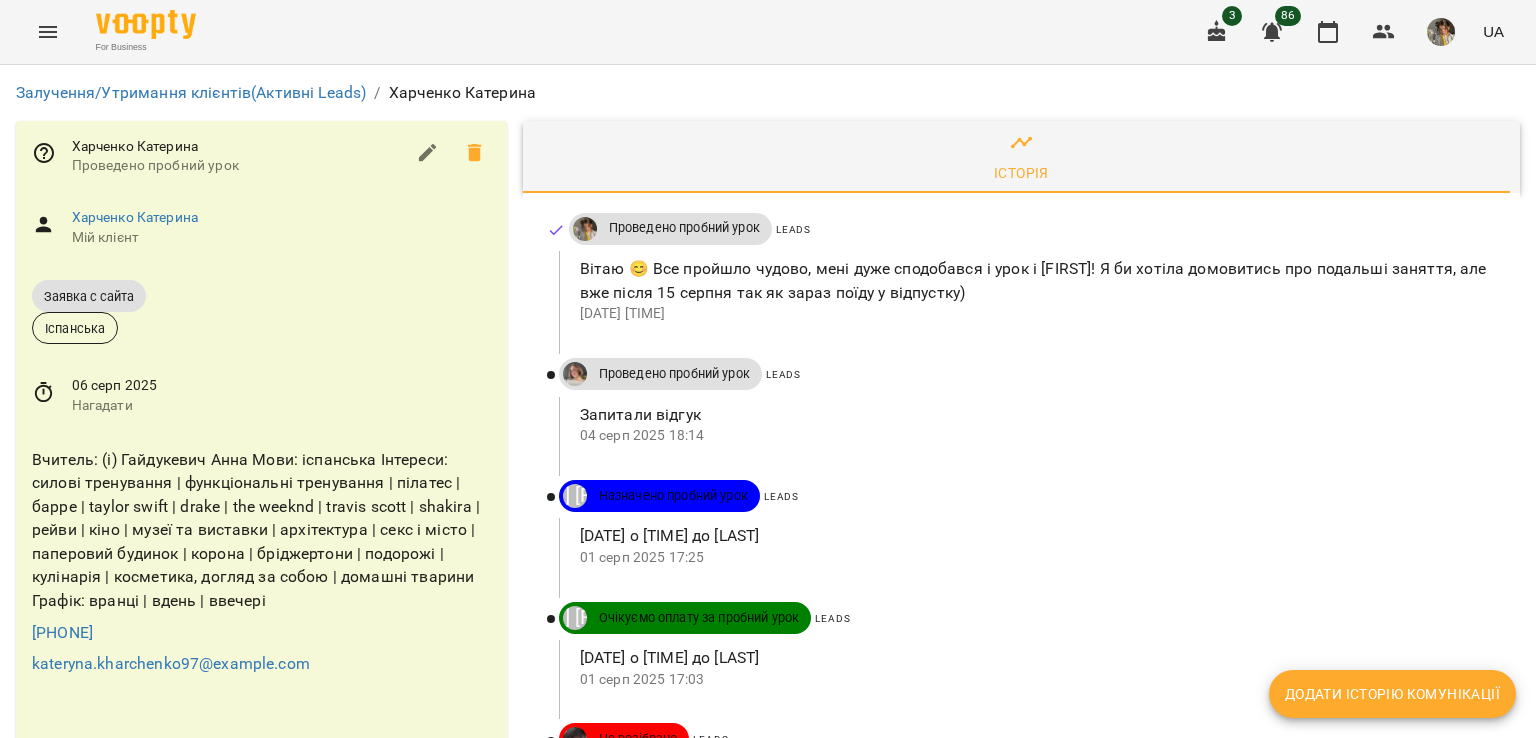 click on "Нагадати" at bounding box center (281, 406) 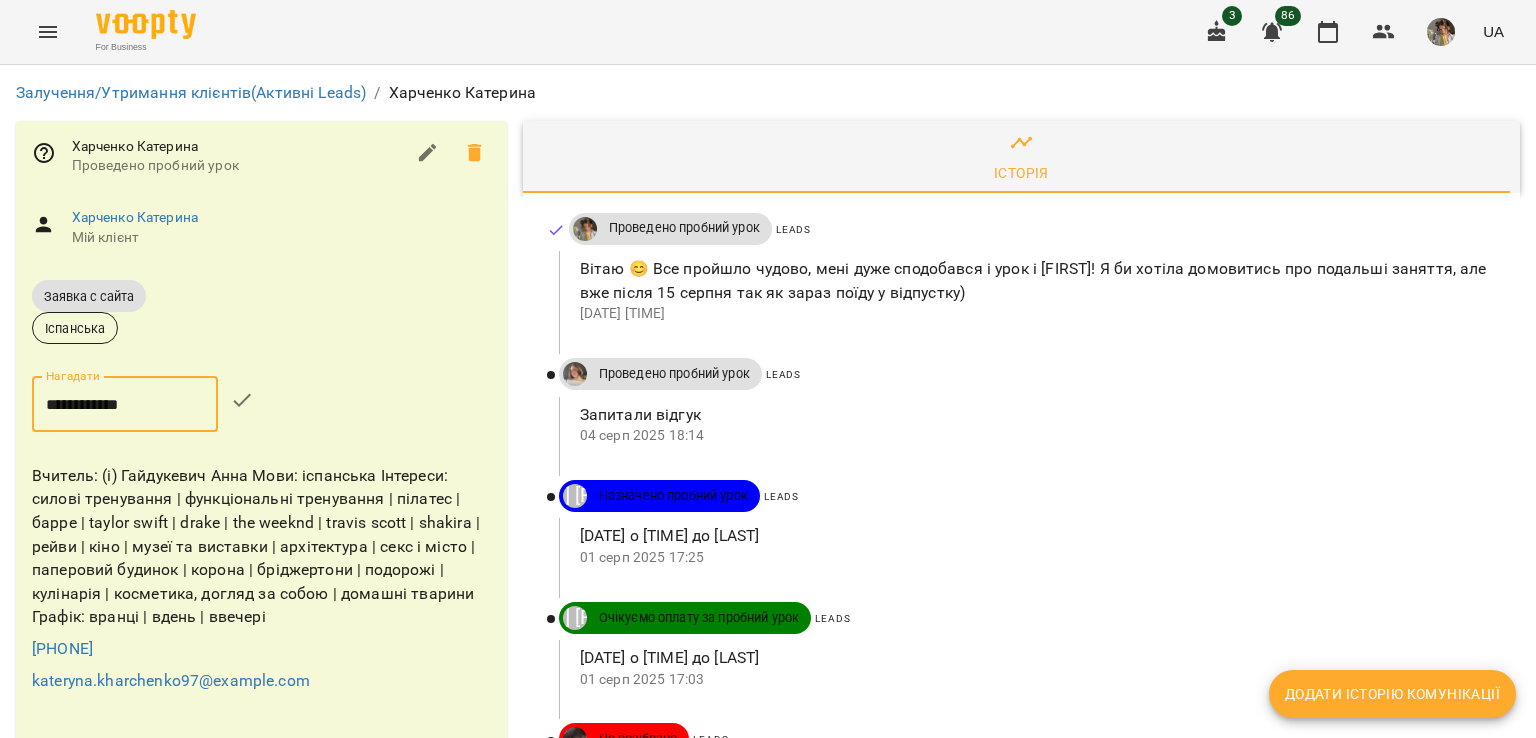 click on "**********" at bounding box center (125, 404) 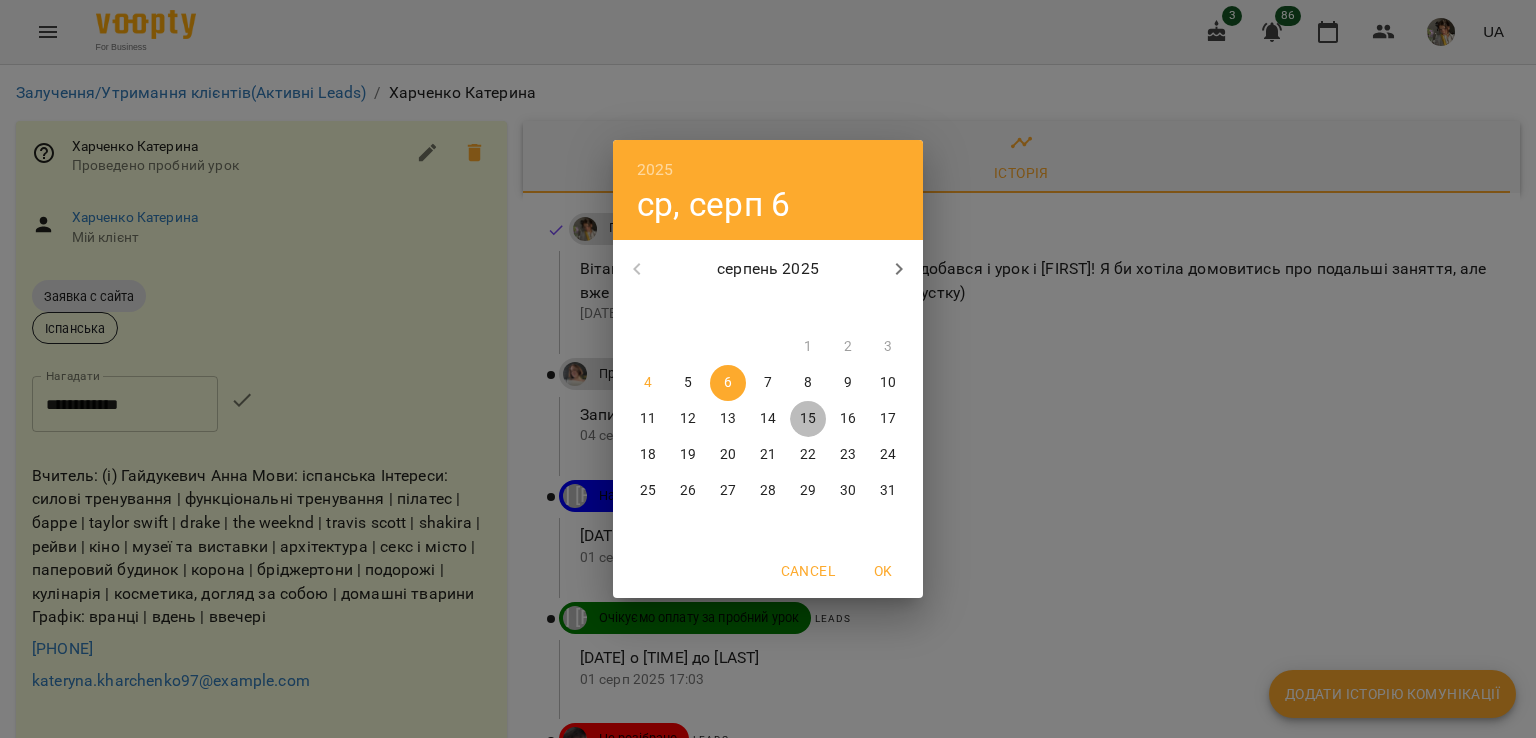 click on "15" at bounding box center (808, 419) 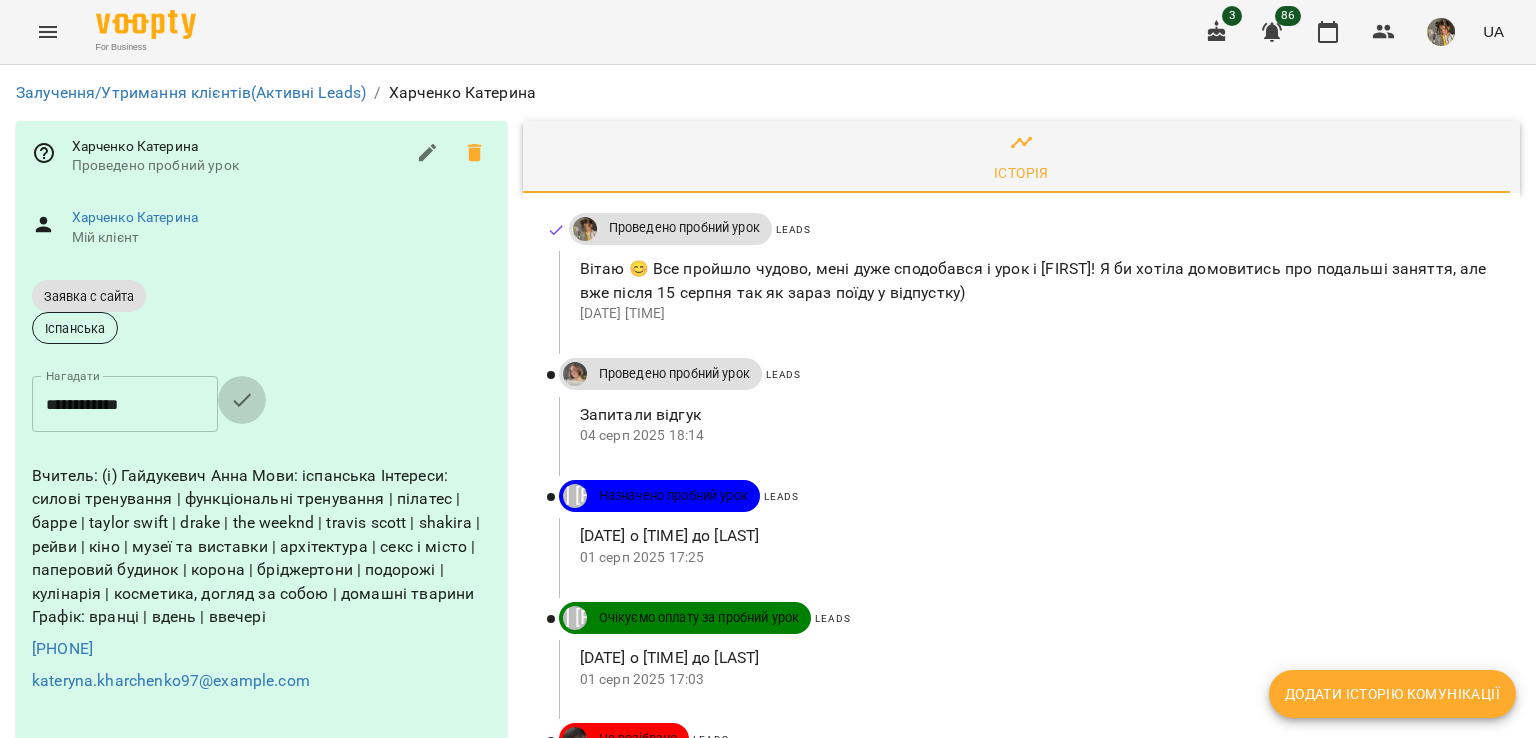 click at bounding box center [242, 400] 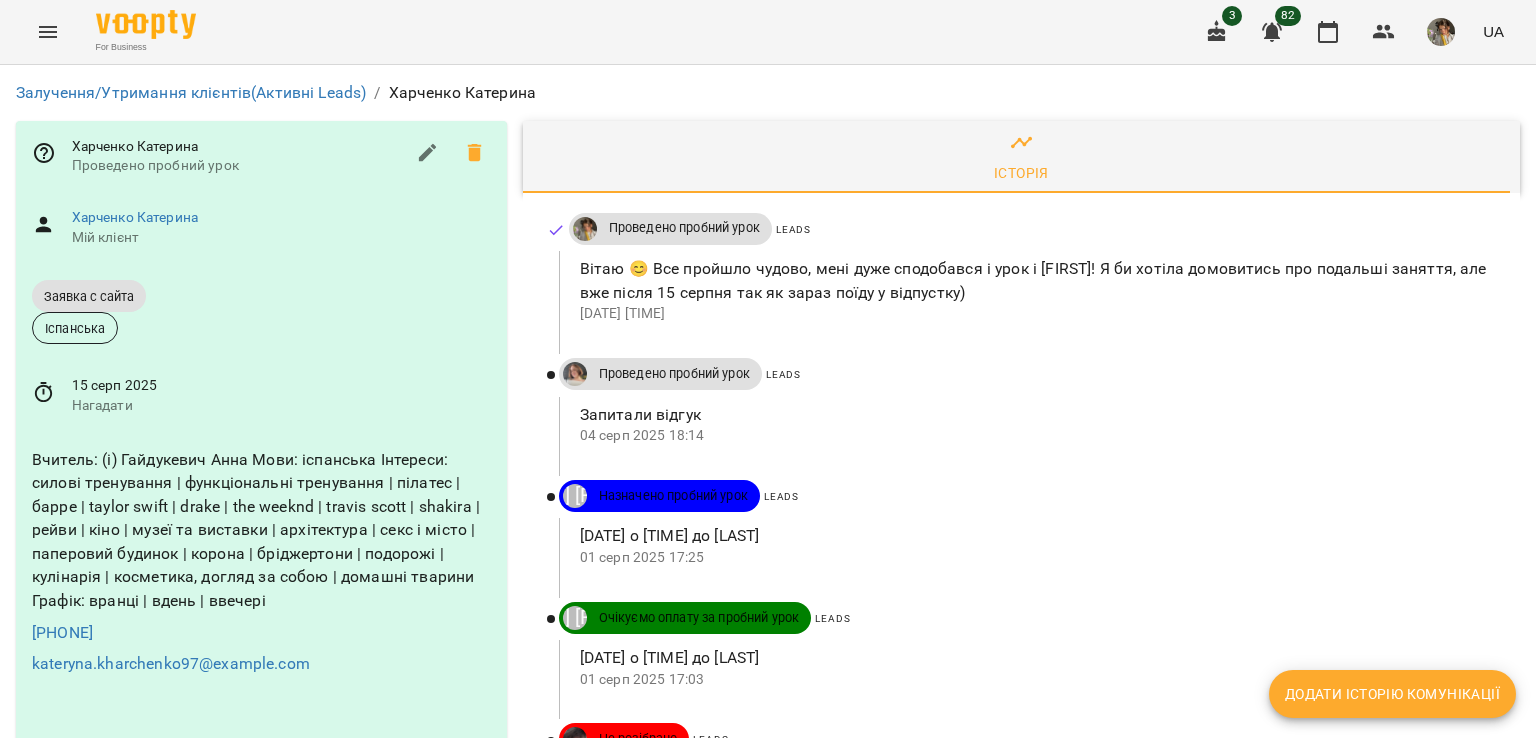 click 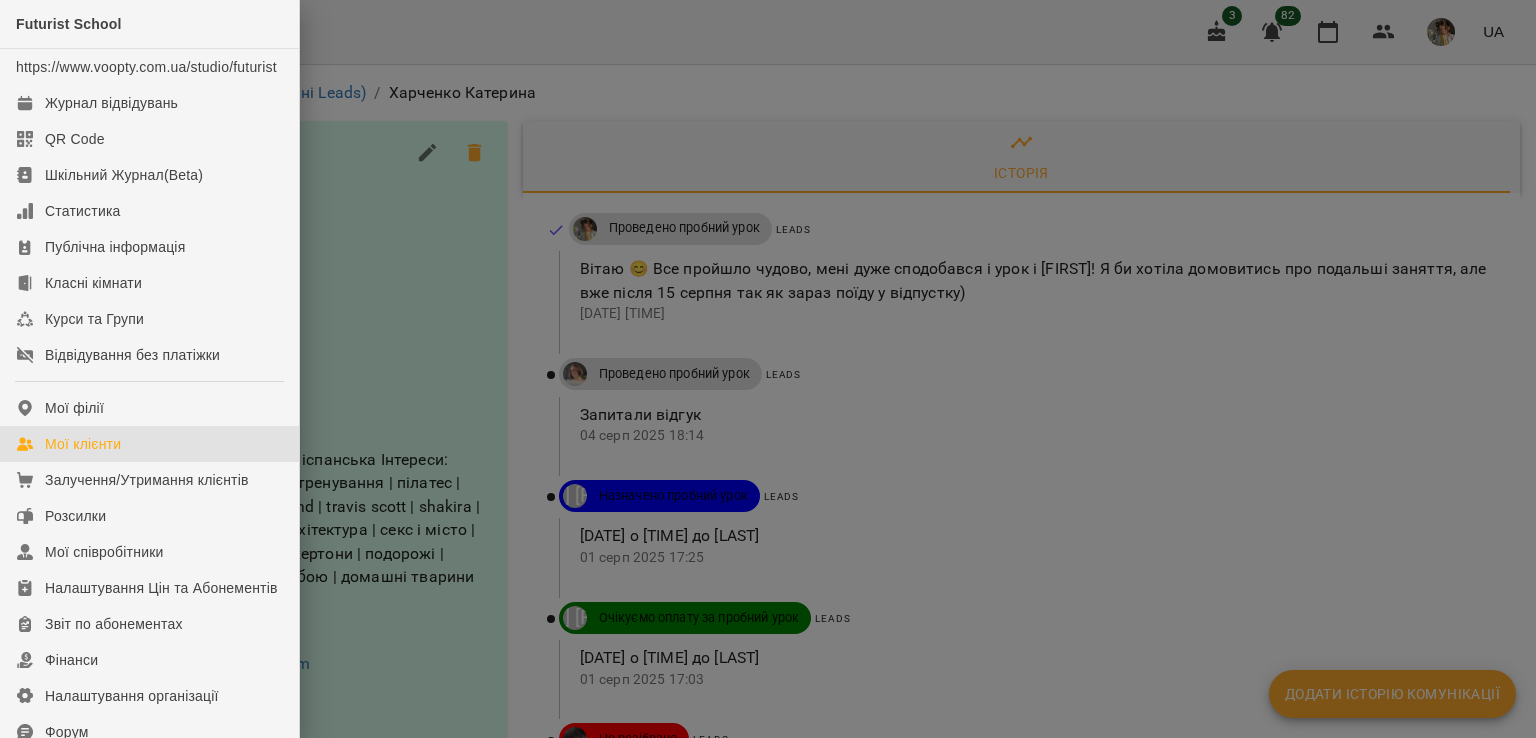 click on "Мої клієнти" at bounding box center (149, 444) 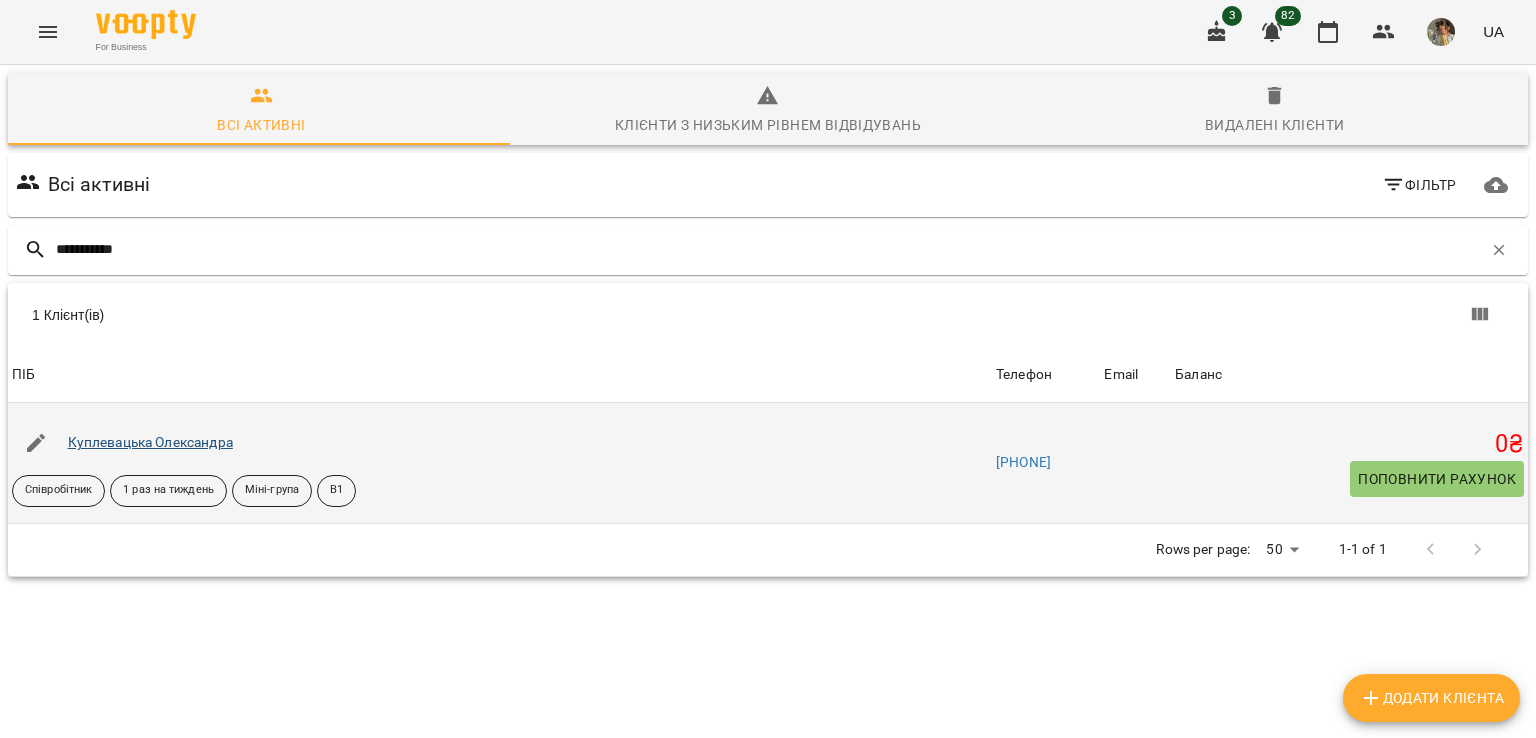 type on "**********" 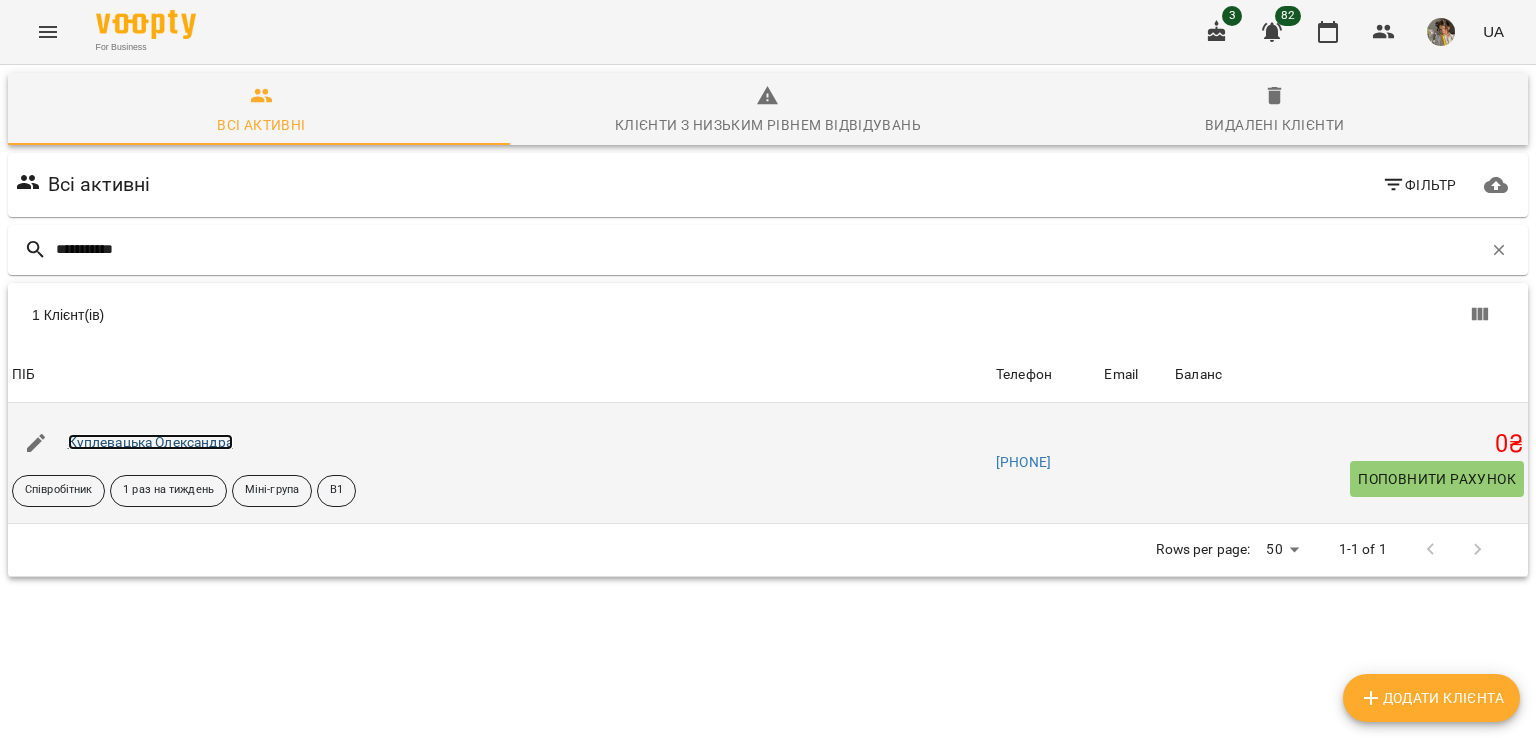 click on "Куплевацька Олександра" at bounding box center (150, 442) 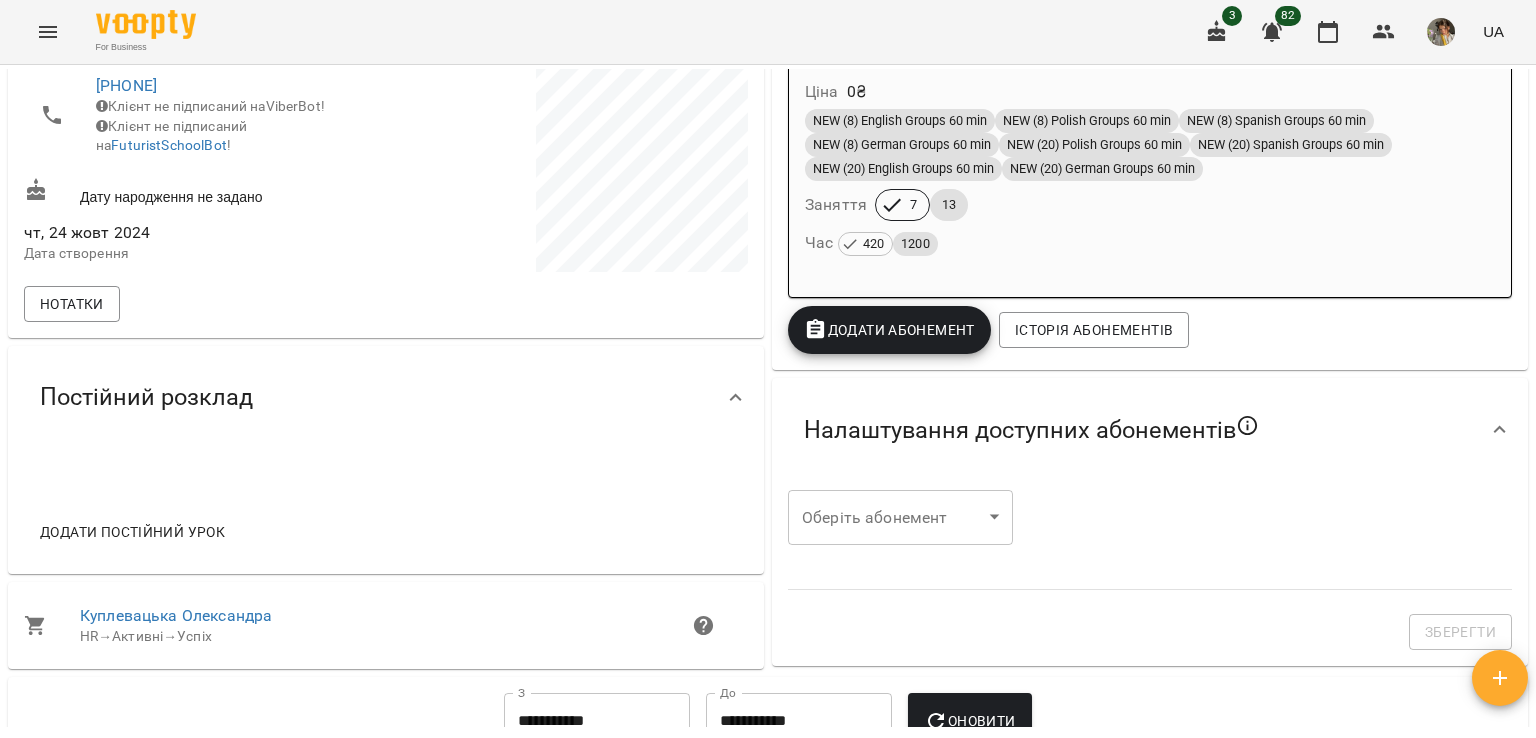 scroll, scrollTop: 480, scrollLeft: 0, axis: vertical 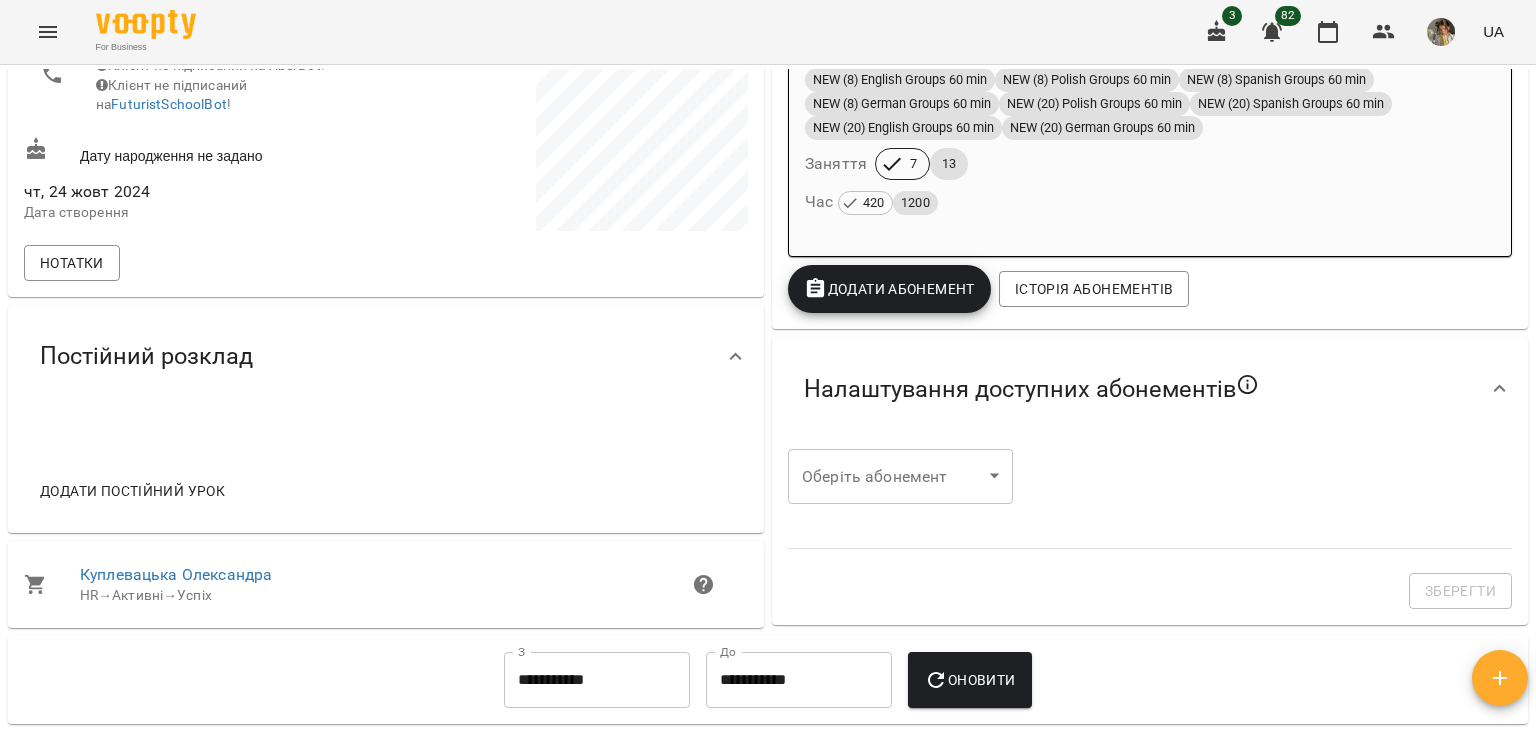 click on "For Business 3 82 UA Мої клієнти / Куплевацька Олександра Куплевацька Олександра Співробітник 1 раз на тиждень Міні-група B1 0 ₴ Баланс Поповнити рахунок Актуальні абонементи ( 1 ) 20 groups lessons (для співробітника) 08 лист  -   Ціна 0 ₴ NEW (8) English Groups 60 min NEW (8) Polish Groups 60 min NEW (8) Spanish Groups 60 min NEW (8) German Groups 60 min NEW (20) Polish Groups 60 min NEW (20) Spanish Groups 60 min NEW (20) English Groups 60 min NEW (20) German Groups 60 min Заняття 7 13 Час   420 1200 Додати Абонемент Історія абонементів Налаштування доступних абонементів Оберіть абонемент ​ Оберіть абонемент Зберегти Інформація про учня +380958135880 ! HR З" at bounding box center [768, 401] 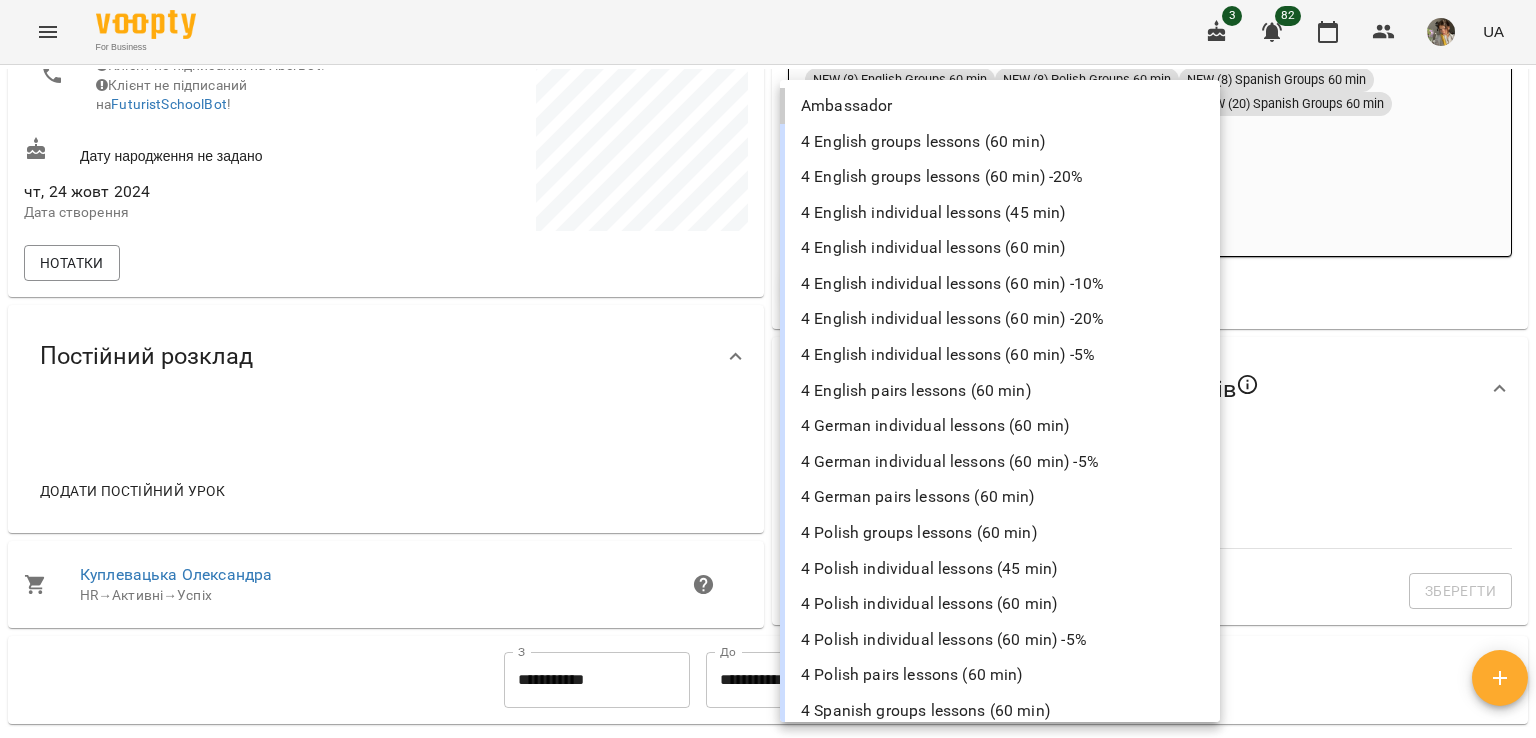 click on "4 English individual lessons (60 min) -20%" at bounding box center (1000, 319) 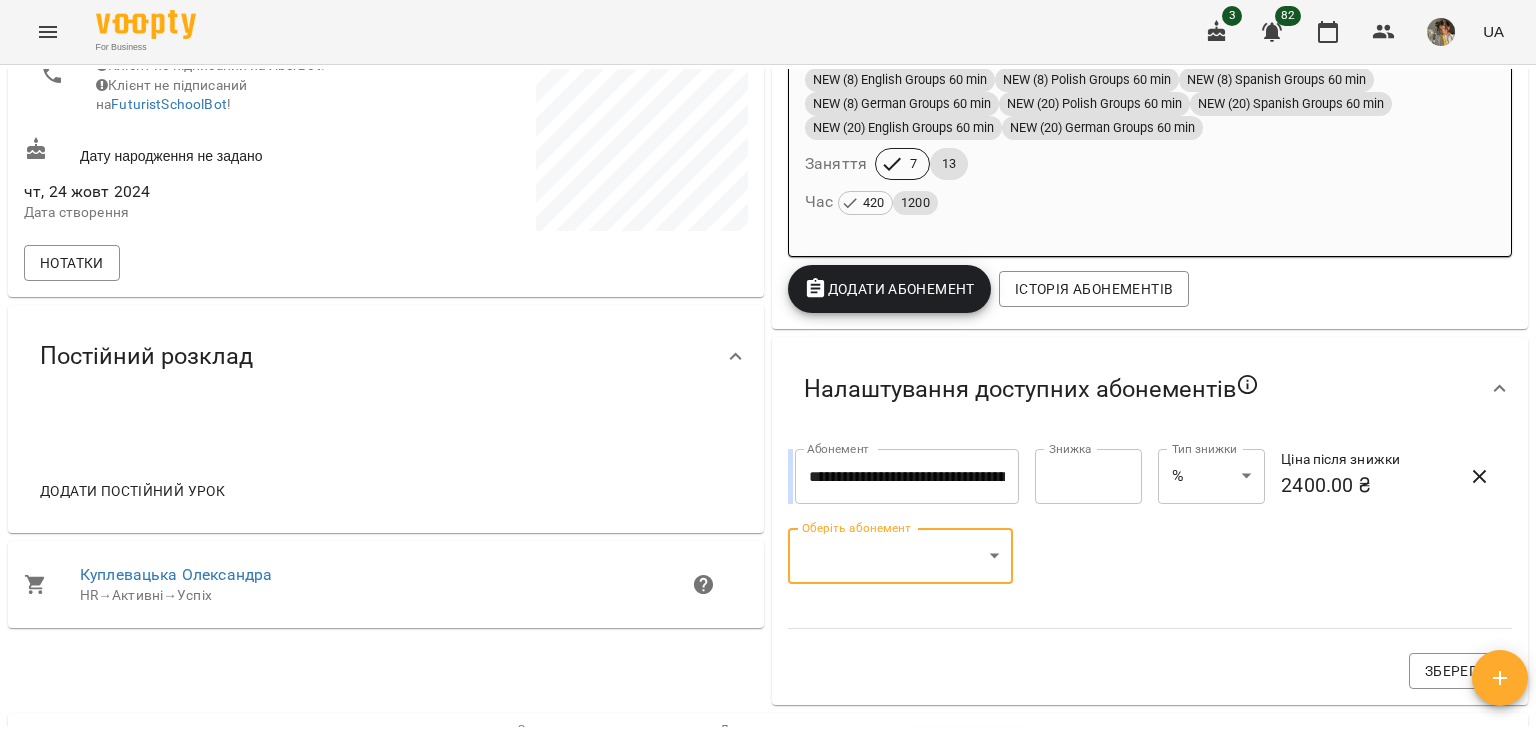click on "**********" at bounding box center (768, 401) 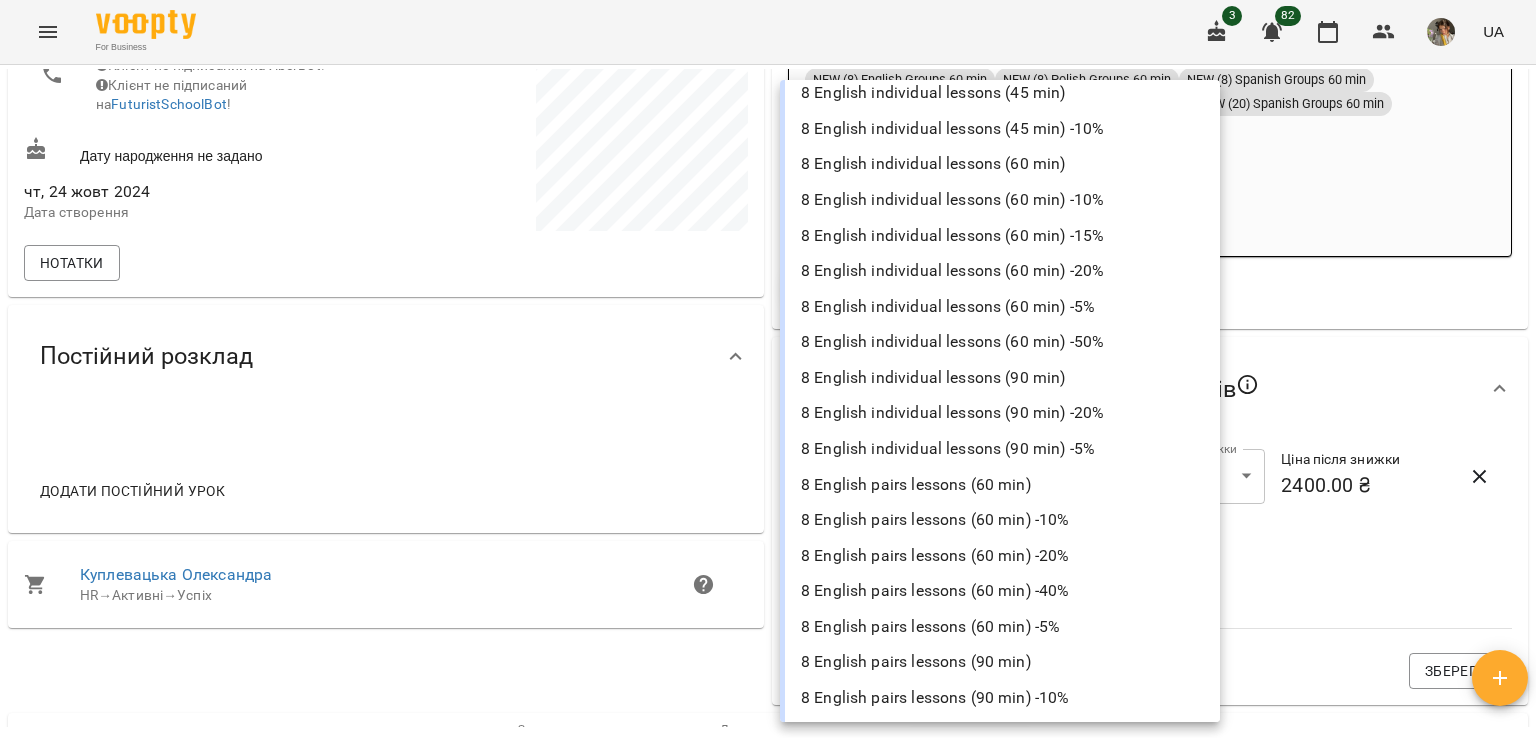scroll, scrollTop: 1240, scrollLeft: 0, axis: vertical 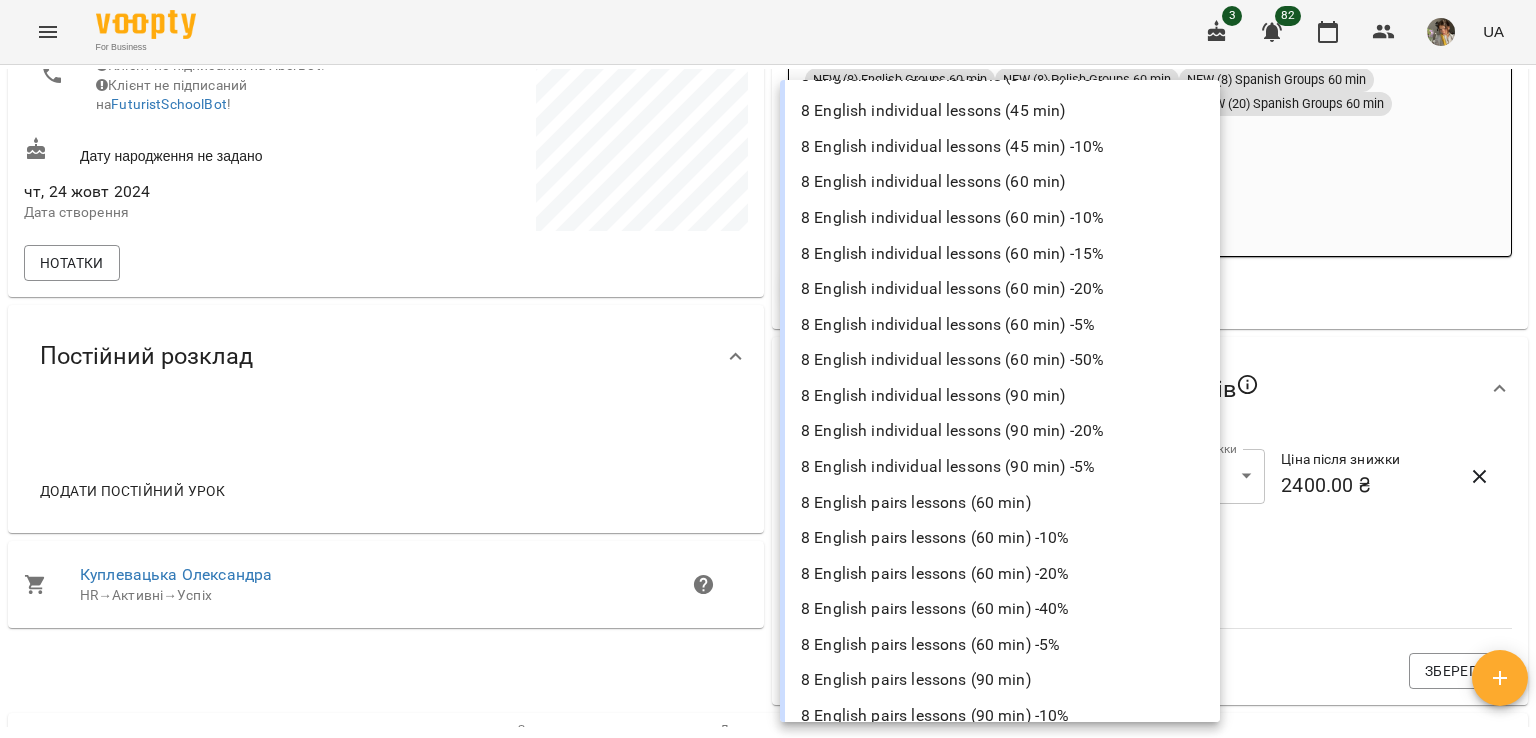 click on "8 English individual lessons (60 min) -20%" at bounding box center [1000, 289] 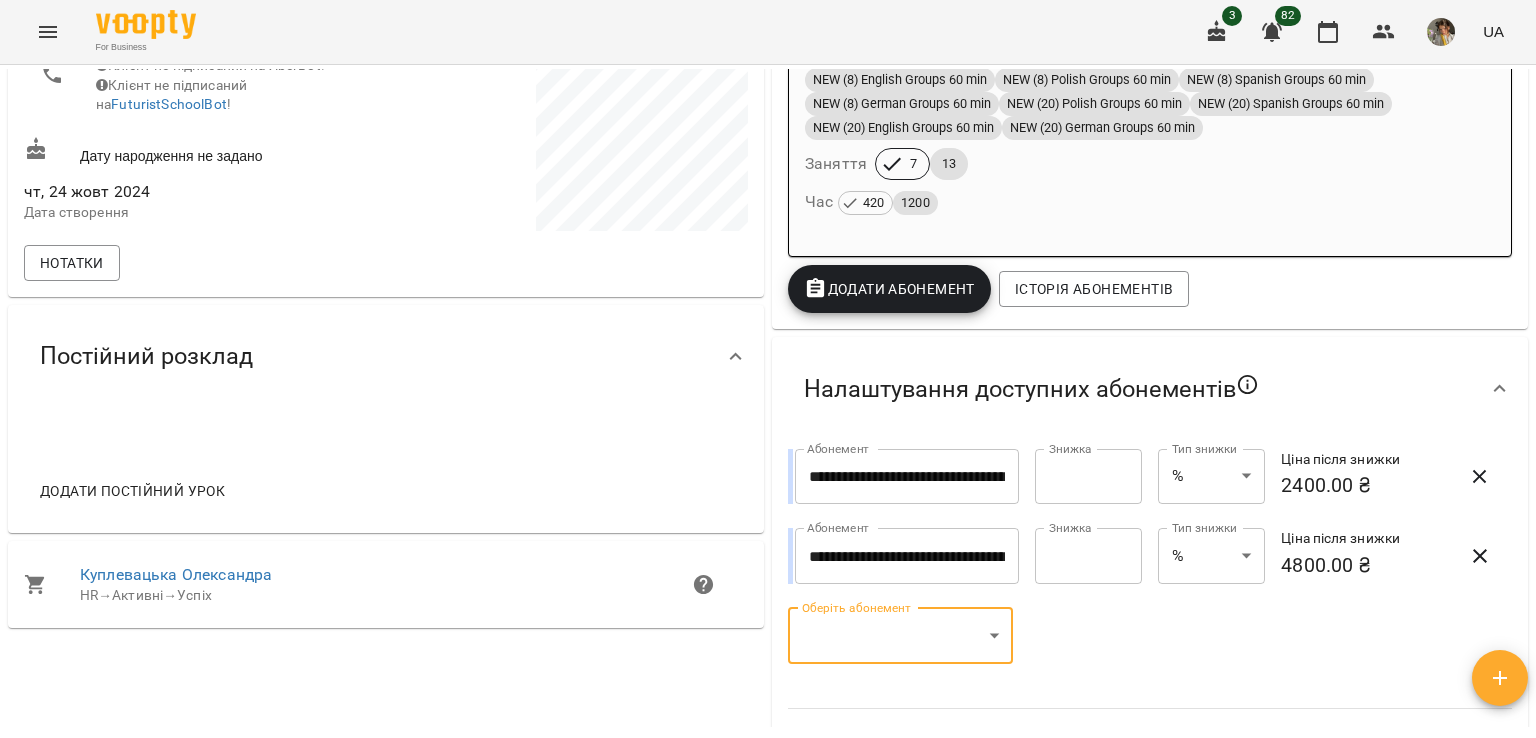 click on "**********" at bounding box center (768, 401) 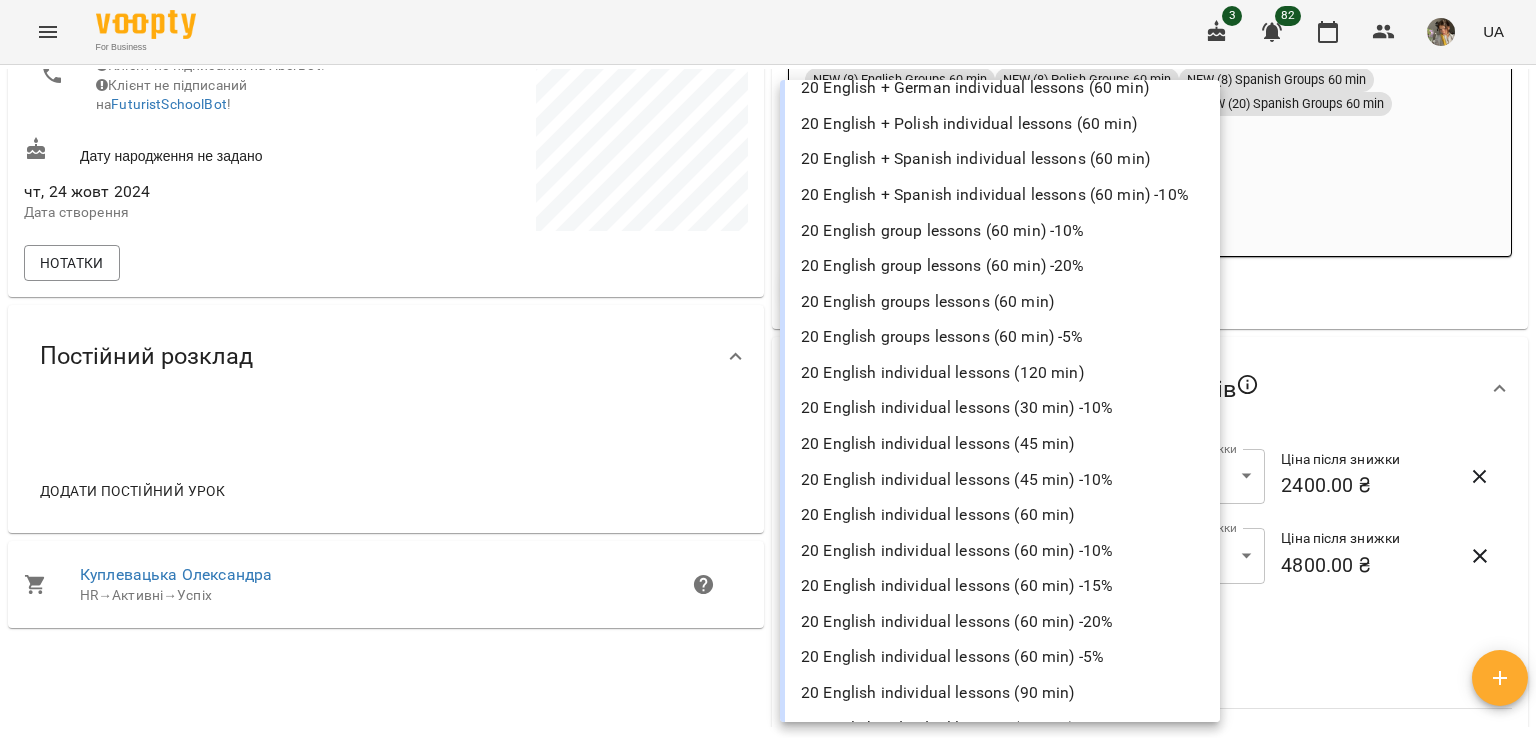 scroll, scrollTop: 4232, scrollLeft: 0, axis: vertical 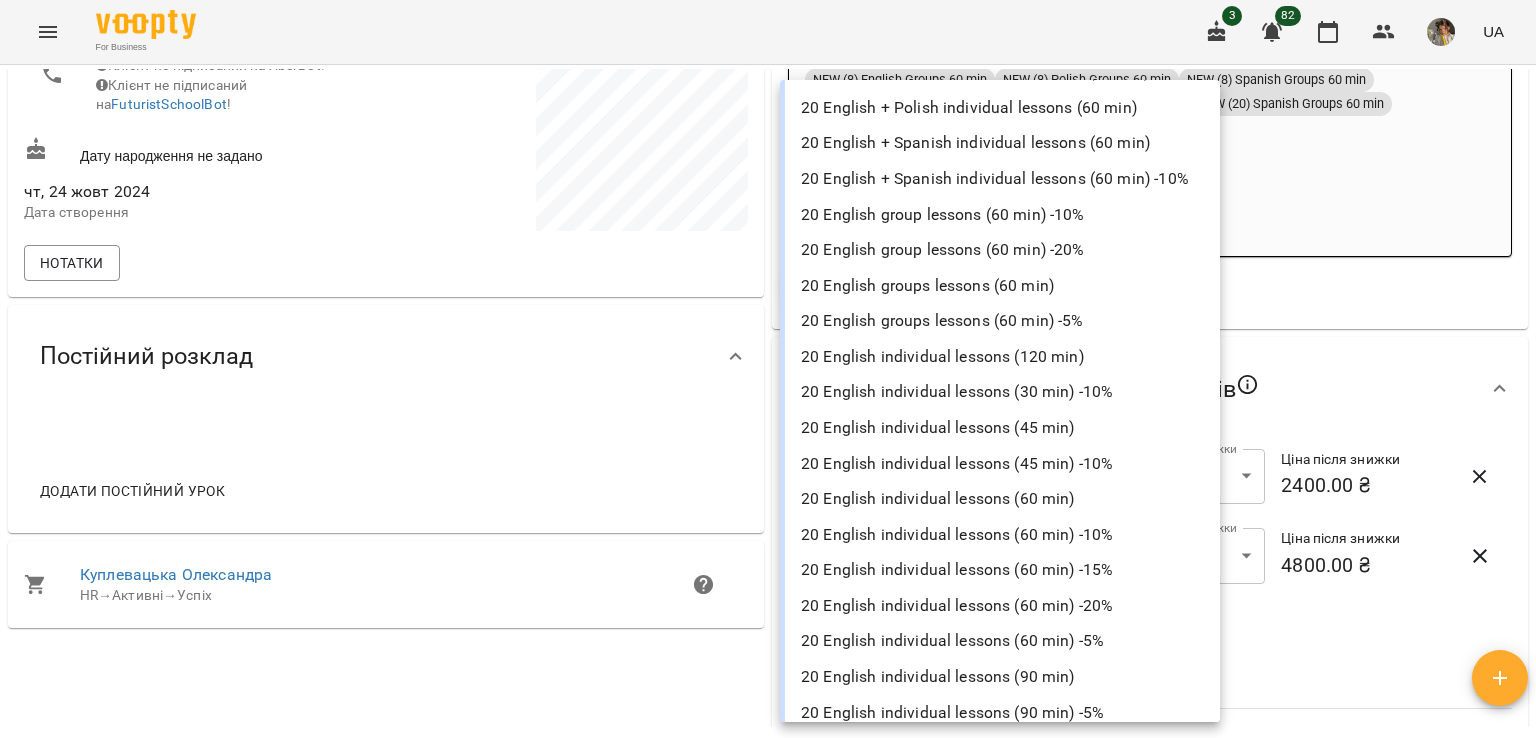 click on "20 English individual lessons (60 min) -20%" at bounding box center (1000, 606) 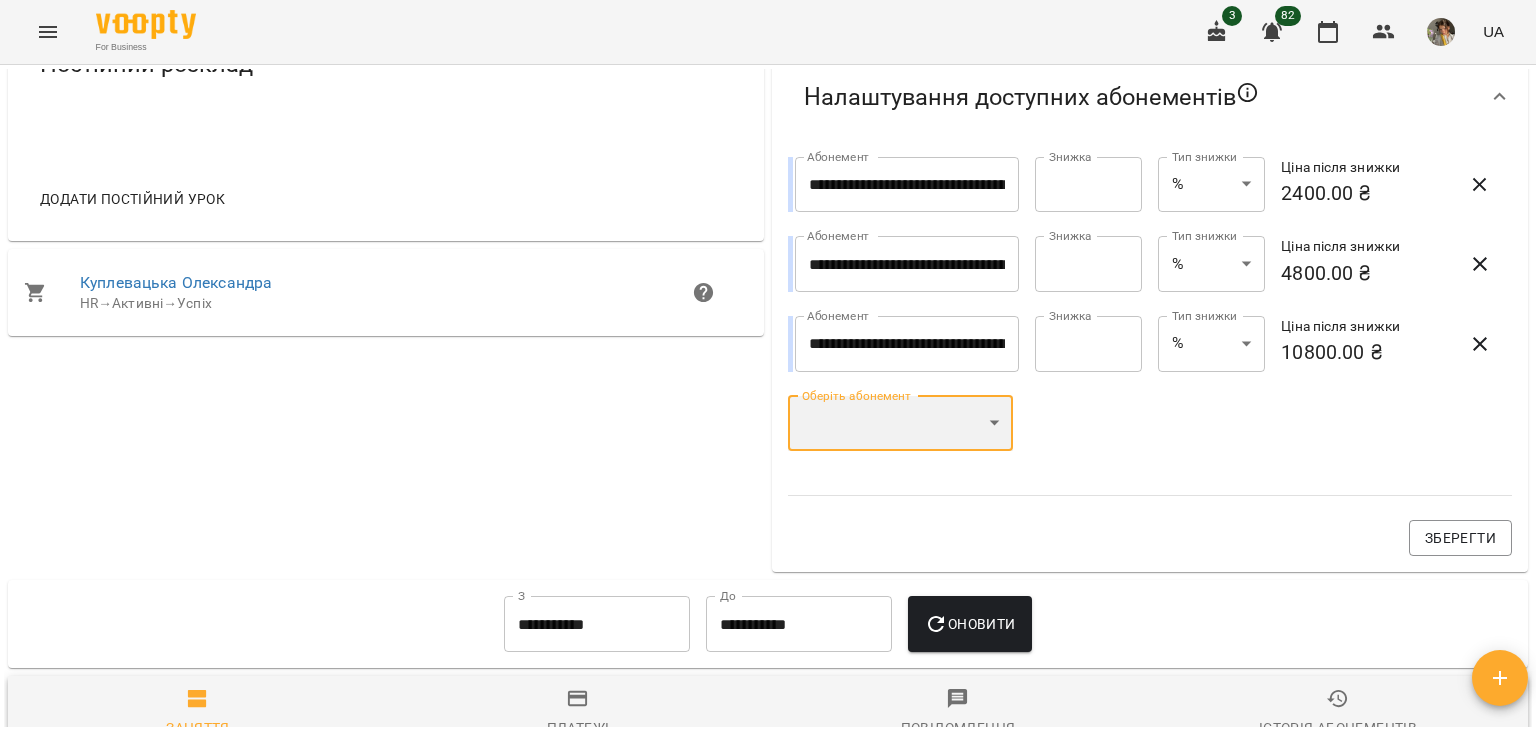 scroll, scrollTop: 775, scrollLeft: 0, axis: vertical 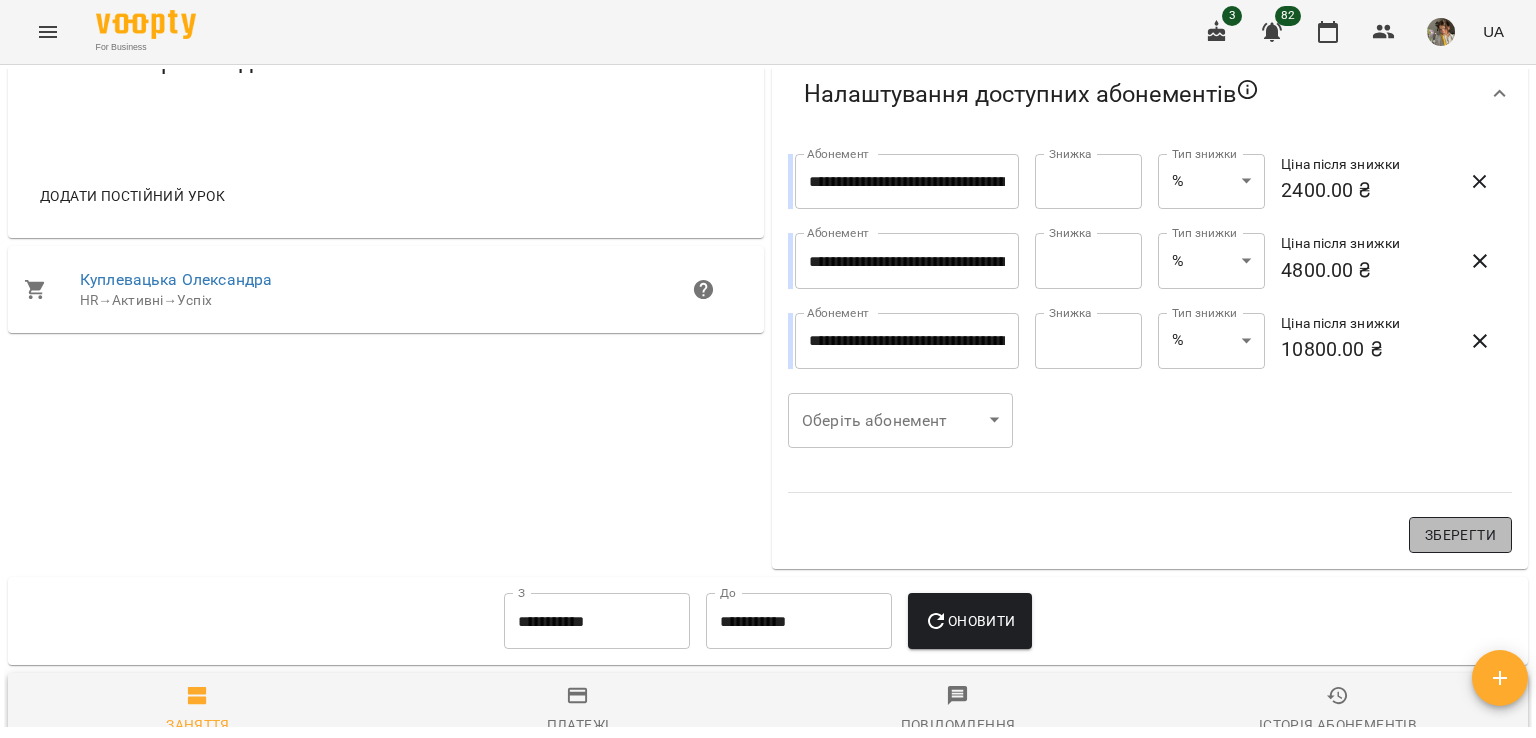 click on "Зберегти" at bounding box center [1460, 535] 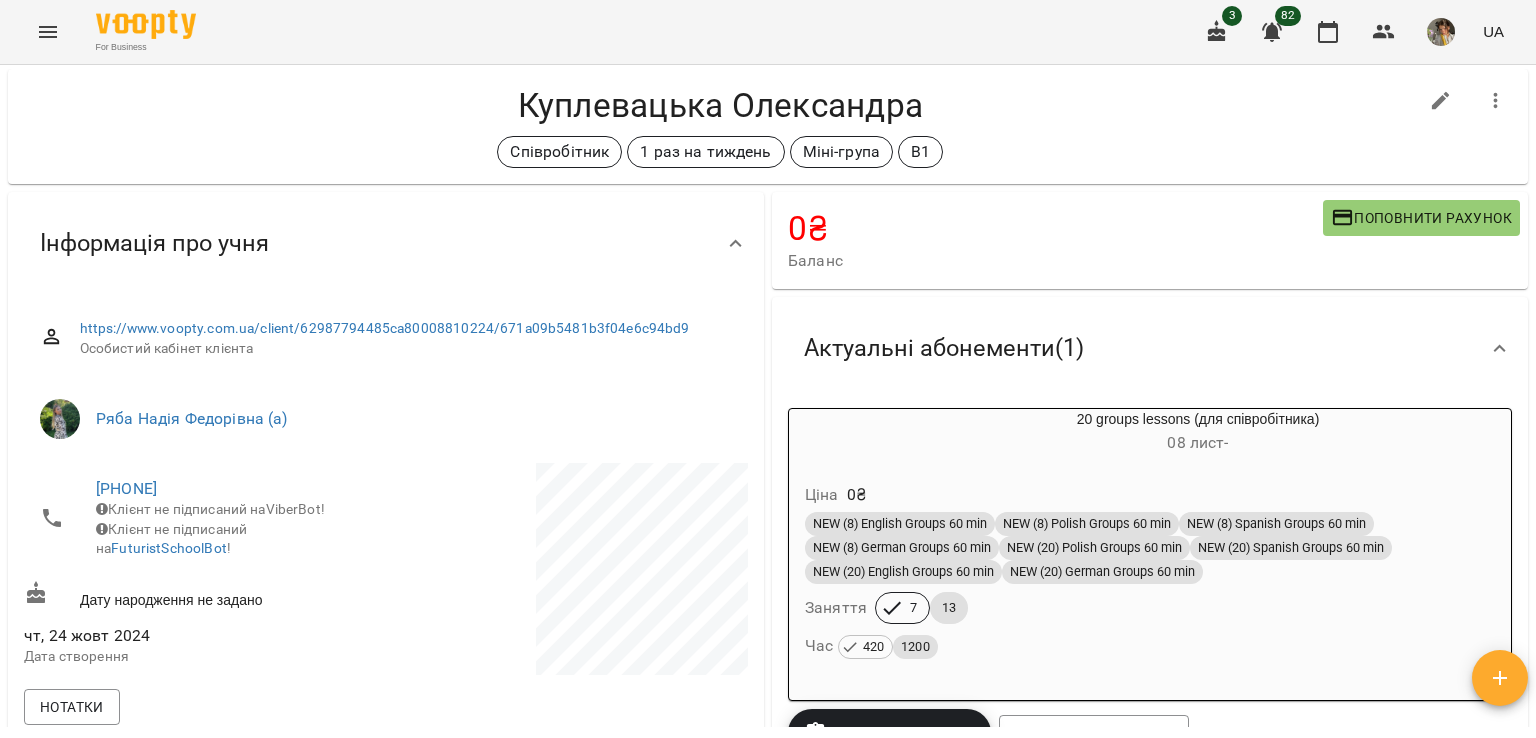 scroll, scrollTop: 34, scrollLeft: 0, axis: vertical 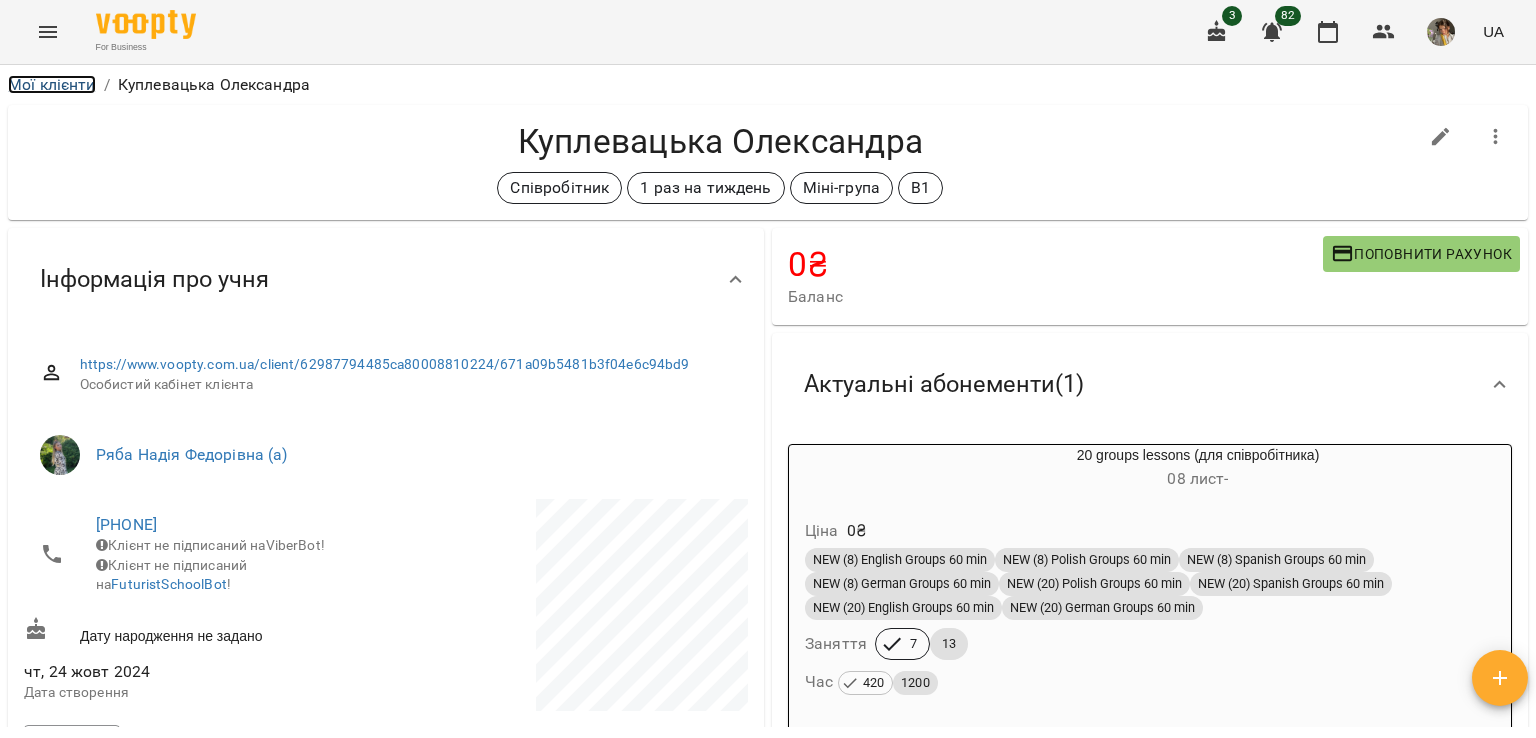 click on "Мої клієнти" at bounding box center (52, 84) 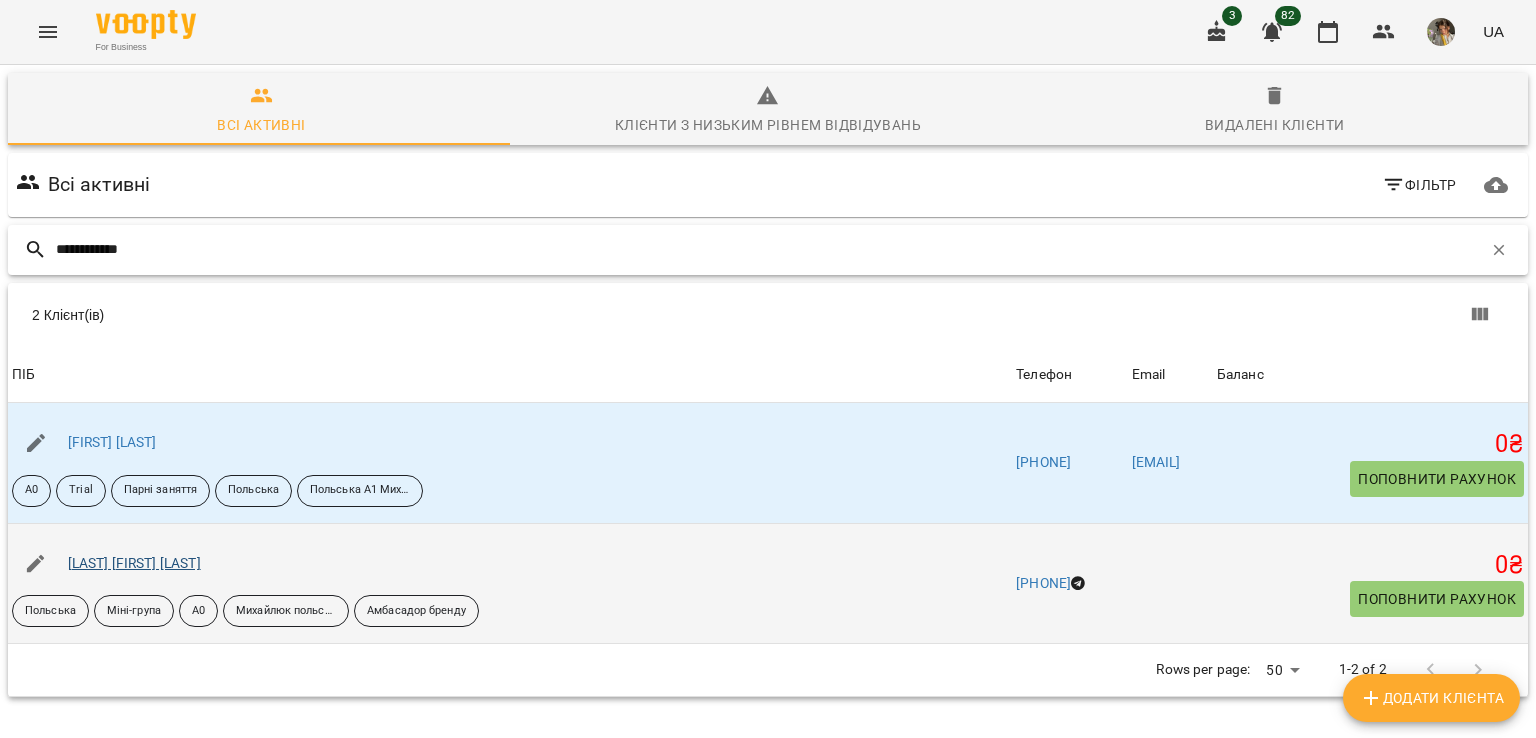 type on "**********" 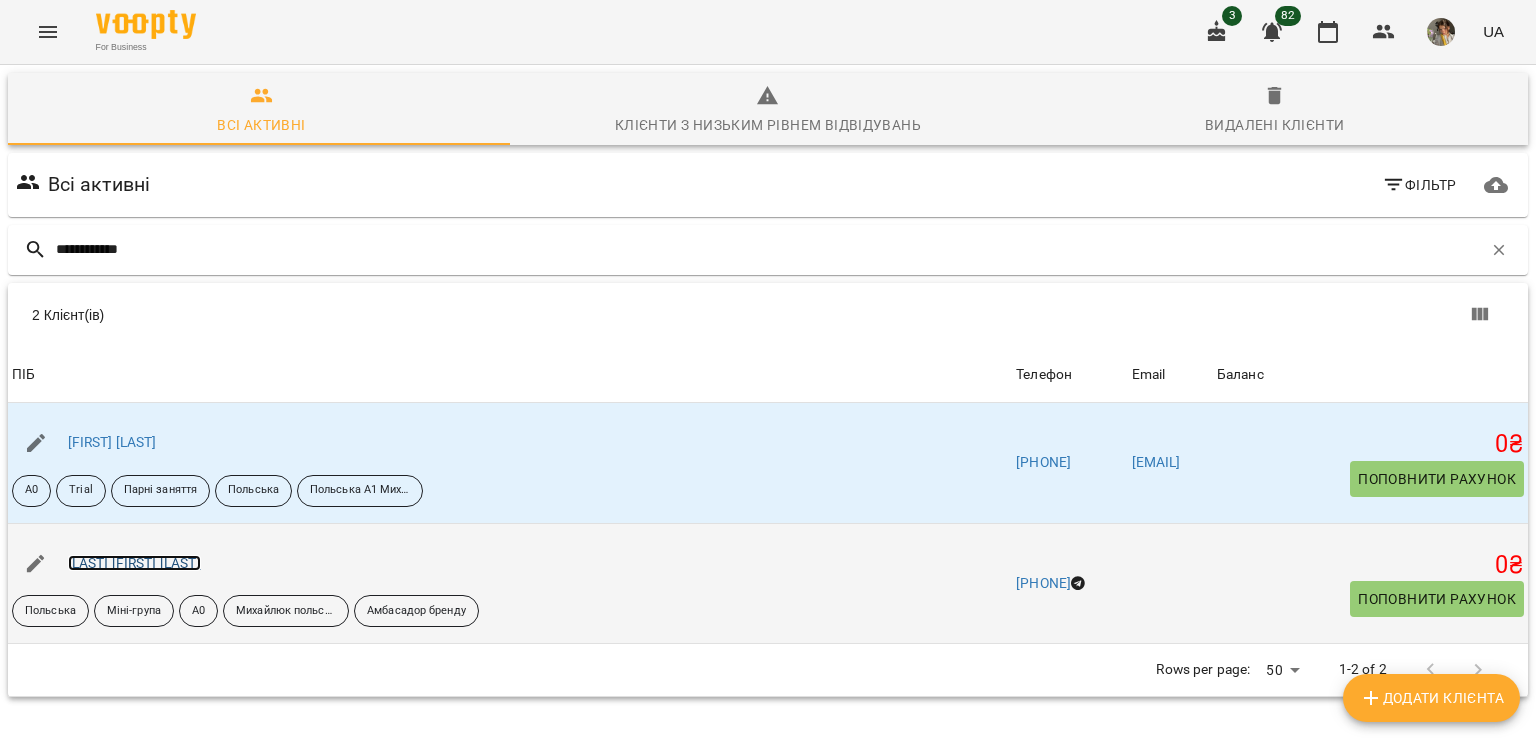 click on "Серебрянська Ольга Олегівна" at bounding box center [134, 563] 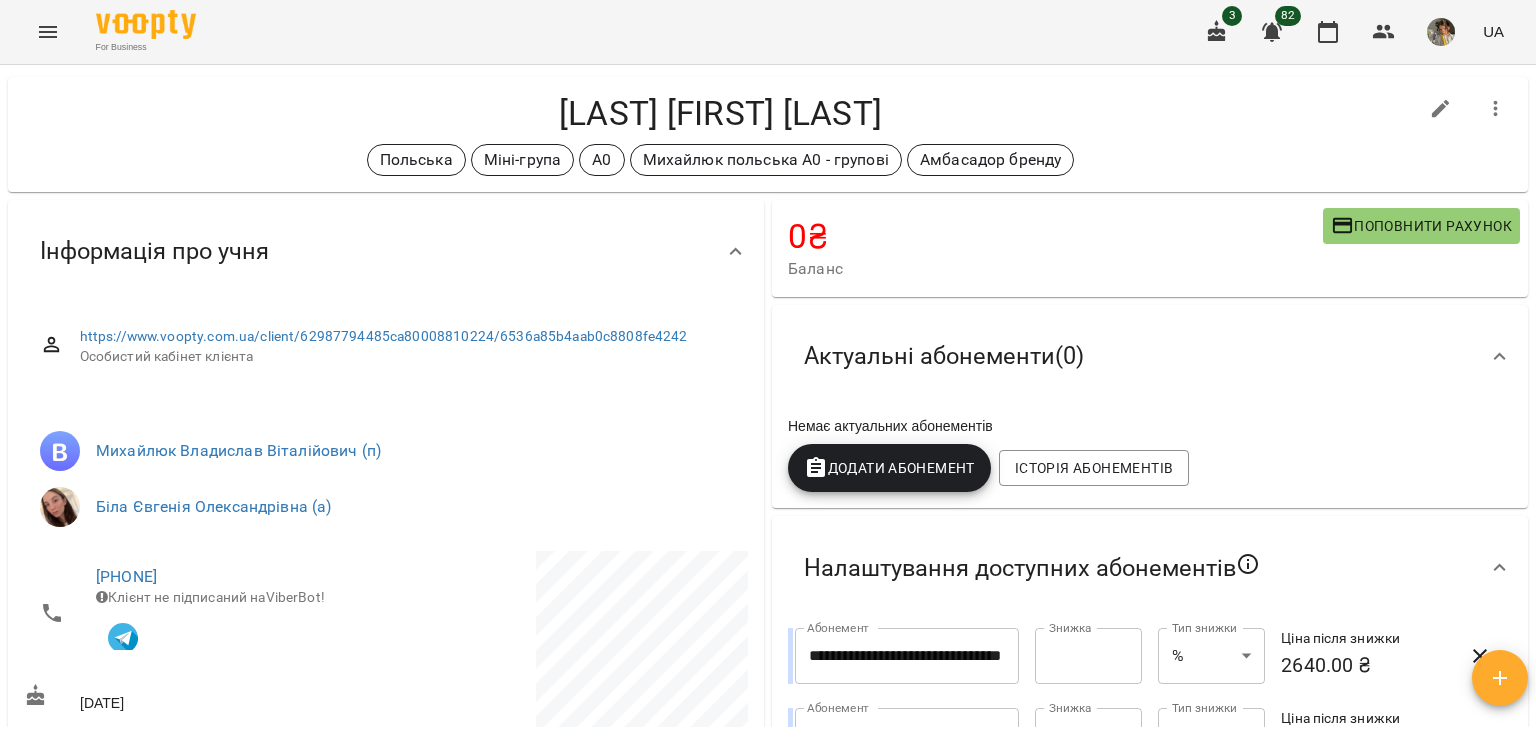 scroll, scrollTop: 0, scrollLeft: 0, axis: both 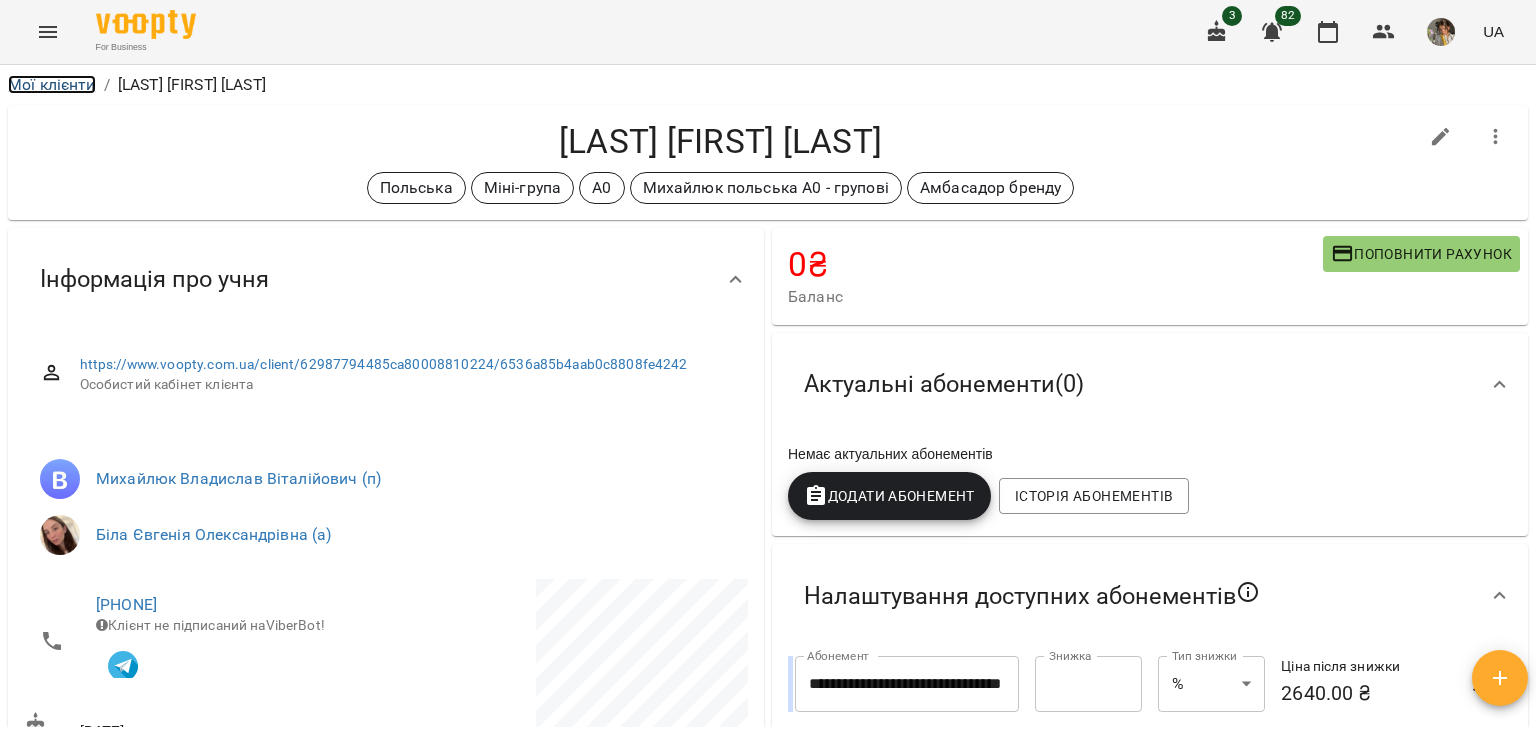 click on "Мої клієнти" at bounding box center (52, 84) 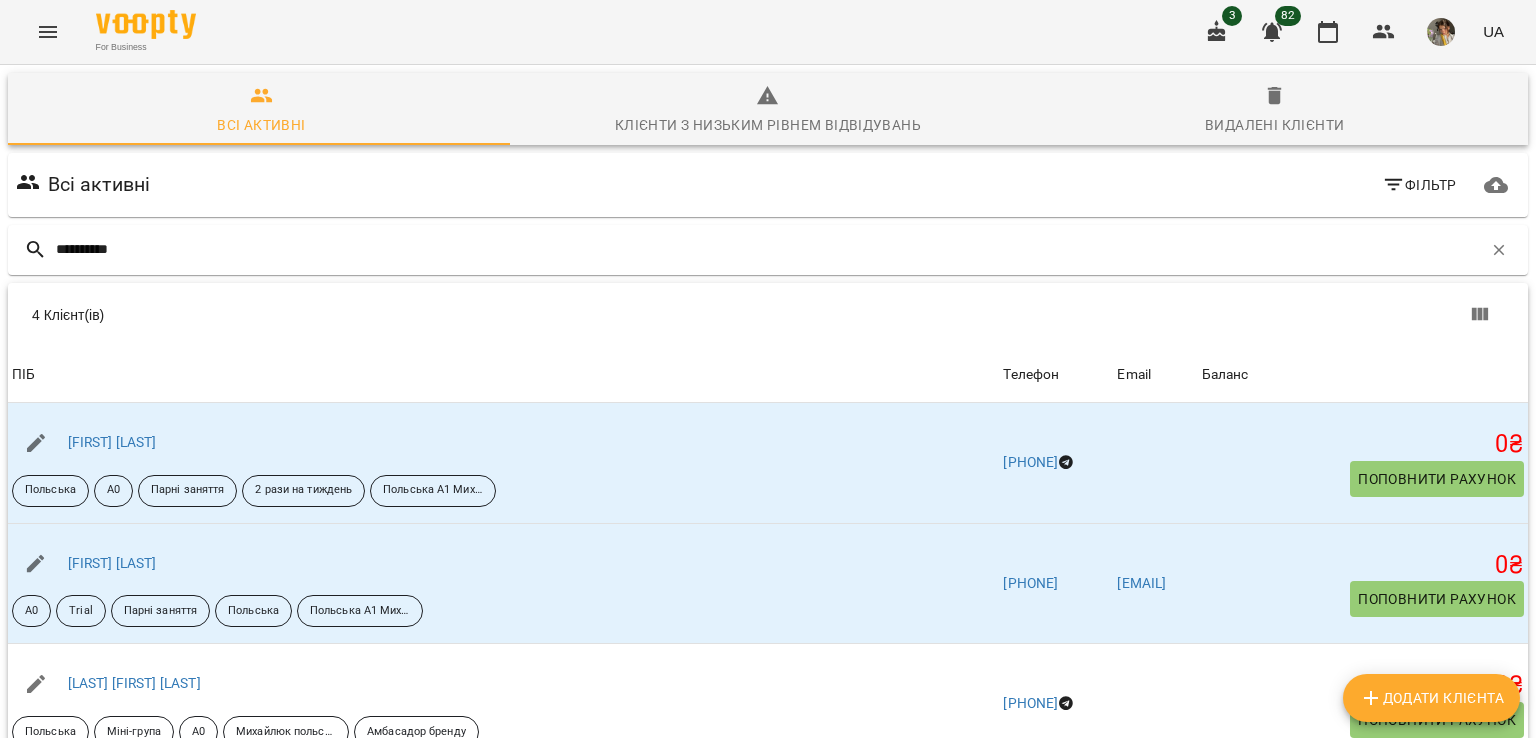 scroll, scrollTop: 38, scrollLeft: 0, axis: vertical 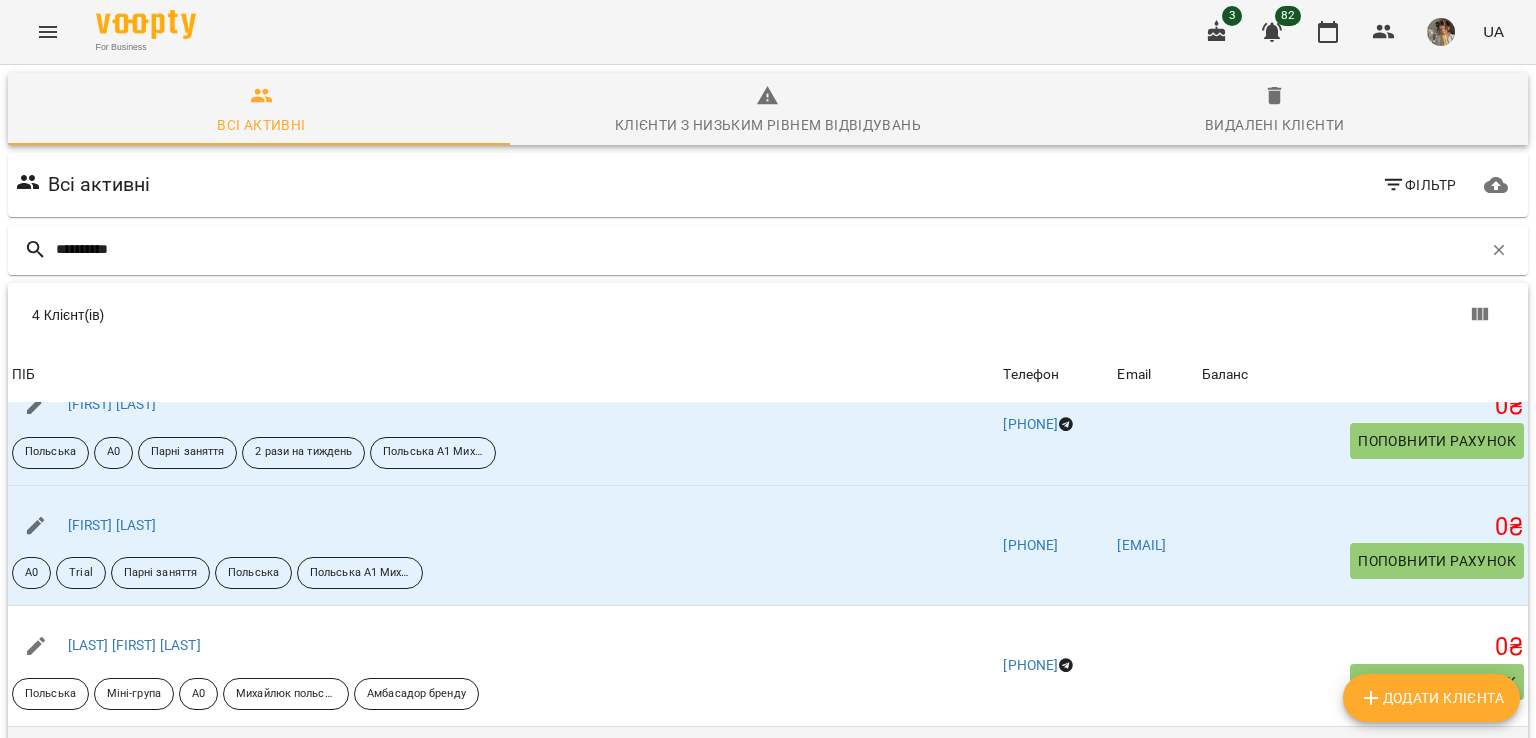 type on "**********" 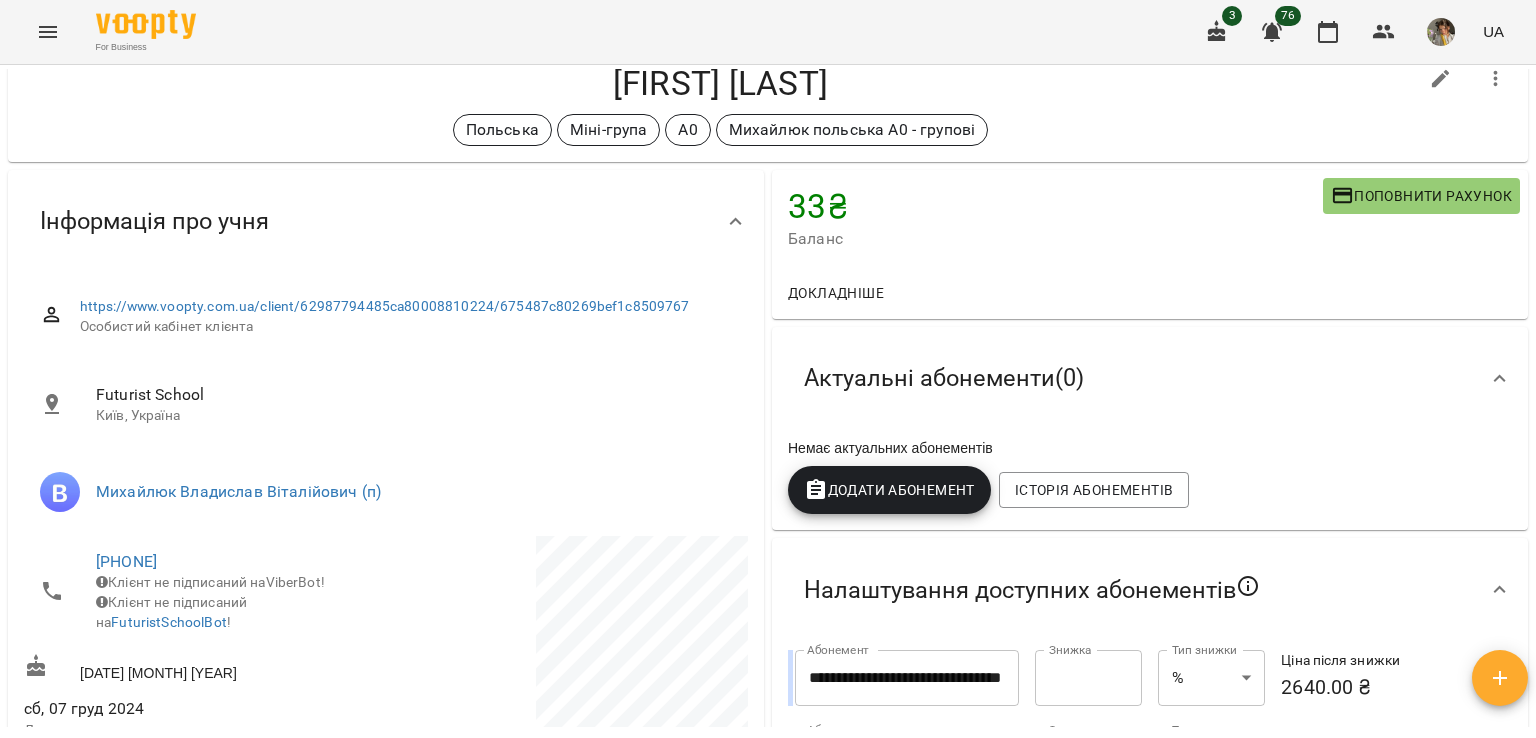 scroll, scrollTop: 0, scrollLeft: 0, axis: both 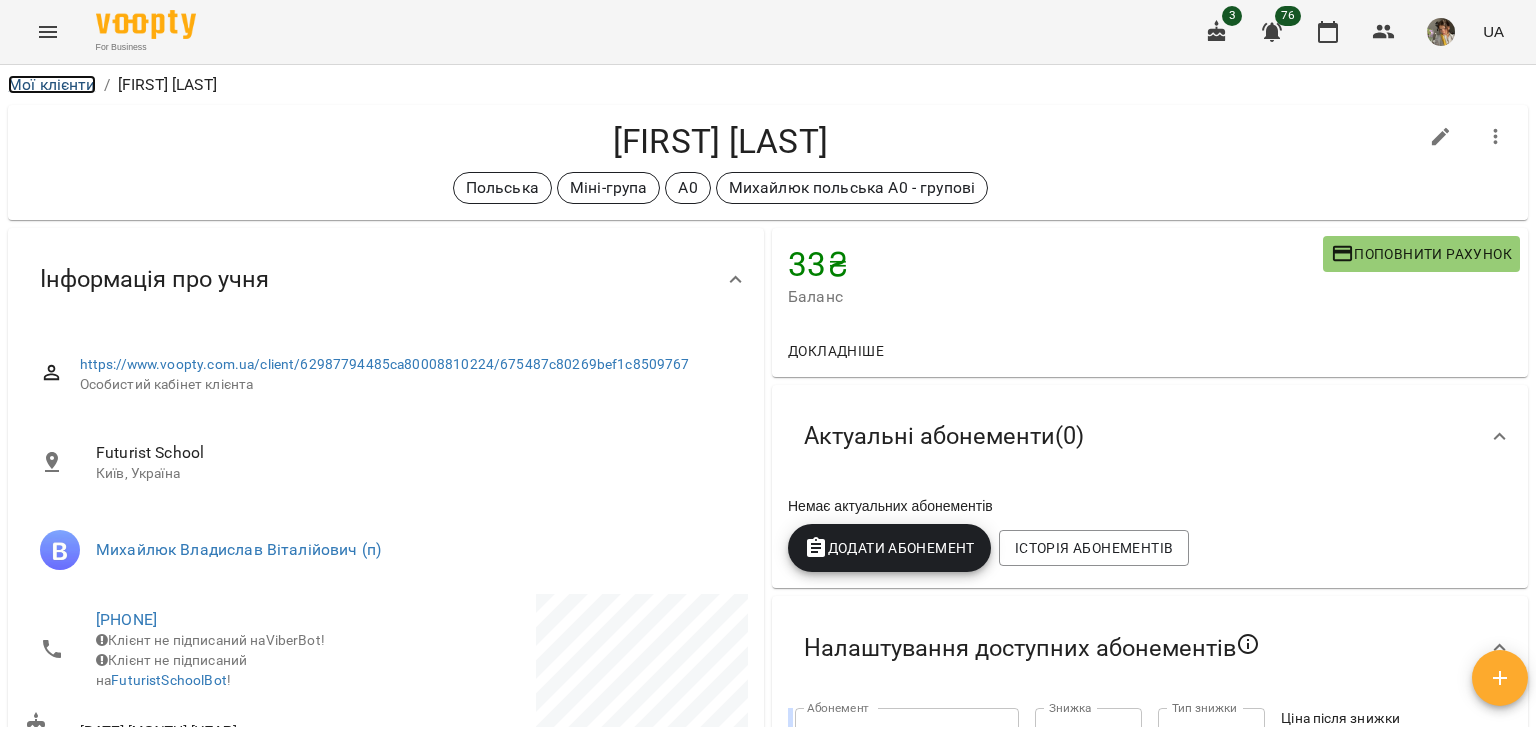 click on "Мої клієнти" at bounding box center (52, 84) 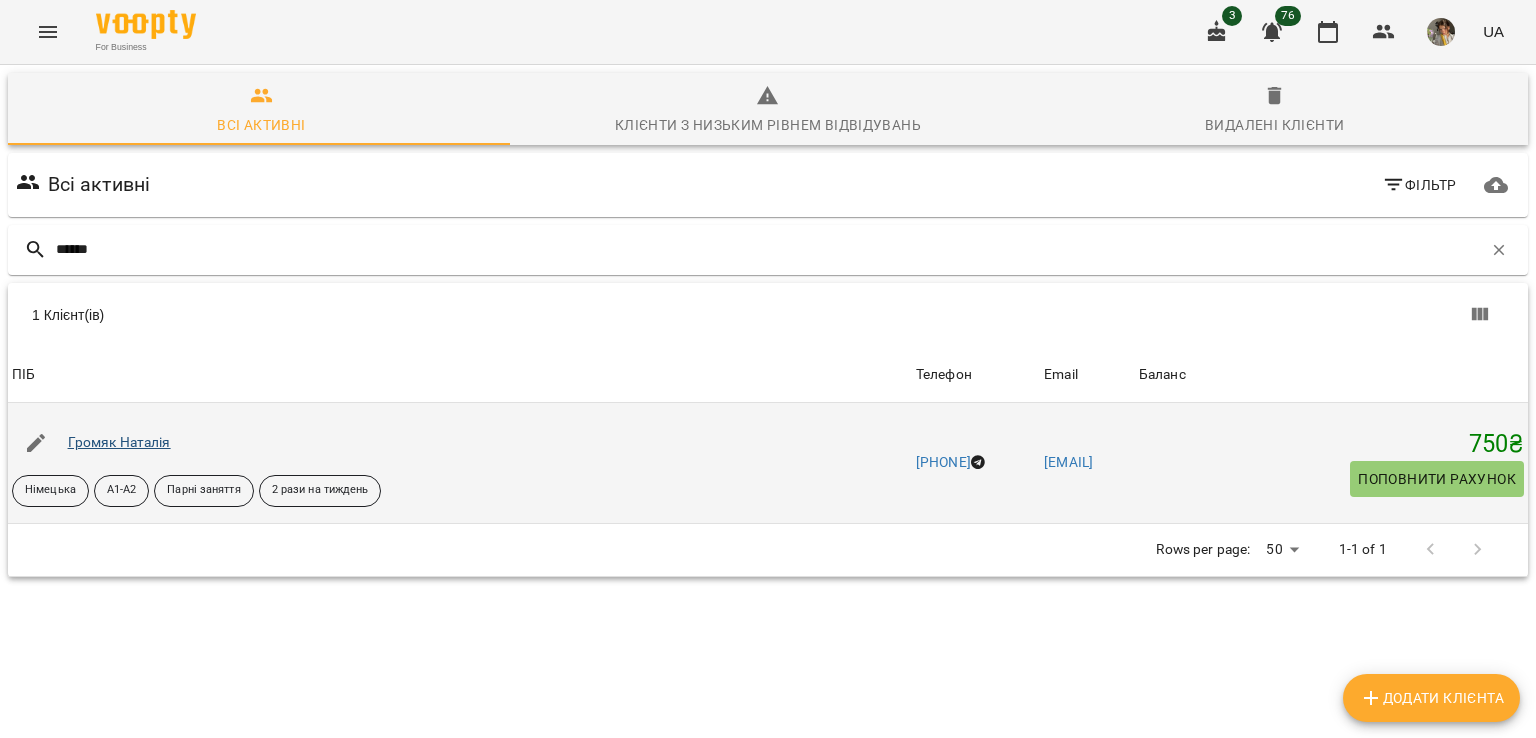 type on "******" 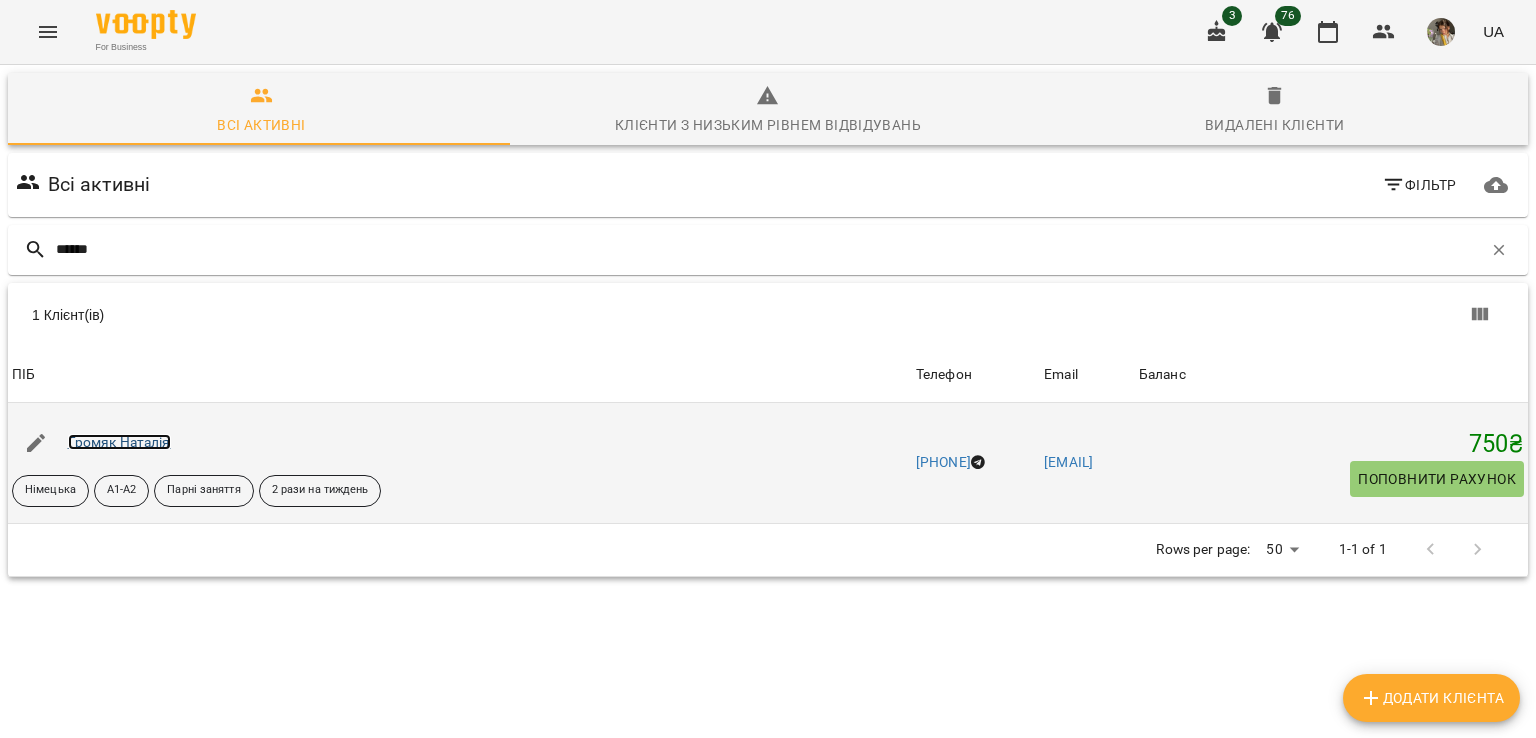 click on "Громяк Наталія" at bounding box center [119, 442] 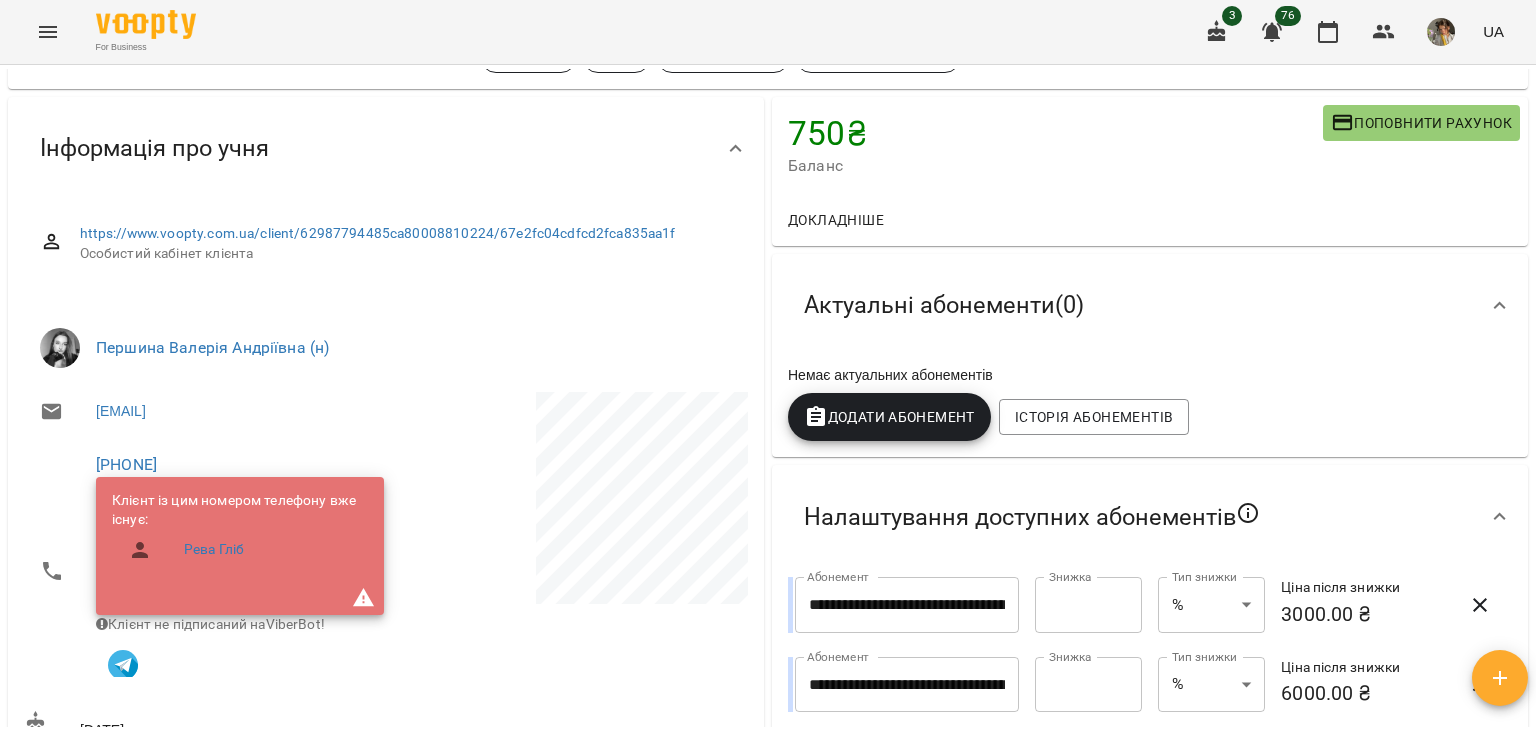 scroll, scrollTop: 0, scrollLeft: 0, axis: both 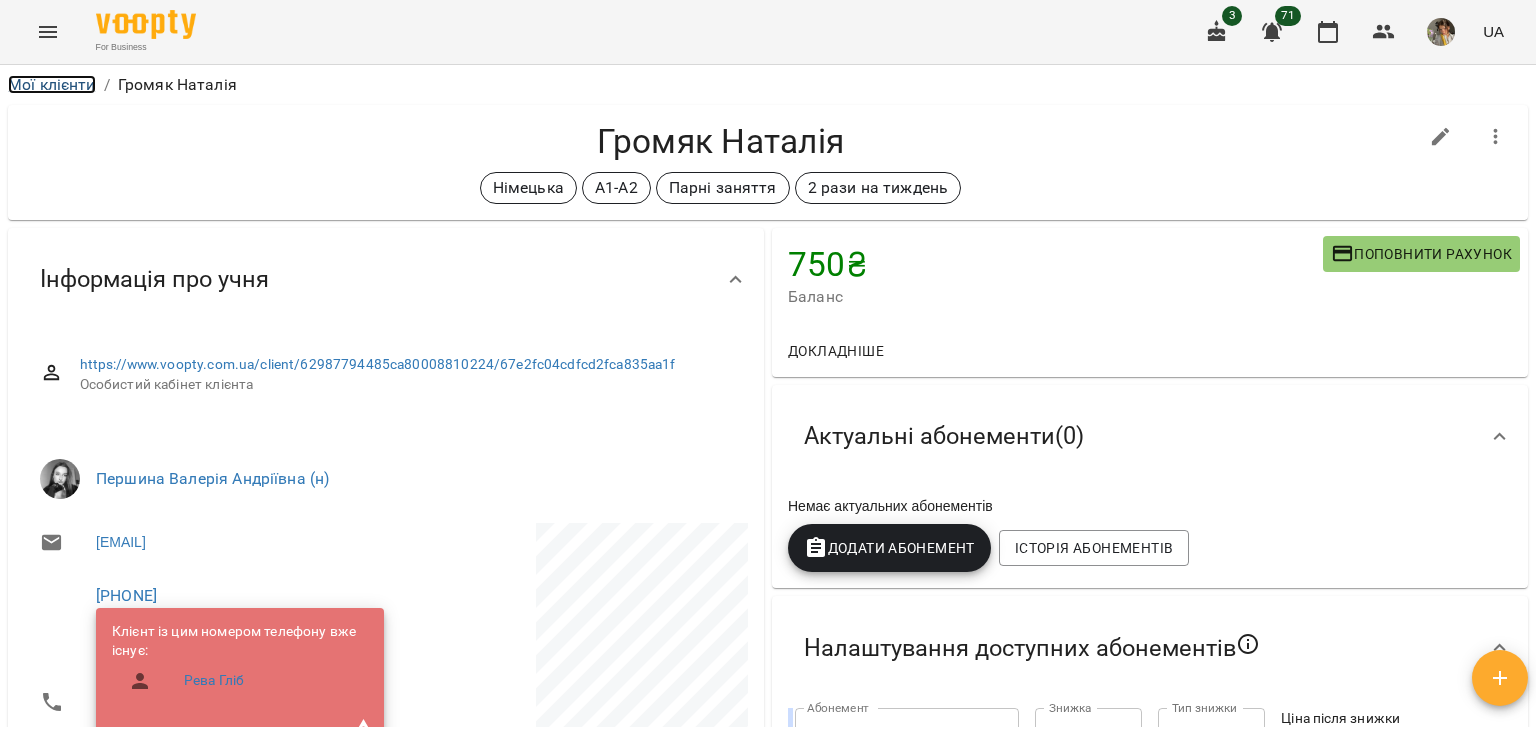 click on "Мої клієнти" at bounding box center [52, 84] 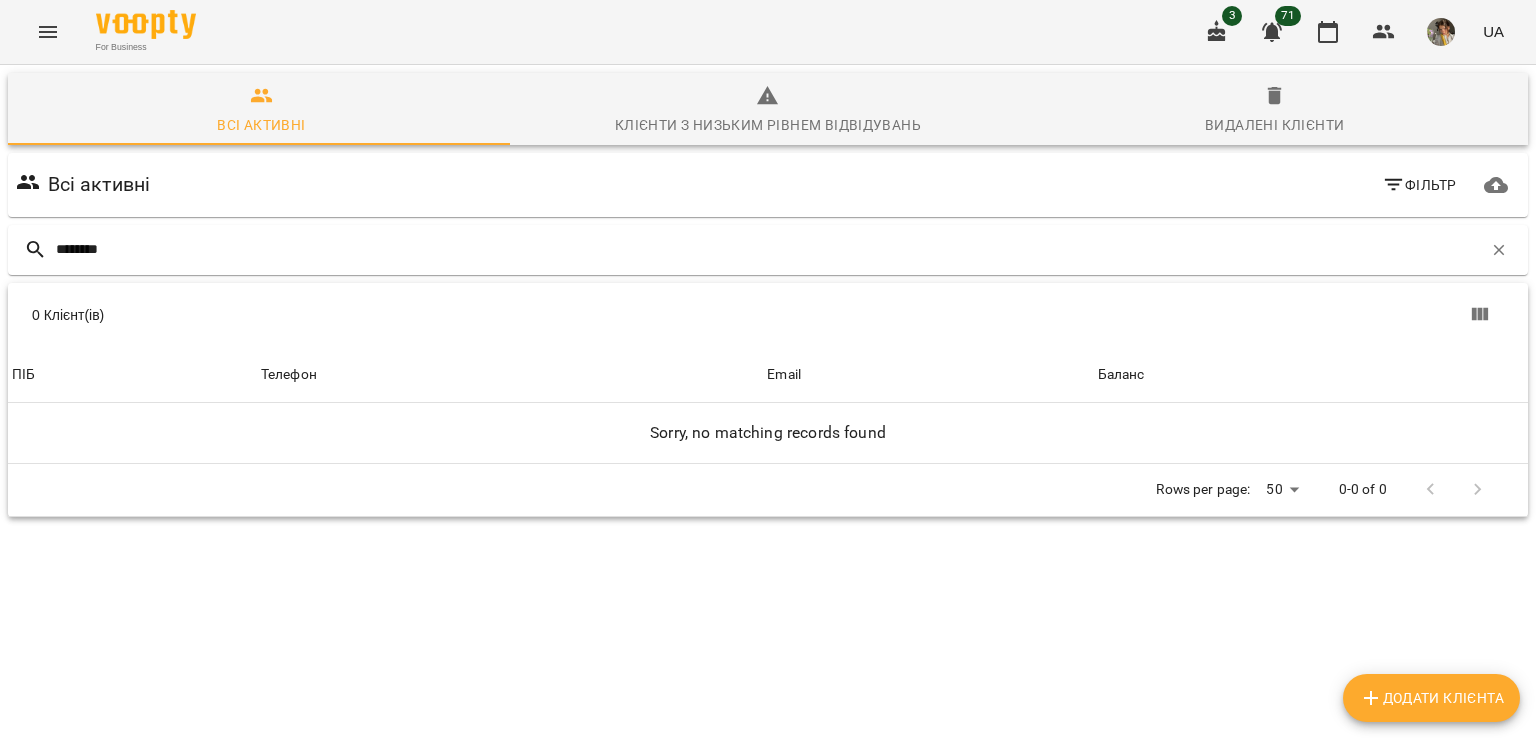 type on "********" 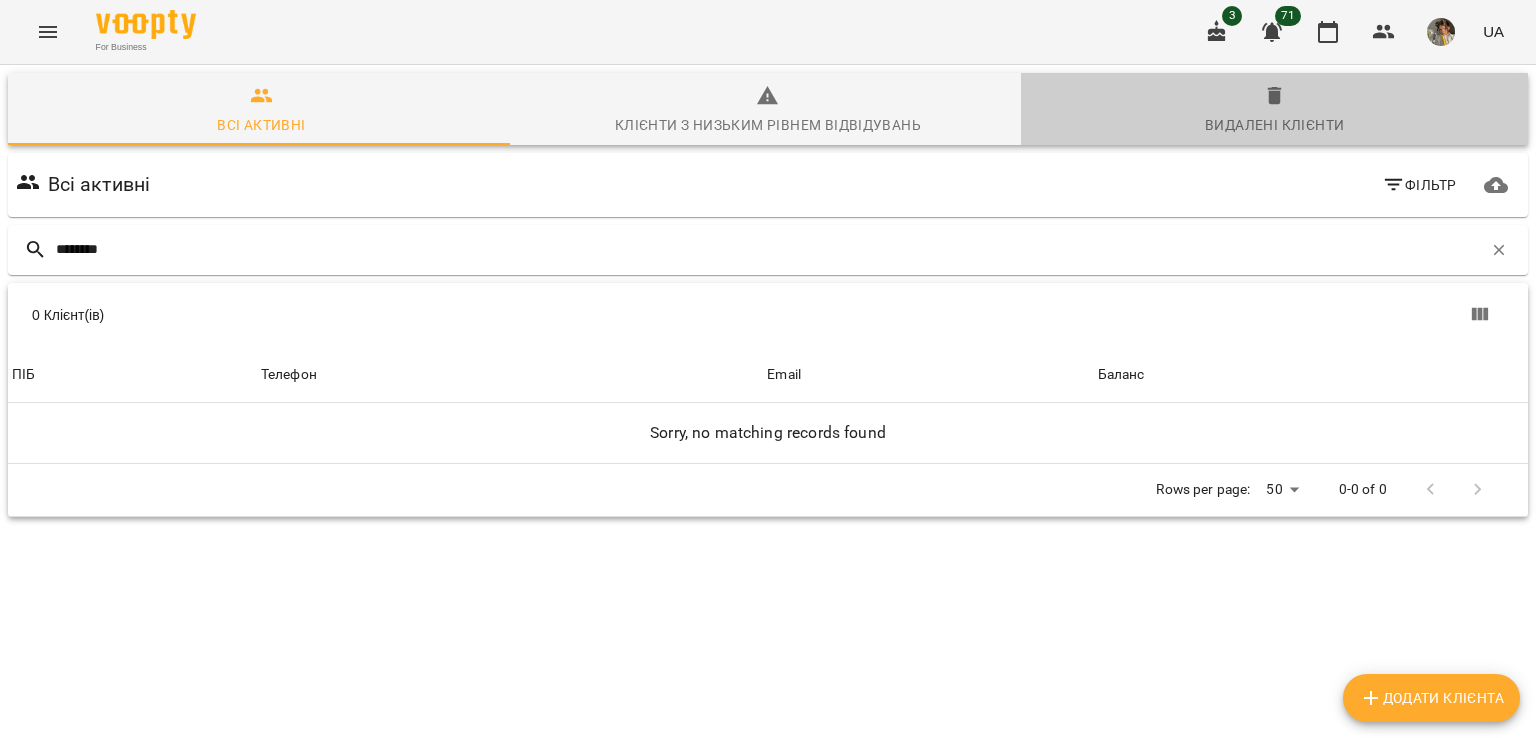 click on "Видалені клієнти" at bounding box center [1274, 111] 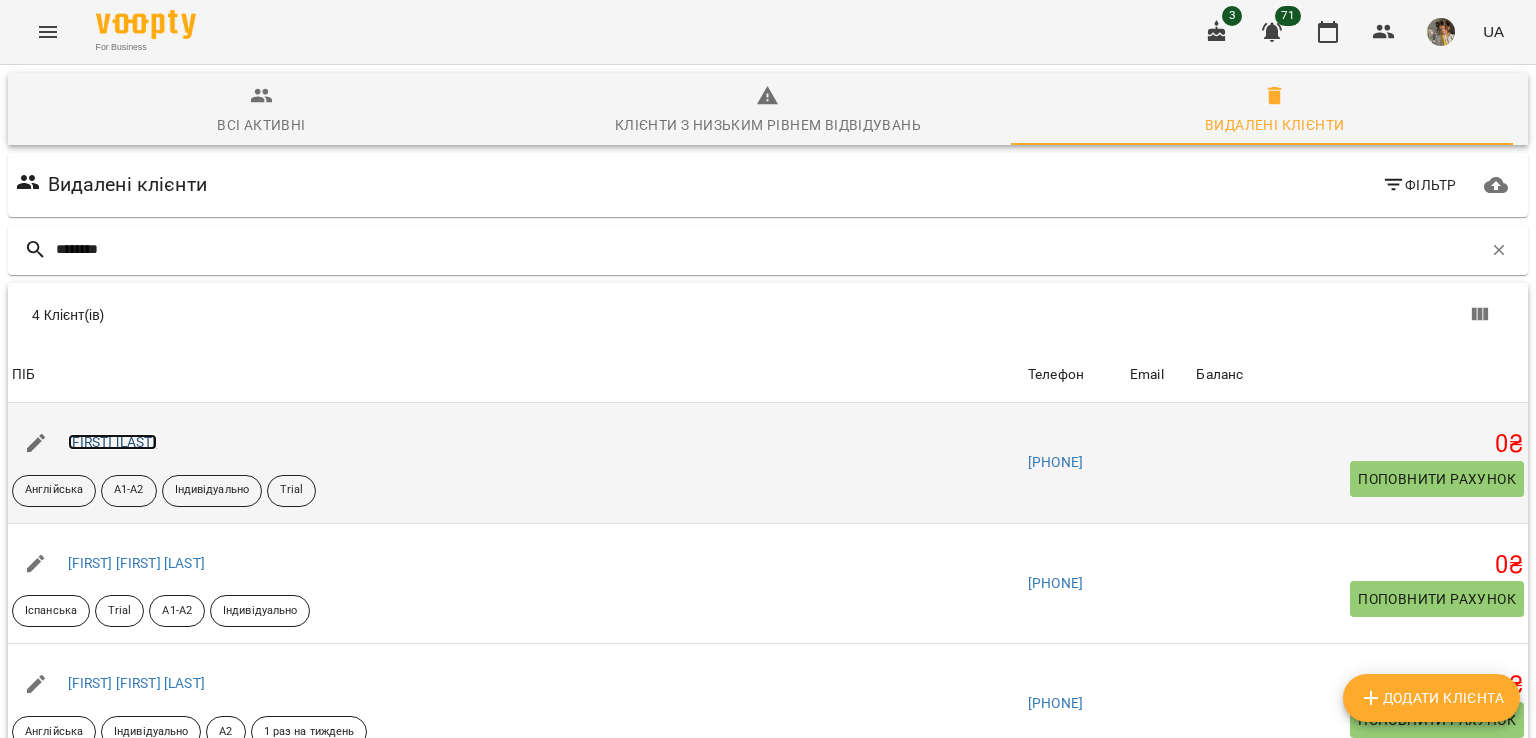 click on "Олена Павленко" at bounding box center (112, 442) 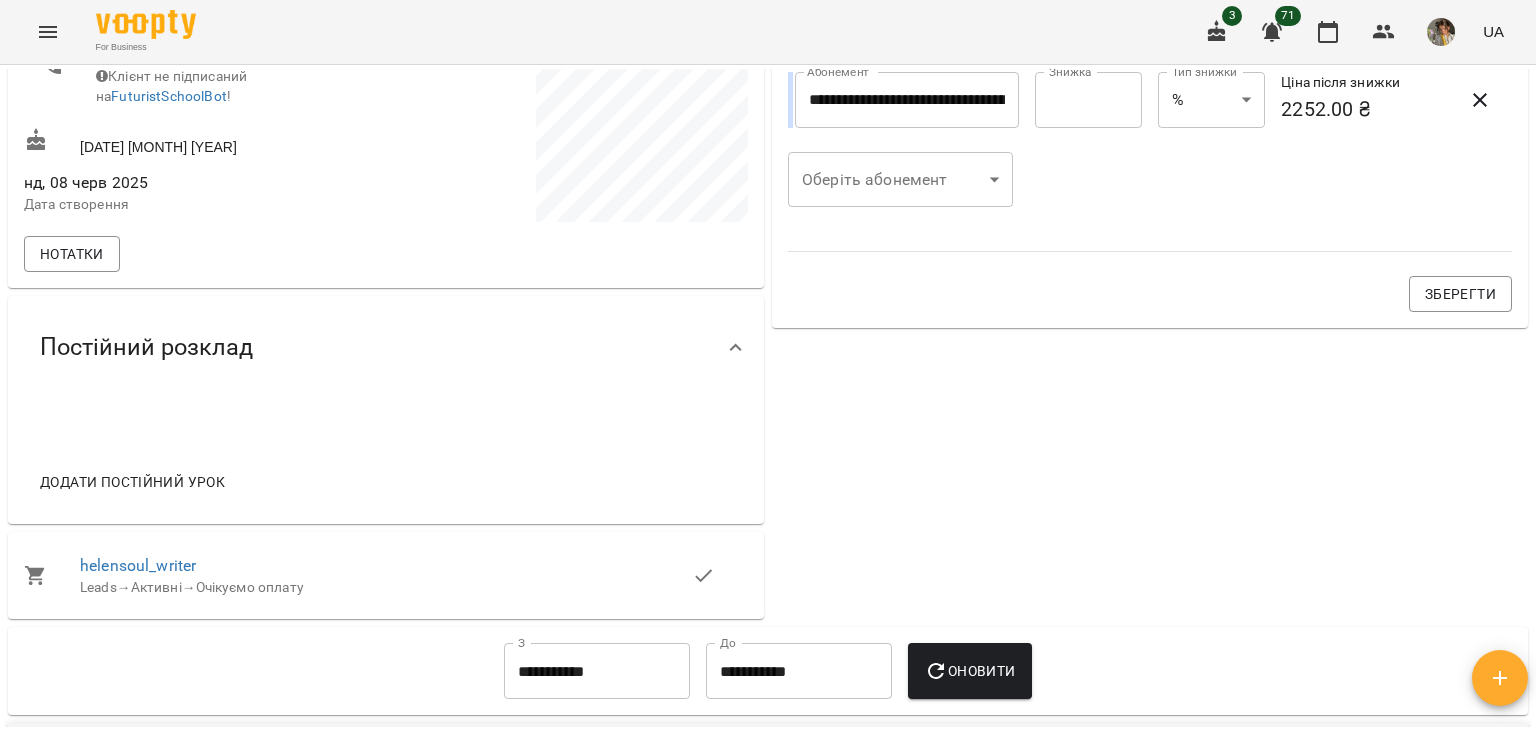 scroll, scrollTop: 911, scrollLeft: 0, axis: vertical 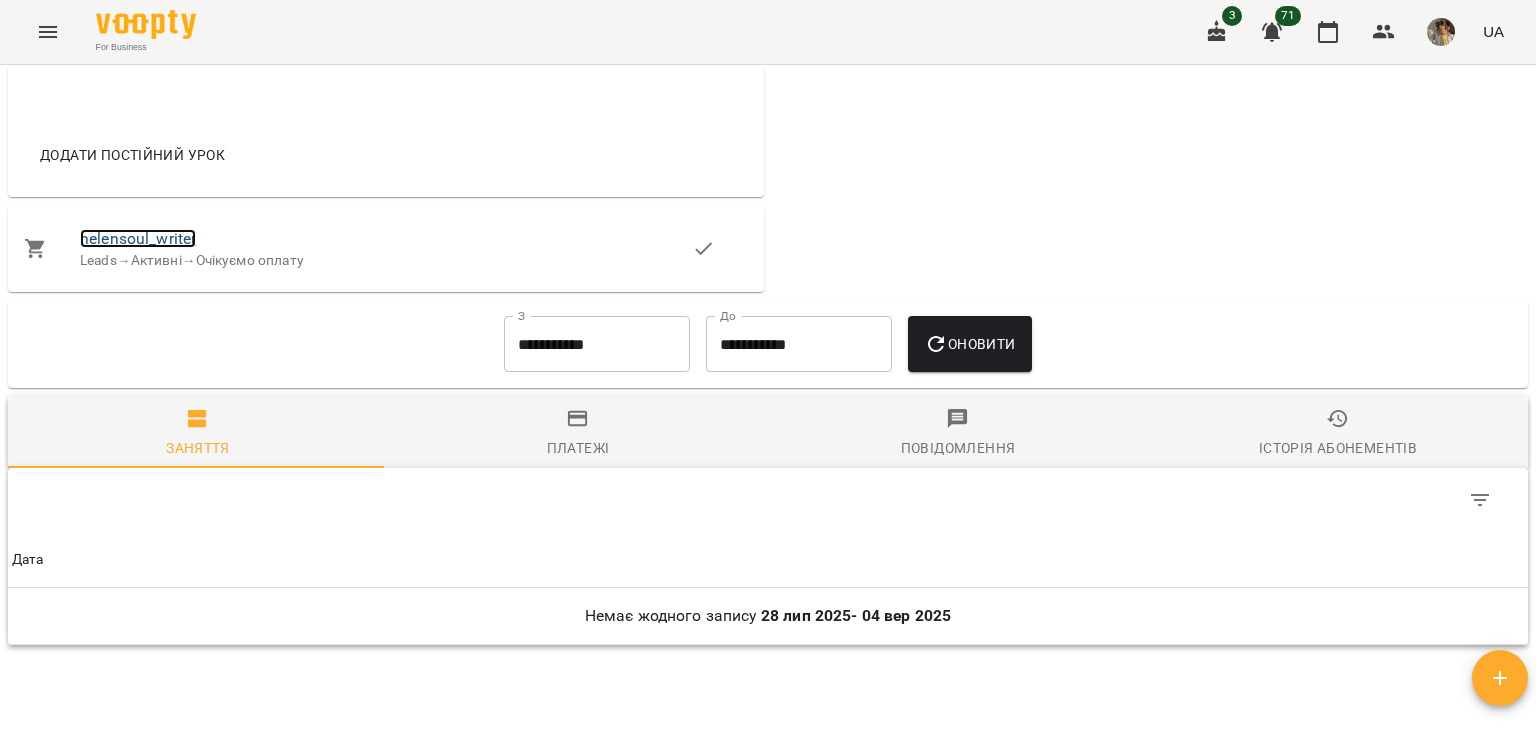 click on "helensoul_writer" at bounding box center [138, 238] 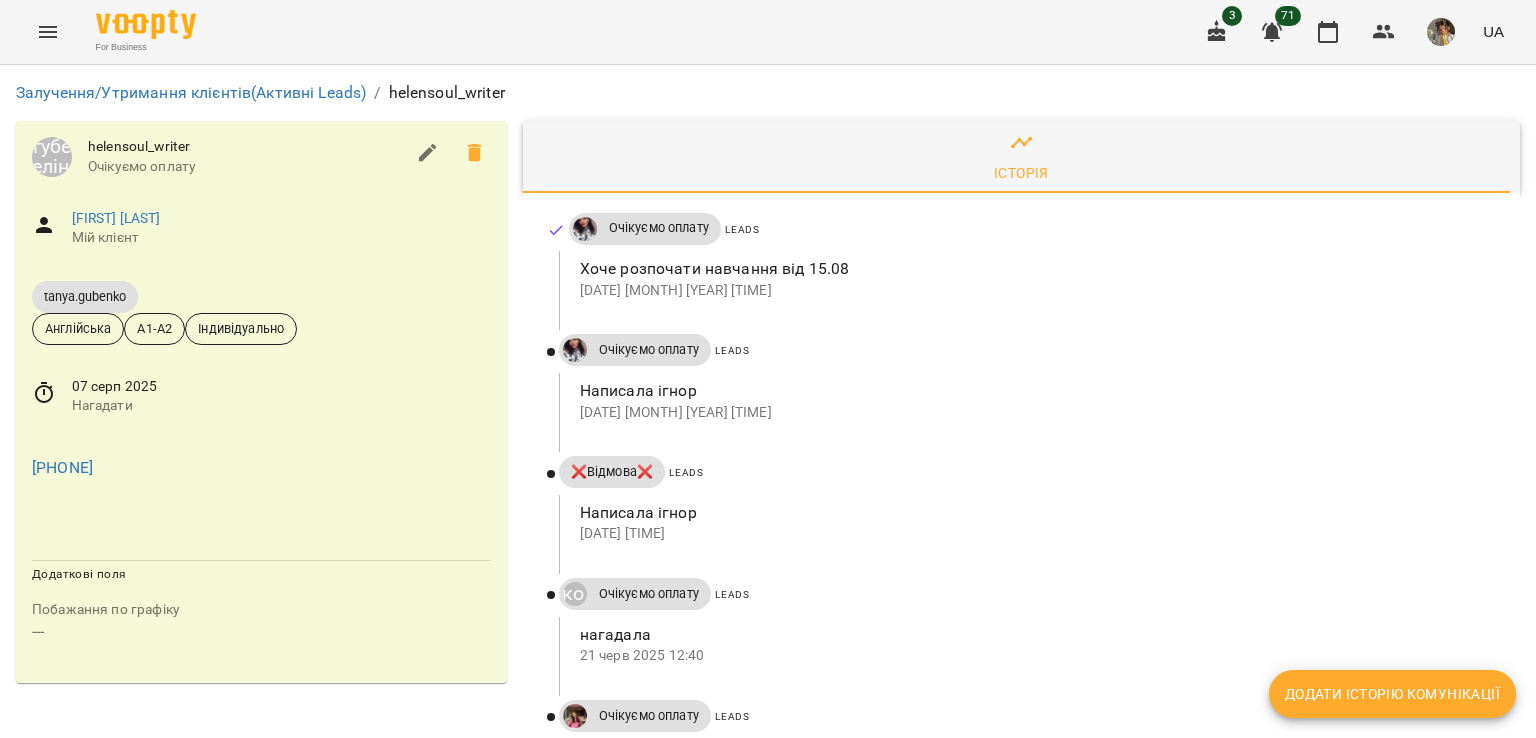 click on "Додати історію комунікації" at bounding box center (1392, 694) 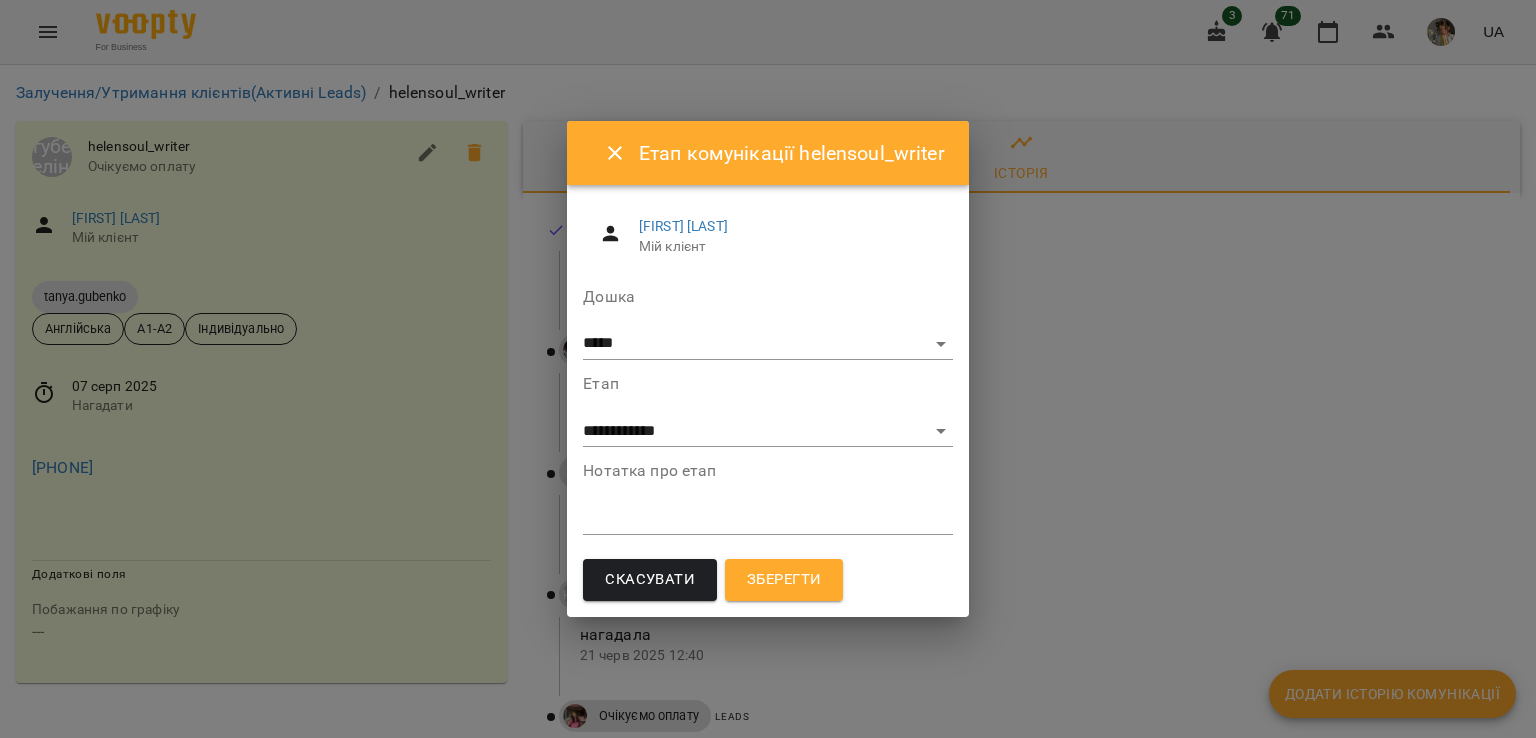 click at bounding box center [767, 518] 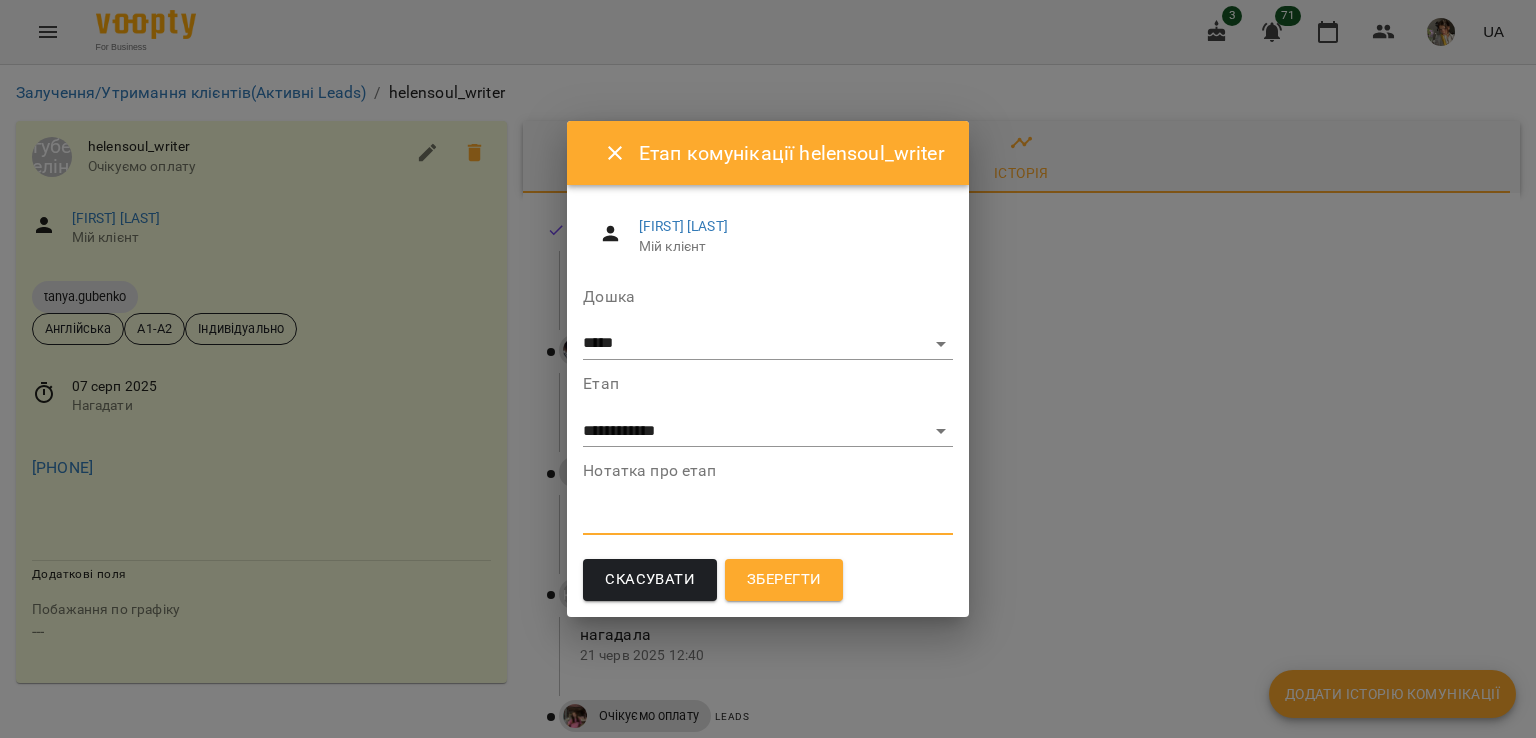 paste on "**********" 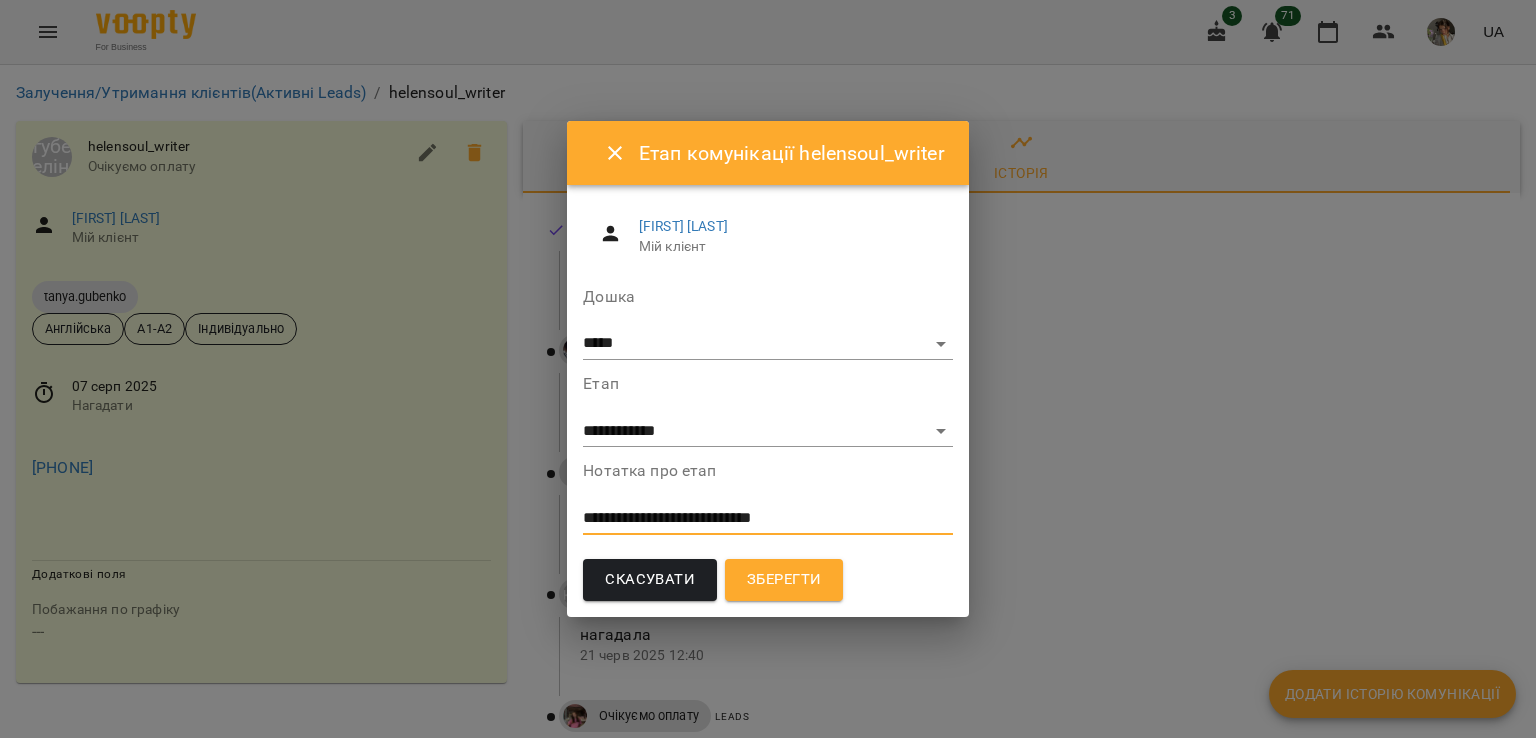 type on "**********" 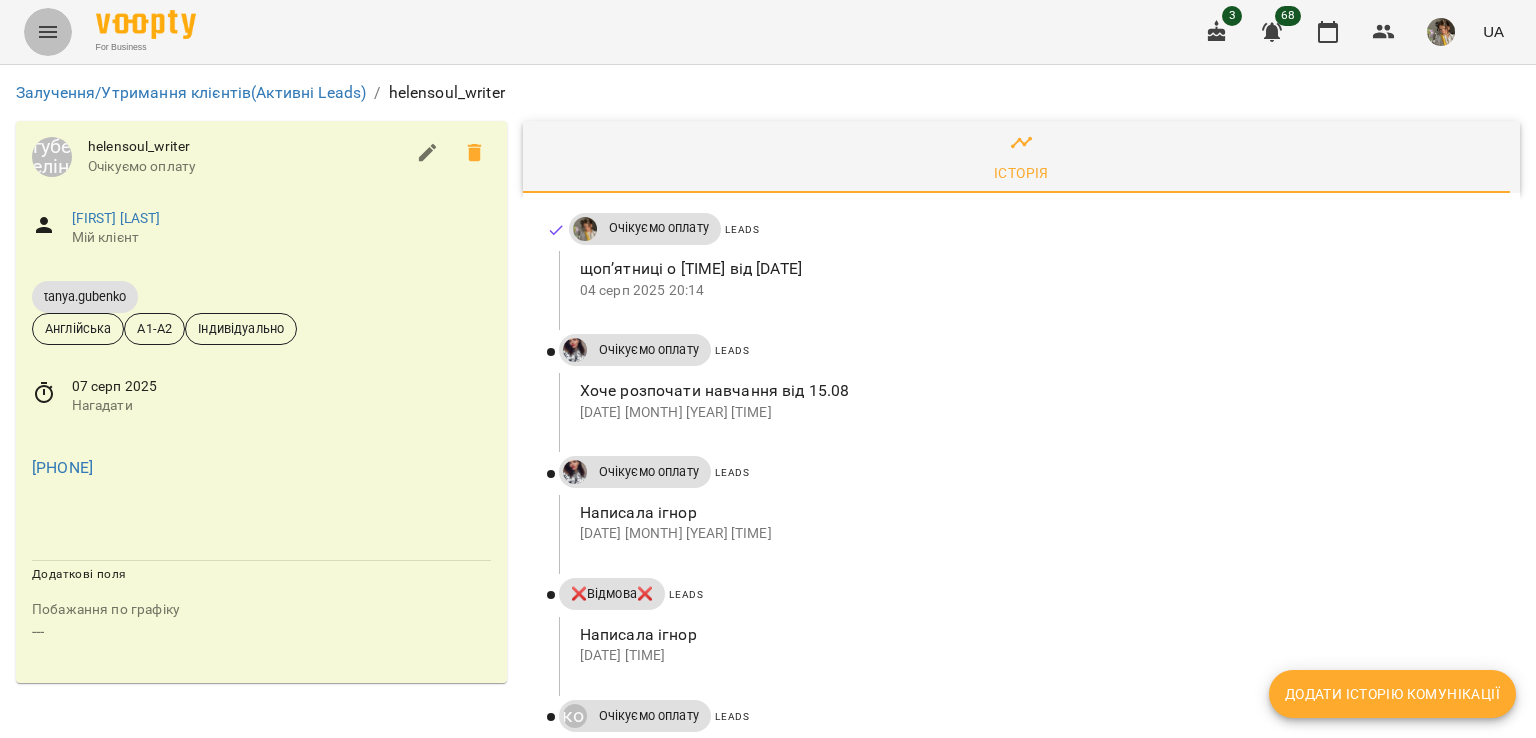 click 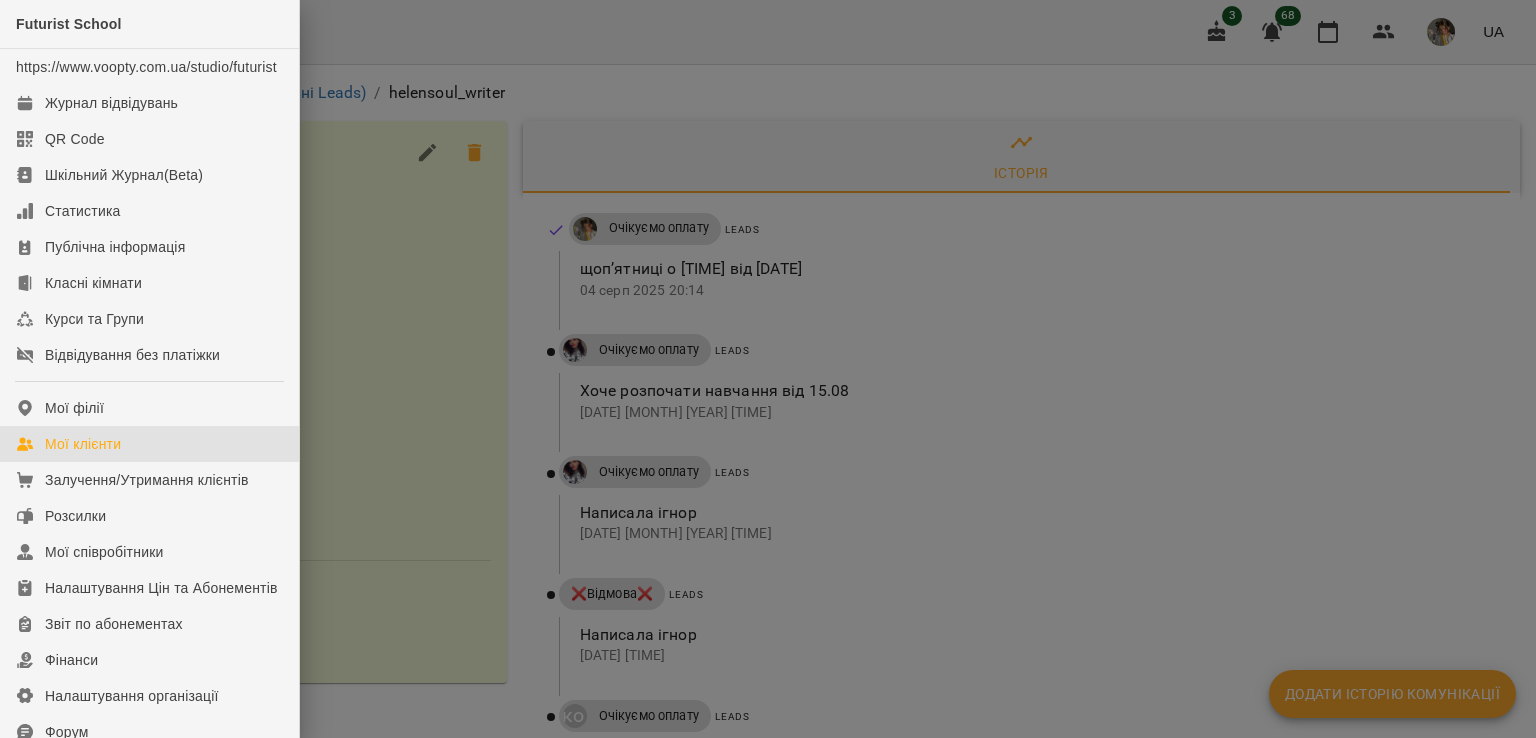 click on "Мої клієнти" at bounding box center (149, 444) 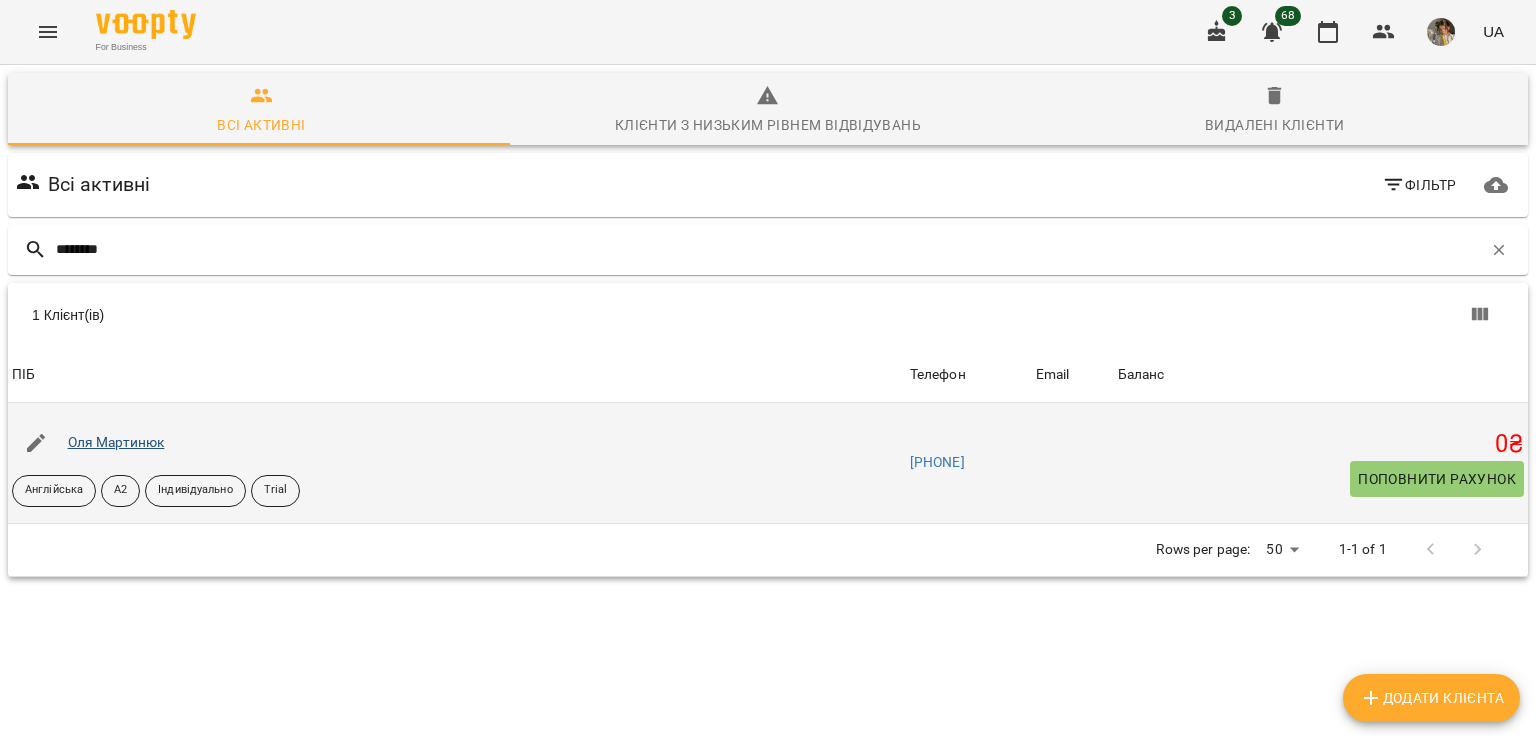 type on "********" 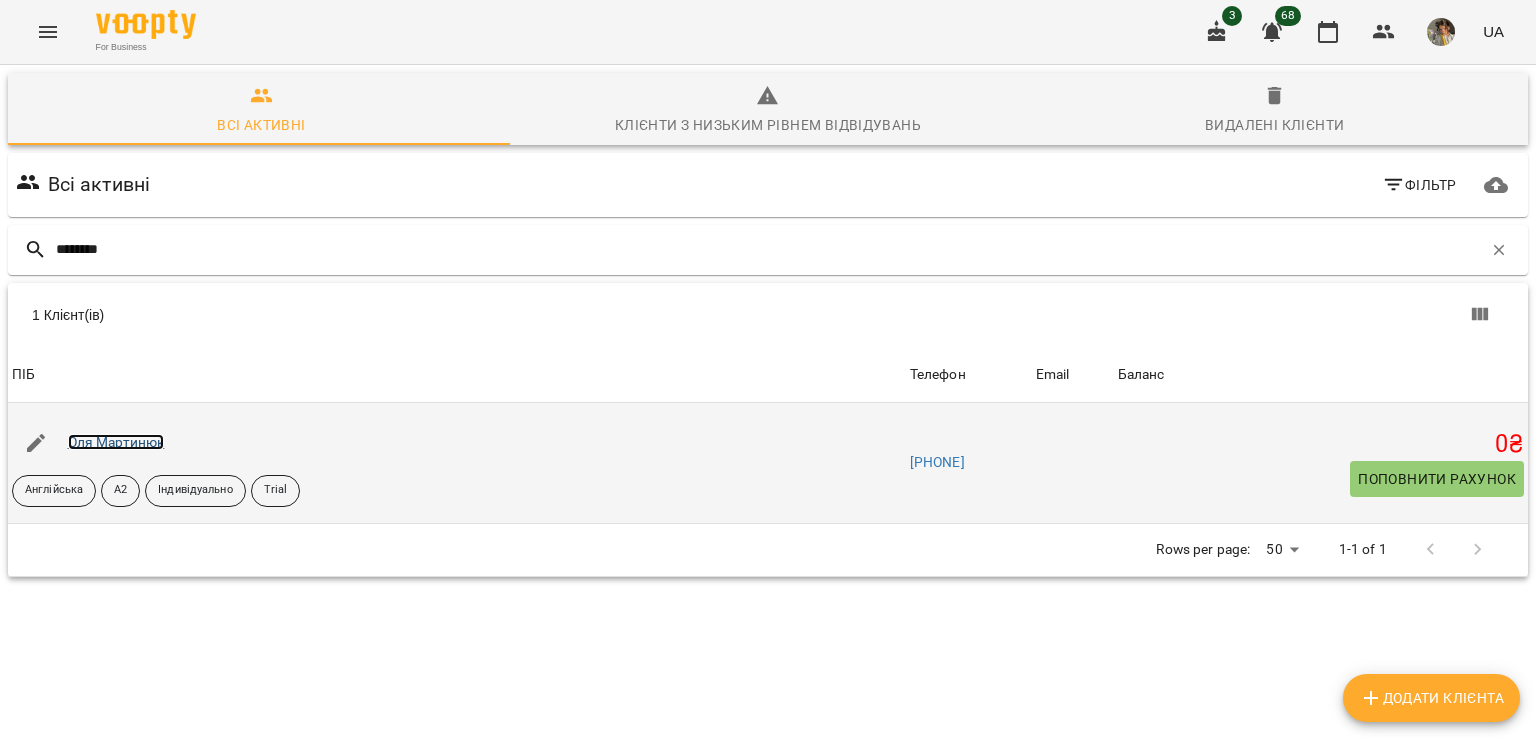 click on "Оля Мартинюк" at bounding box center [116, 442] 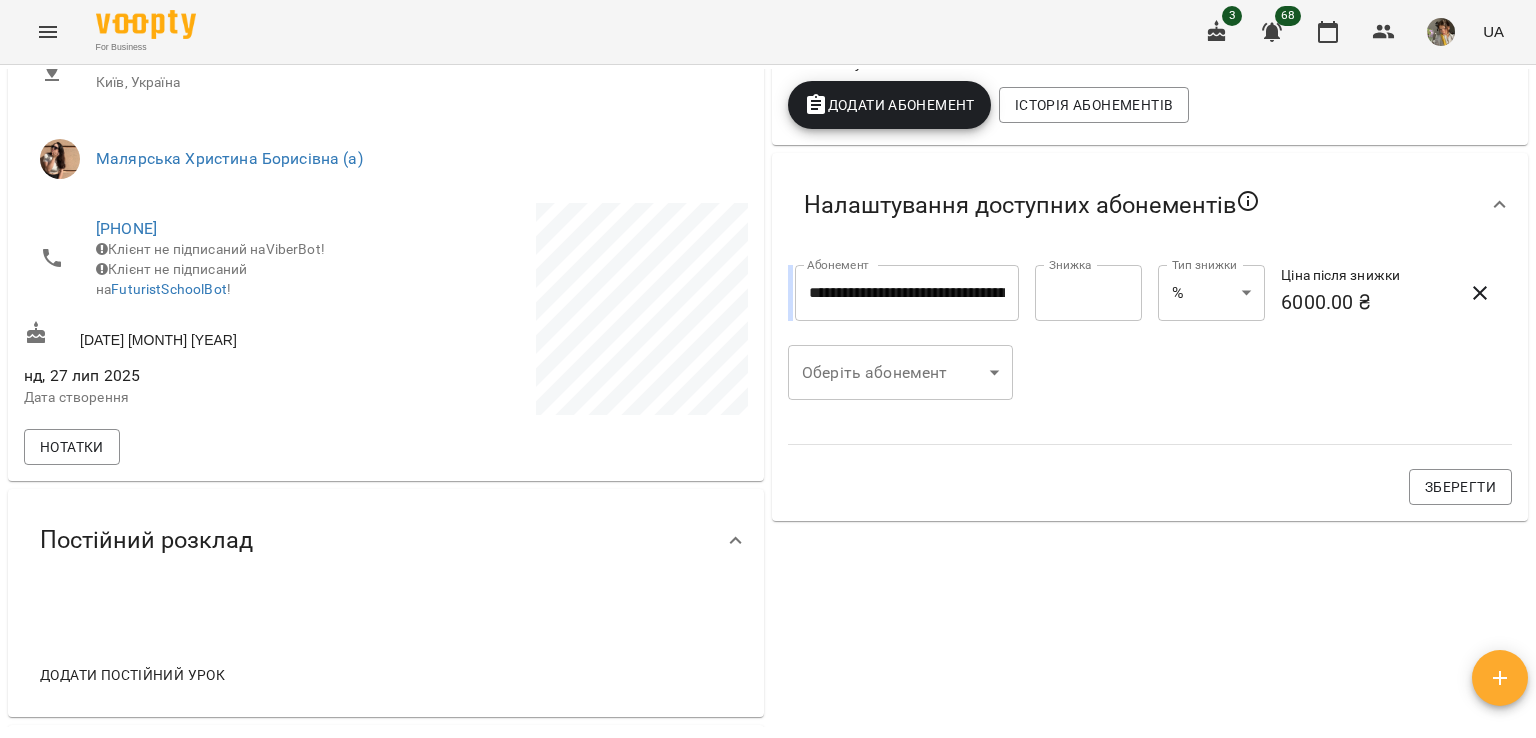 scroll, scrollTop: 402, scrollLeft: 0, axis: vertical 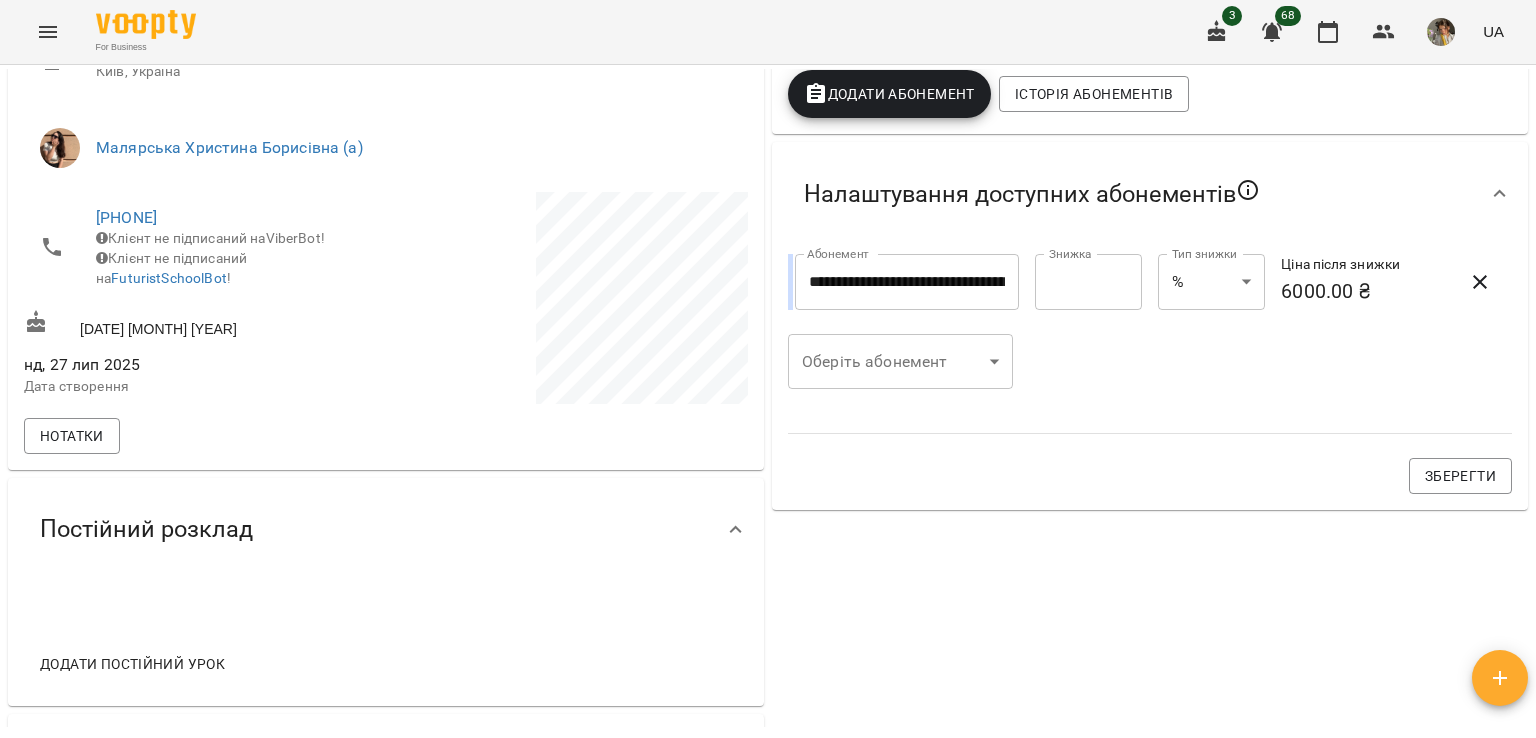 click on "**********" at bounding box center [768, 401] 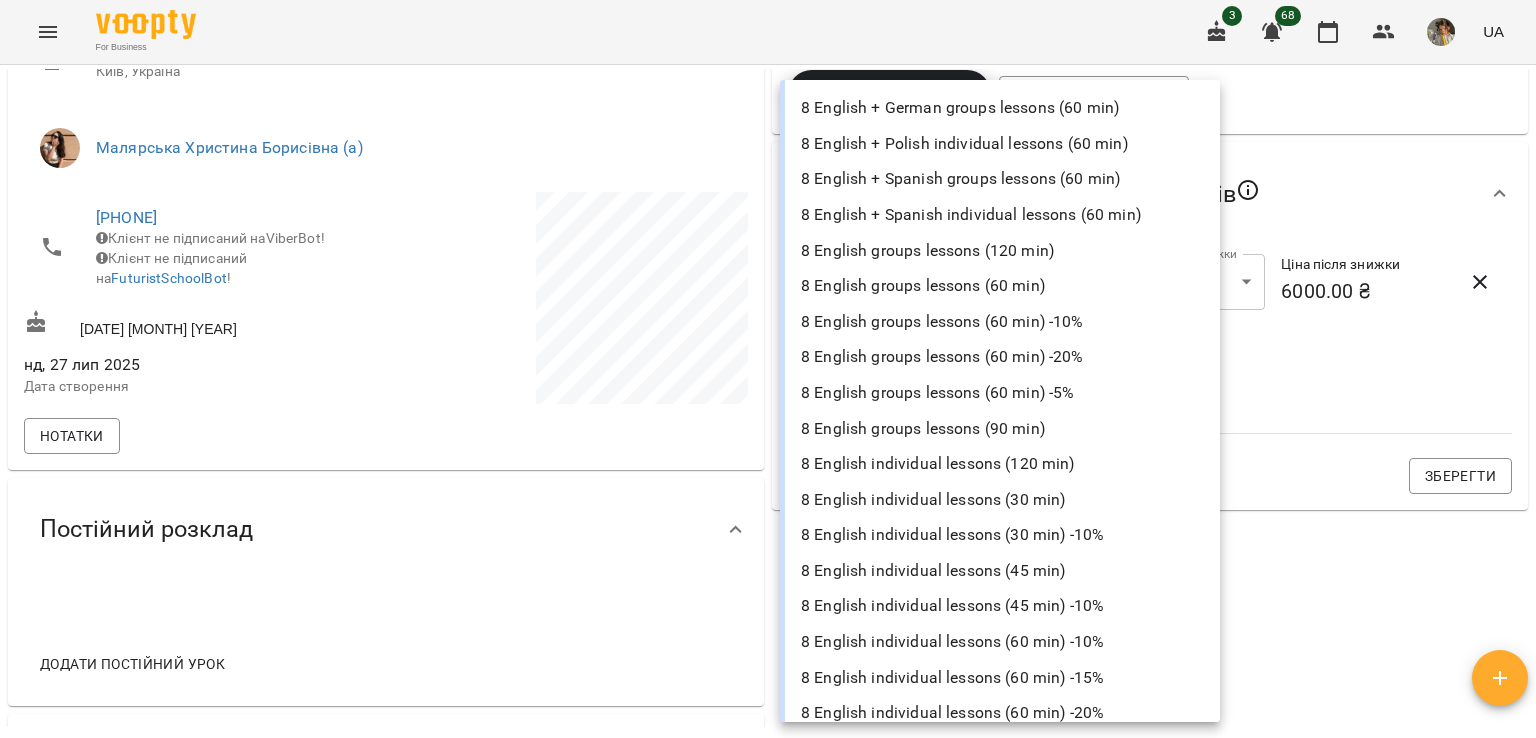 scroll, scrollTop: 1025, scrollLeft: 0, axis: vertical 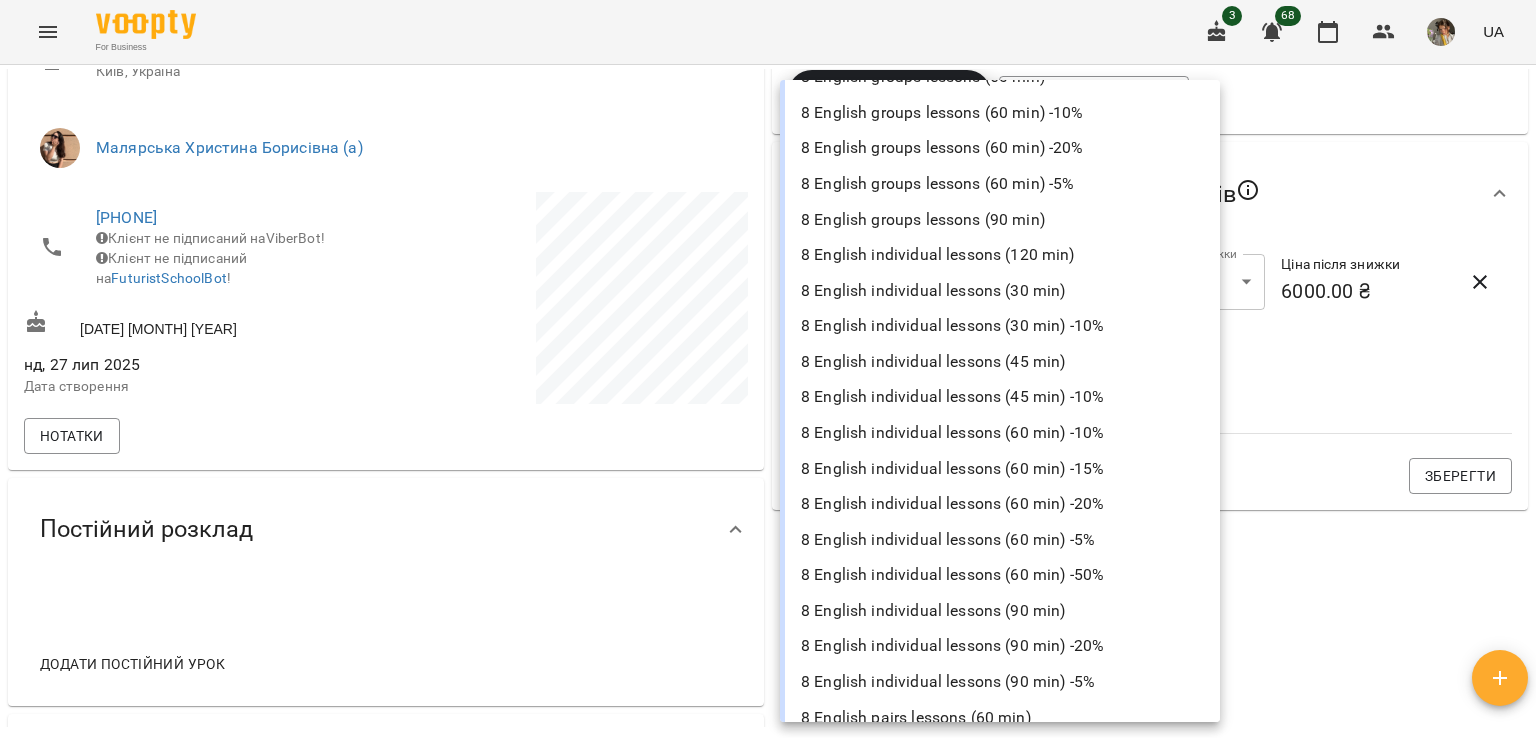 click at bounding box center (768, 369) 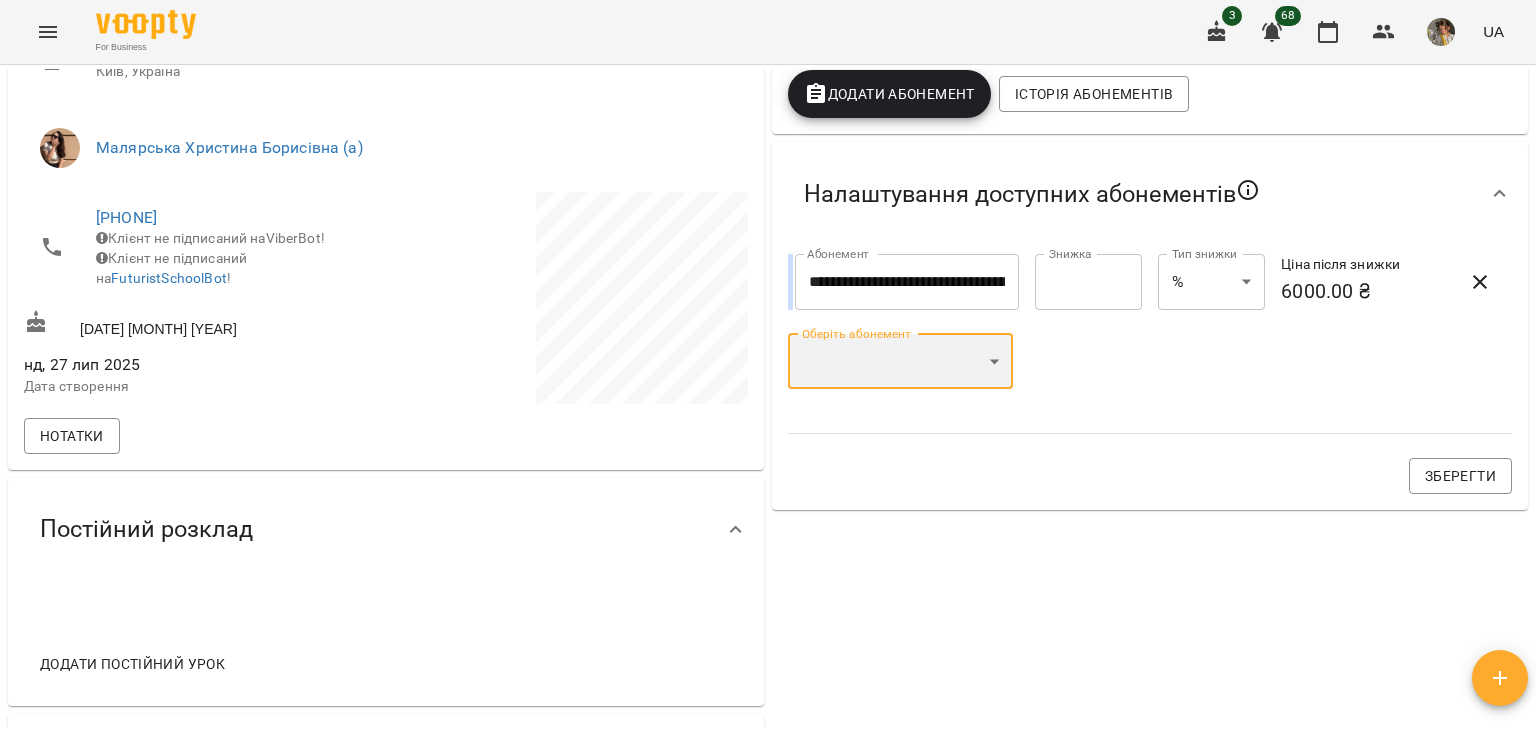scroll, scrollTop: 824, scrollLeft: 0, axis: vertical 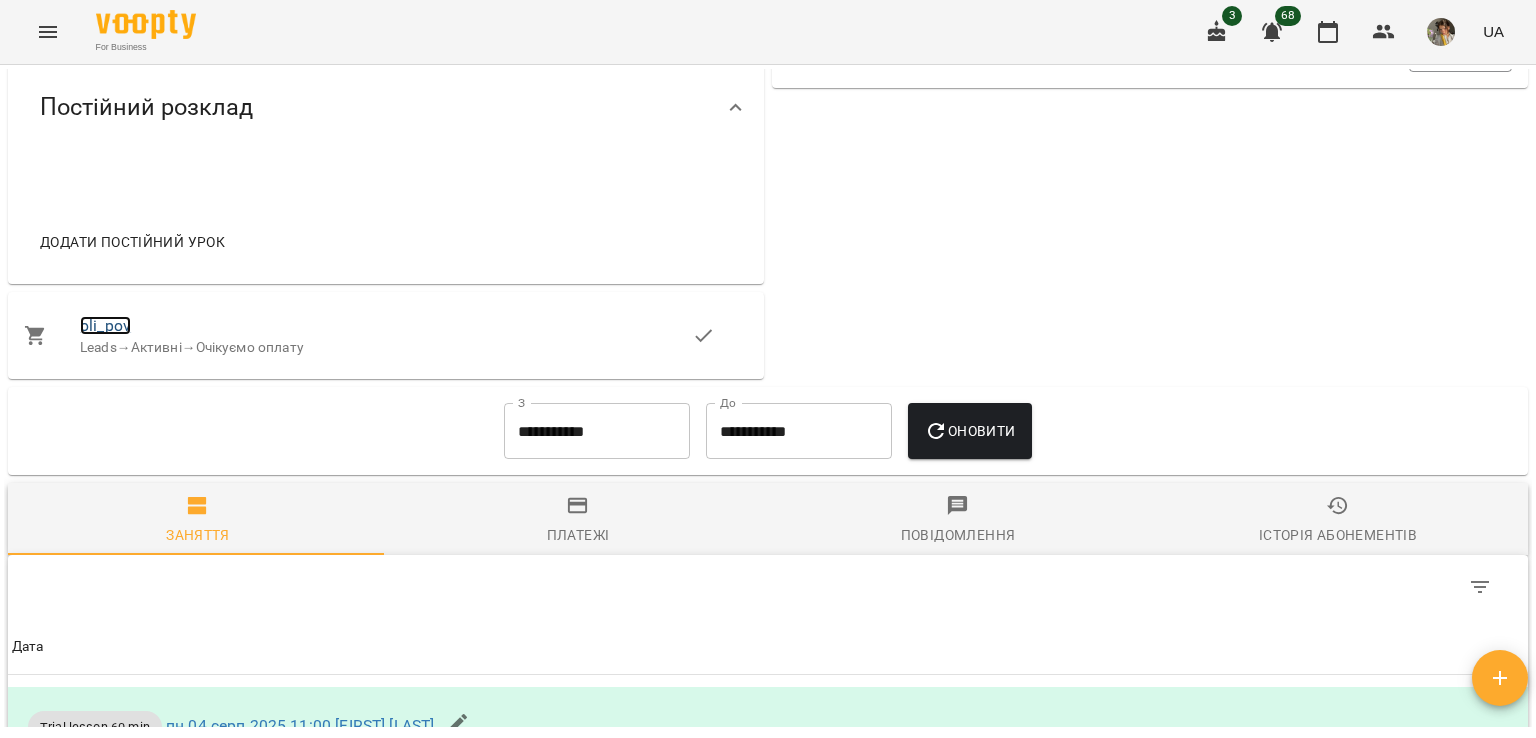click on "oli_pov" at bounding box center (105, 325) 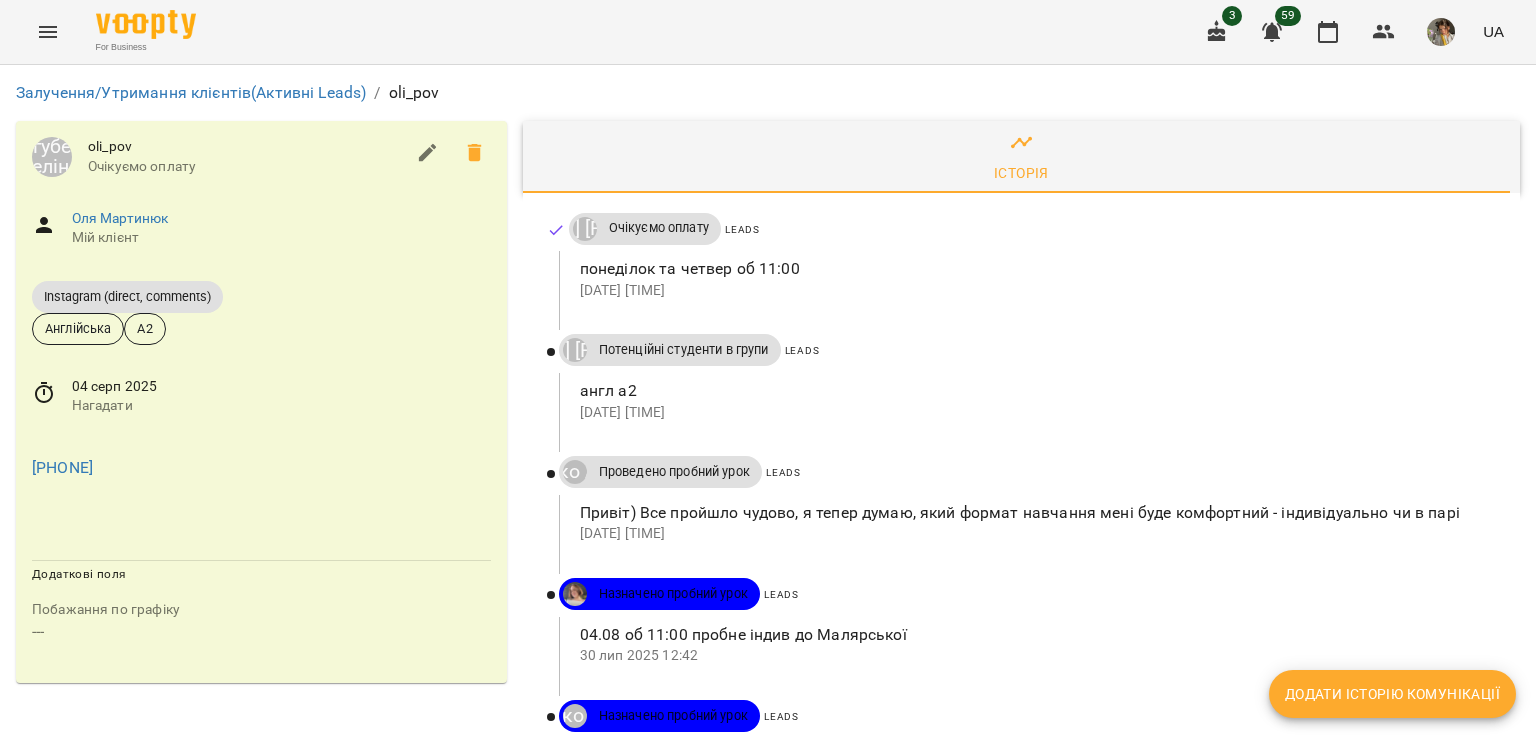 click 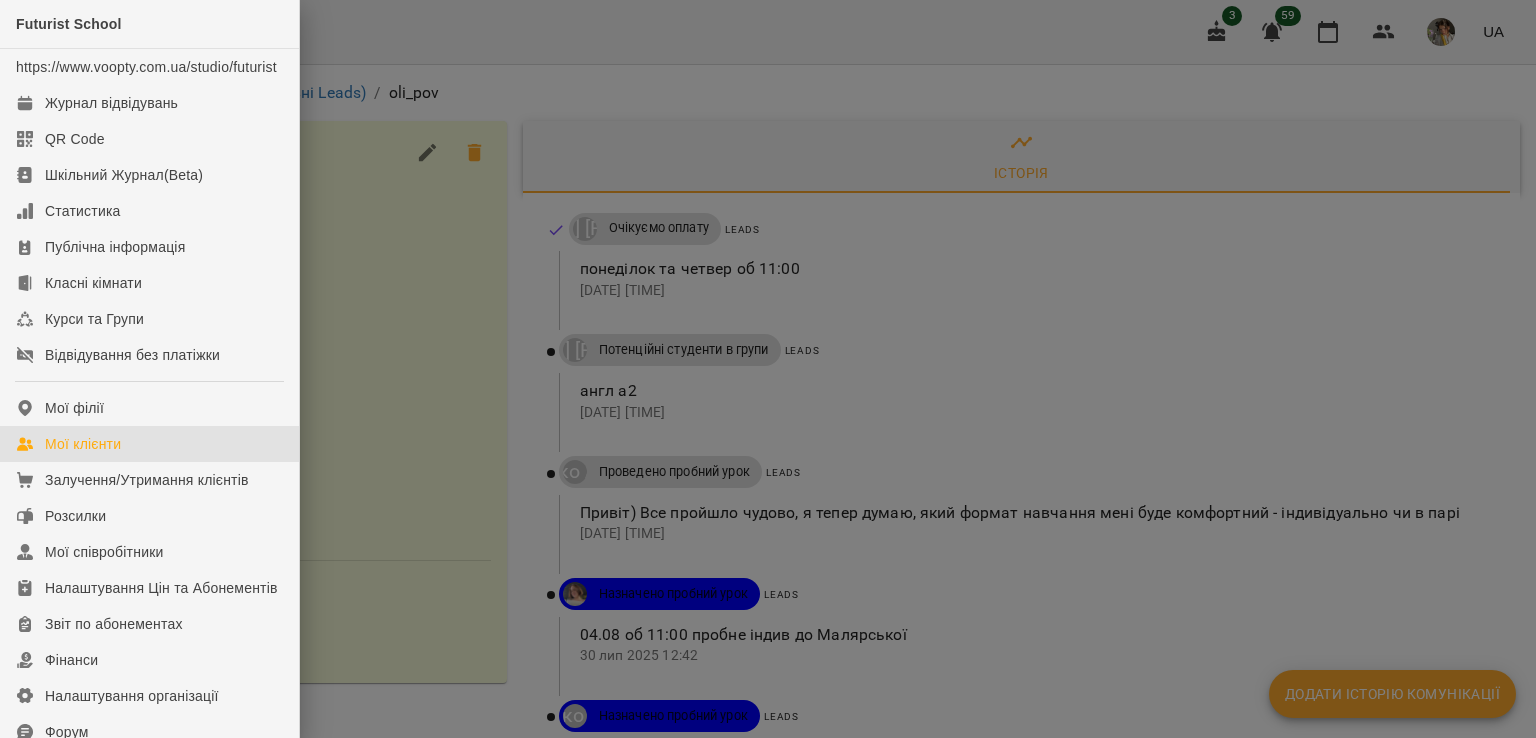click on "Мої клієнти" at bounding box center (83, 444) 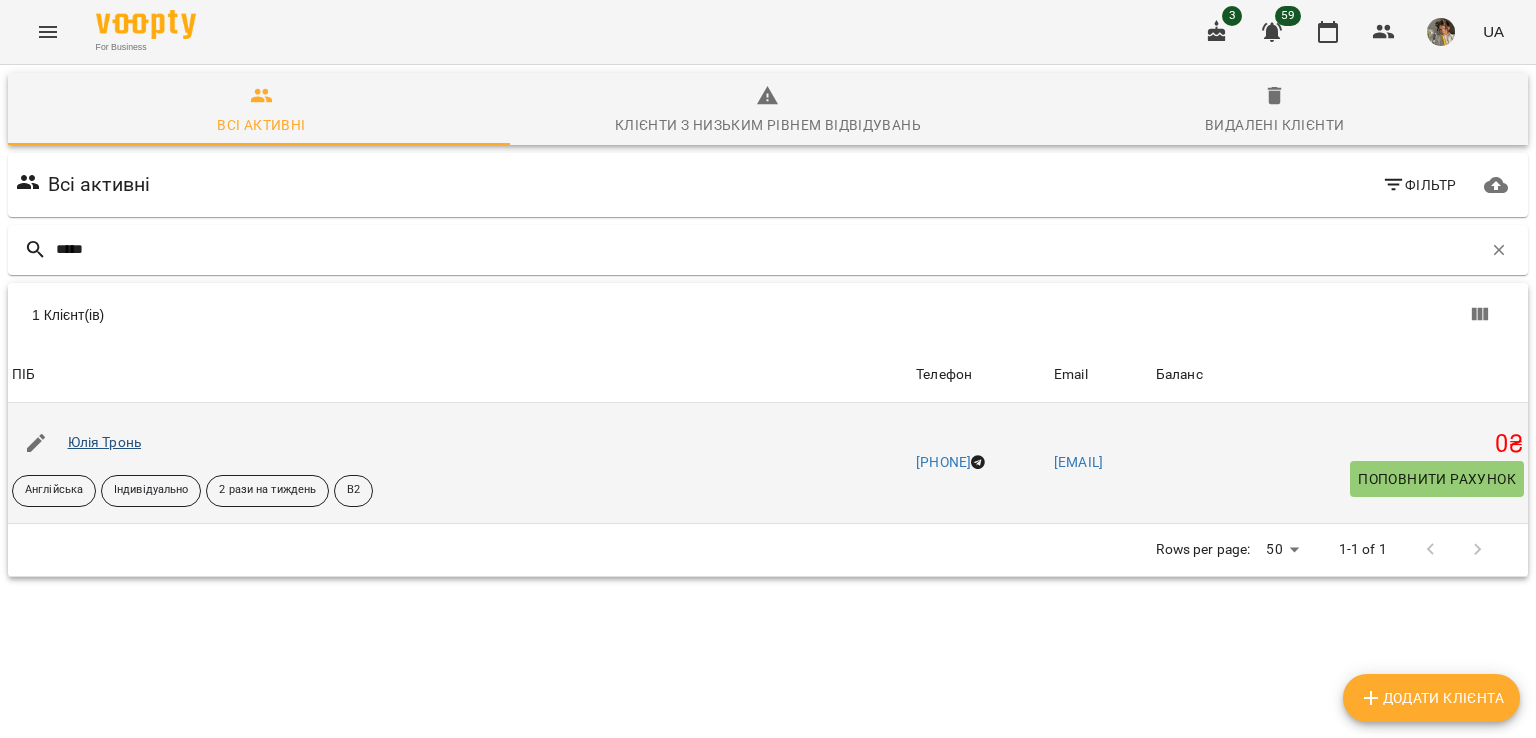 type on "*****" 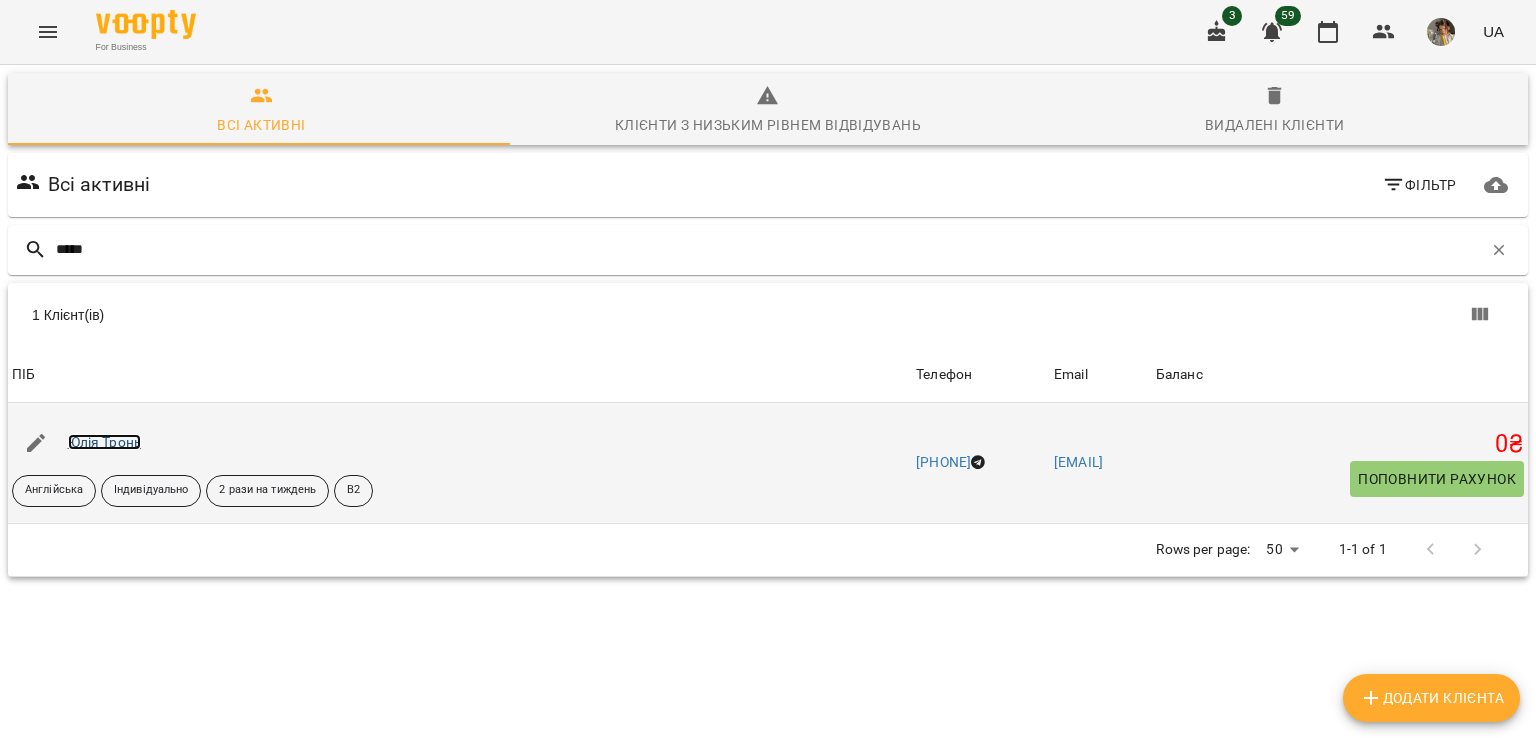 click on "Юлія Тронь" at bounding box center (104, 442) 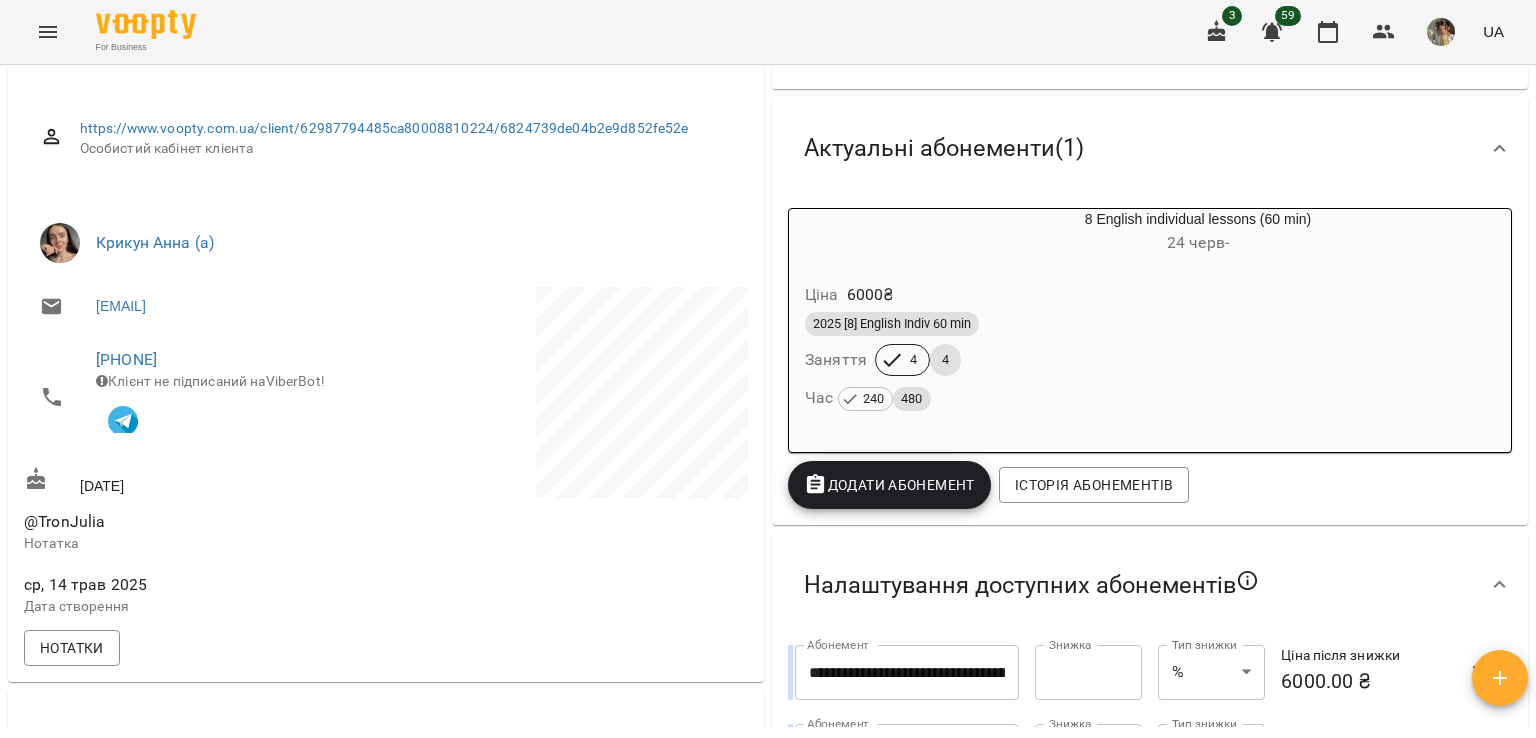 scroll, scrollTop: 0, scrollLeft: 0, axis: both 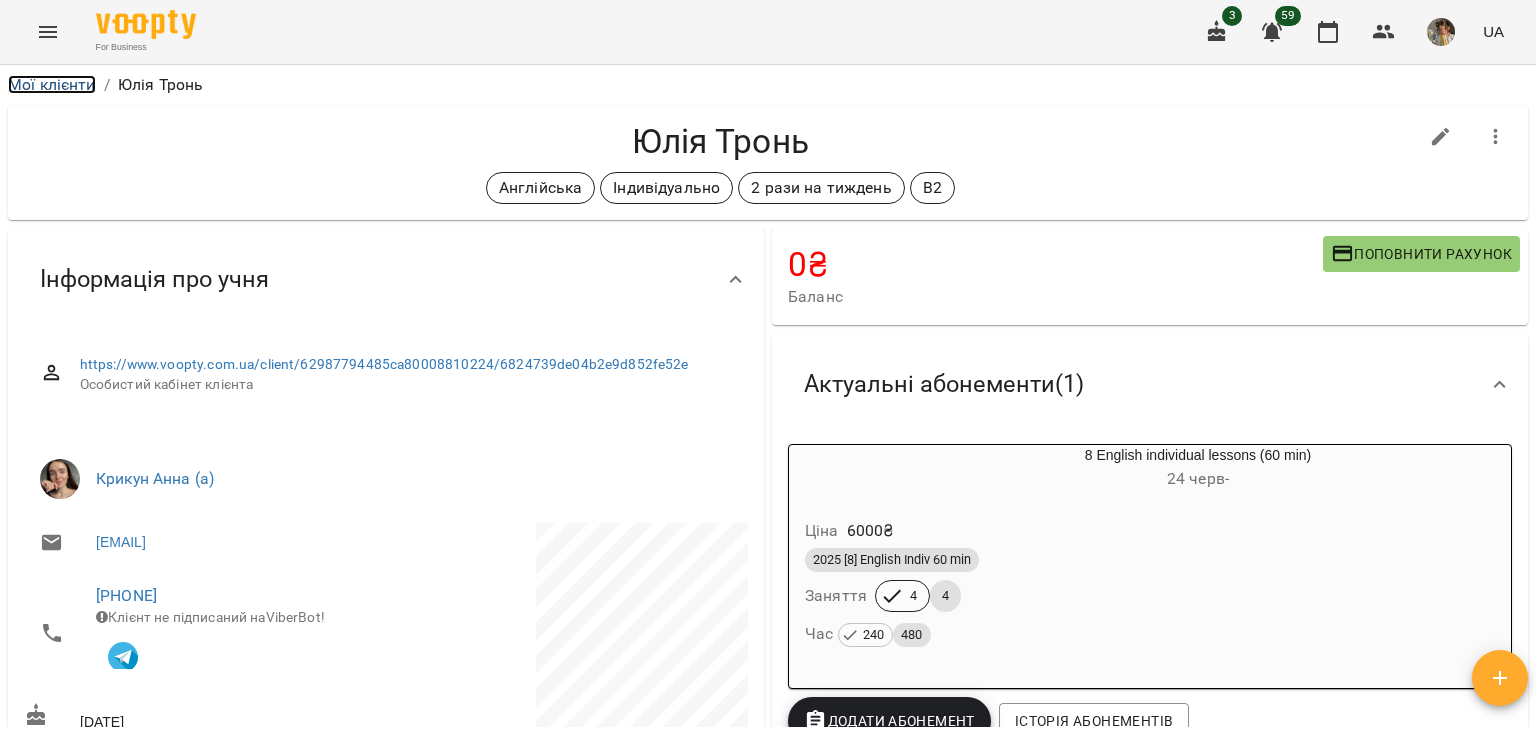 click on "Мої клієнти" at bounding box center [52, 84] 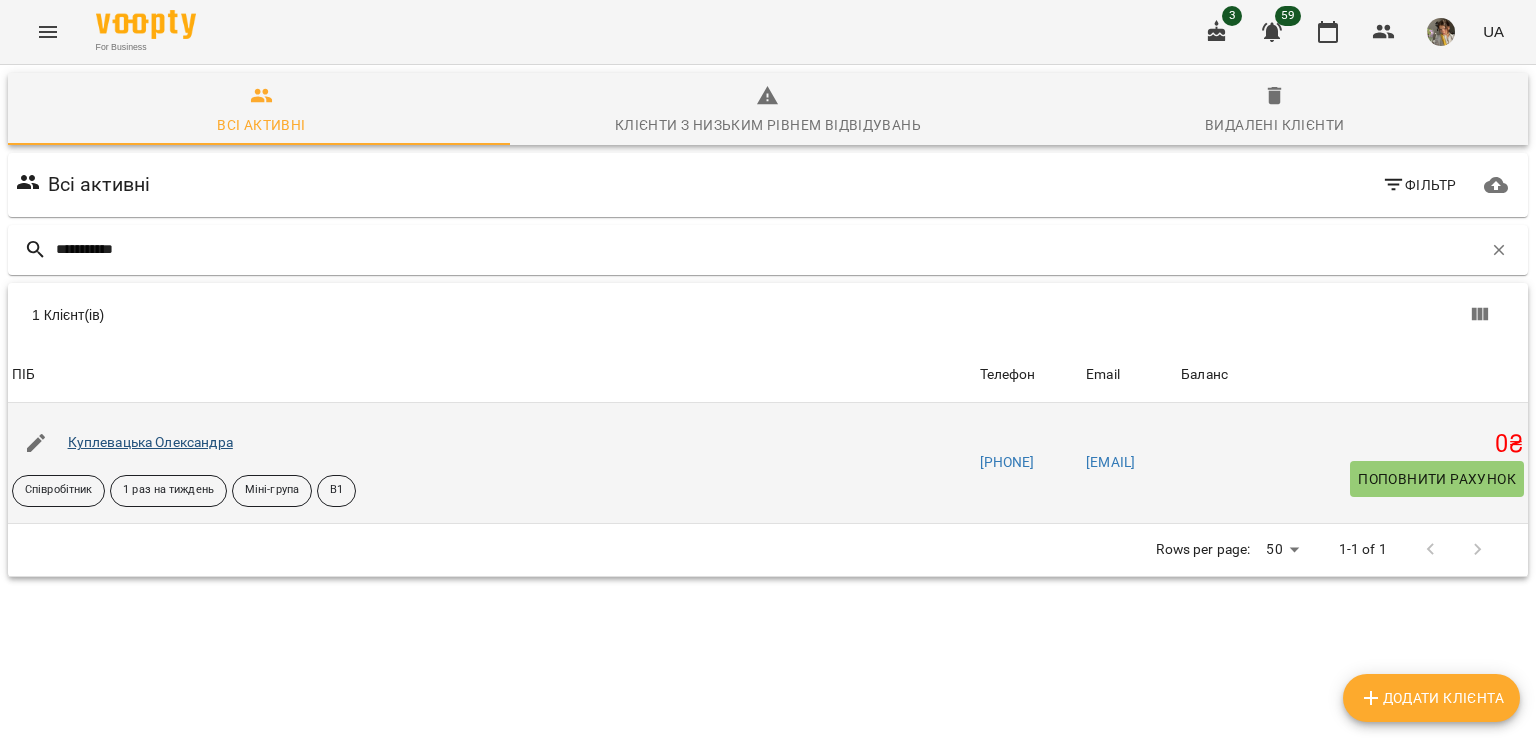 type on "**********" 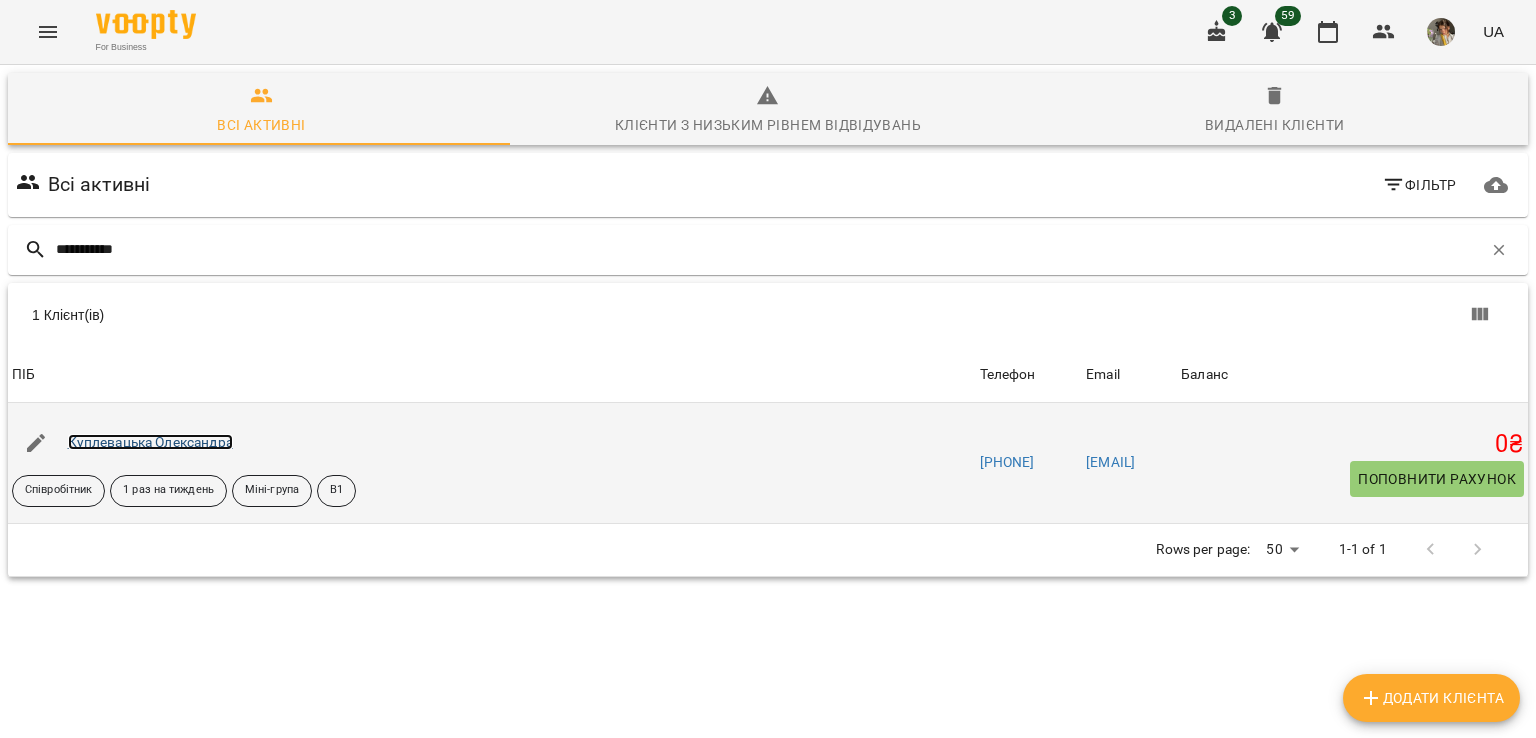 click on "Куплевацька Олександра" at bounding box center (150, 442) 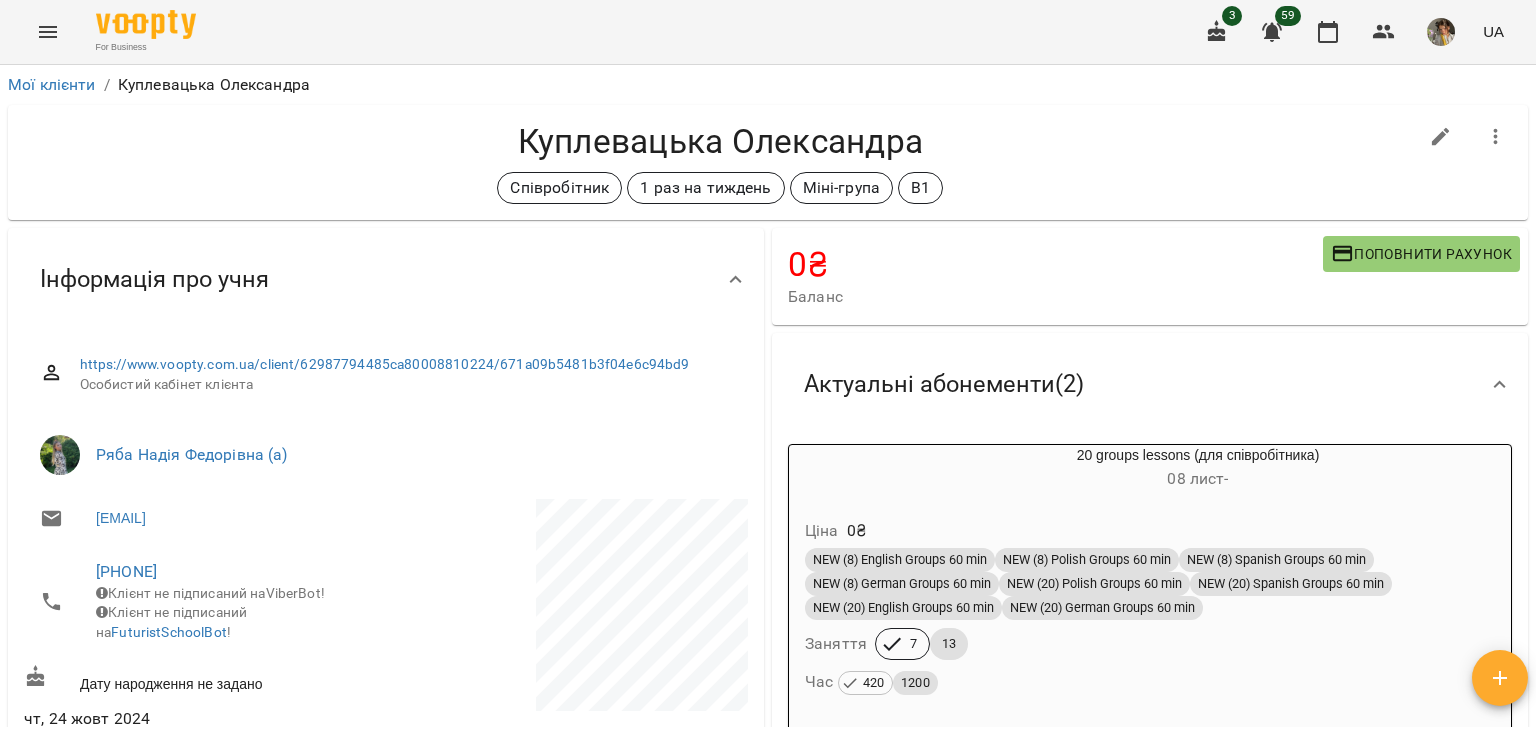 scroll, scrollTop: 144, scrollLeft: 0, axis: vertical 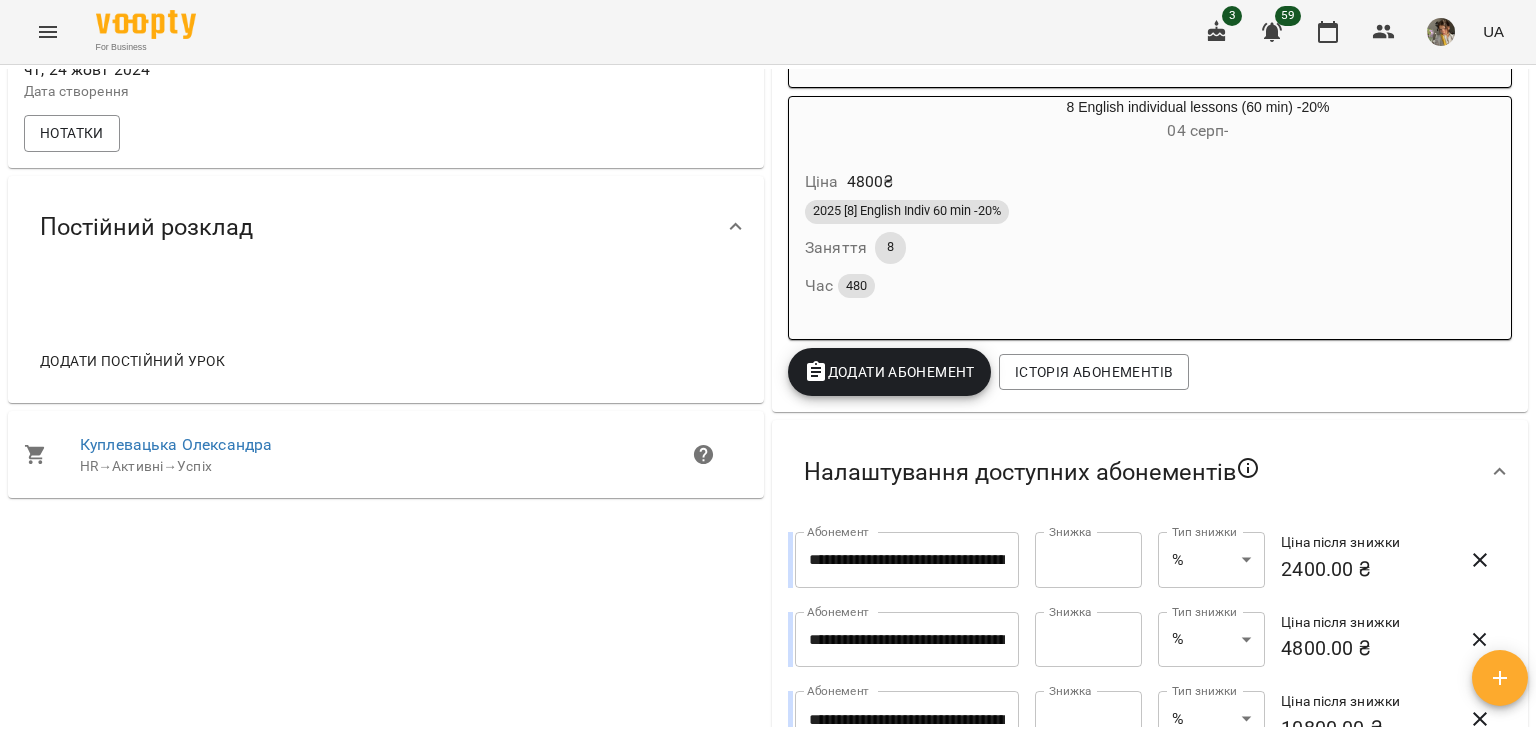 click on "Додати постійний урок" at bounding box center (132, 361) 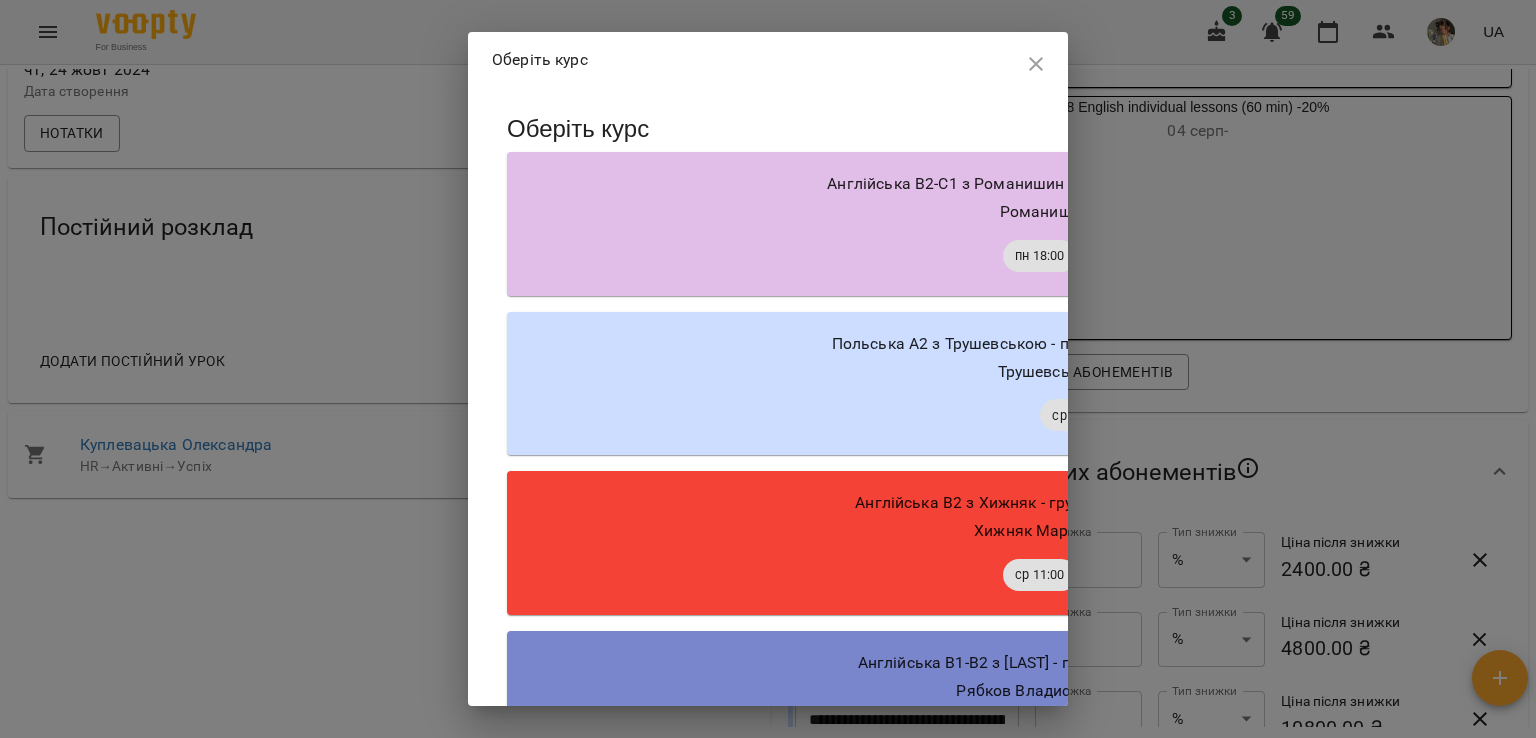 scroll, scrollTop: 24098, scrollLeft: 0, axis: vertical 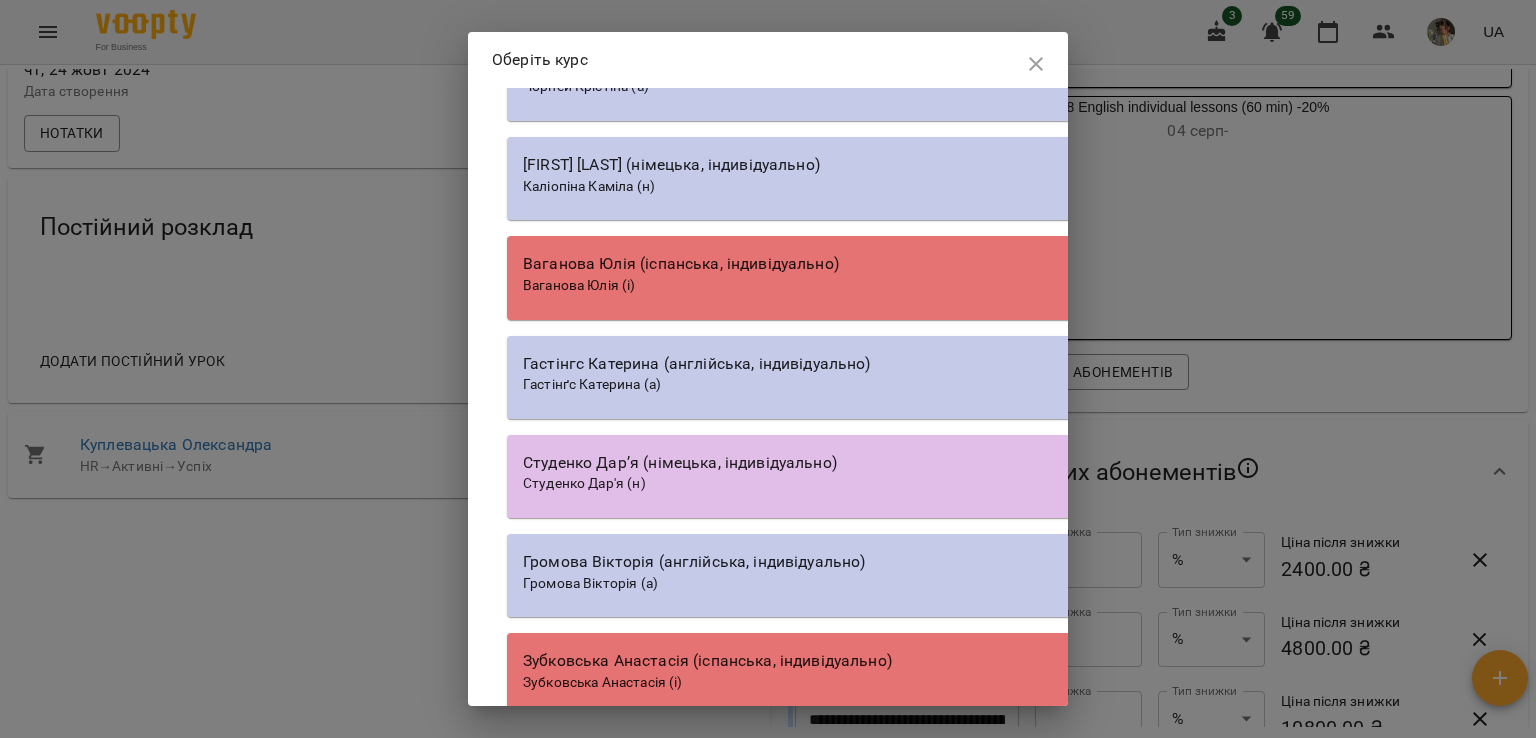 click on "Чоповська Сніжана (н, а)" at bounding box center (1077, -309) 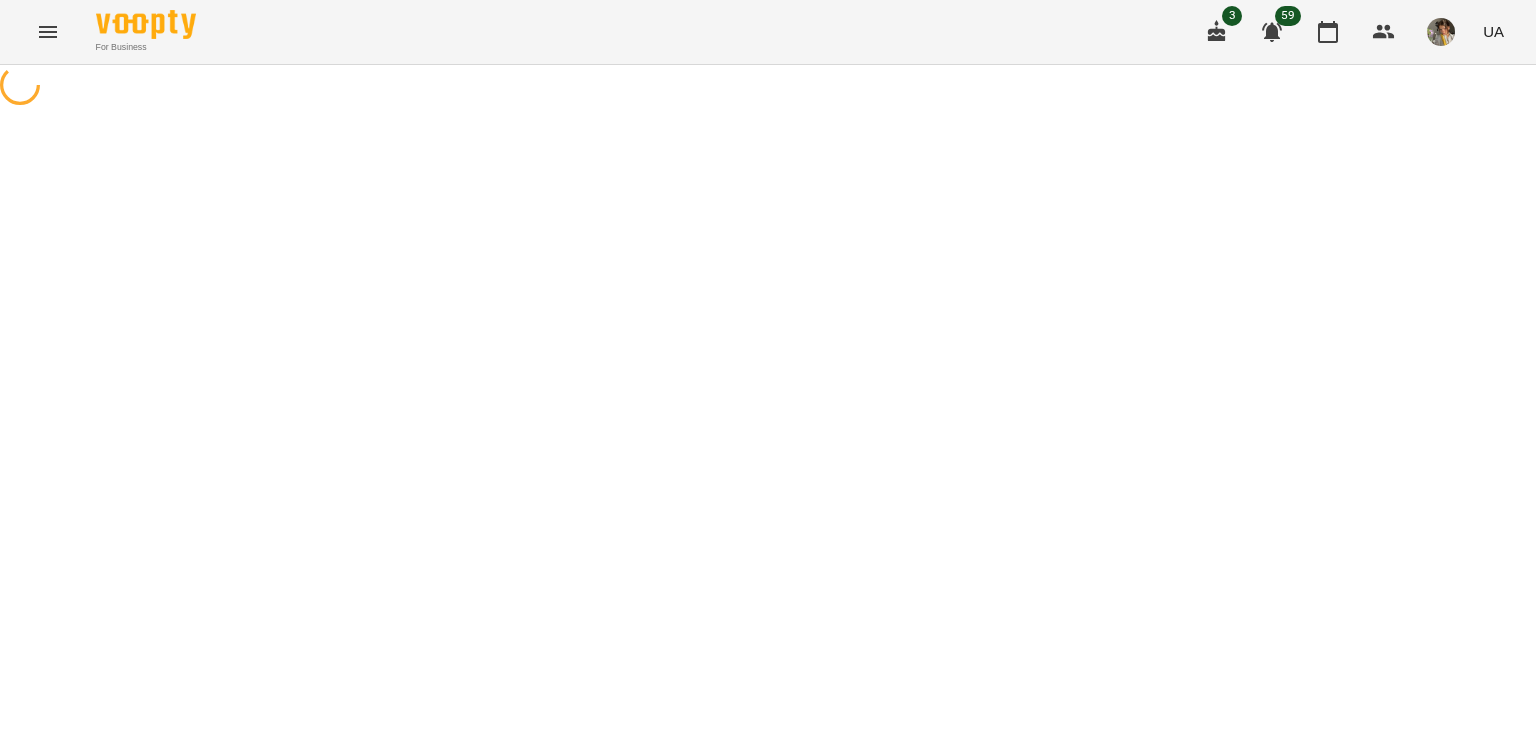 select on "**********" 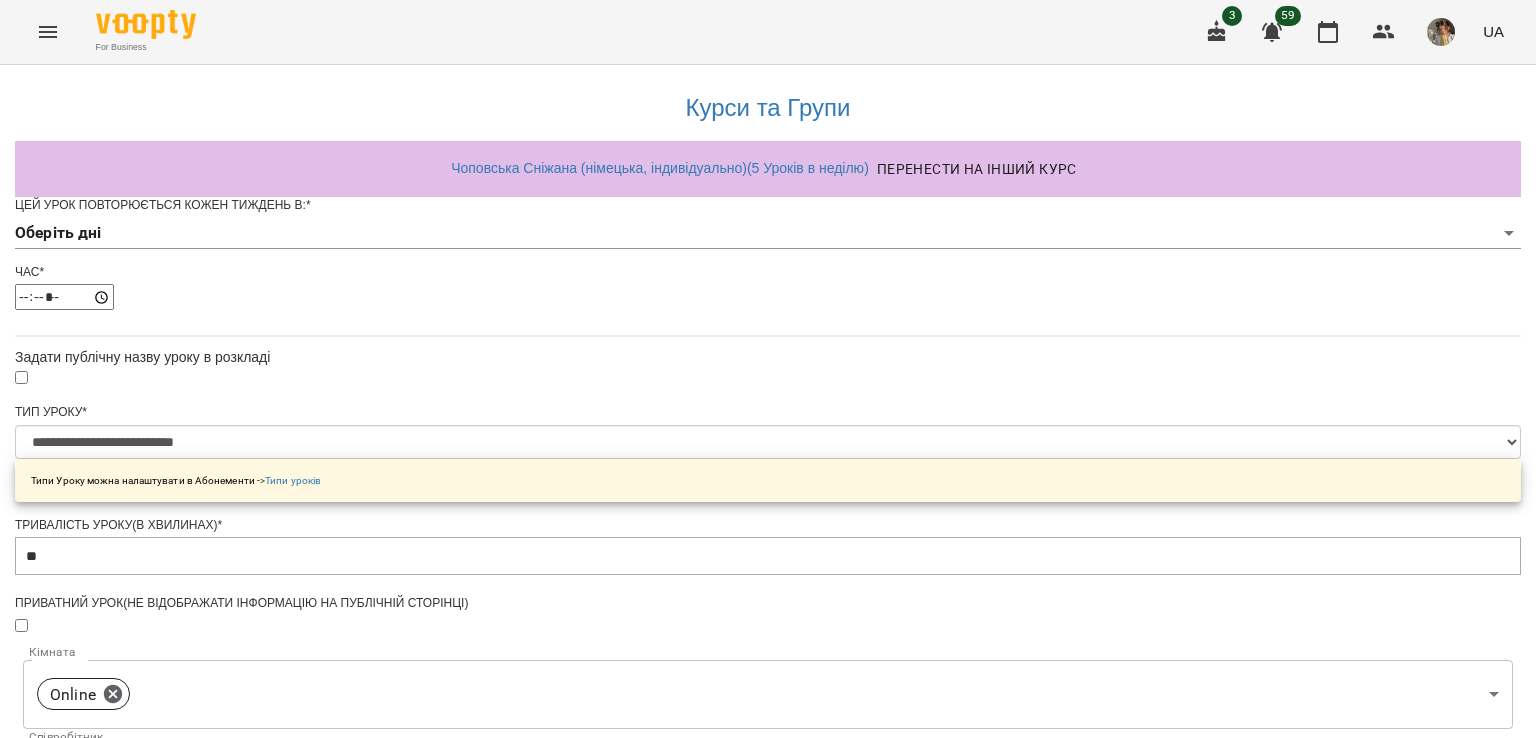 click on "**********" at bounding box center [768, 644] 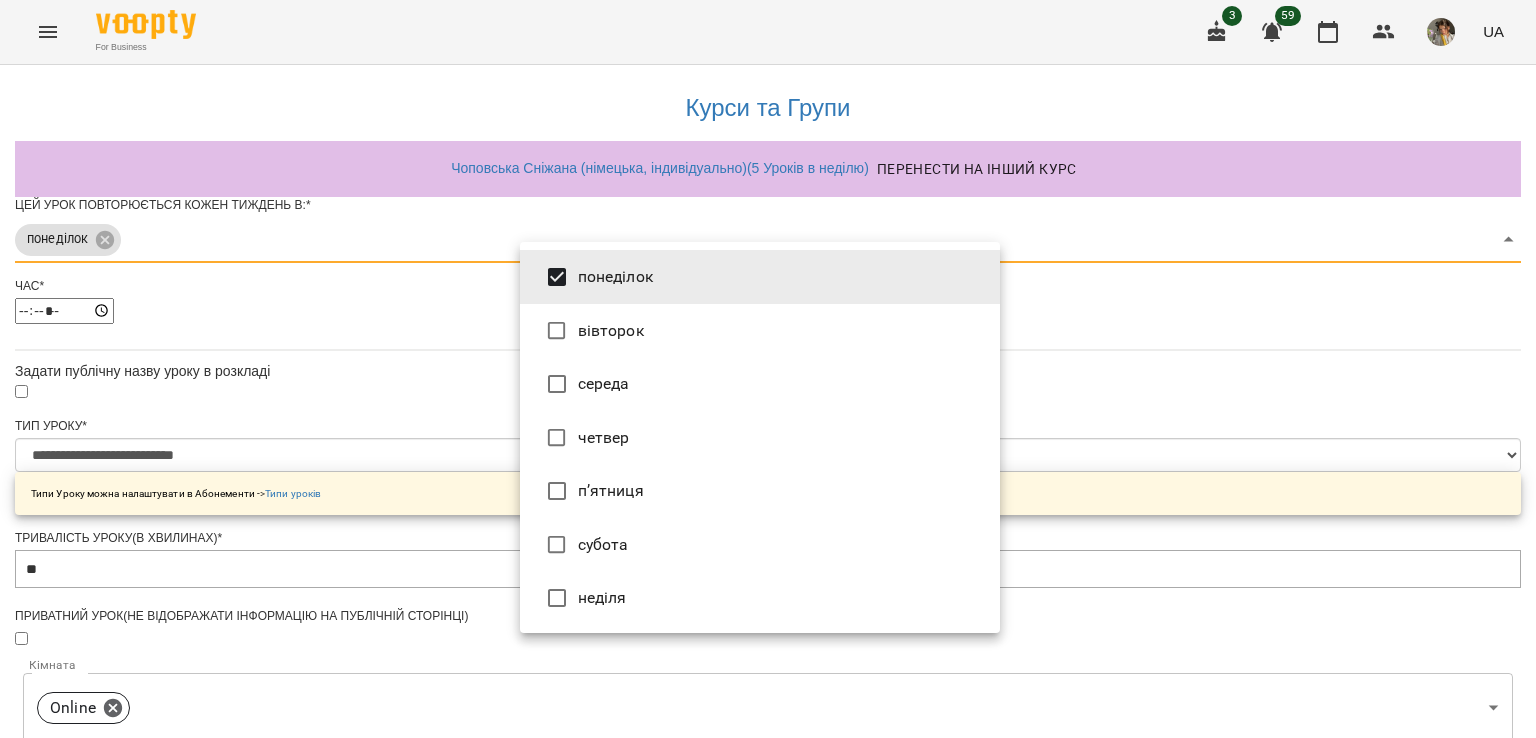 type on "***" 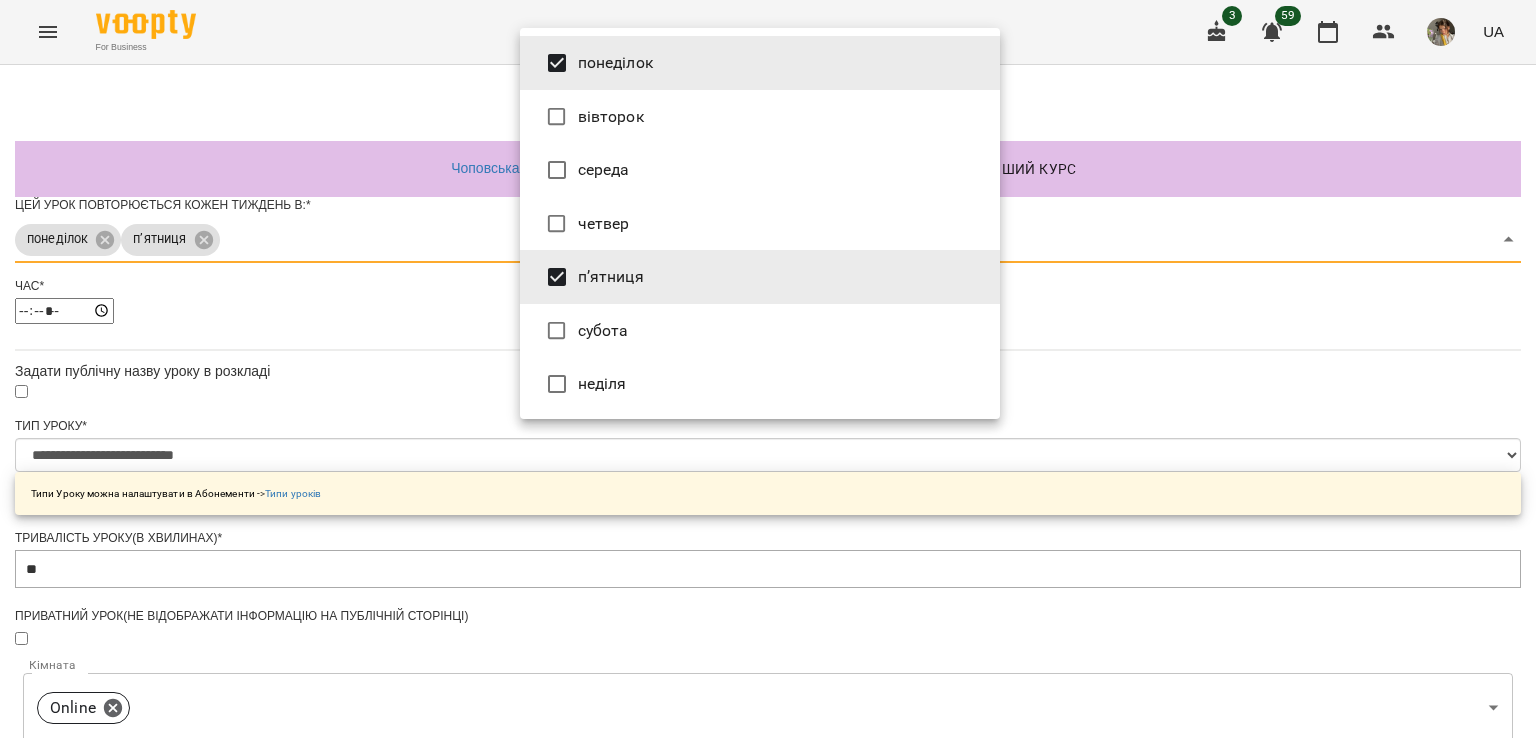 click at bounding box center (768, 369) 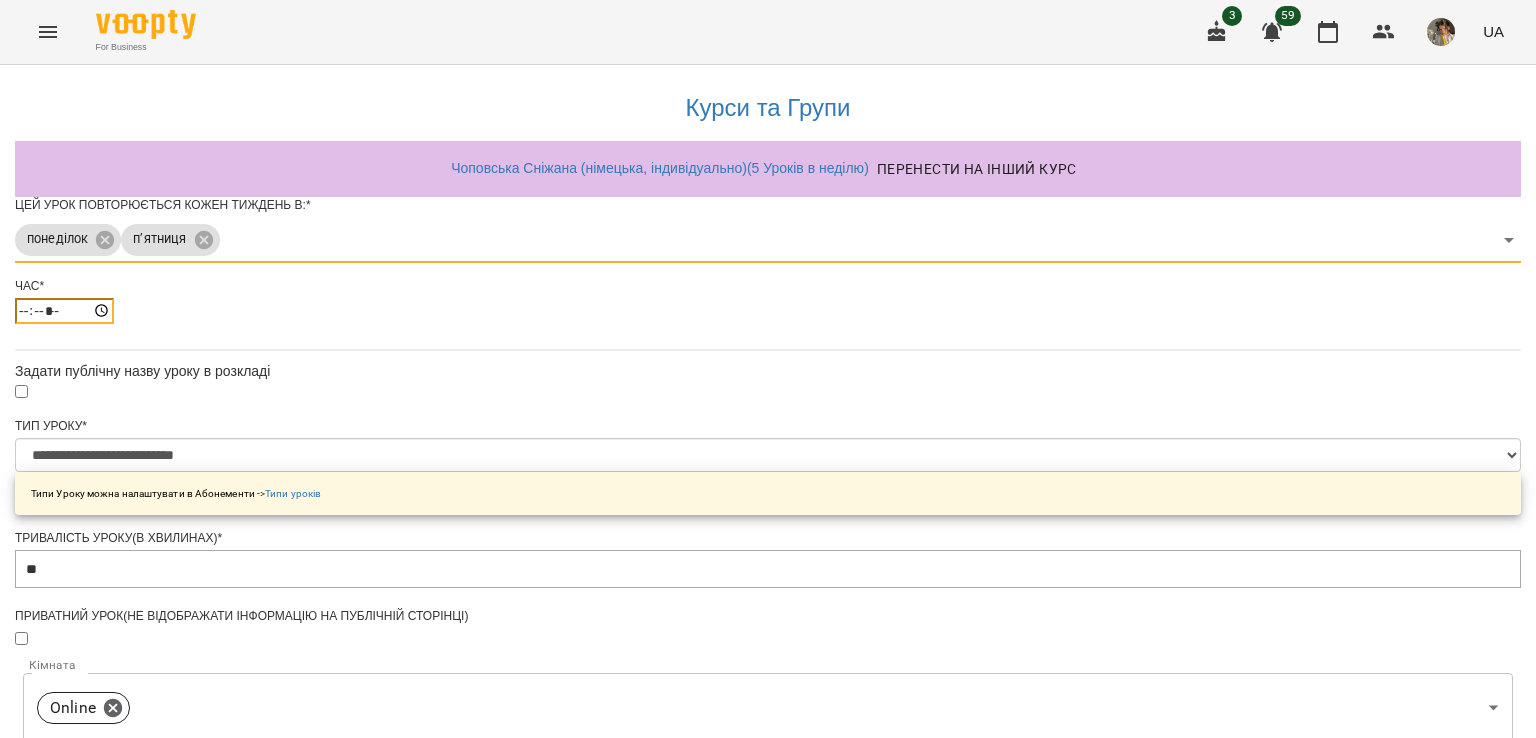 click on "*****" at bounding box center [64, 311] 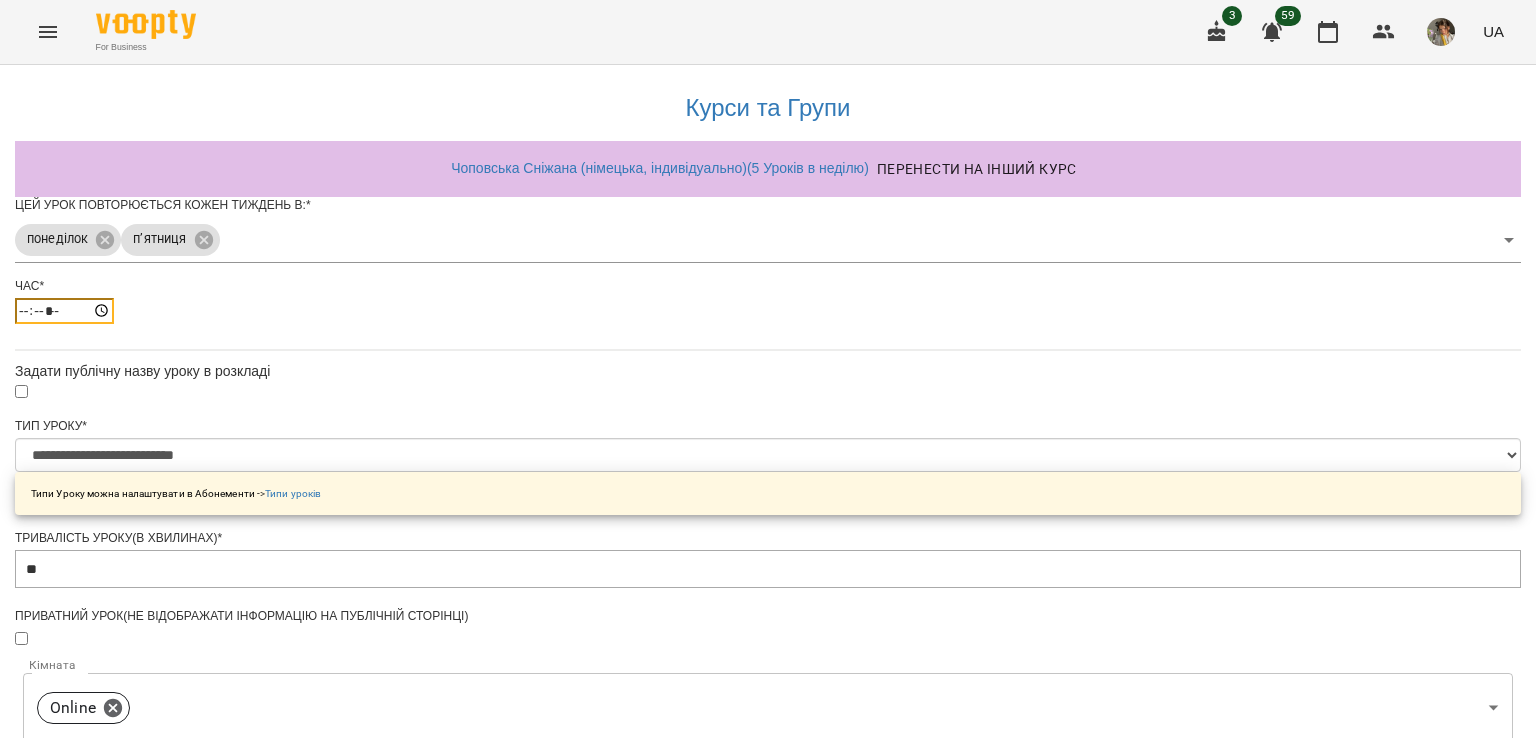 type on "*****" 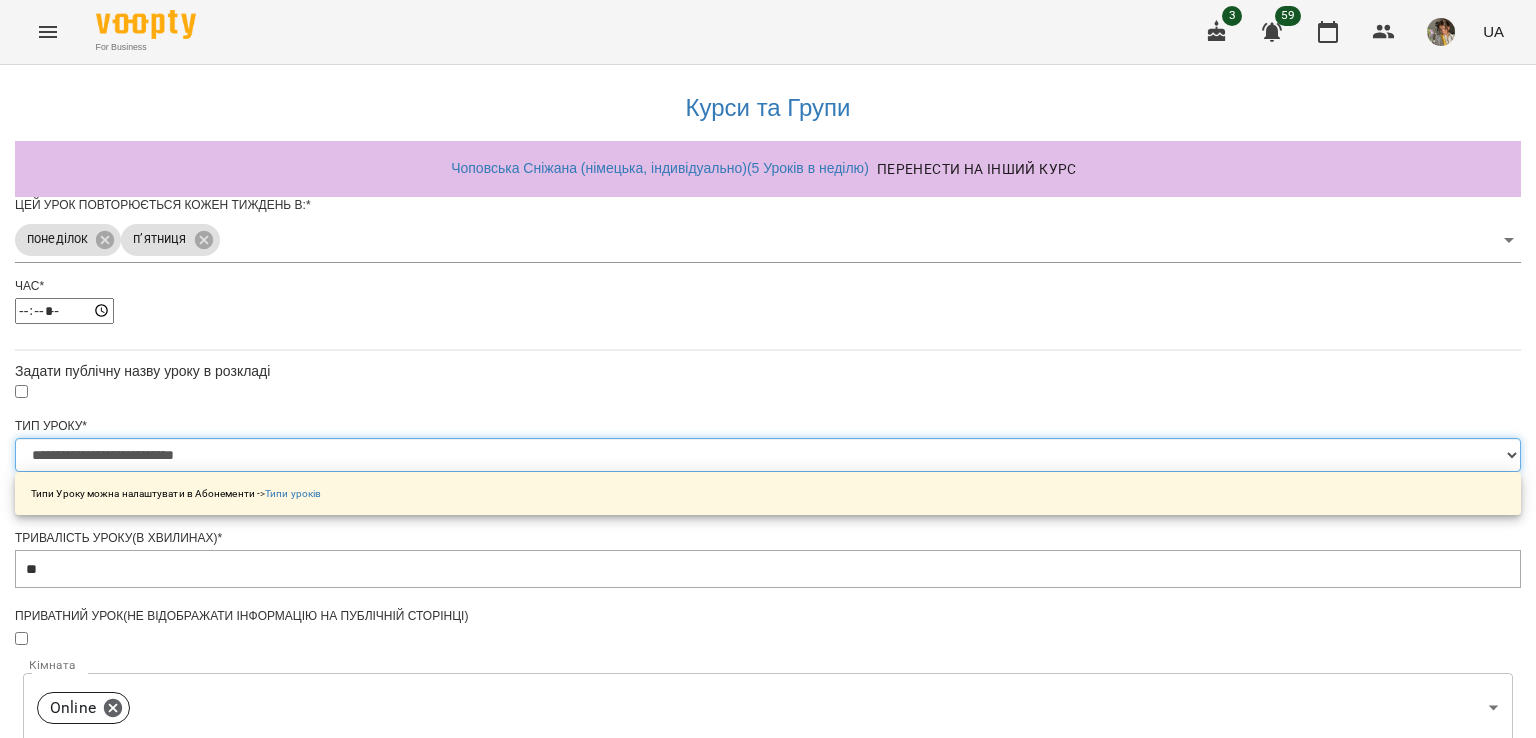 click on "**********" at bounding box center [768, 455] 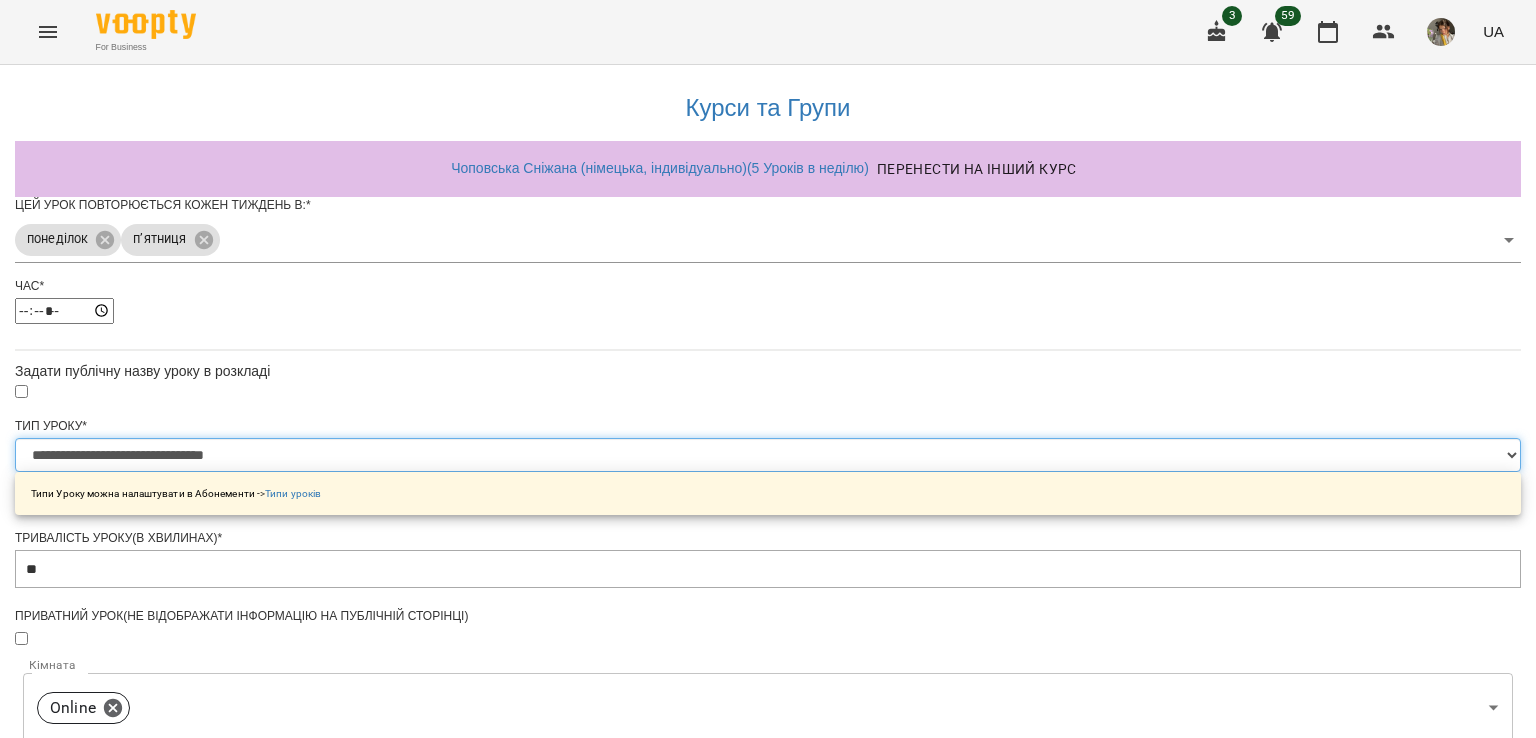 click on "**********" at bounding box center [768, 455] 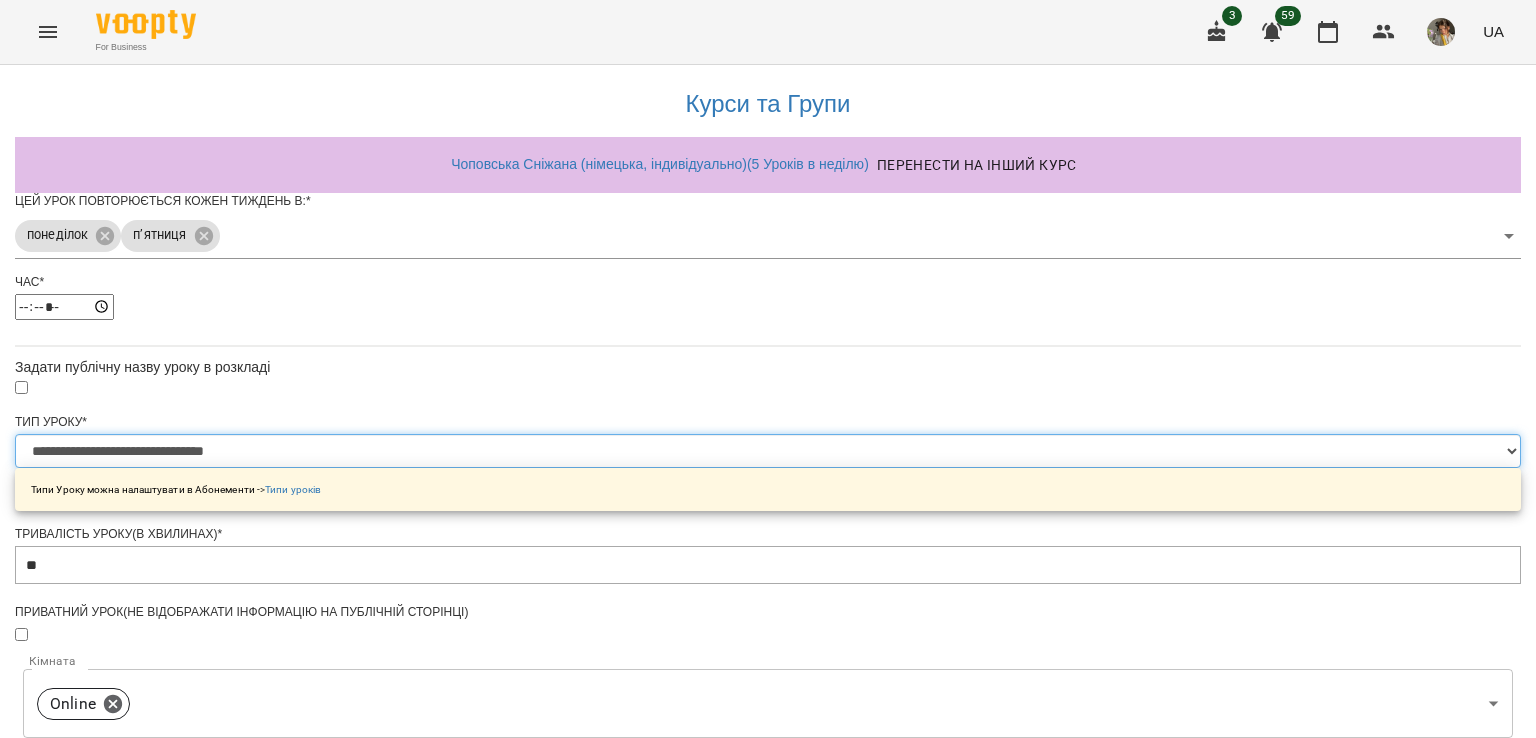 scroll, scrollTop: 703, scrollLeft: 0, axis: vertical 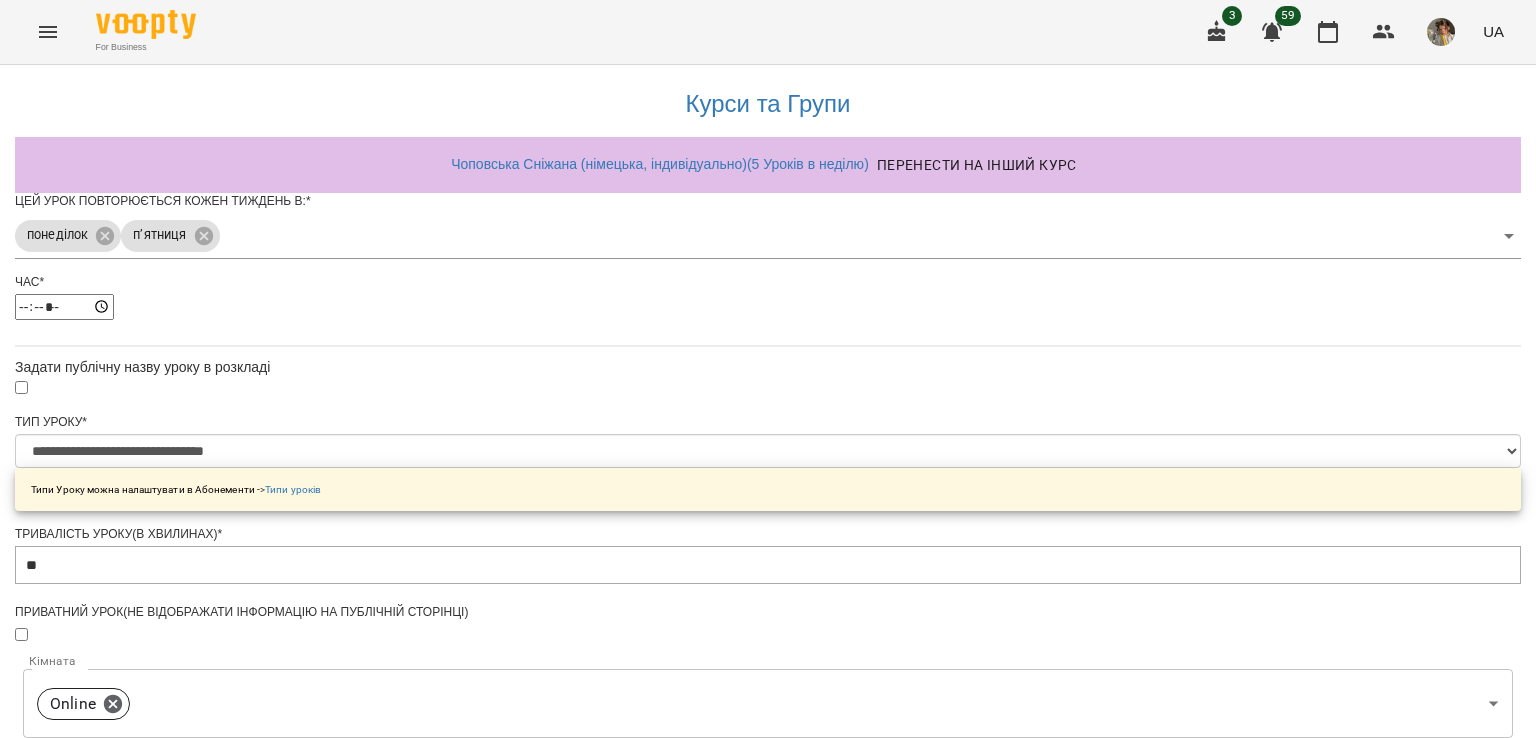 click on "**********" at bounding box center (108, 1225) 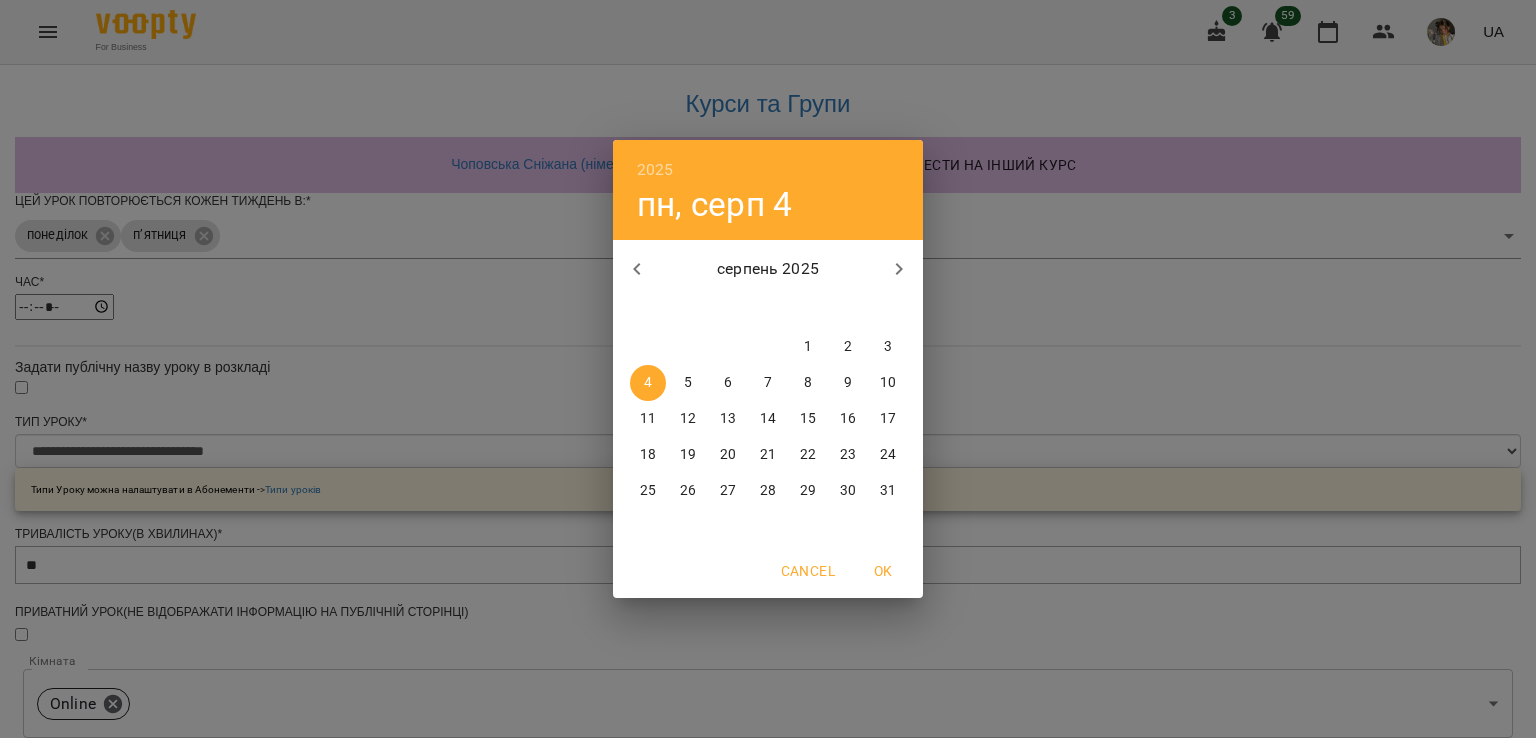 click on "5" at bounding box center (688, 383) 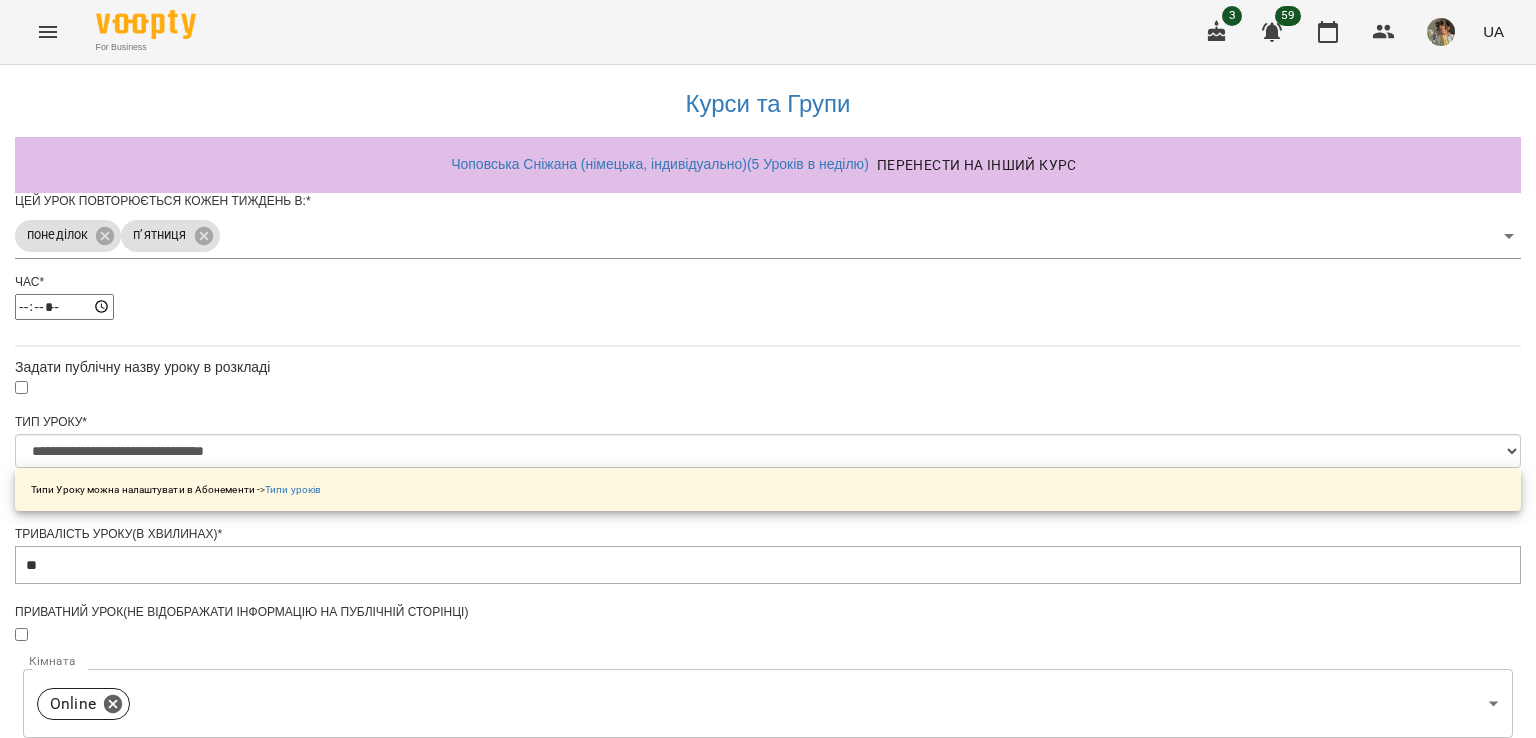 click on "Зберегти" at bounding box center (768, 1327) 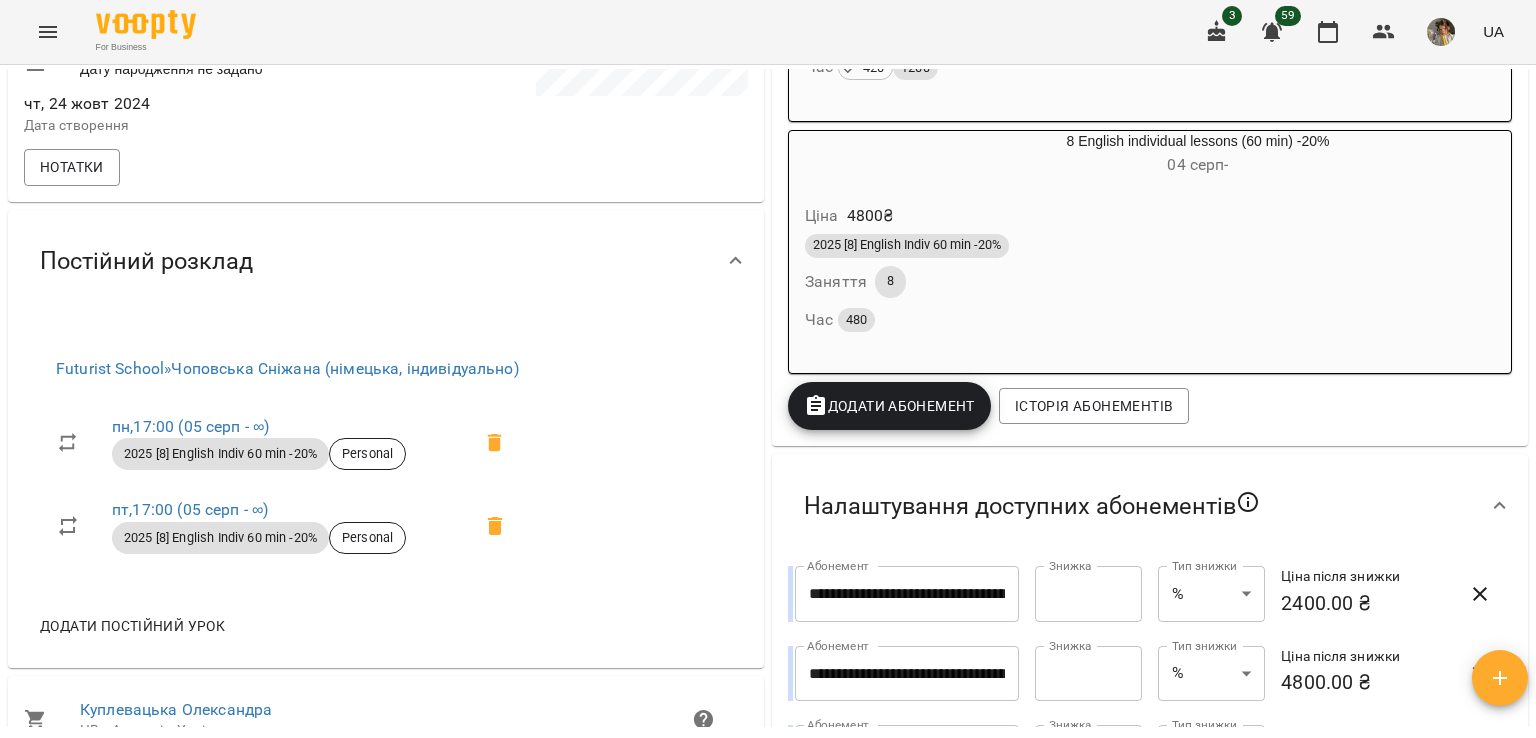 scroll, scrollTop: 635, scrollLeft: 0, axis: vertical 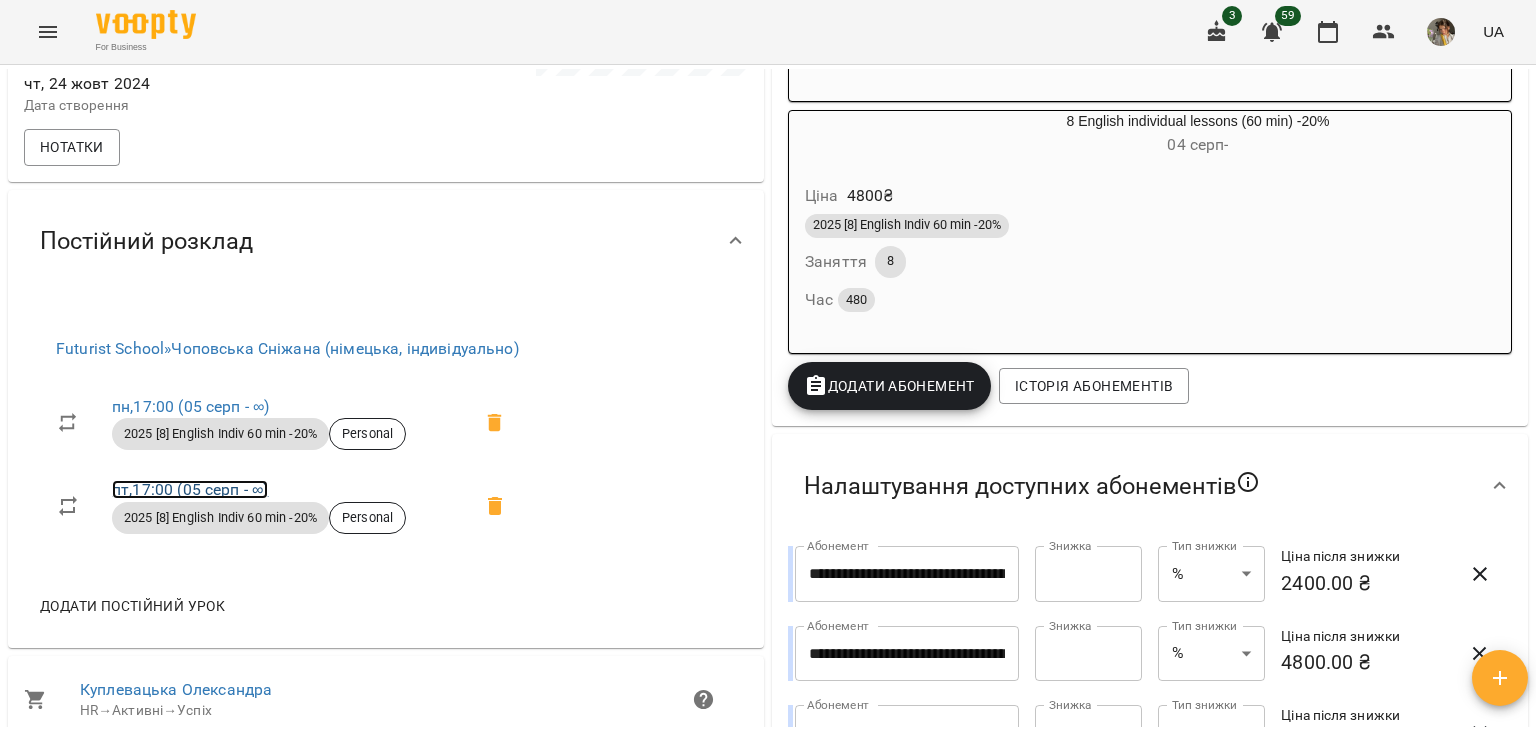 click on "пт ,  17:00   (05 серп - ∞)" at bounding box center (190, 489) 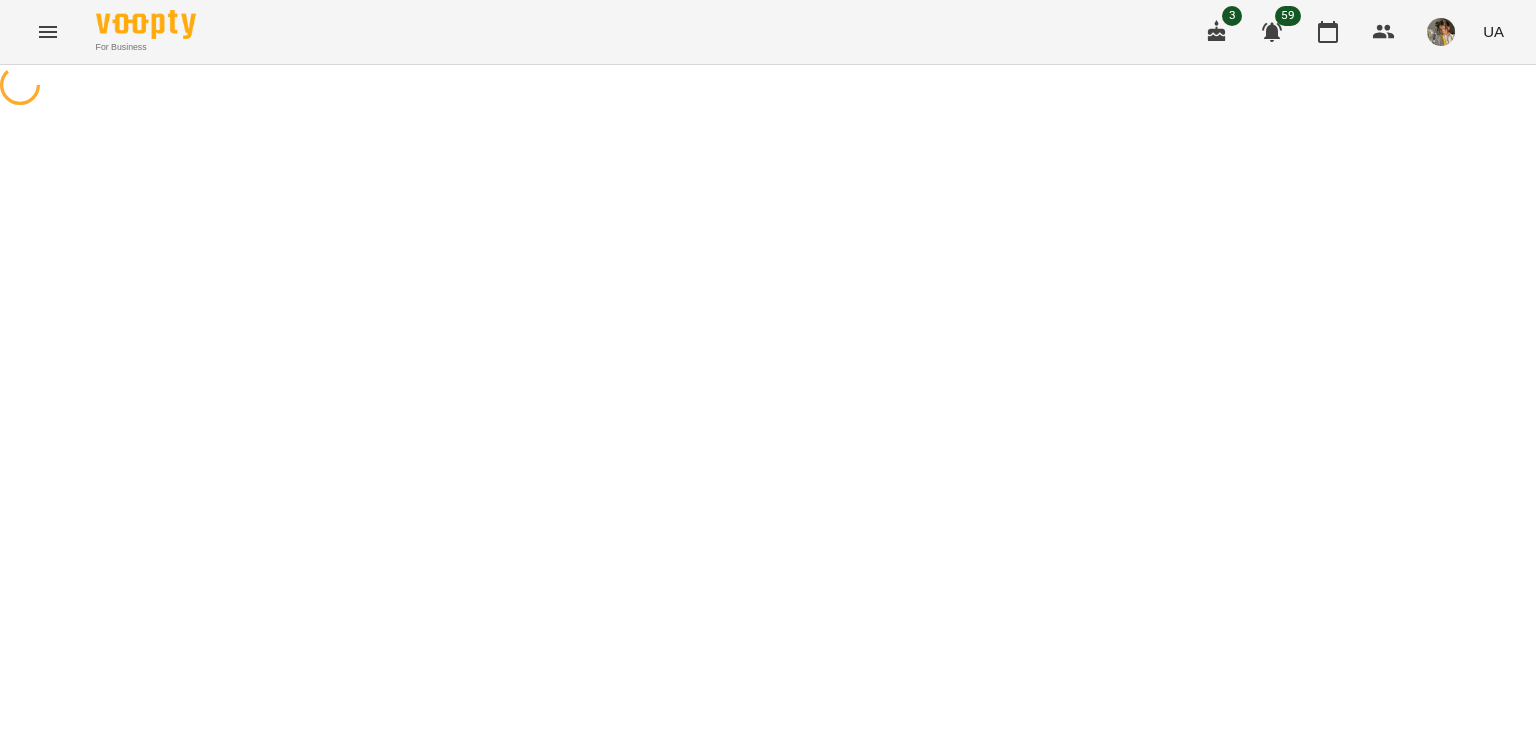 scroll, scrollTop: 0, scrollLeft: 0, axis: both 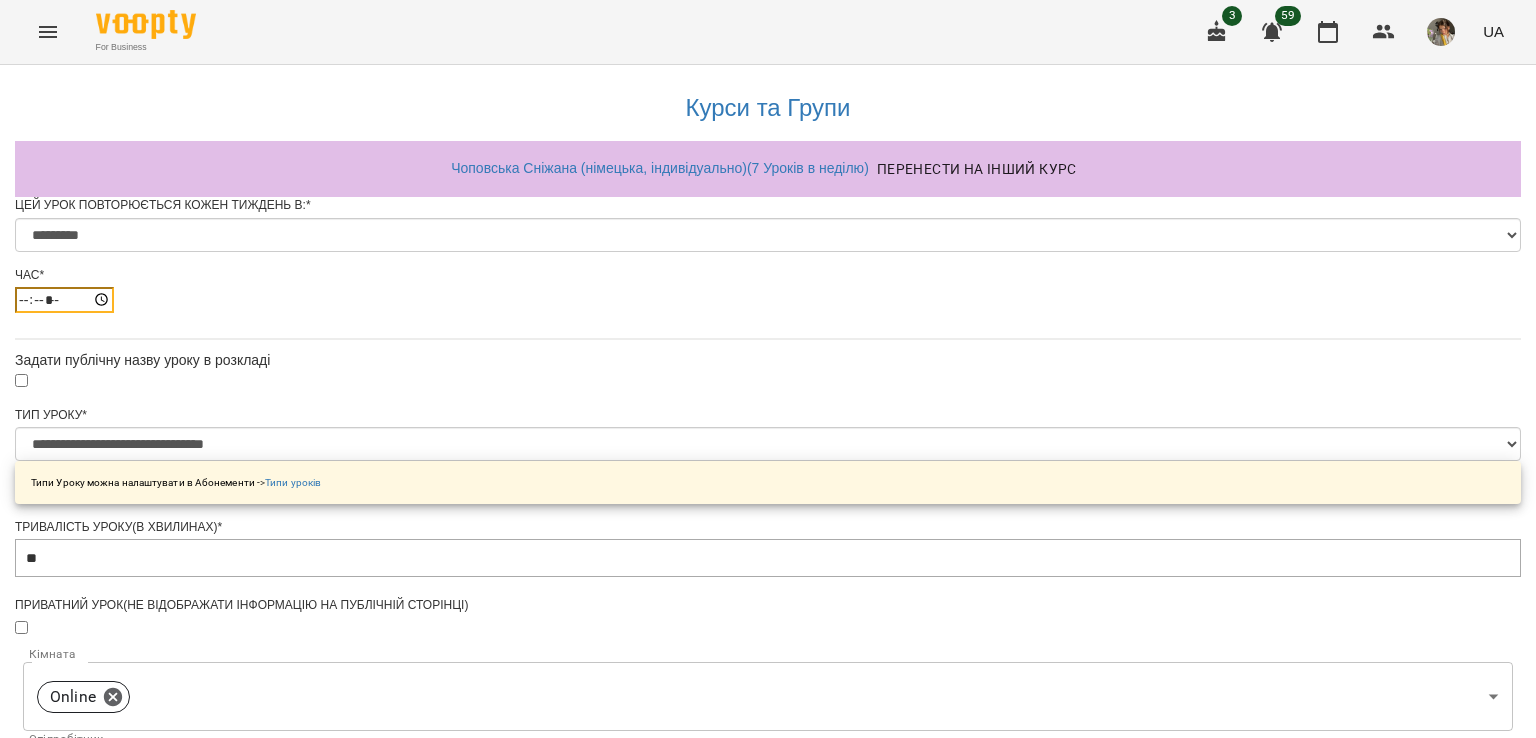 click on "*****" at bounding box center [64, 300] 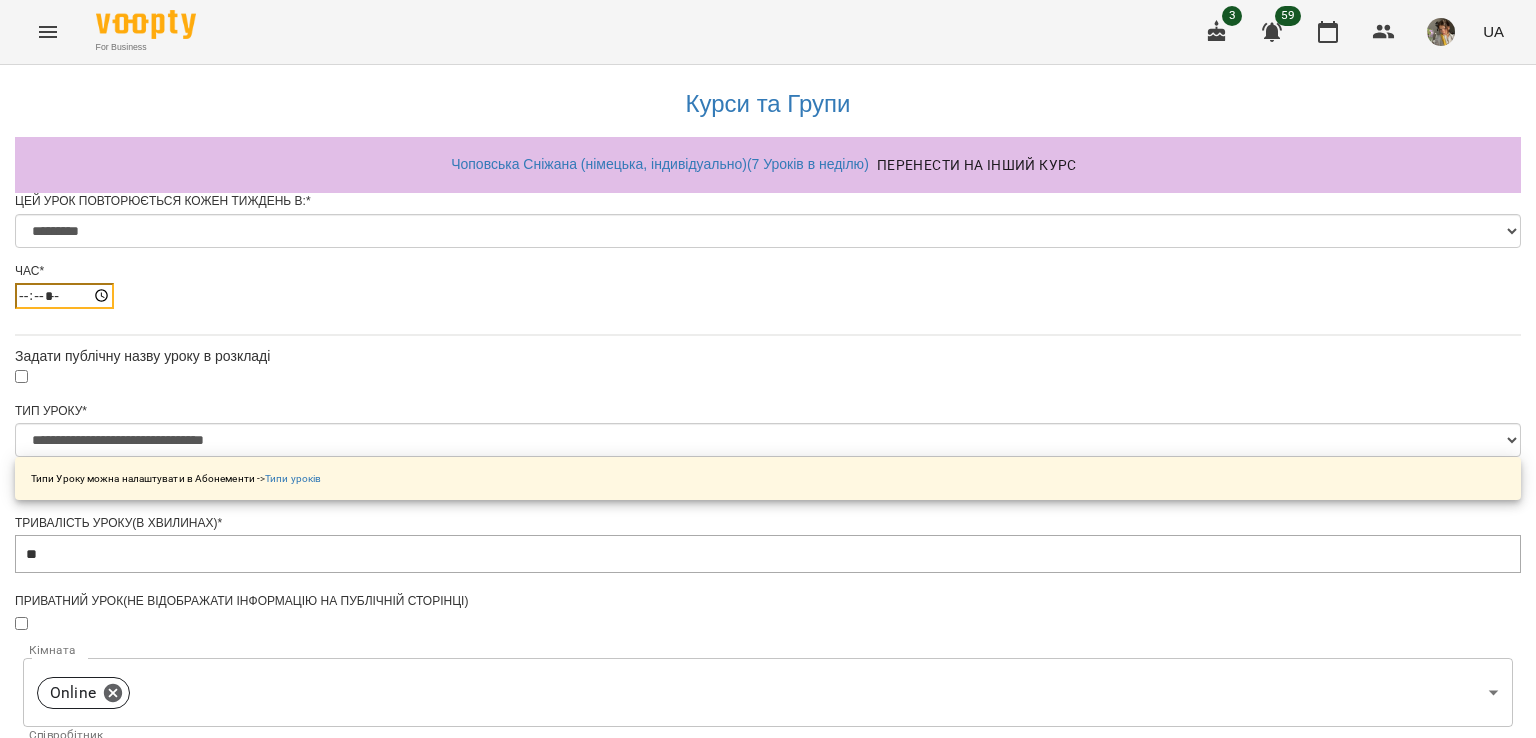 scroll, scrollTop: 884, scrollLeft: 0, axis: vertical 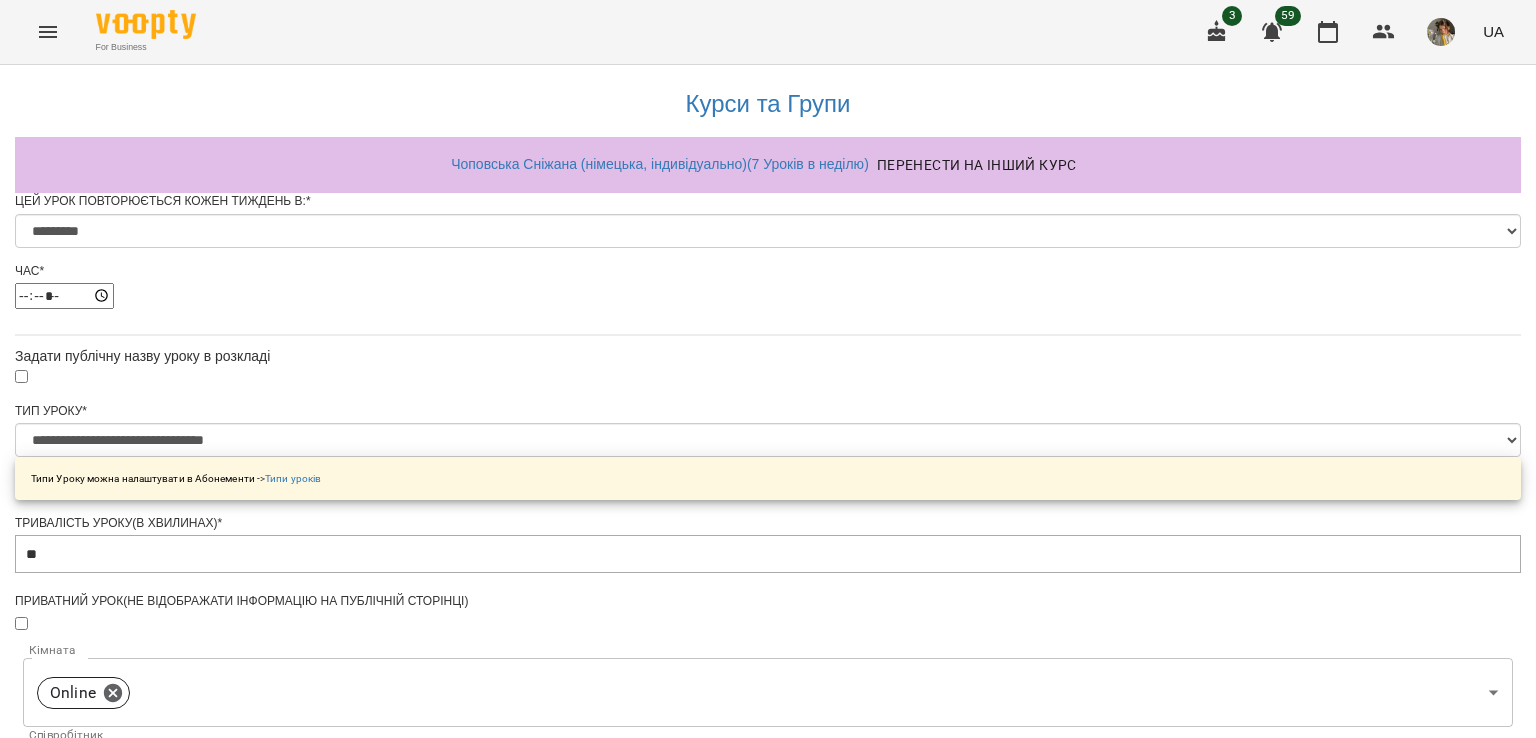 click on "Зберегти" at bounding box center [768, 1372] 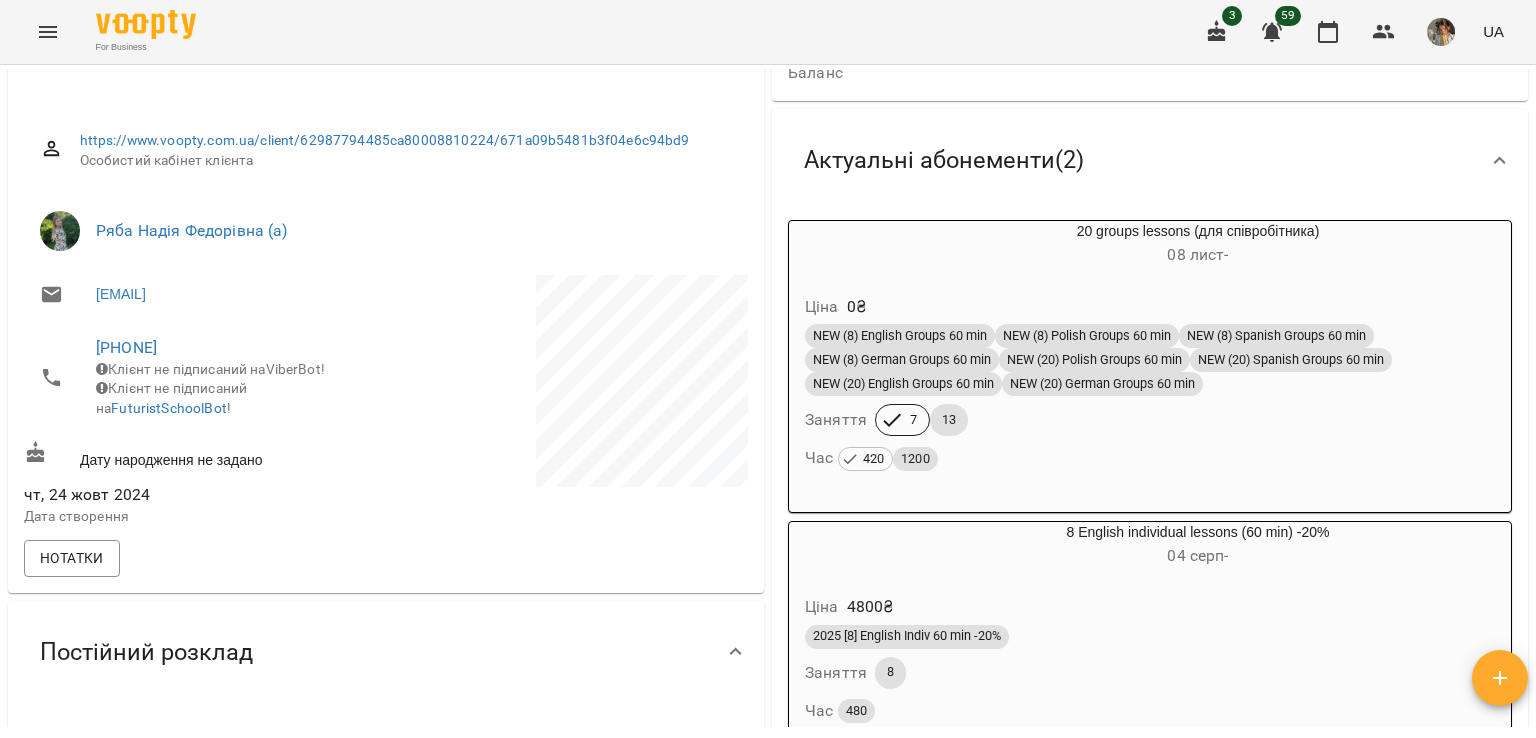 scroll, scrollTop: 182, scrollLeft: 0, axis: vertical 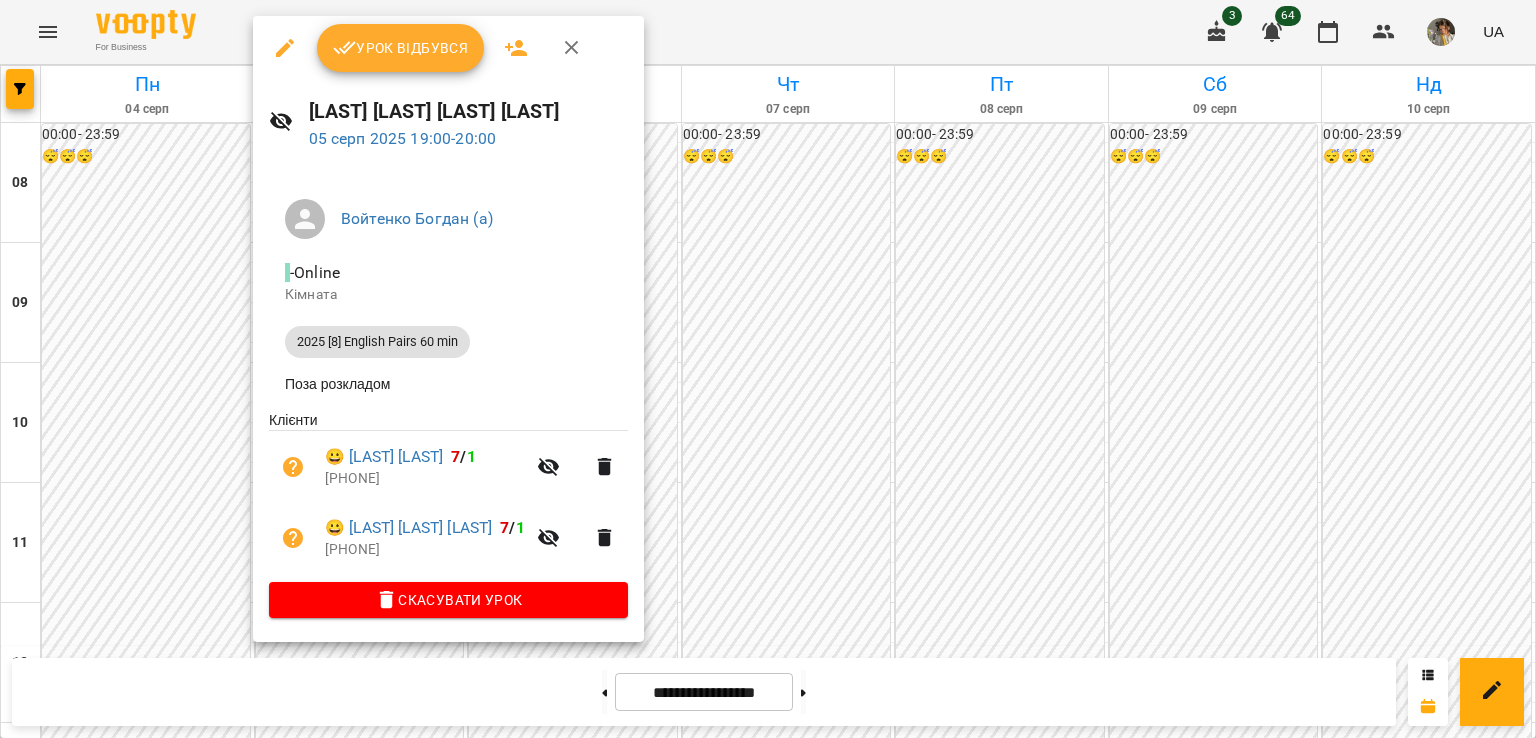 click at bounding box center (768, 369) 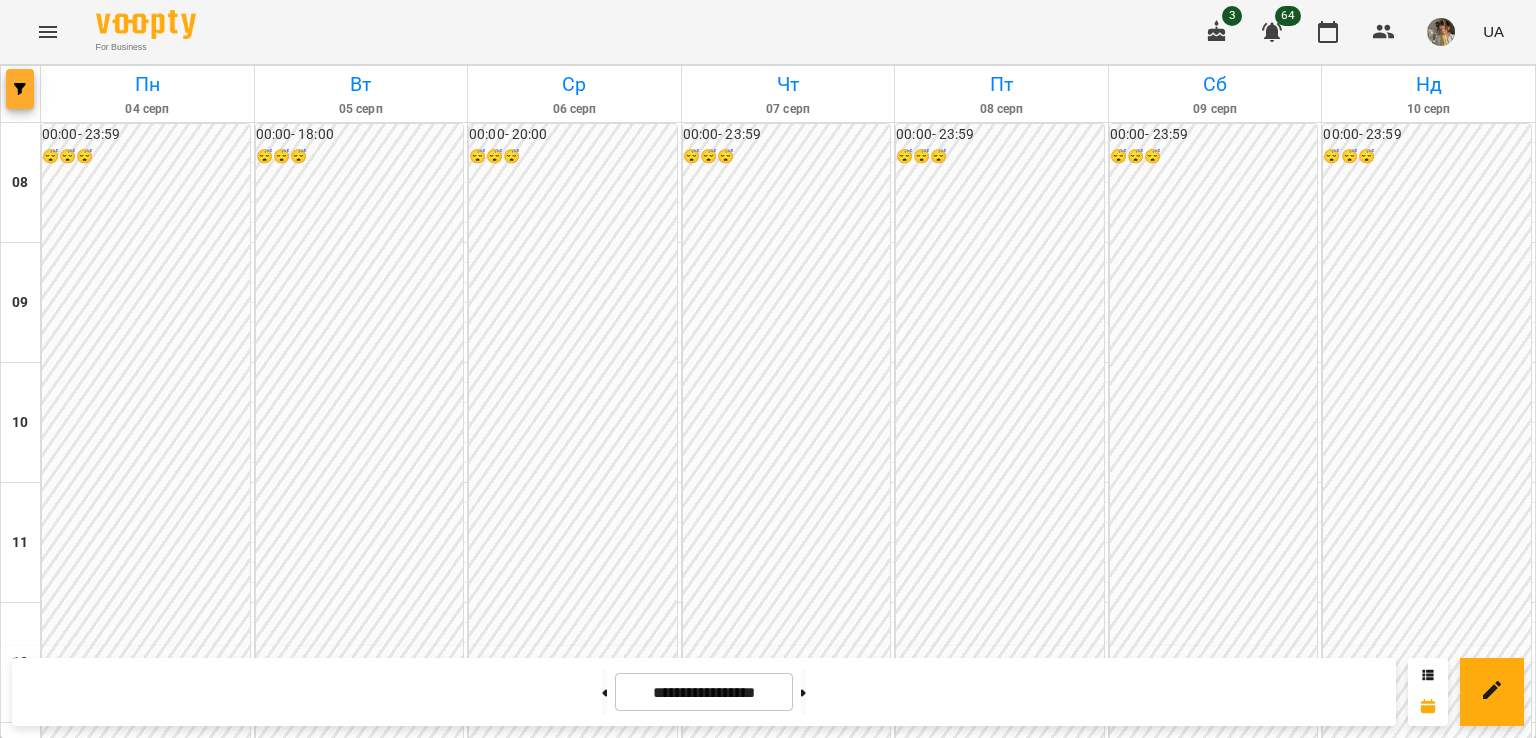 click at bounding box center [20, 89] 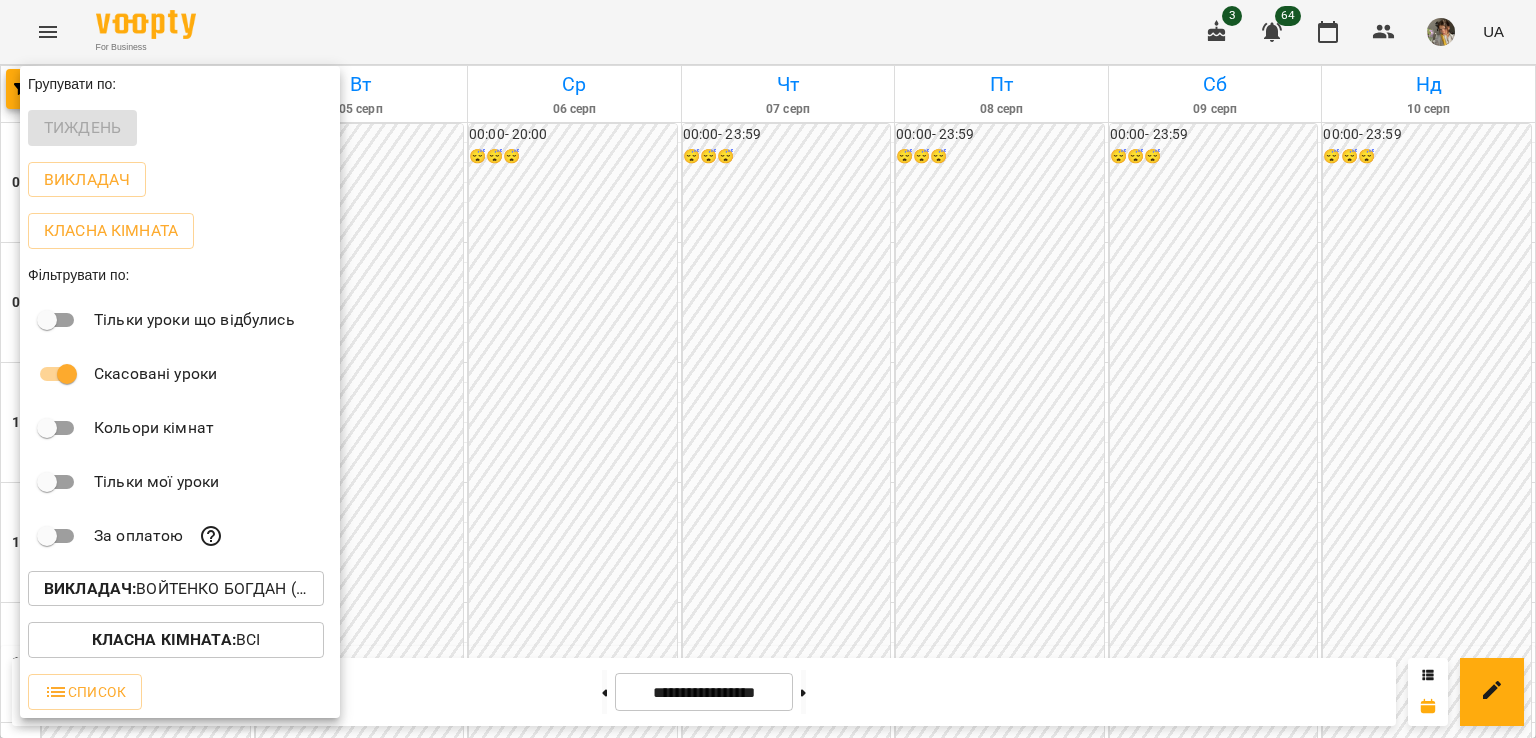 click on "Викладач :  [LAST] [LAST] (а)" at bounding box center [176, 589] 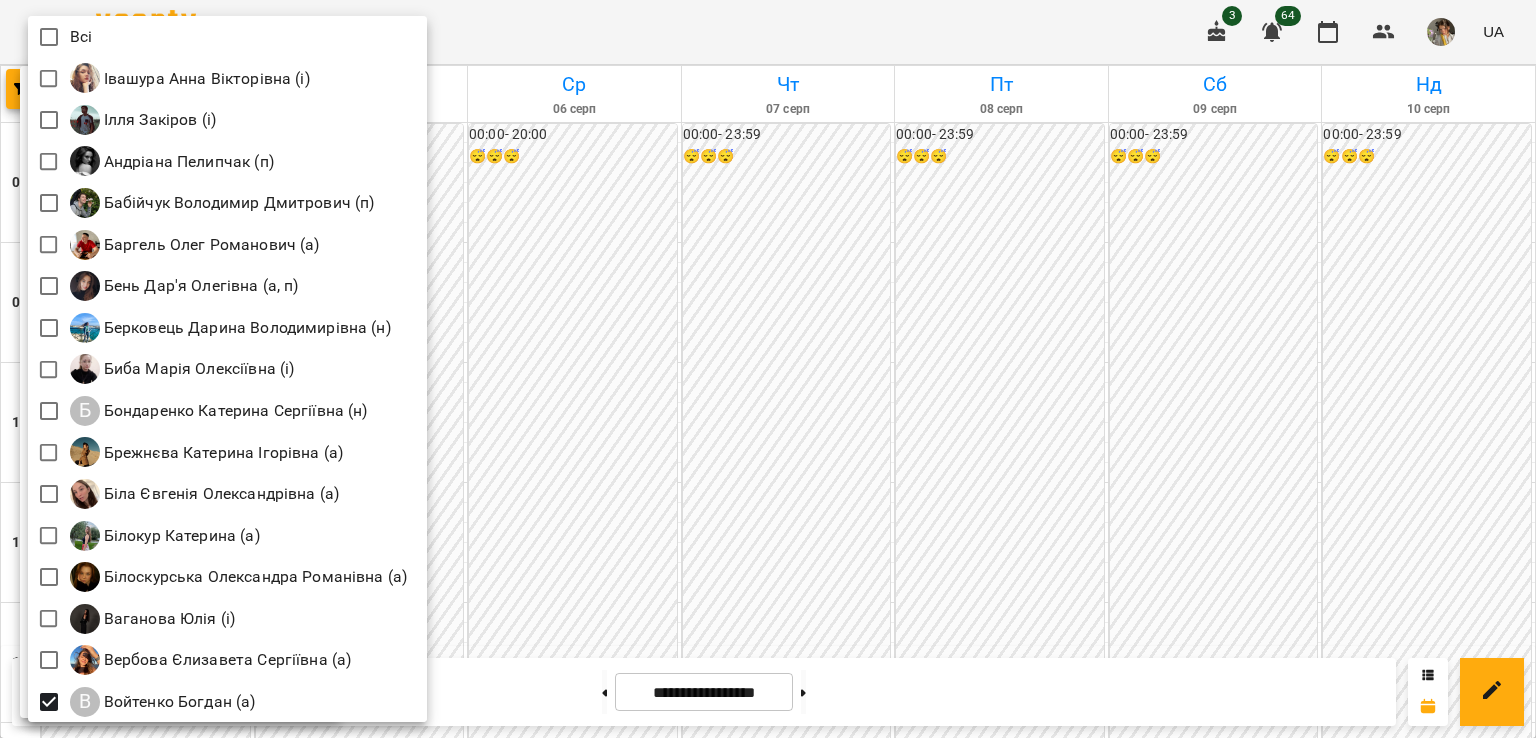 scroll, scrollTop: 278, scrollLeft: 0, axis: vertical 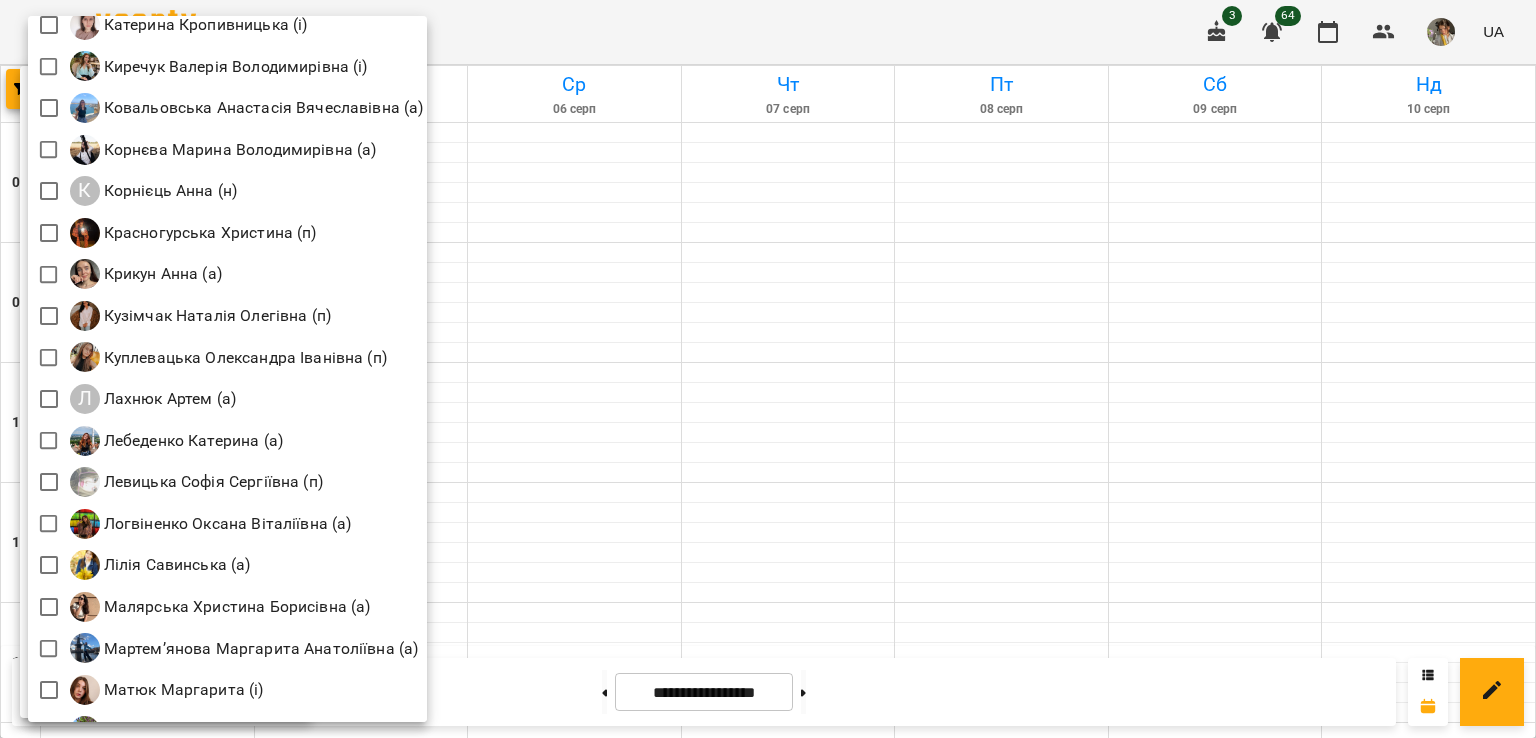 click at bounding box center (768, 369) 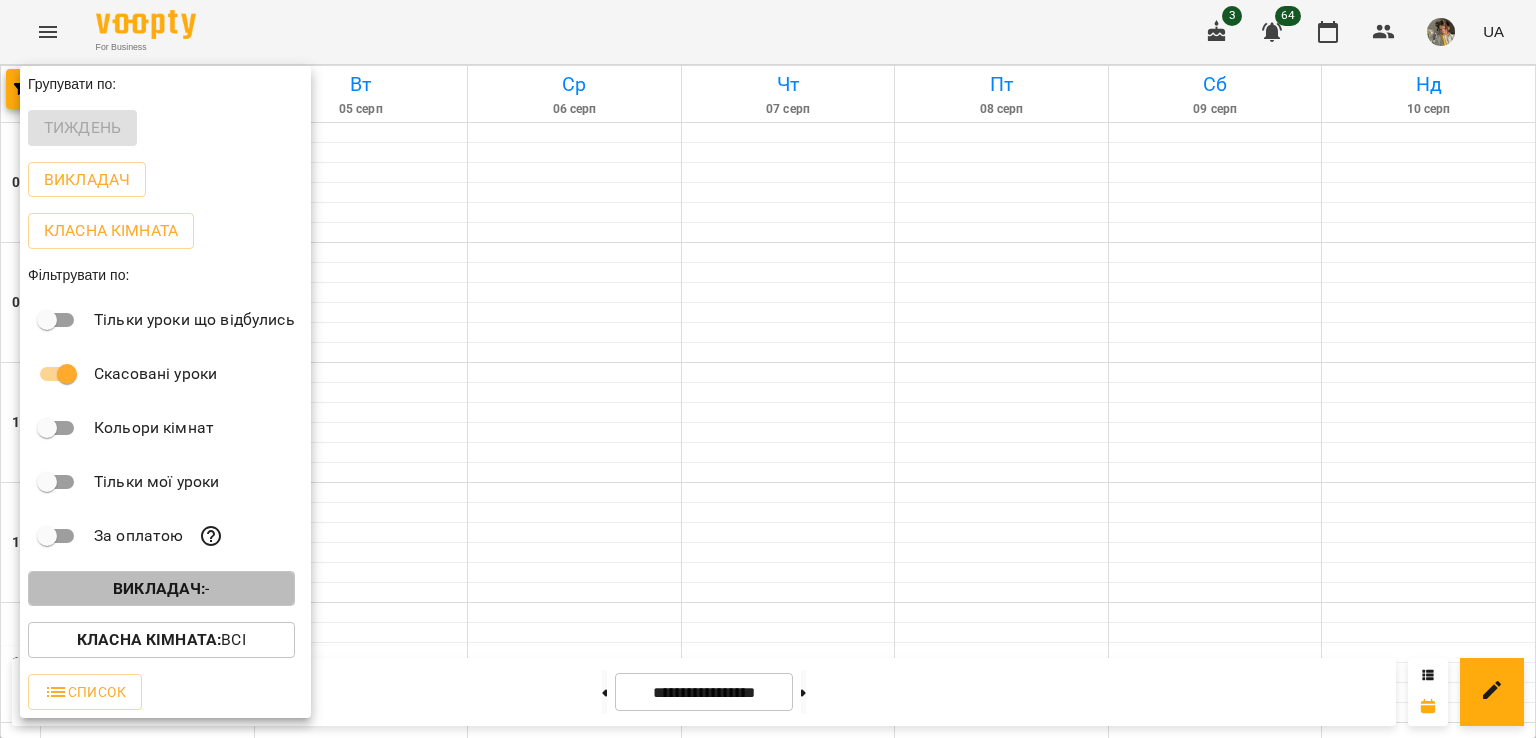 click on "Викладач :  -" at bounding box center (161, 589) 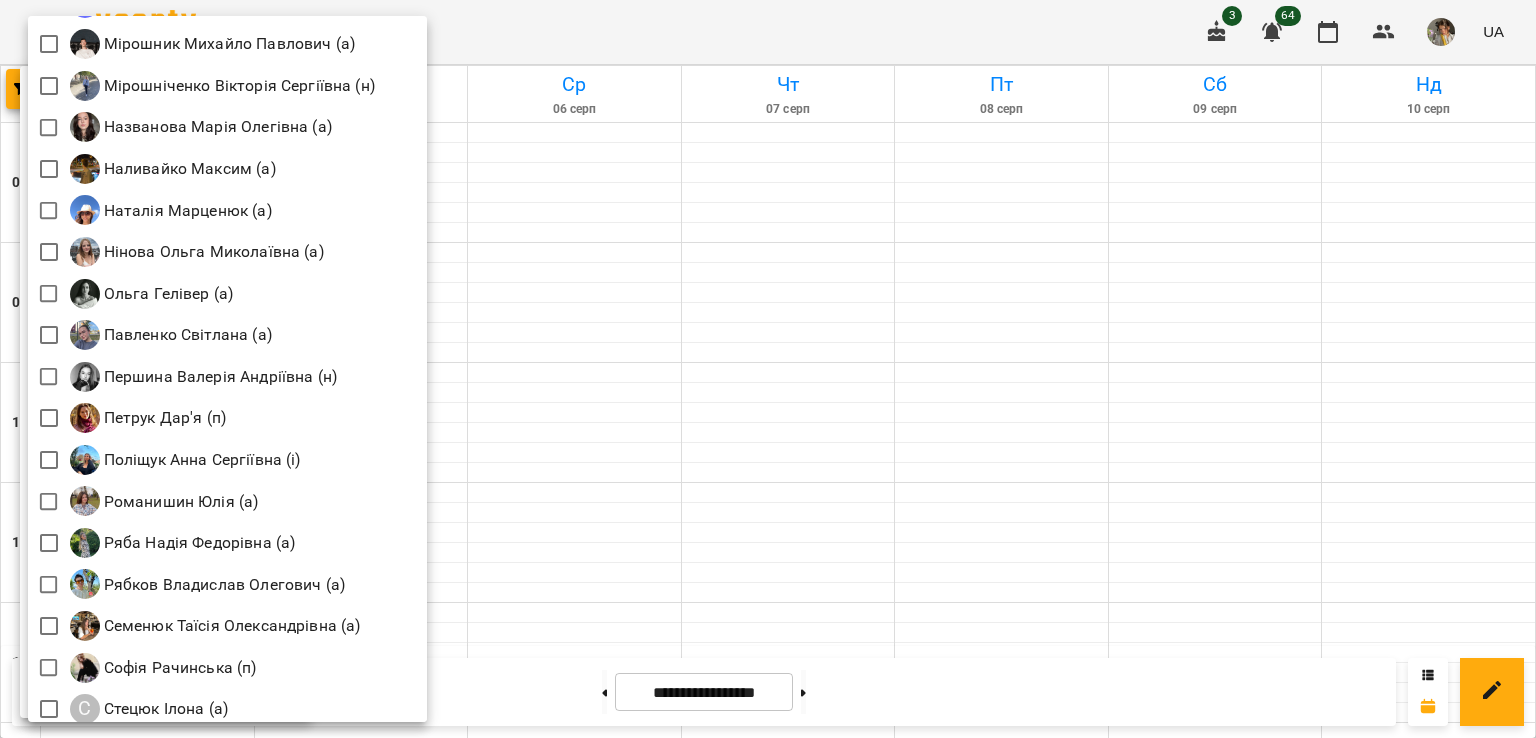 scroll, scrollTop: 2282, scrollLeft: 0, axis: vertical 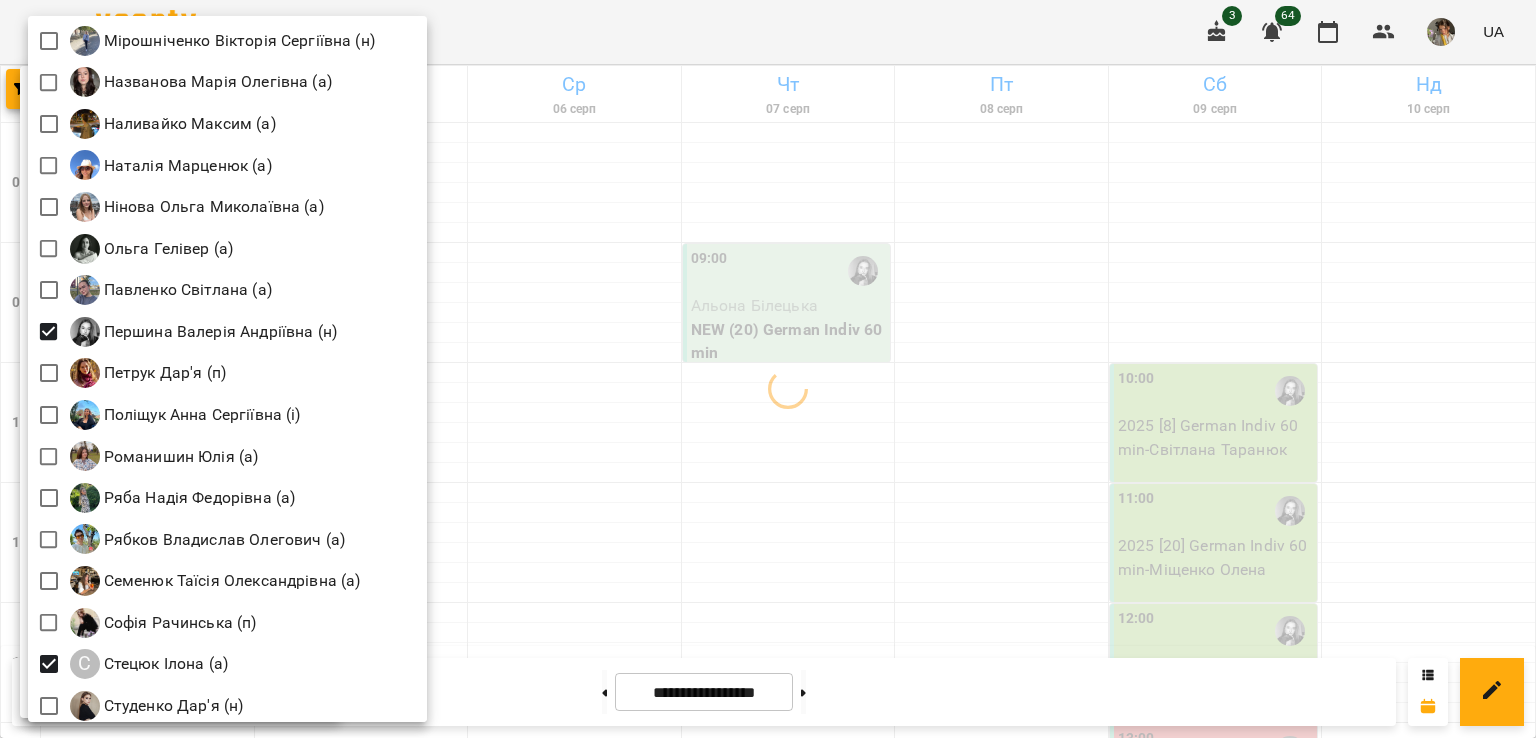 click at bounding box center (768, 369) 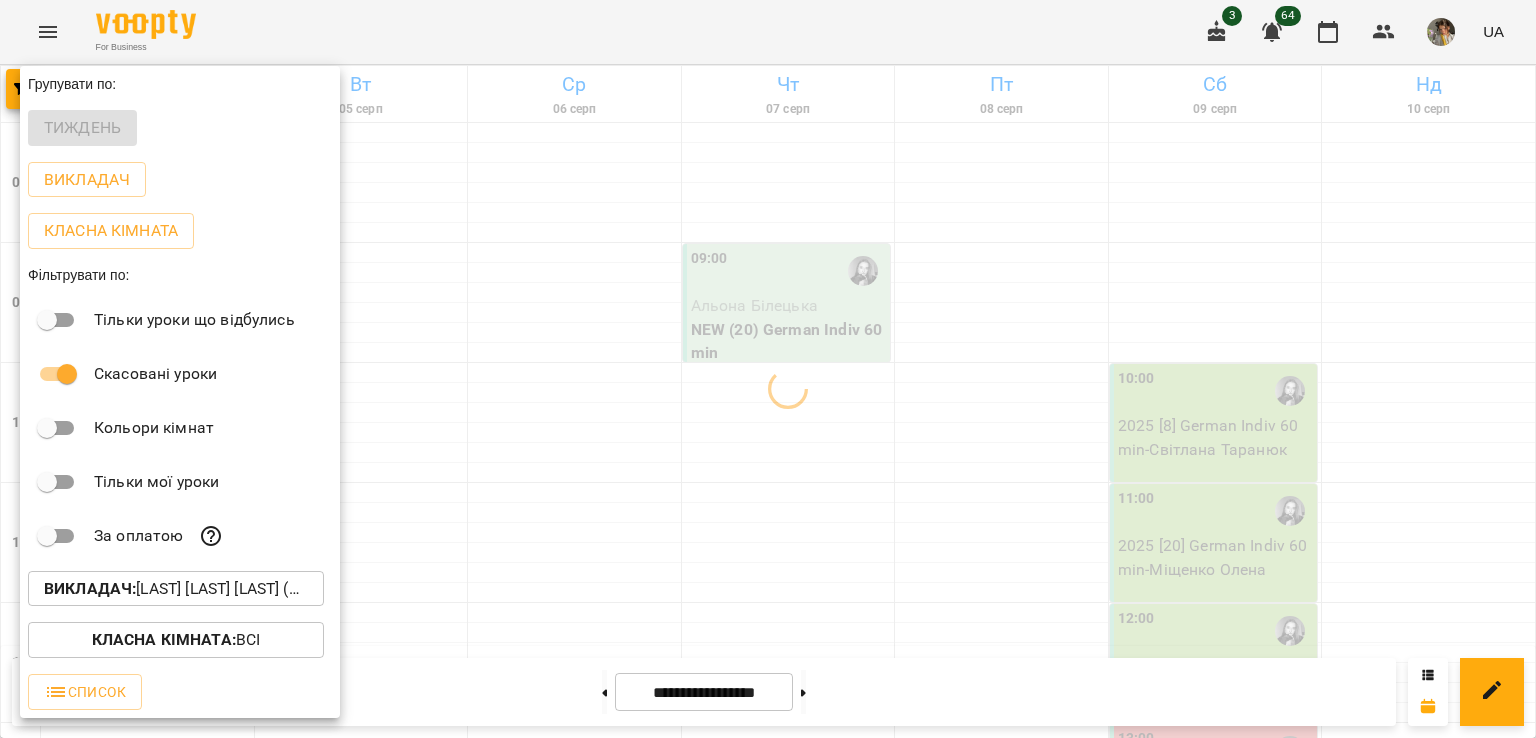 click at bounding box center [768, 369] 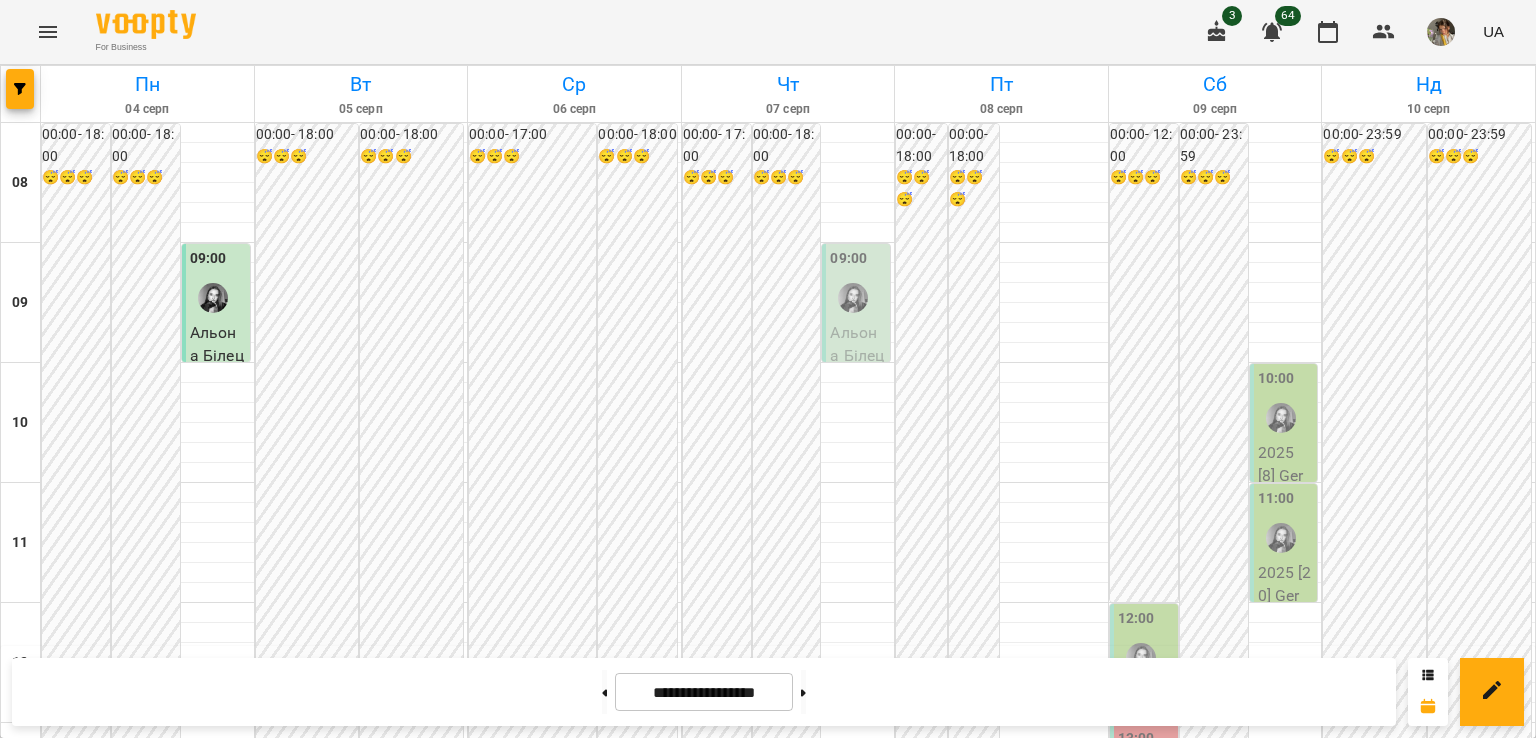 click on "2025 [8] German Indiv 60 min" at bounding box center (200, 1553) 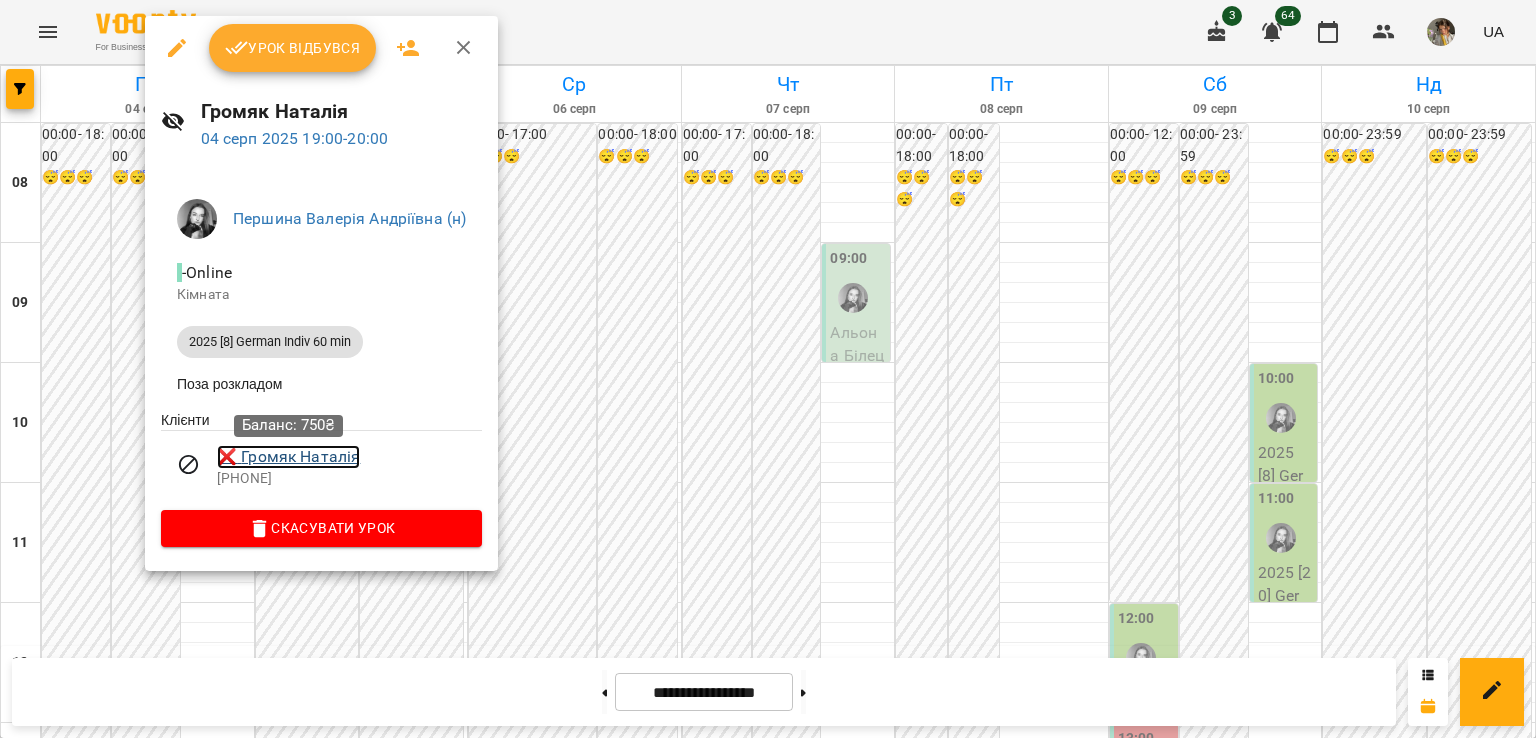 click on "❌   [LAST] [LAST]" at bounding box center [288, 457] 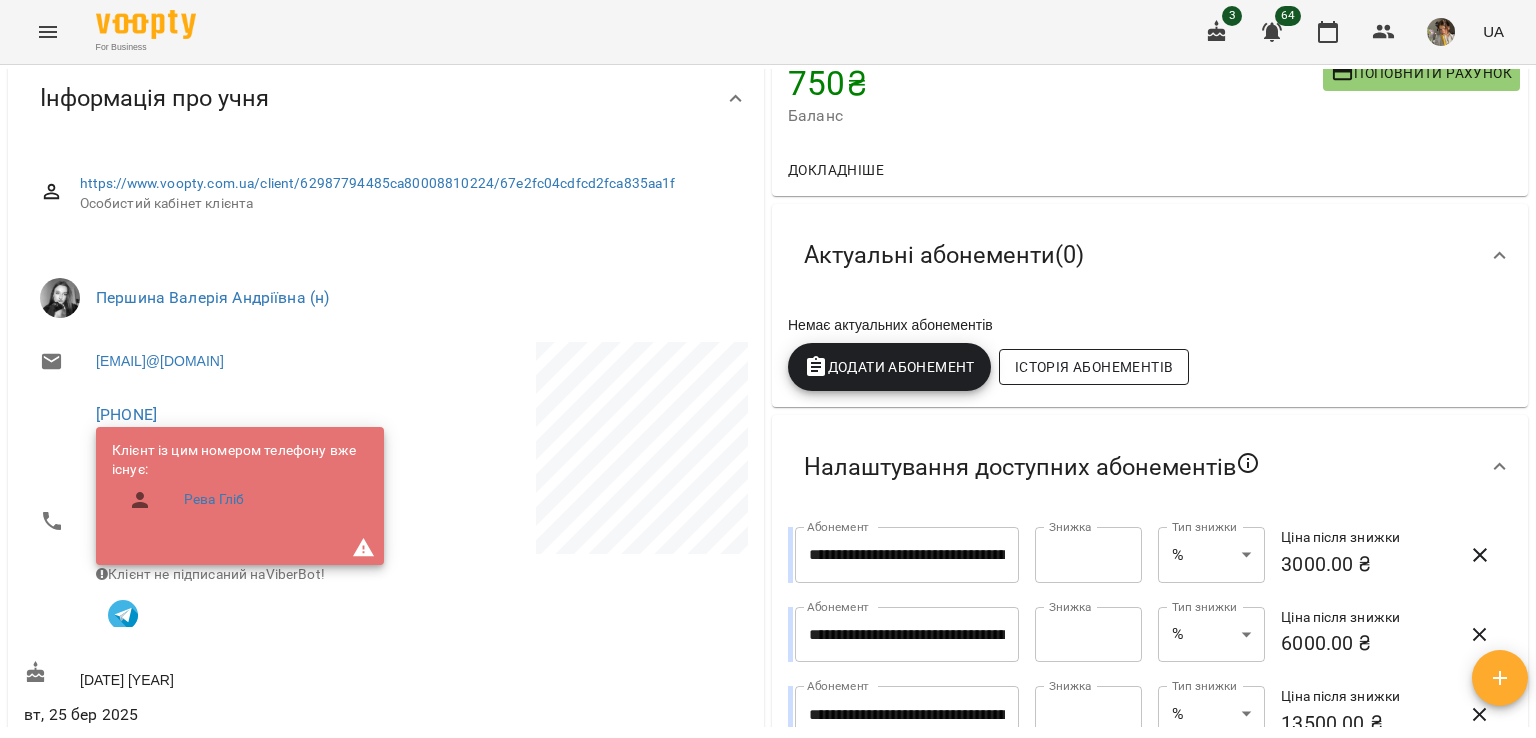 click on "Історія абонементів" at bounding box center [1094, 367] 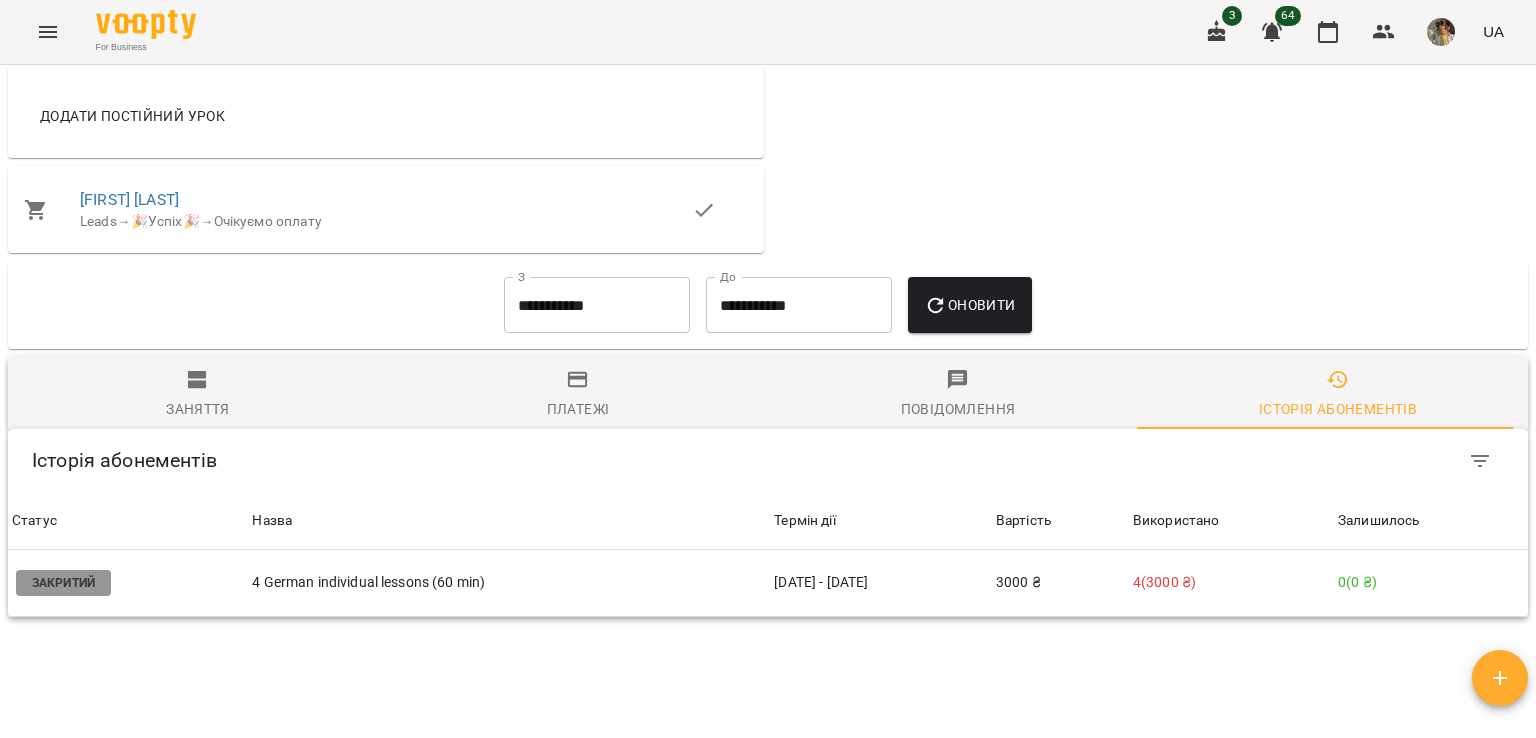 scroll, scrollTop: 1554, scrollLeft: 0, axis: vertical 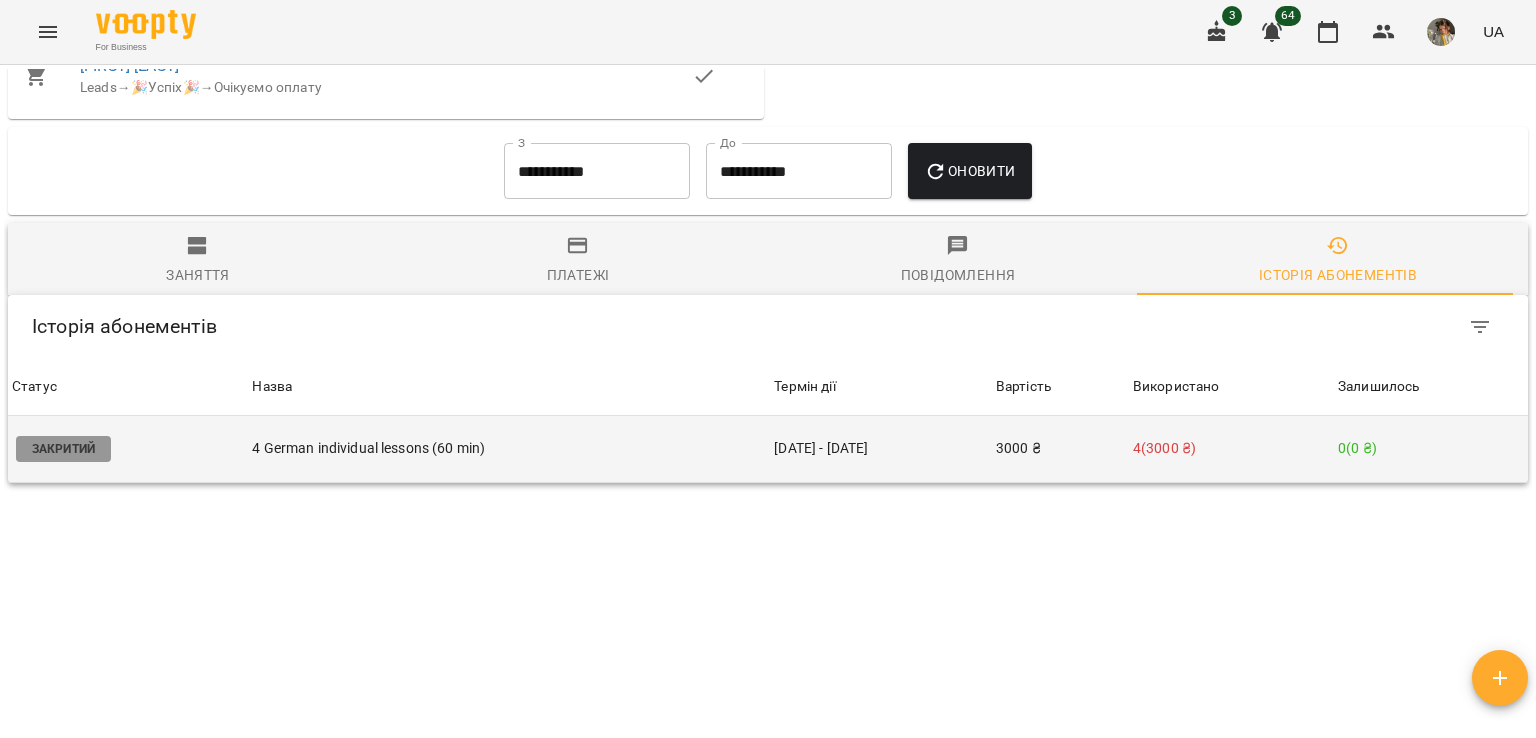 click on "4 German individual lessons (60 min)" at bounding box center (509, 449) 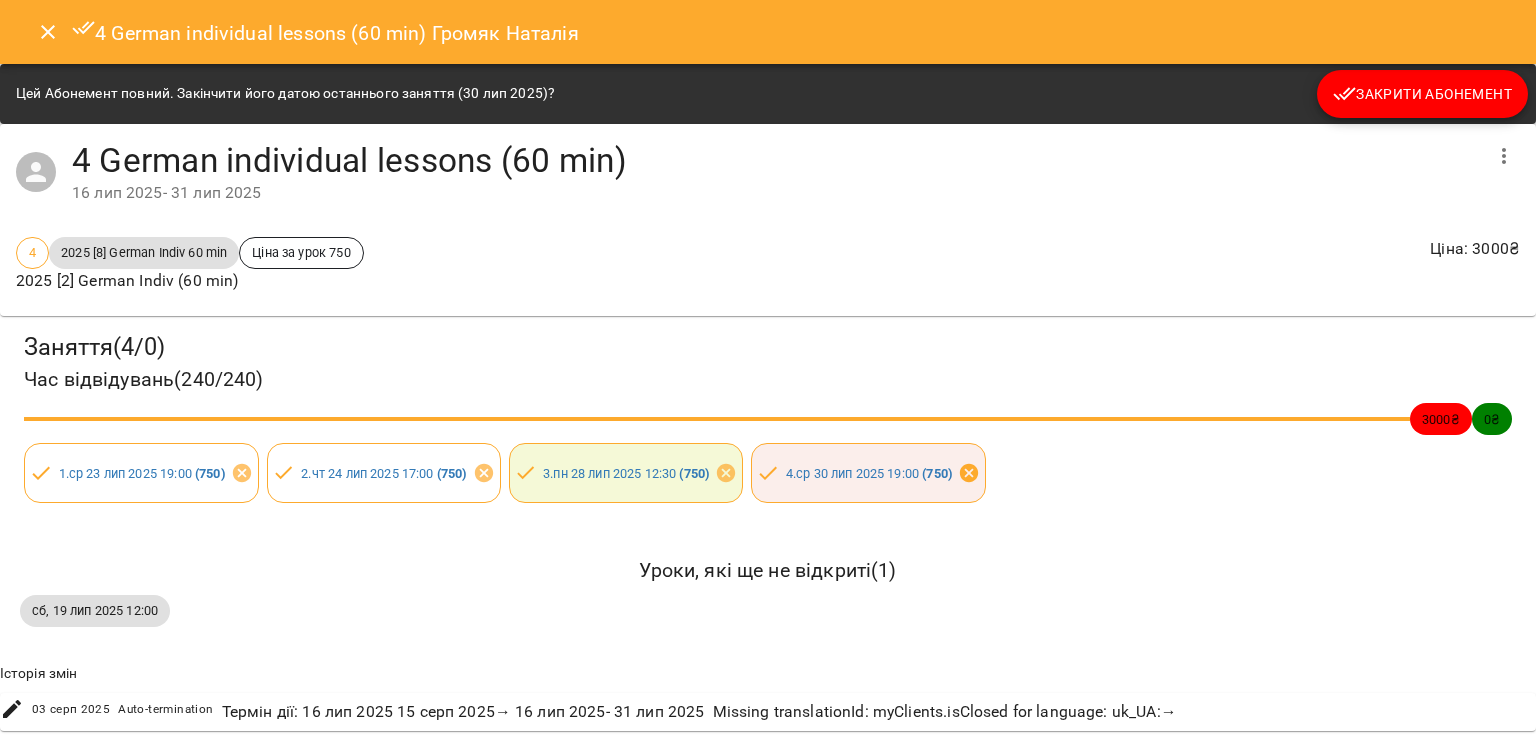 click 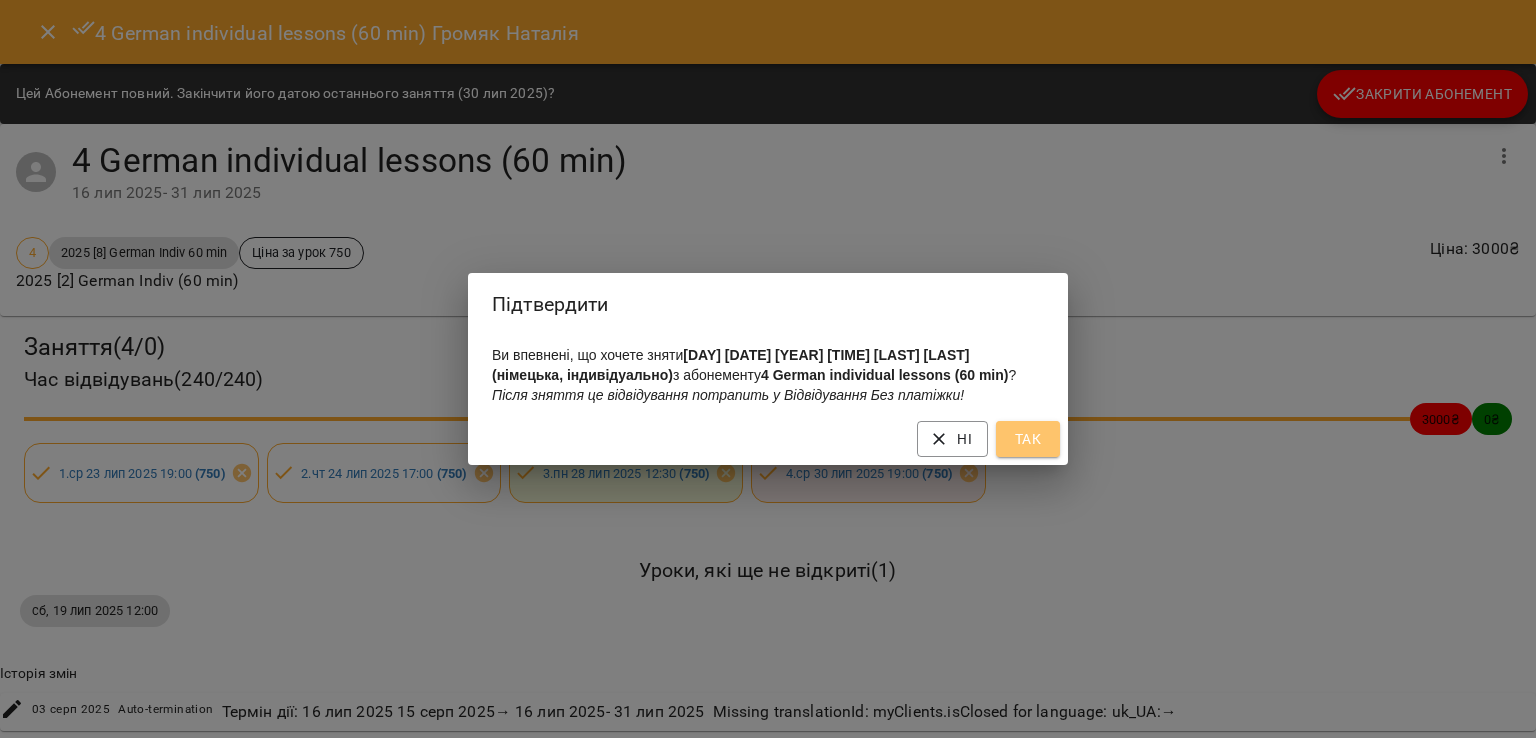 click on "Так" at bounding box center [1028, 439] 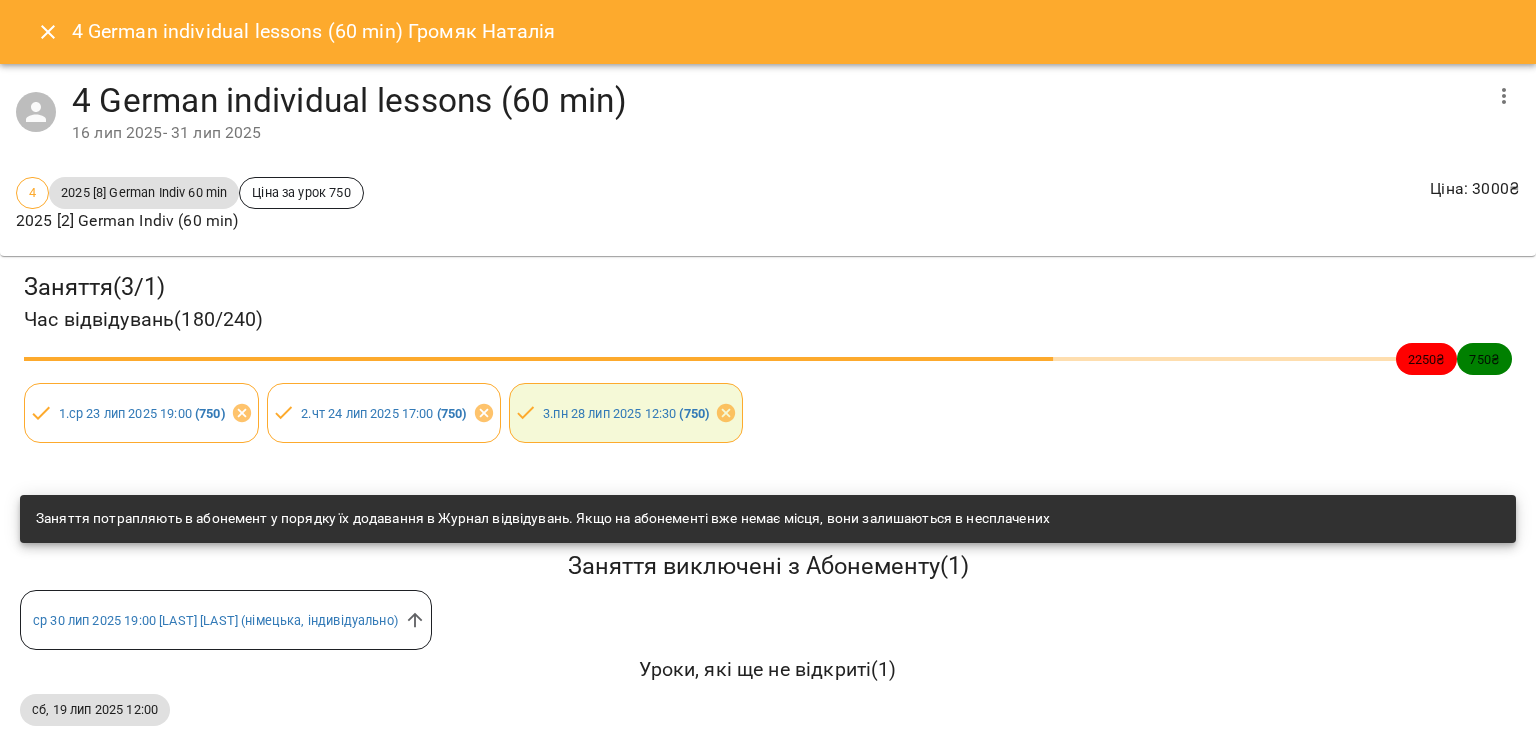 click 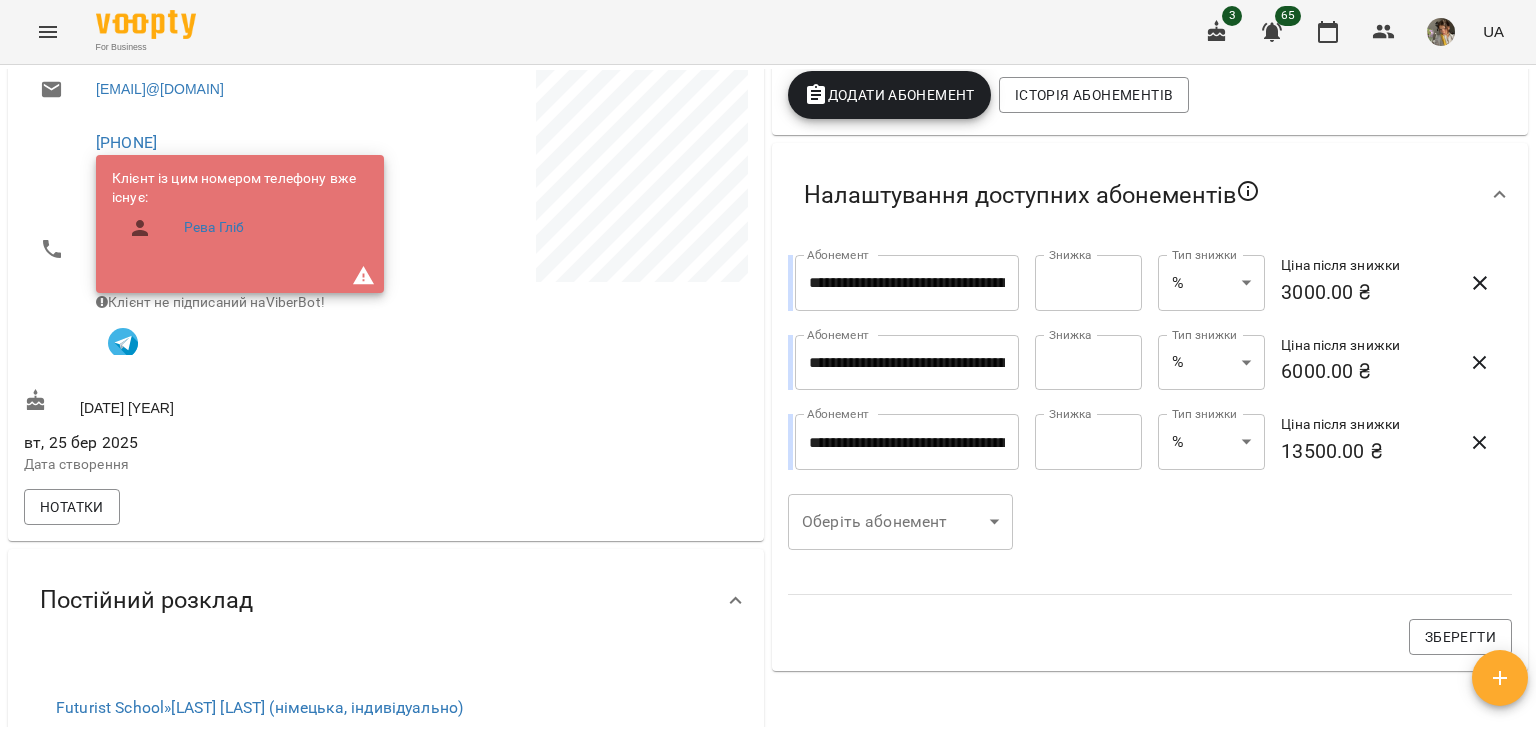 scroll, scrollTop: 0, scrollLeft: 0, axis: both 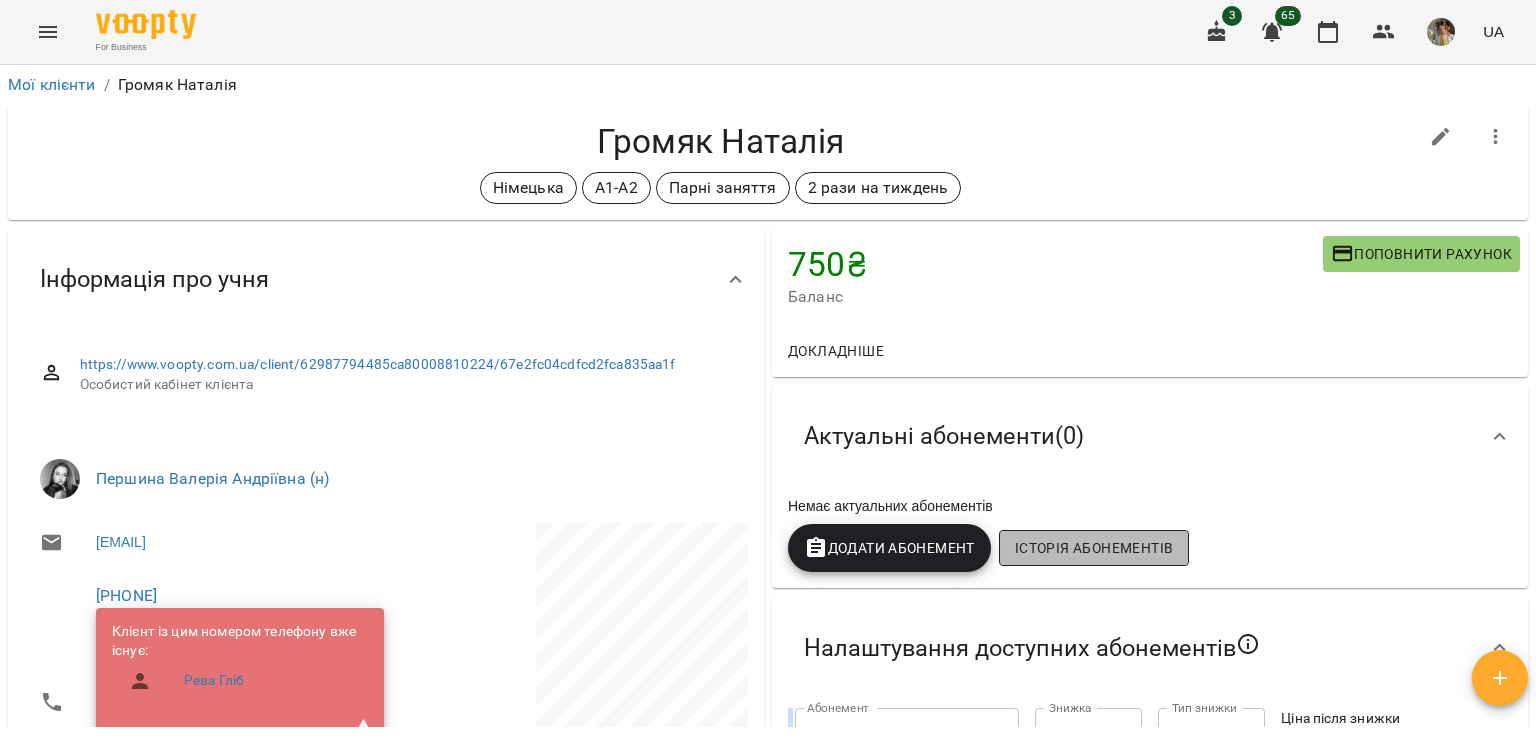 click on "Історія абонементів" at bounding box center [1094, 548] 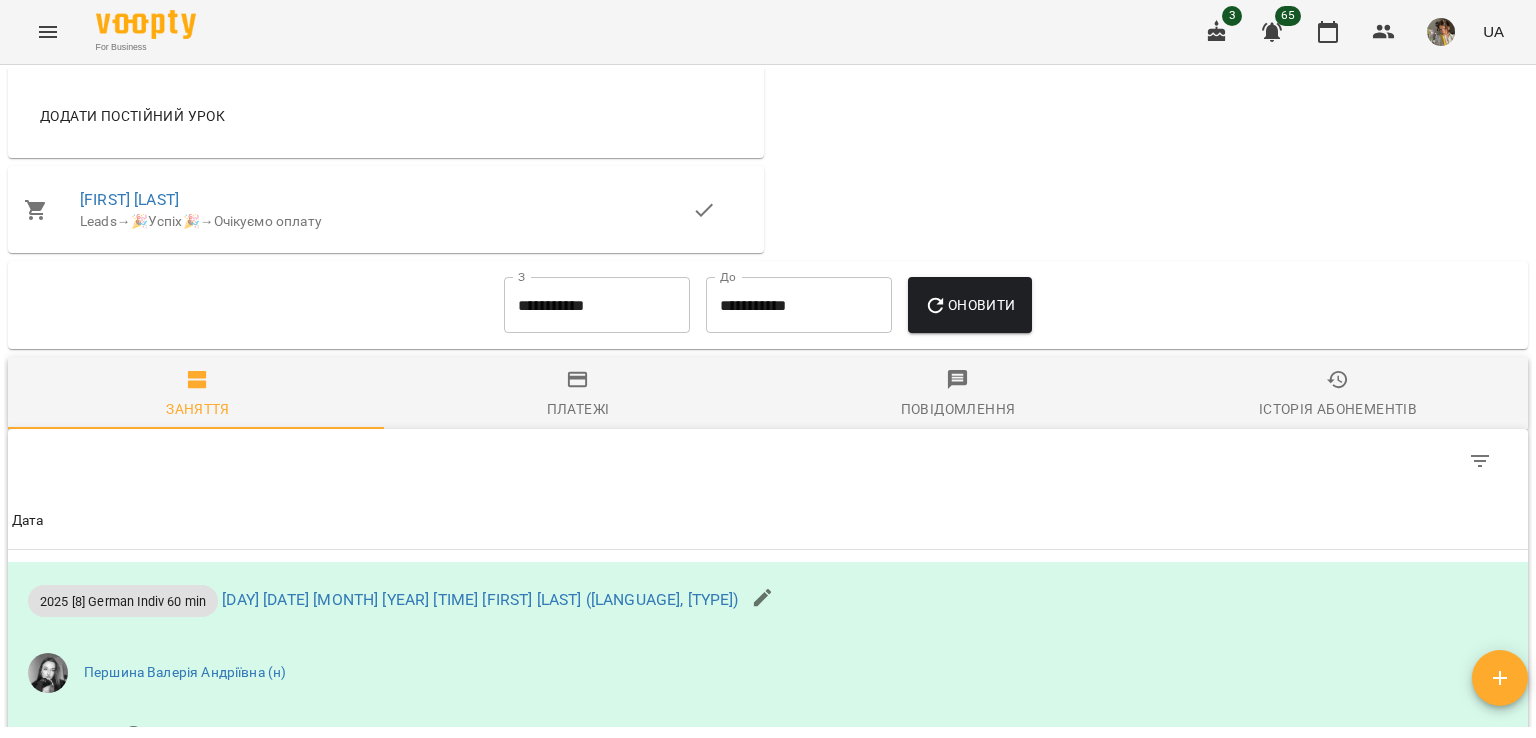 scroll, scrollTop: 64, scrollLeft: 0, axis: vertical 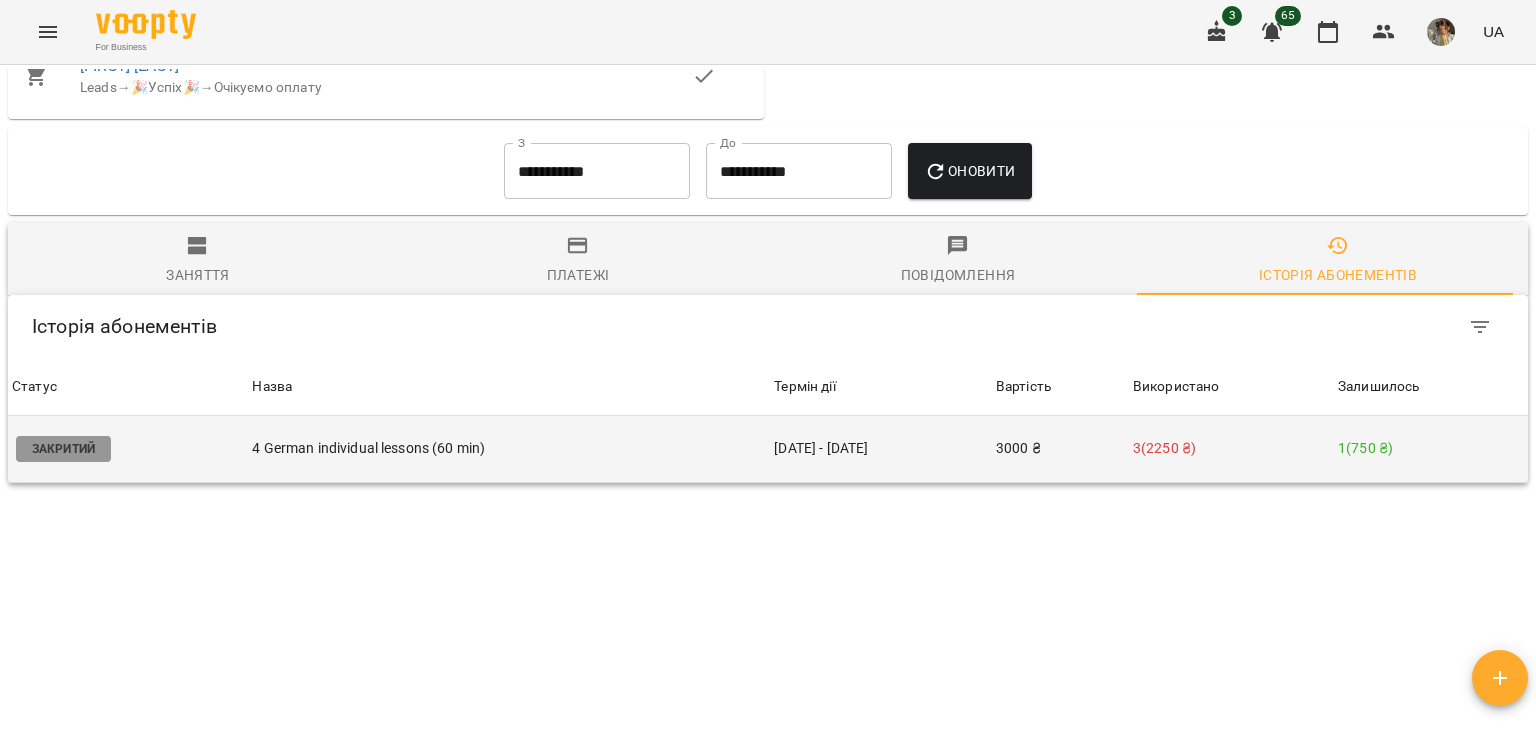 click on "4 German individual lessons (60 min)" at bounding box center [509, 448] 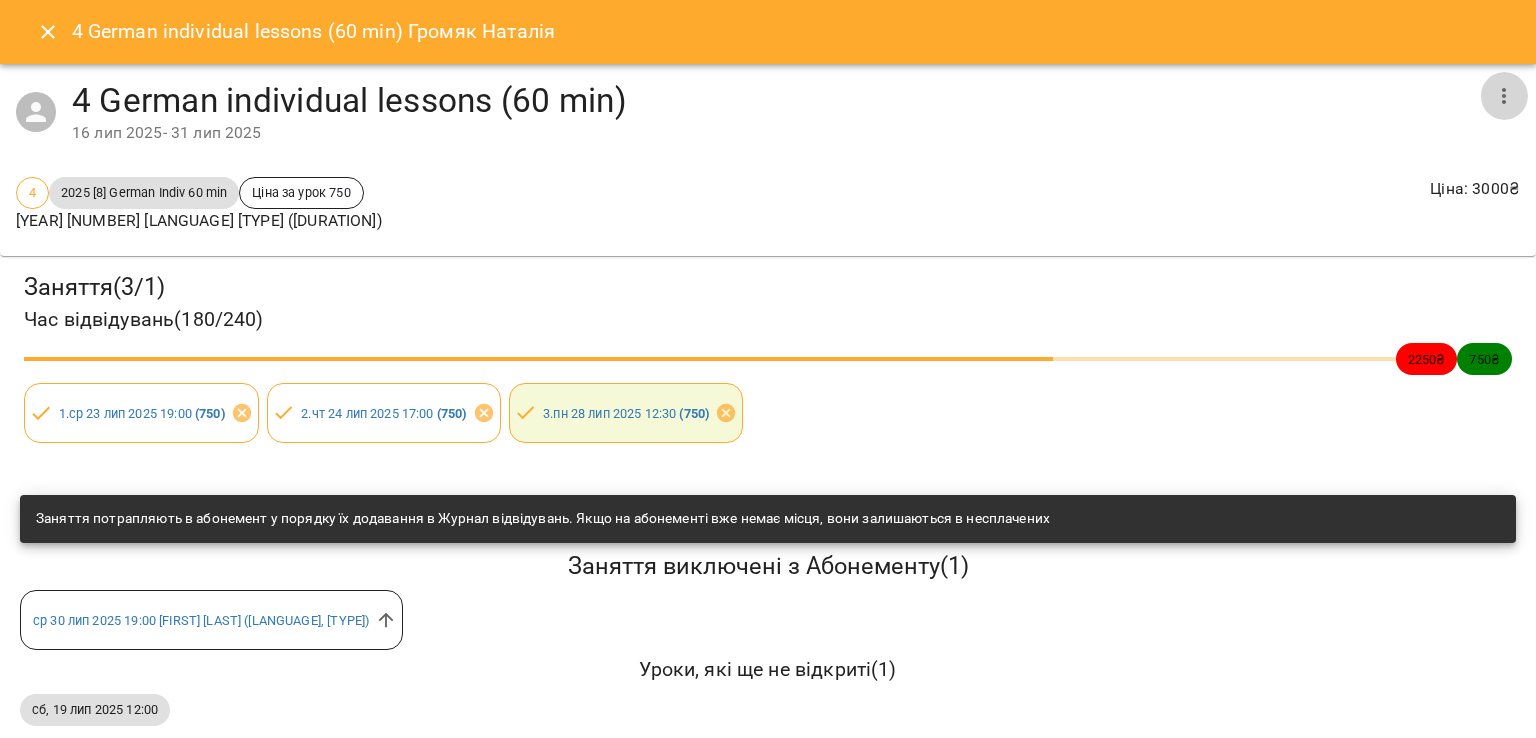 click 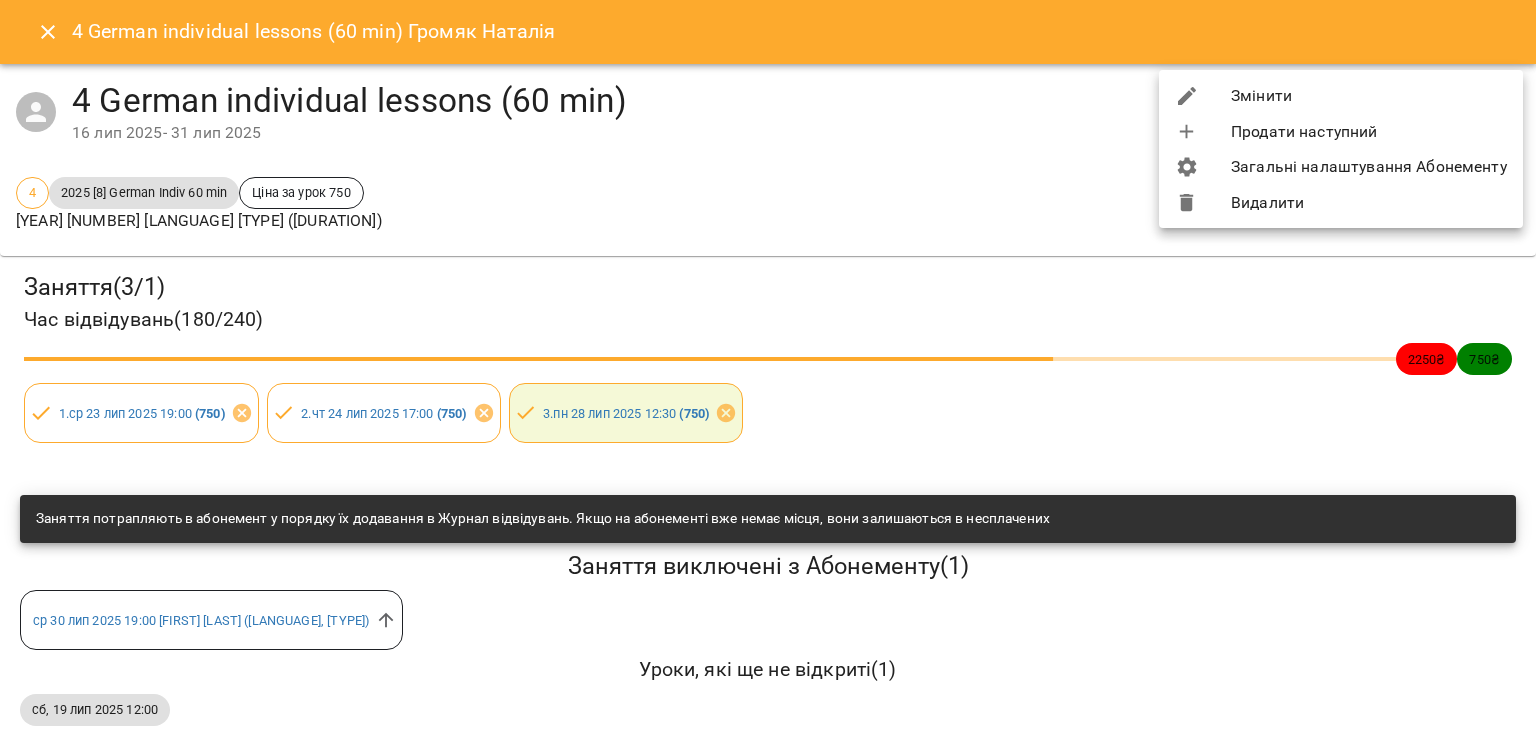 click at bounding box center (768, 369) 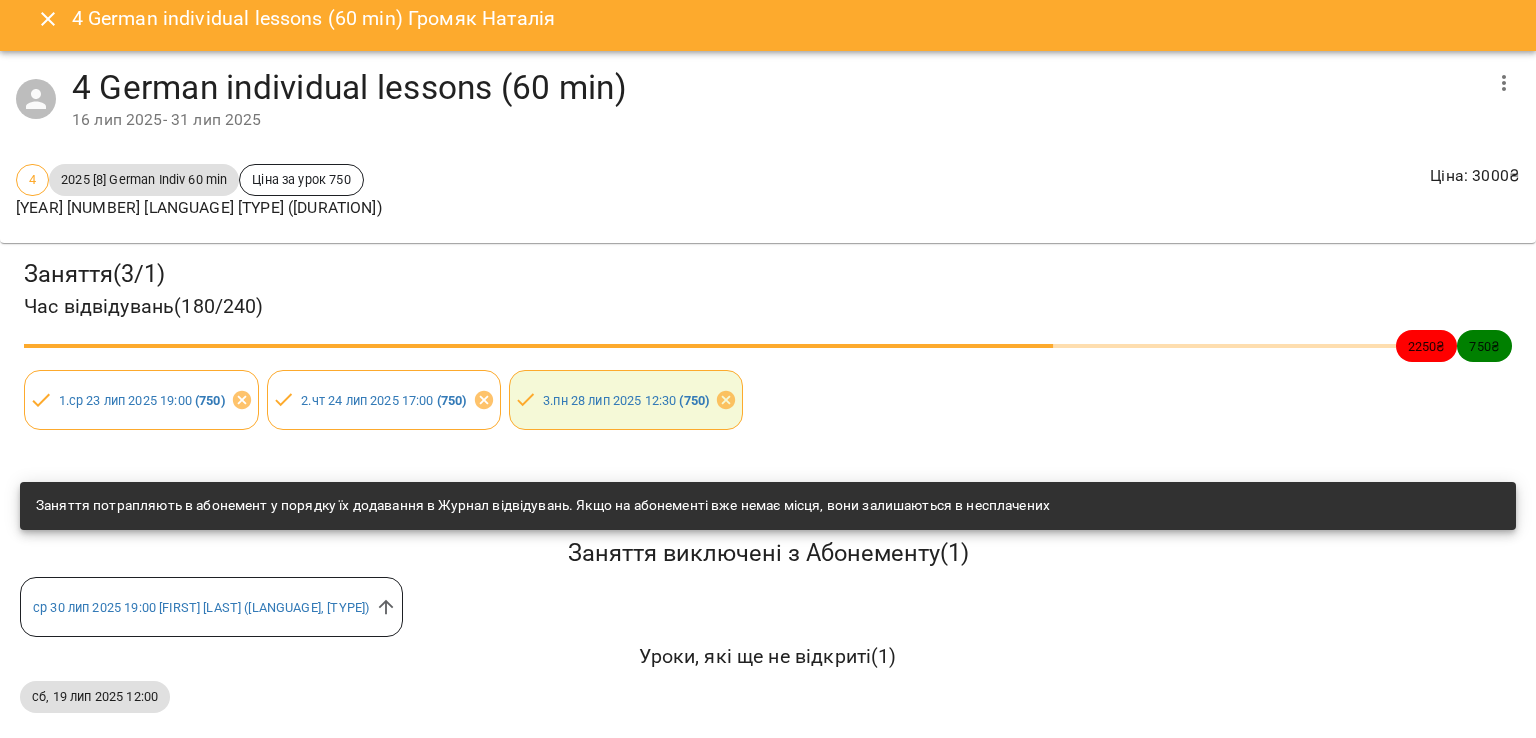 scroll, scrollTop: 112, scrollLeft: 0, axis: vertical 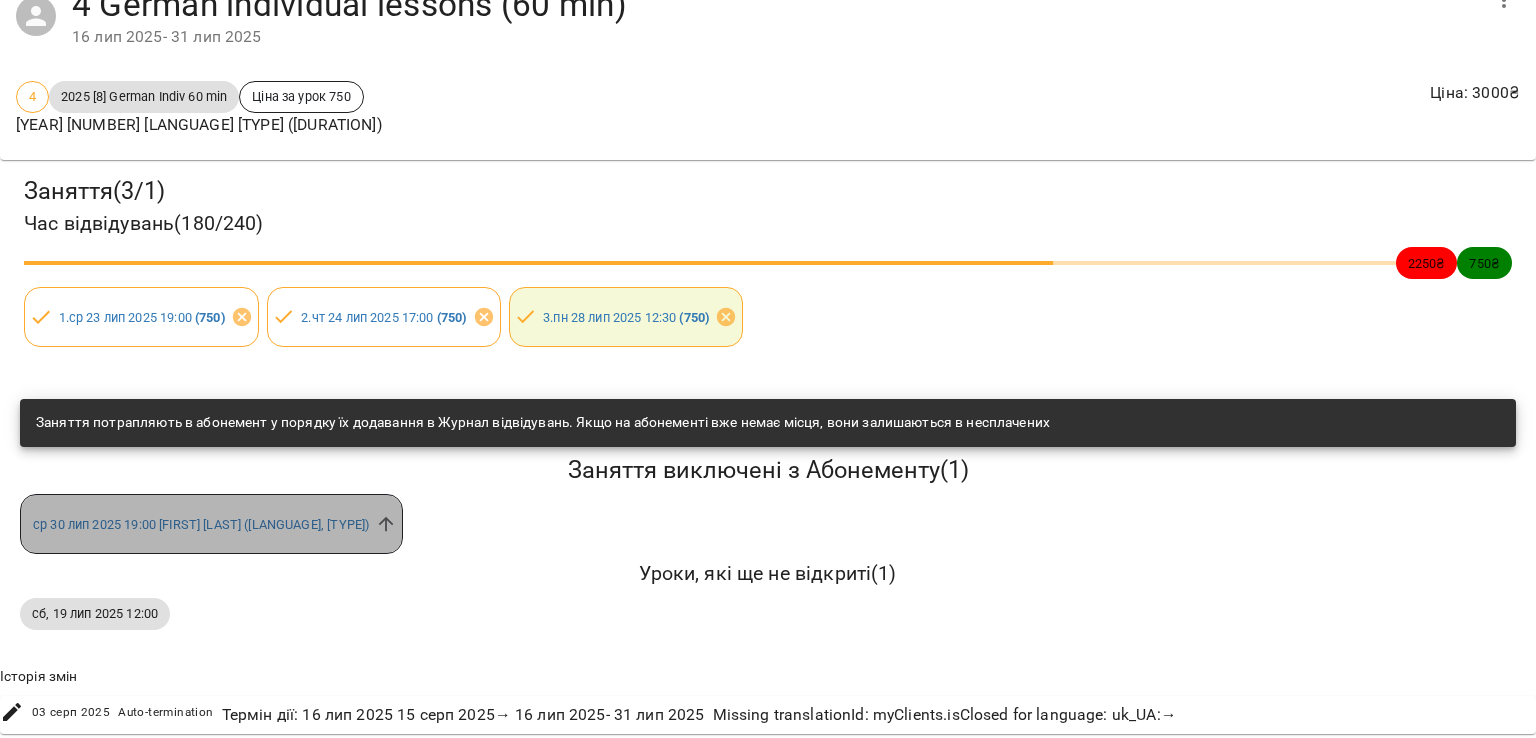 click on "[DAY] [DATE] [MONTH] [YEAR] [TIME] [FIRST] [LAST] ([LANGUAGE], [TYPE])" at bounding box center [211, 524] 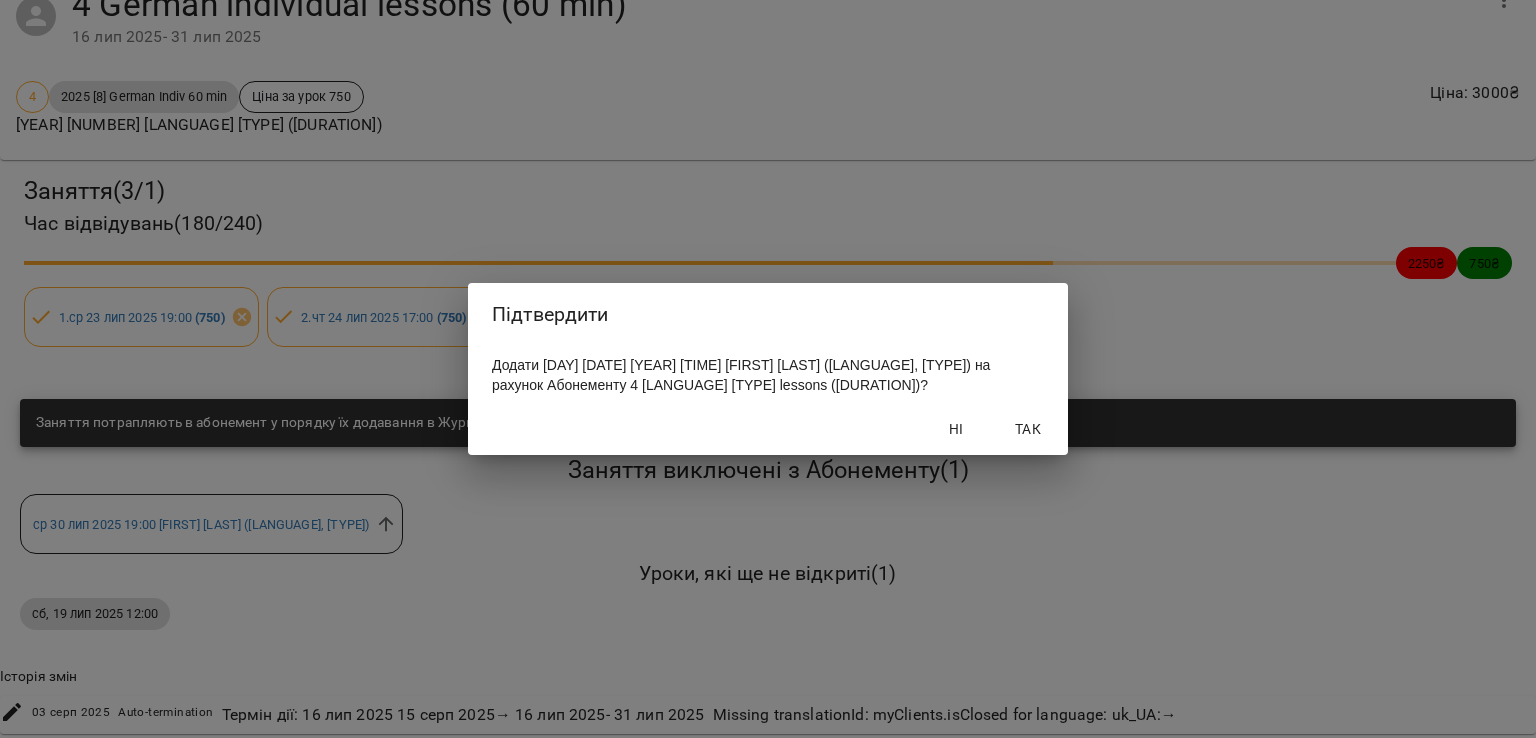click on "Так" at bounding box center (1028, 429) 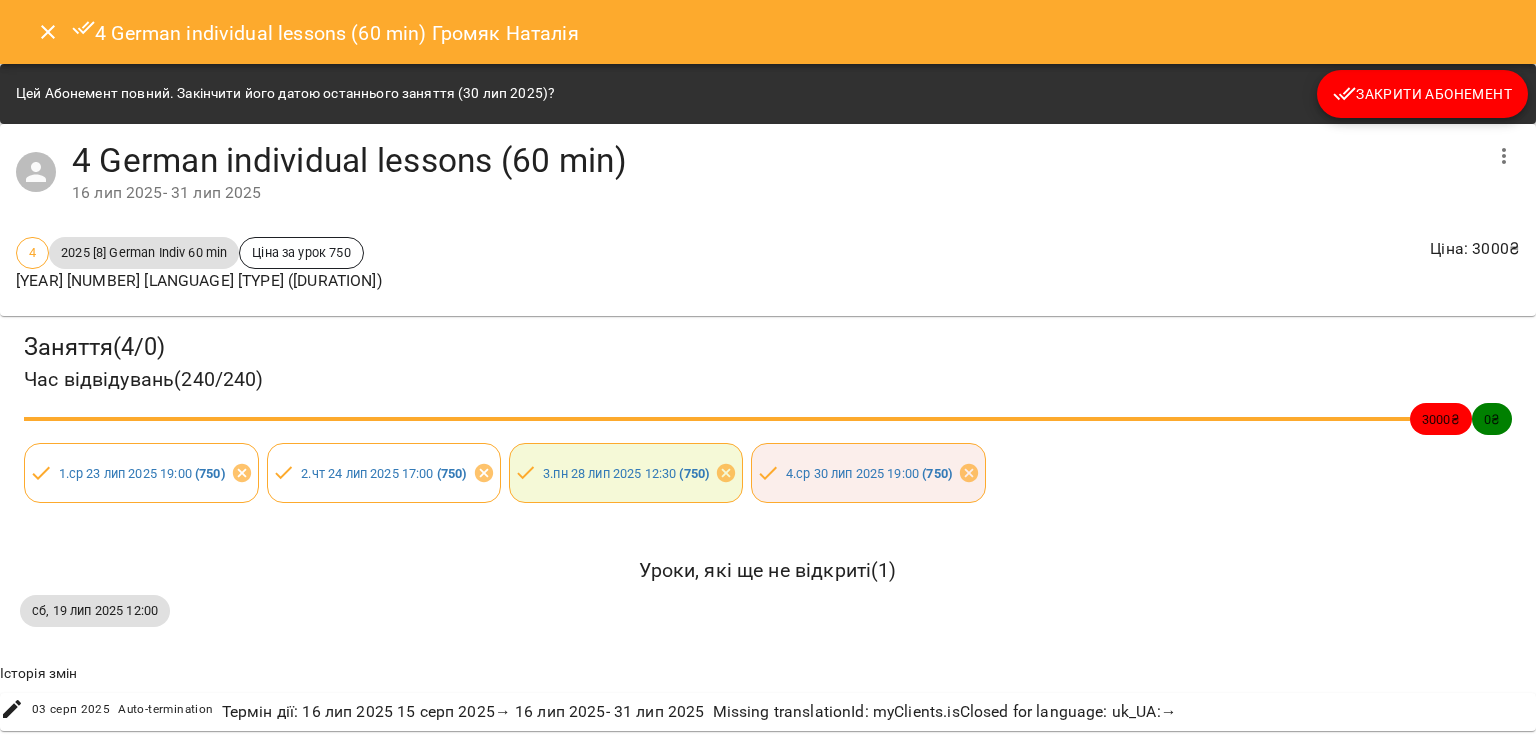 scroll, scrollTop: 0, scrollLeft: 0, axis: both 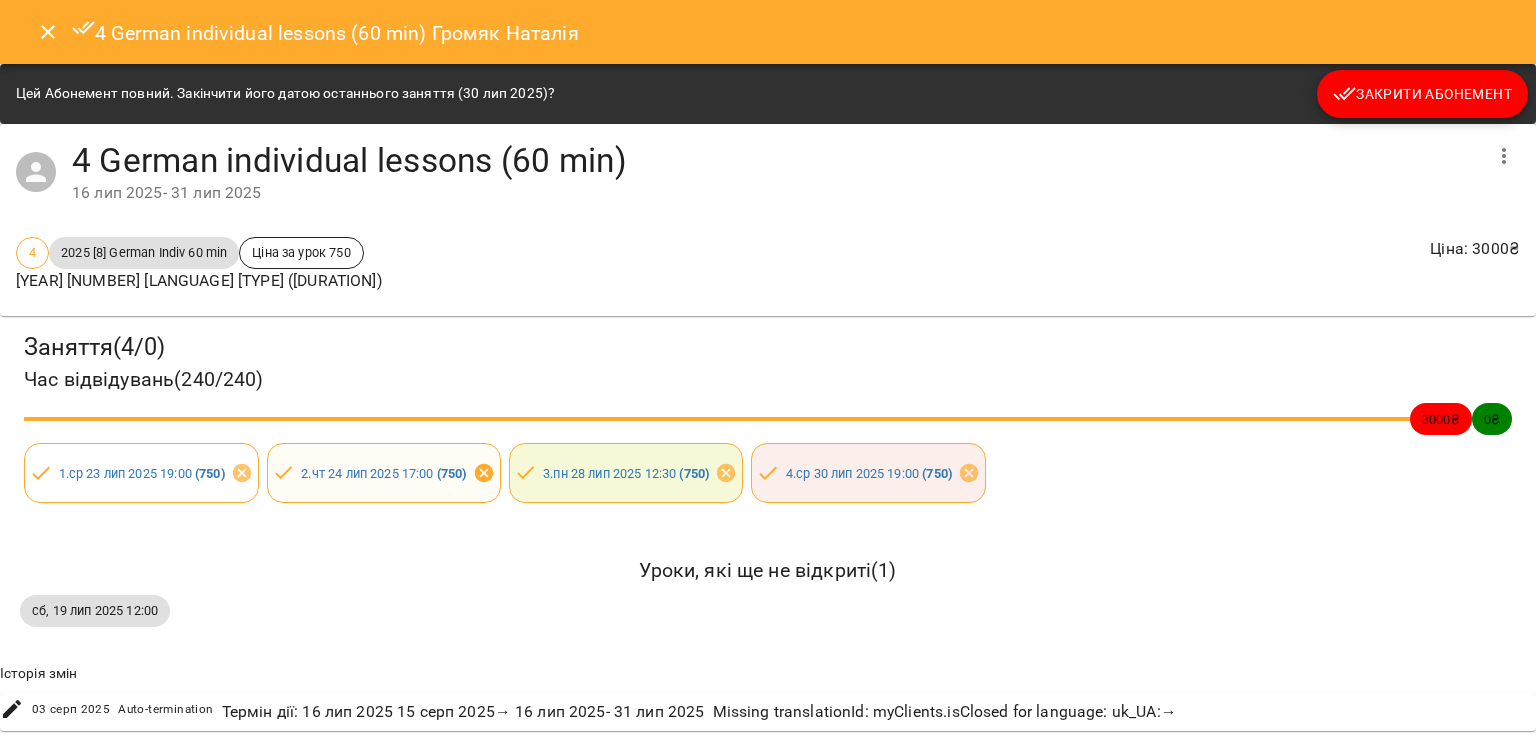 click 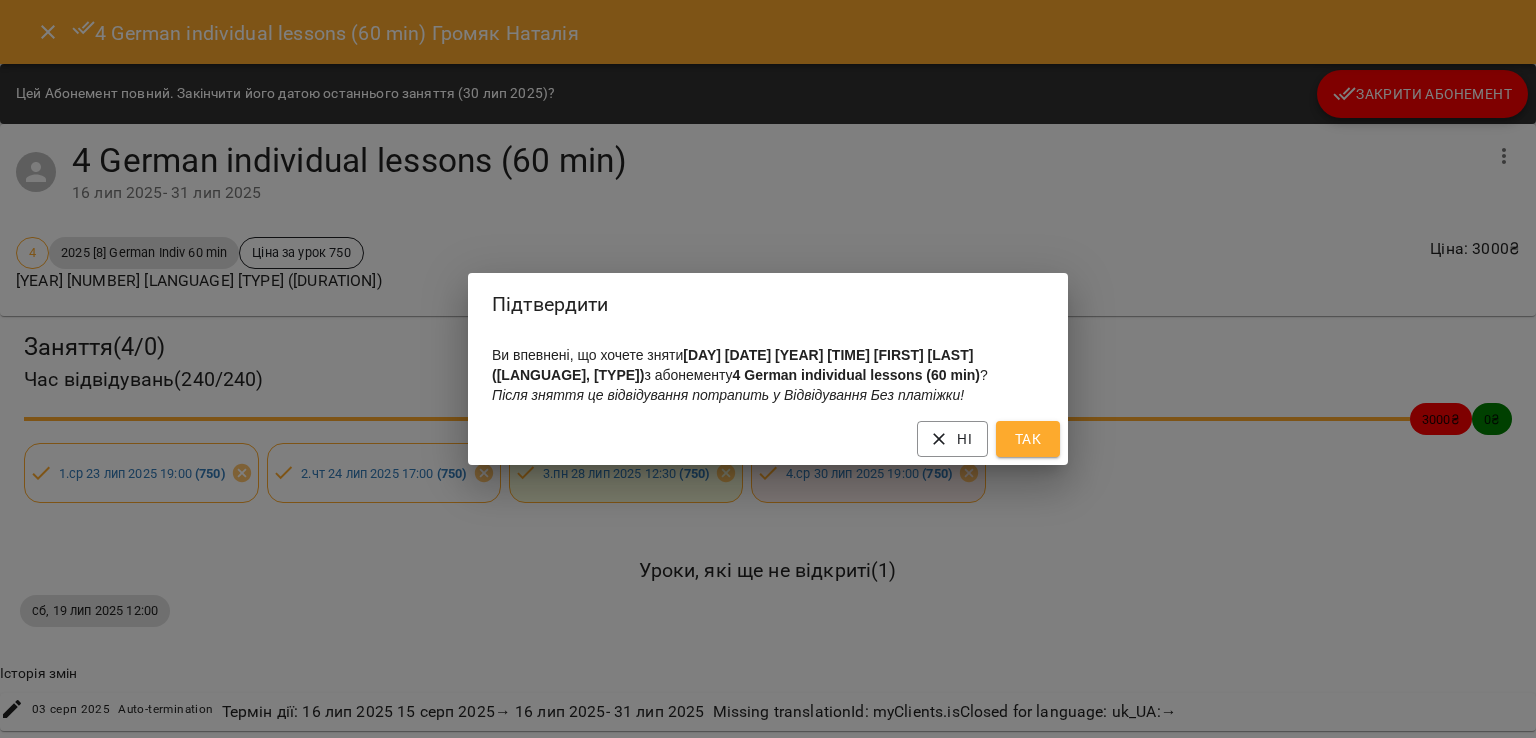 click on "Так" at bounding box center (1028, 439) 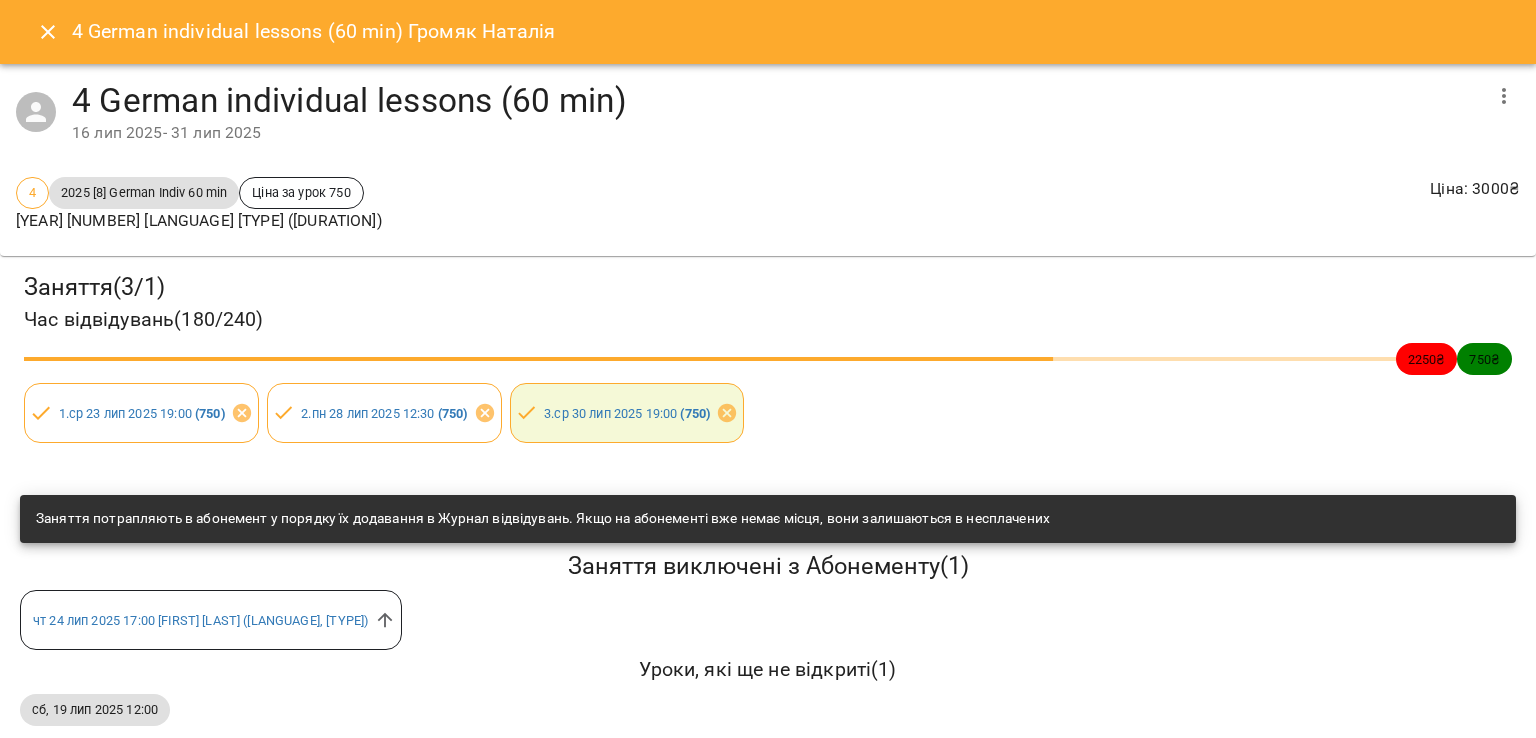 click 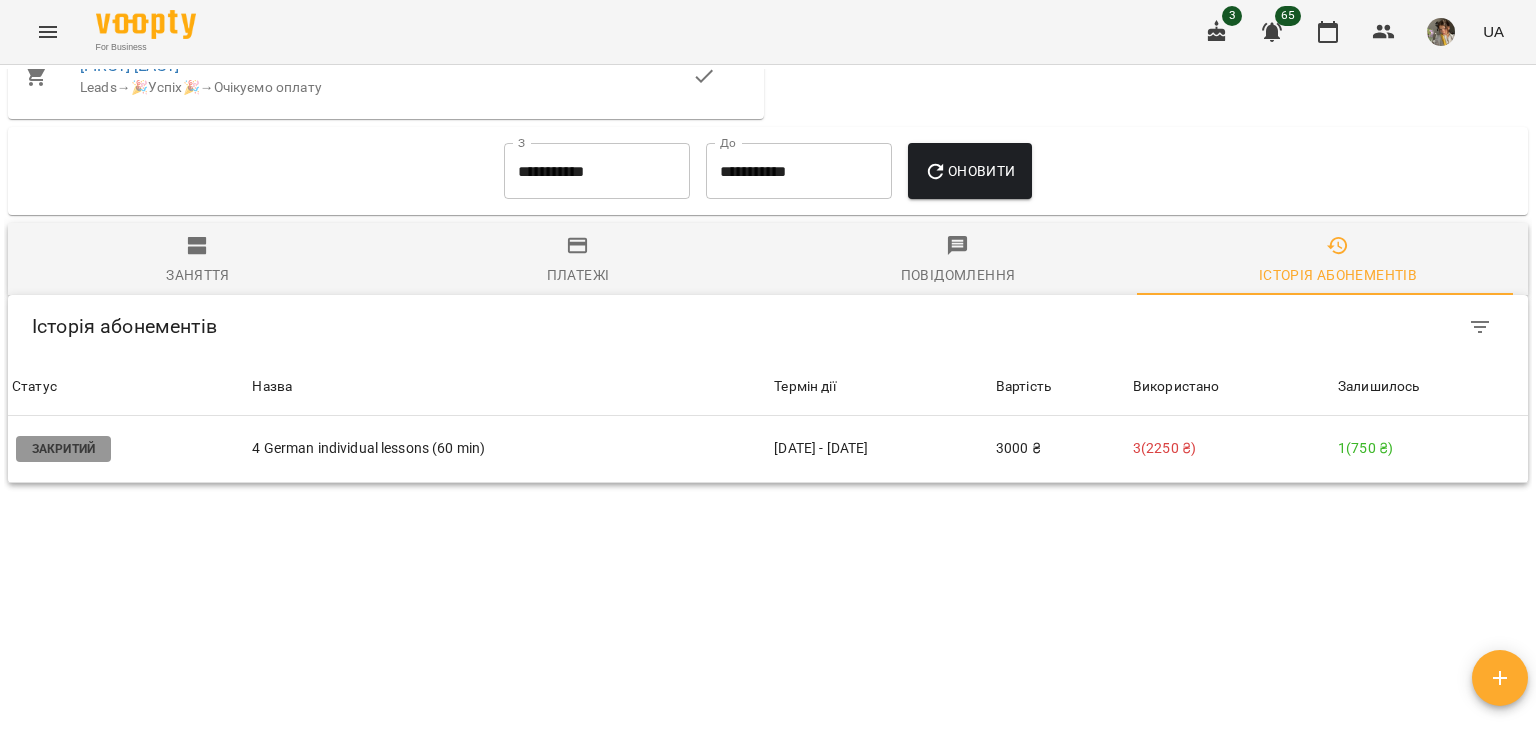 scroll, scrollTop: 1554, scrollLeft: 0, axis: vertical 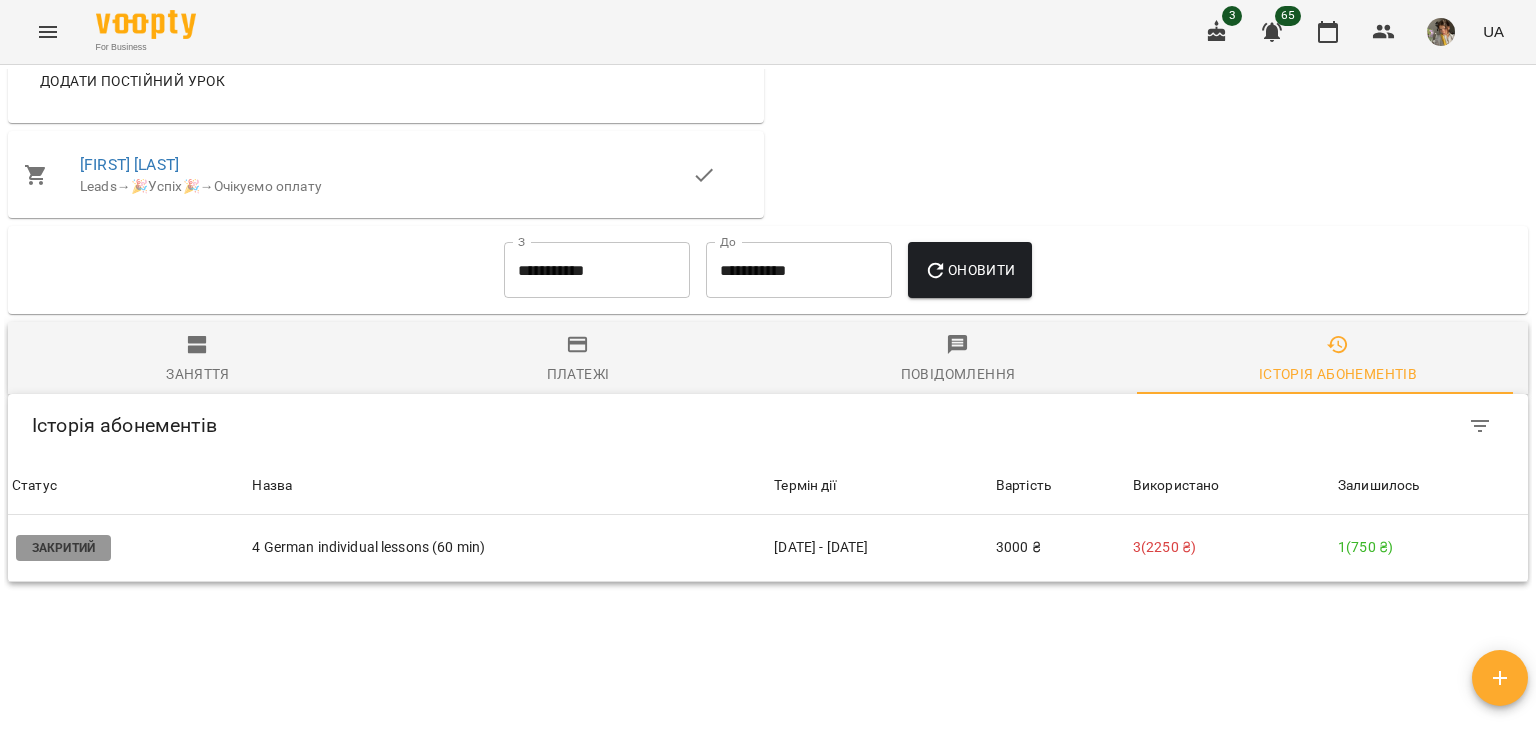 click on "Заняття Платежі Повідомлення Історія абонементів Історія абонементів Історія абонементів Статус Назва Термін дії Вартість Використано Залишилось Статус Закритий Назва 4 [LANGUAGE] [TYPE] lessons ([DURATION]) Термін дії [DATE] [MONTH] - [DATE] [MONTH] Вартість [NUMBER] ₴ Використано [NUMBER] ( [NUMBER] ₴ ) Залишилось [NUMBER] ( [NUMBER] ₴ )" at bounding box center (768, 452) 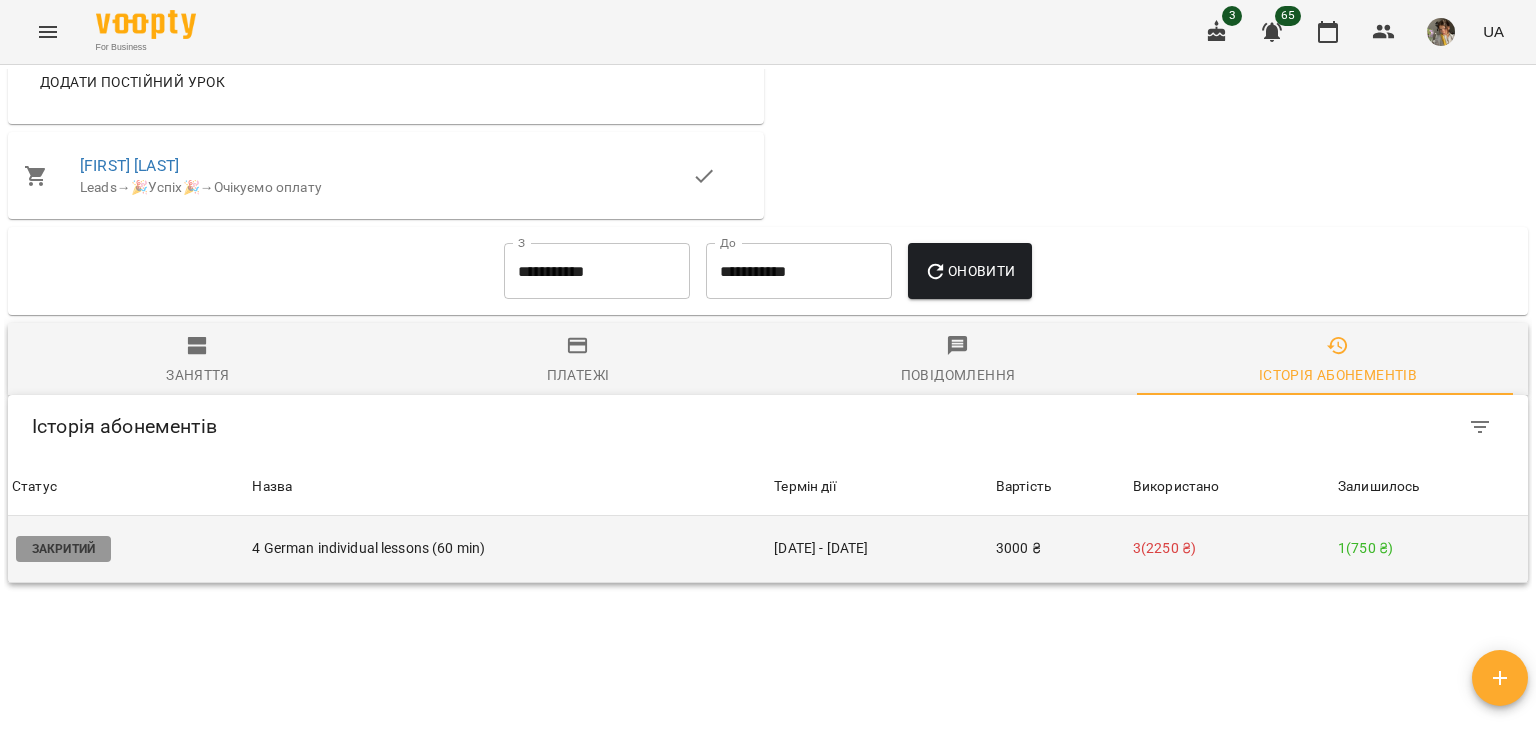click on "Закритий" at bounding box center [63, 549] 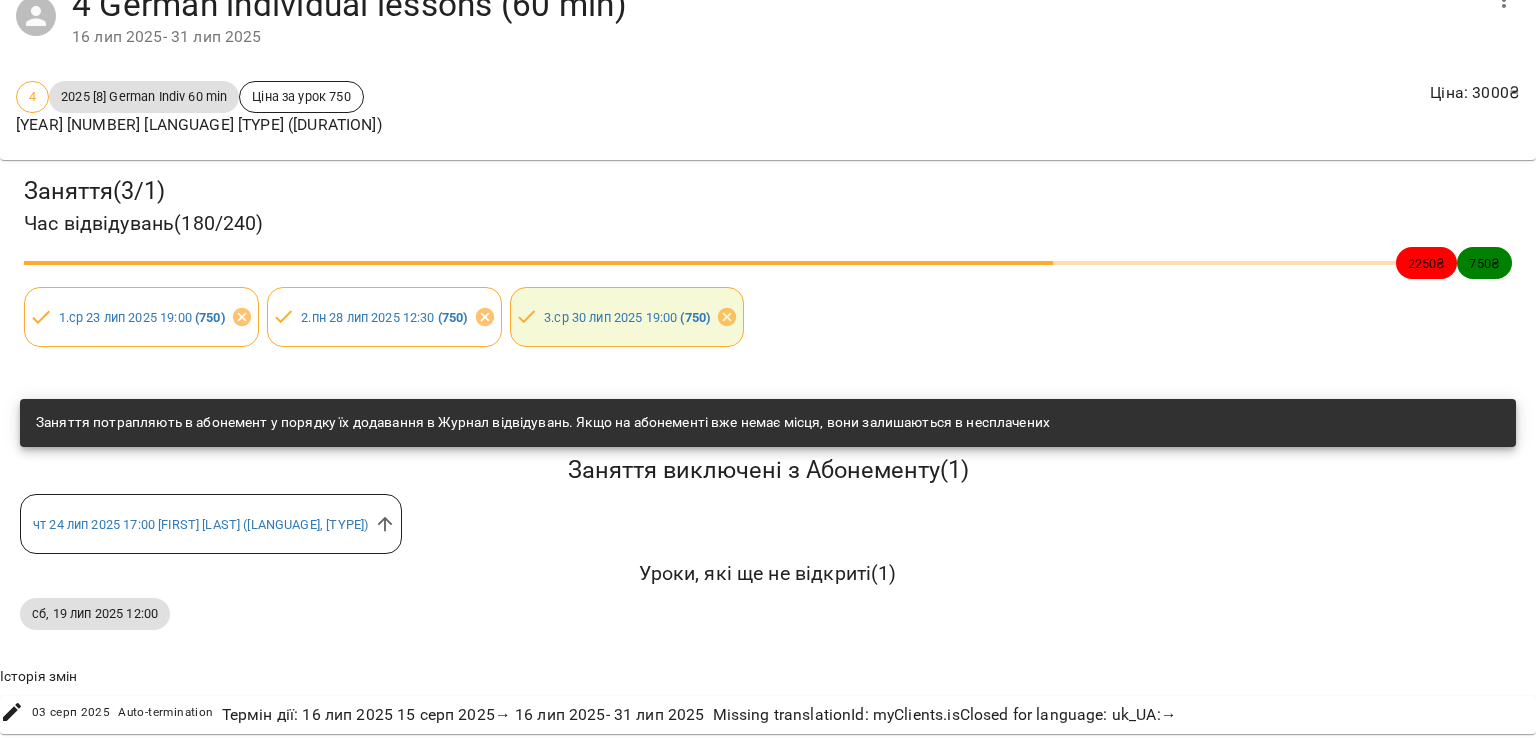scroll, scrollTop: 0, scrollLeft: 0, axis: both 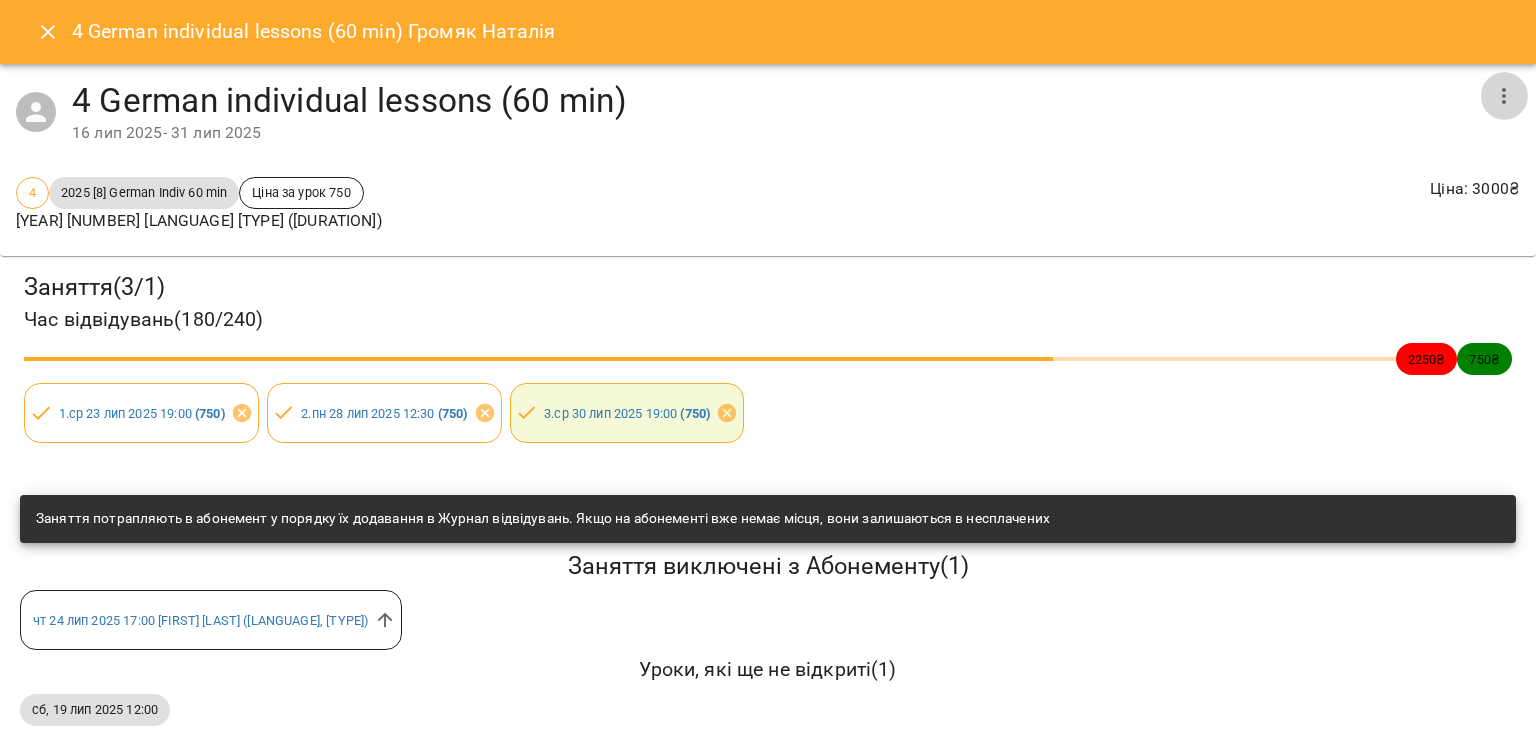 click 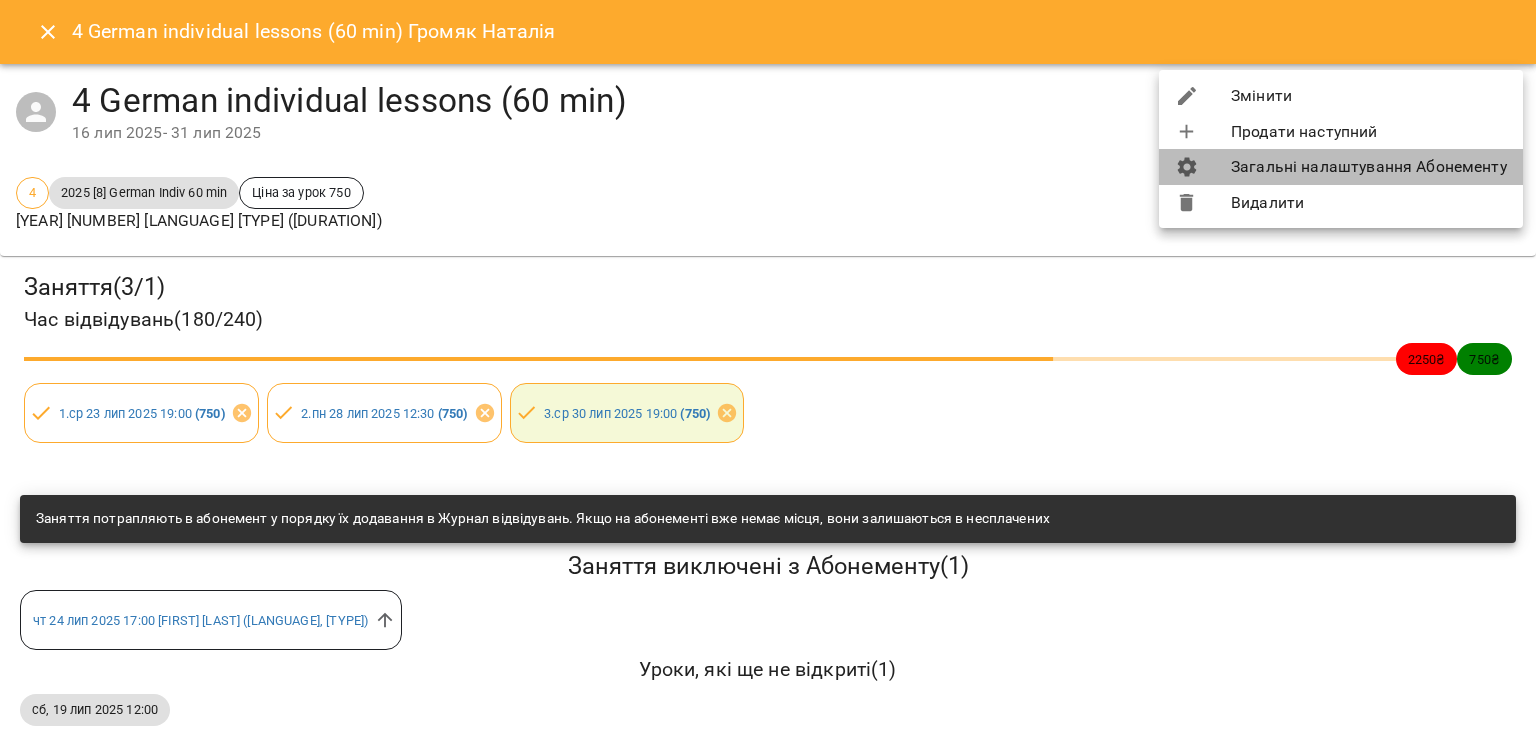 click on "Загальні налаштування Абонементу" at bounding box center (1341, 167) 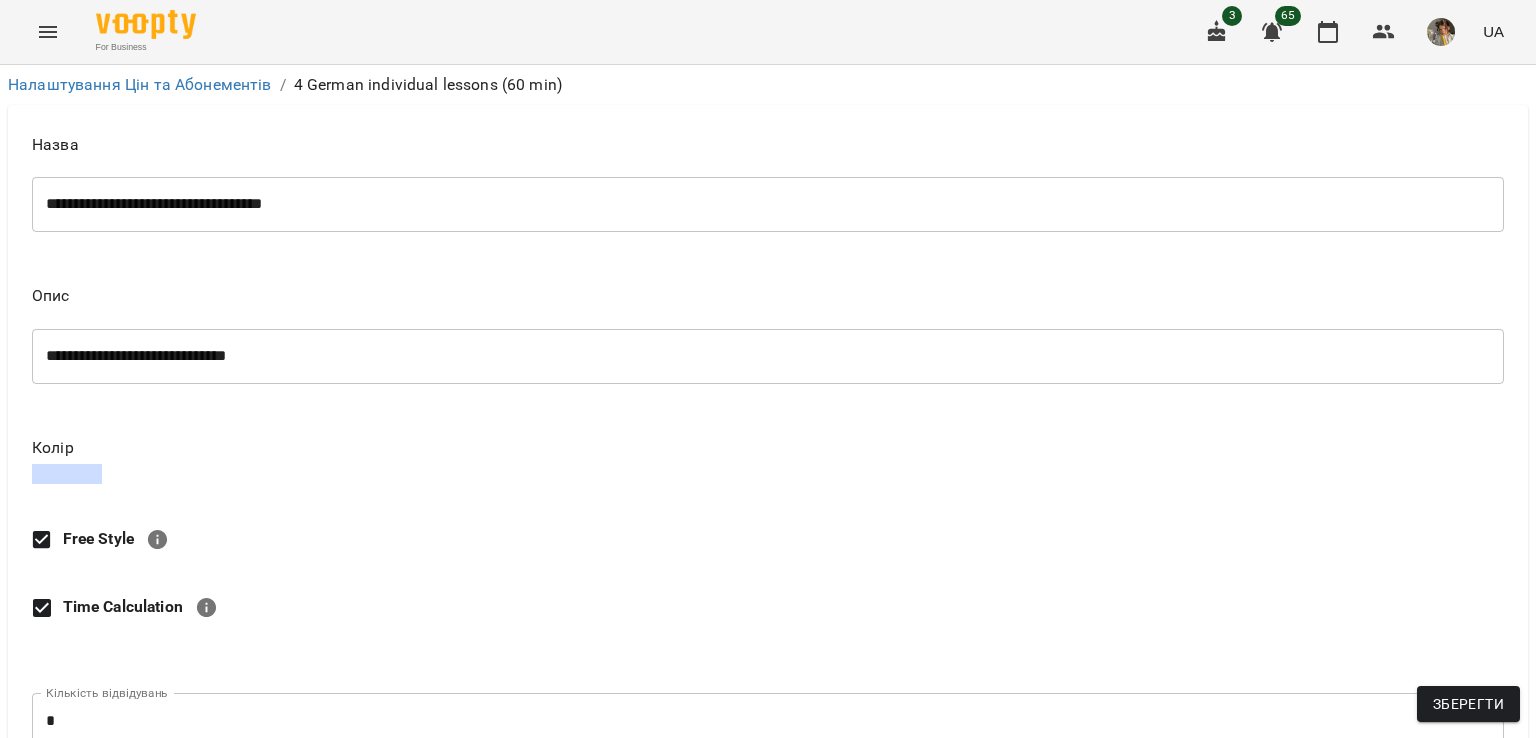 scroll, scrollTop: 0, scrollLeft: 0, axis: both 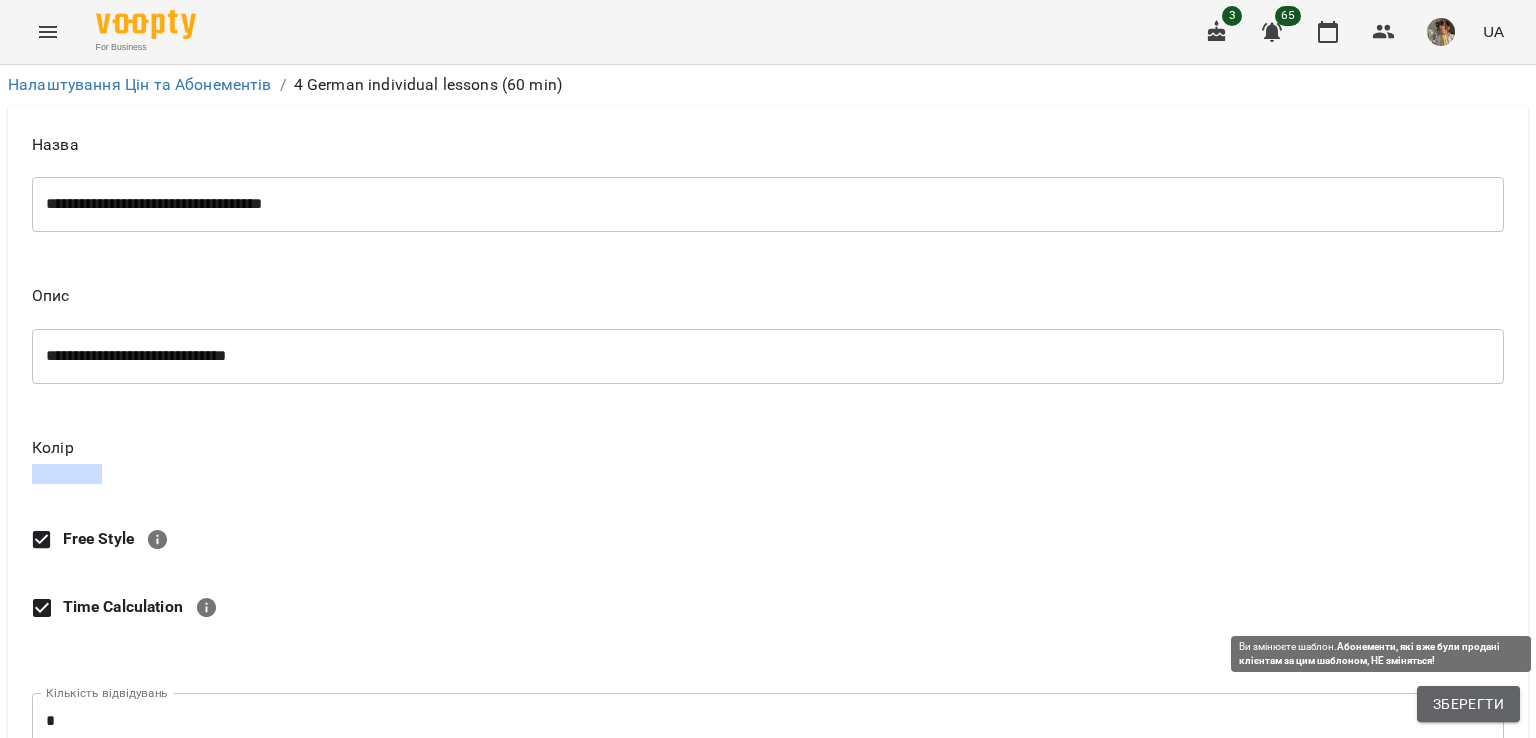 click on "Зберегти" at bounding box center (1468, 704) 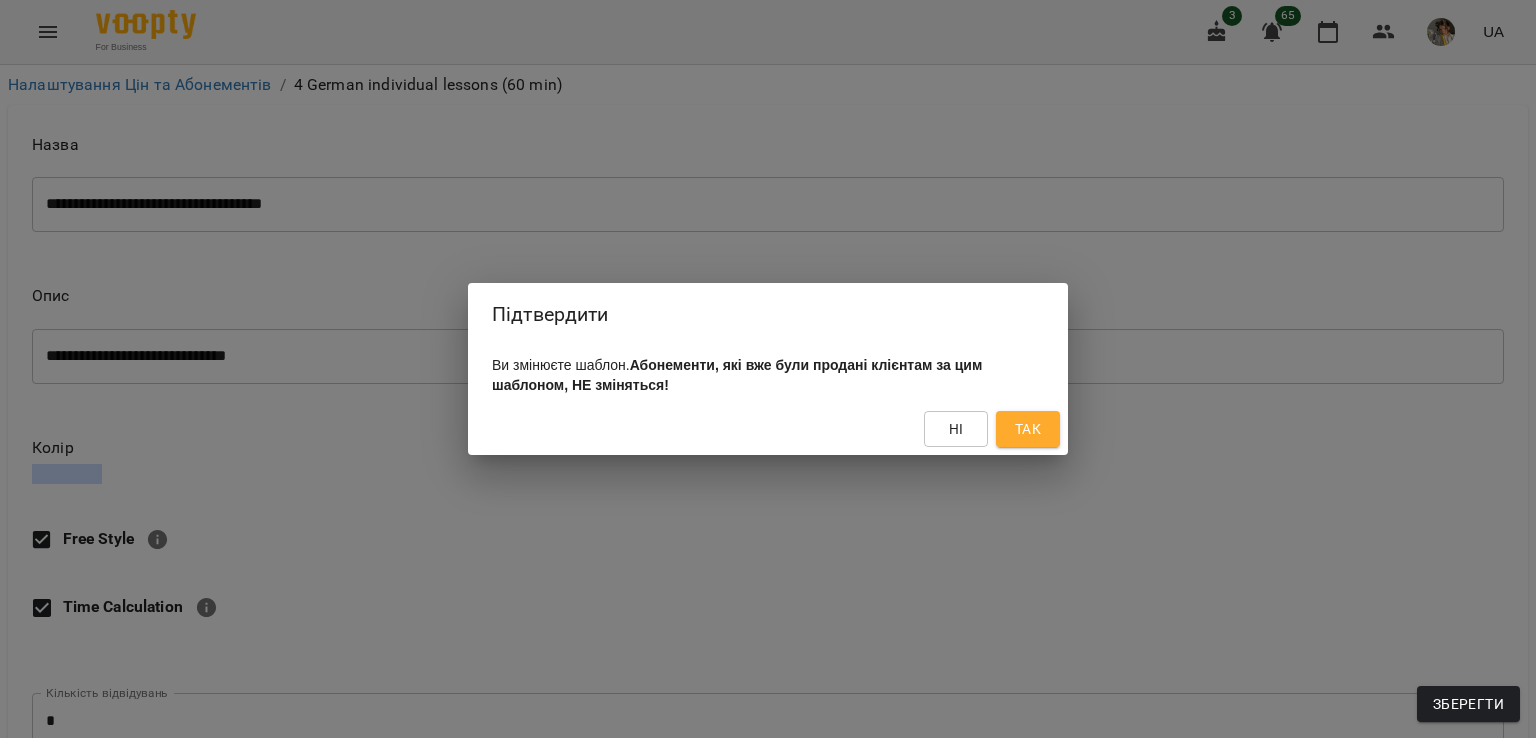 click on "Так" at bounding box center (1028, 429) 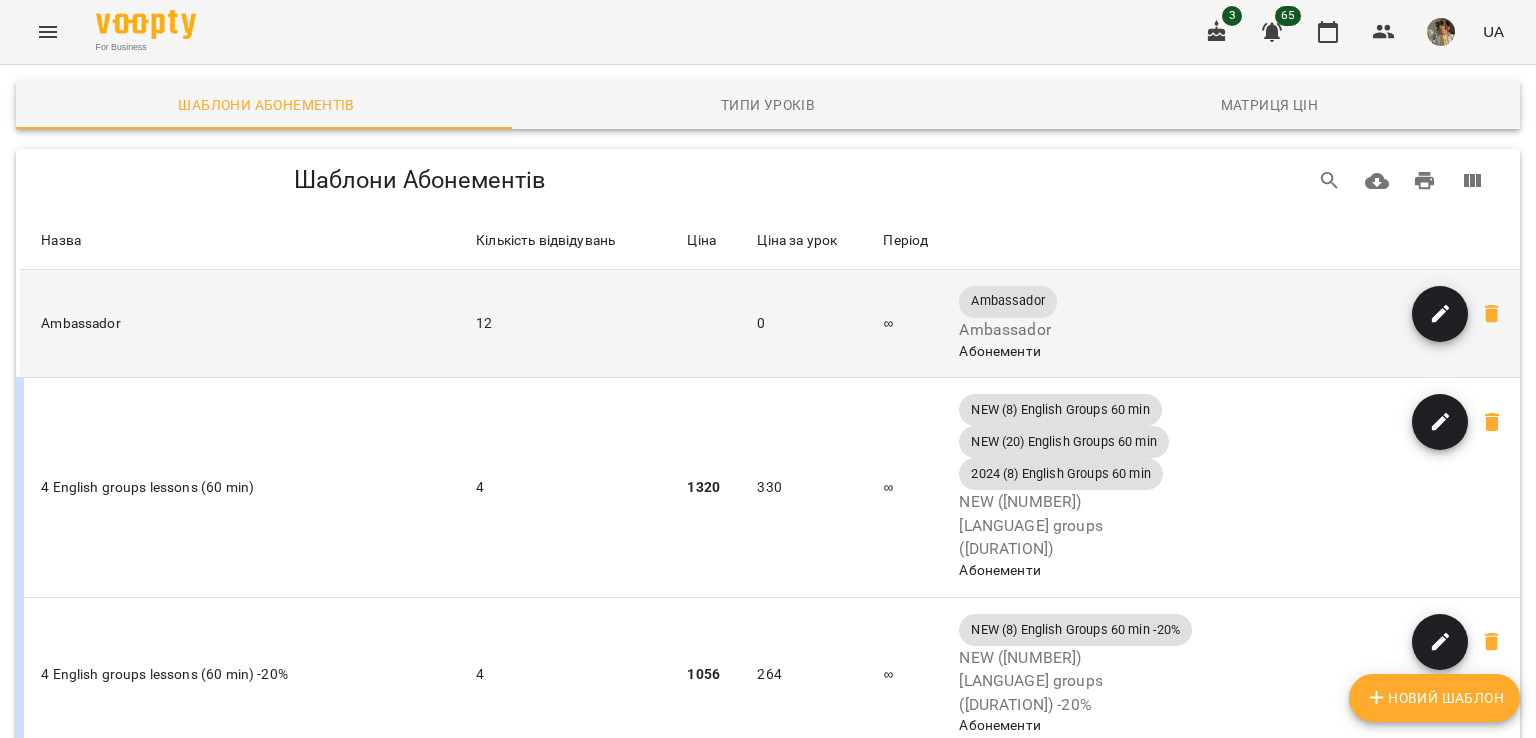 scroll, scrollTop: 0, scrollLeft: 0, axis: both 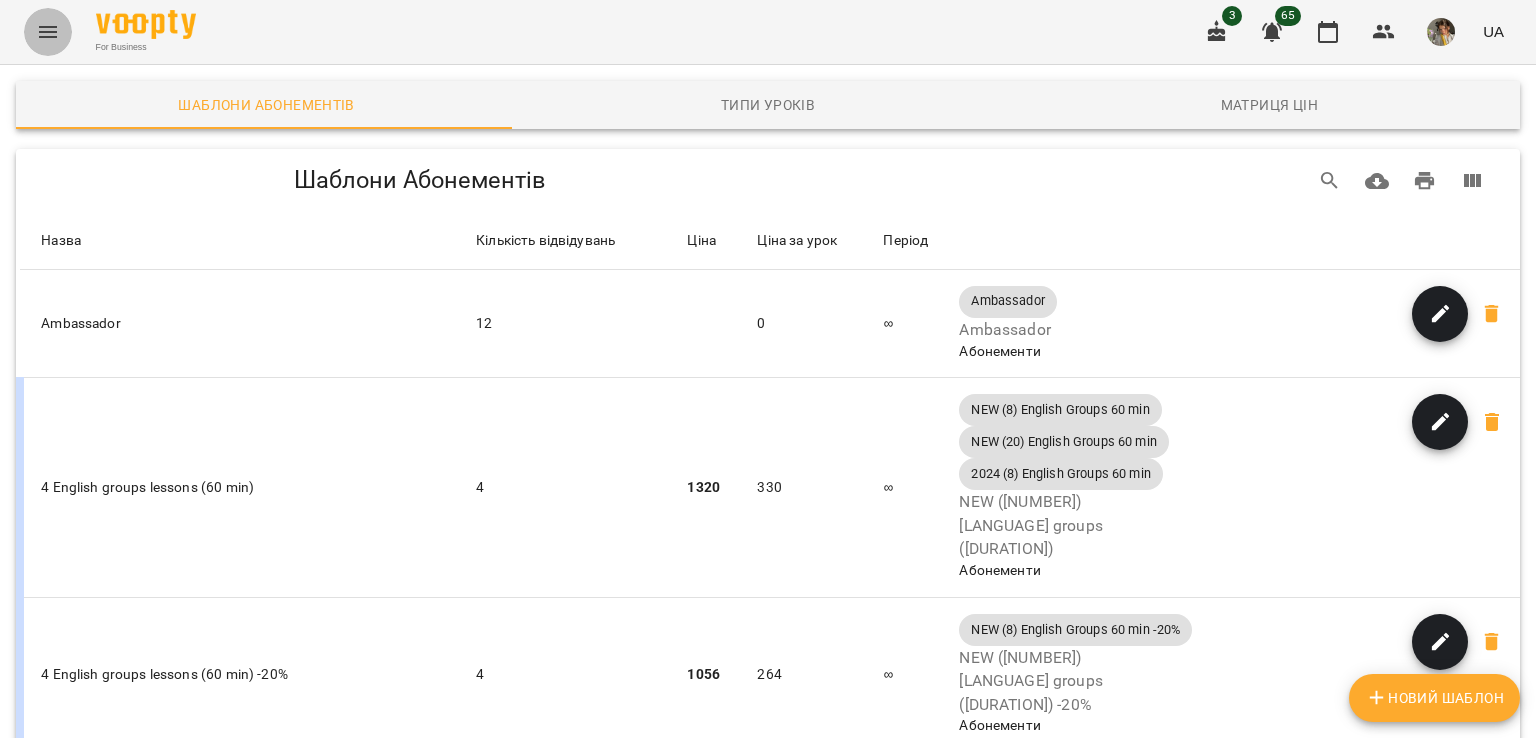 click 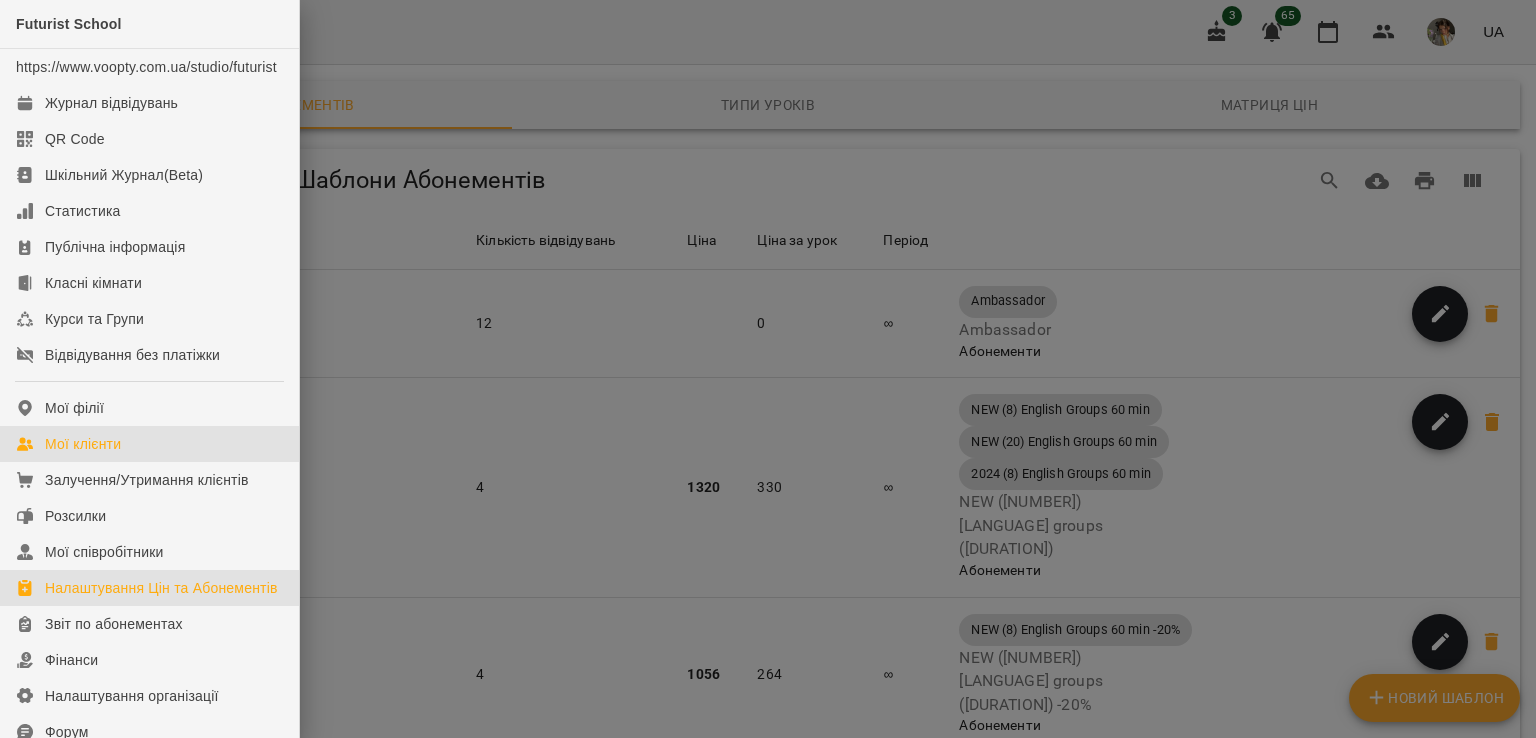 click on "Мої клієнти" at bounding box center [149, 444] 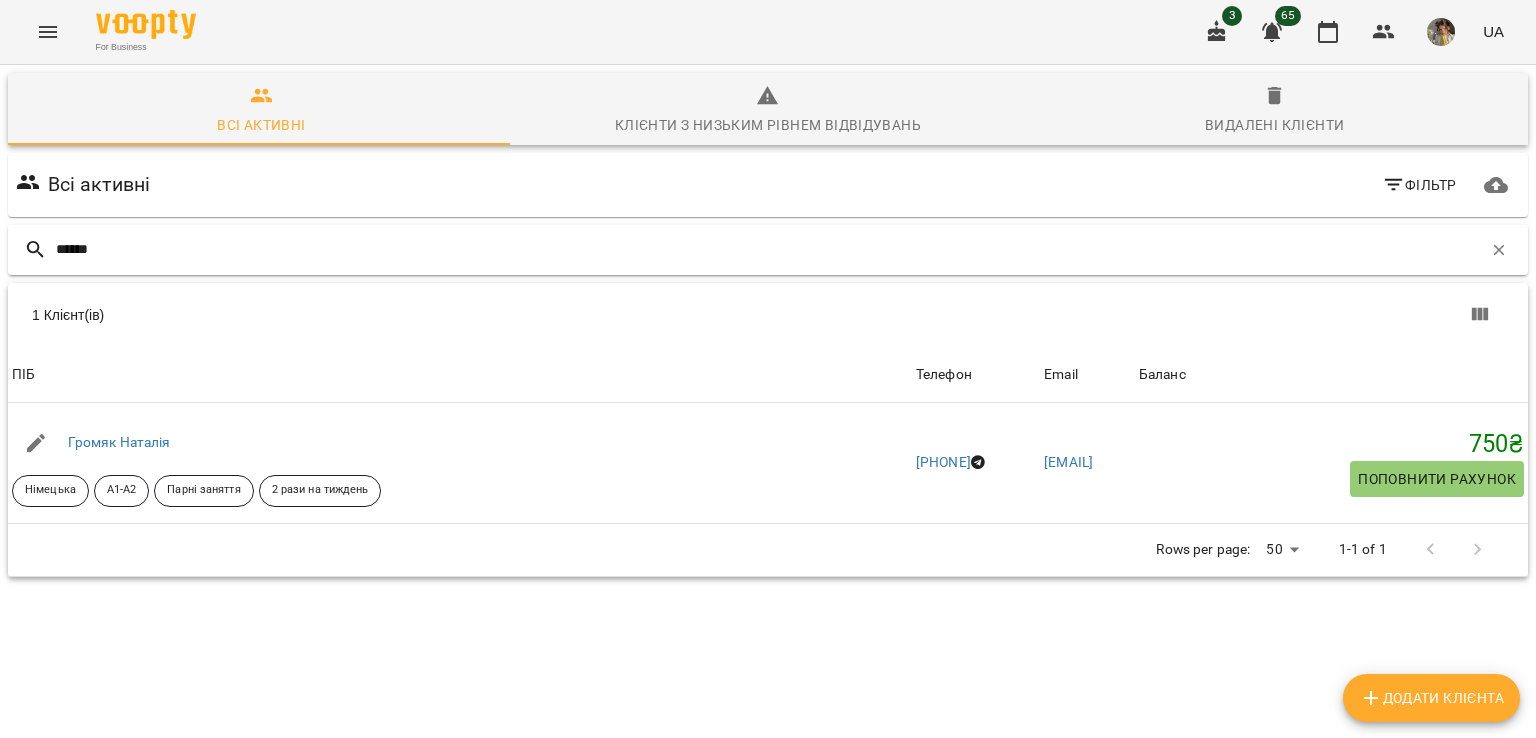 type on "******" 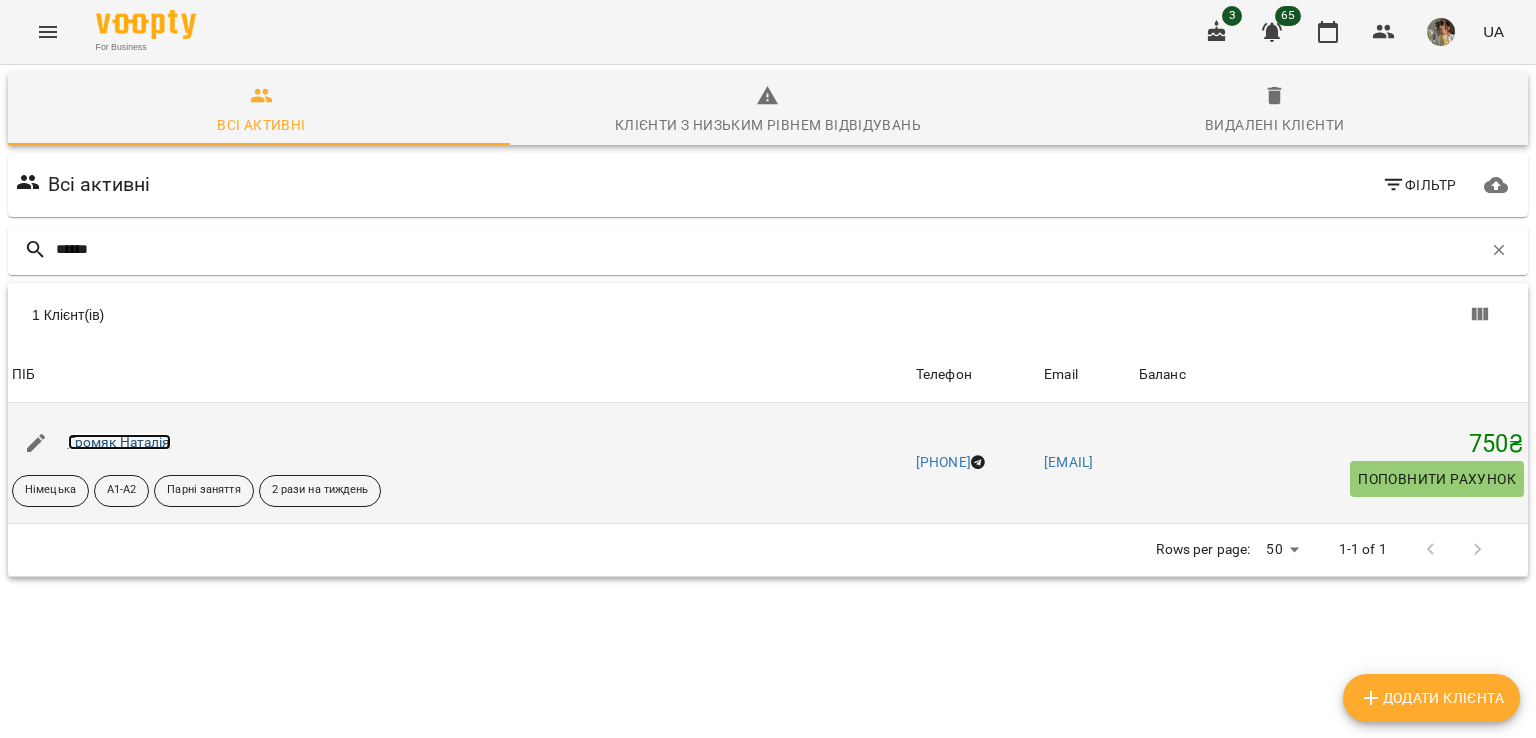 click on "Громяк Наталія" at bounding box center [119, 442] 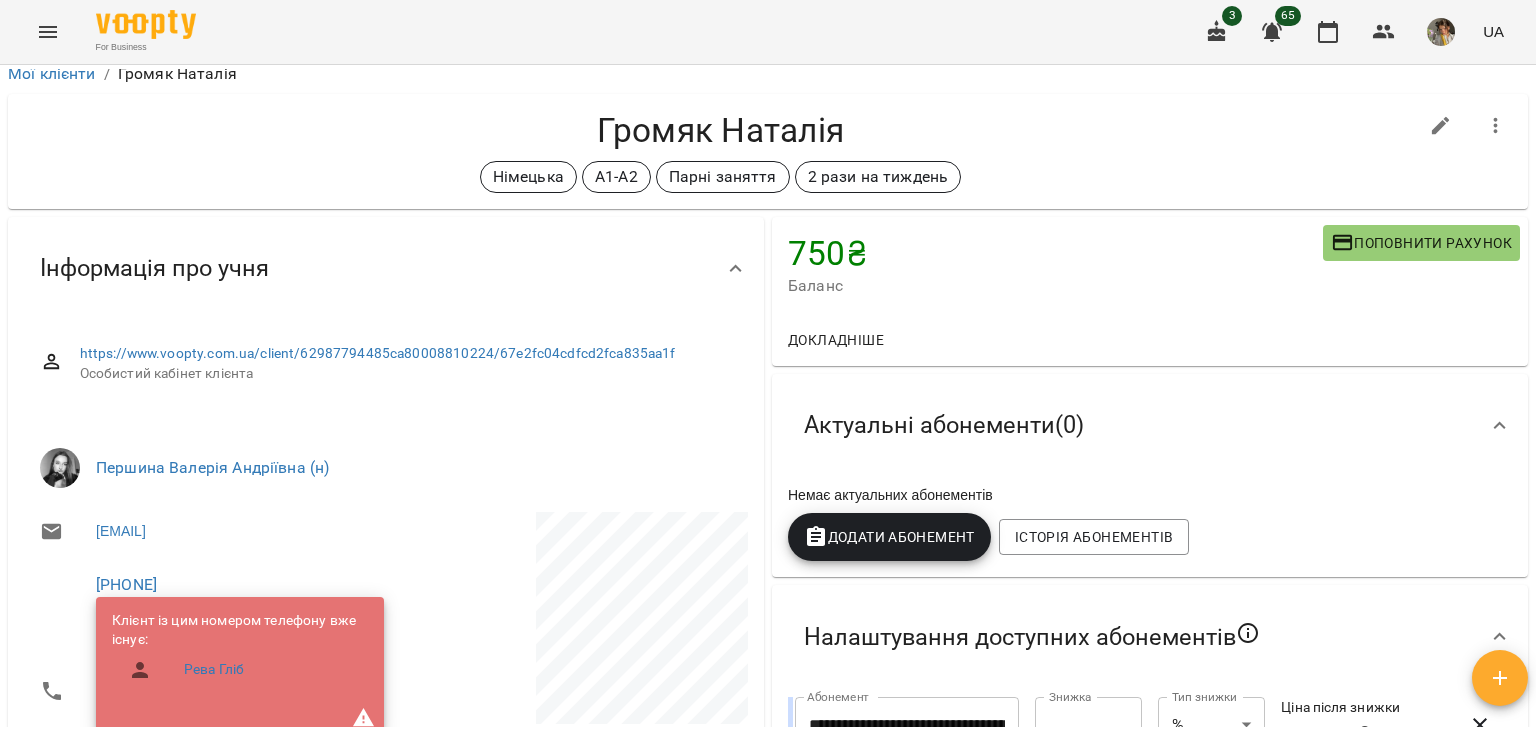 scroll, scrollTop: 0, scrollLeft: 0, axis: both 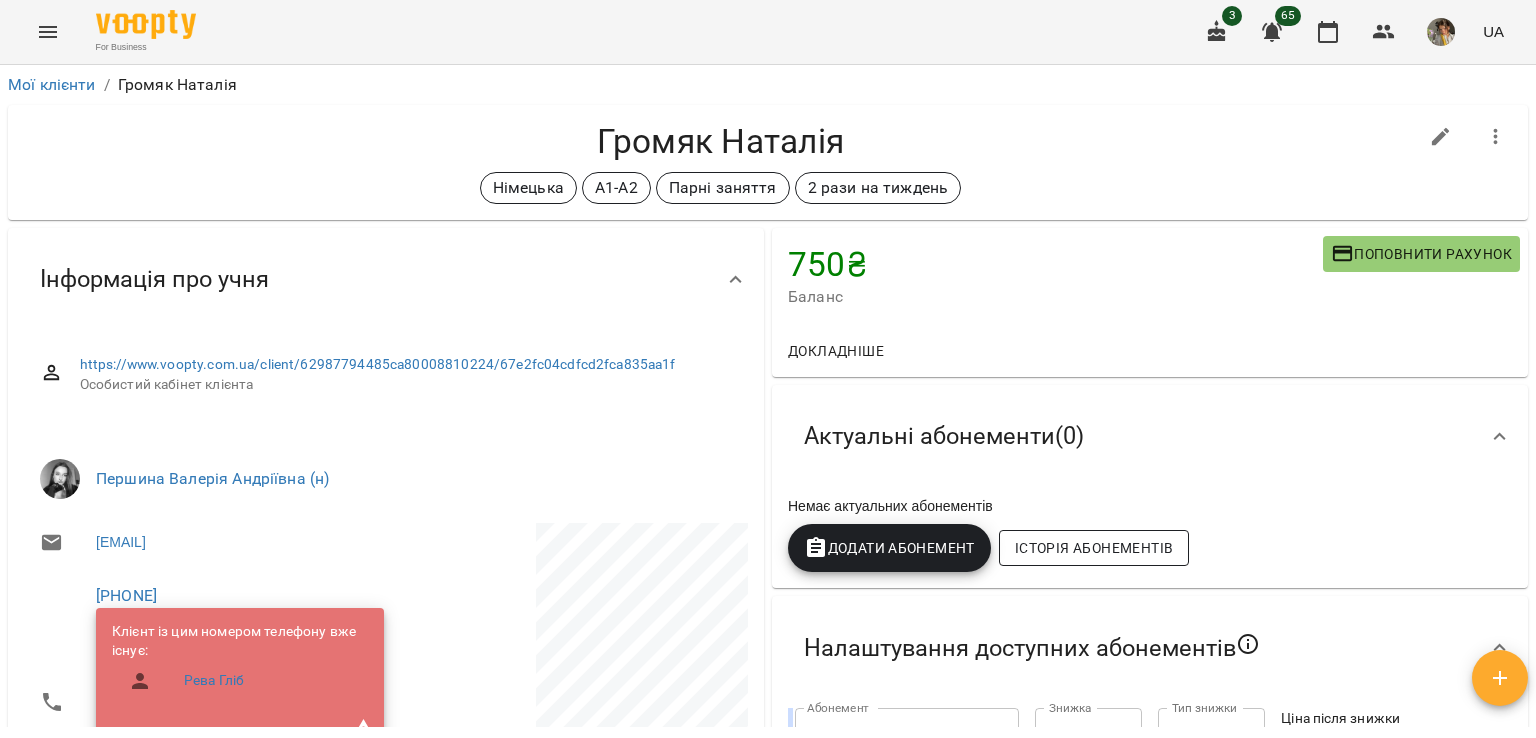 click on "Історія абонементів" at bounding box center (1094, 548) 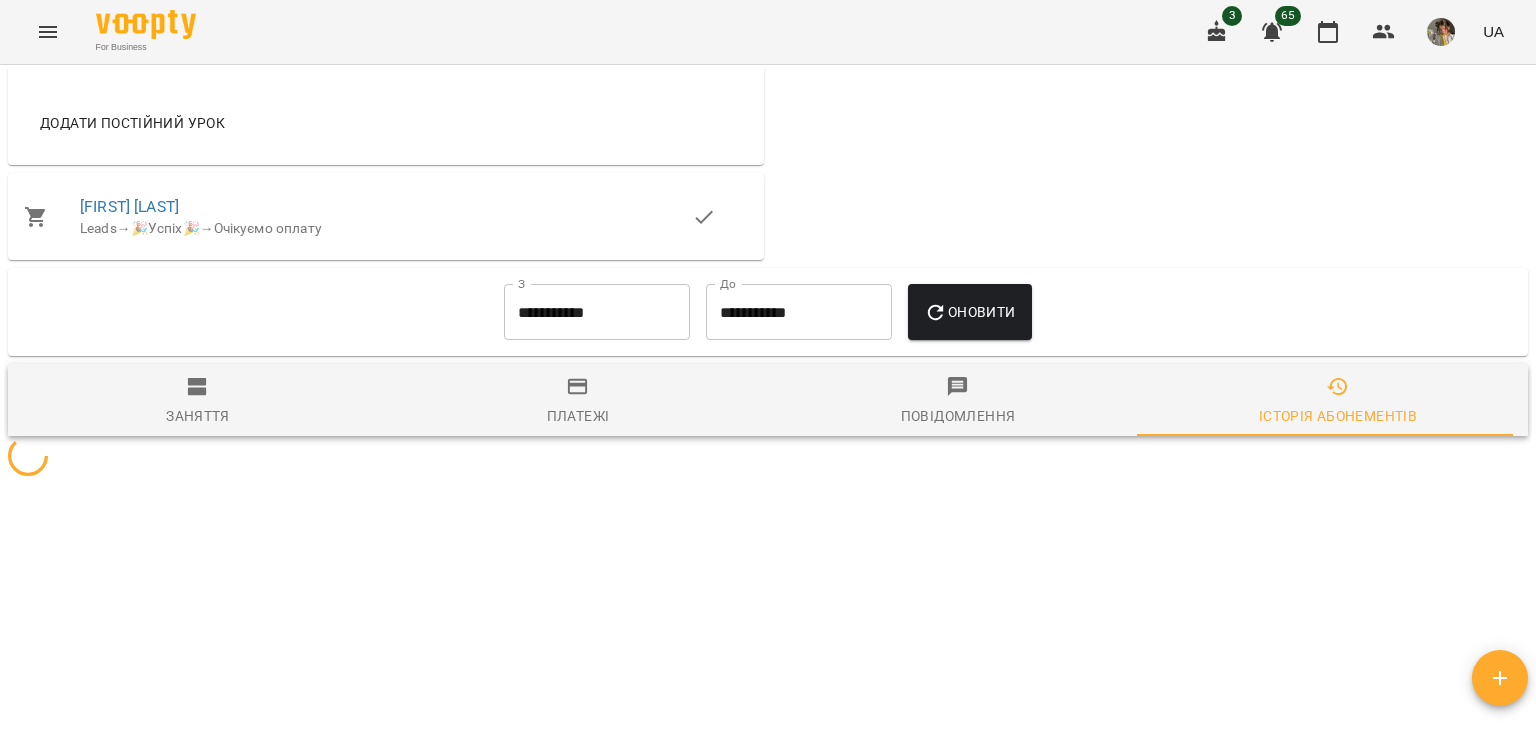 scroll, scrollTop: 64, scrollLeft: 0, axis: vertical 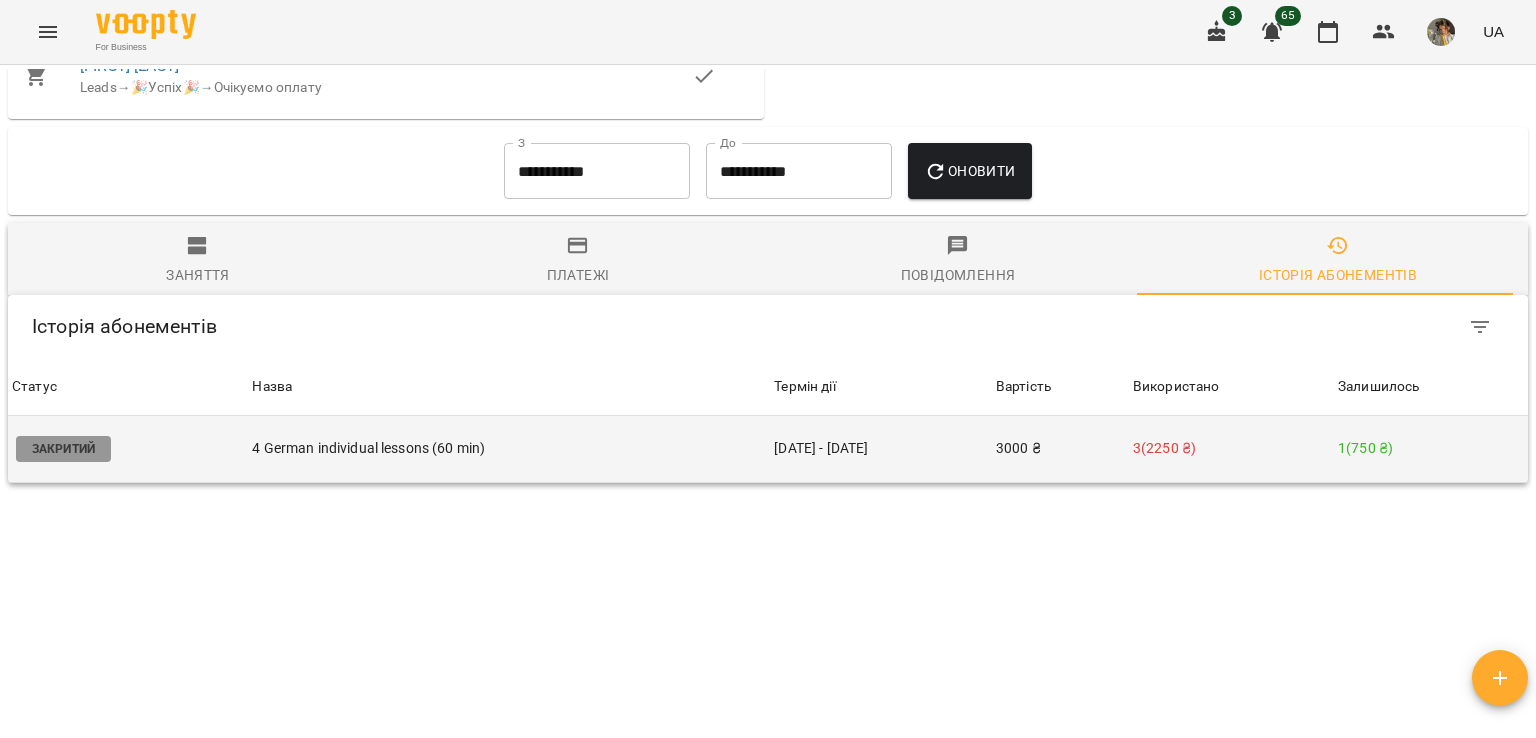 click on "3  ( 2250   ₴ )" at bounding box center (1231, 448) 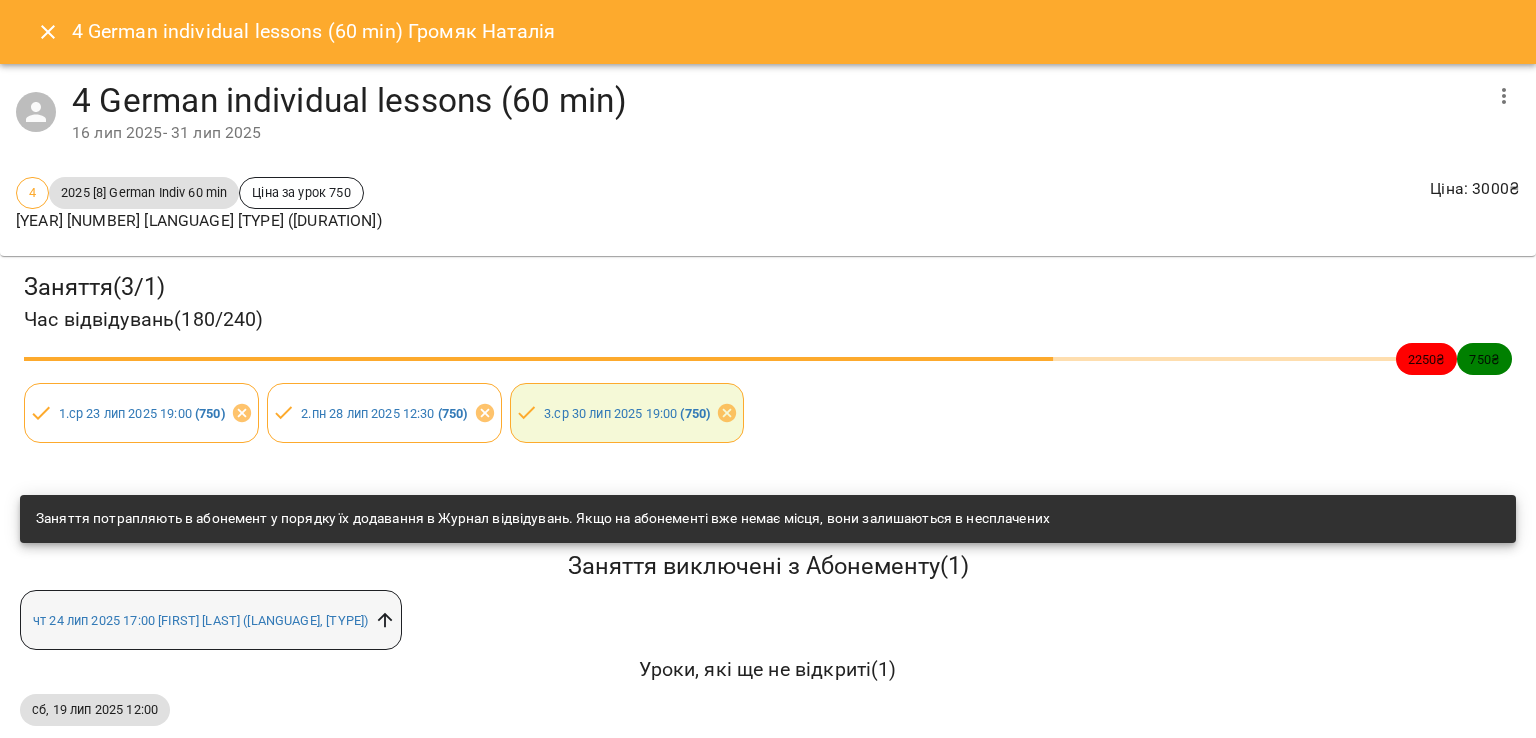 click 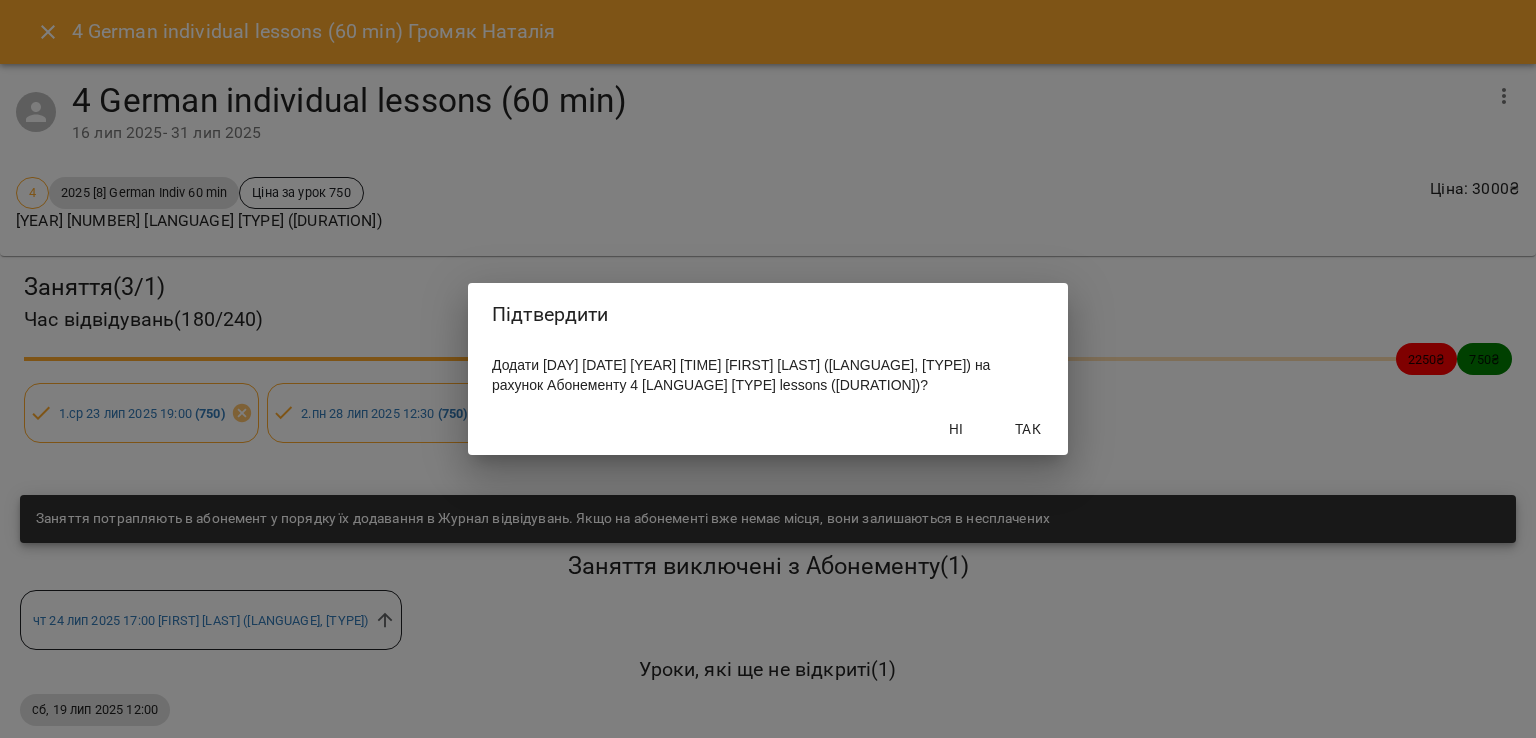 click on "Так" at bounding box center [1028, 429] 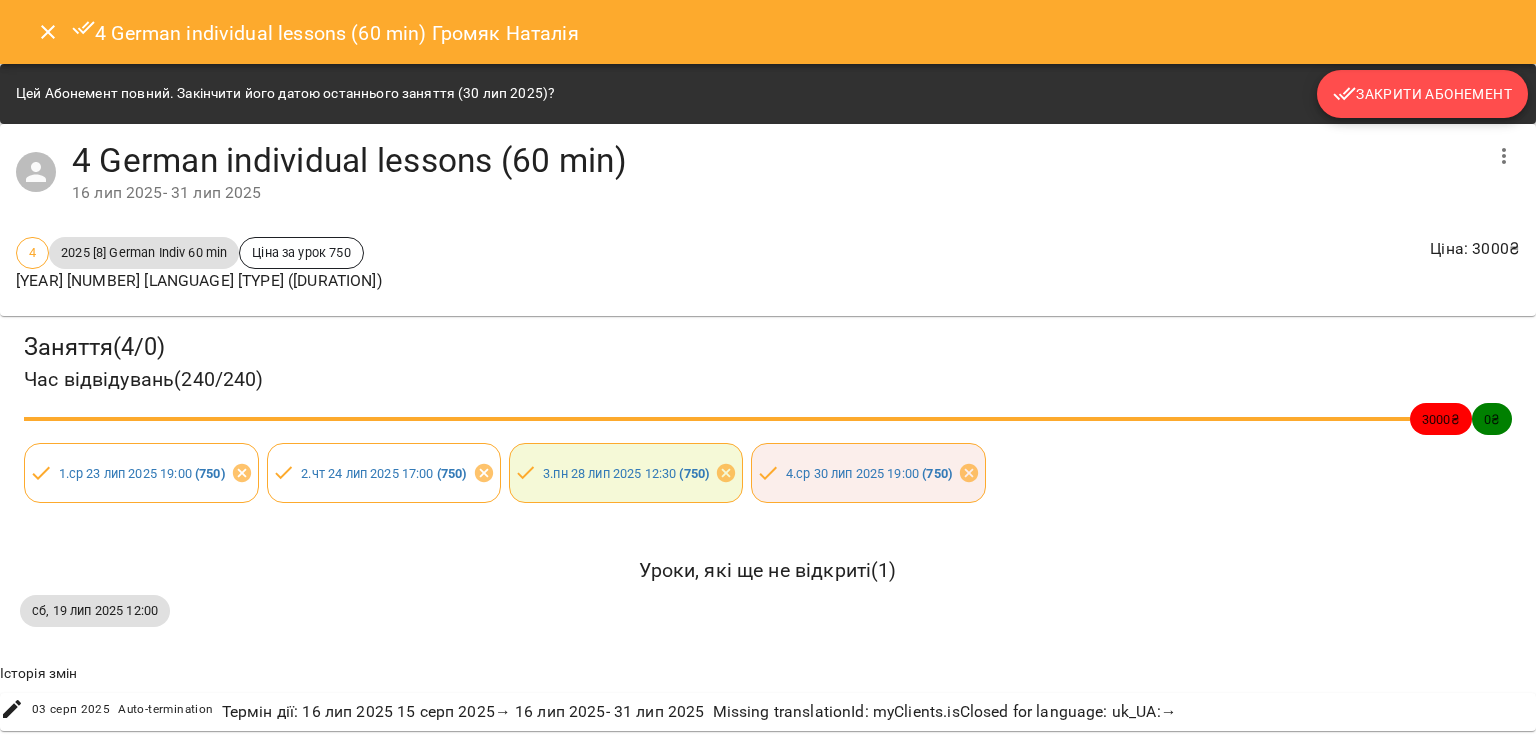 click on "Закрити Абонемент" at bounding box center [1422, 94] 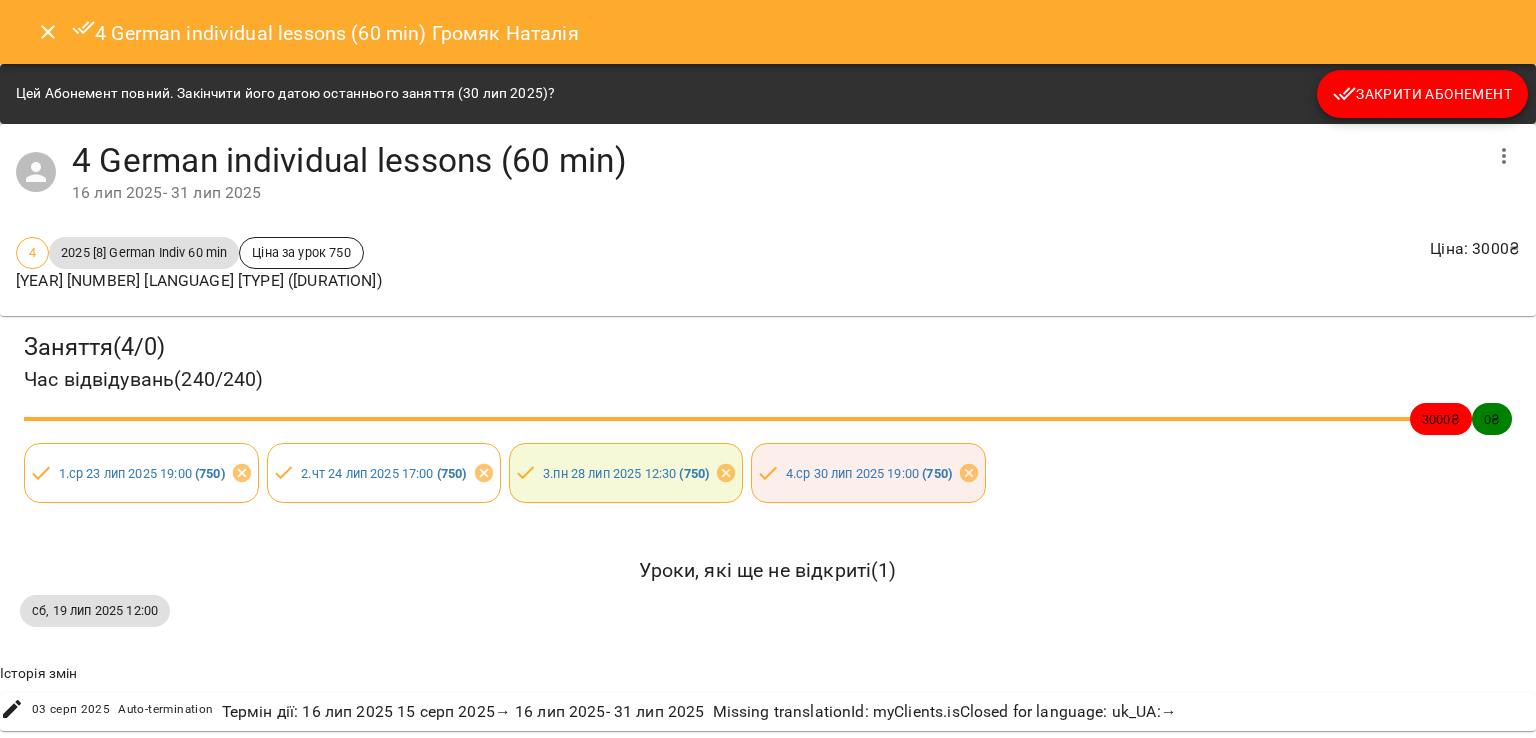 click 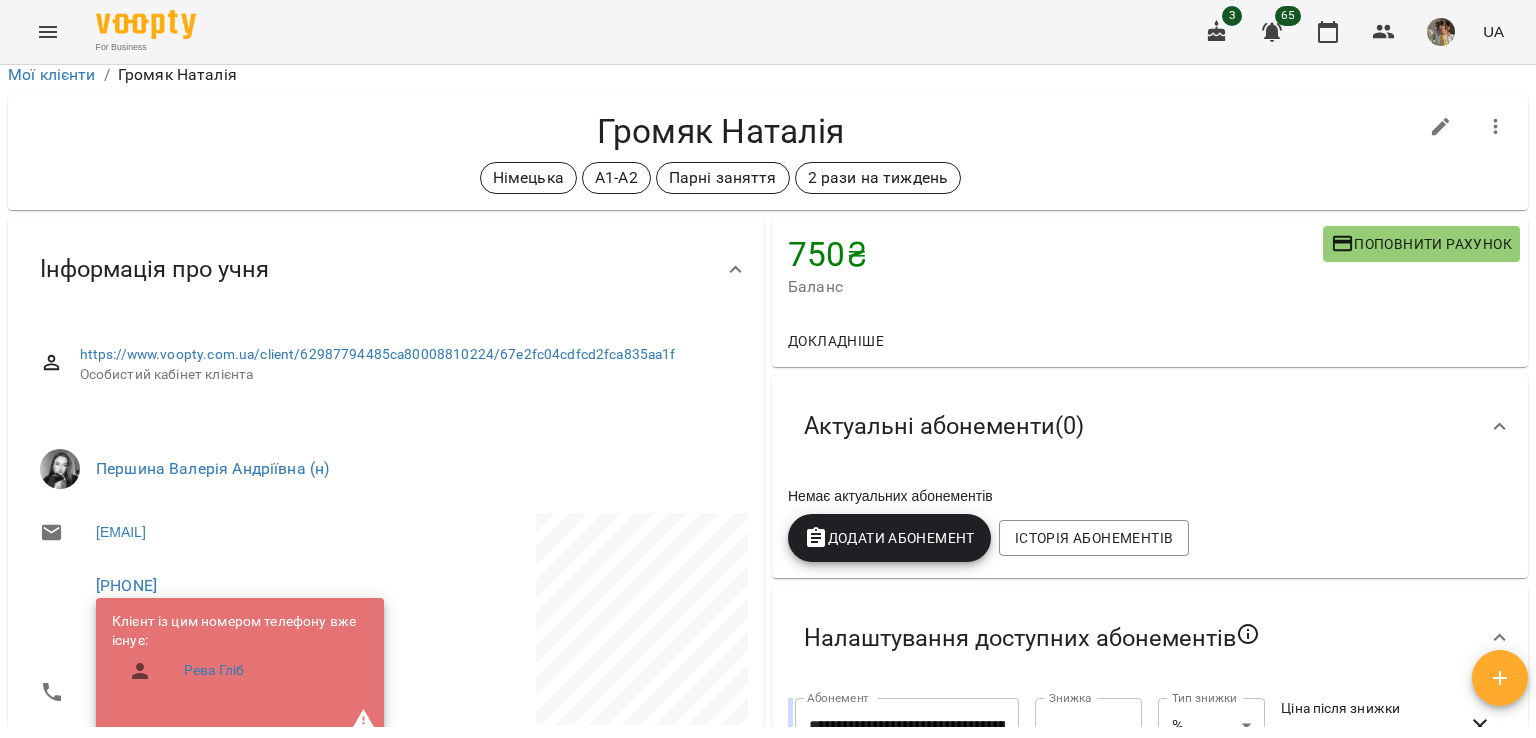 scroll, scrollTop: 0, scrollLeft: 0, axis: both 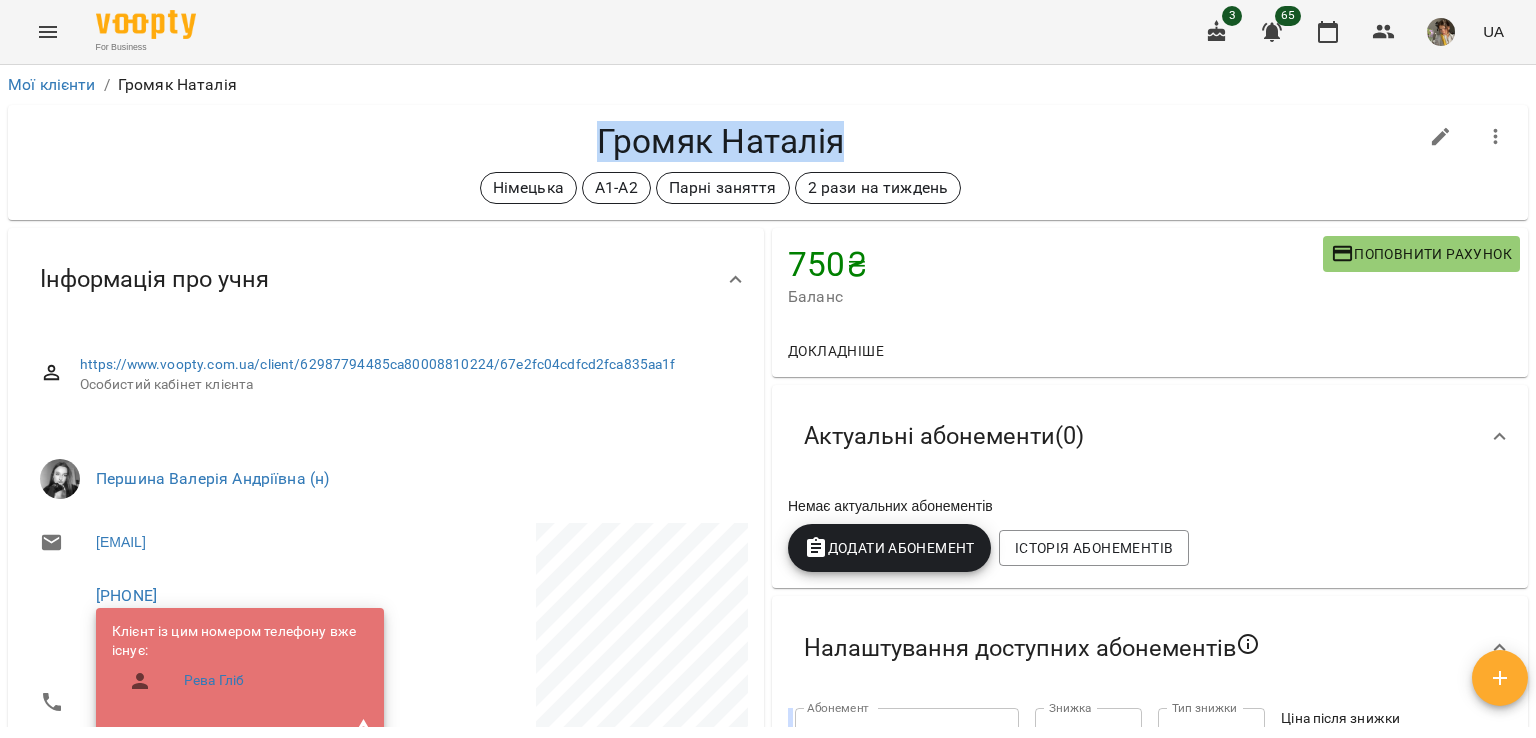 drag, startPoint x: 834, startPoint y: 74, endPoint x: 586, endPoint y: 84, distance: 248.20154 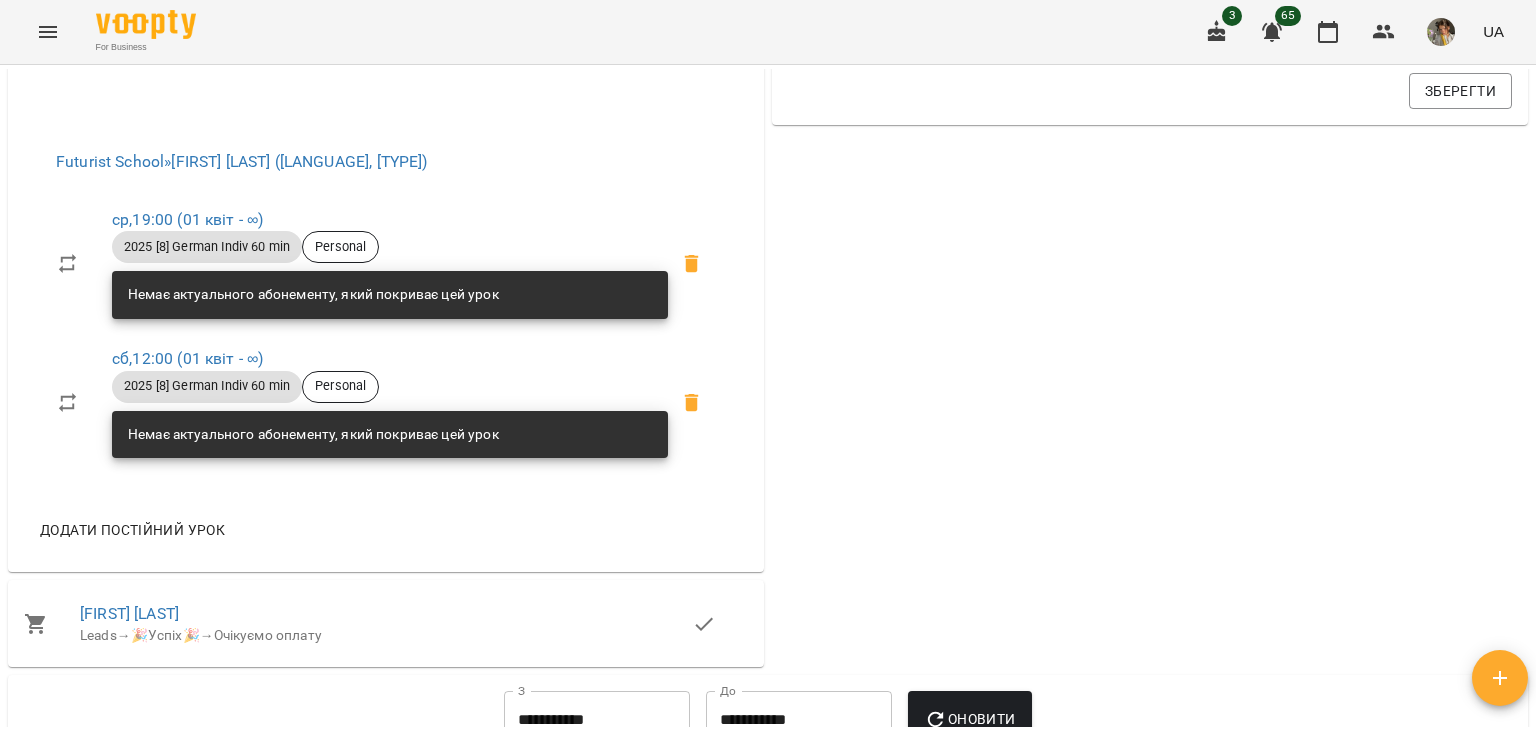 scroll, scrollTop: 1000, scrollLeft: 0, axis: vertical 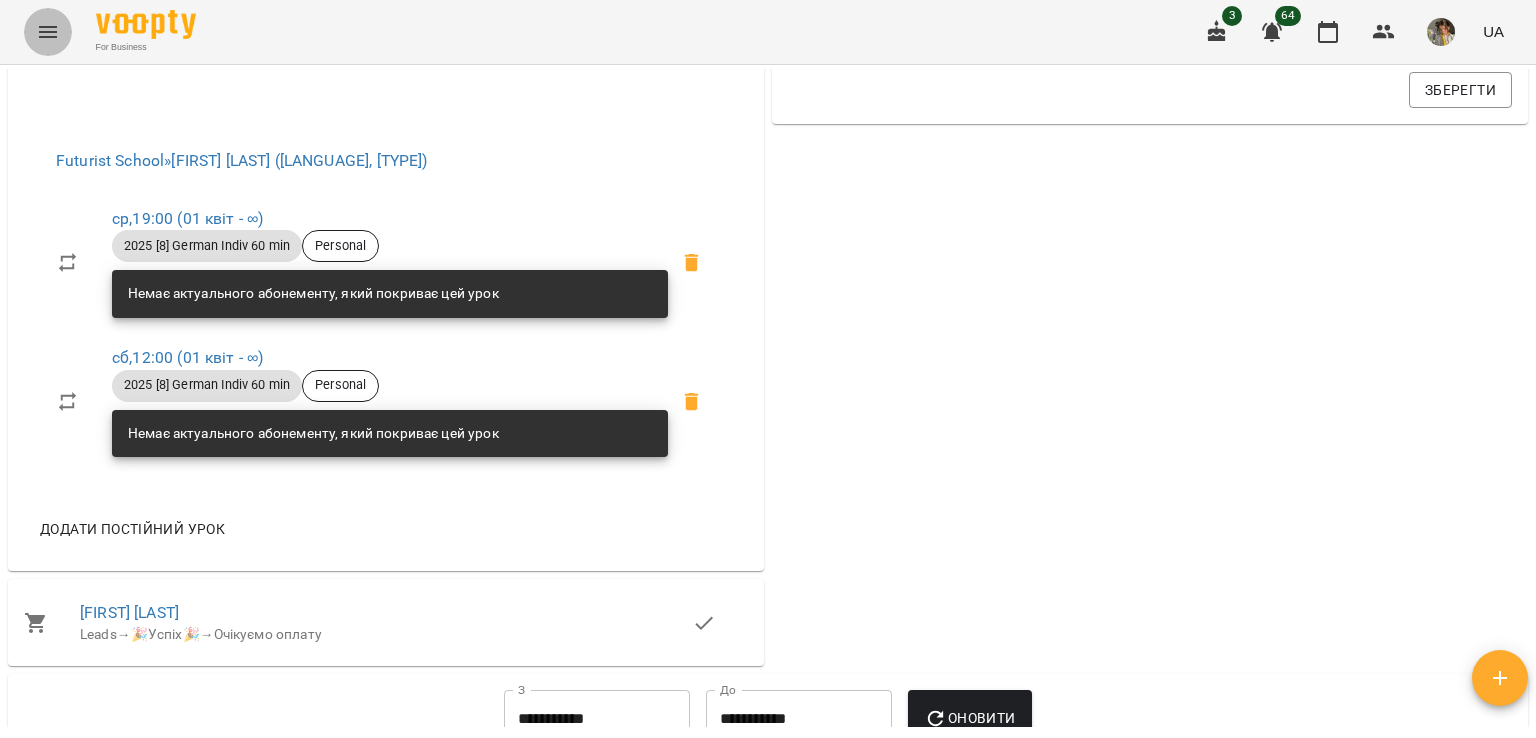 click at bounding box center [48, 32] 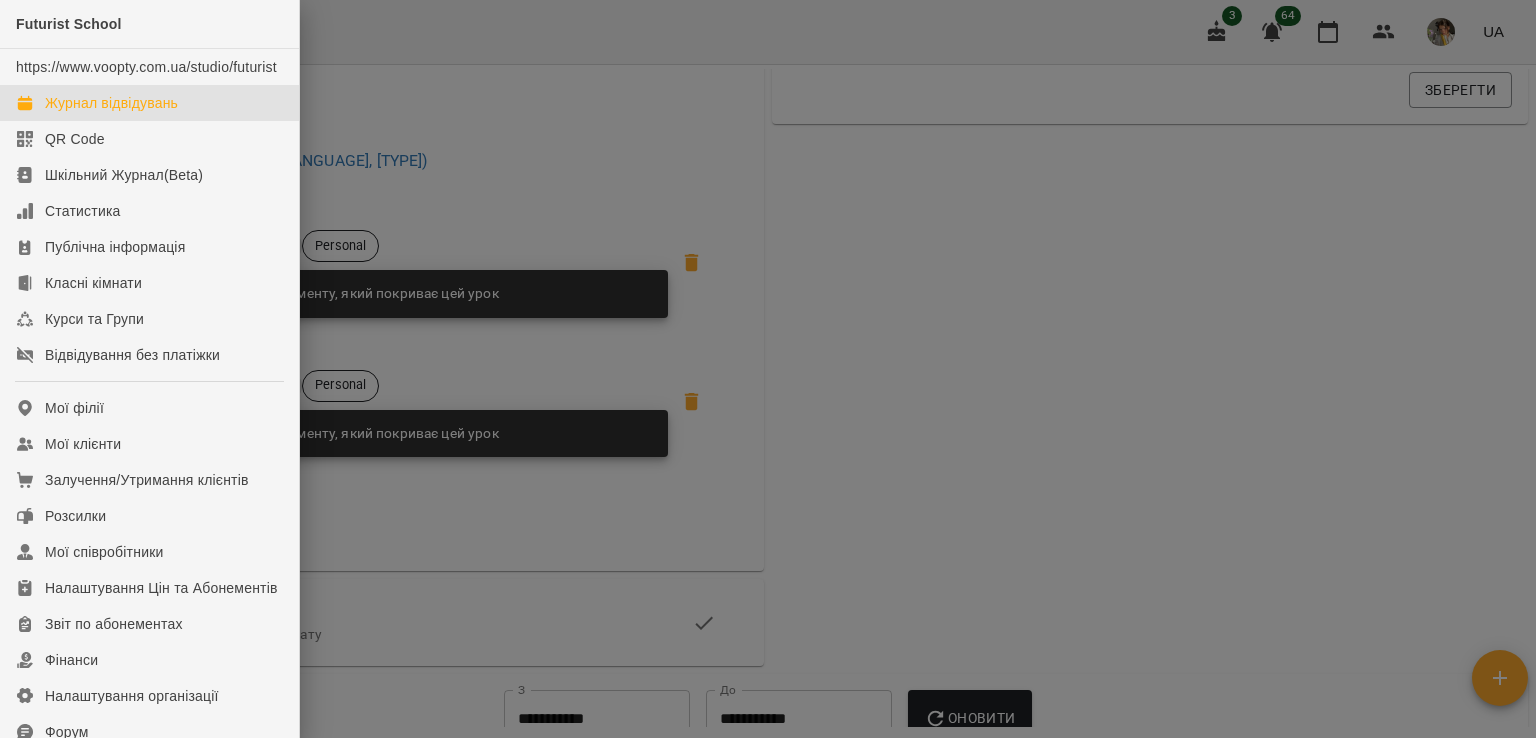 click on "Журнал відвідувань" at bounding box center [111, 103] 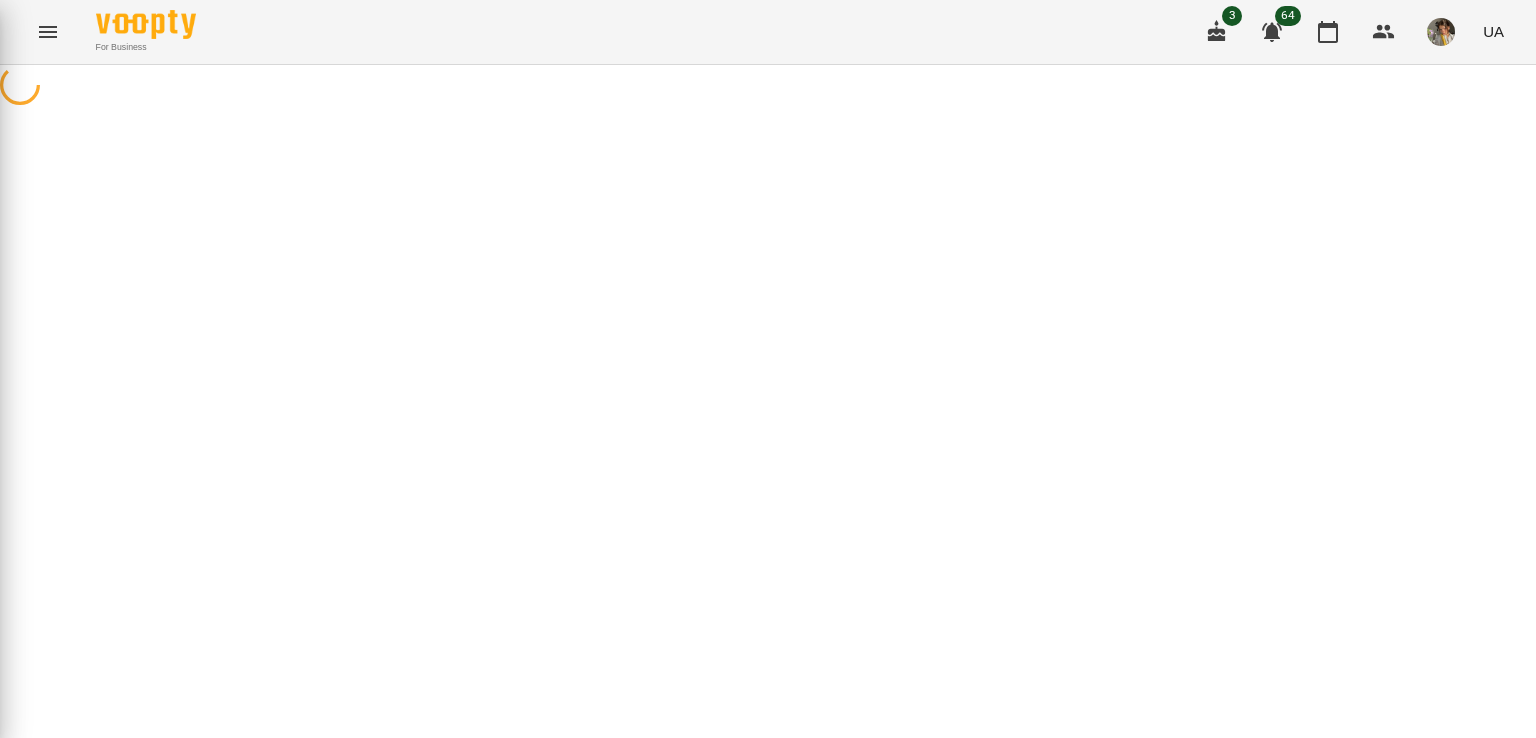 scroll, scrollTop: 0, scrollLeft: 0, axis: both 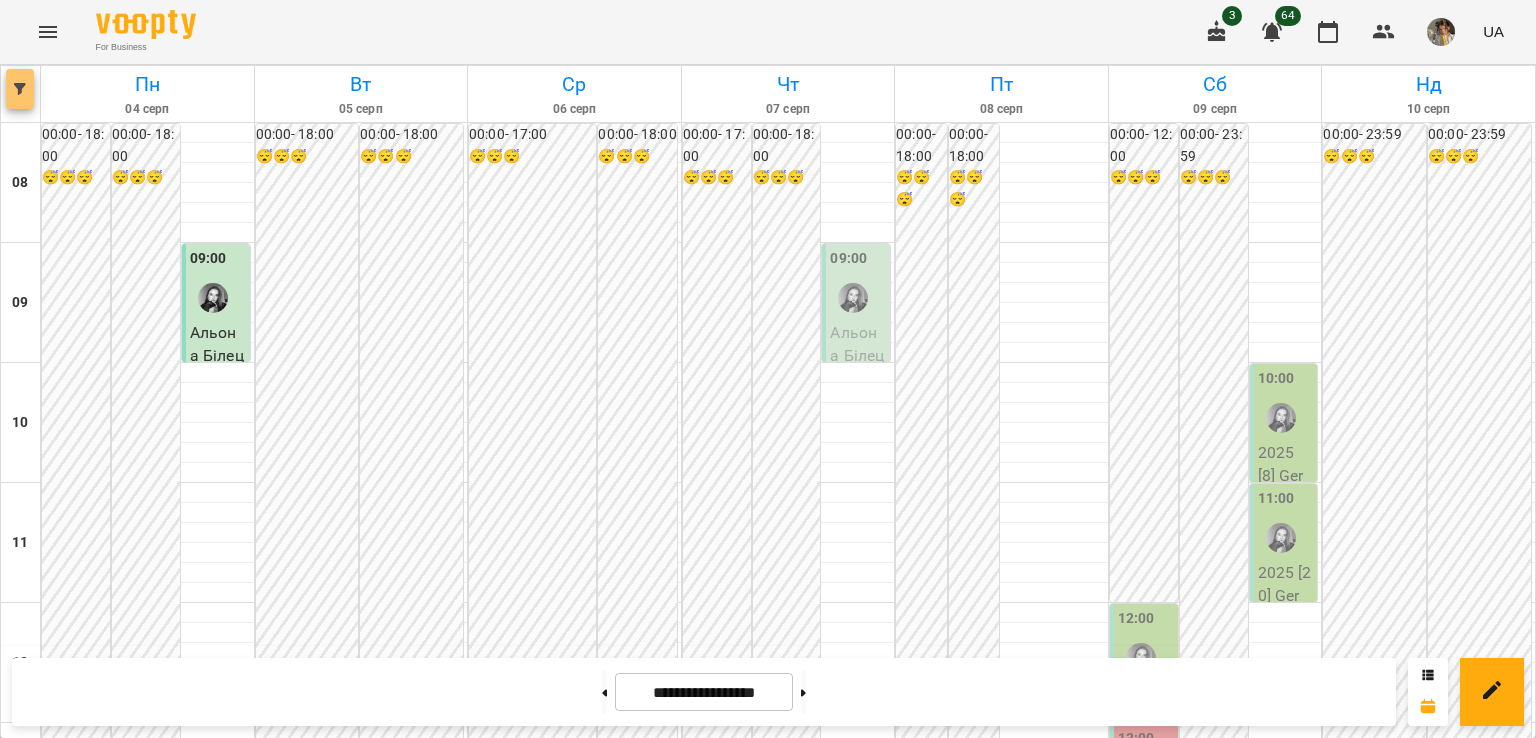 click at bounding box center (20, 89) 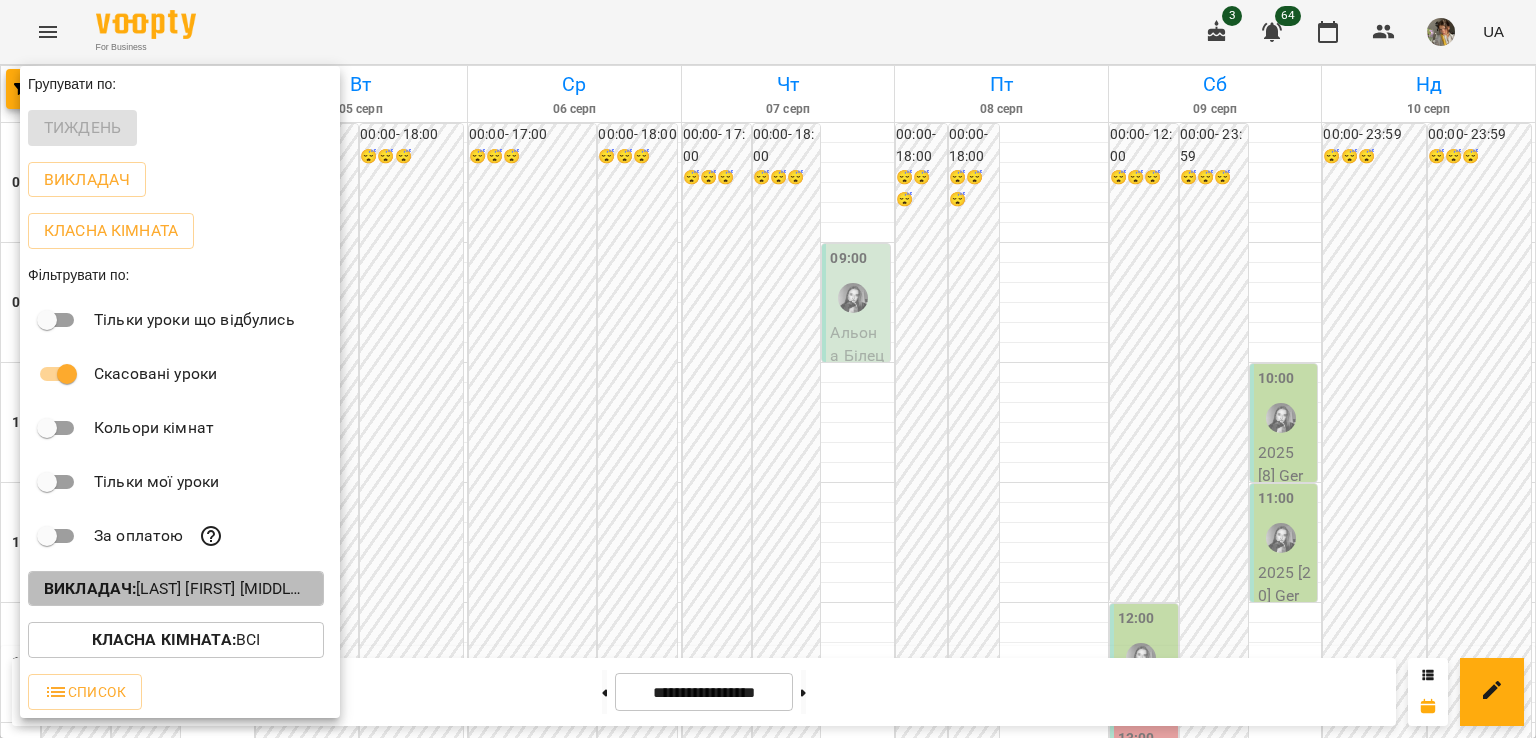 click on "Викладач :" at bounding box center [90, 588] 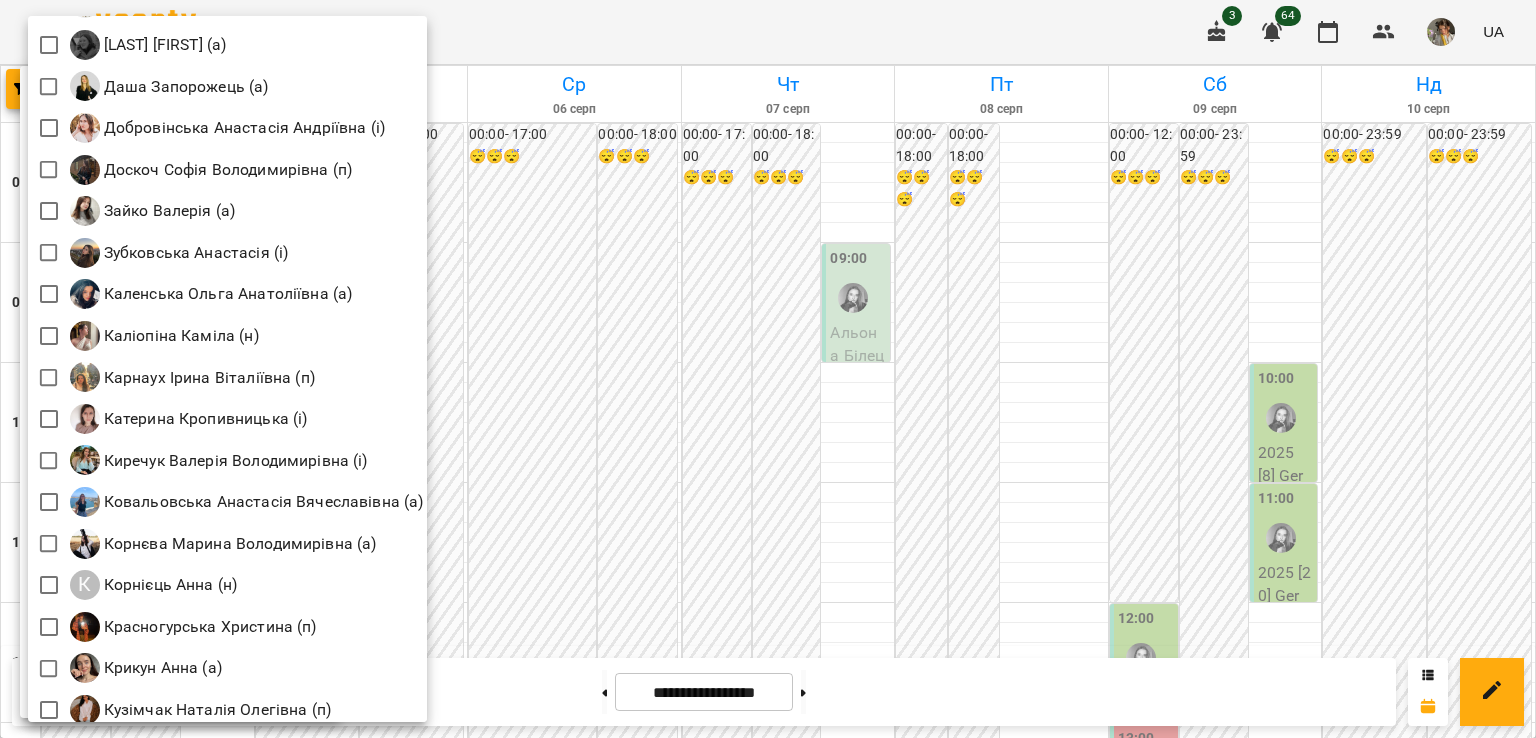 scroll, scrollTop: 1032, scrollLeft: 0, axis: vertical 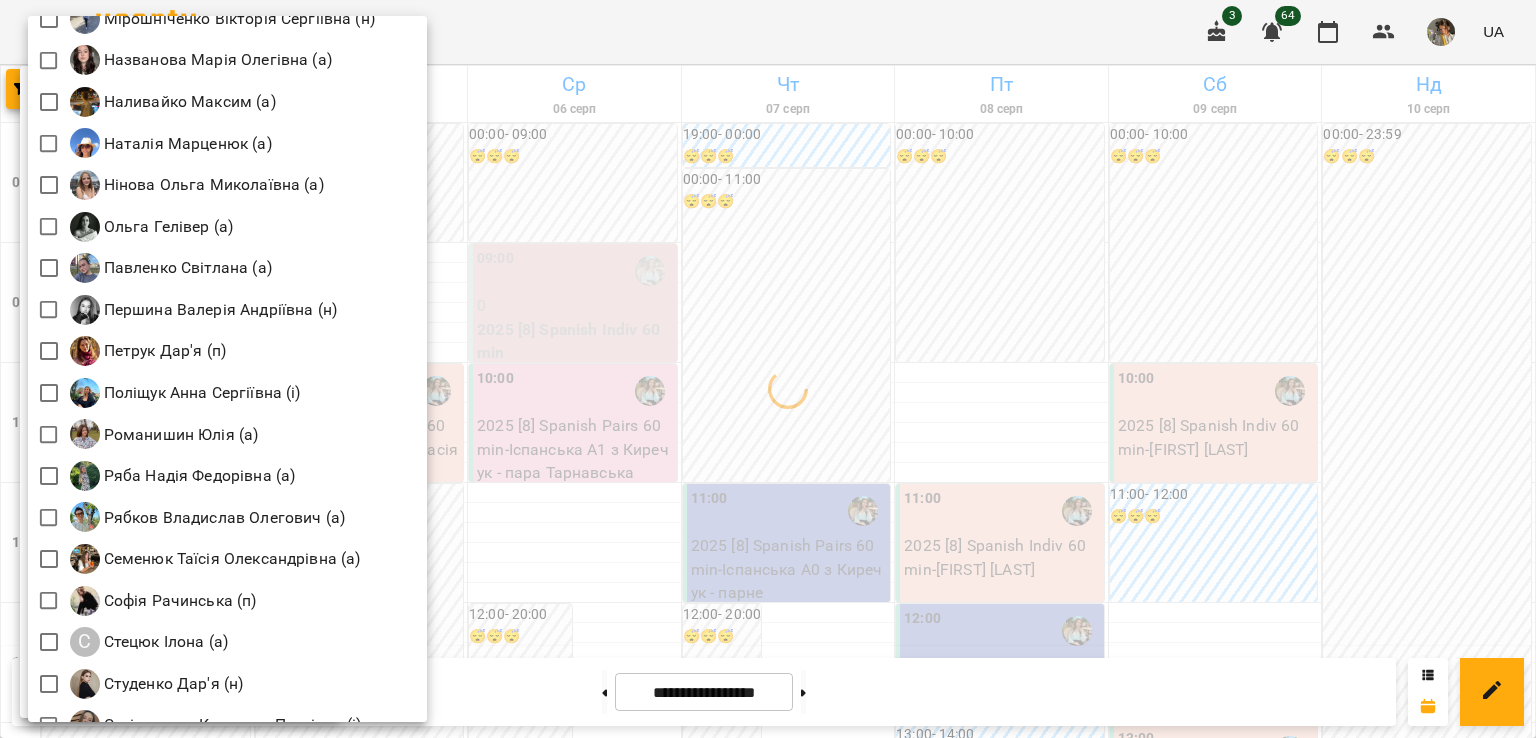 click at bounding box center (768, 369) 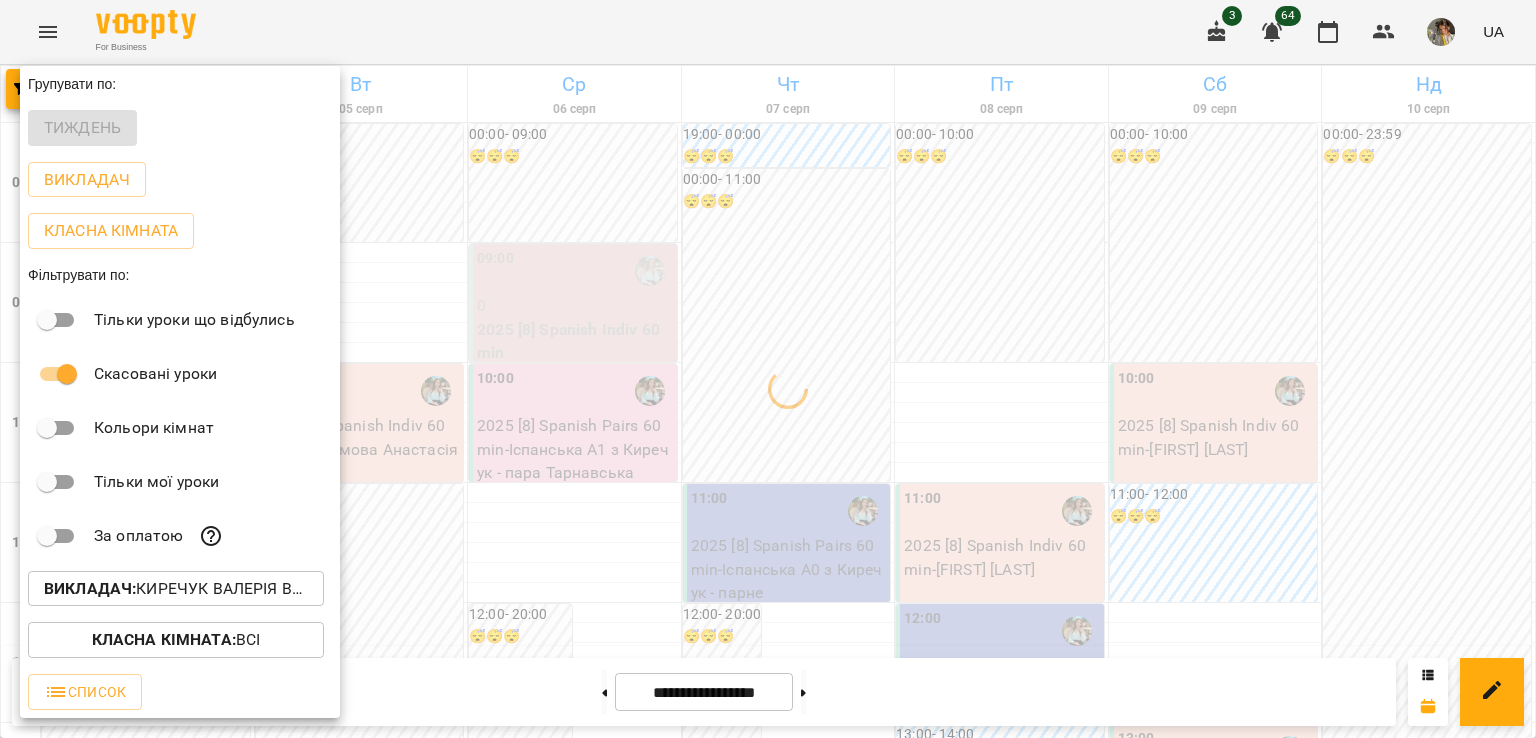 click at bounding box center [768, 369] 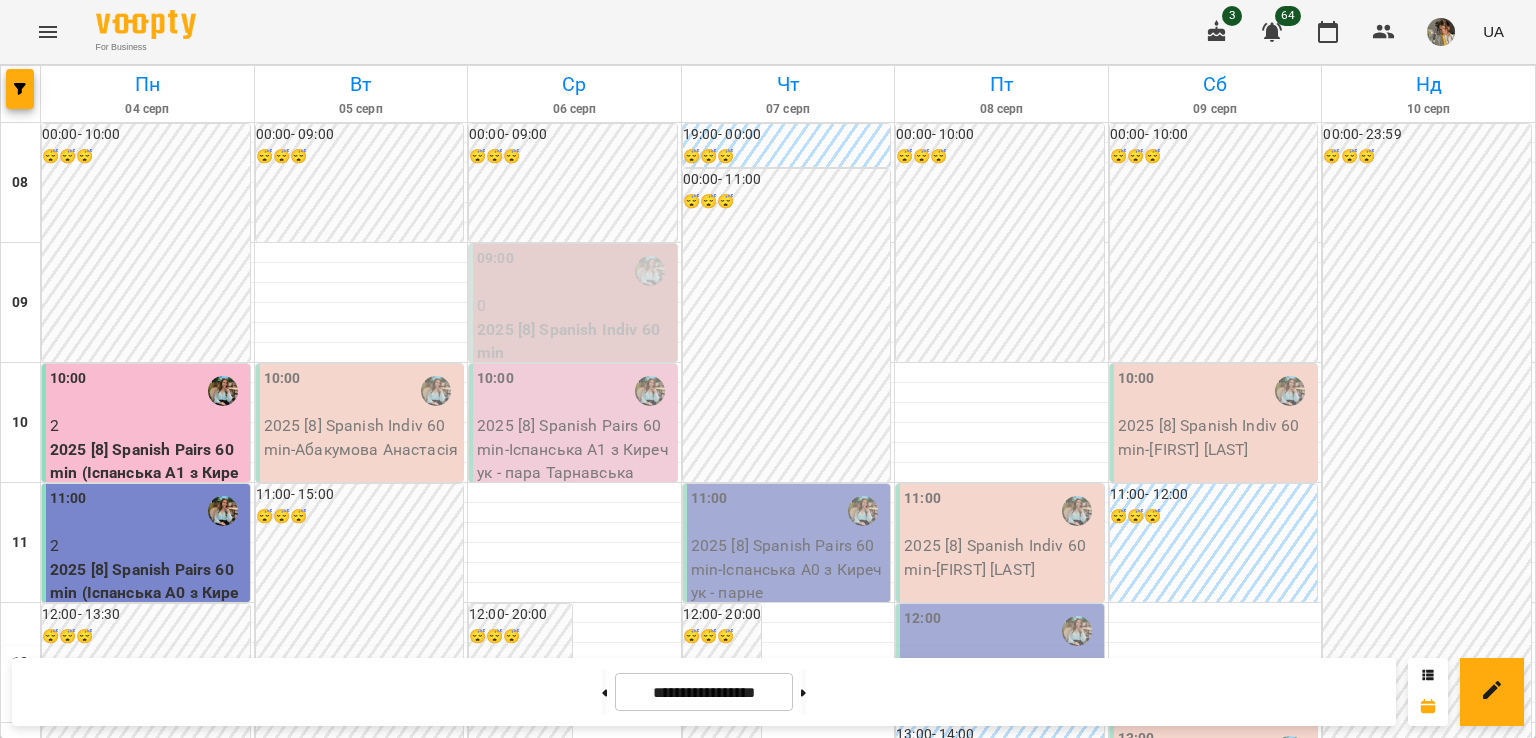 scroll, scrollTop: 1275, scrollLeft: 0, axis: vertical 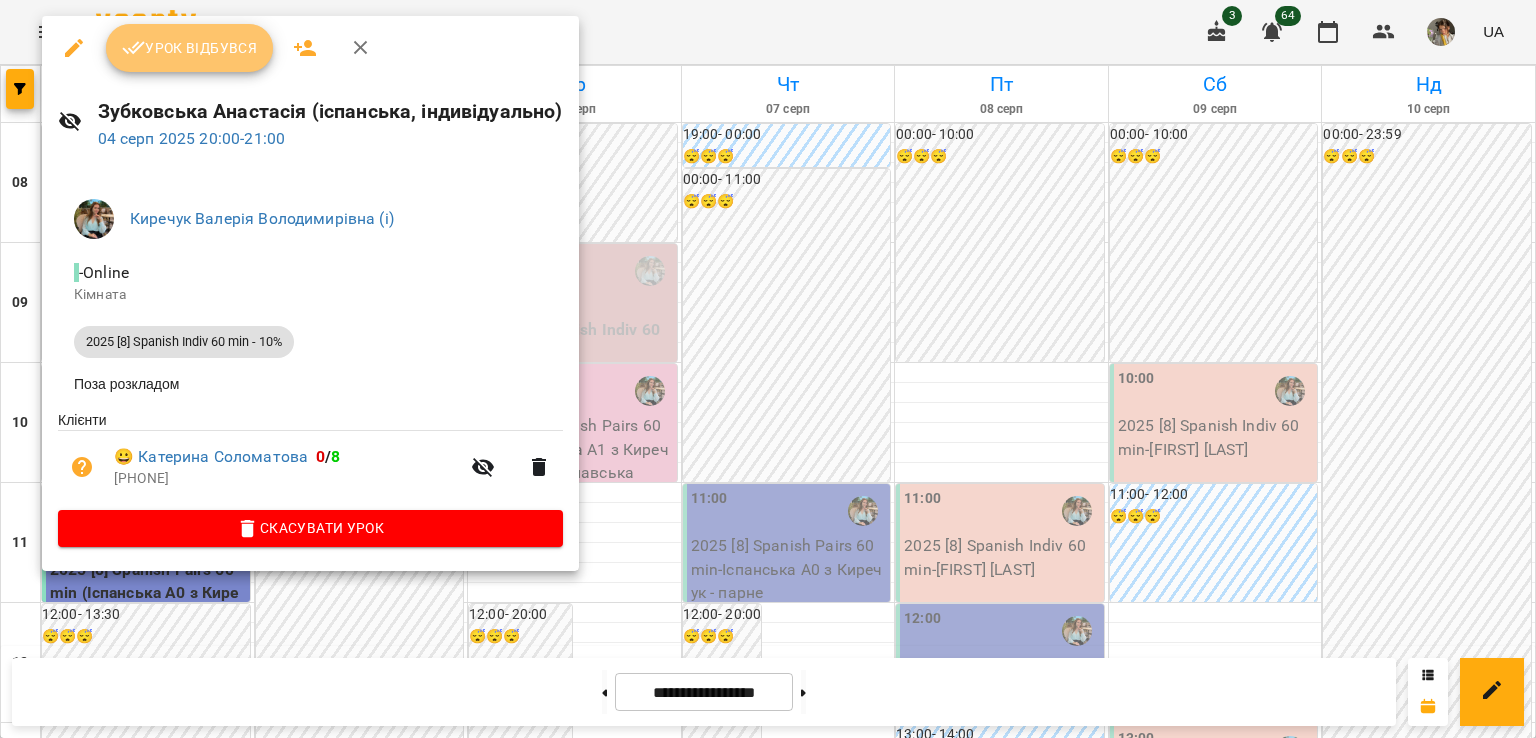 click on "Урок відбувся" at bounding box center (190, 48) 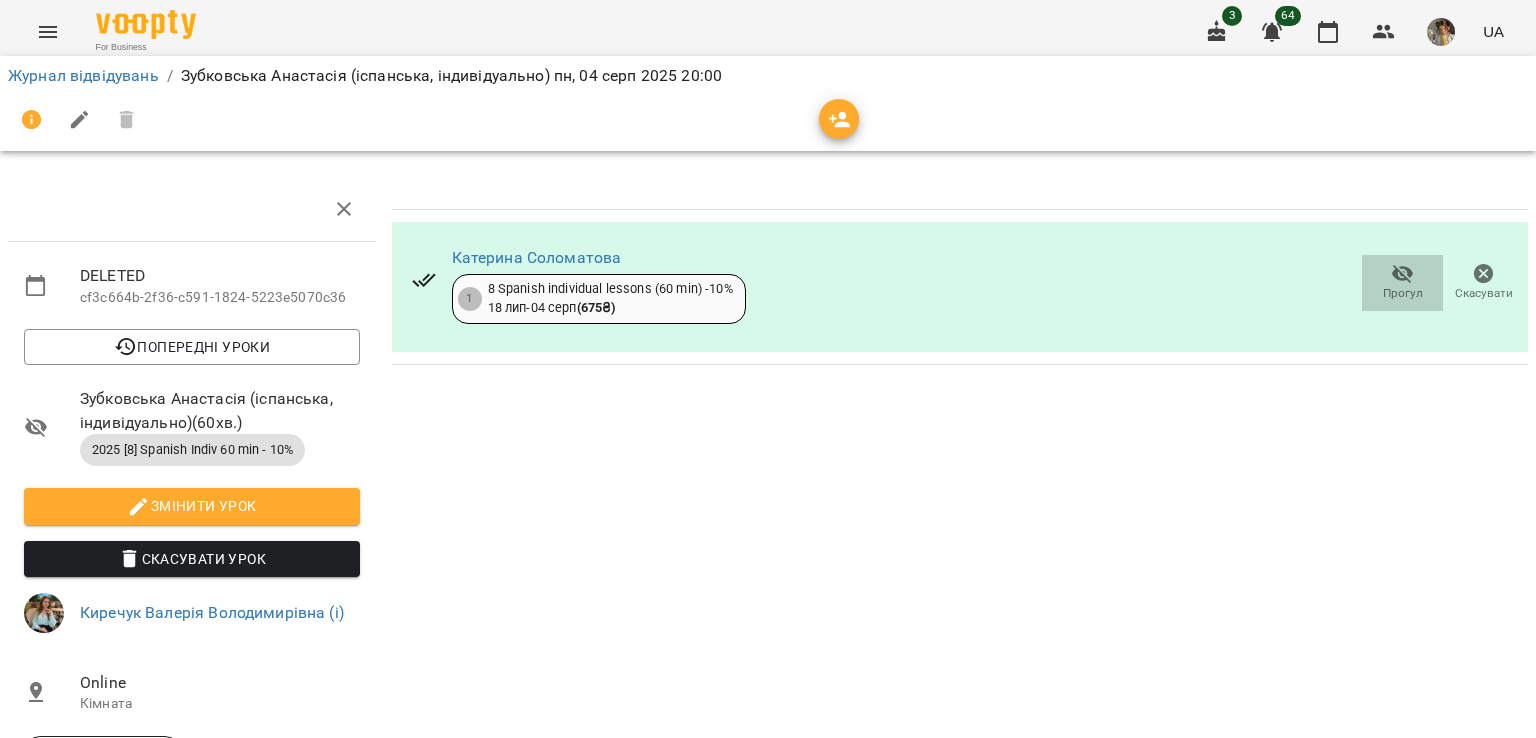 click on "Прогул" at bounding box center [1403, 293] 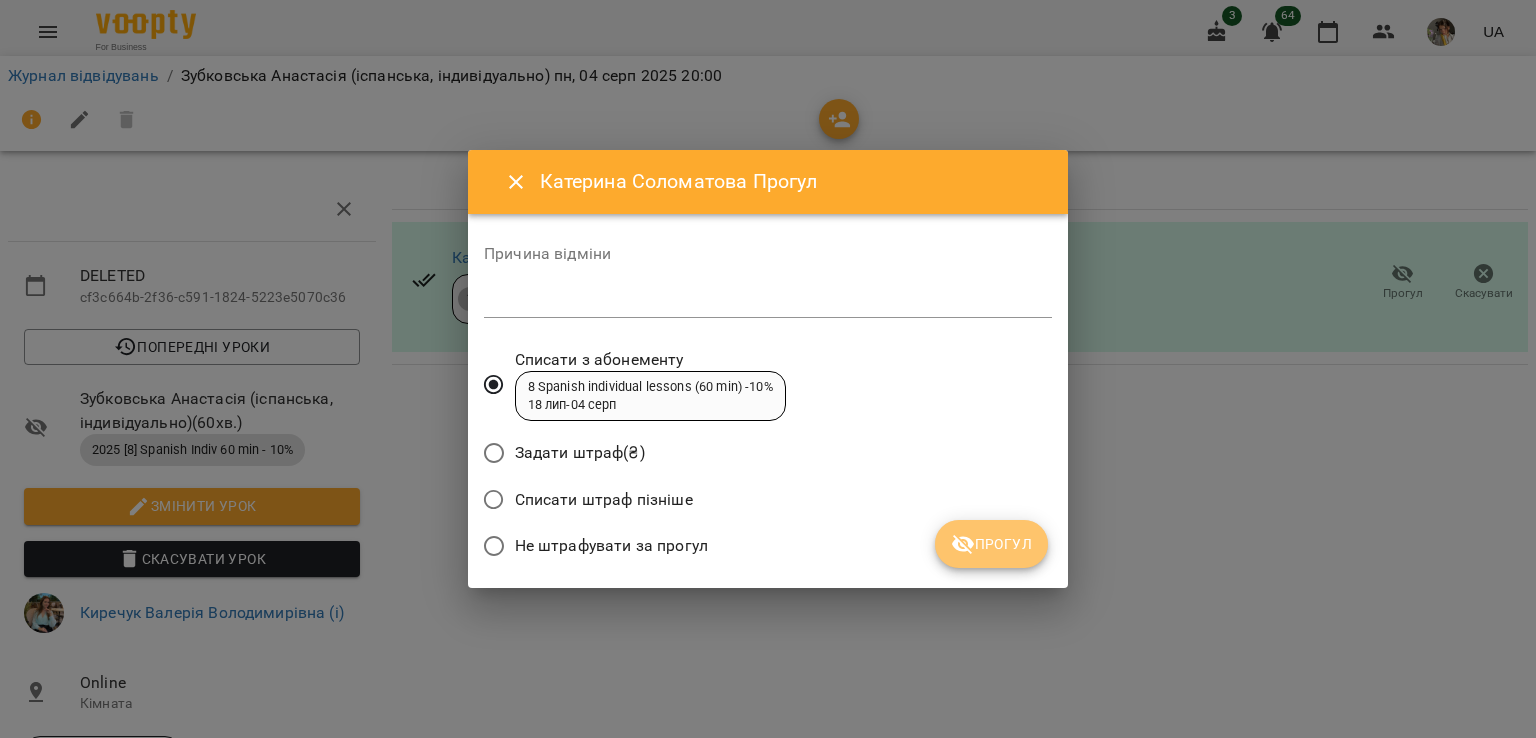 click on "Прогул" at bounding box center (991, 544) 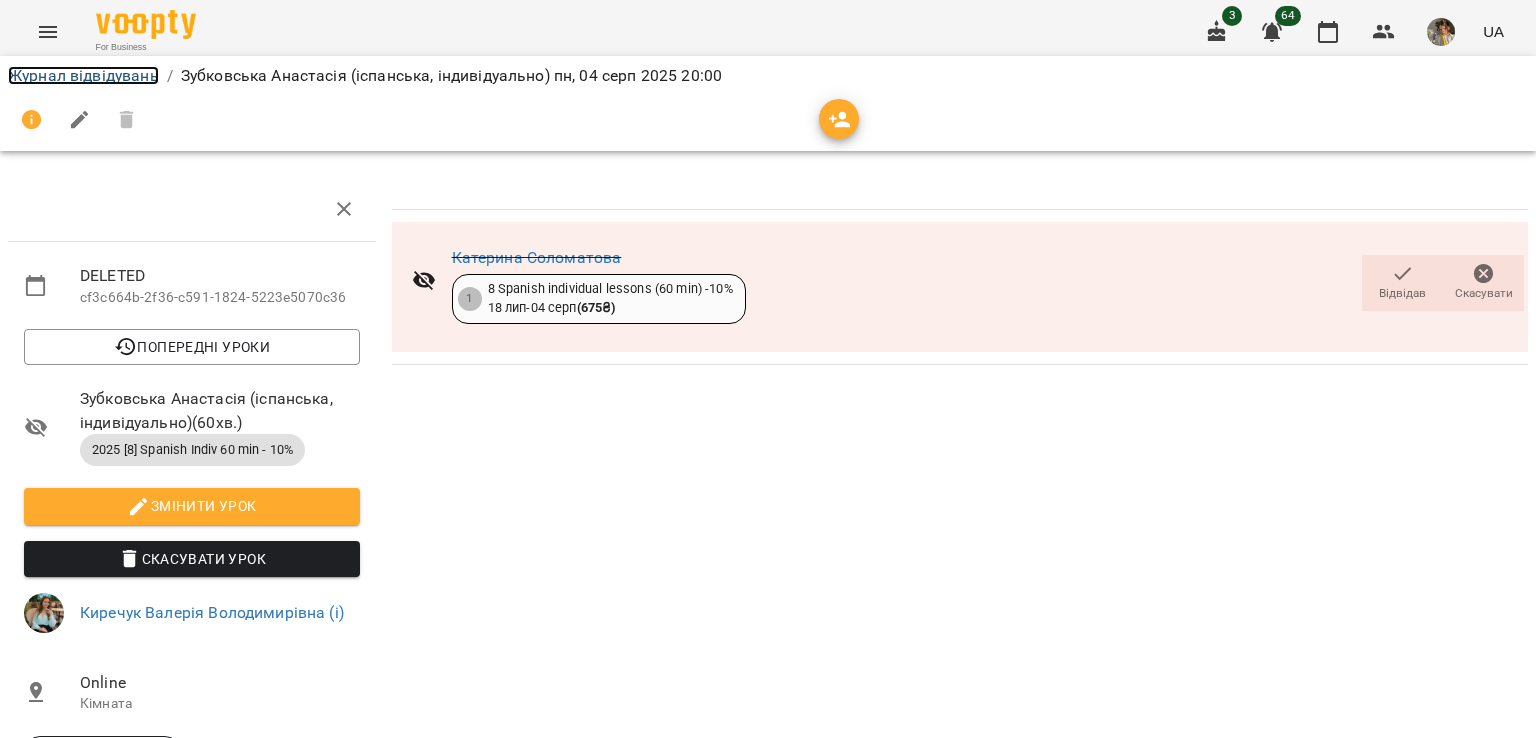 click on "Журнал відвідувань" at bounding box center (83, 75) 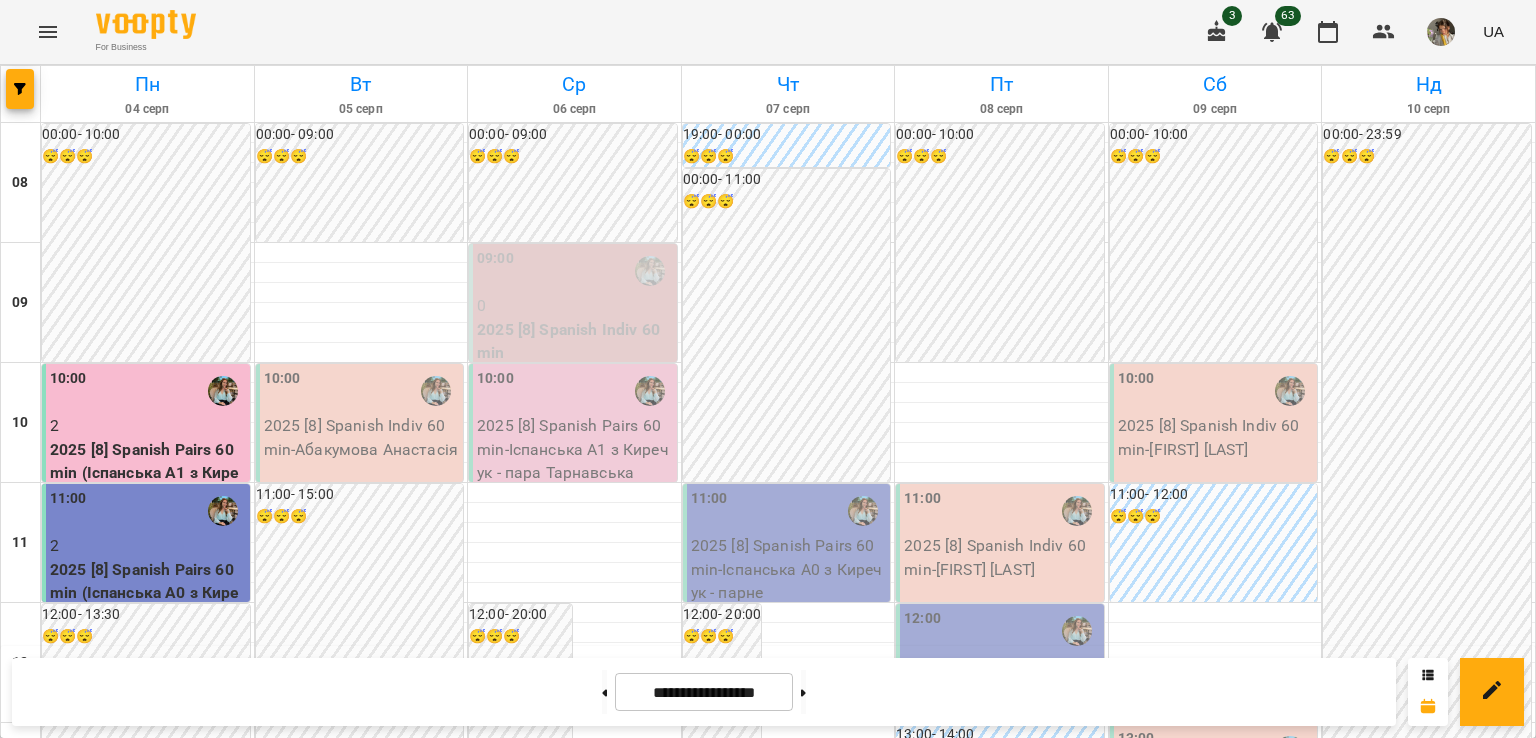 scroll, scrollTop: 1275, scrollLeft: 0, axis: vertical 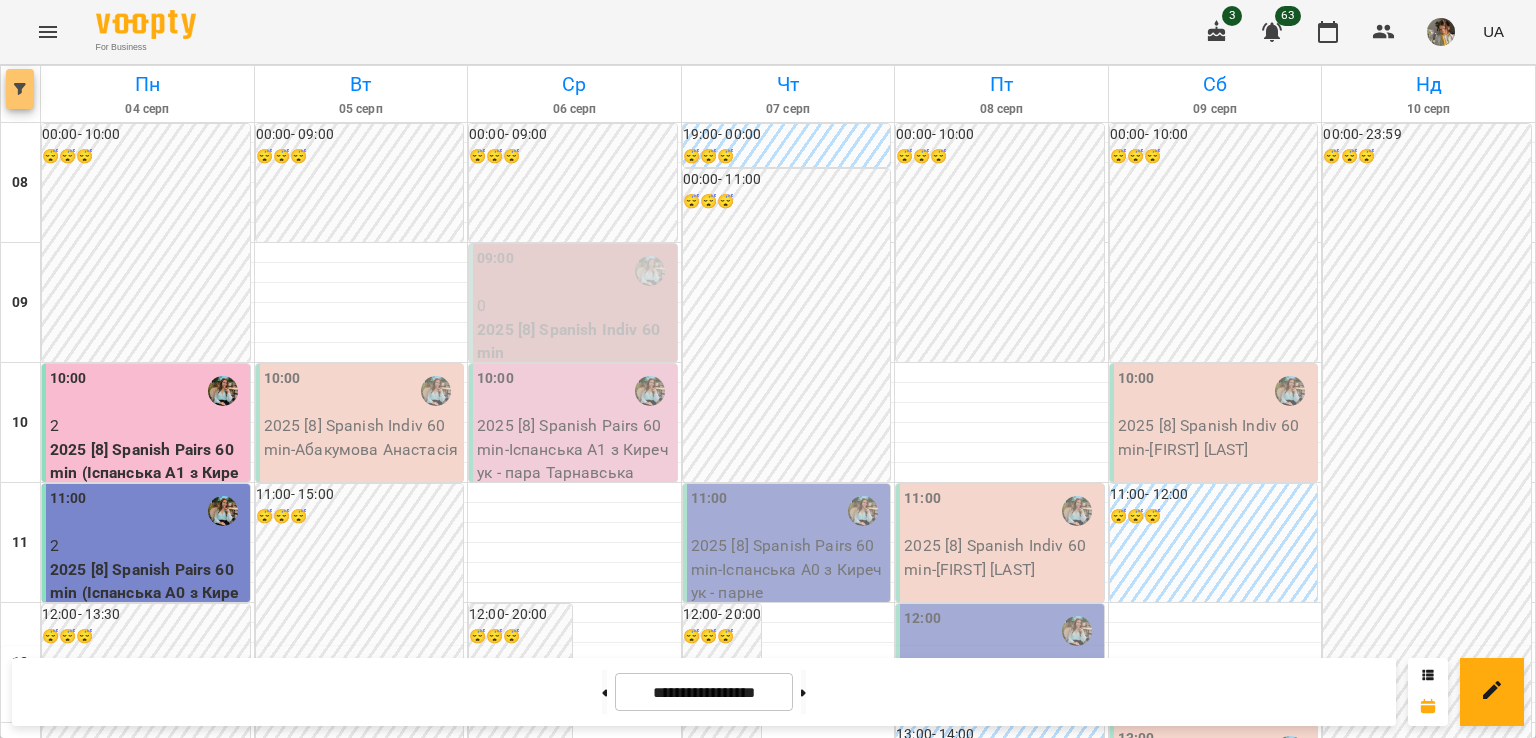 click 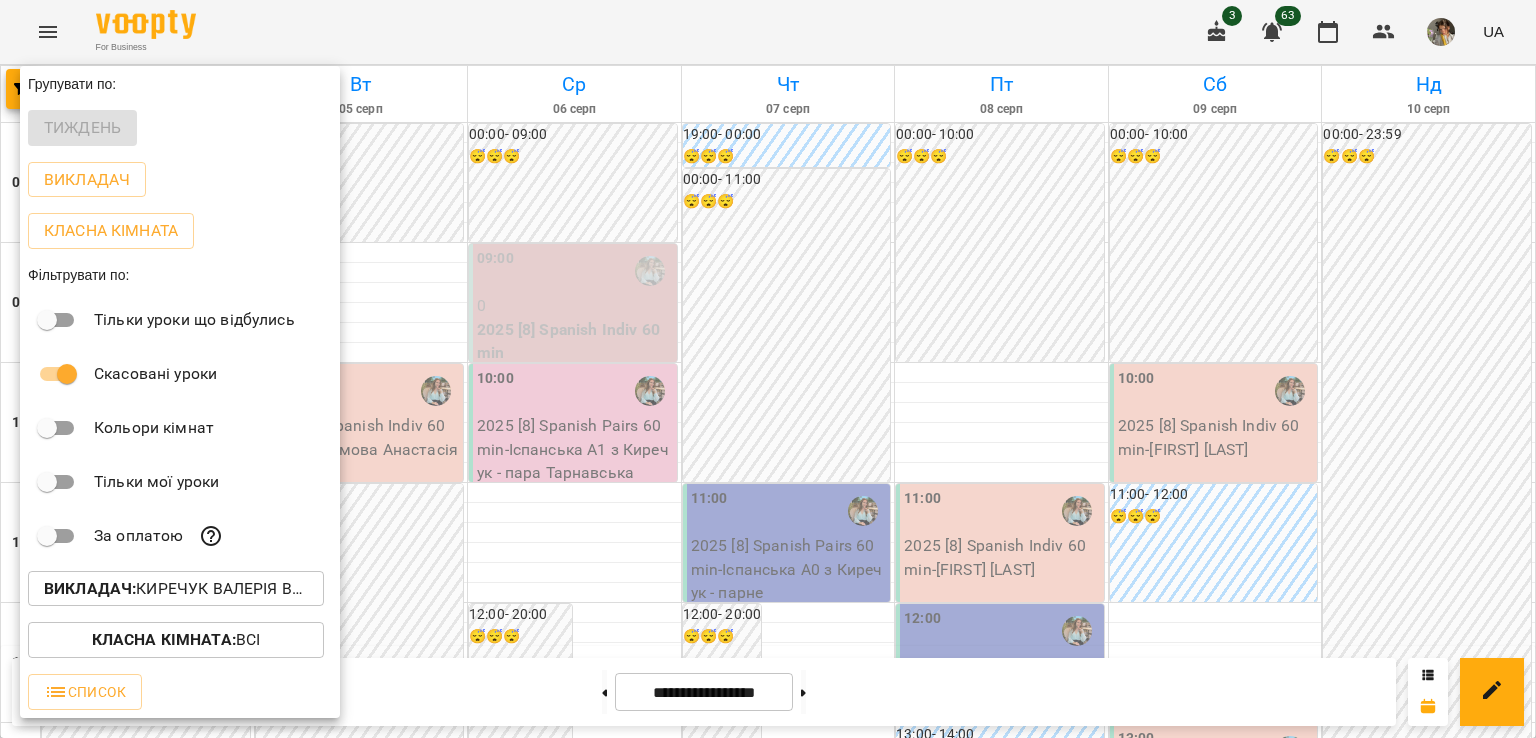 click on "Викладач : Киречук Валерія Володимирівна (і)" at bounding box center [176, 589] 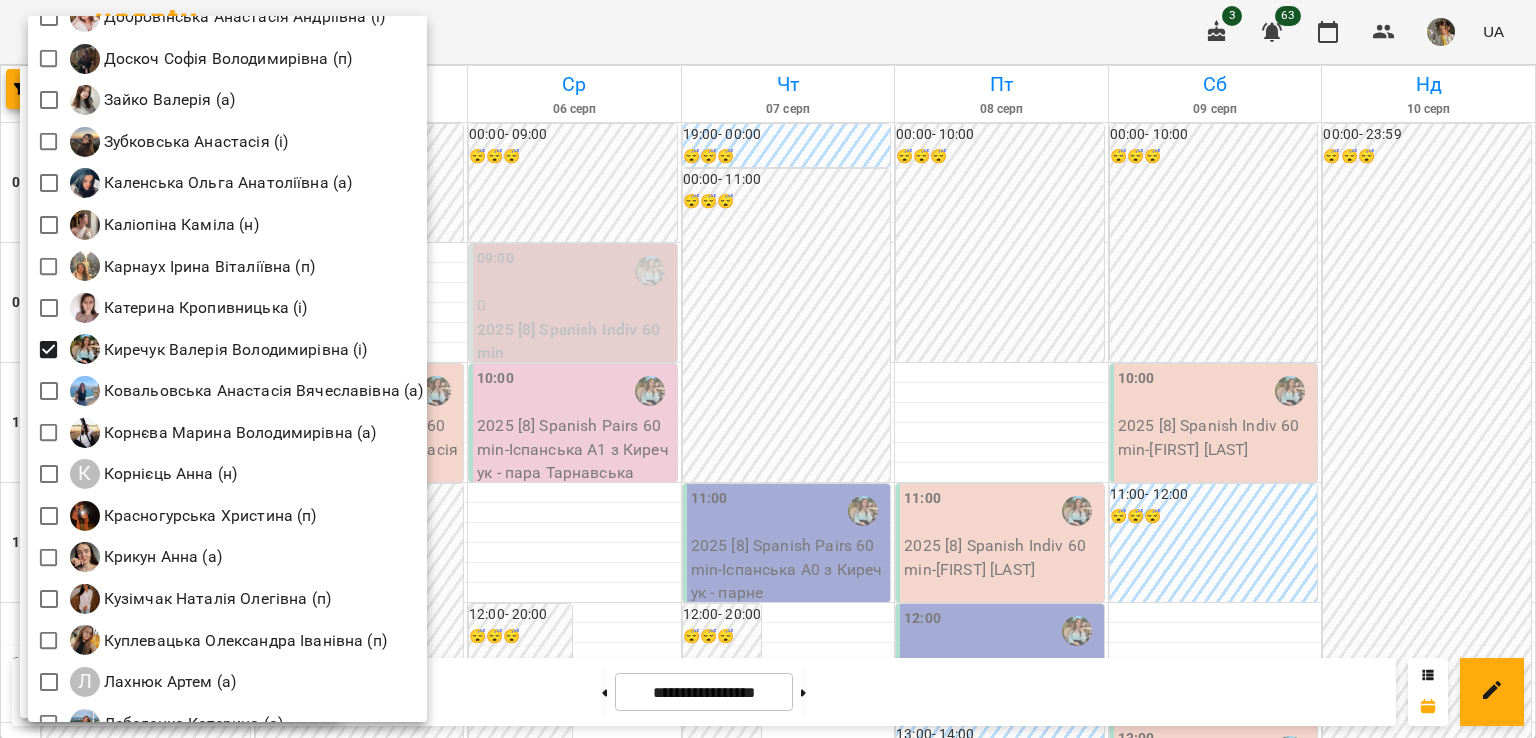 scroll, scrollTop: 1171, scrollLeft: 0, axis: vertical 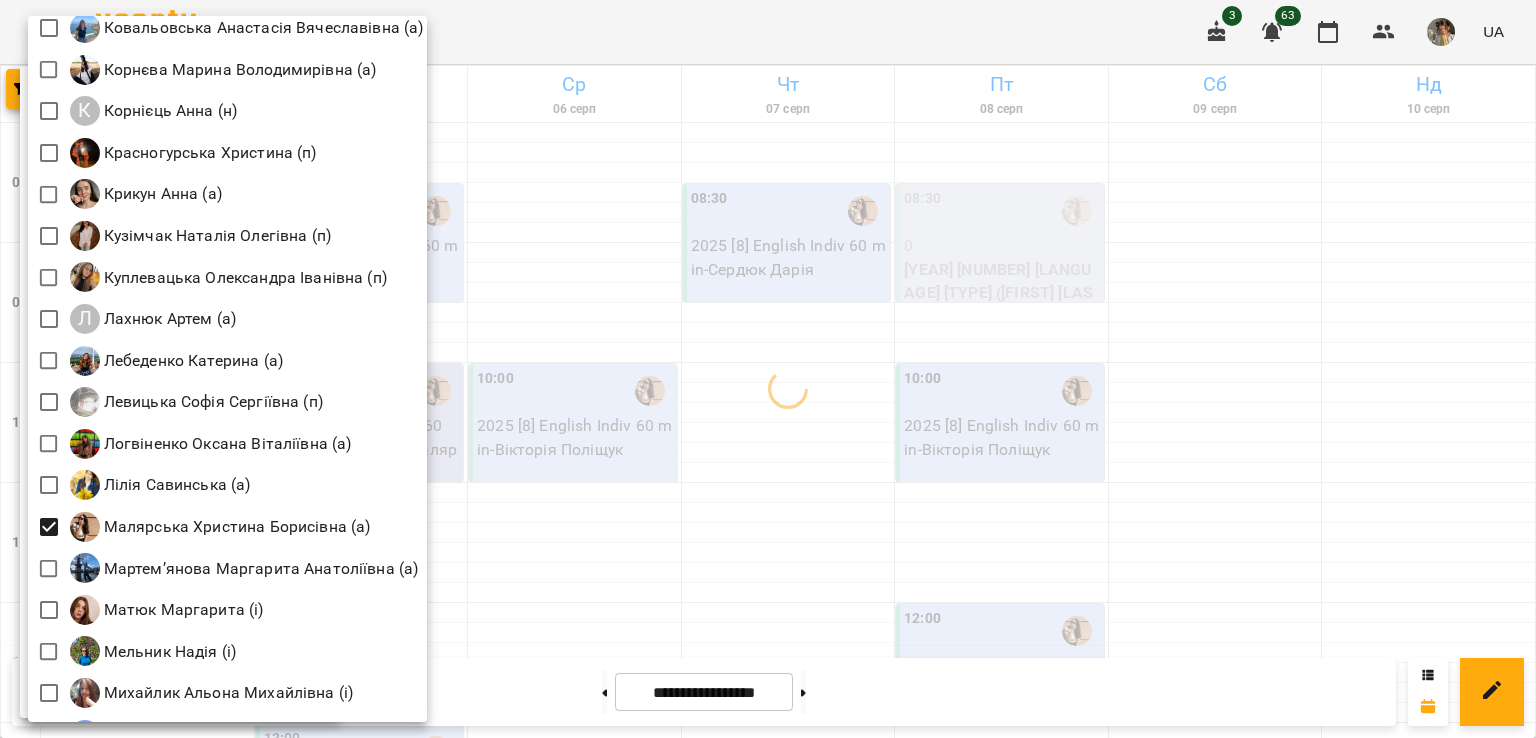 click at bounding box center (768, 369) 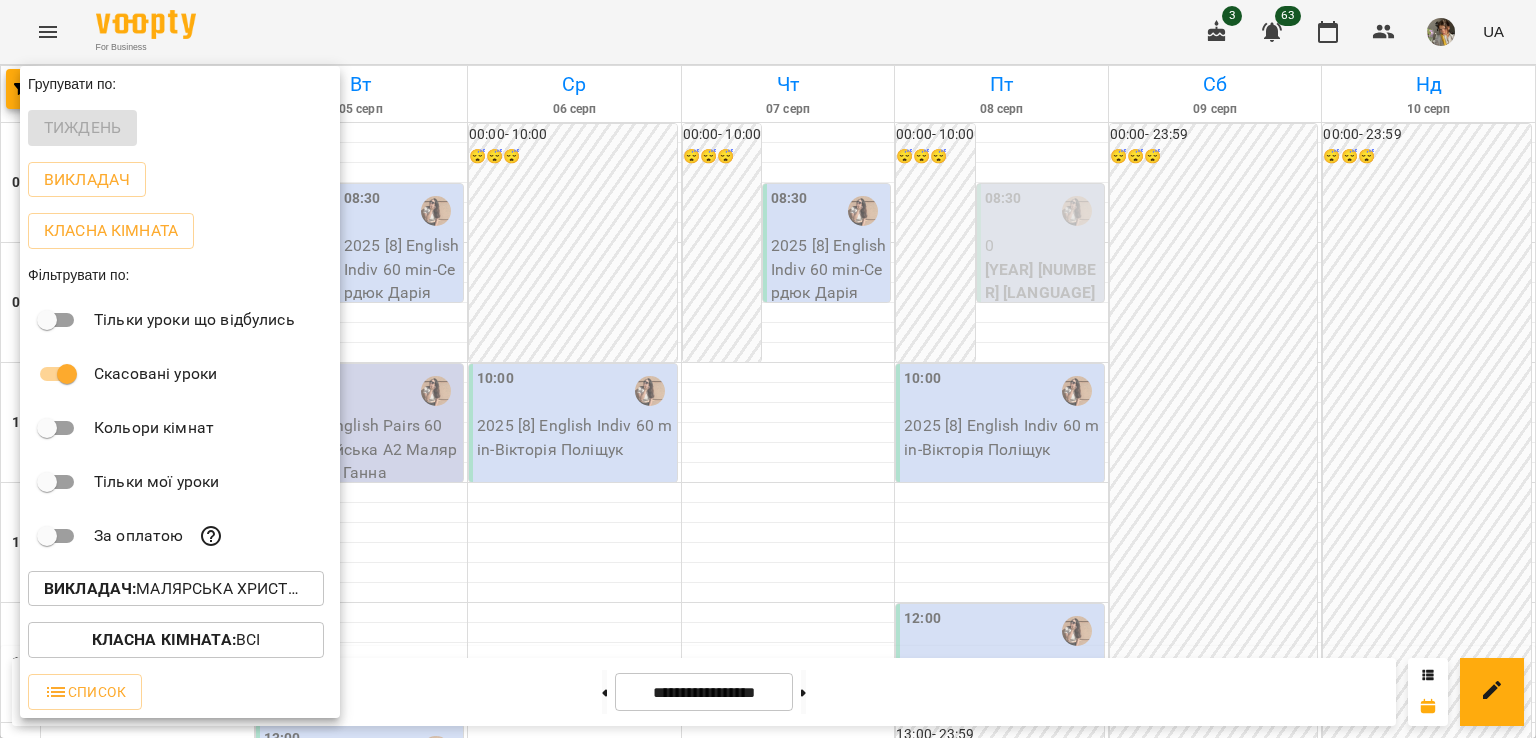 click at bounding box center (768, 369) 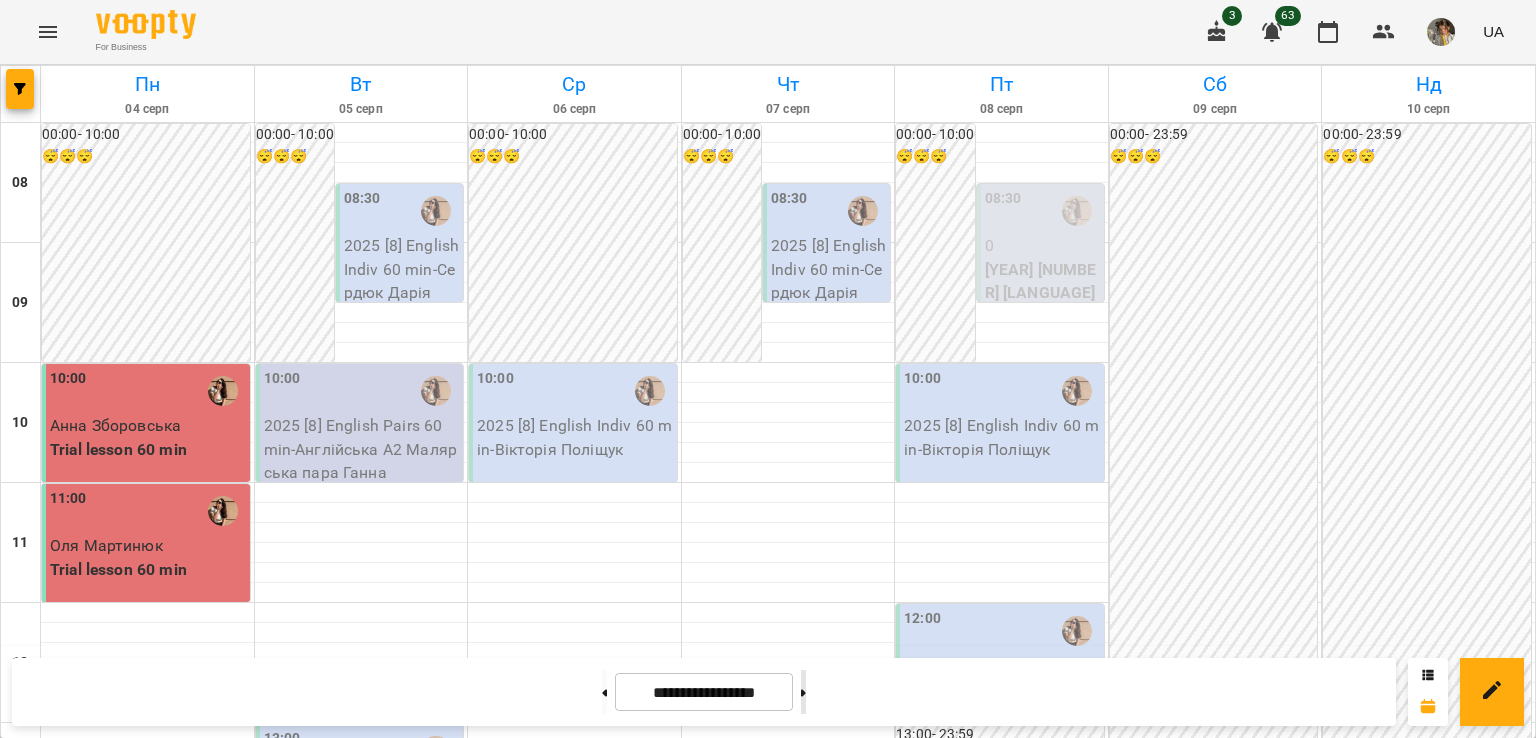 click 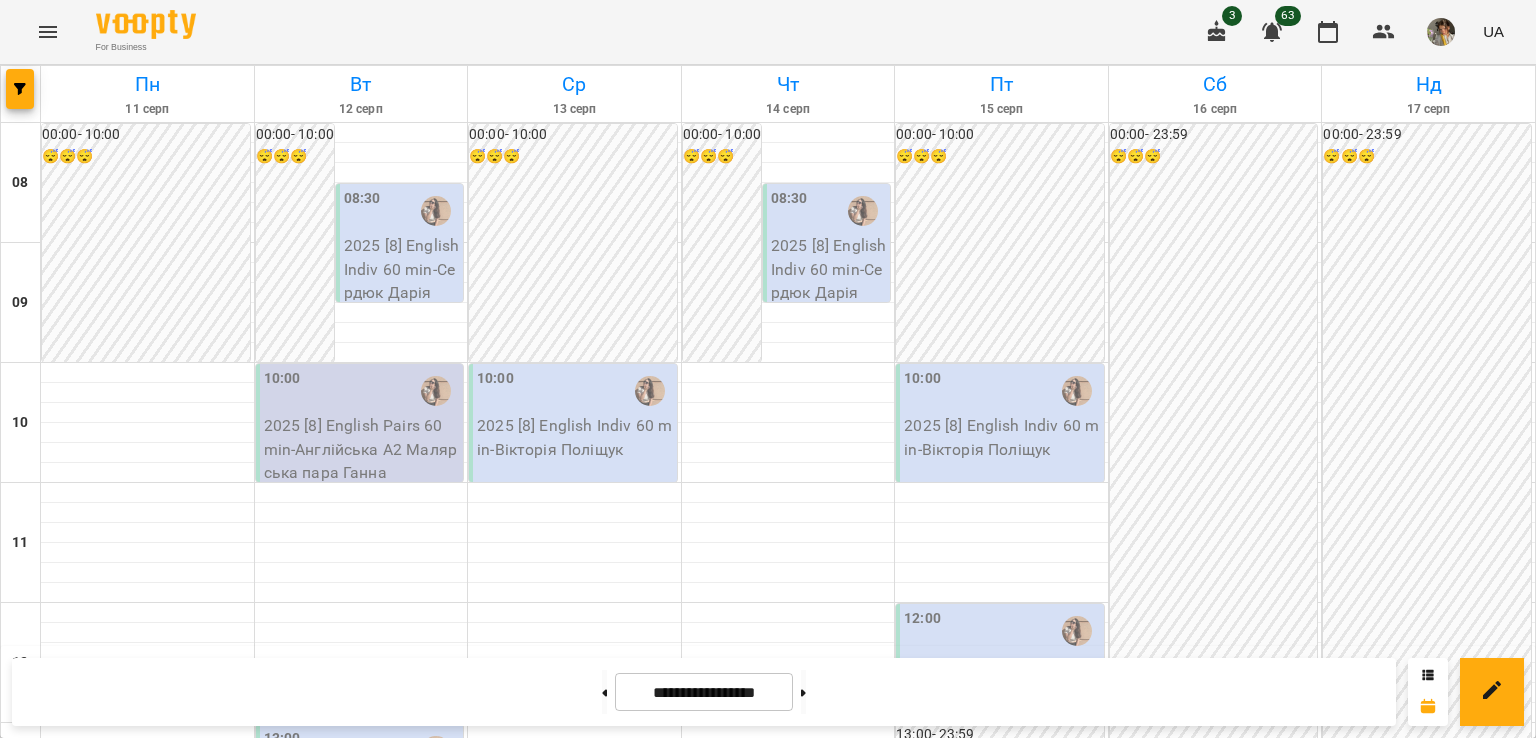 scroll, scrollTop: 840, scrollLeft: 0, axis: vertical 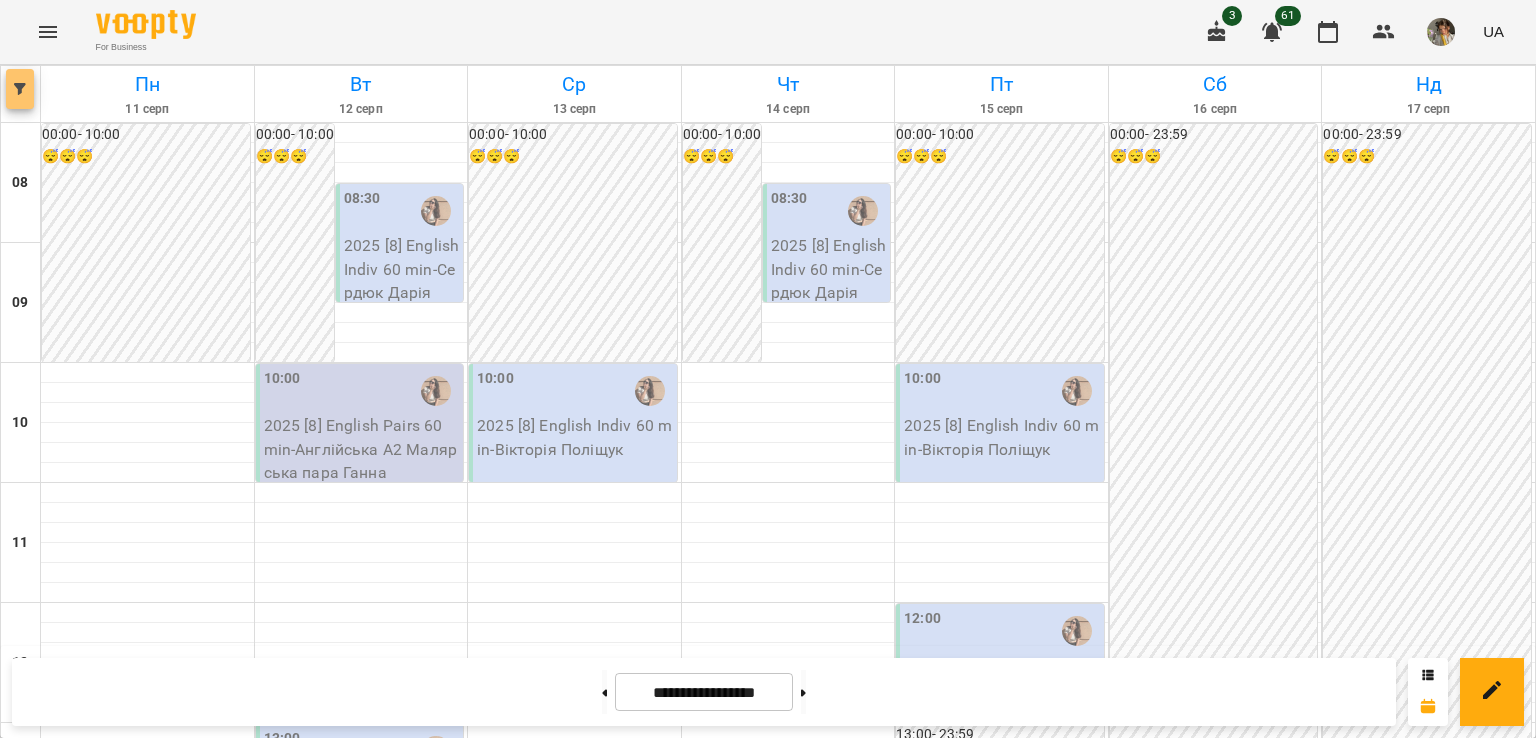 click at bounding box center (20, 89) 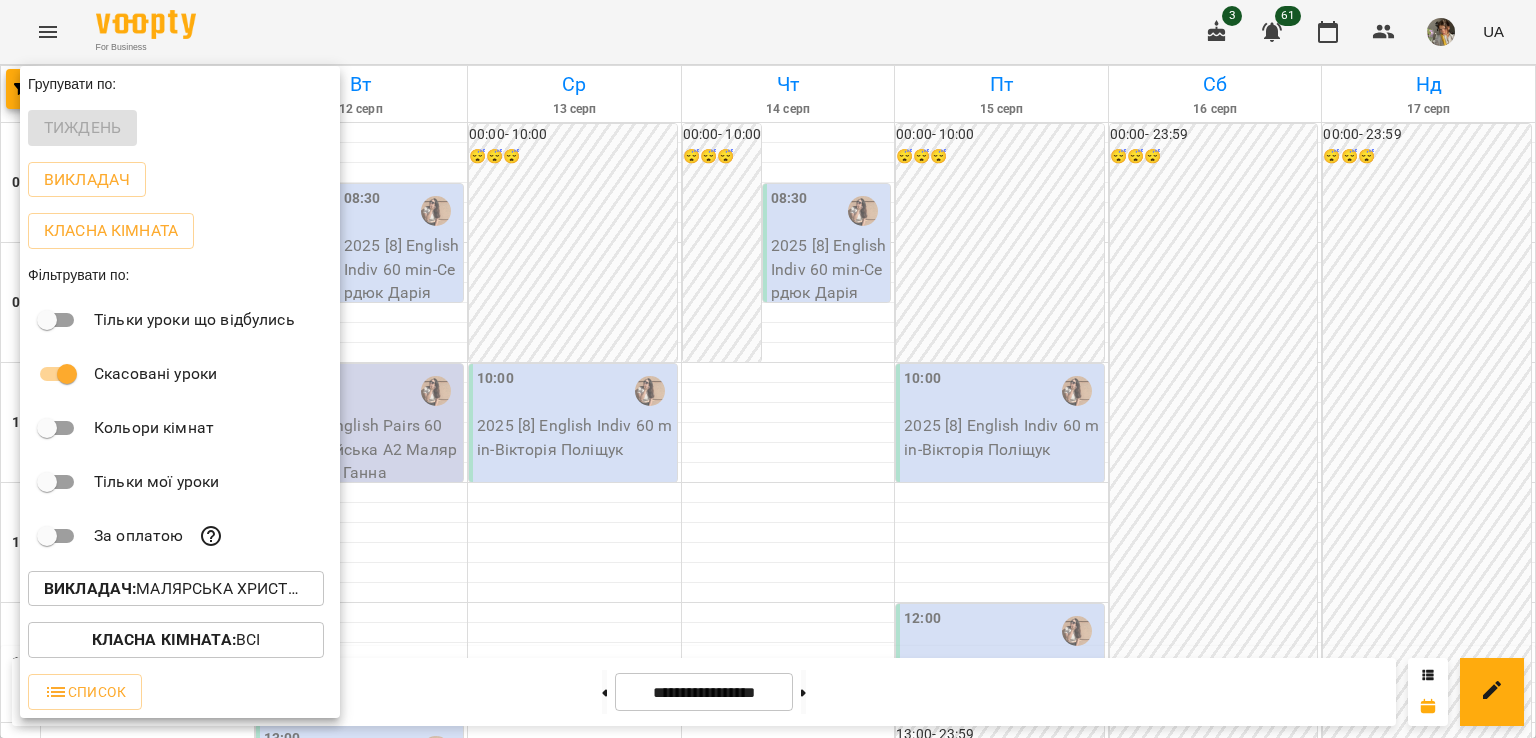 click on "Викладач : [LAST] [FIRST] [MIDDLE] (а)" at bounding box center (176, 589) 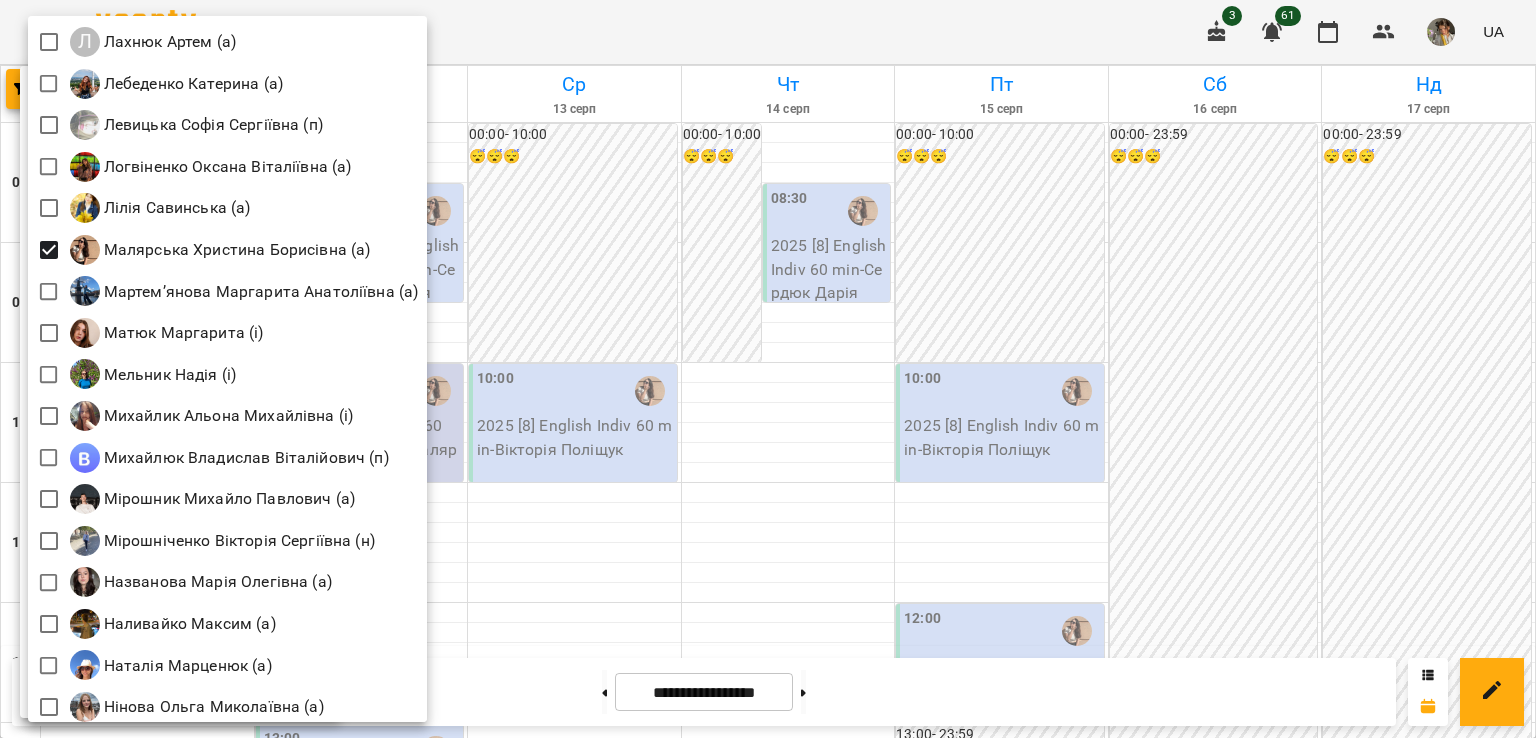 scroll, scrollTop: 2012, scrollLeft: 0, axis: vertical 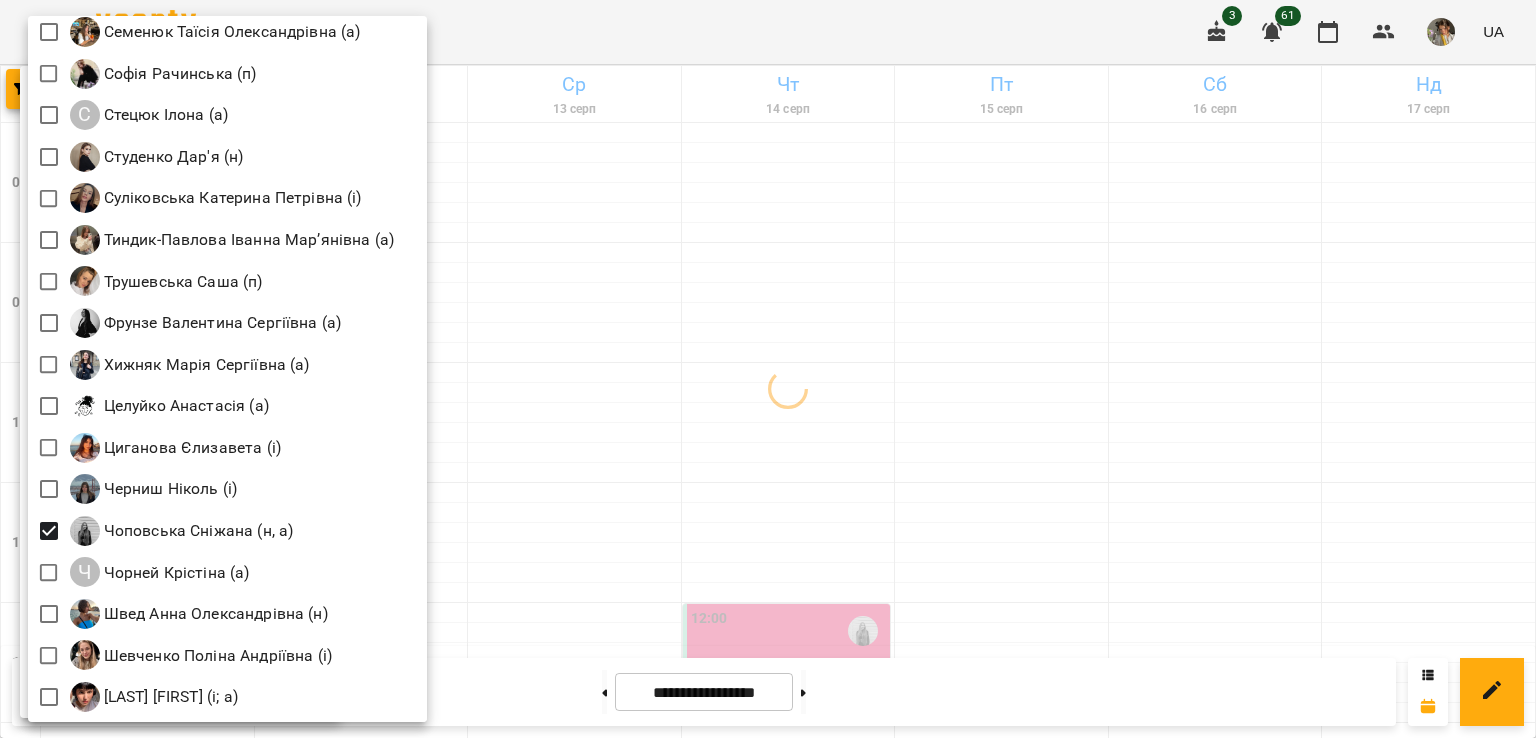 click at bounding box center [768, 369] 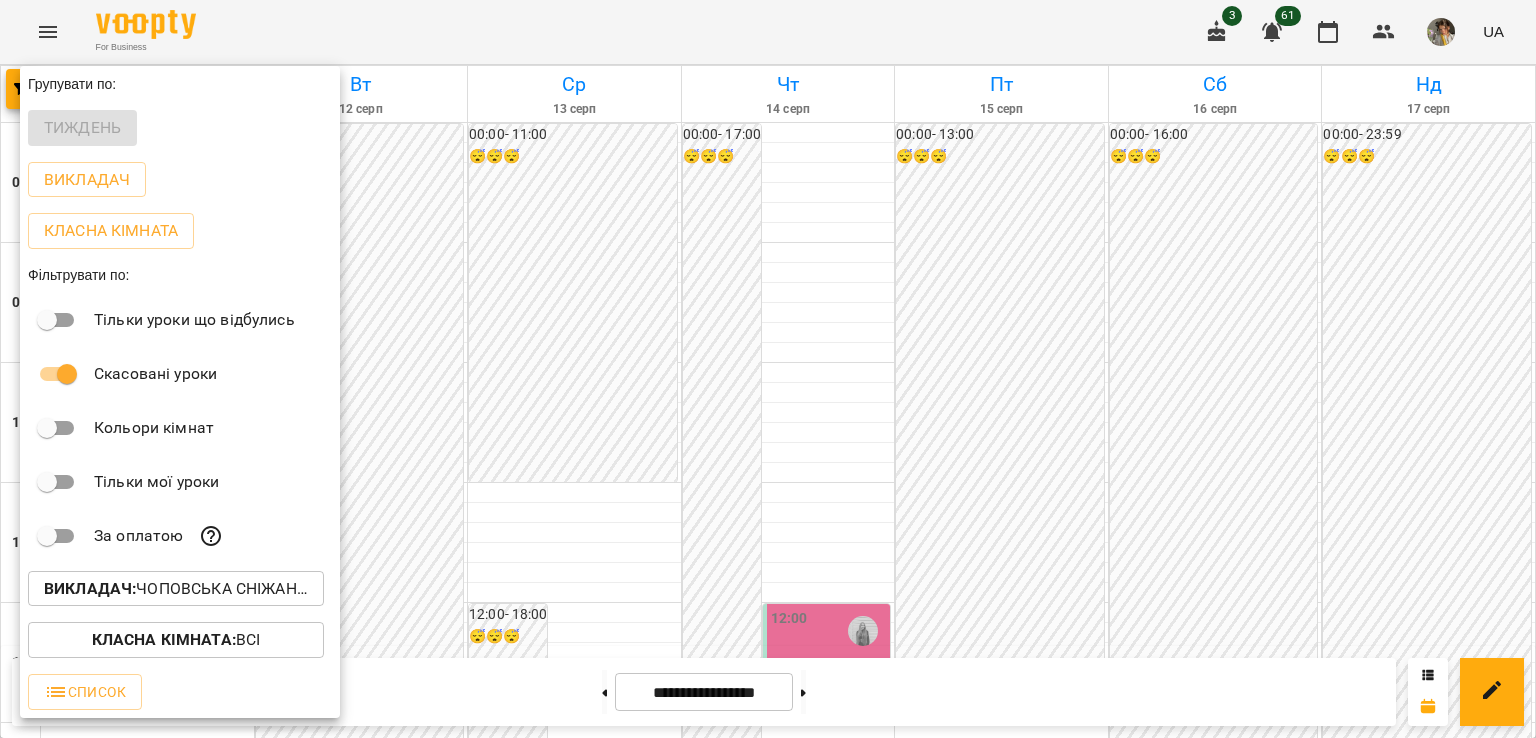 click at bounding box center [768, 369] 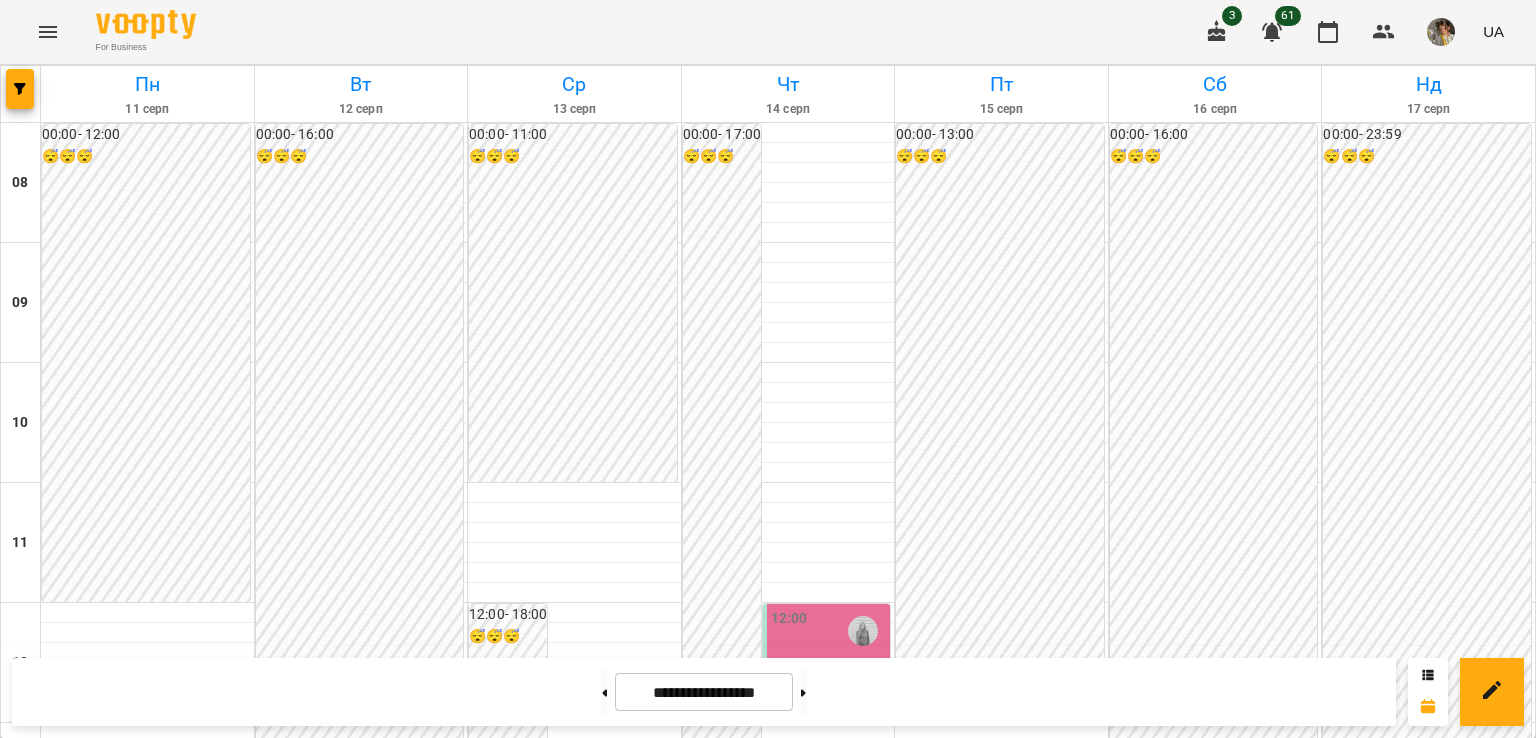 scroll, scrollTop: 863, scrollLeft: 0, axis: vertical 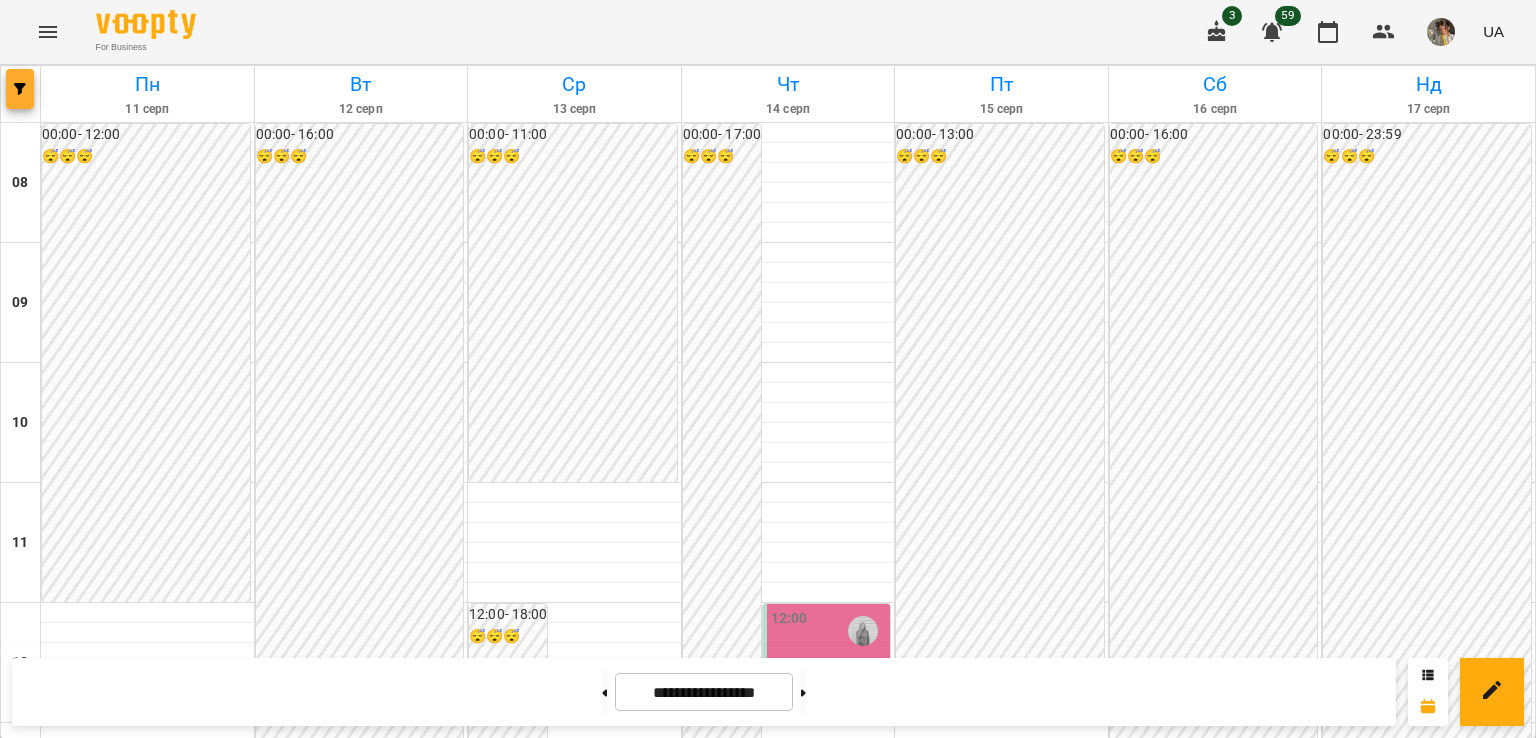 click 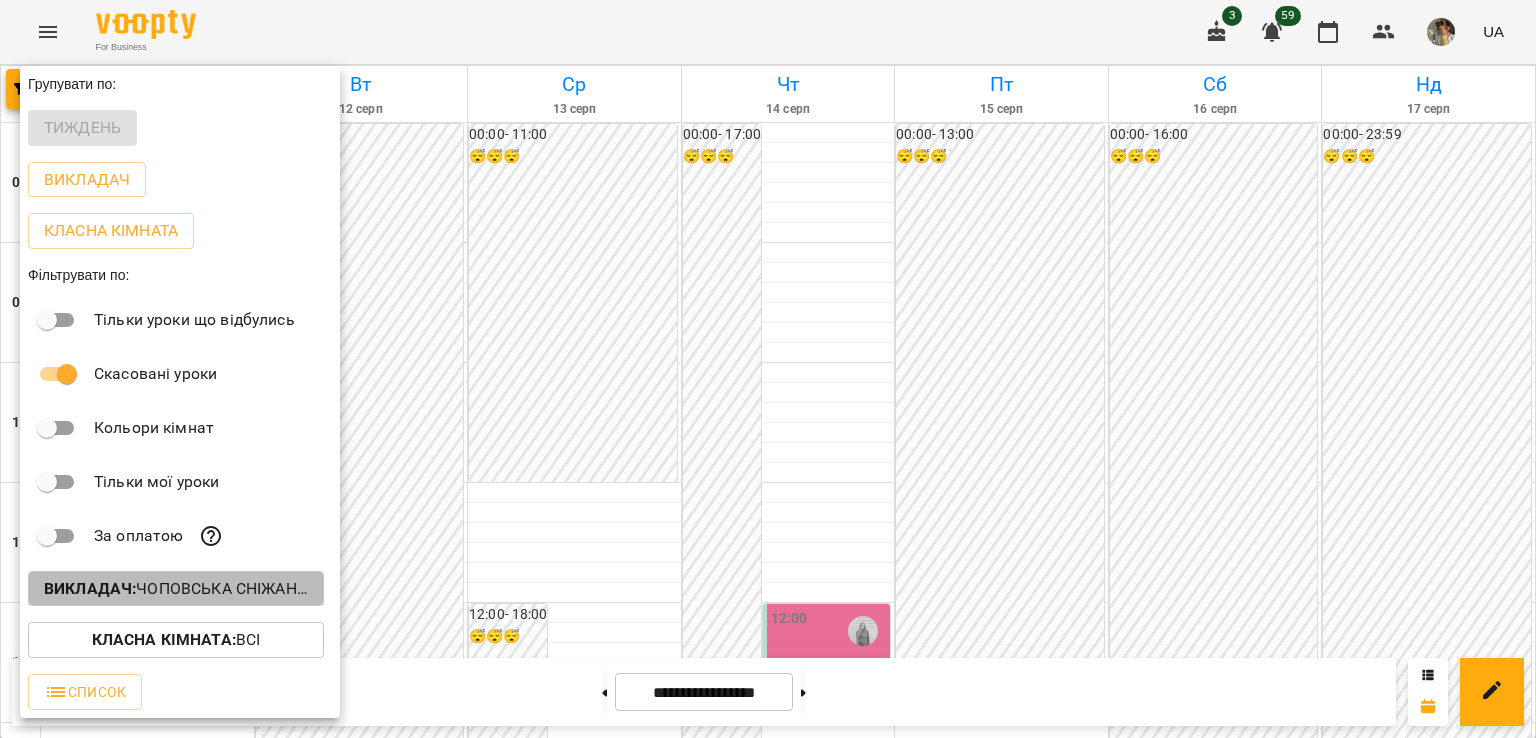 click on "Викладач :  Чоповська Сніжана (н, а)" at bounding box center [176, 589] 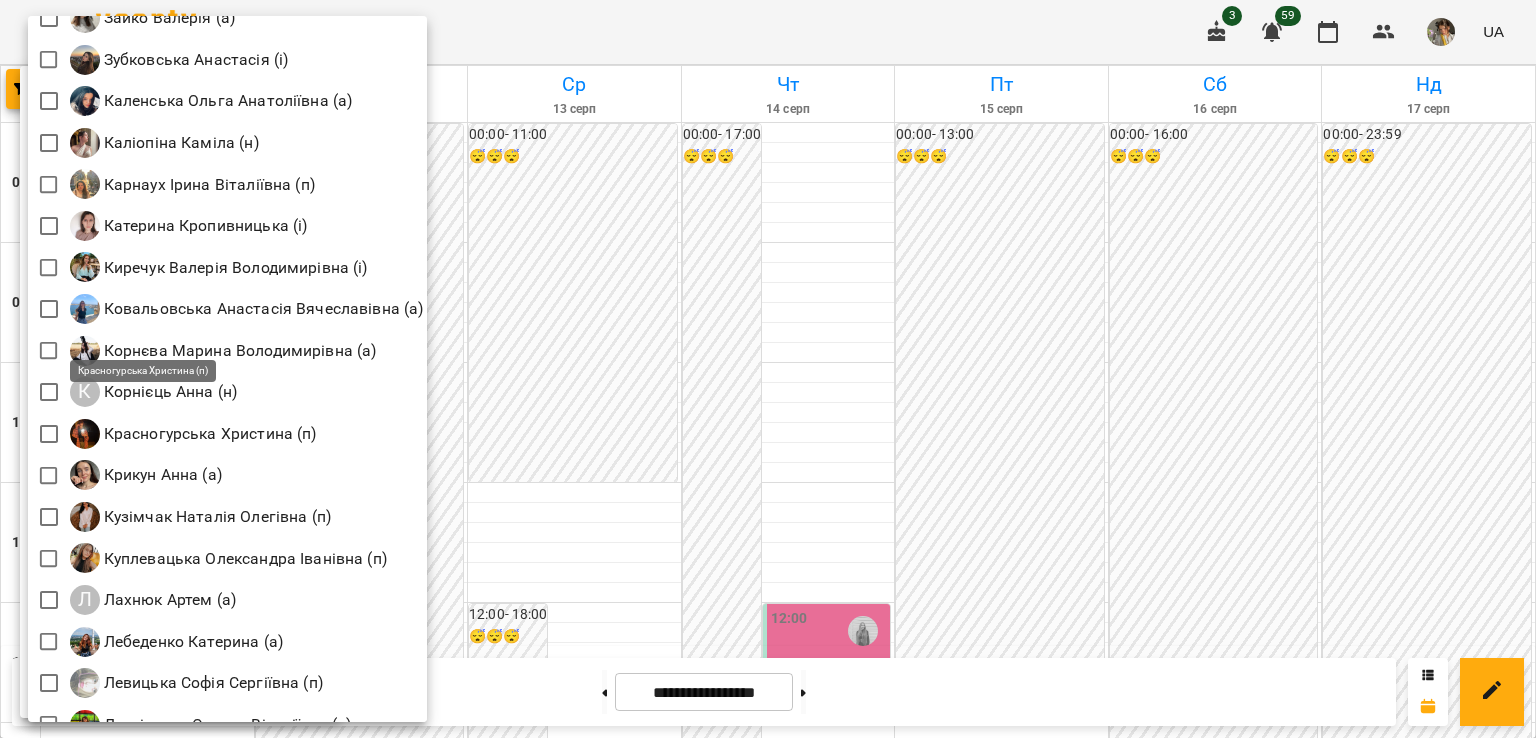 scroll, scrollTop: 1246, scrollLeft: 0, axis: vertical 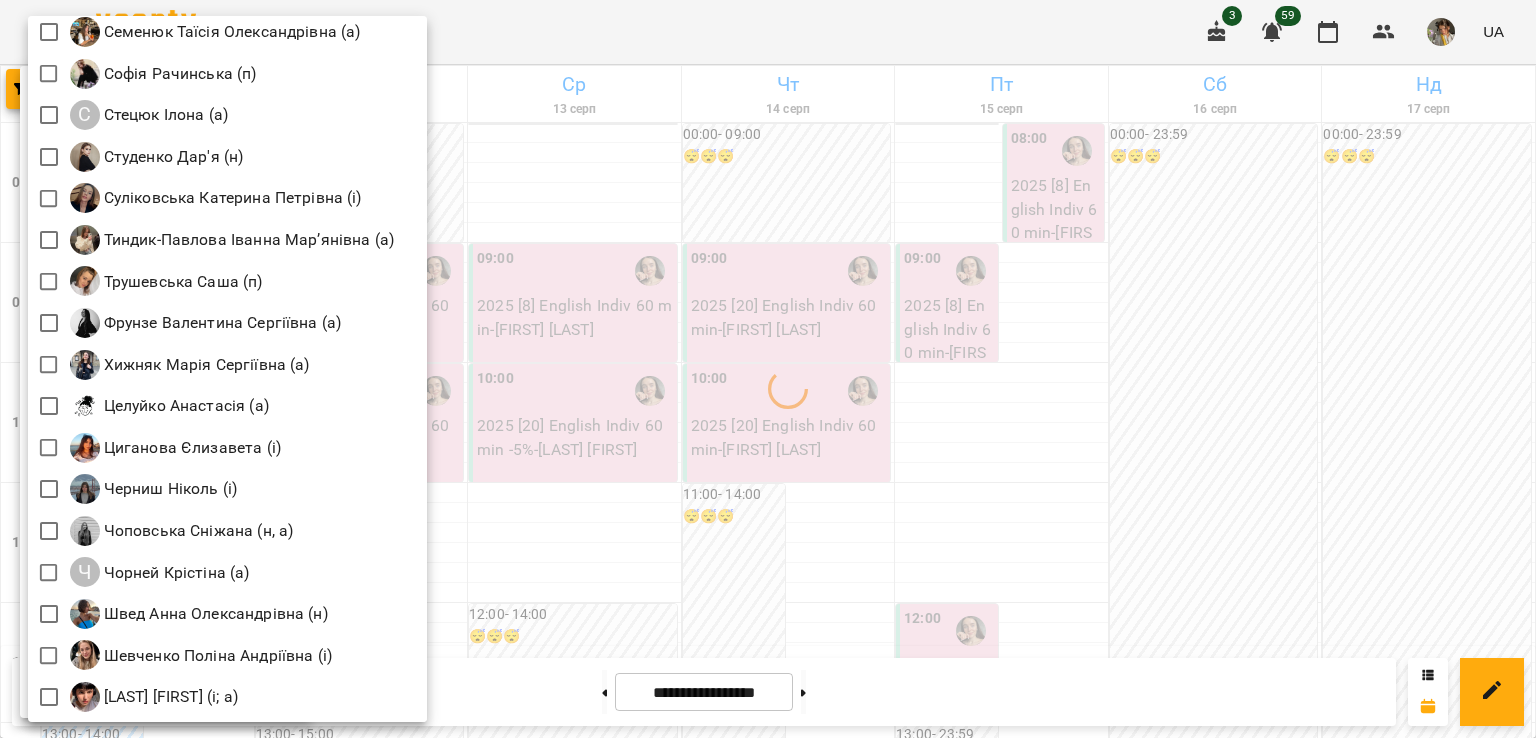 click at bounding box center [768, 369] 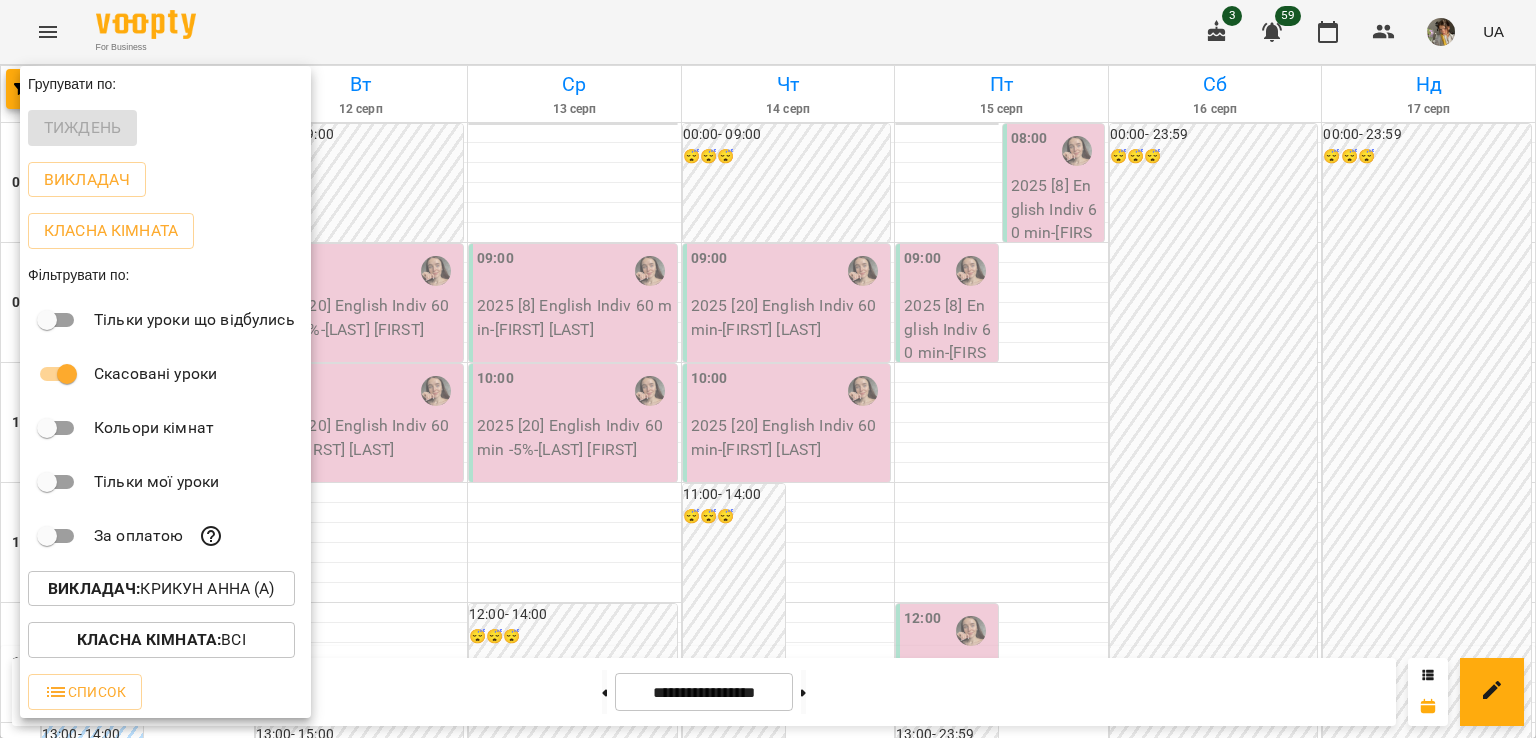 click at bounding box center (768, 369) 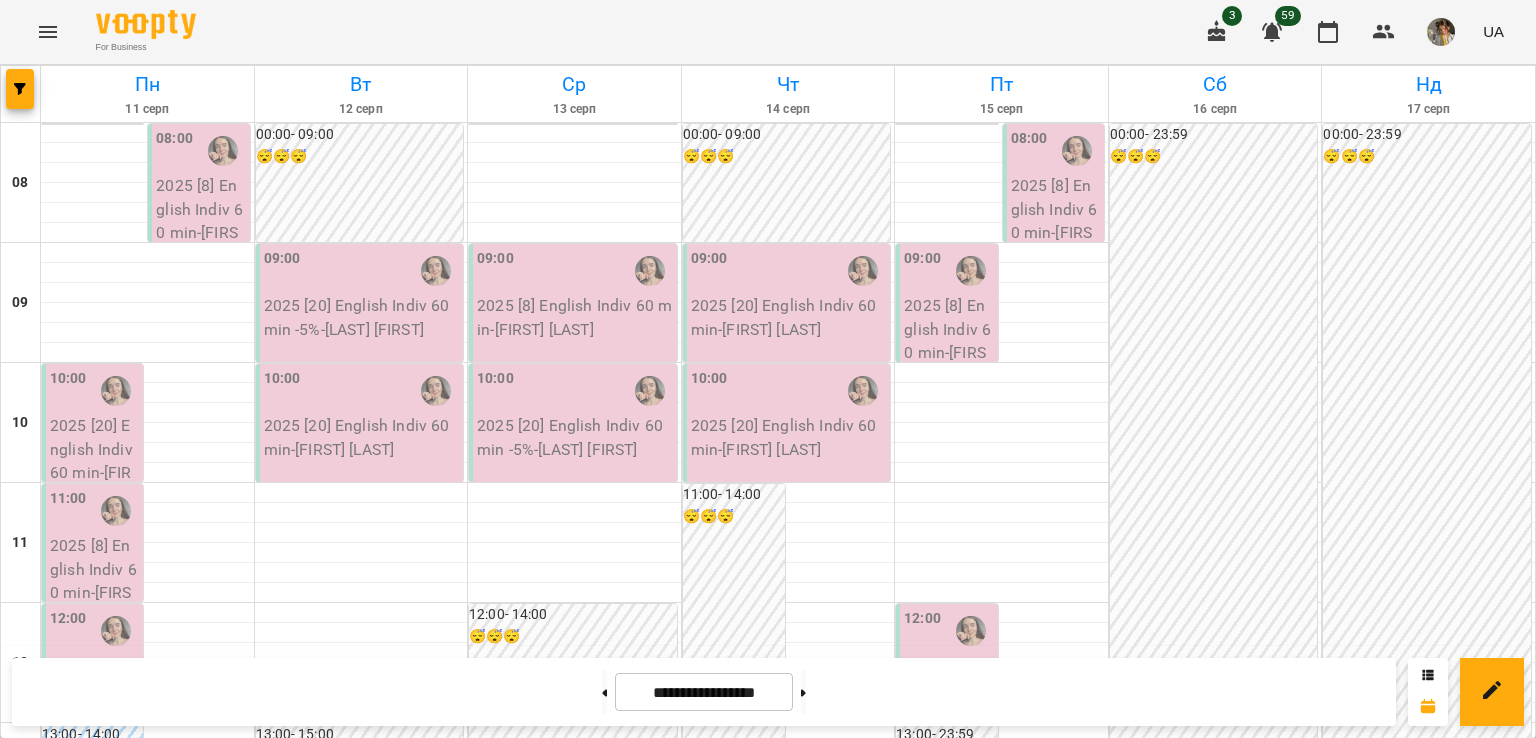 scroll, scrollTop: 446, scrollLeft: 0, axis: vertical 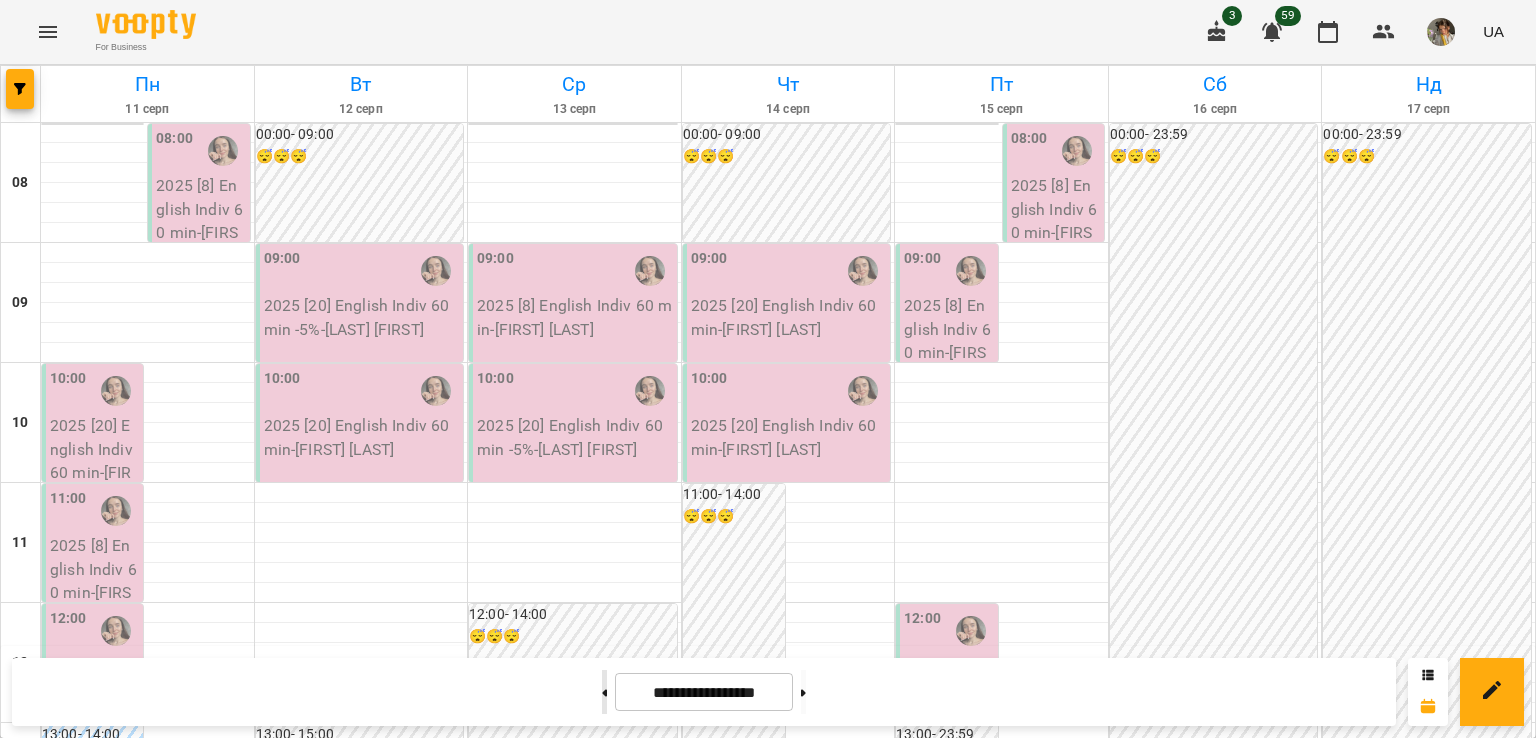 click at bounding box center [604, 692] 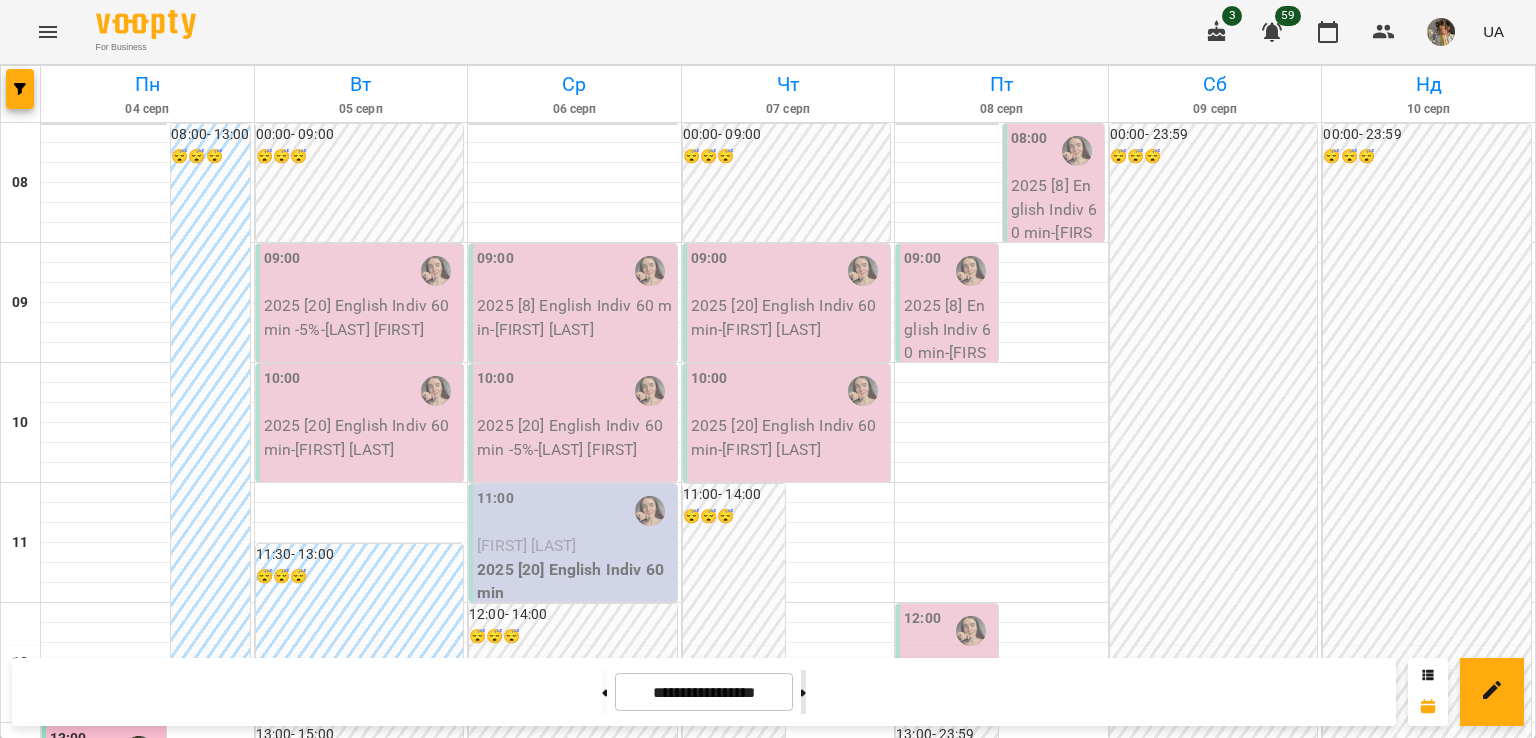 click at bounding box center [803, 692] 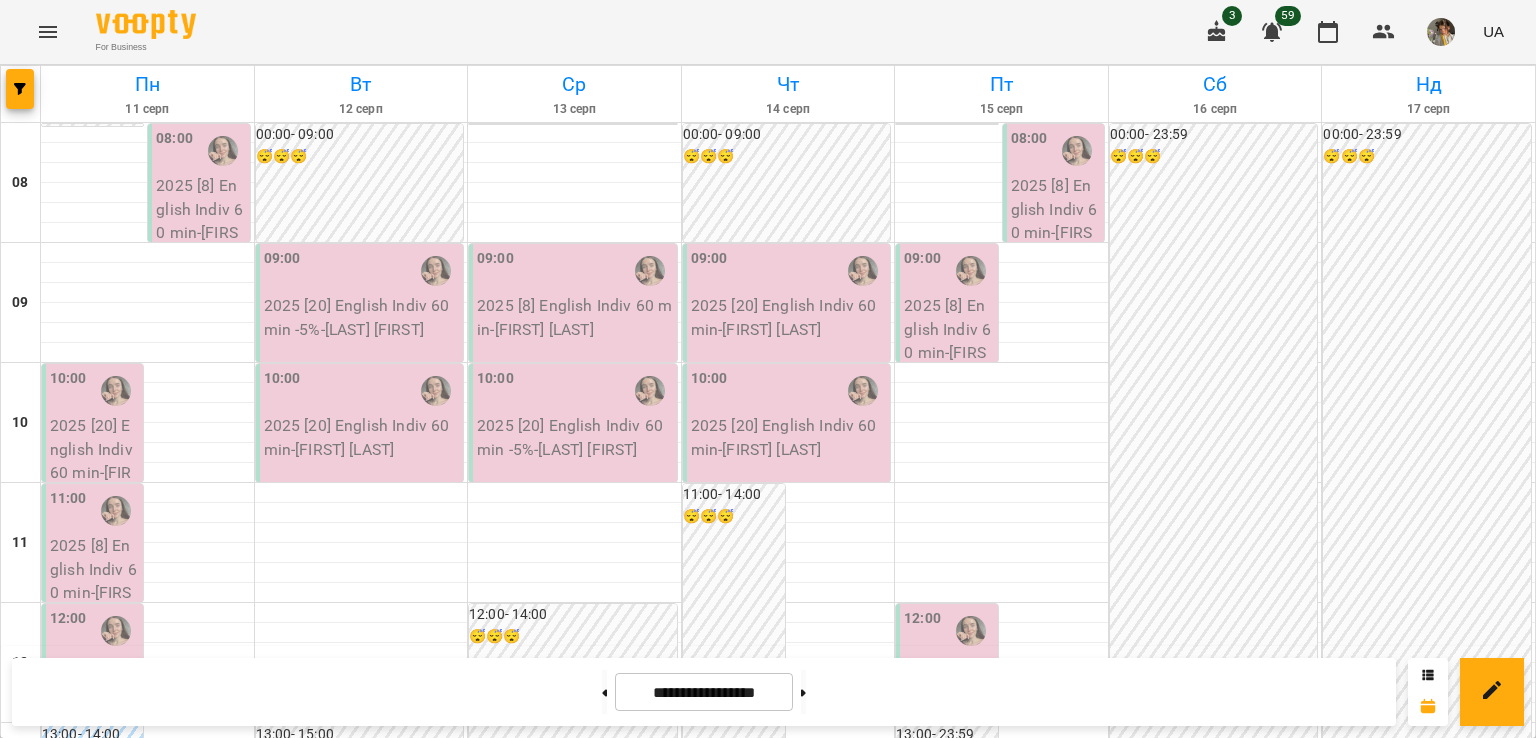 click on "[YEAR] [NUMBER] [LANGUAGE] [TYPE] [DURATION] - [FIRST] [LAST]" at bounding box center (736, 941) 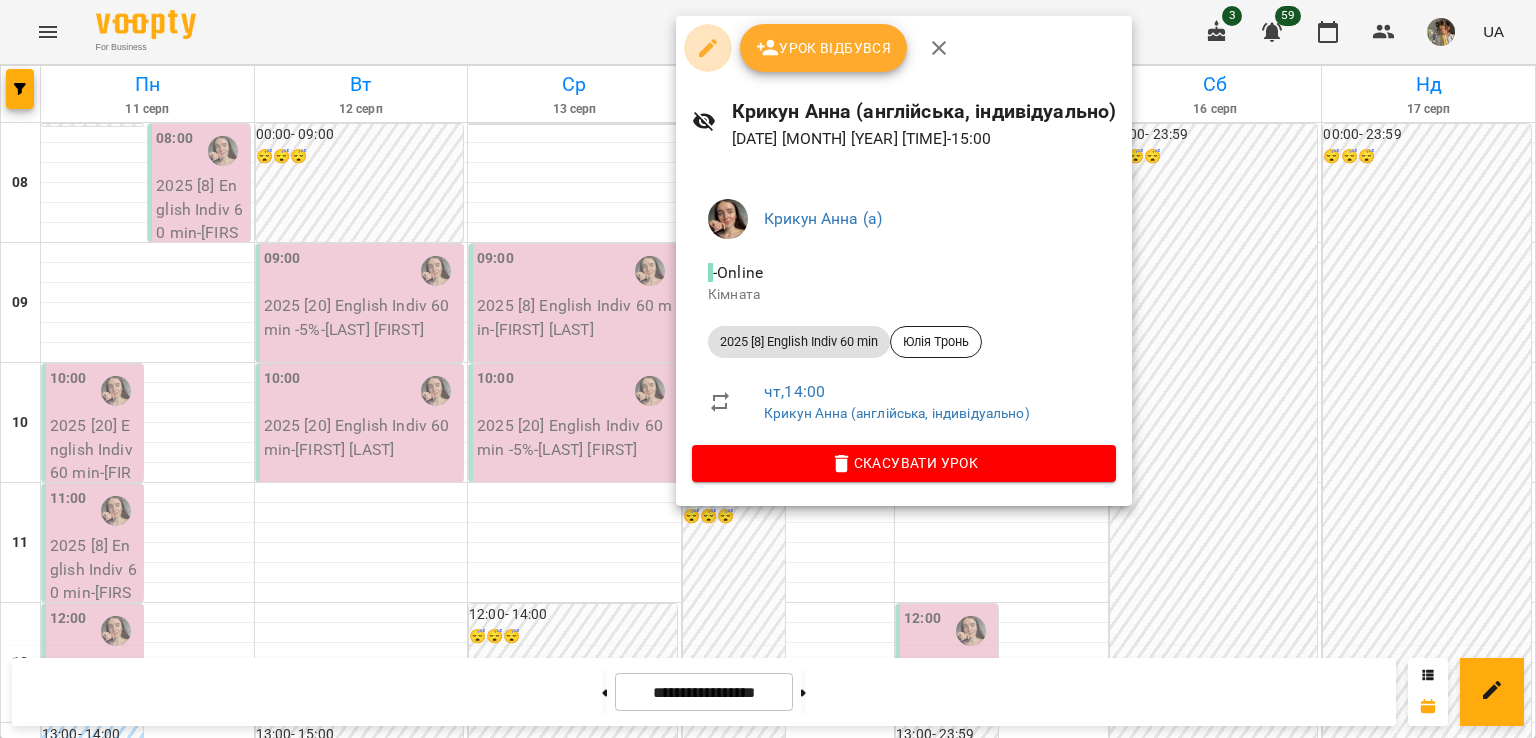 click at bounding box center (708, 48) 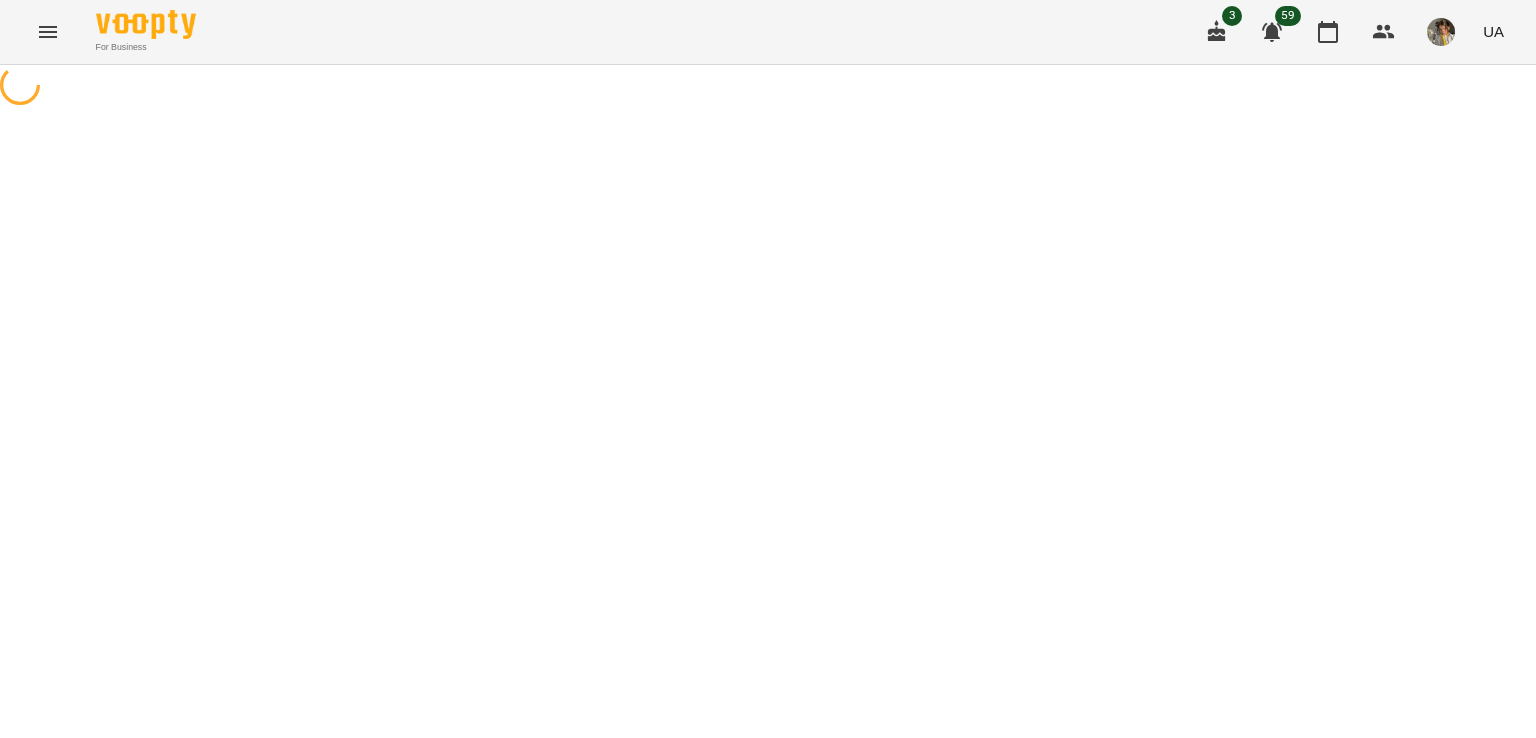 select on "**********" 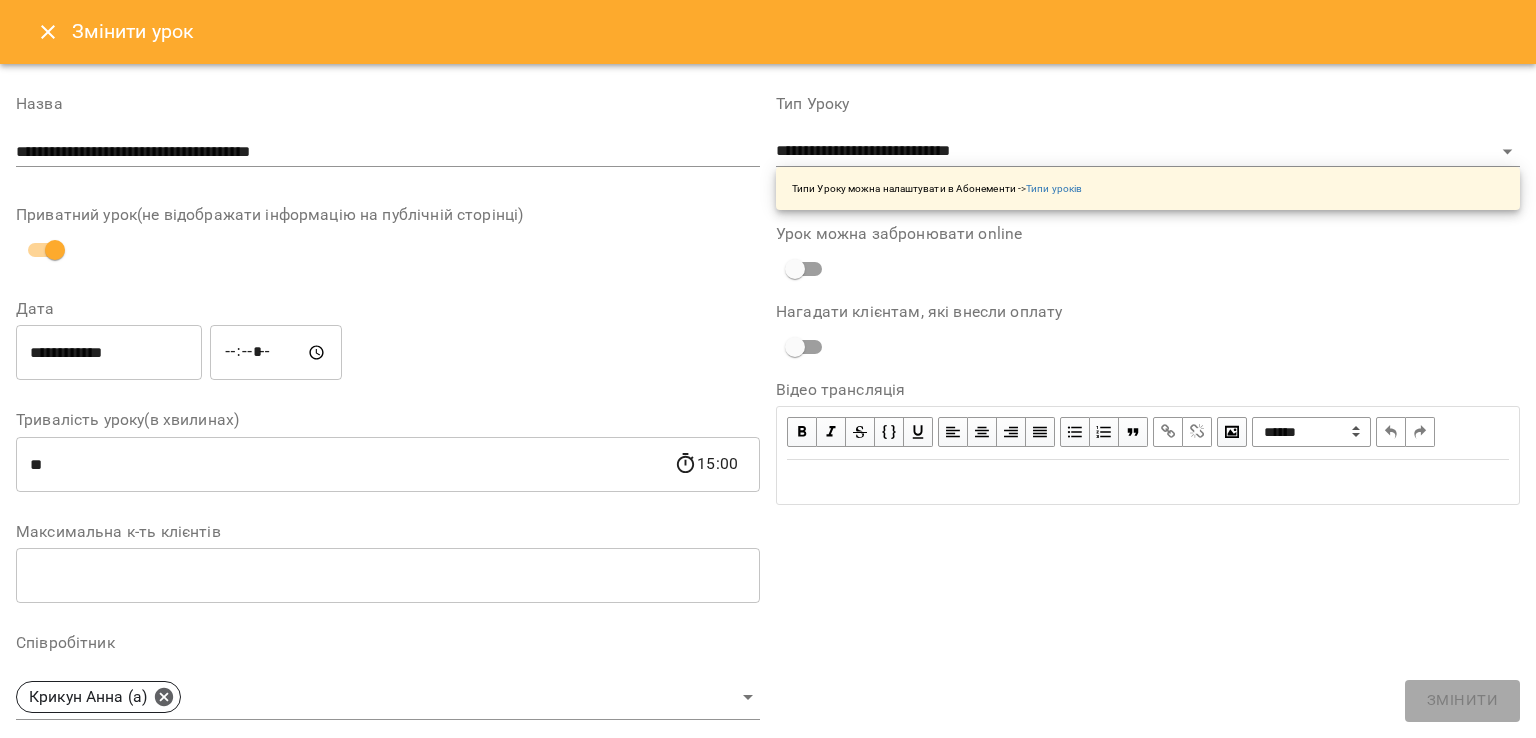 click on "*****" at bounding box center [276, 353] 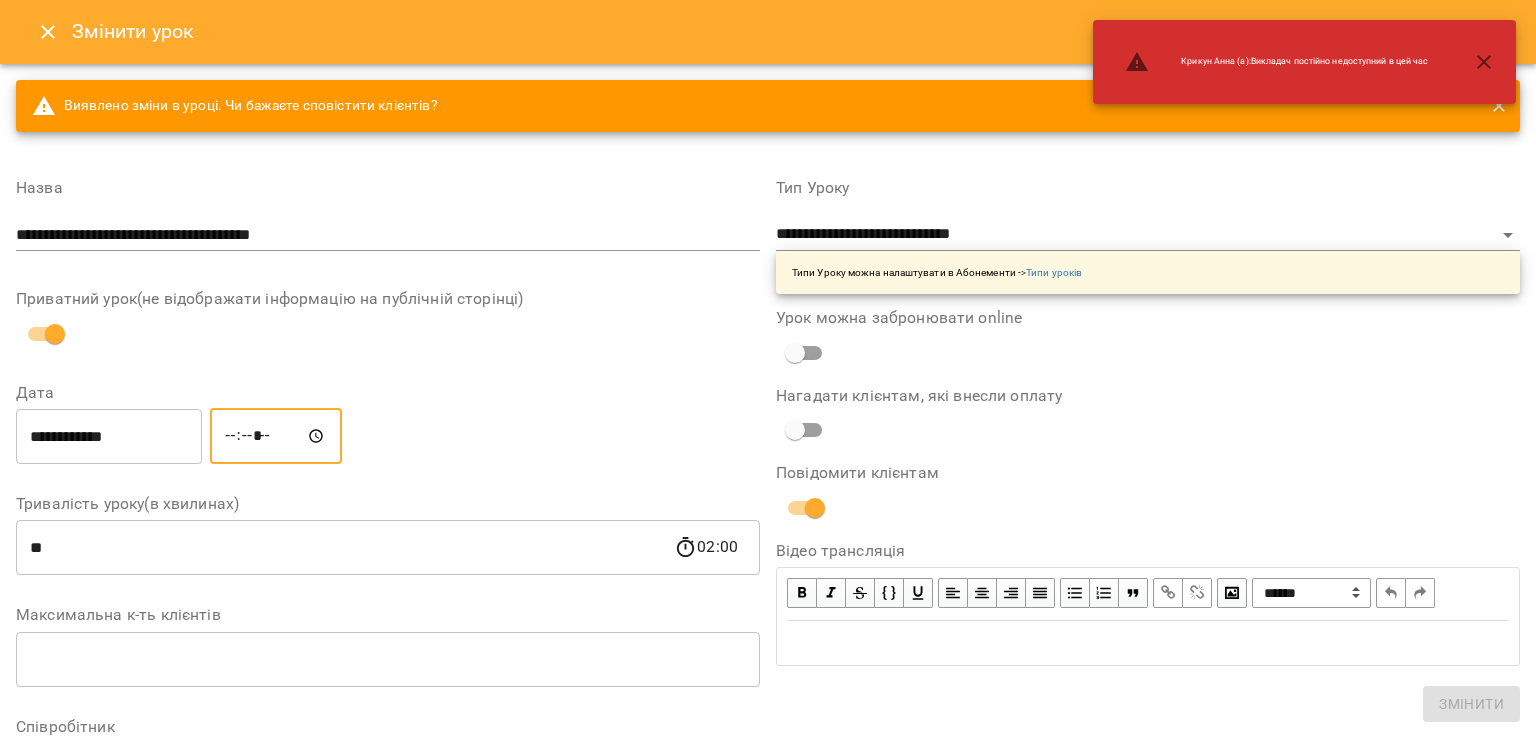 type on "*****" 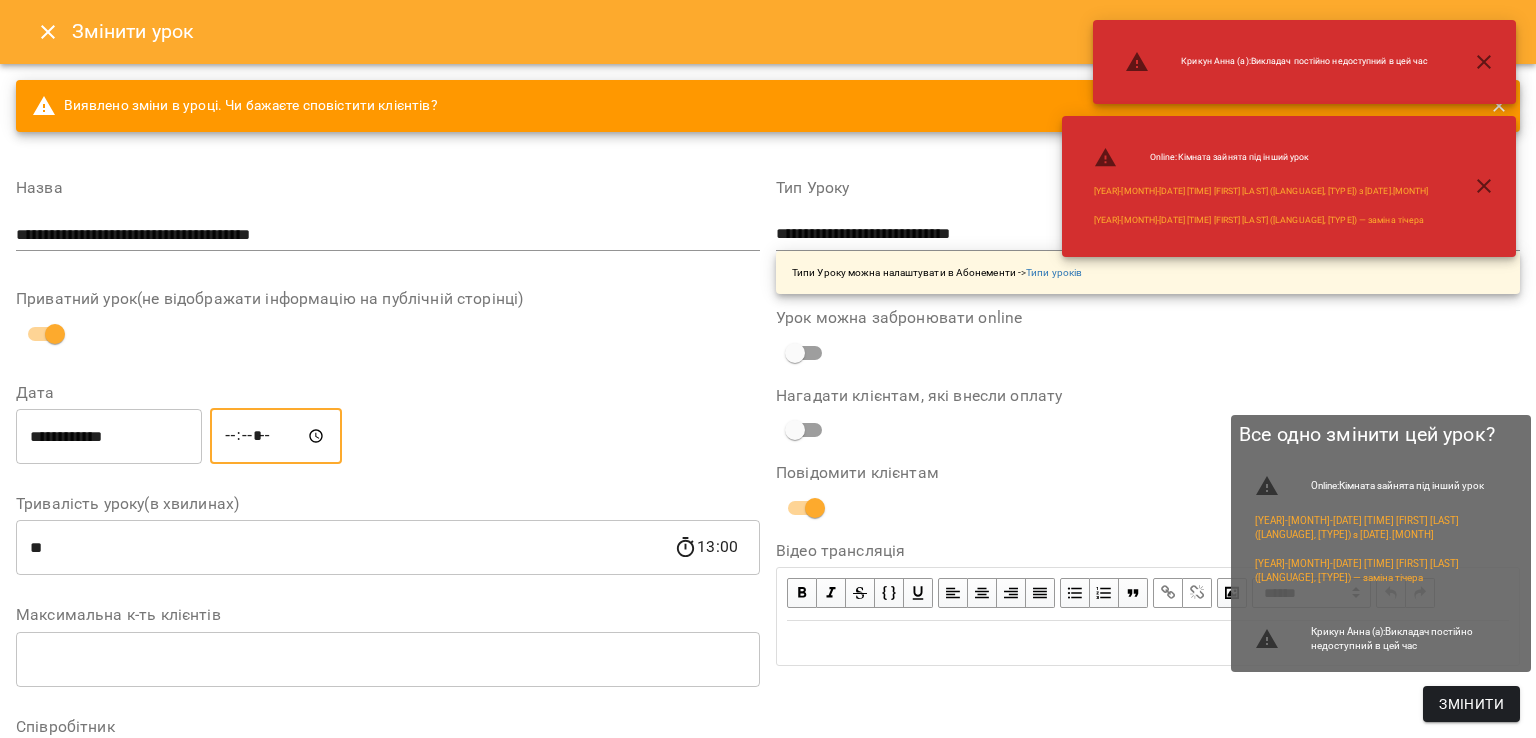click on "Змінити" at bounding box center [1471, 704] 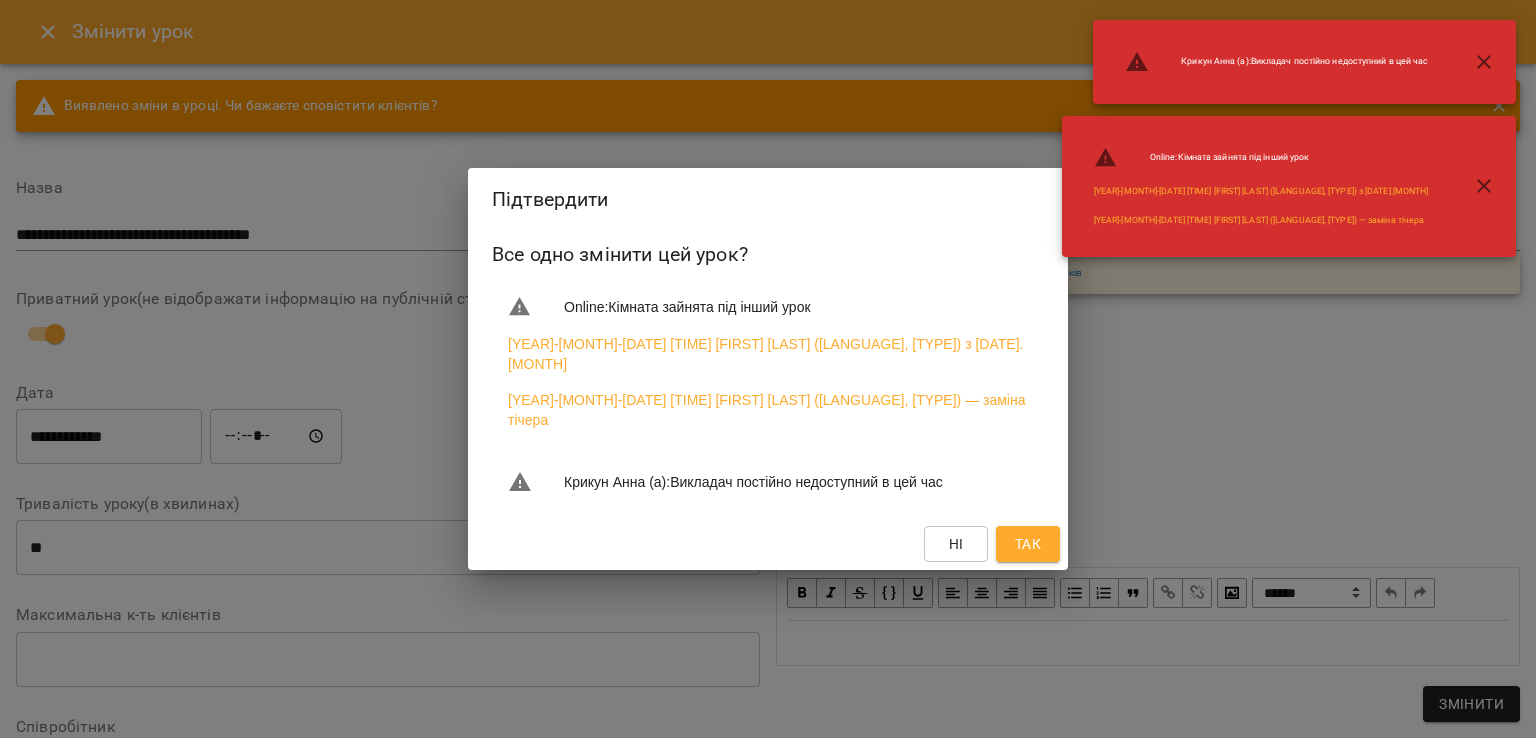 click on "Так" at bounding box center [1028, 544] 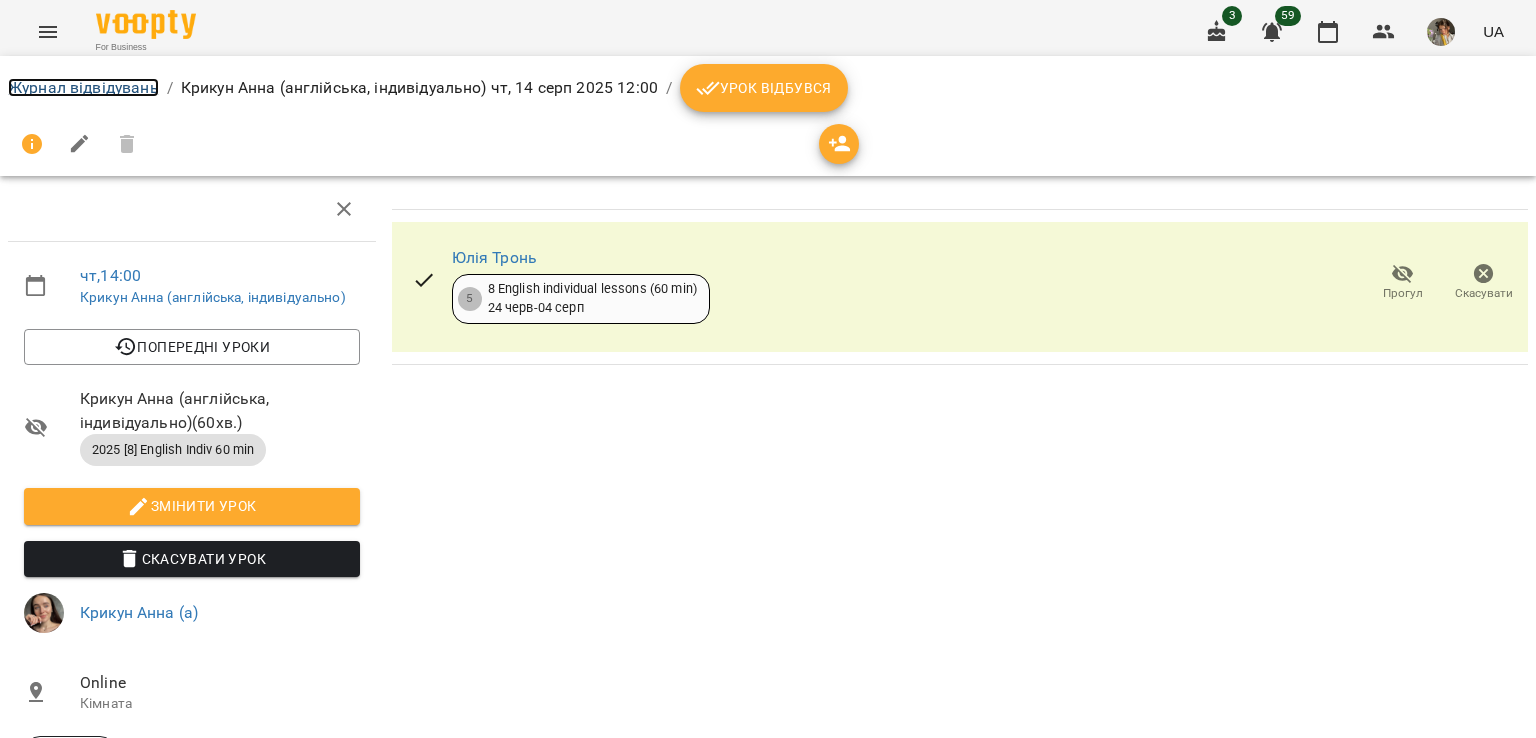 click on "Журнал відвідувань" at bounding box center (83, 87) 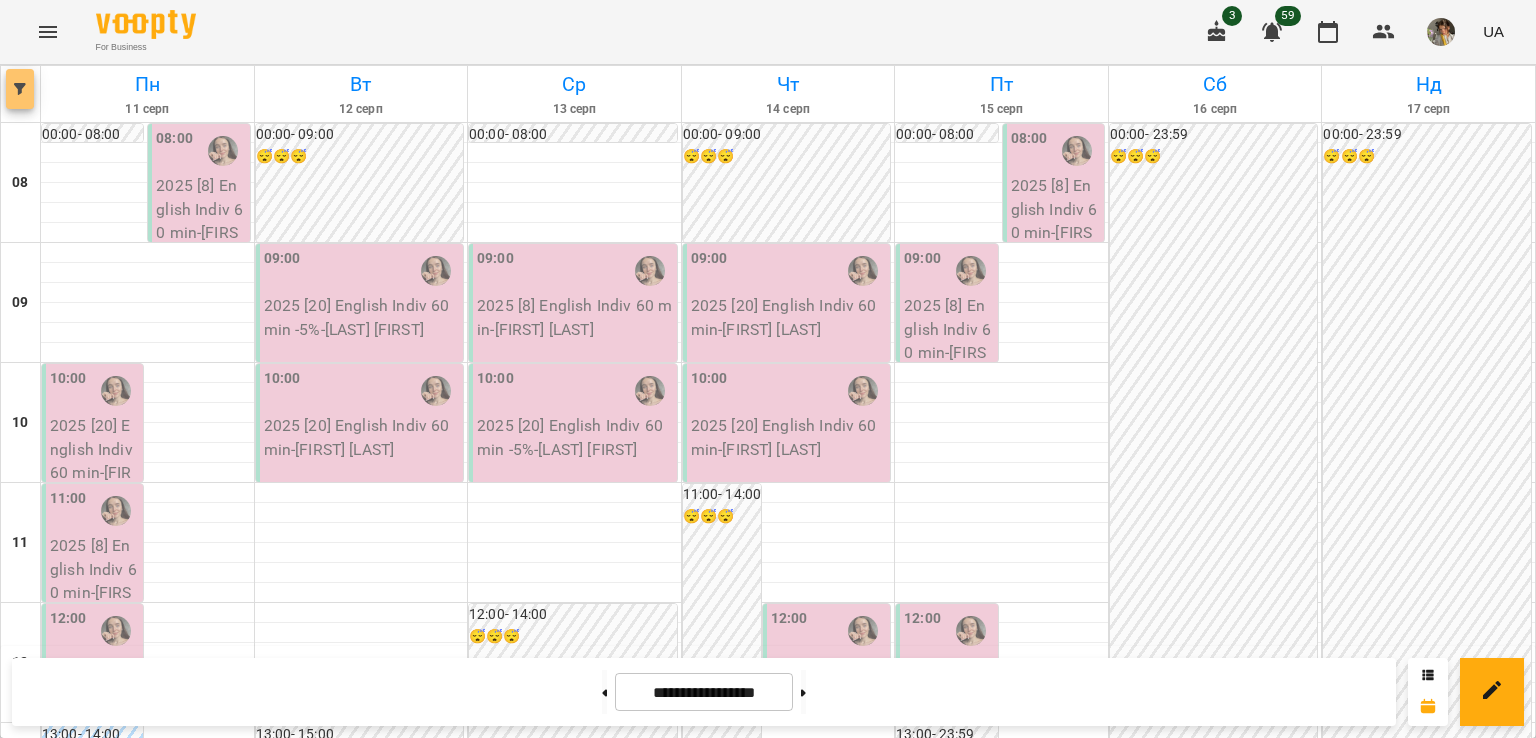 click 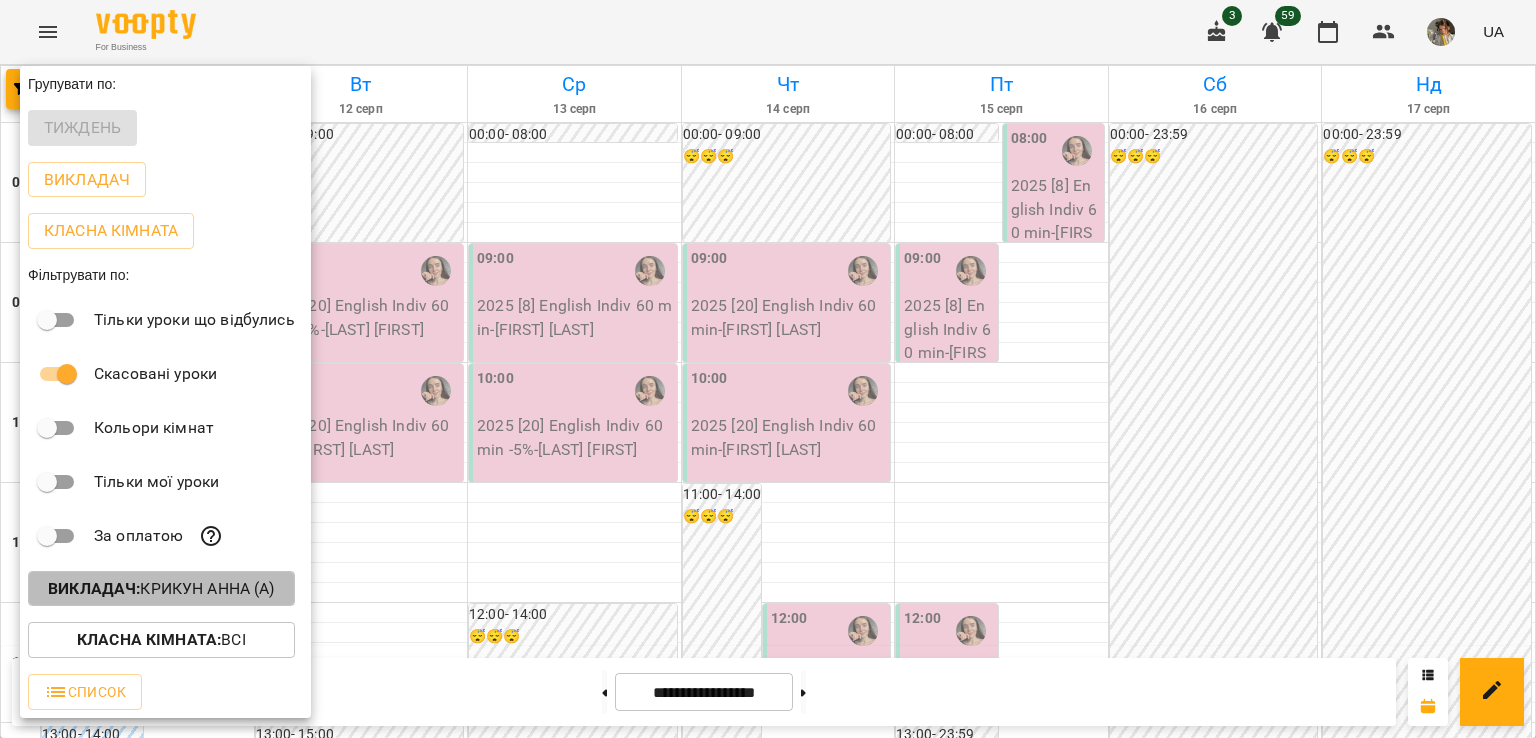 click on "Викладач : [LAST] [FIRST] (а)" at bounding box center (161, 589) 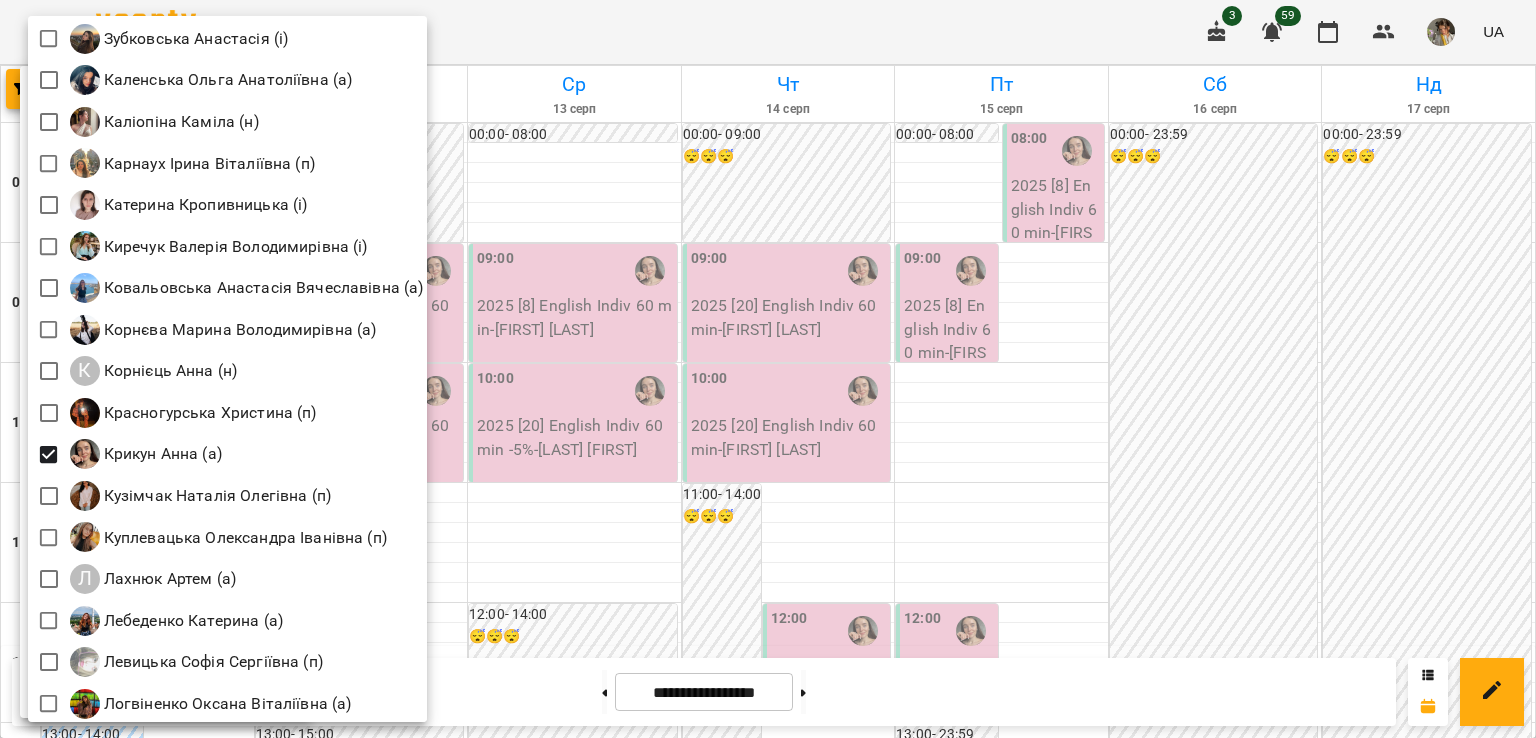scroll, scrollTop: 1499, scrollLeft: 0, axis: vertical 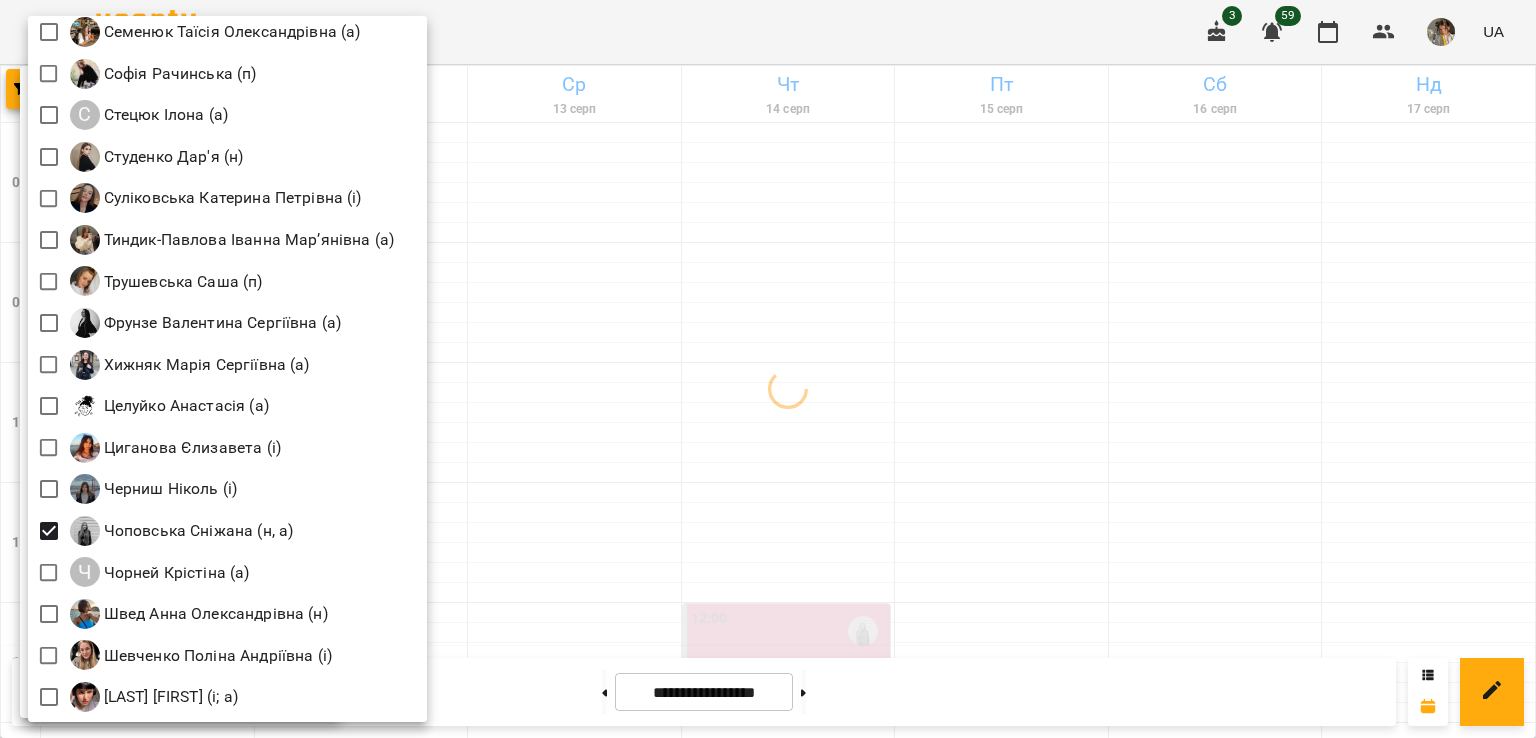 click at bounding box center (768, 369) 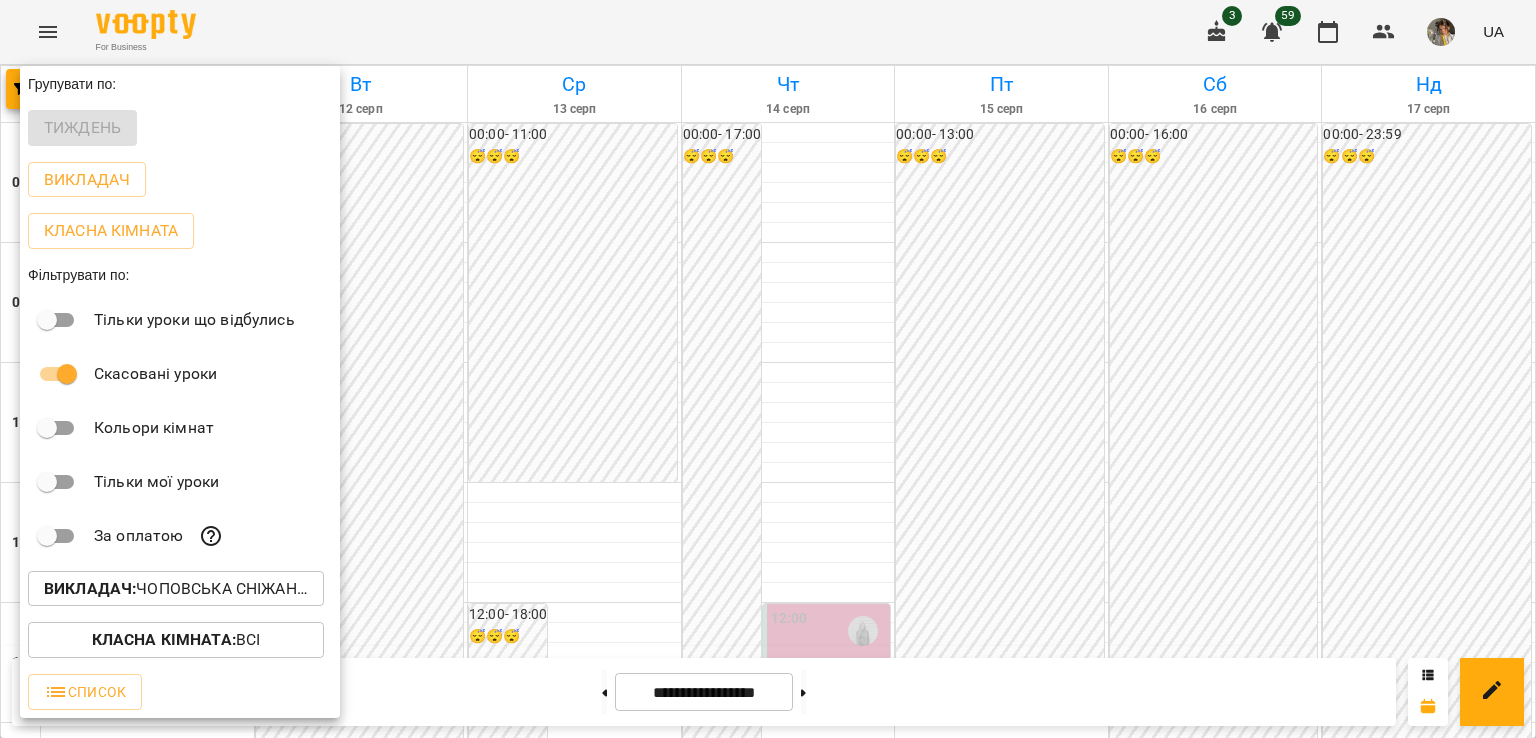click at bounding box center [768, 369] 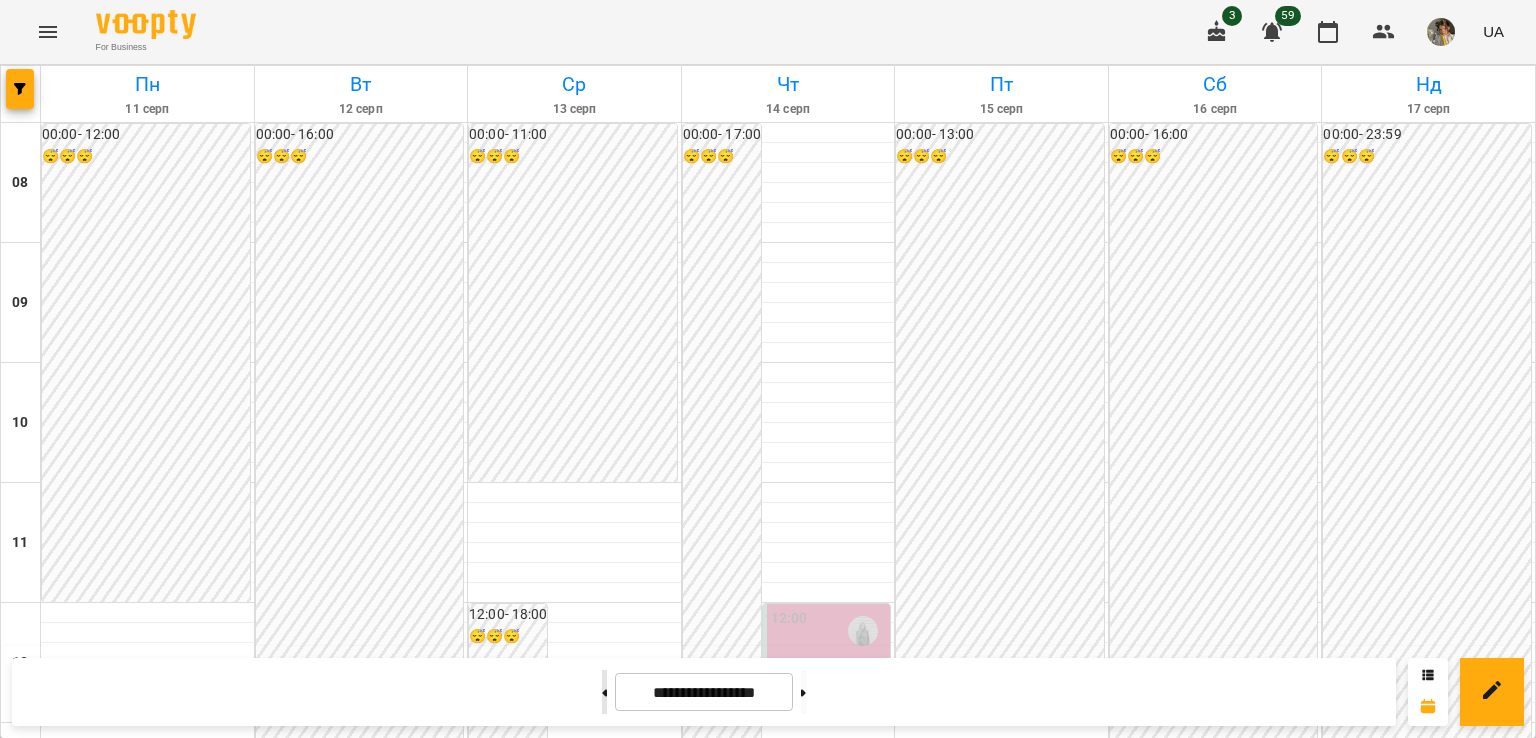 click at bounding box center [604, 692] 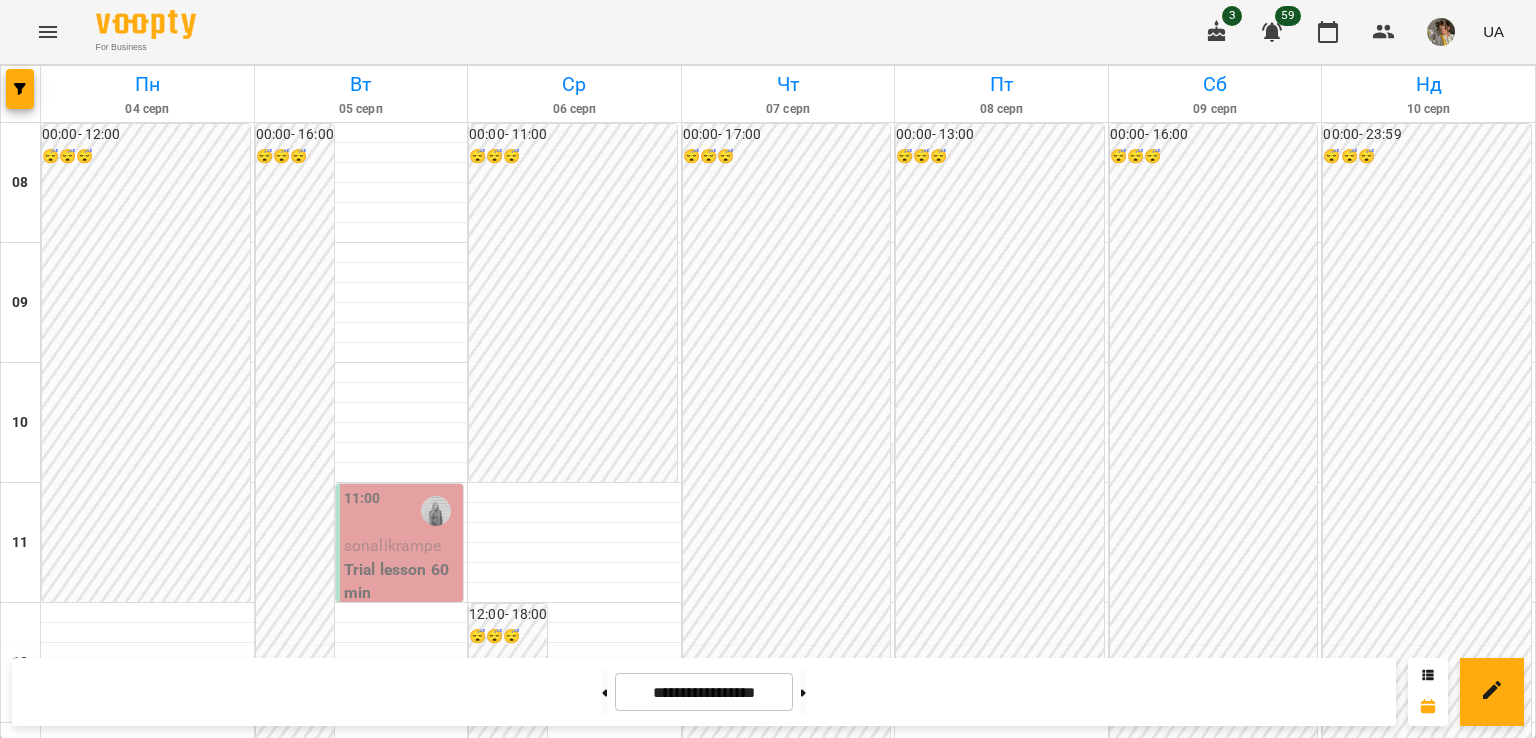 scroll, scrollTop: 810, scrollLeft: 0, axis: vertical 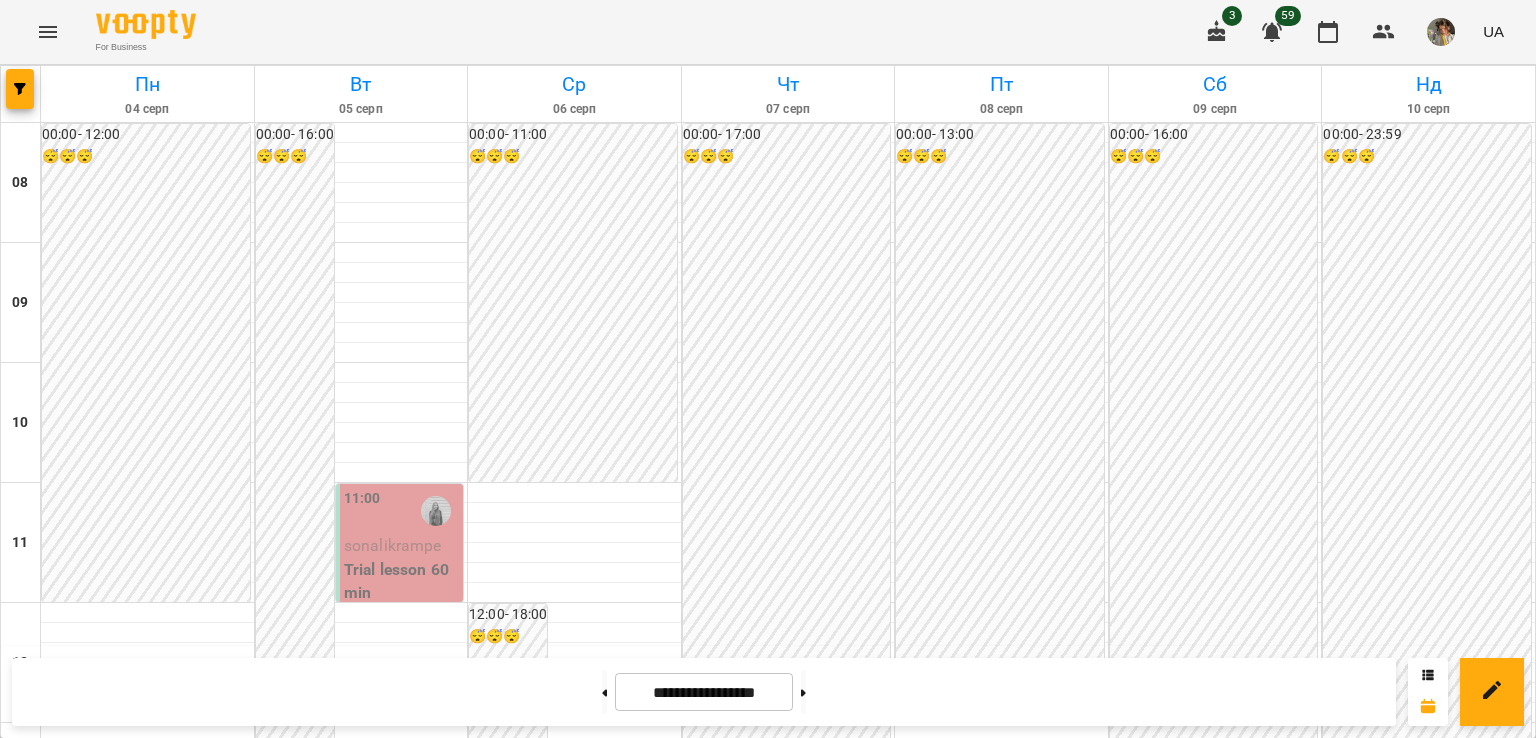 click on "[YEAR] [NUMBER] [LANGUAGE] [TYPE] [DURATION] -20% - [LAST] [FIRST]" at bounding box center [1002, 1169] 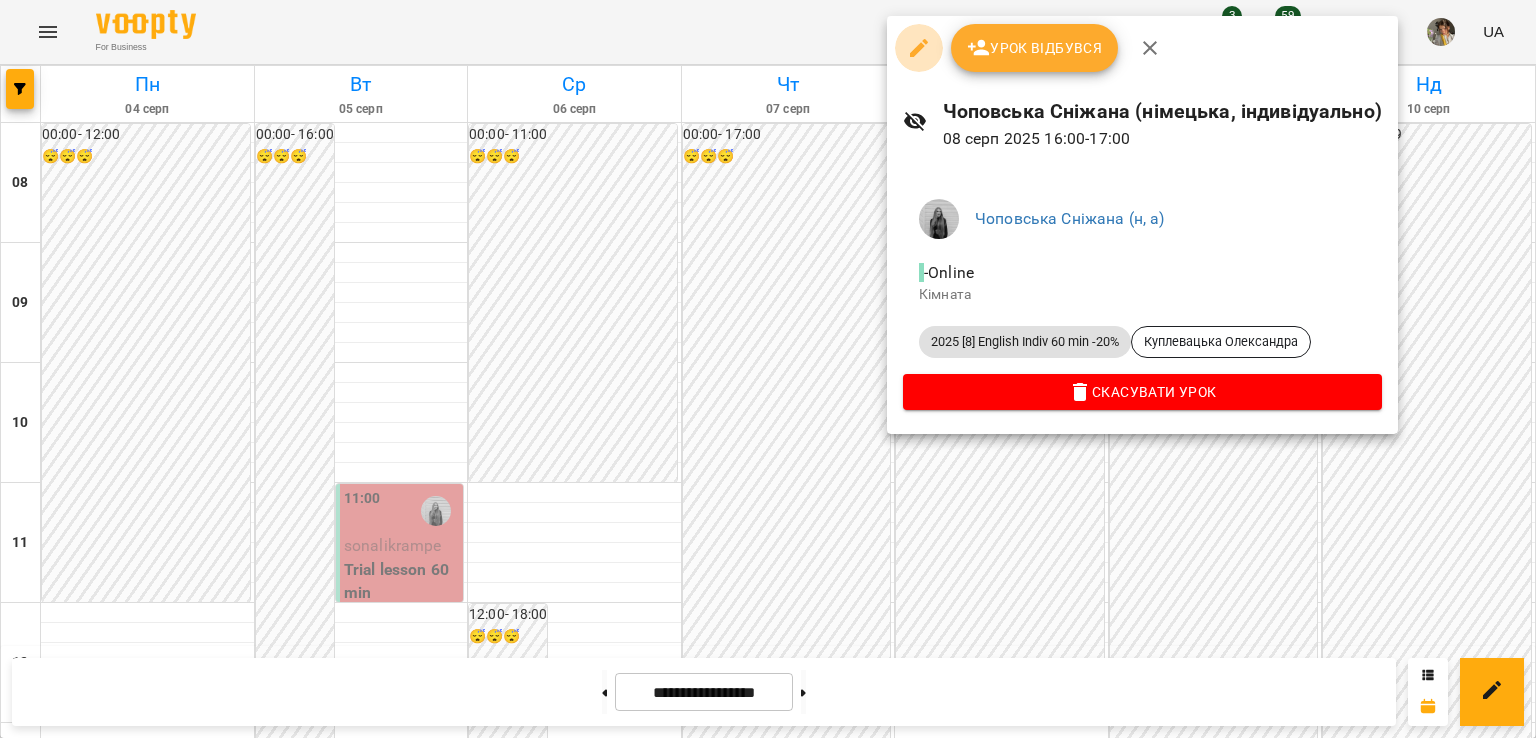 click 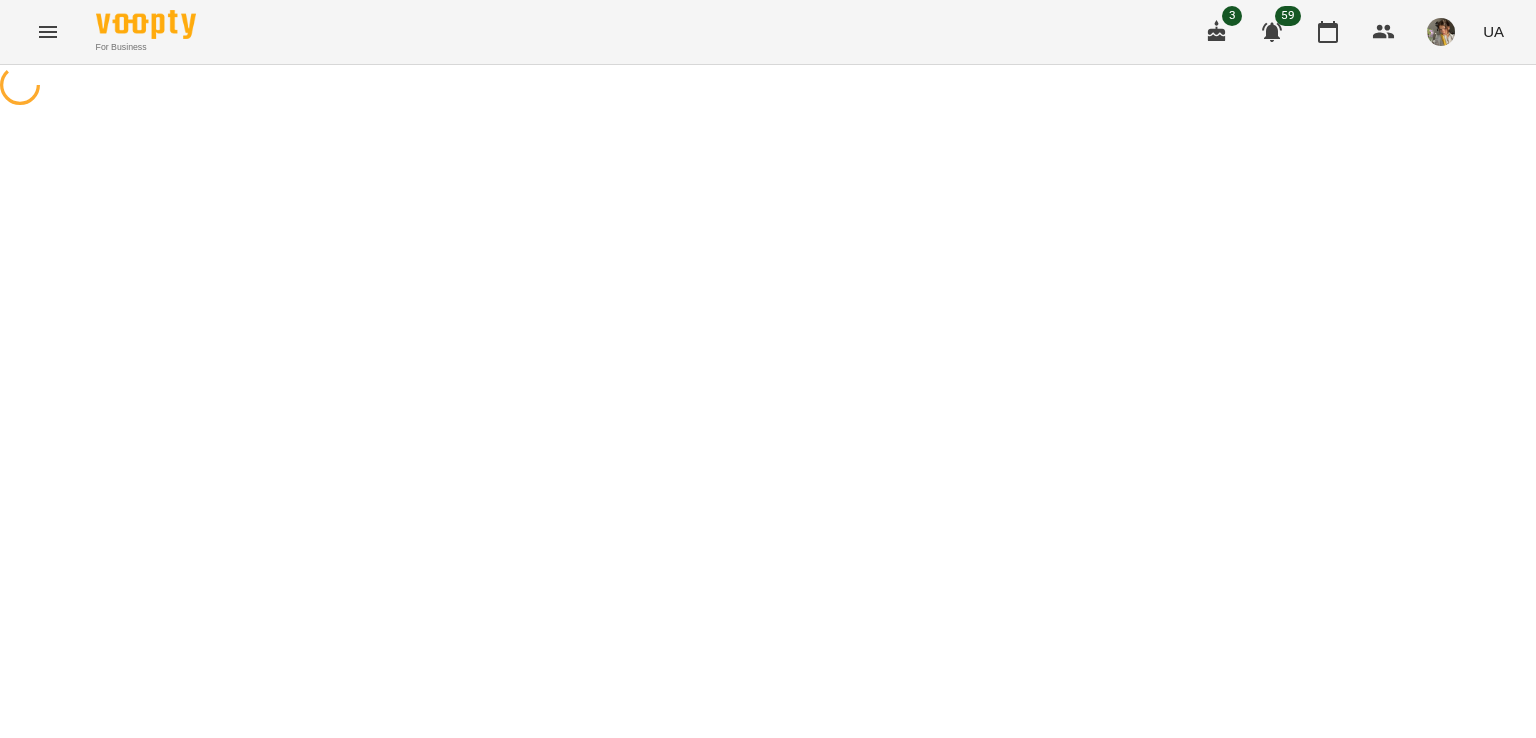select on "**********" 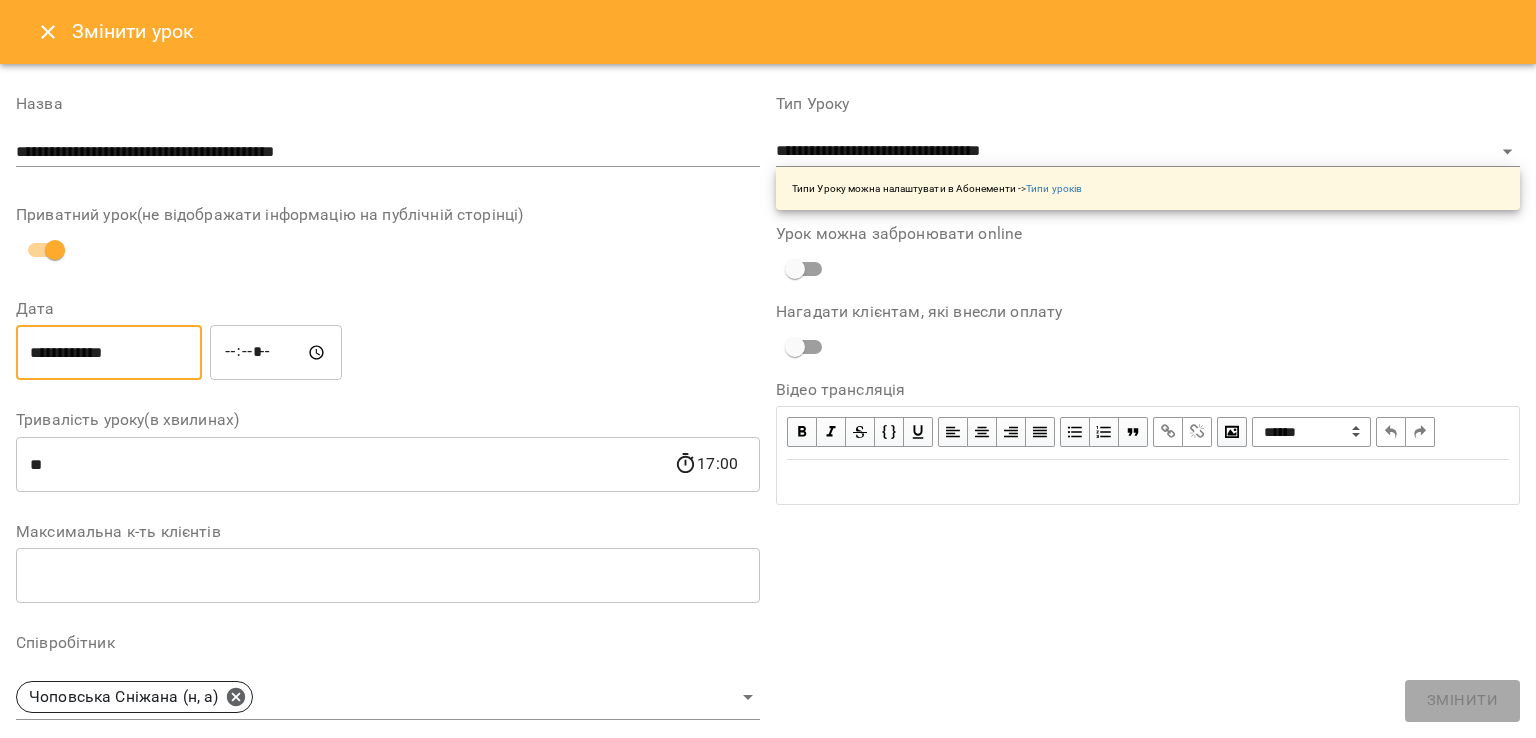 click on "**********" at bounding box center (109, 353) 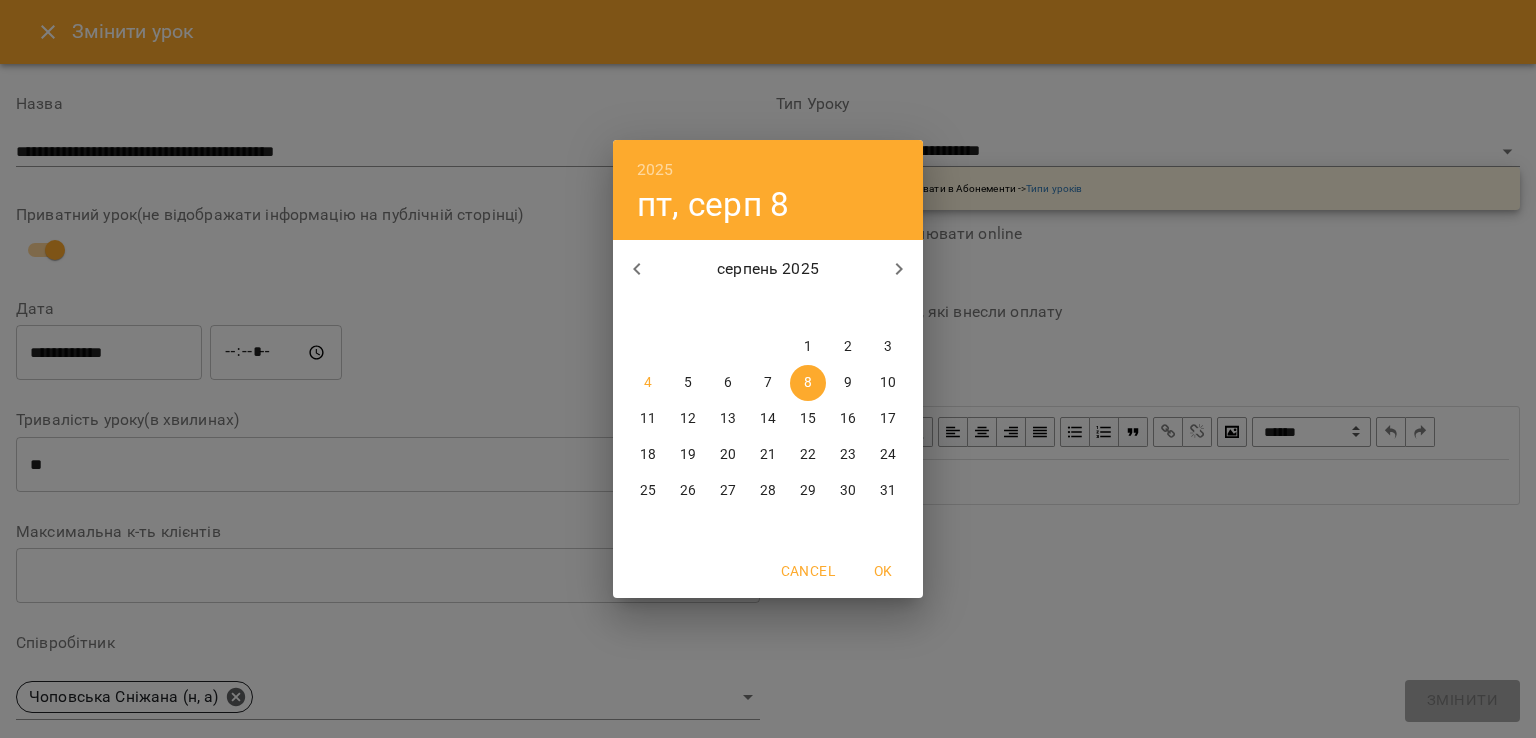 click on "6" at bounding box center [728, 383] 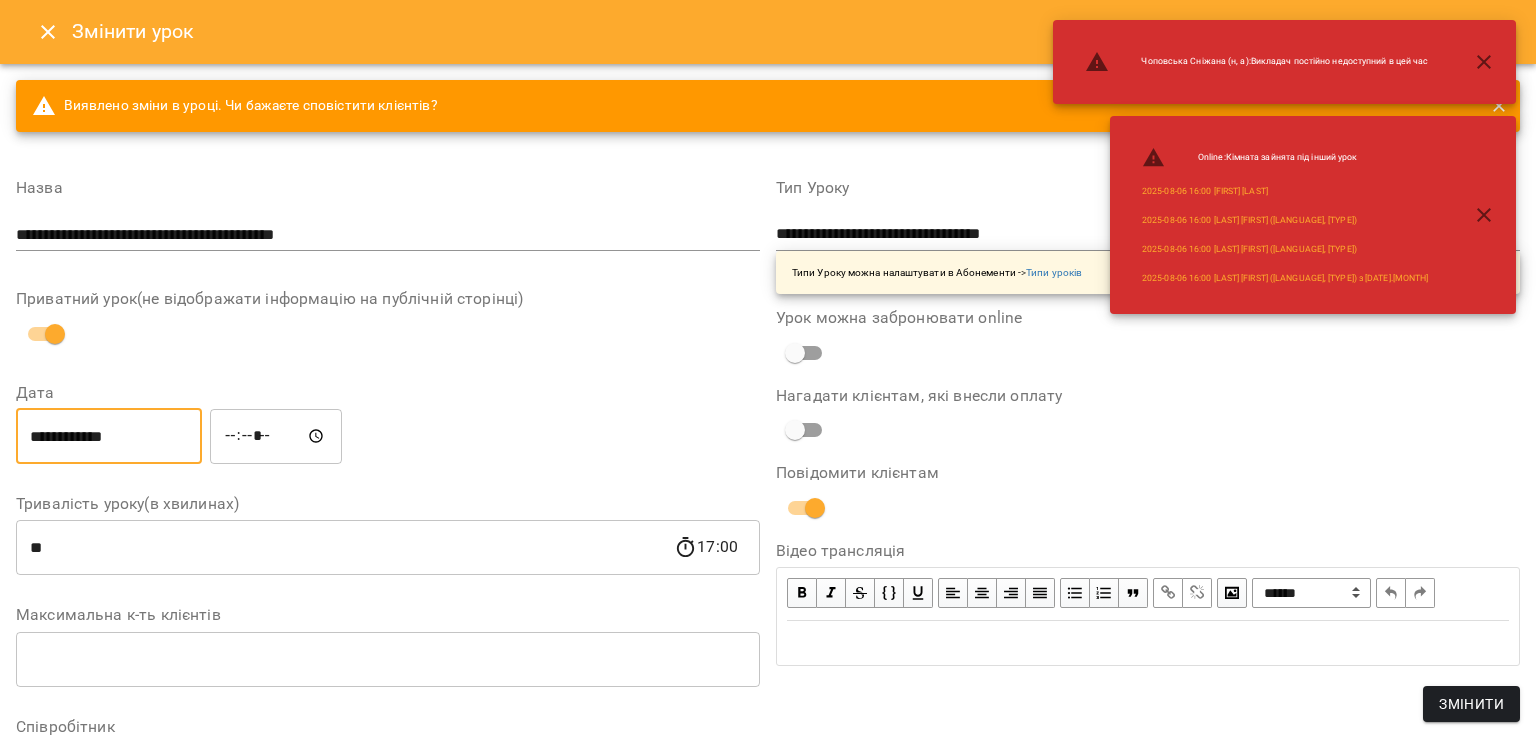 click on "*****" at bounding box center [276, 436] 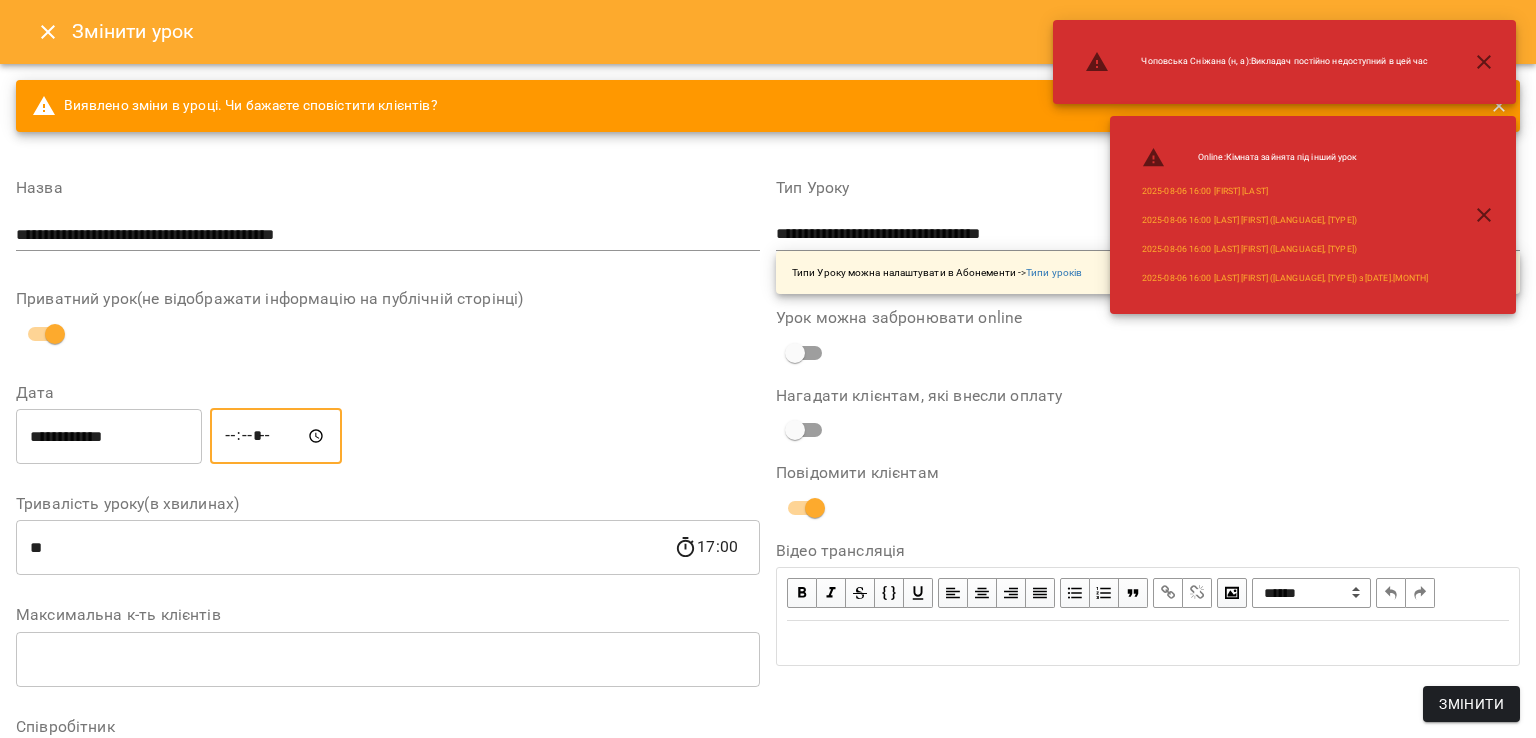 type on "*****" 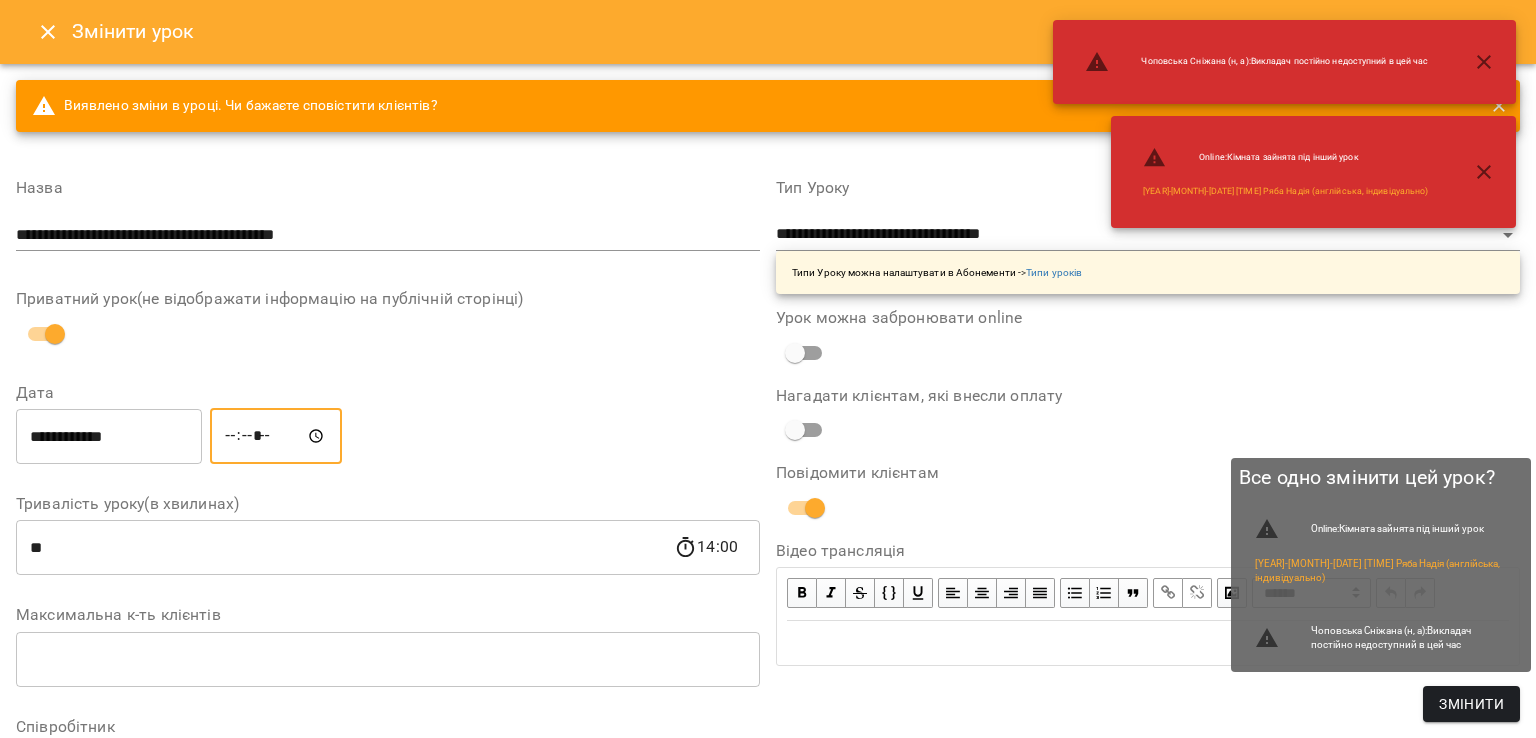click on "Змінити" at bounding box center (1471, 704) 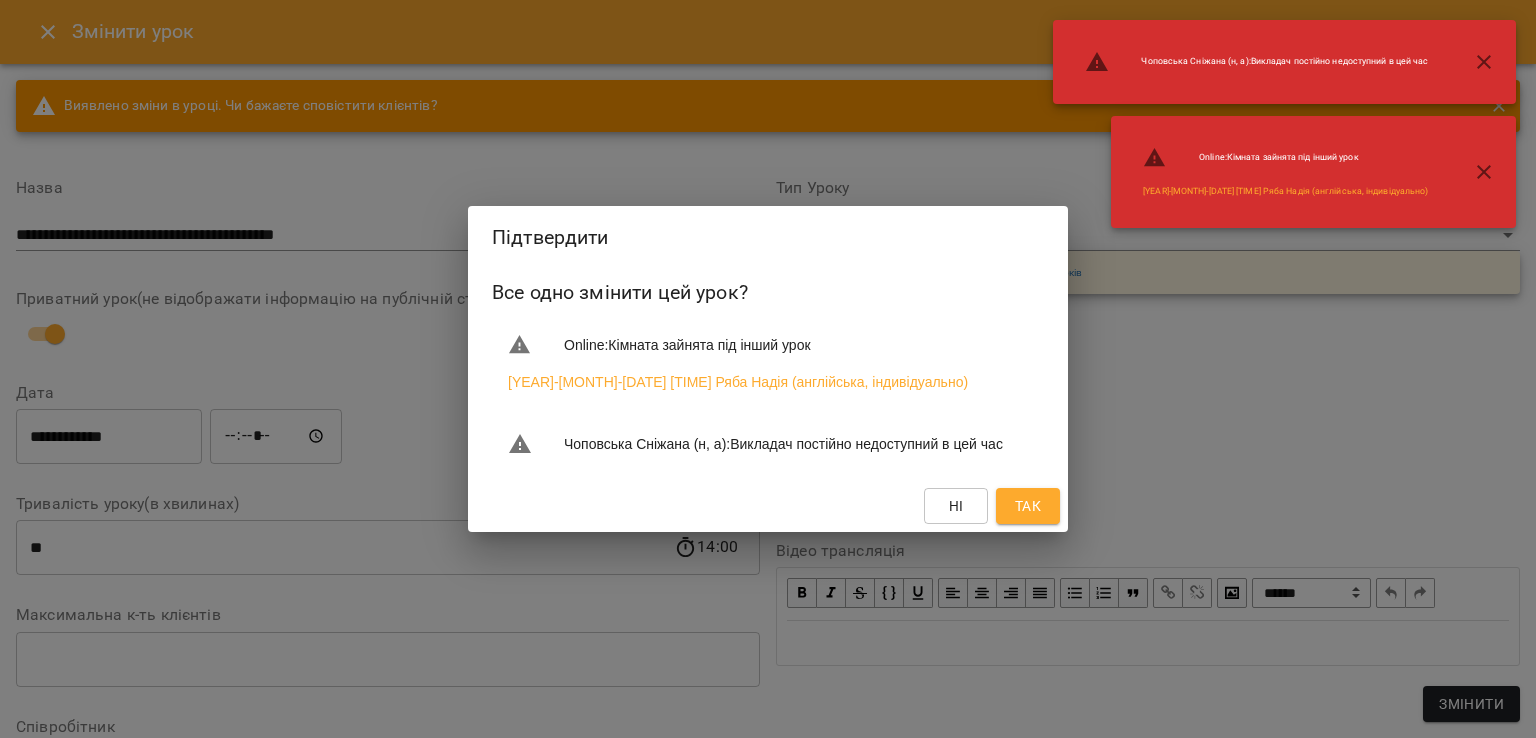 click on "Так" at bounding box center [1028, 506] 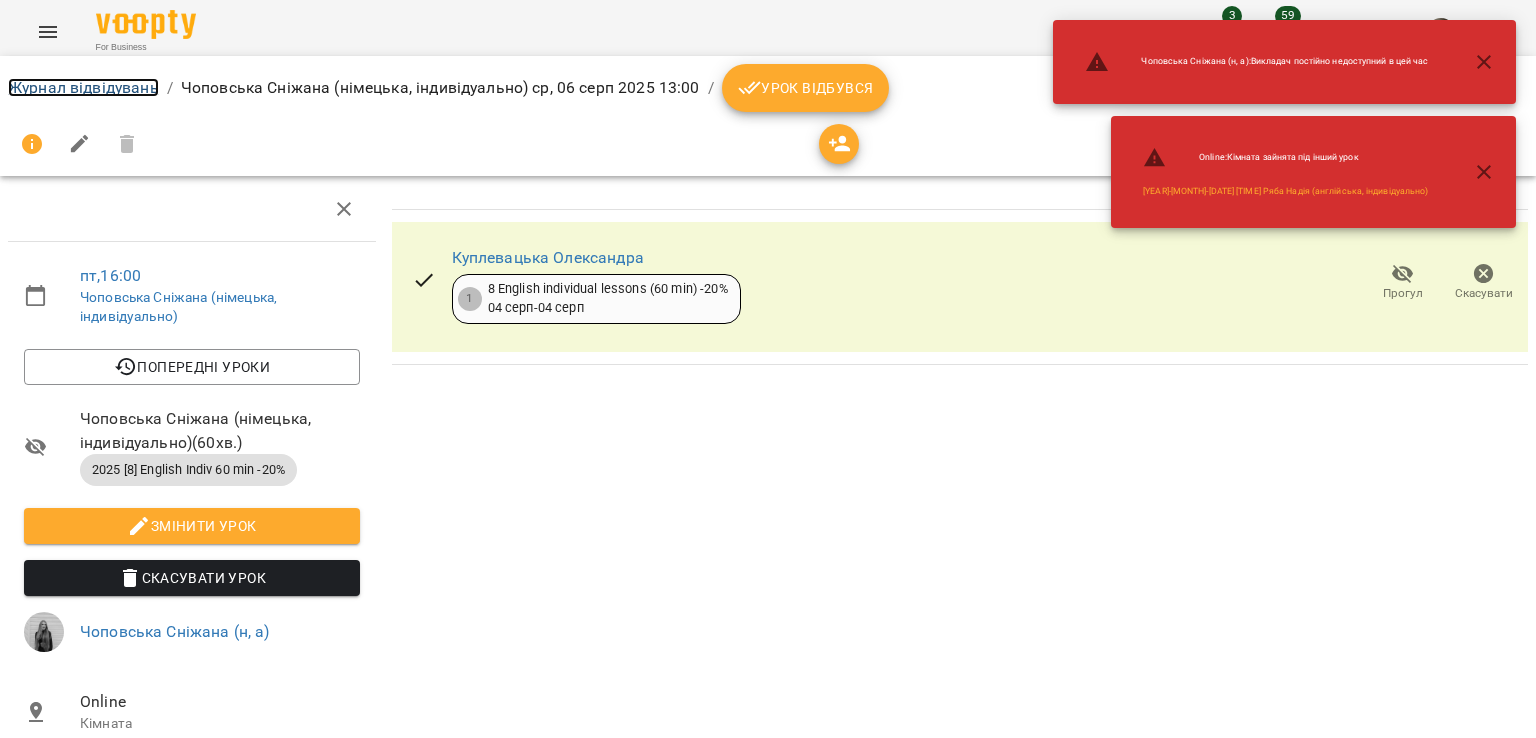 click on "Журнал відвідувань" at bounding box center (83, 87) 